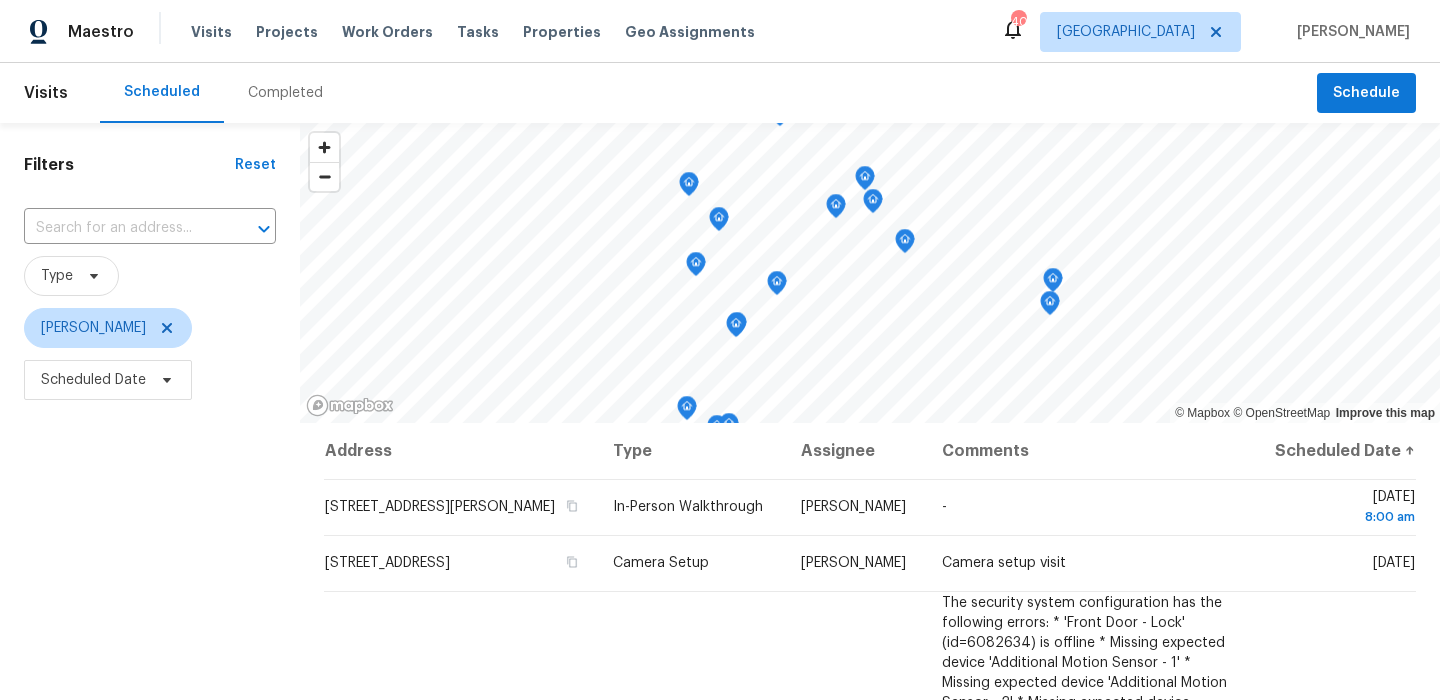 scroll, scrollTop: 0, scrollLeft: 0, axis: both 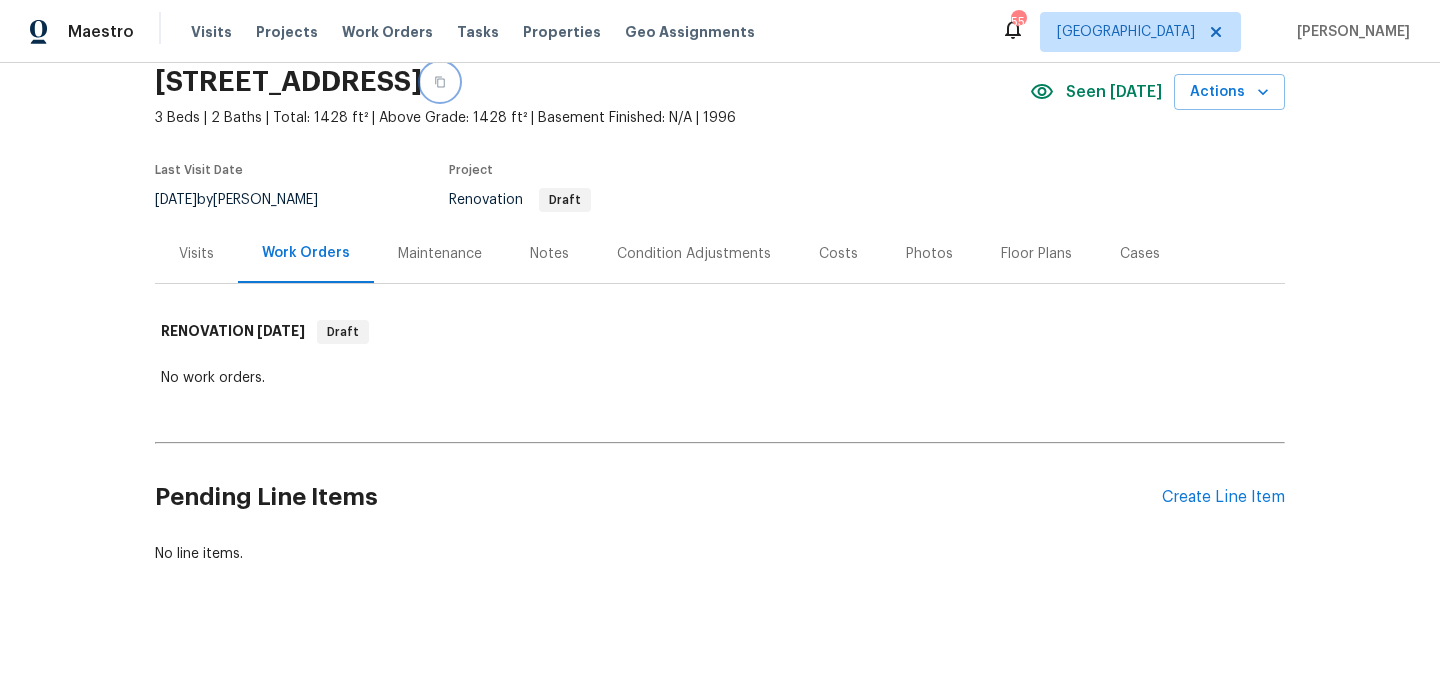 click at bounding box center (440, 82) 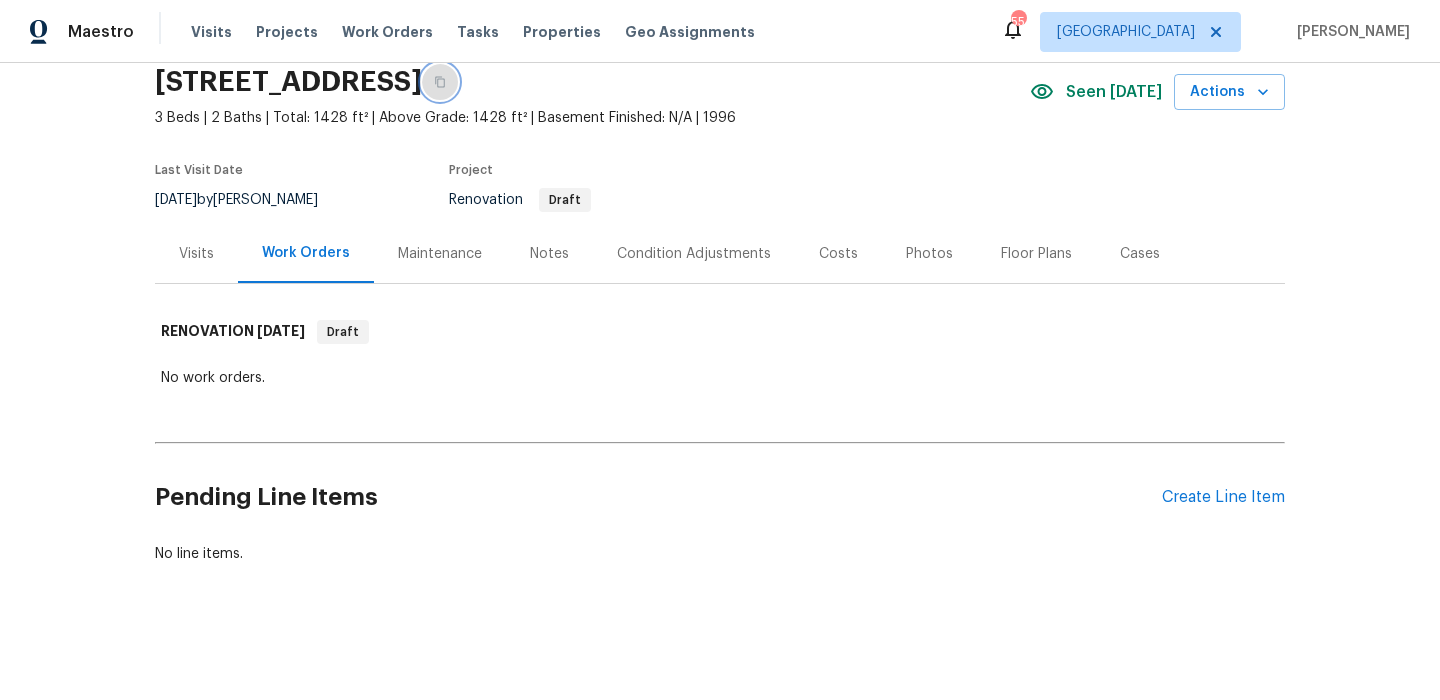 click 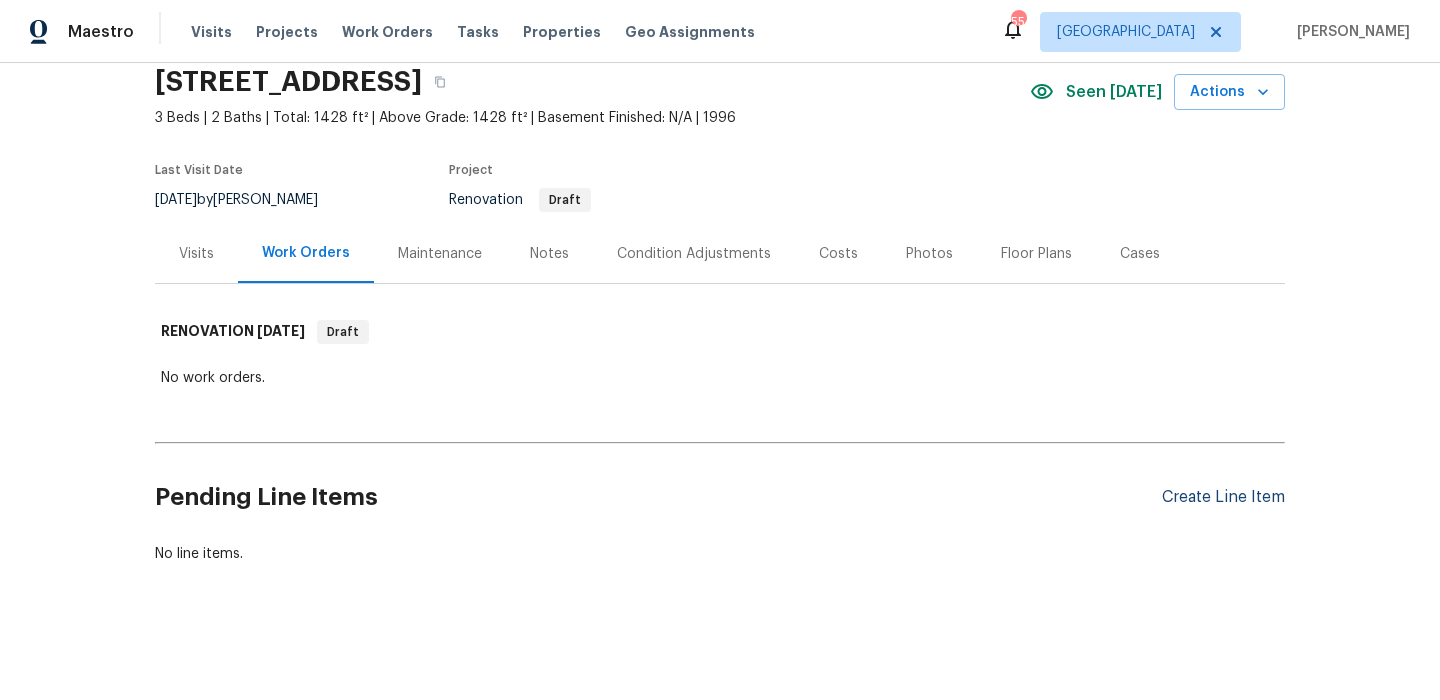 click on "Create Line Item" at bounding box center (1223, 497) 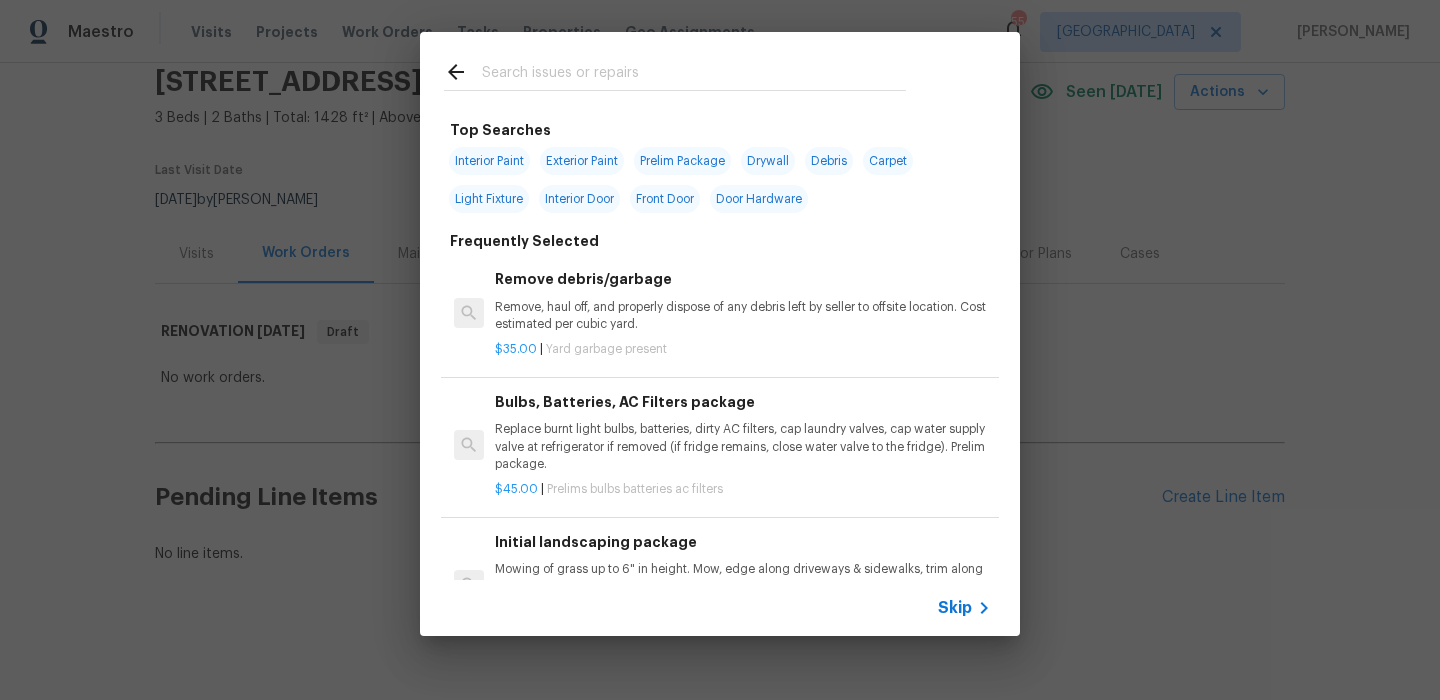 click on "Interior Paint" at bounding box center (489, 161) 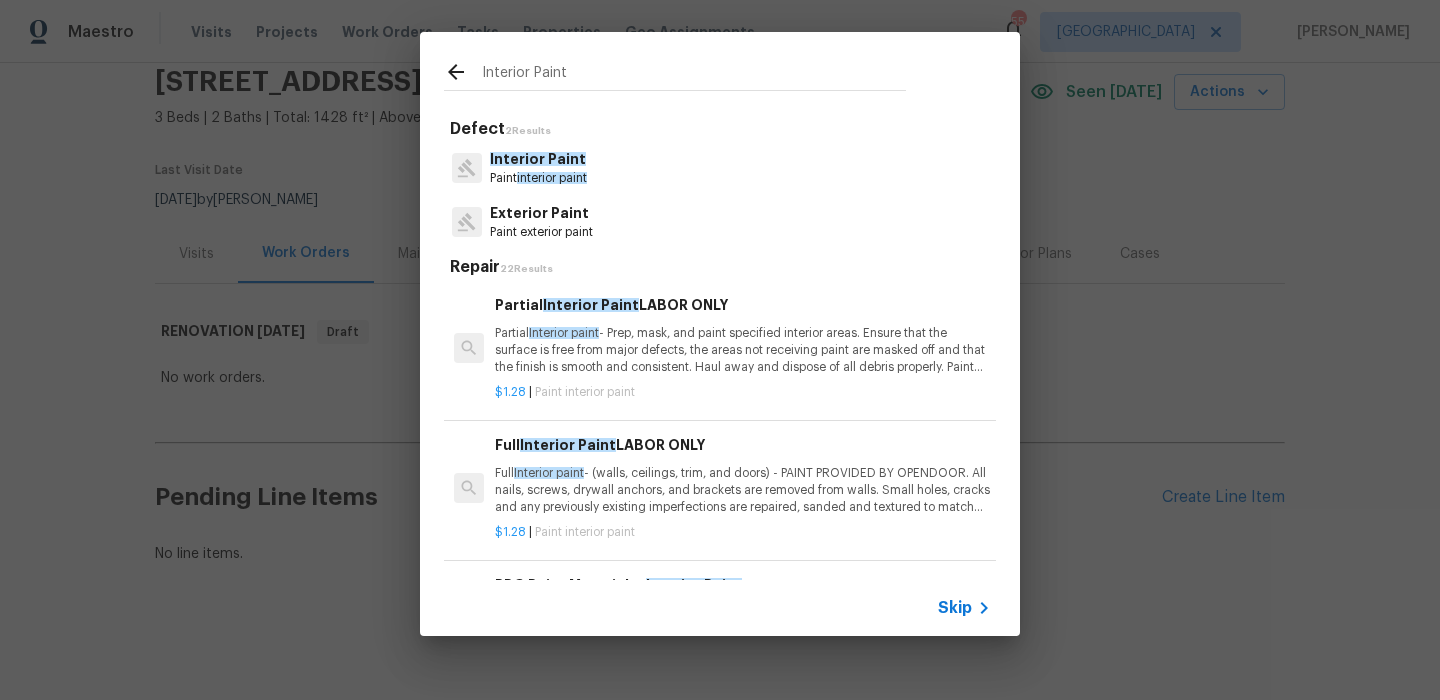 click on "Partial  Interior Paint  LABOR ONLY Partial  Interior paint  - Prep, mask, and paint specified interior areas. Ensure that the surface is free from major defects, the areas not receiving paint are masked off and that the finish is smooth and consistent. Haul away and dispose of all debris properly. Paint will be delivered onsite, Purchased by Opendoor." at bounding box center (743, 335) 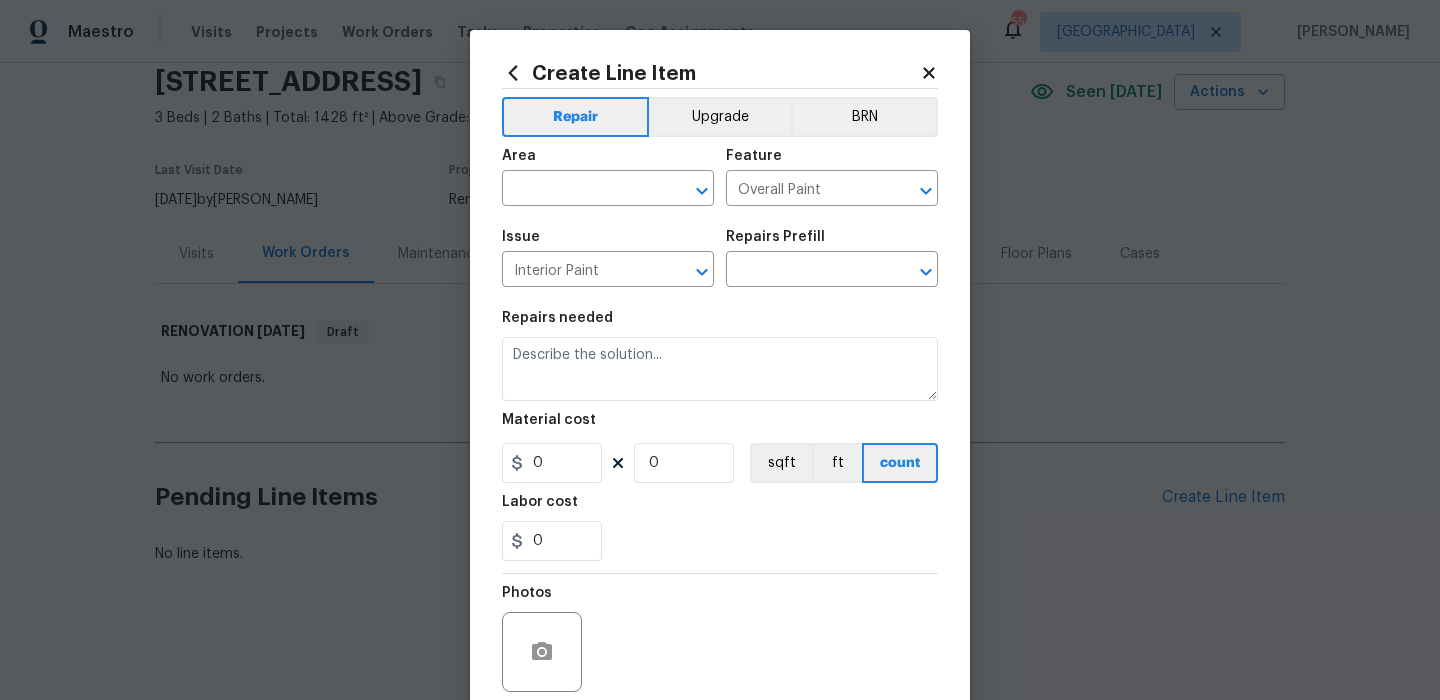 type on "Partial Interior paint - Prep, mask, and paint specified interior areas. Ensure that the surface is free from major defects, the areas not receiving paint are masked off and that the finish is smooth and consistent. Haul away and dispose of all debris properly. Paint will be delivered onsite, Purchased by Opendoor." 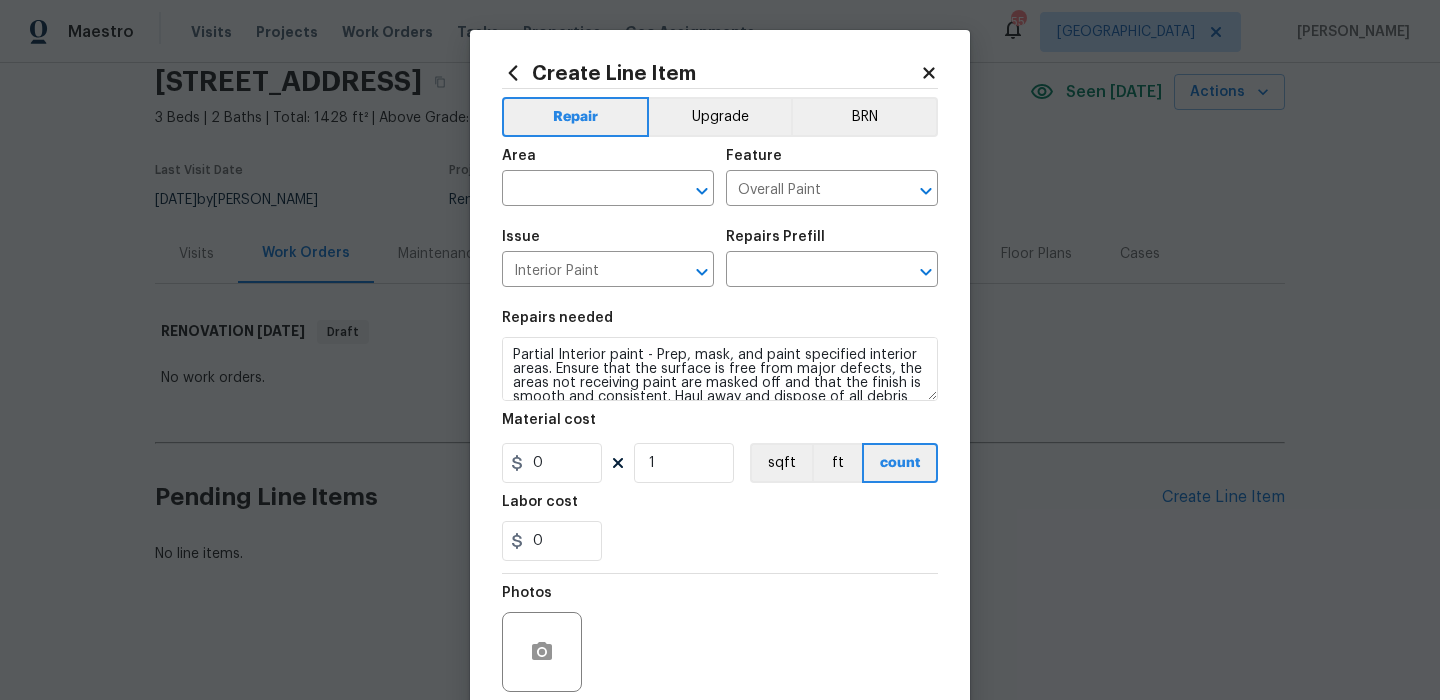 type on "Partial Interior Paint LABOR ONLY $1.28" 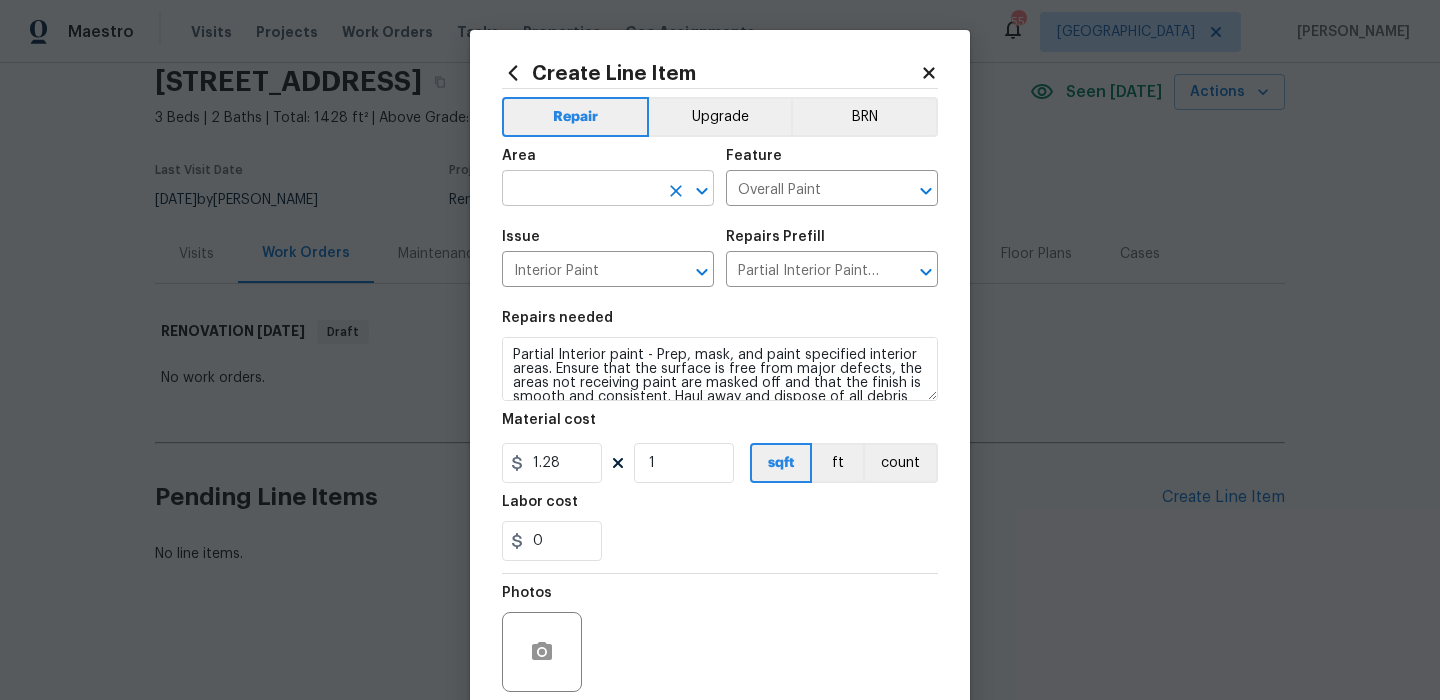 click at bounding box center (580, 190) 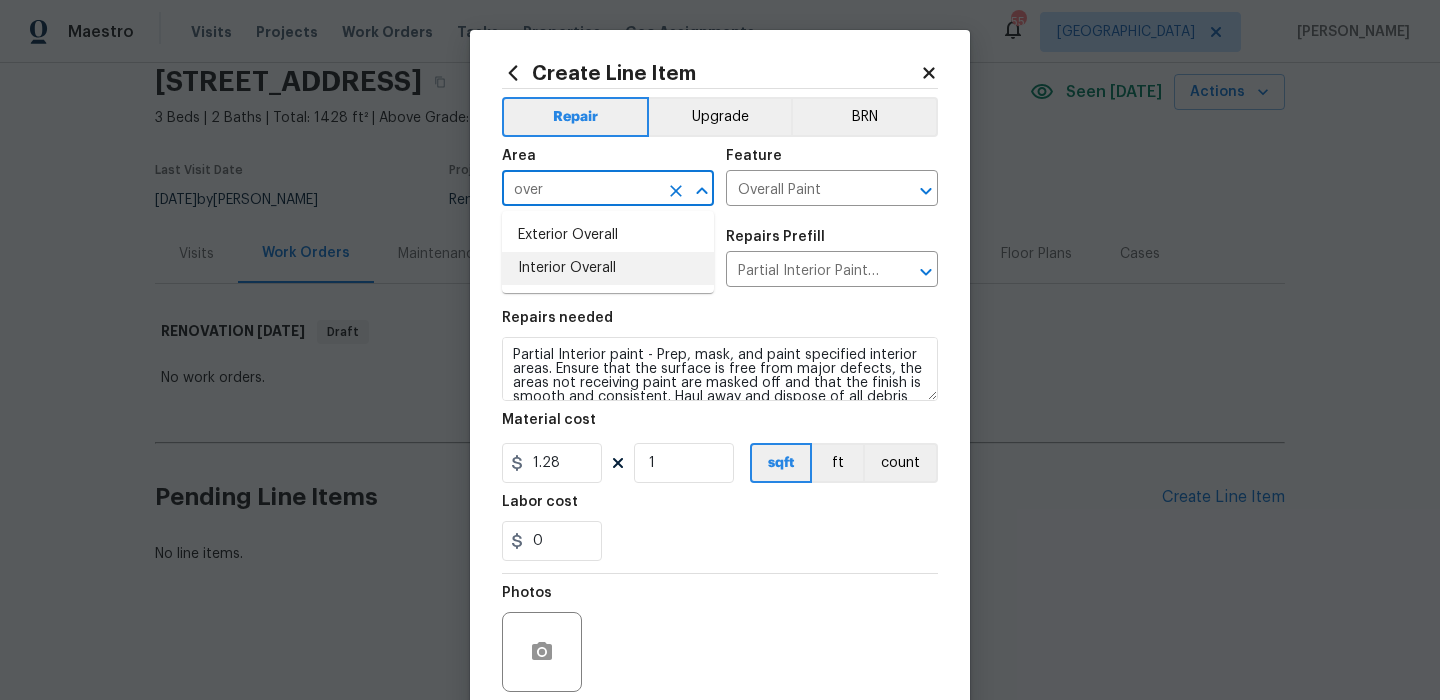 click on "Interior Overall" at bounding box center (608, 268) 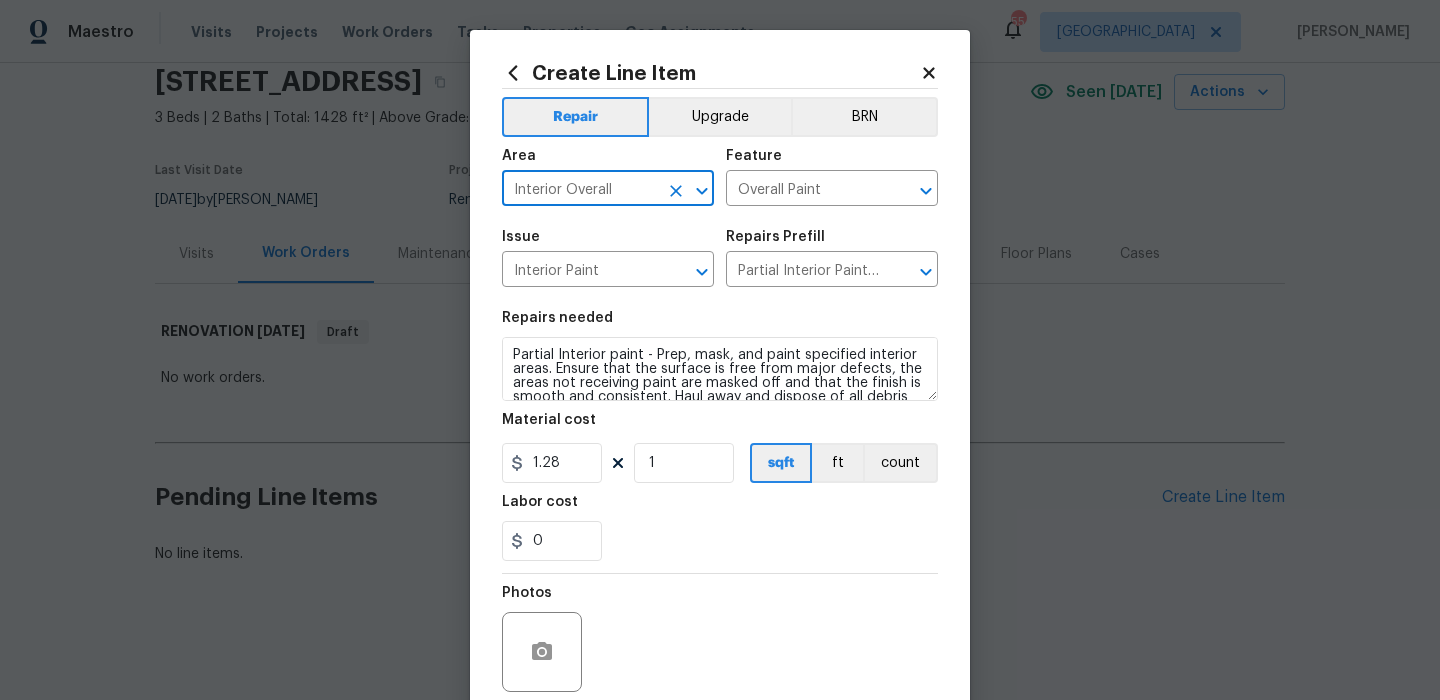 type on "Interior Overall" 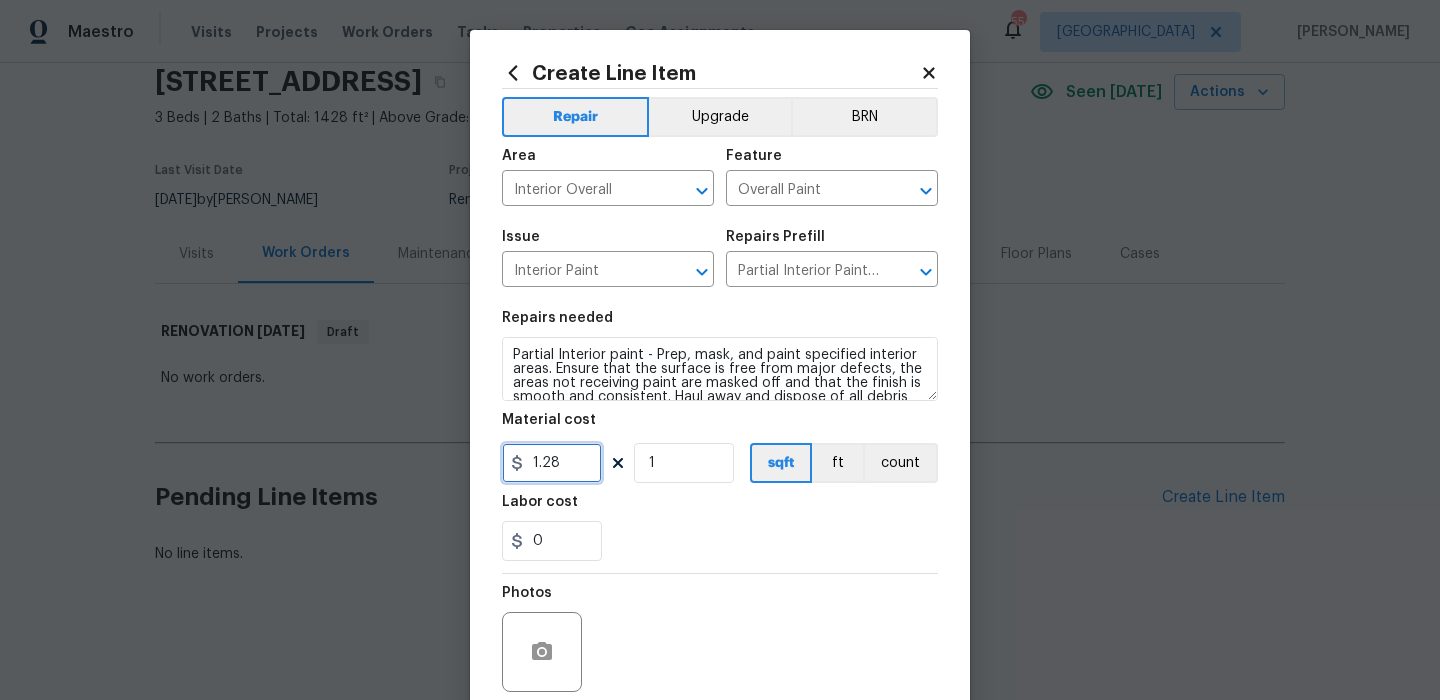 click on "1.28" at bounding box center [552, 463] 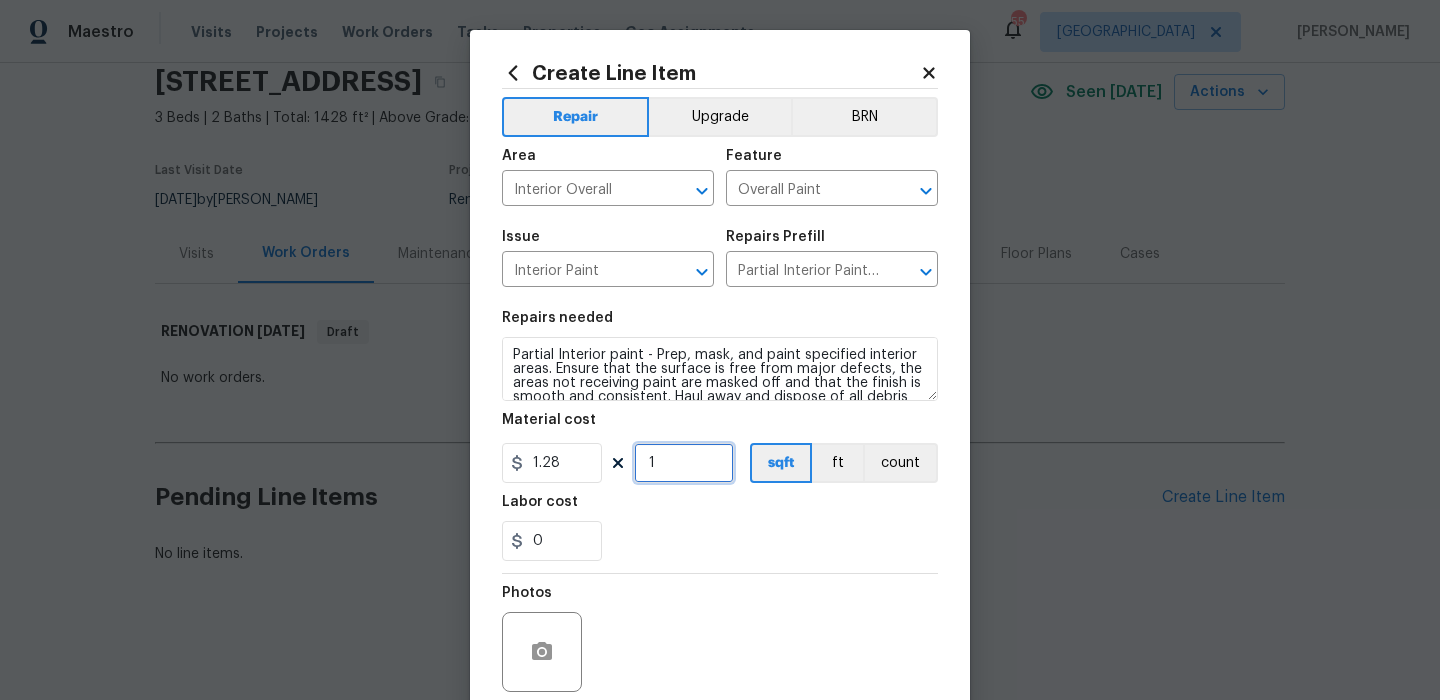 click on "1" at bounding box center [684, 463] 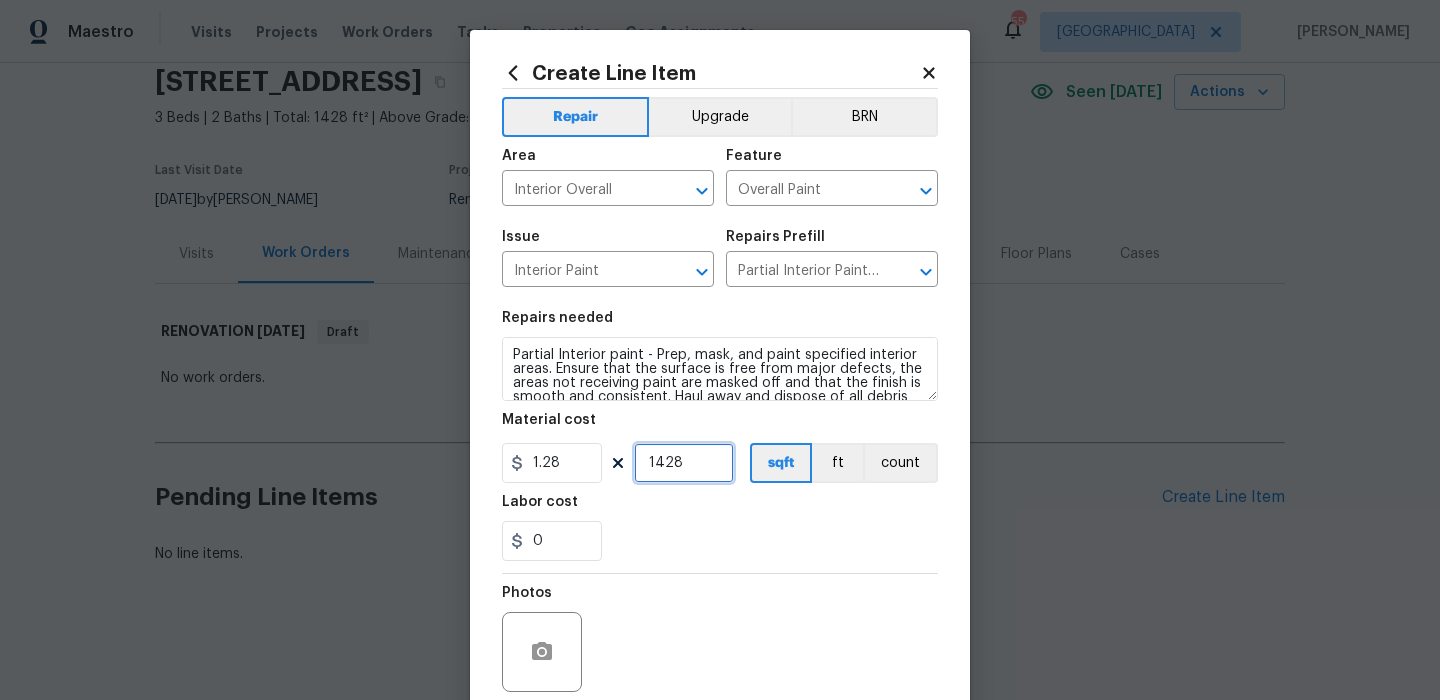 scroll, scrollTop: 162, scrollLeft: 0, axis: vertical 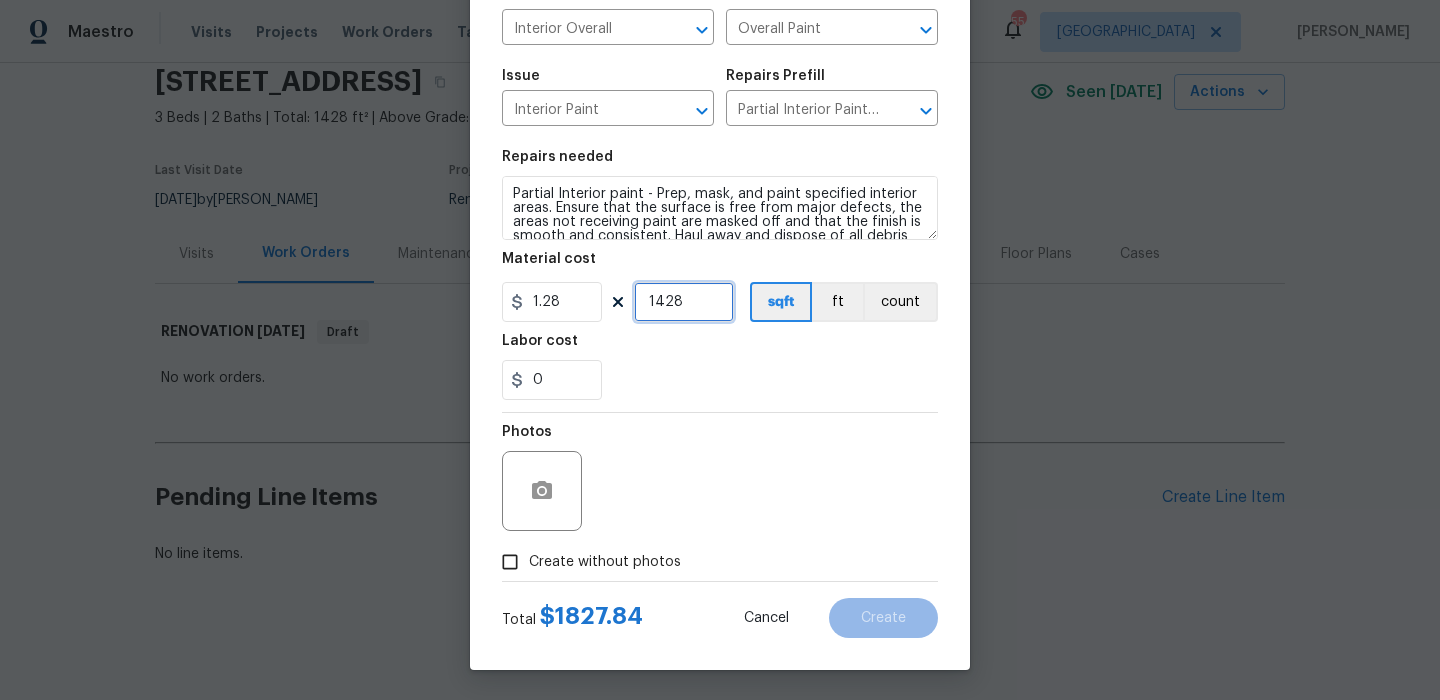 type on "1428" 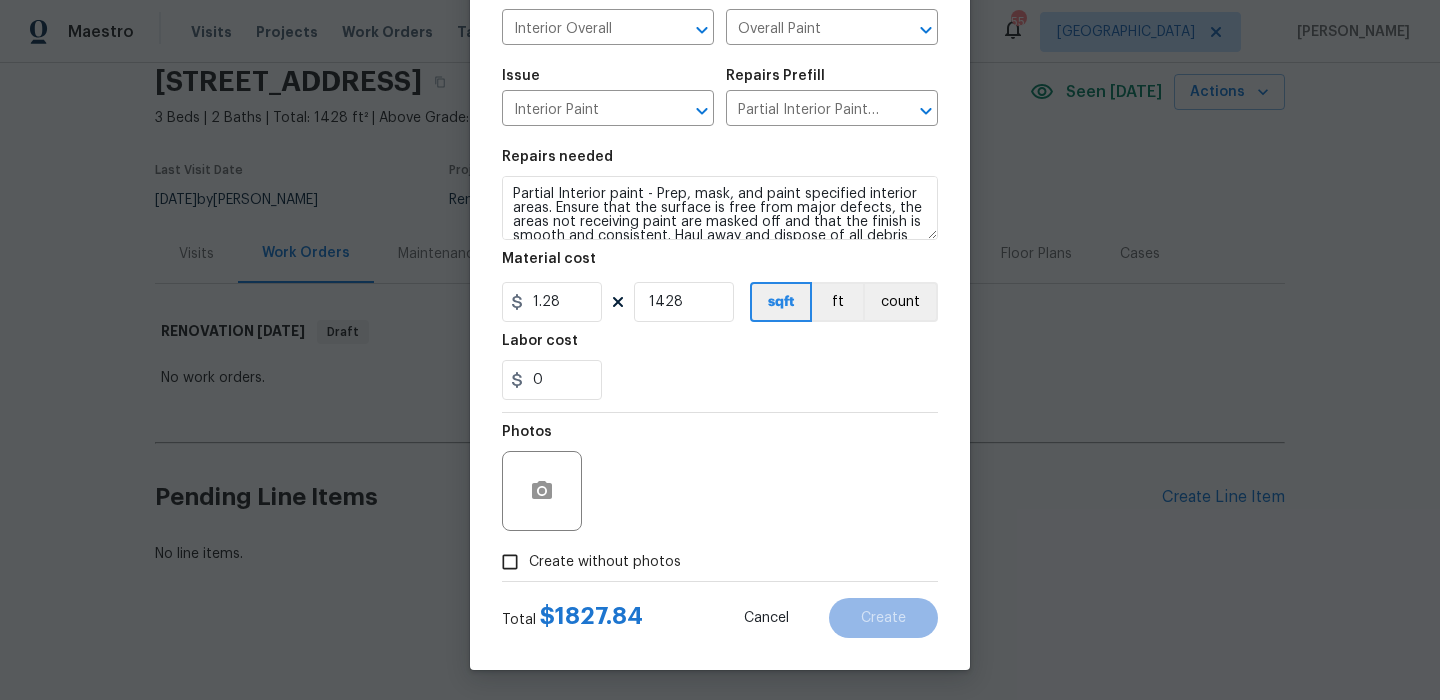 click on "Create without photos" at bounding box center [586, 562] 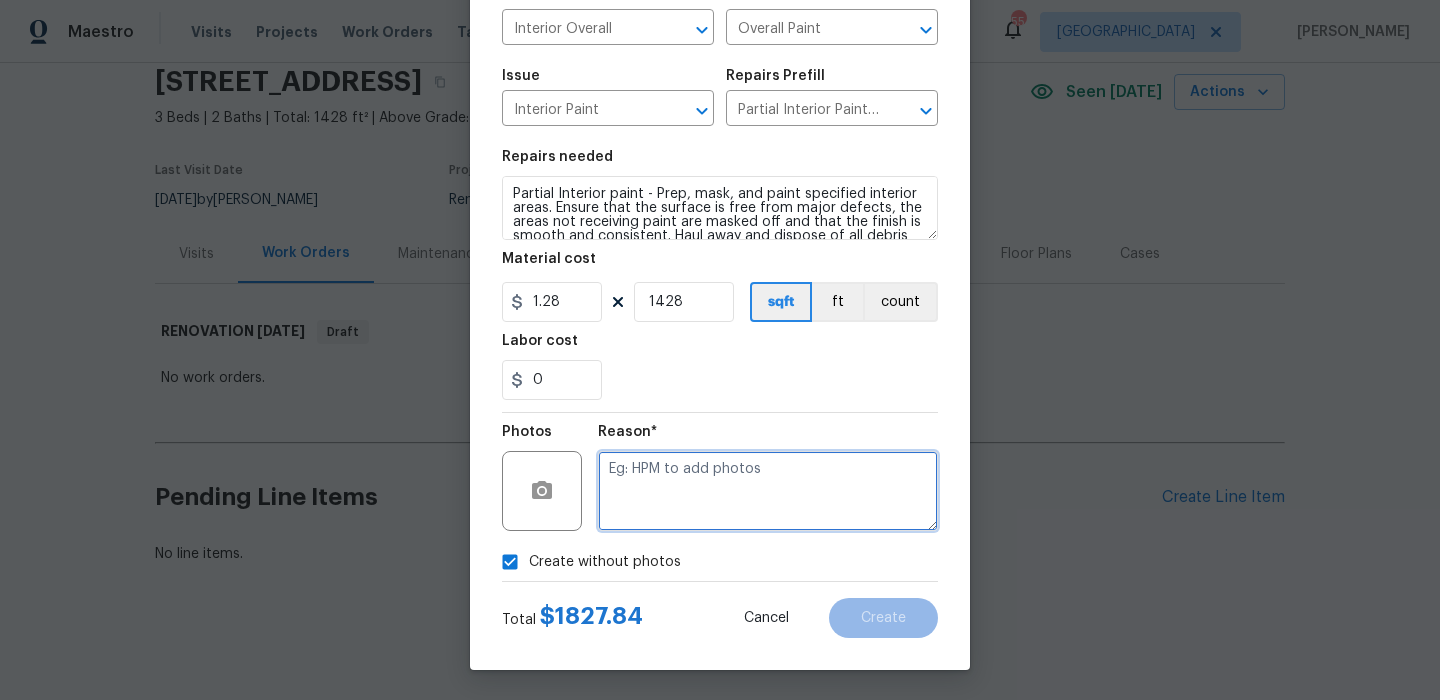 click at bounding box center [768, 491] 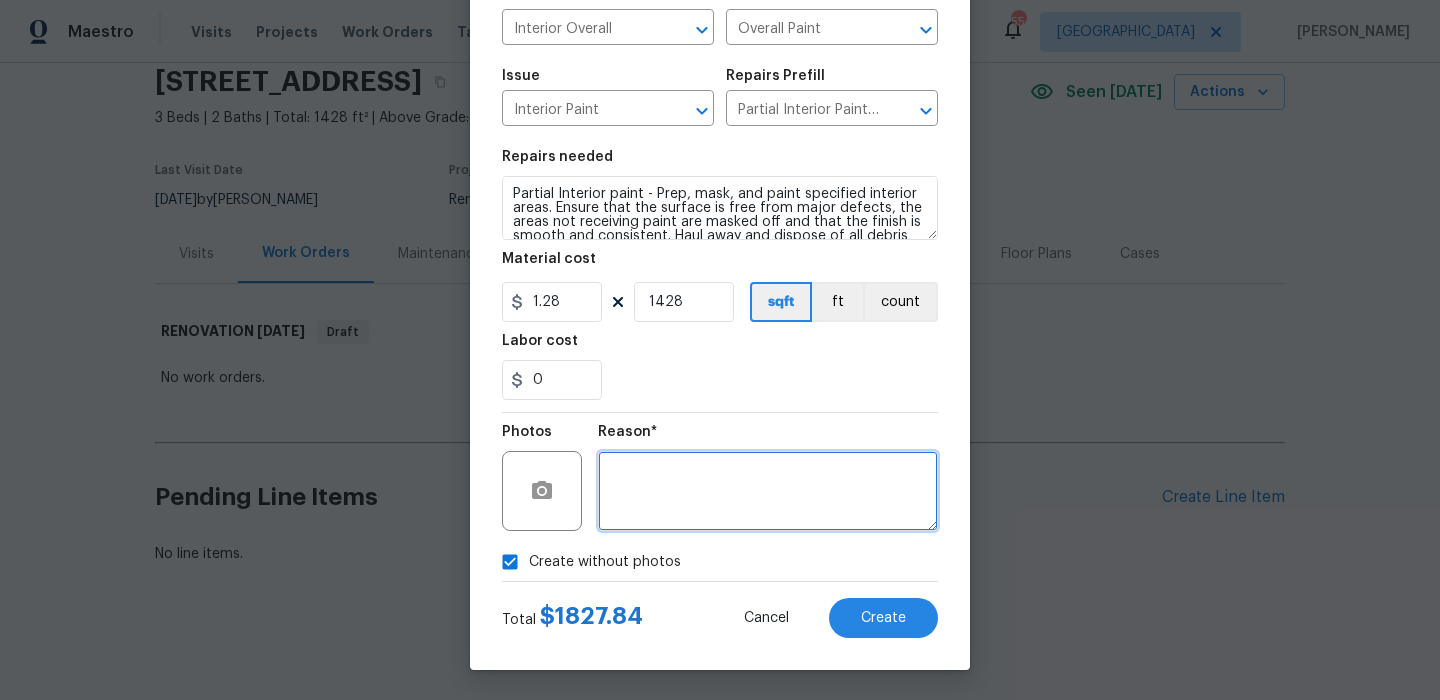 type 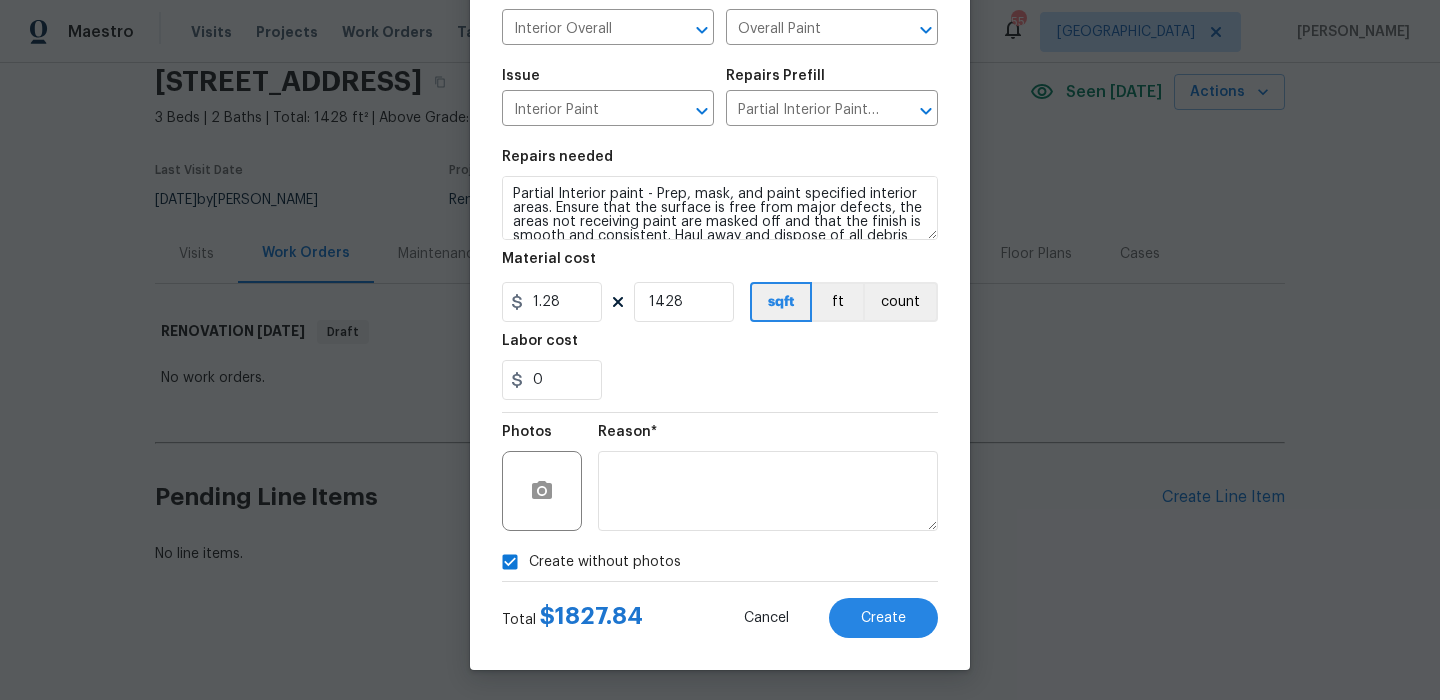click on "Create Line Item Repair Upgrade BRN Area Interior Overall ​ Feature Overall Paint ​ Issue Interior Paint ​ Repairs Prefill Partial Interior Paint LABOR ONLY $1.28 ​ Repairs needed Partial Interior paint - Prep, mask, and paint specified interior areas. Ensure that the surface is free from major defects, the areas not receiving paint are masked off and that the finish is smooth and consistent. Haul away and dispose of all debris properly. Paint will be delivered onsite, Purchased by Opendoor. Material cost 1.28 1428 sqft ft count Labor cost 0 Photos Reason*   Create without photos Total   $ 1827.84 Cancel Create" at bounding box center (720, 269) 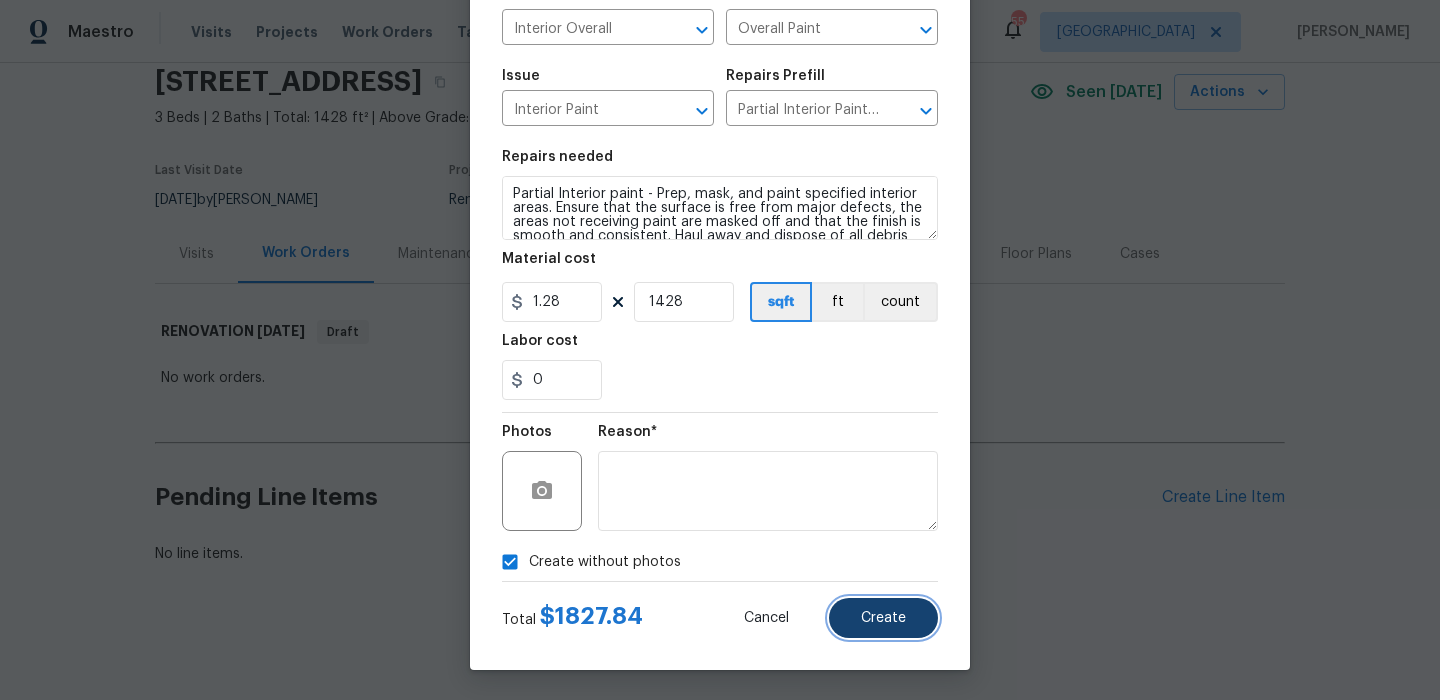 click on "Create" at bounding box center (883, 618) 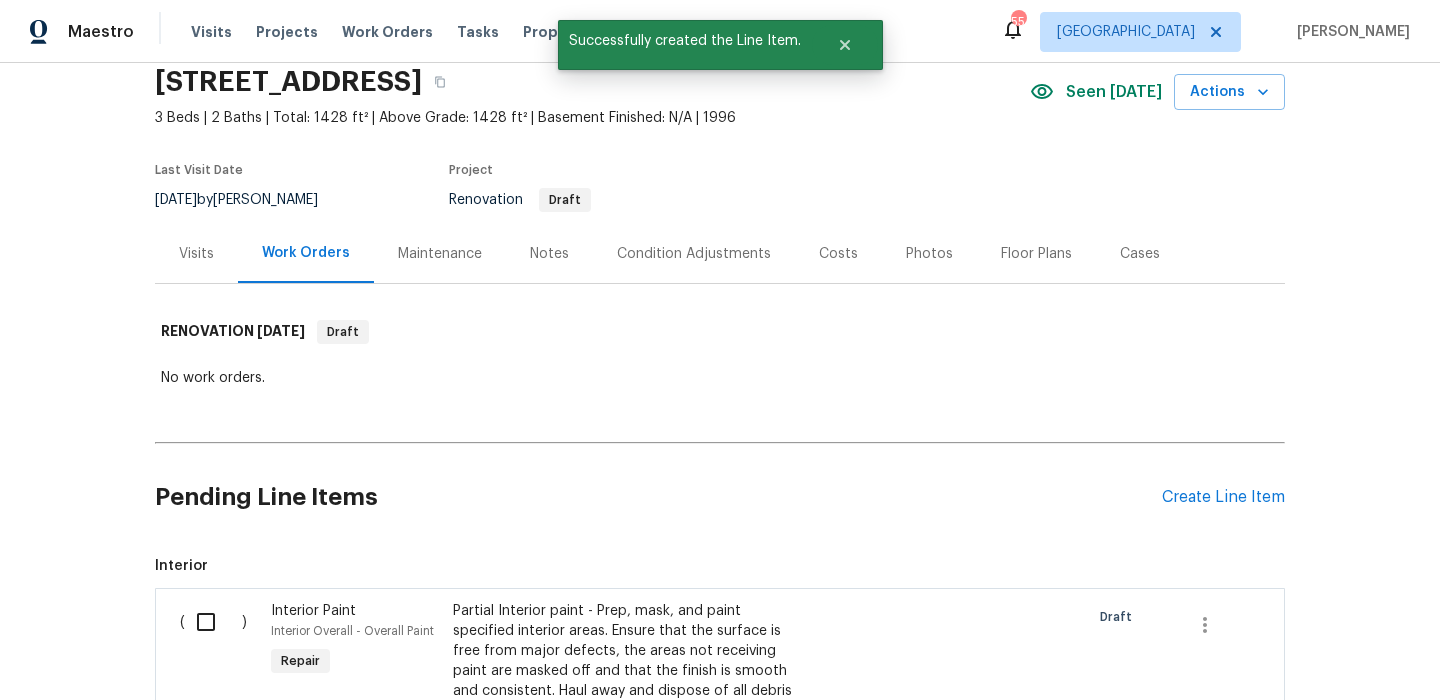 click at bounding box center (213, 622) 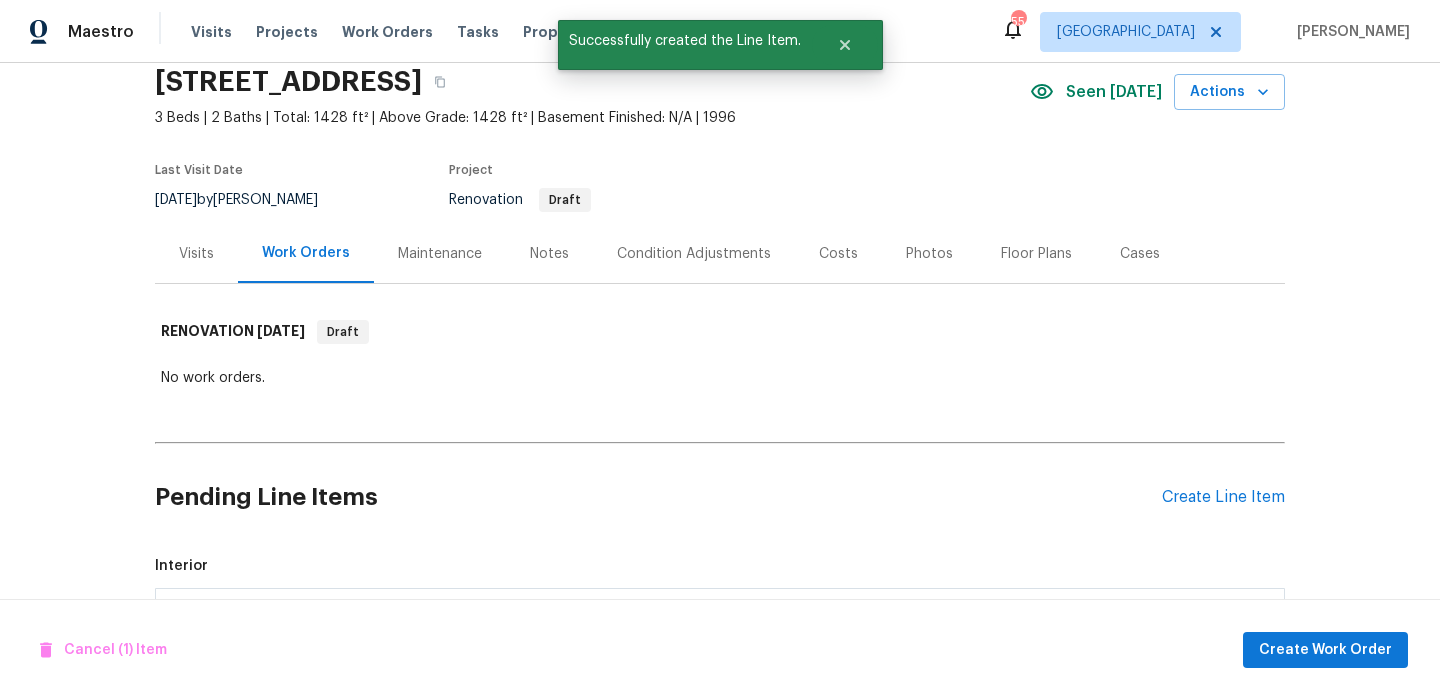 click on "Pending Line Items" at bounding box center [658, 497] 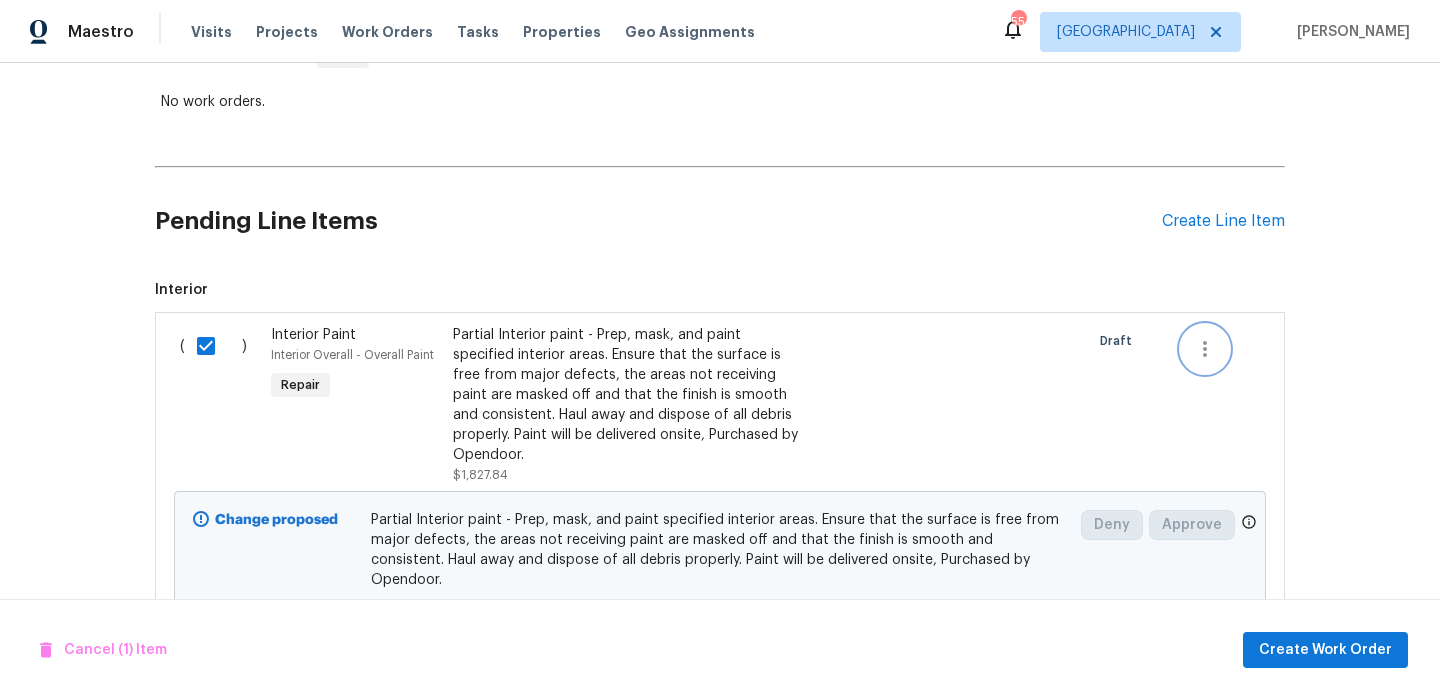 click 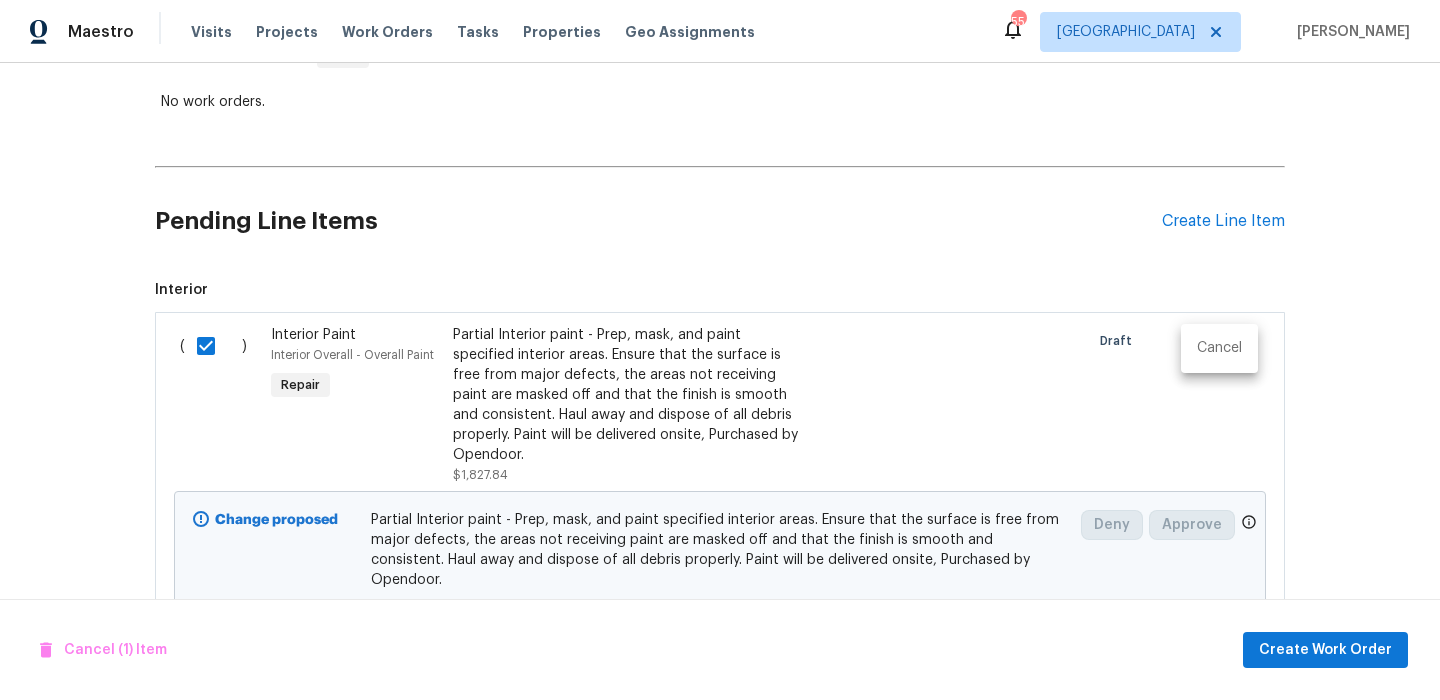 click on "Cancel" at bounding box center [1219, 348] 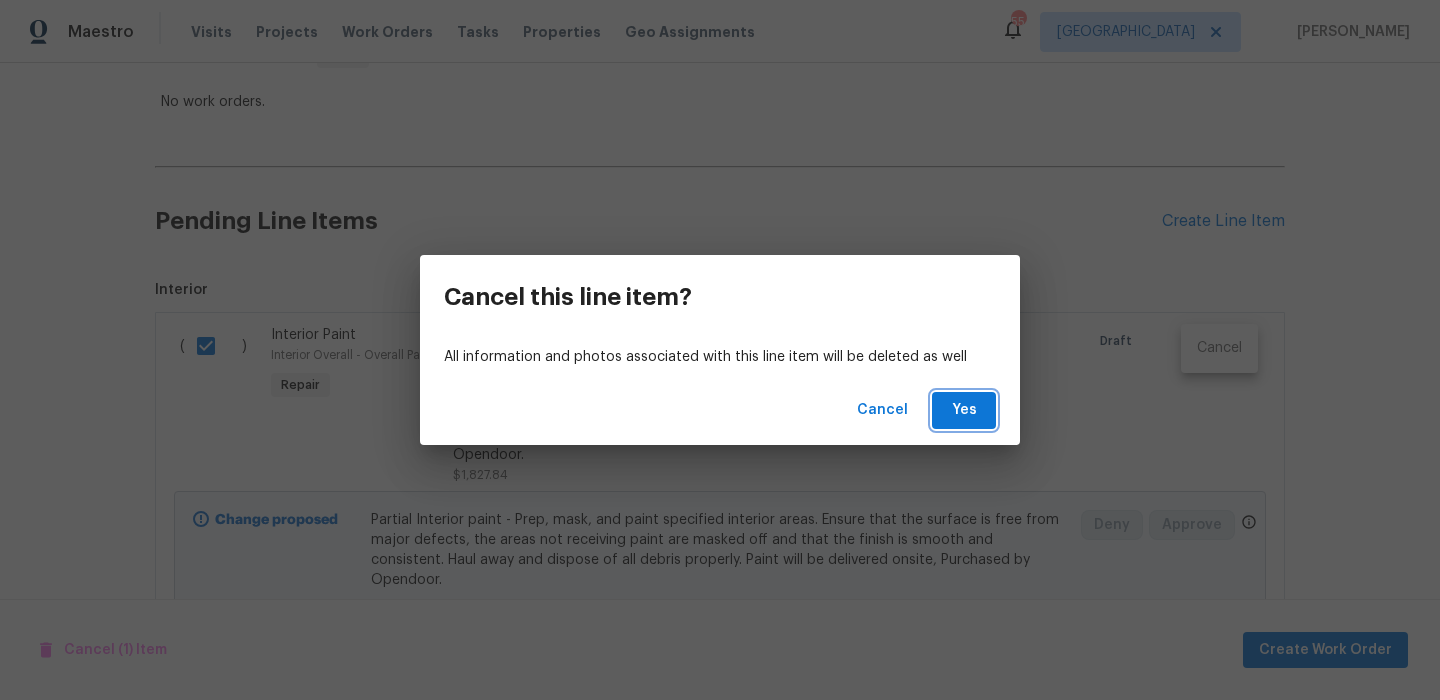 click on "Yes" at bounding box center (964, 410) 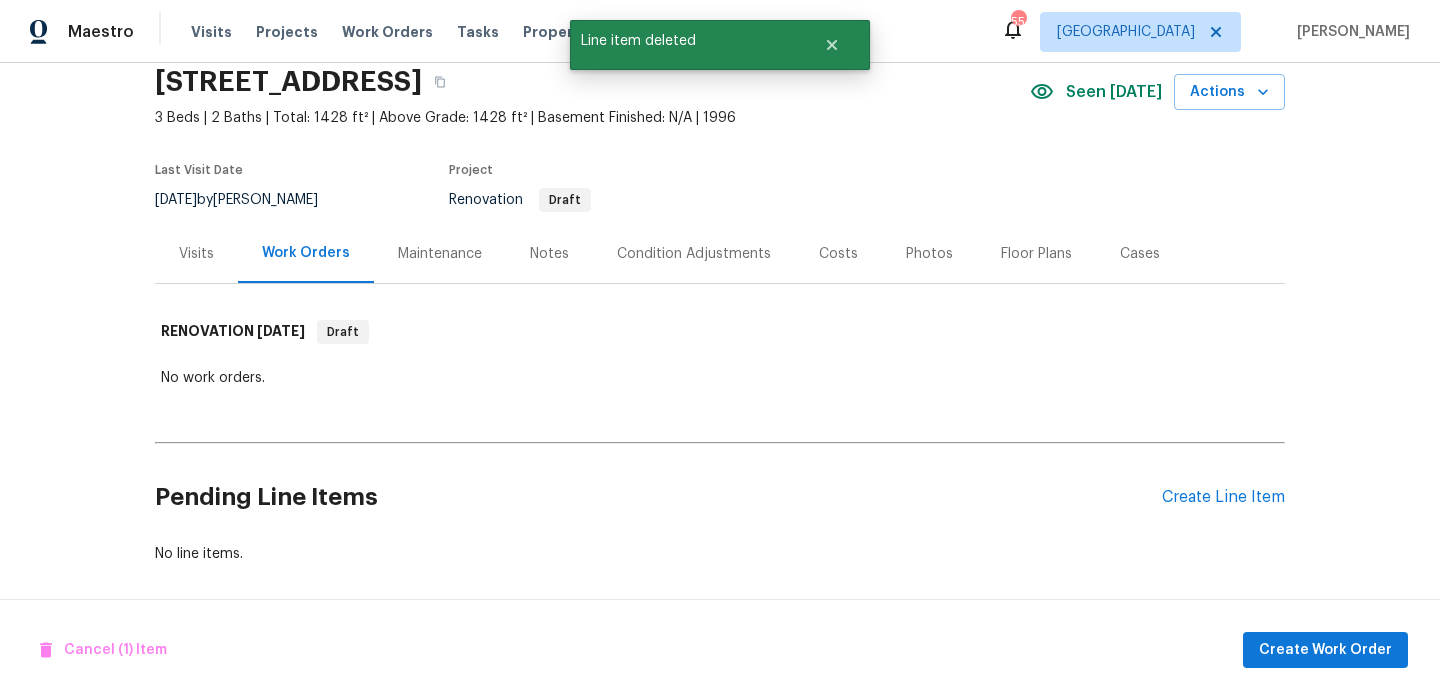 scroll, scrollTop: 79, scrollLeft: 0, axis: vertical 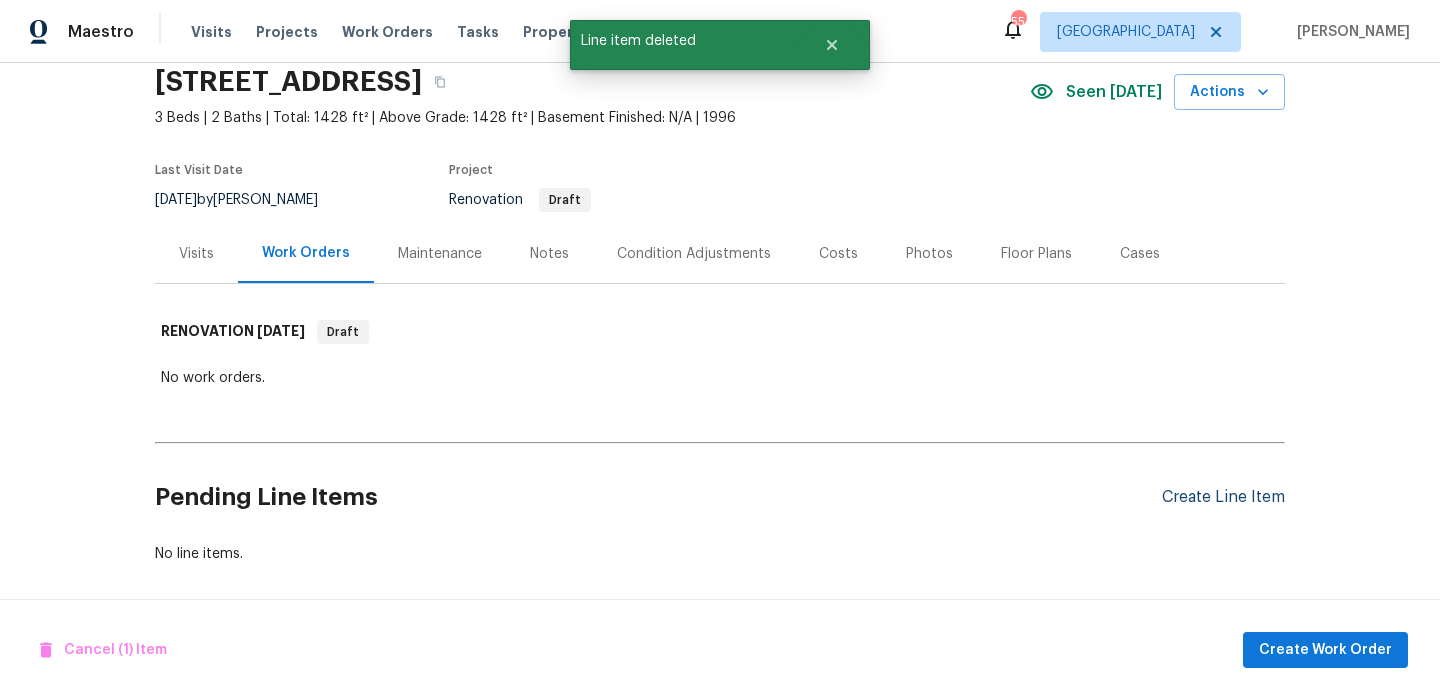 click on "Create Line Item" at bounding box center (1223, 497) 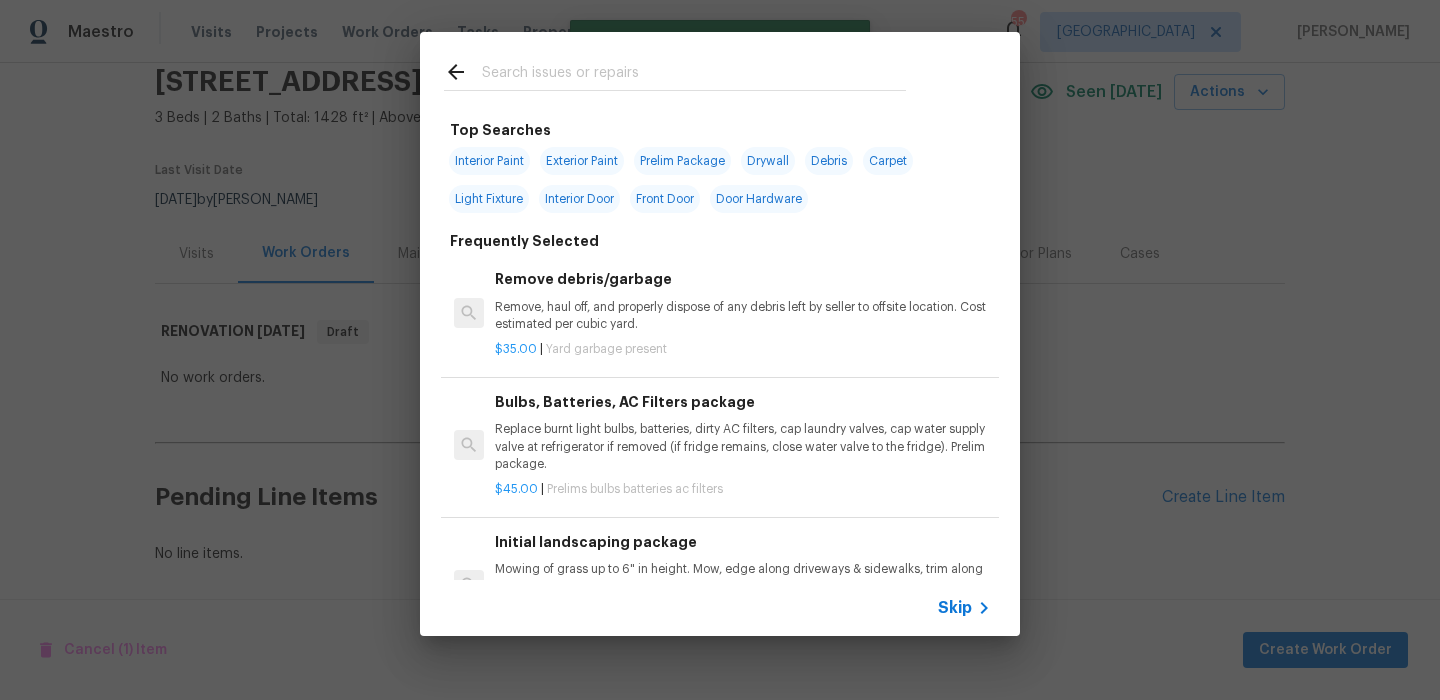 click on "Skip" at bounding box center [720, 608] 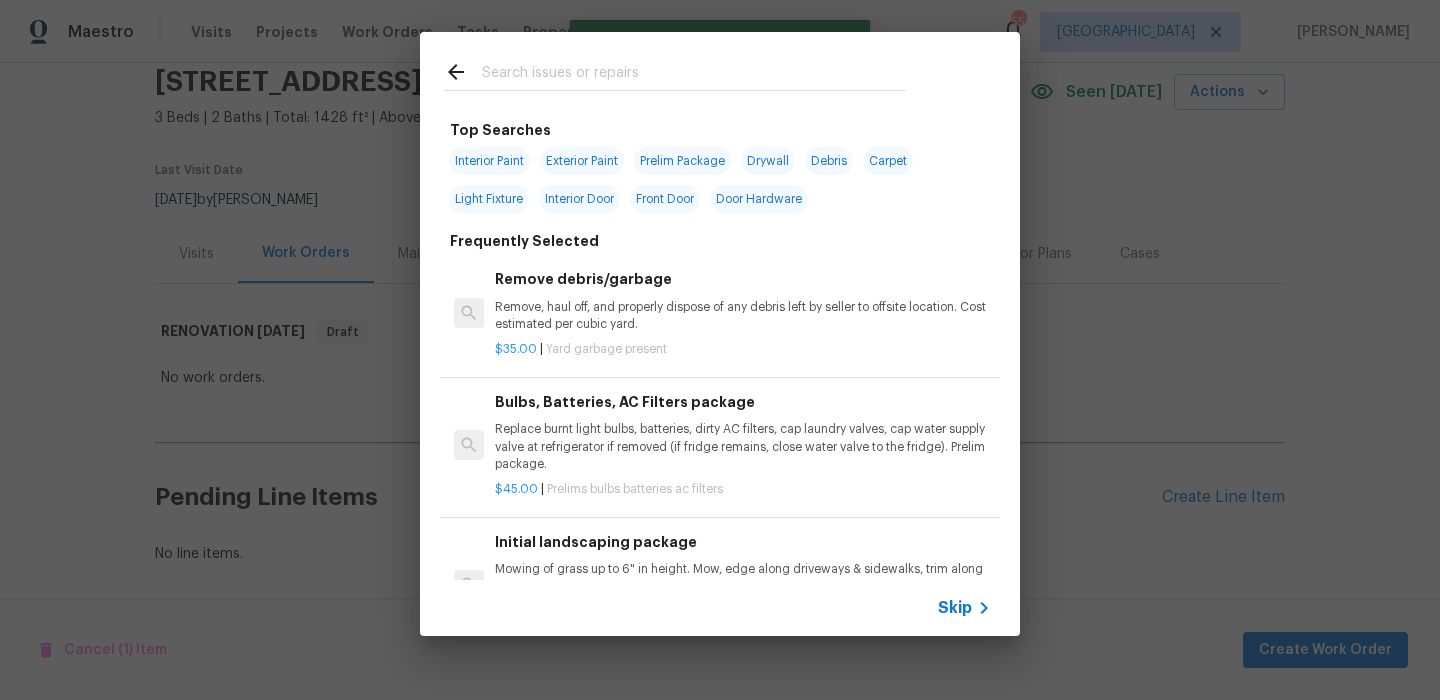 click on "Skip" at bounding box center [955, 608] 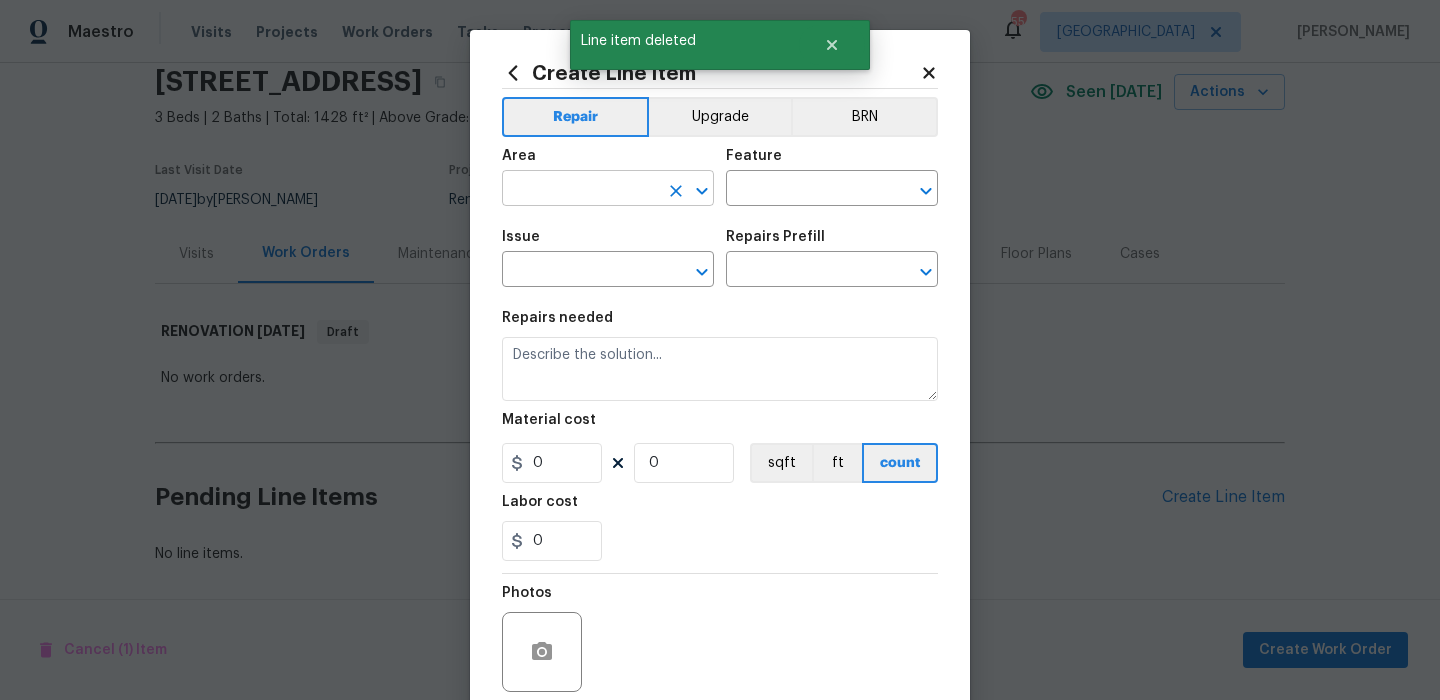 click at bounding box center [580, 190] 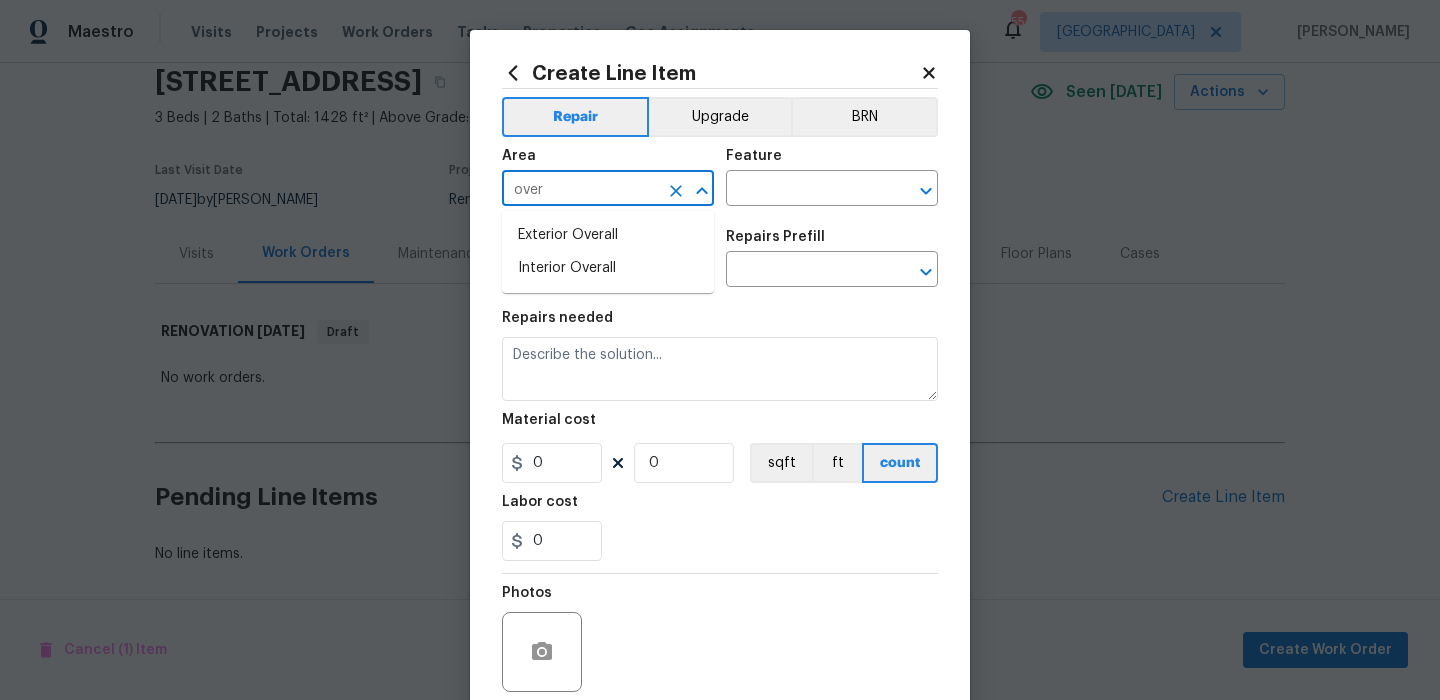 click on "Exterior Overall" at bounding box center (608, 235) 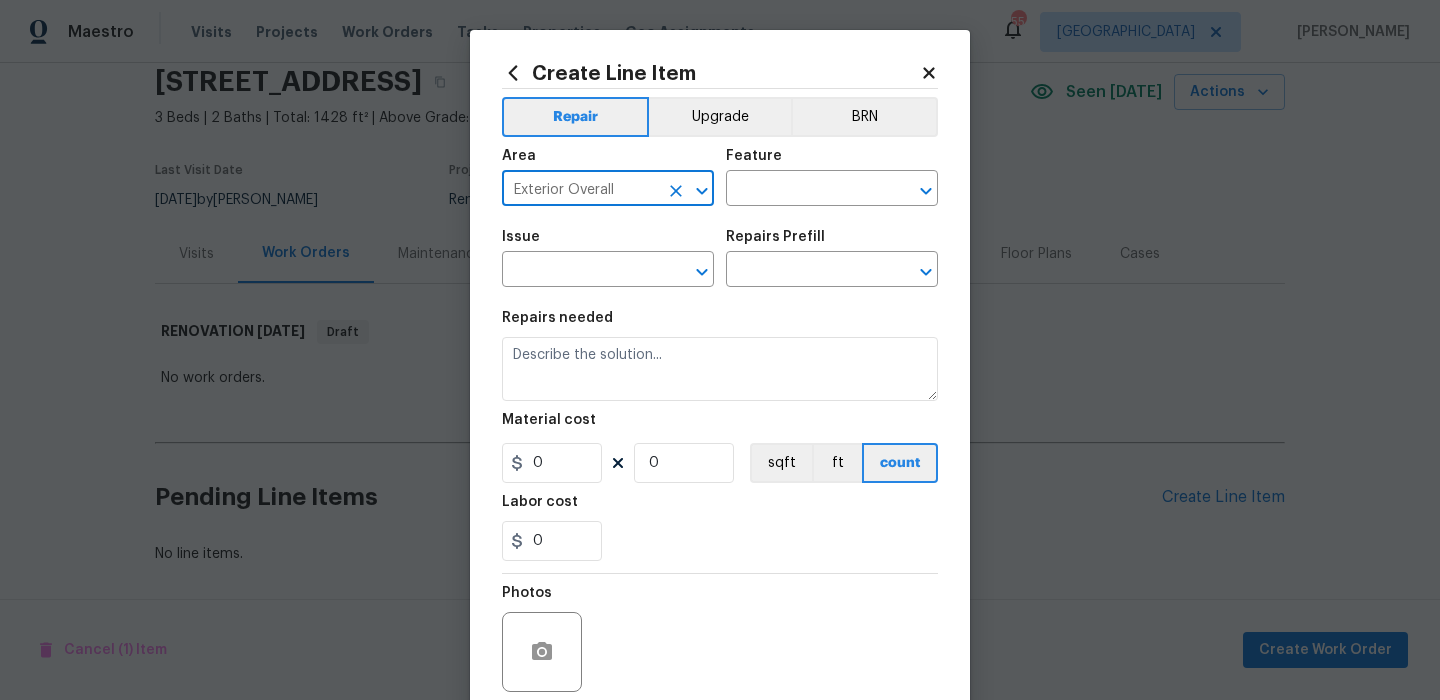 click 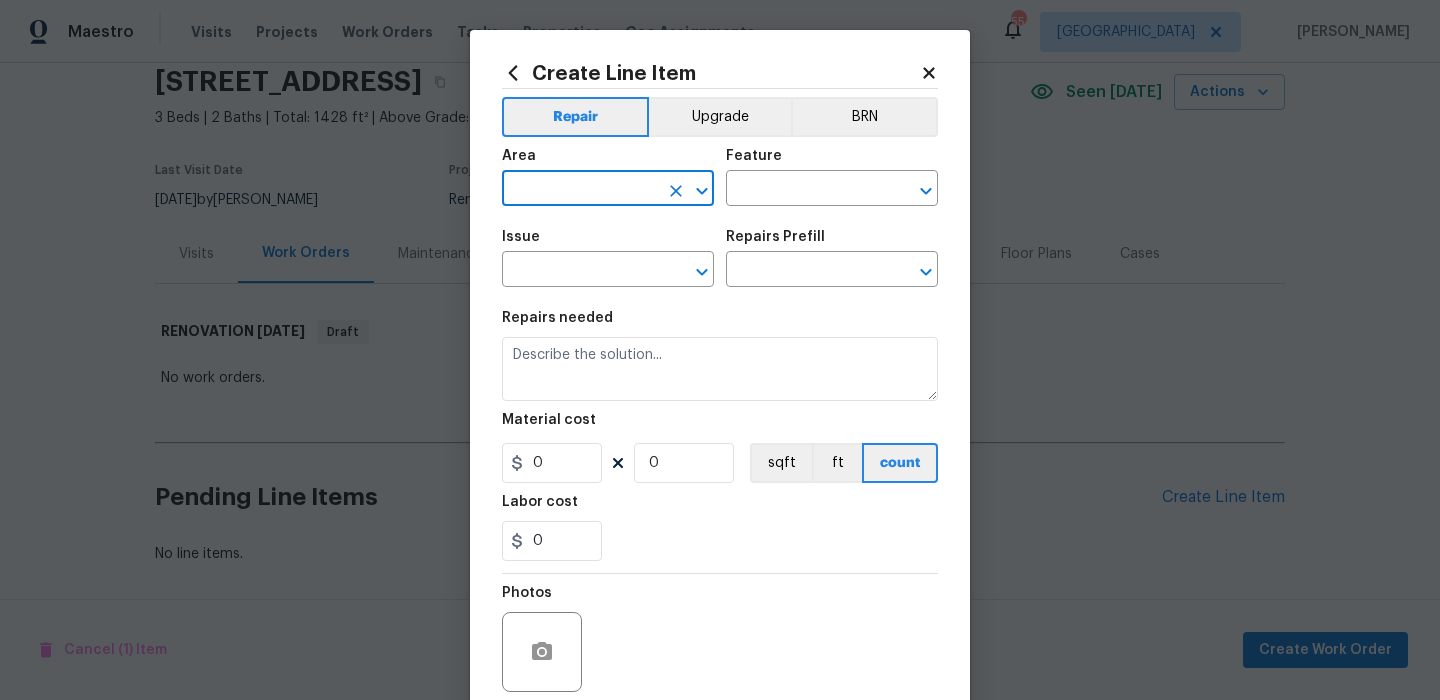 click at bounding box center [580, 190] 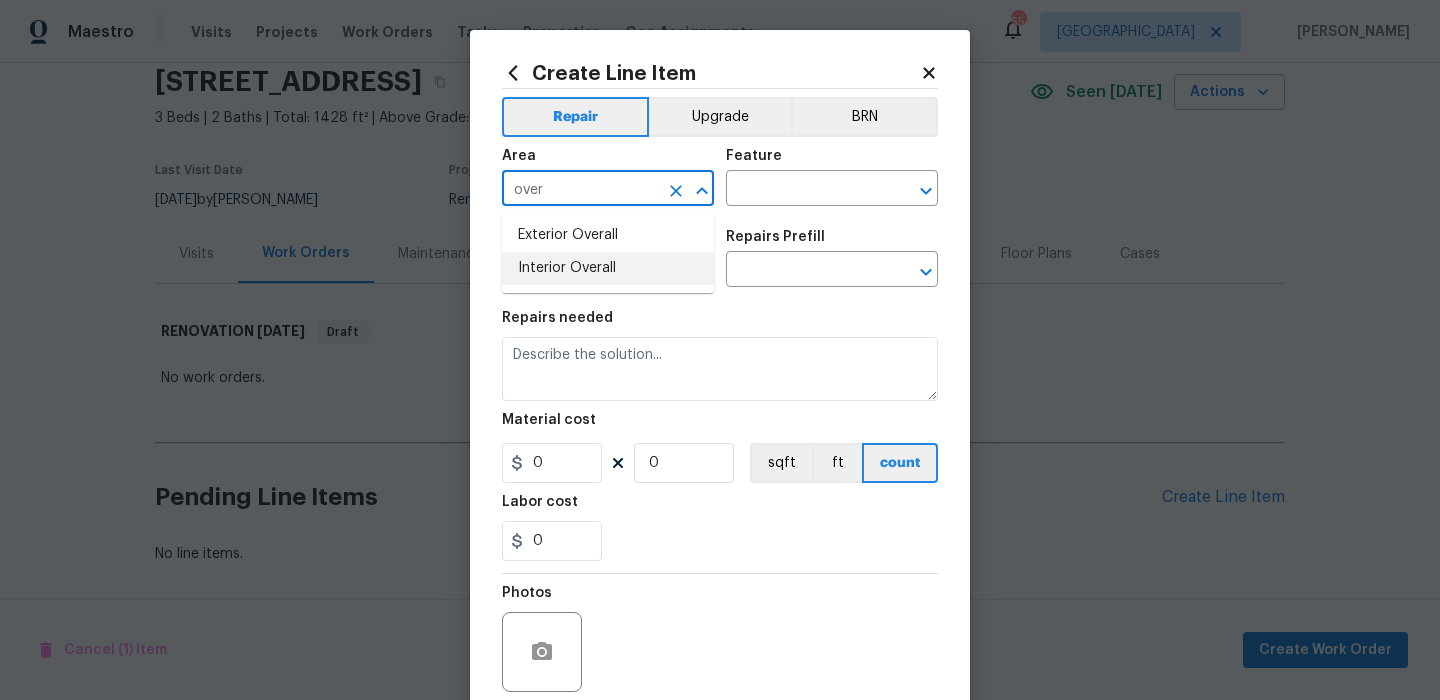drag, startPoint x: 603, startPoint y: 263, endPoint x: 700, endPoint y: 222, distance: 105.30907 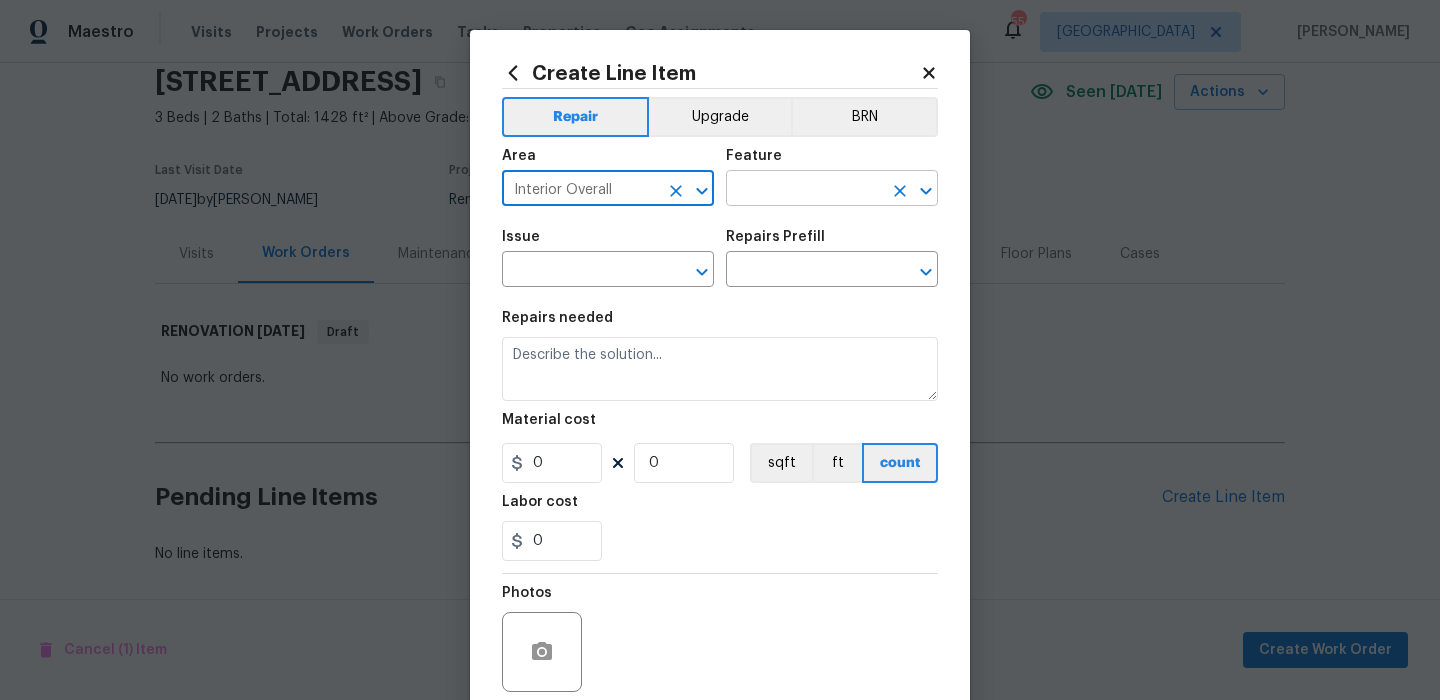 type on "Interior Overall" 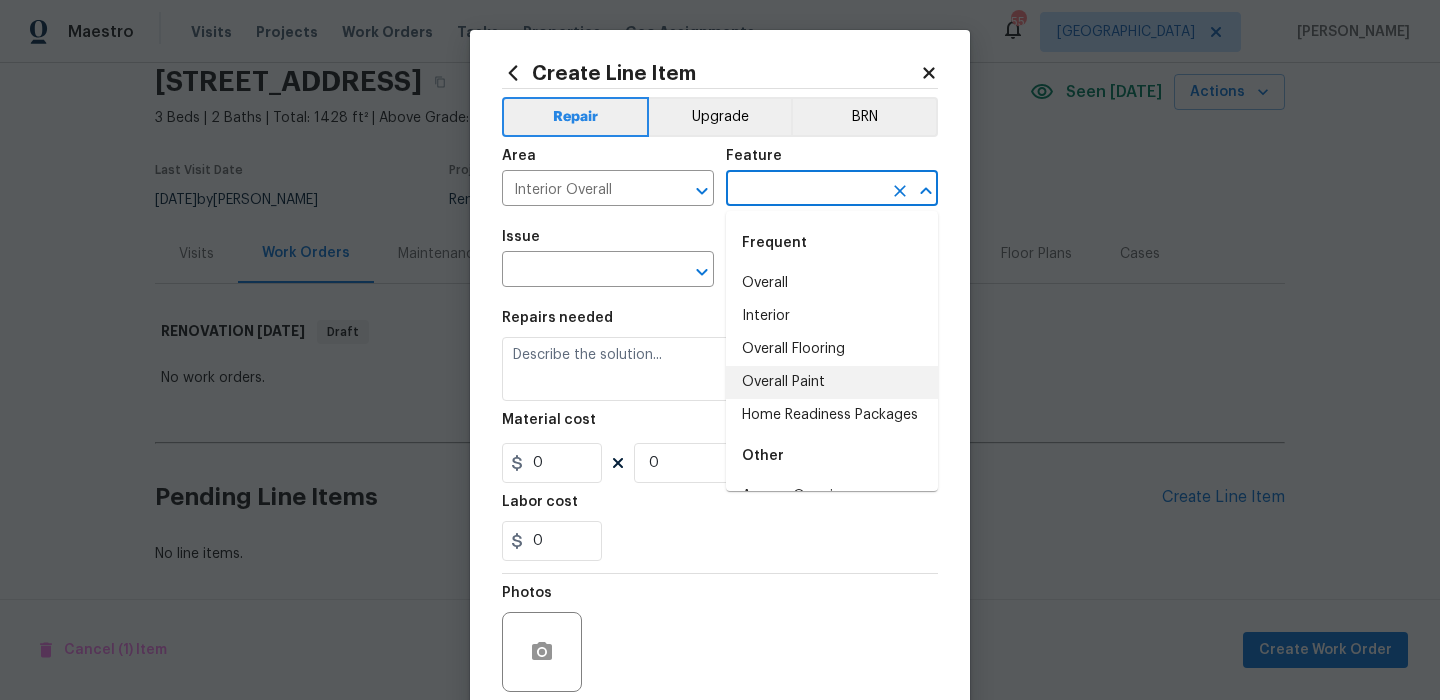 click on "Overall Paint" at bounding box center (832, 382) 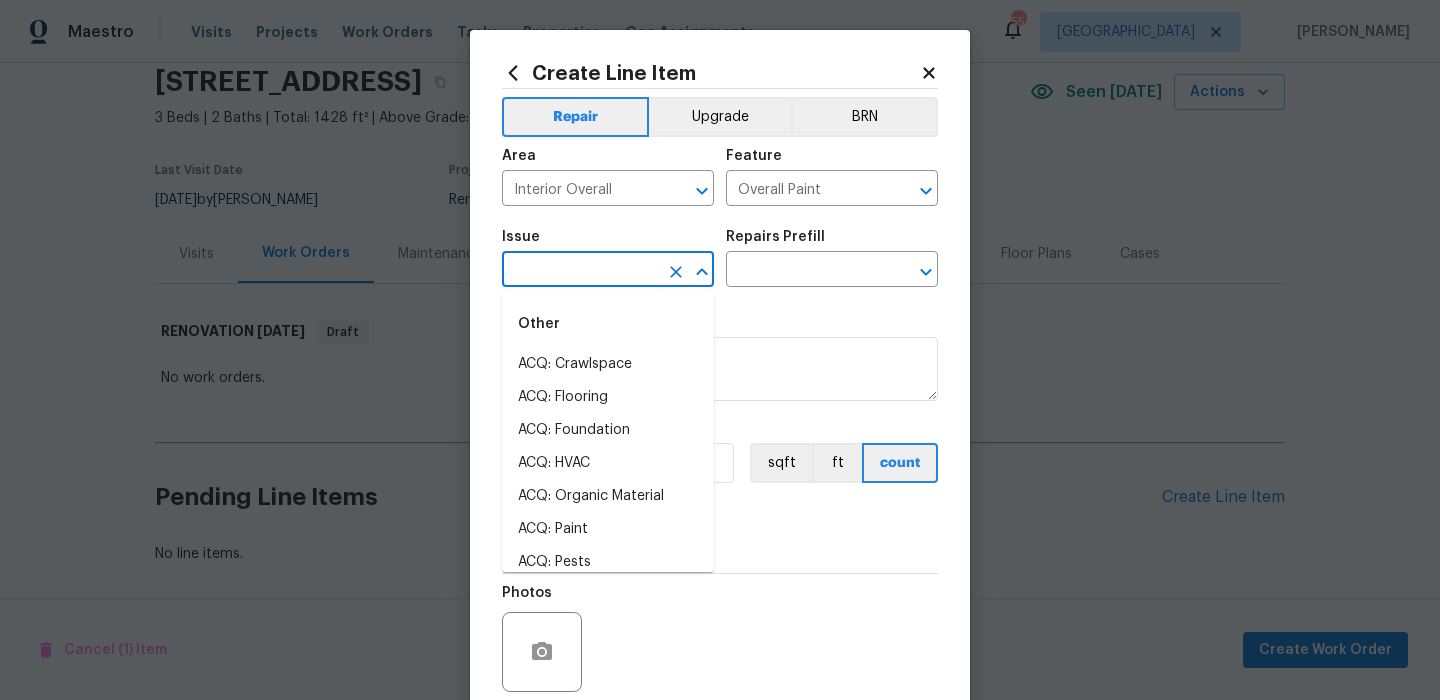 click at bounding box center (580, 271) 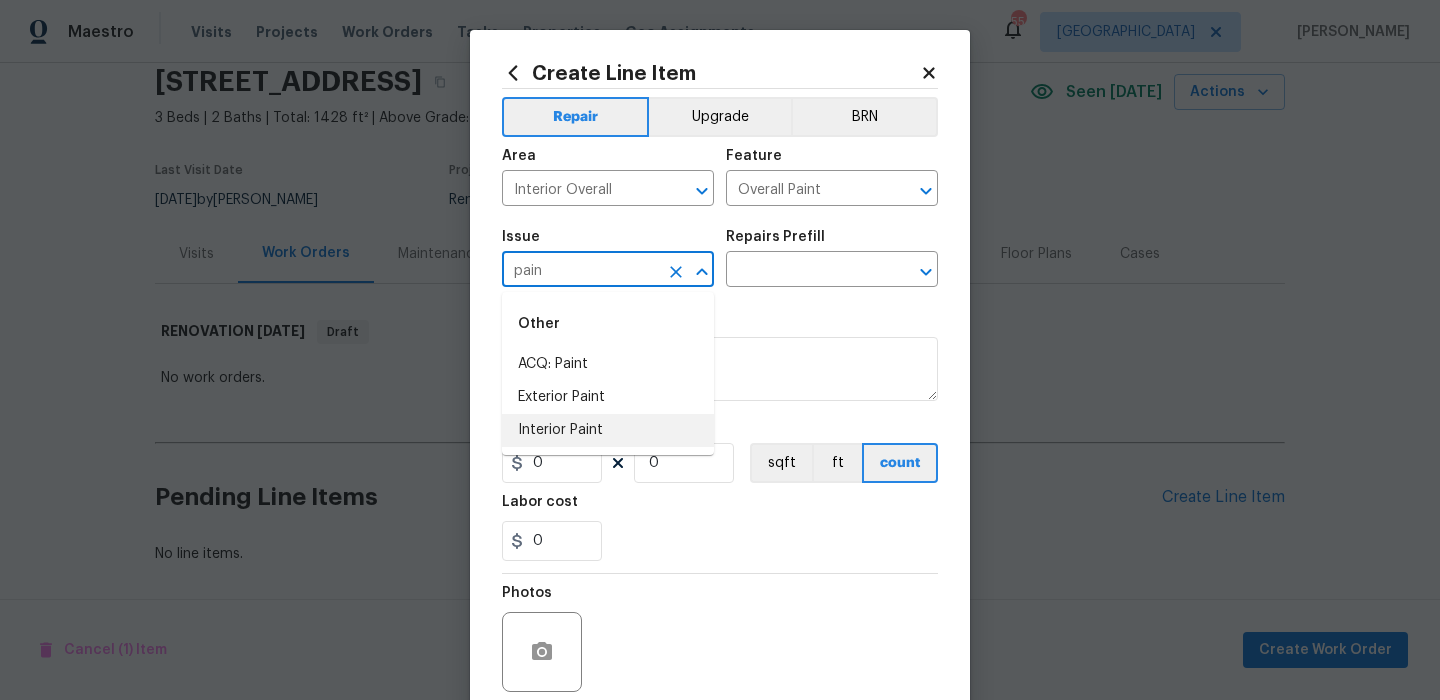 click on "Interior Paint" at bounding box center (608, 430) 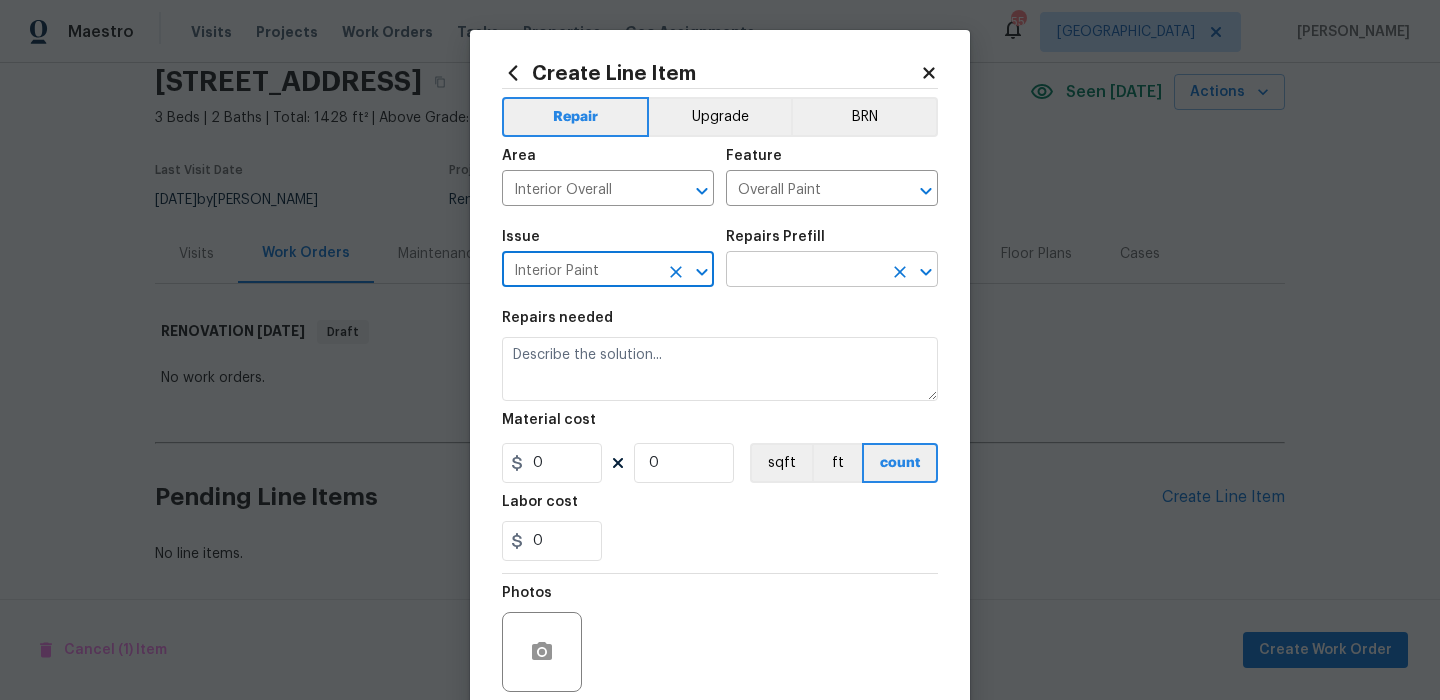 type on "Interior Paint" 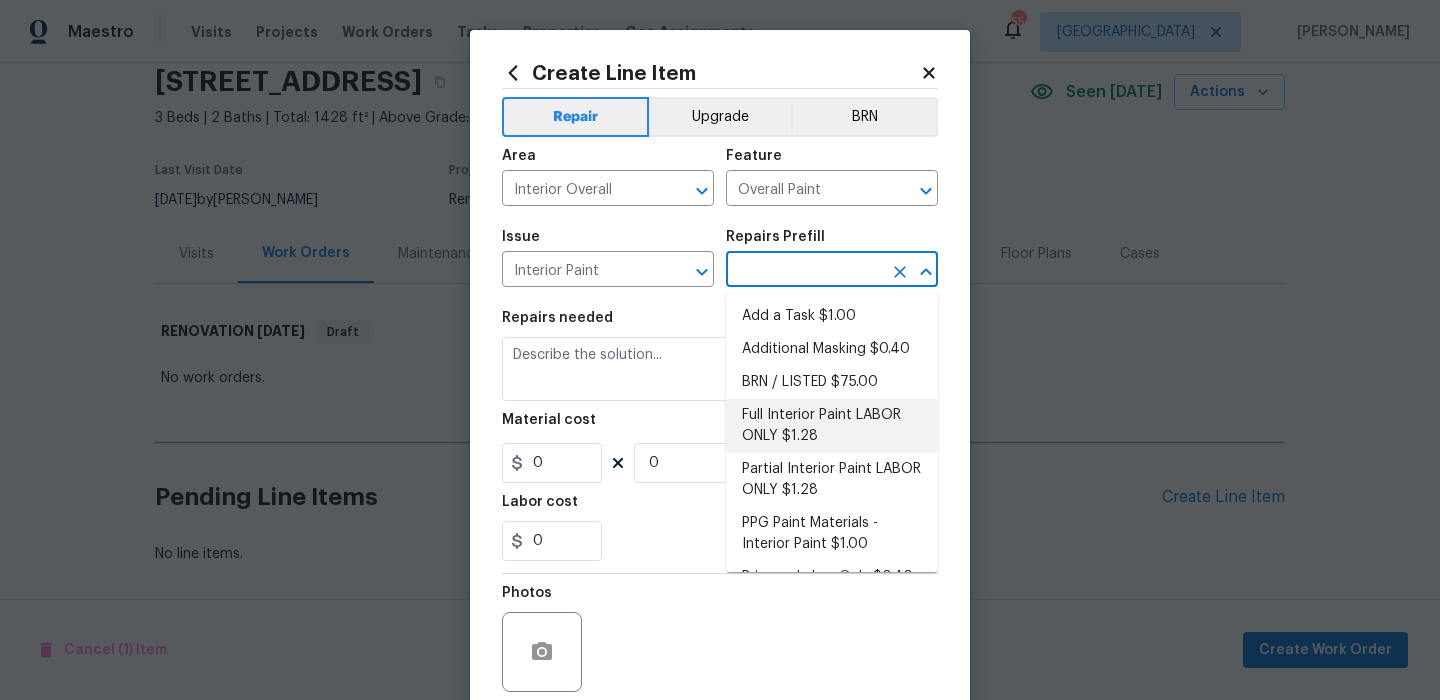 click on "Full Interior Paint LABOR ONLY $1.28" at bounding box center (832, 426) 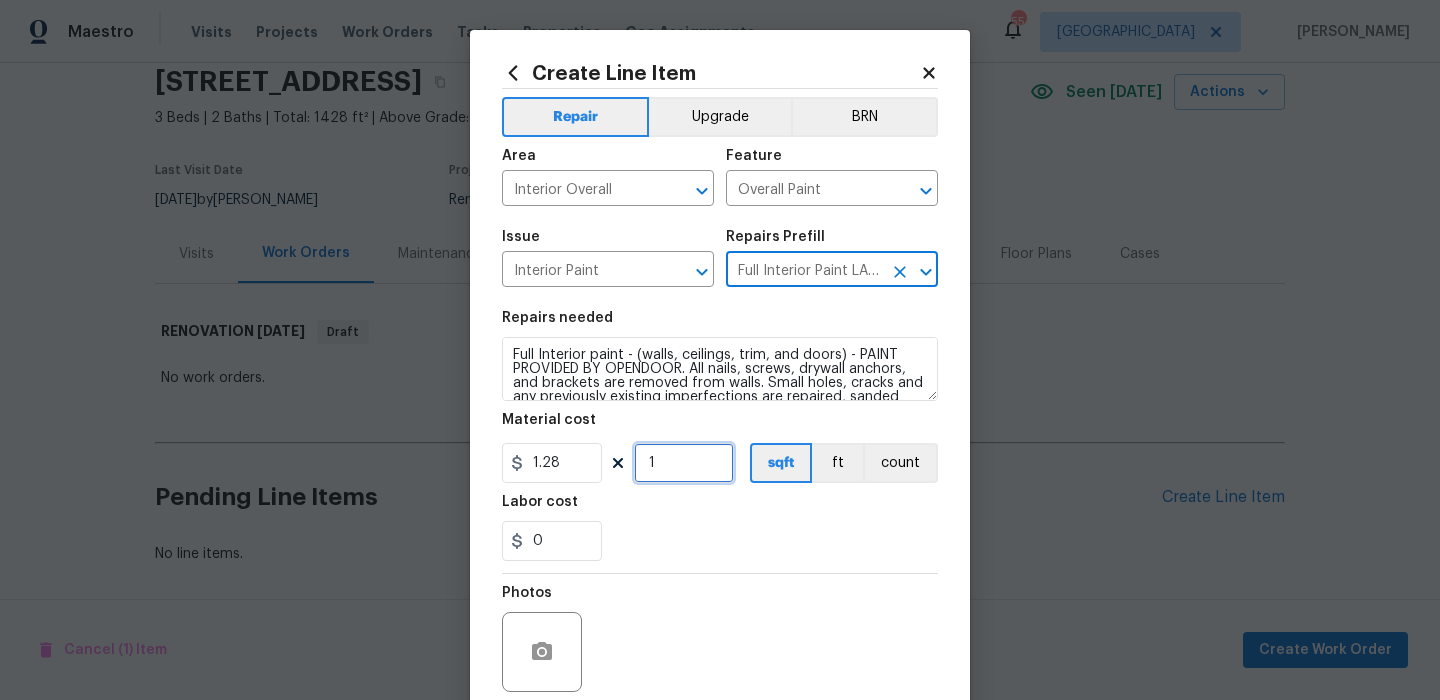 click on "1" at bounding box center [684, 463] 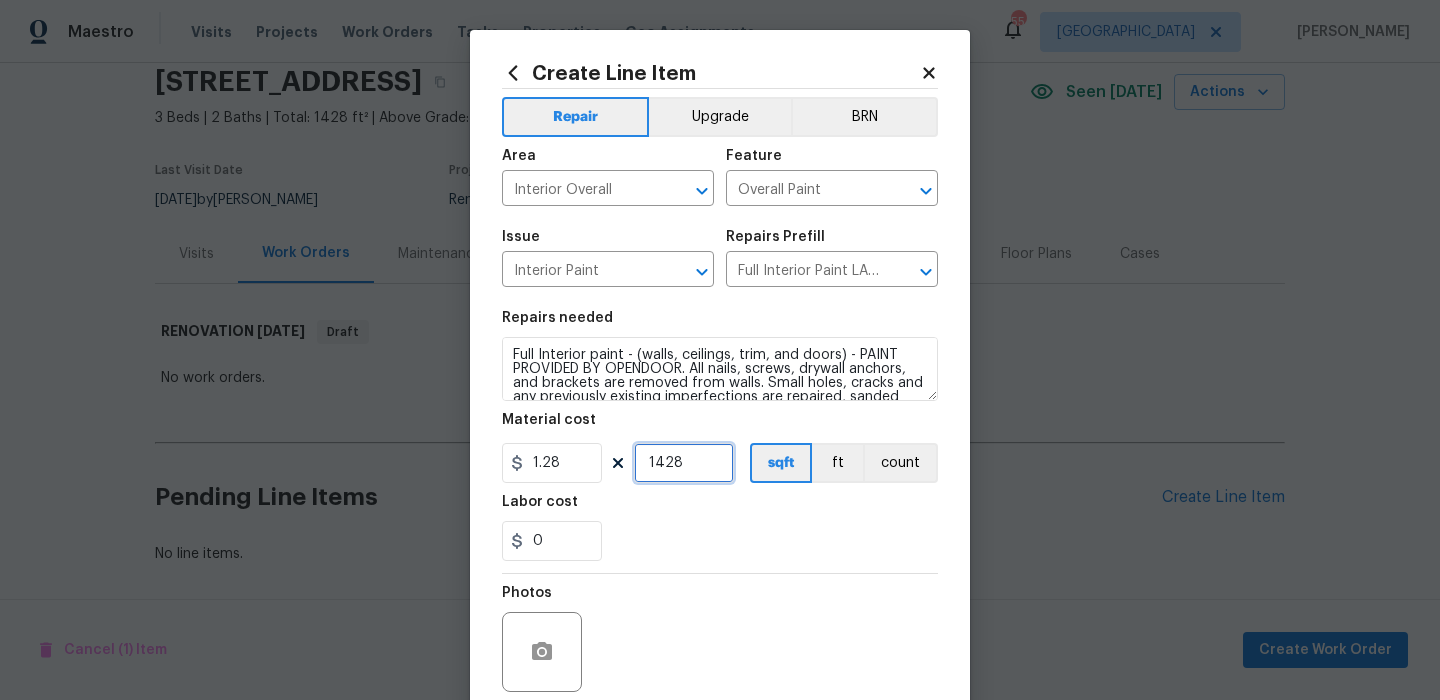 scroll, scrollTop: 162, scrollLeft: 0, axis: vertical 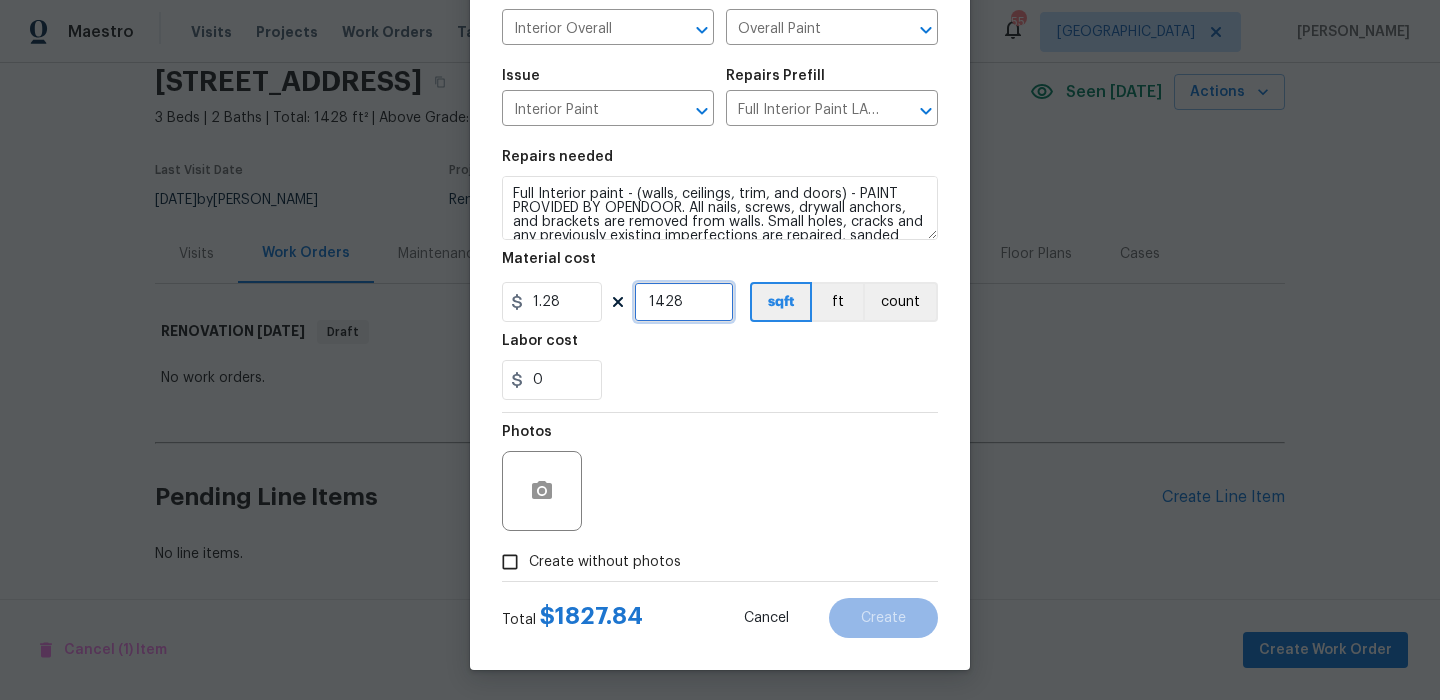 type on "1428" 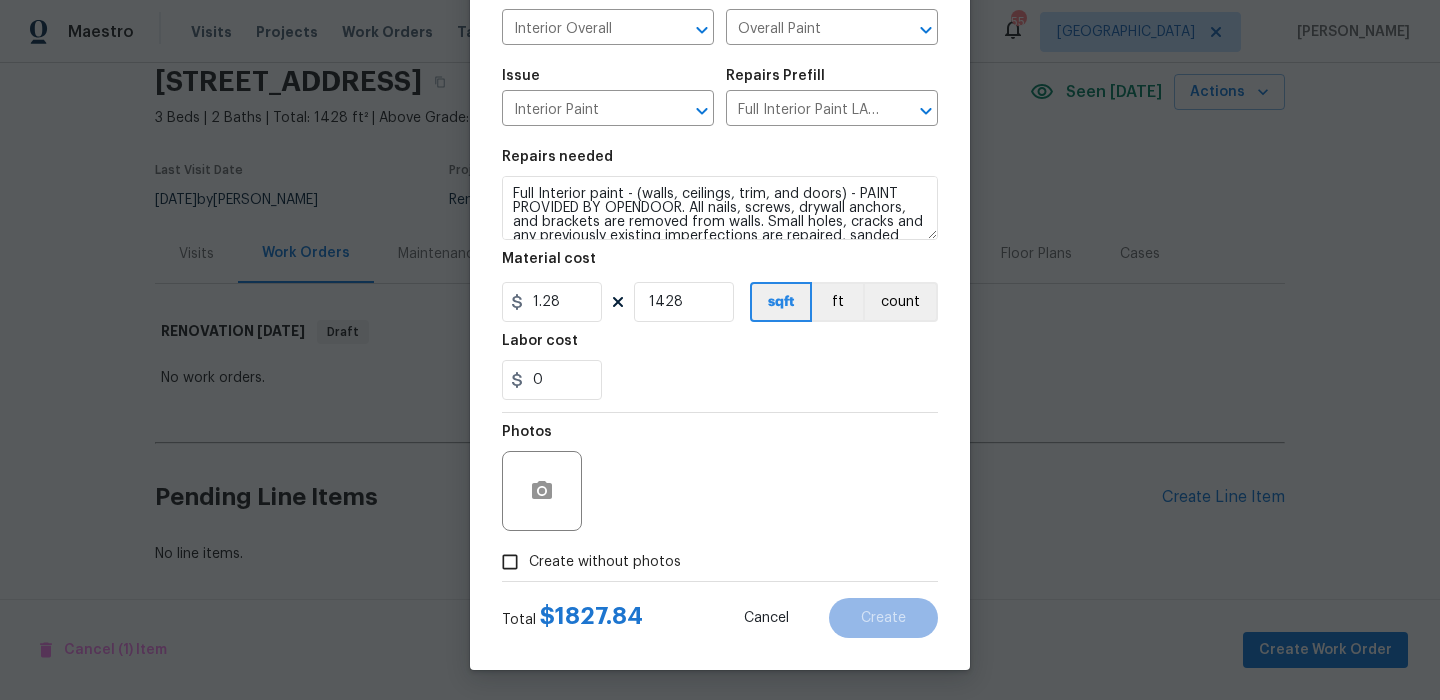 click on "Create without photos" at bounding box center [605, 562] 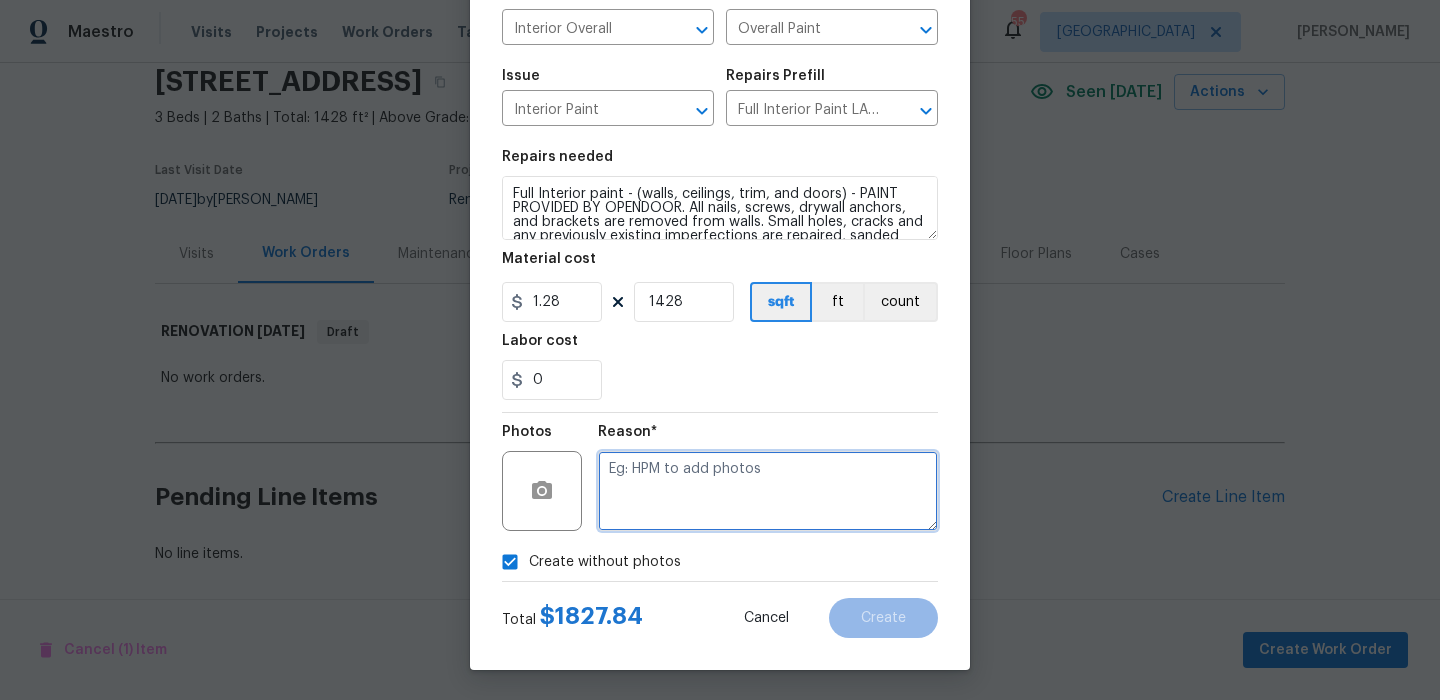 click at bounding box center (768, 491) 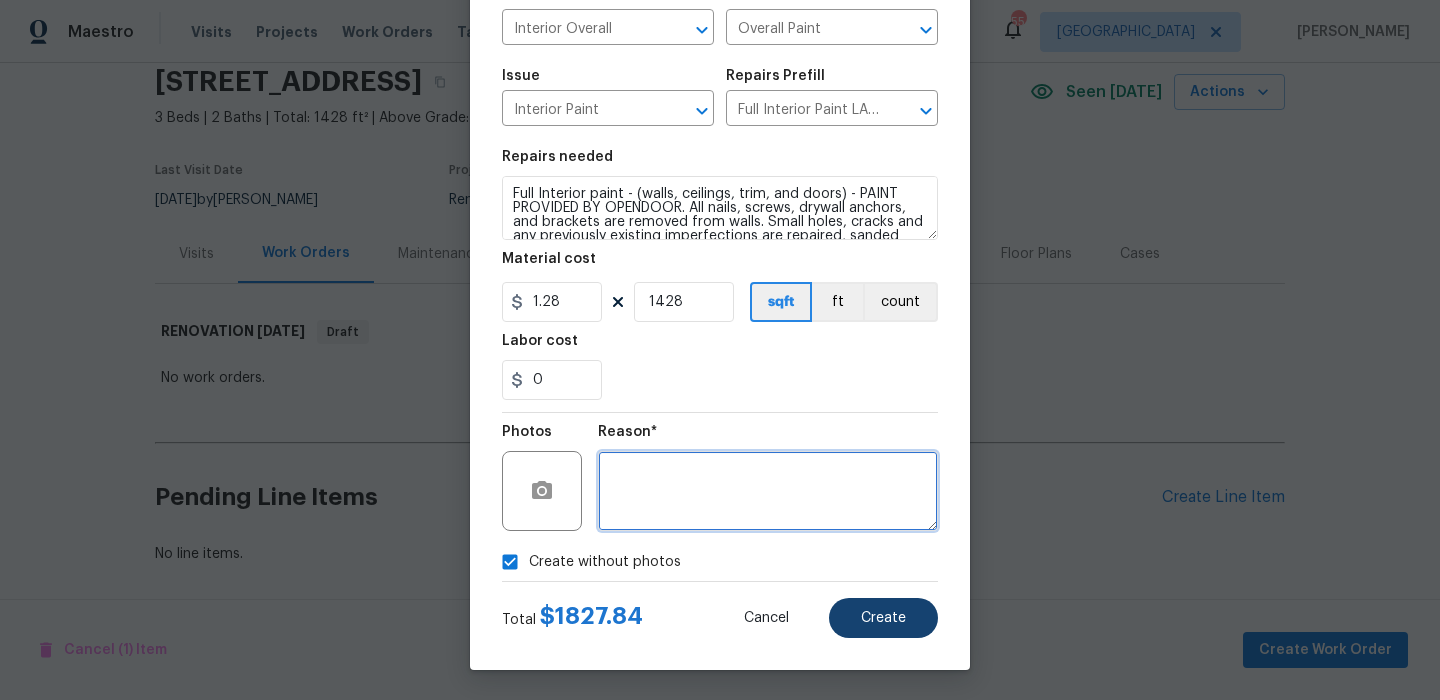 type 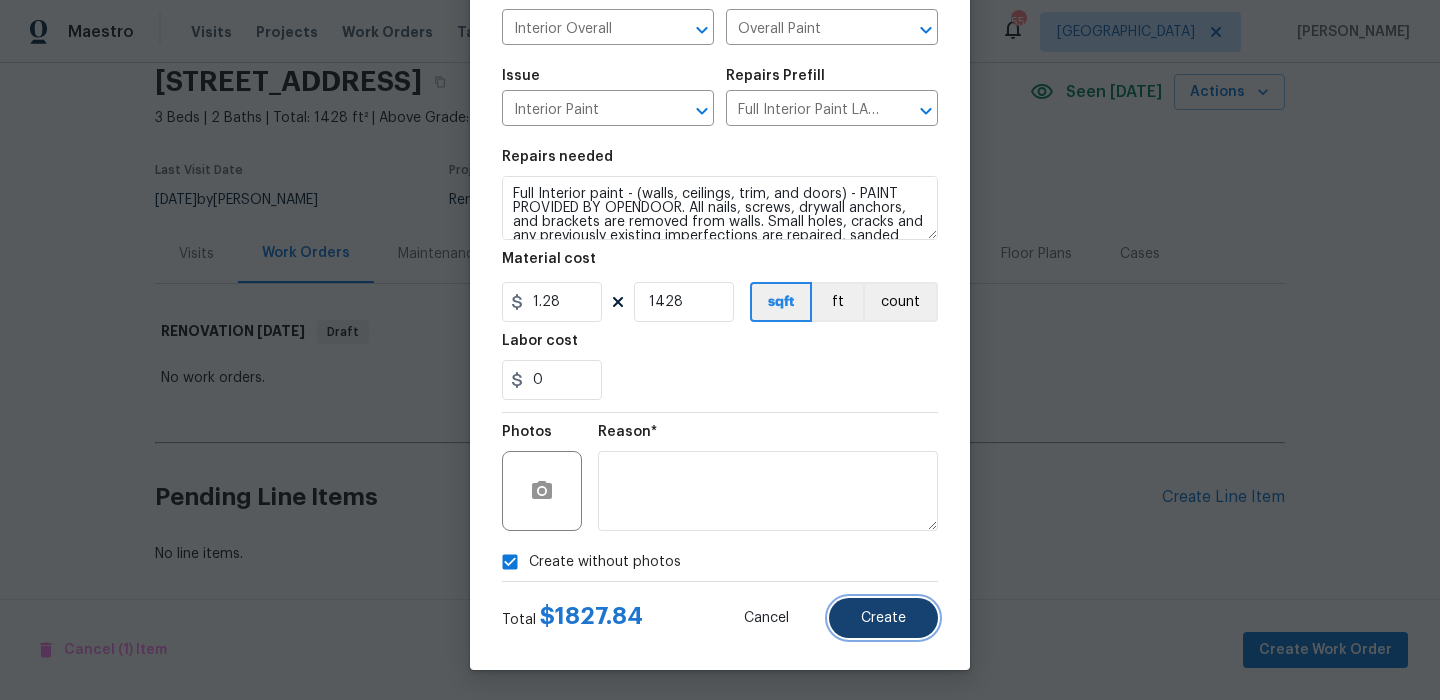 click on "Create" at bounding box center [883, 618] 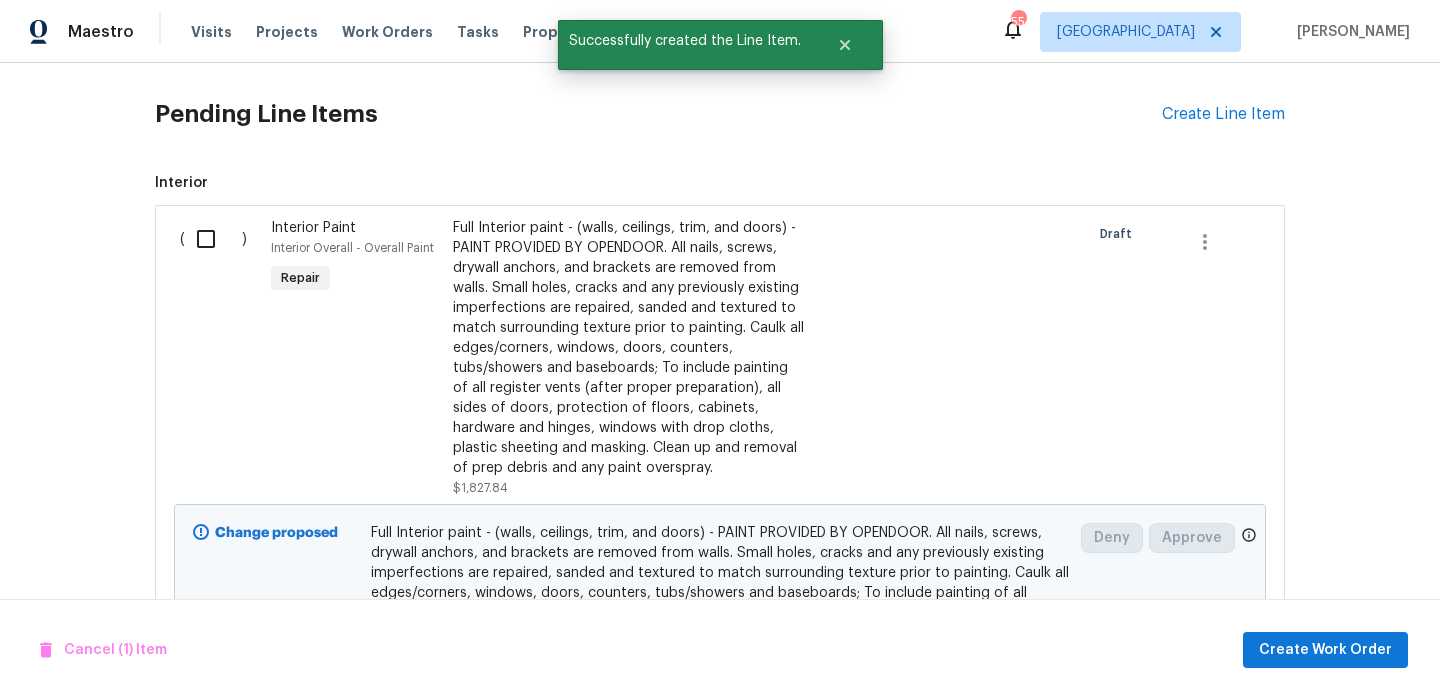scroll, scrollTop: 565, scrollLeft: 0, axis: vertical 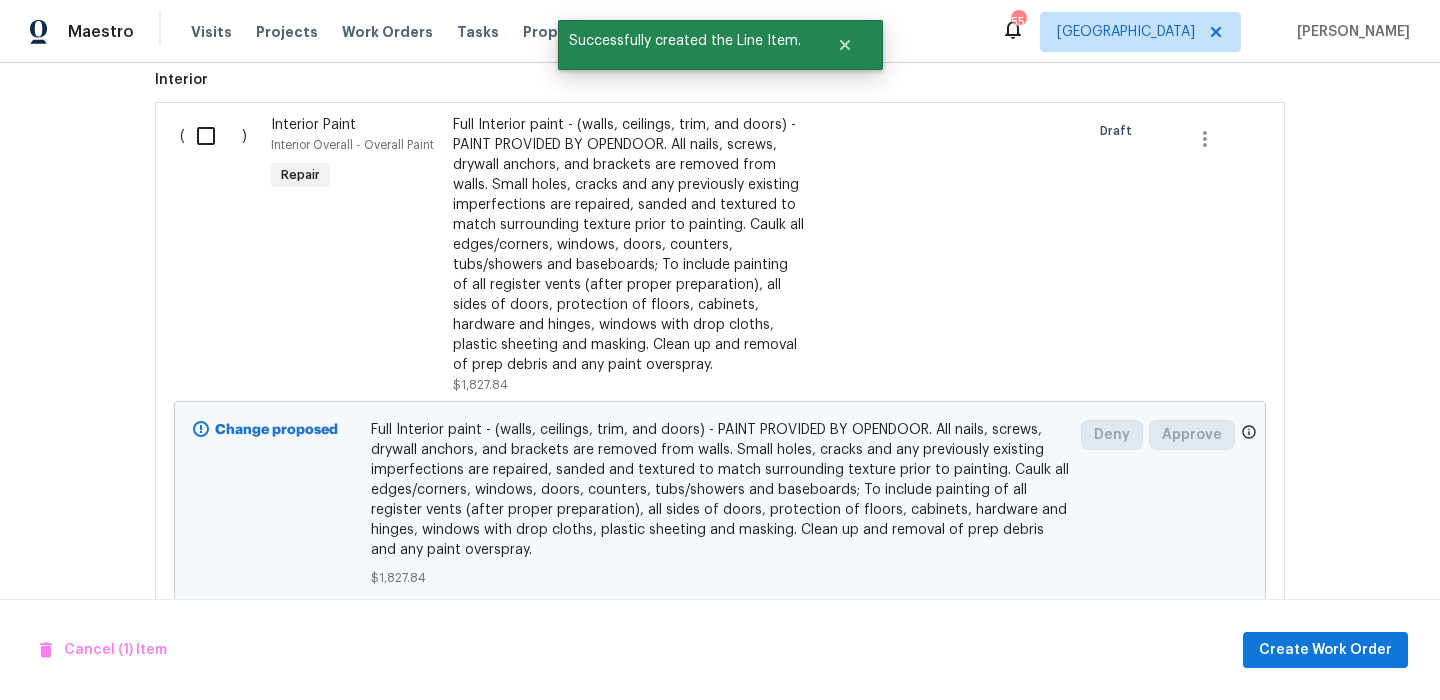 click at bounding box center (213, 136) 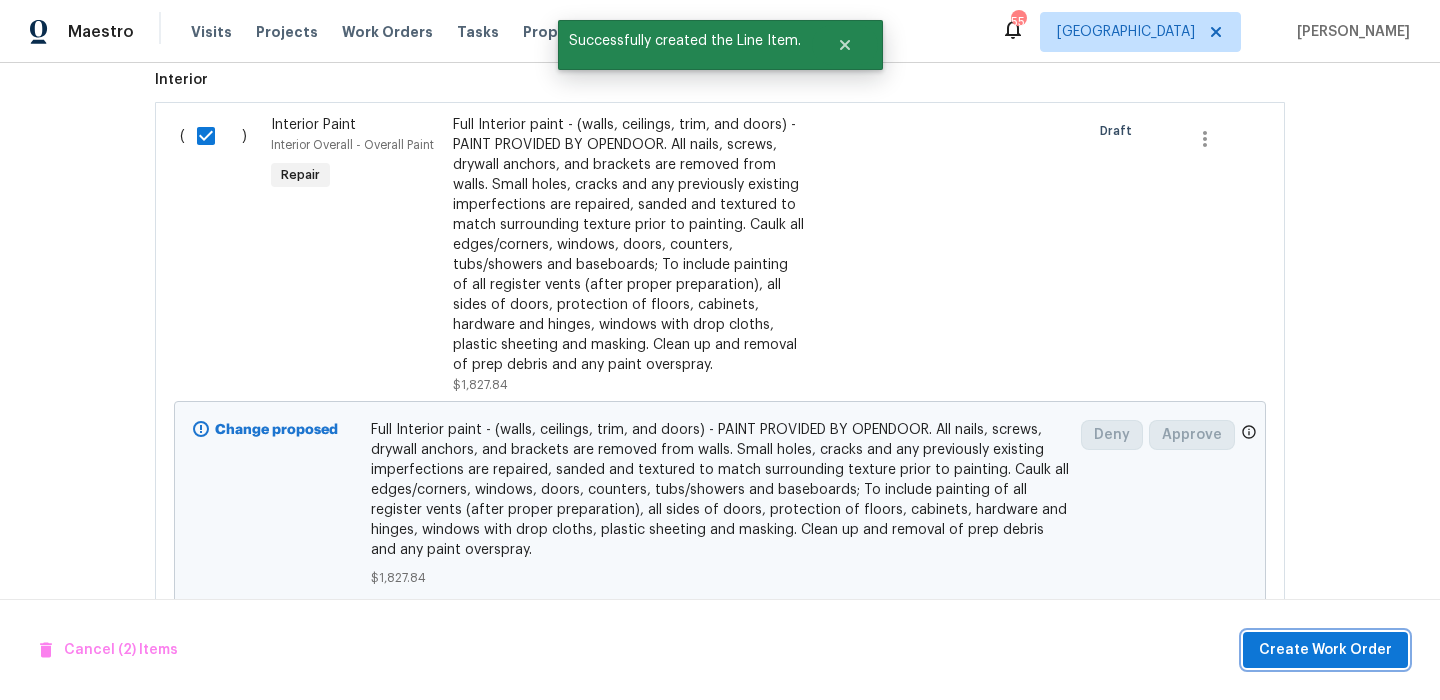 click on "Create Work Order" at bounding box center [1325, 650] 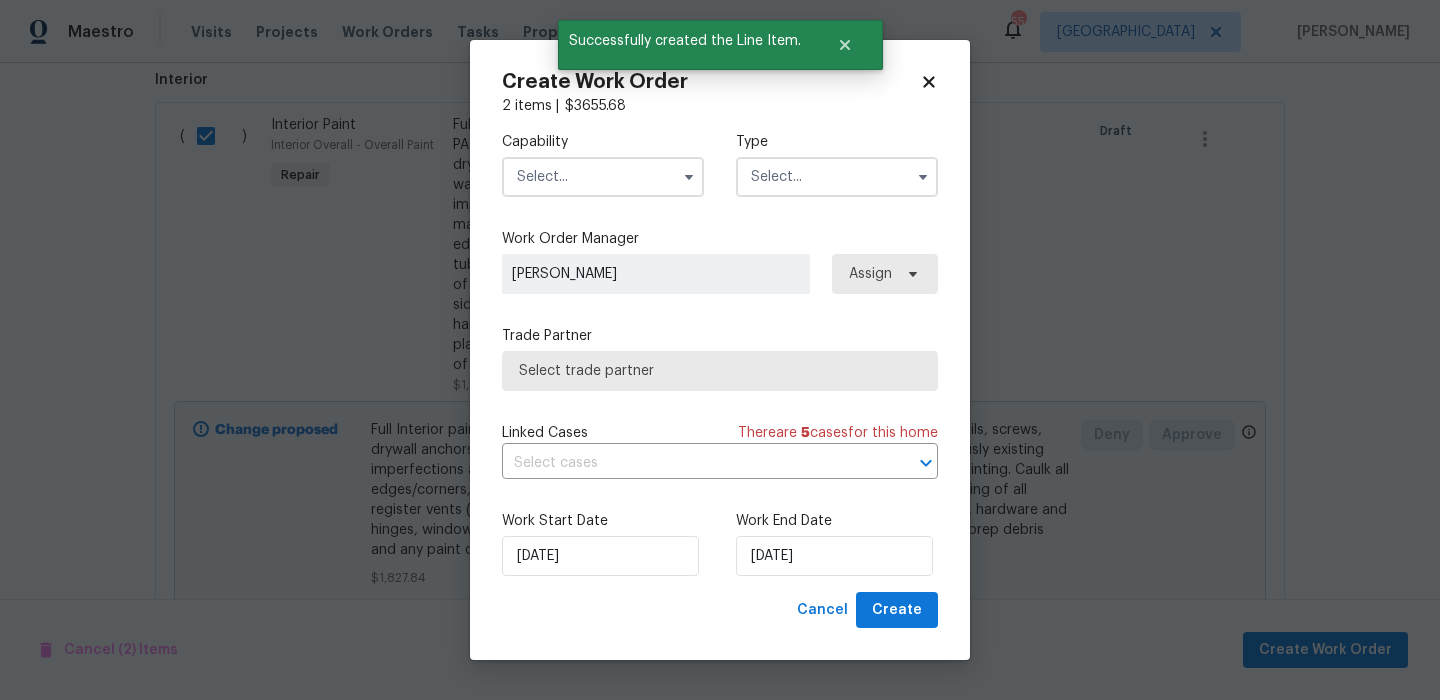 click on "Capability   Type" at bounding box center (720, 164) 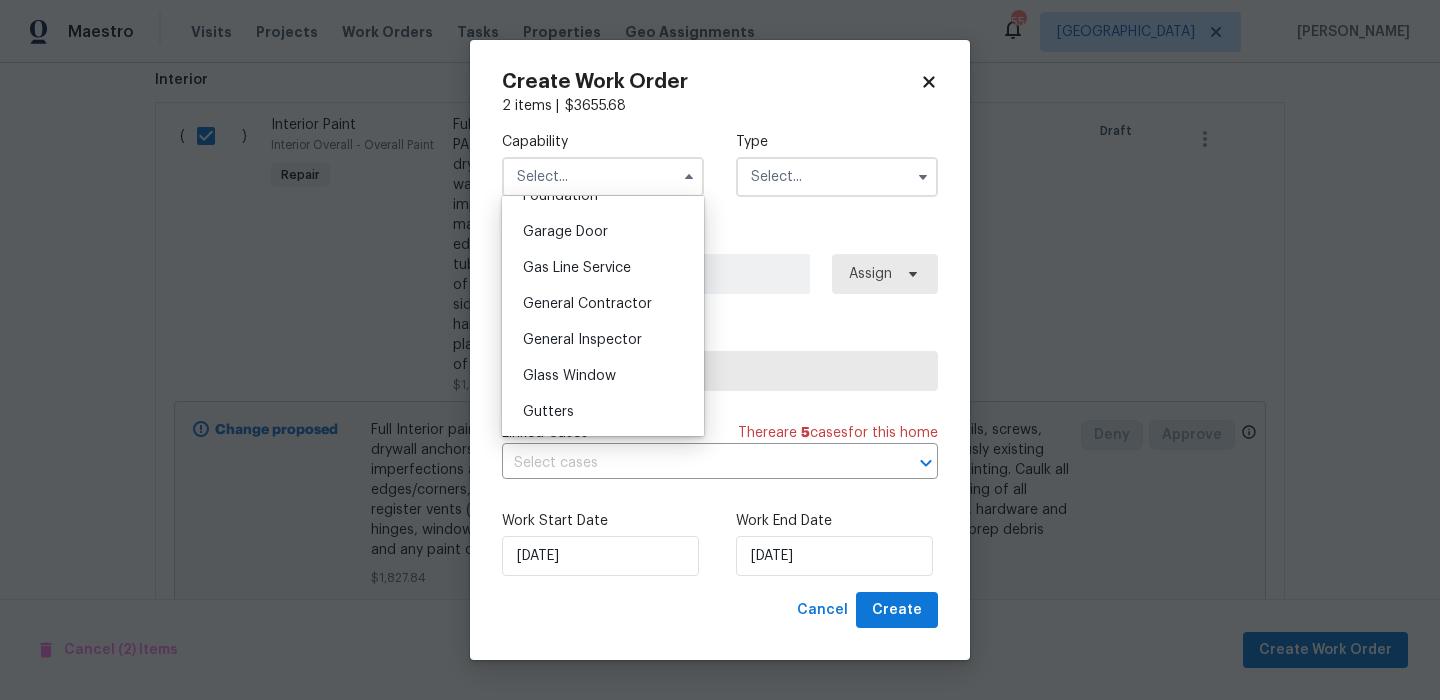 scroll, scrollTop: 871, scrollLeft: 0, axis: vertical 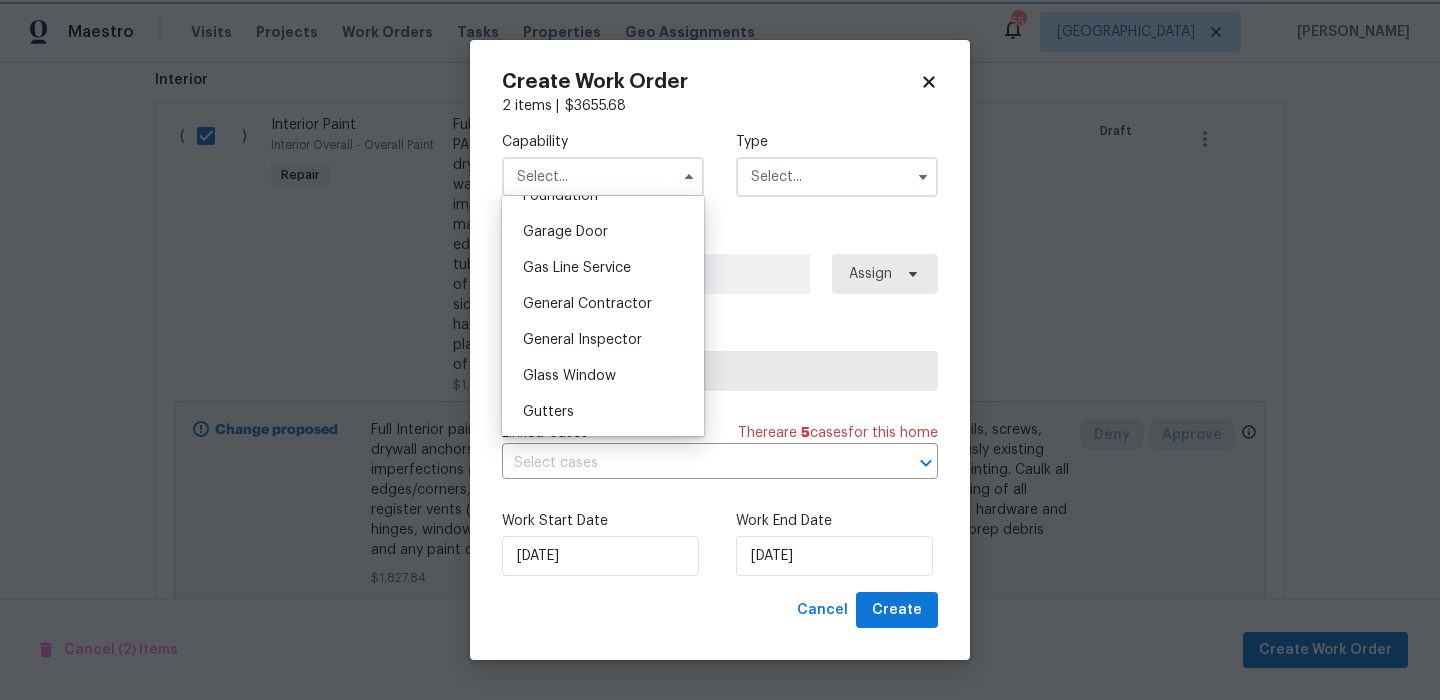 type on "General Contractor" 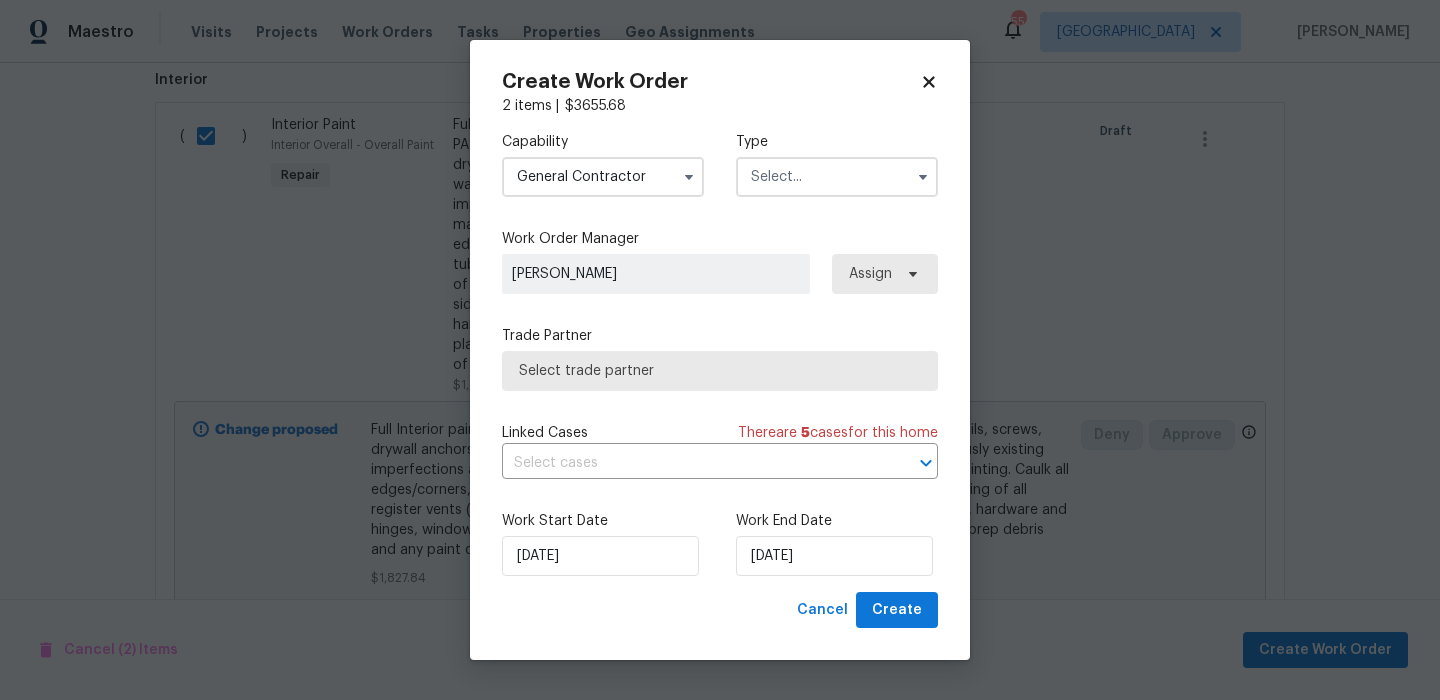 click at bounding box center (837, 177) 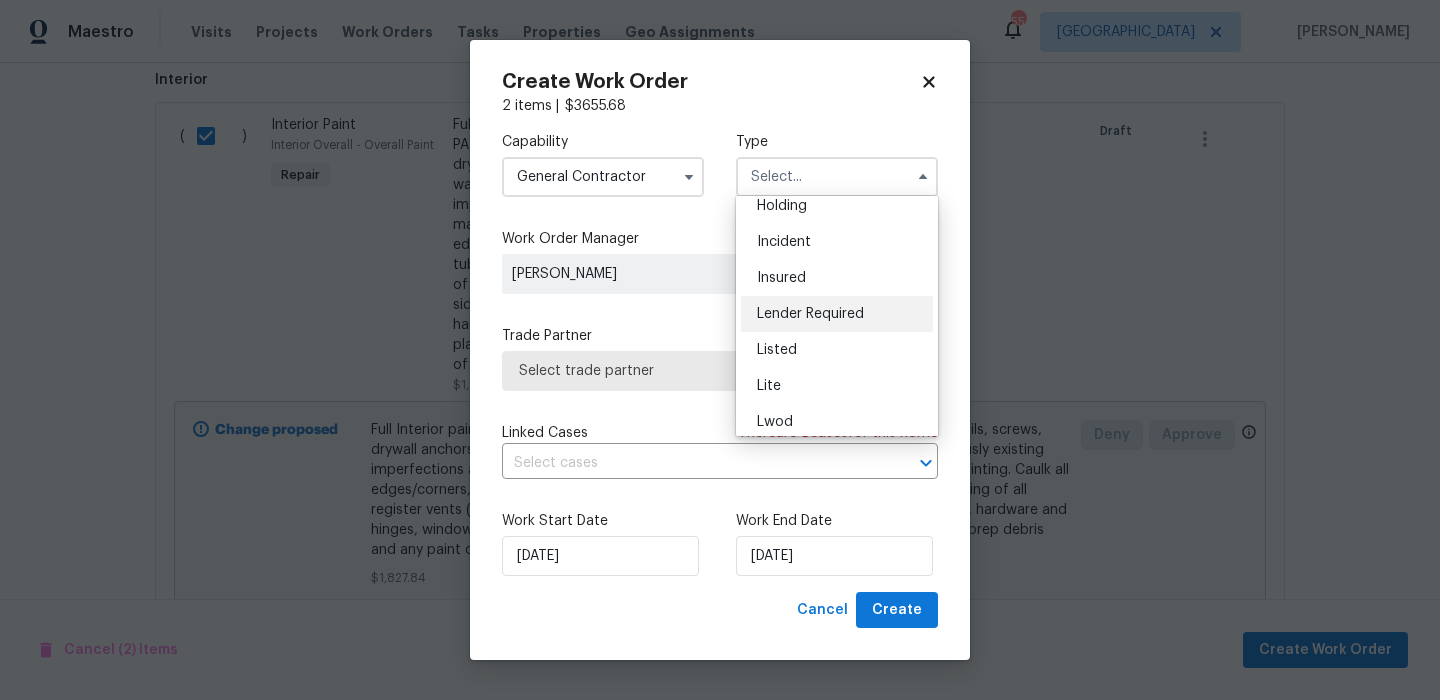 scroll, scrollTop: 454, scrollLeft: 0, axis: vertical 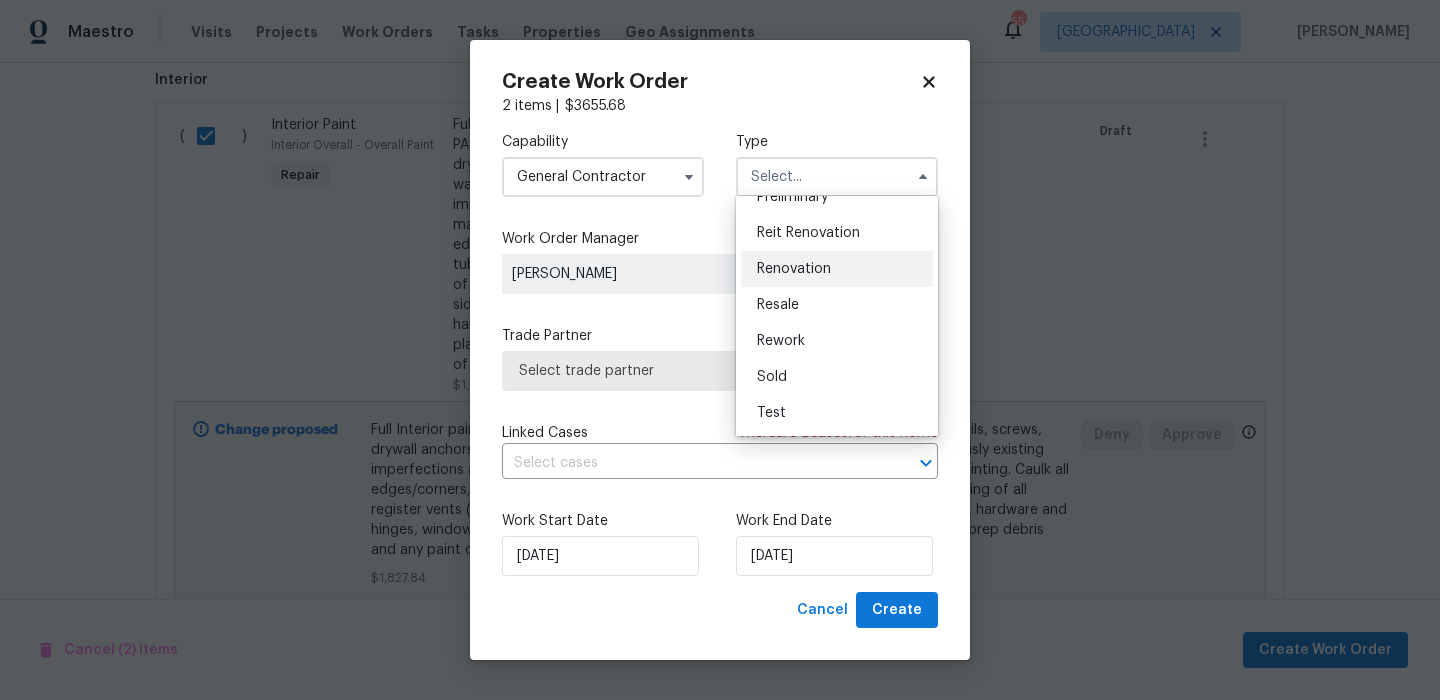 click on "Renovation" at bounding box center [837, 269] 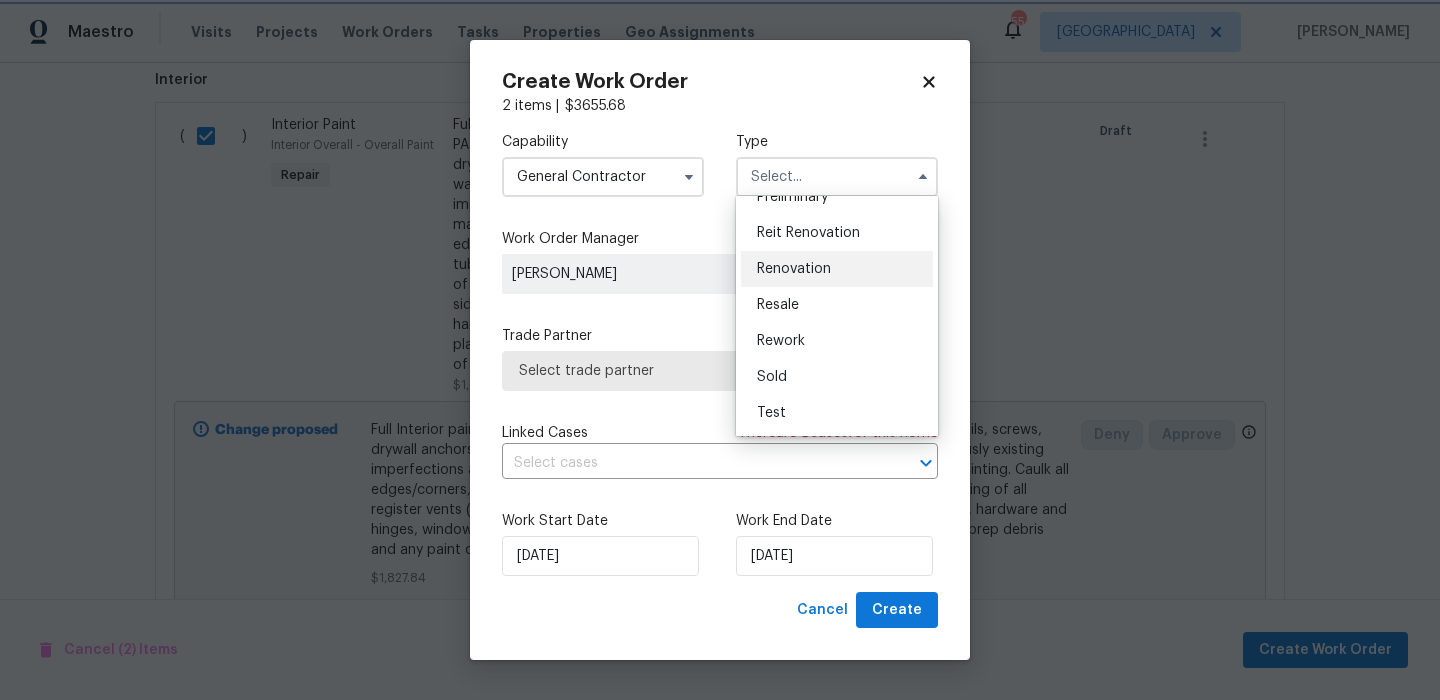 type on "Renovation" 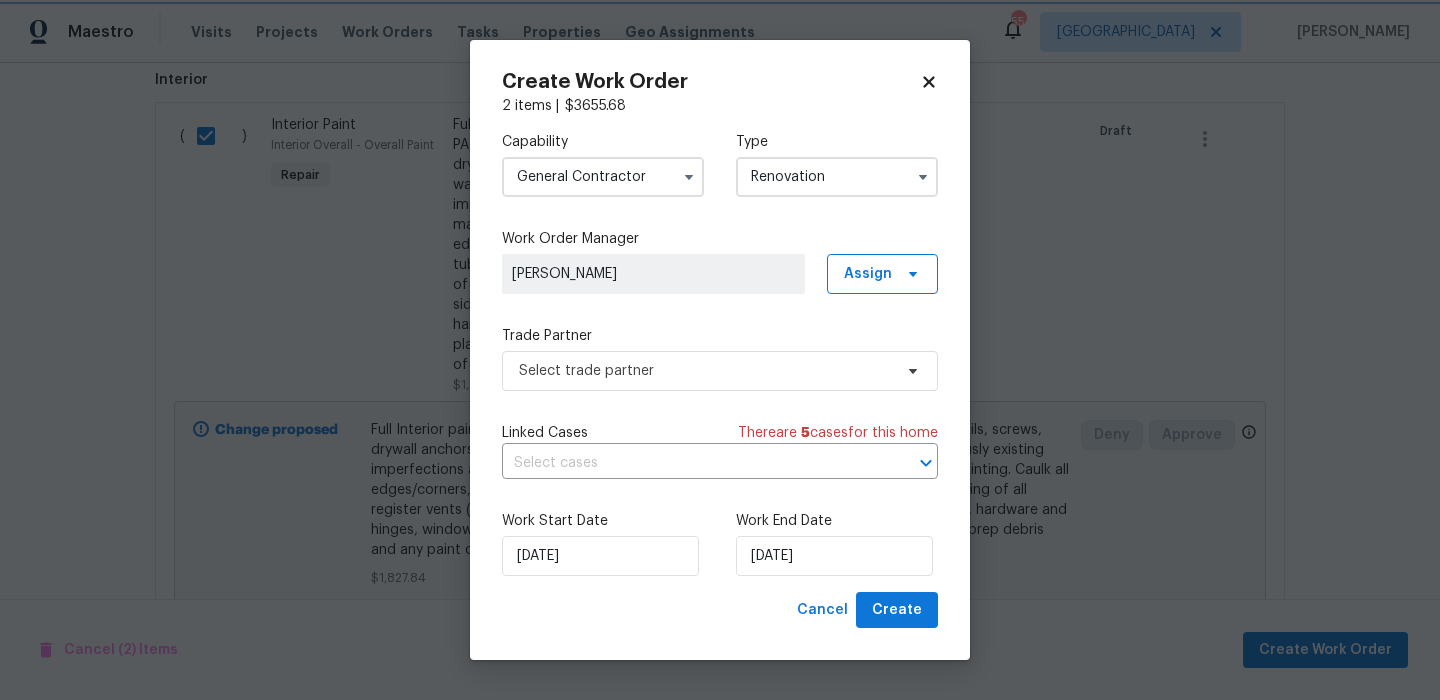 scroll, scrollTop: 0, scrollLeft: 0, axis: both 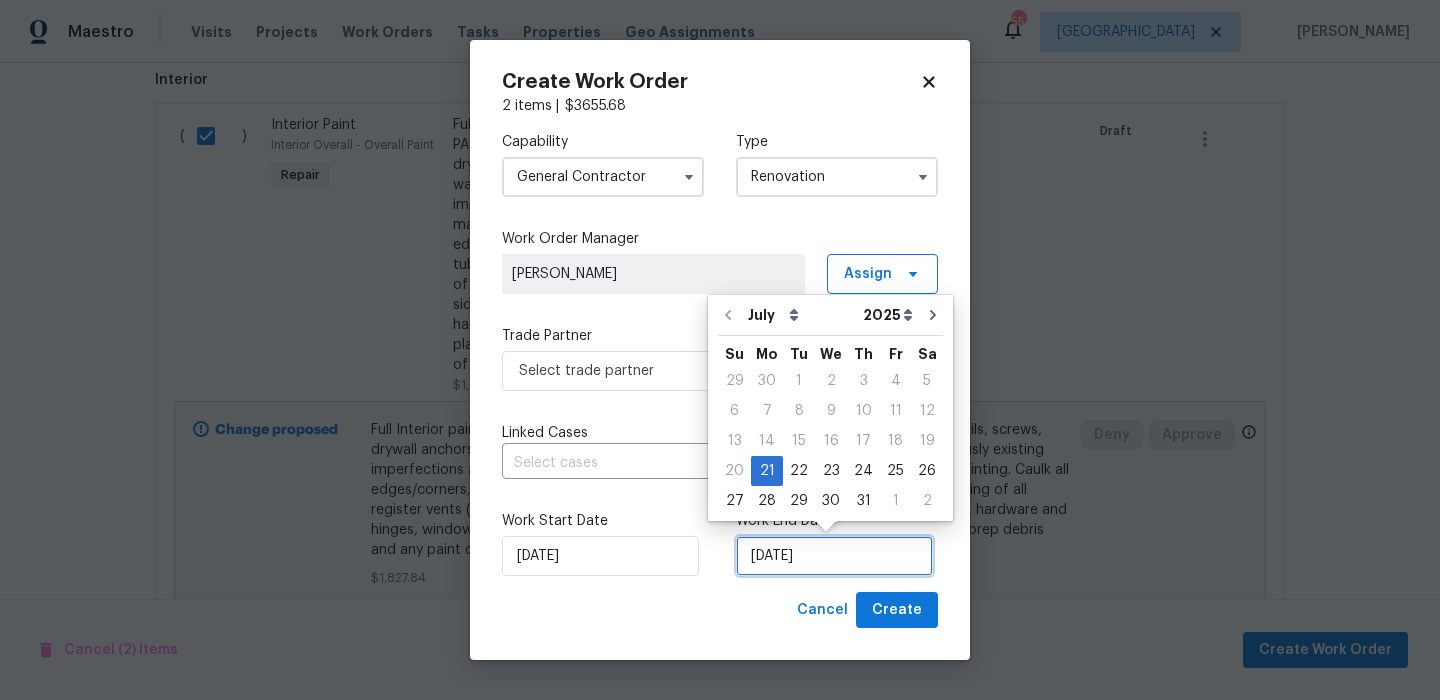 click on "[DATE]" at bounding box center [834, 556] 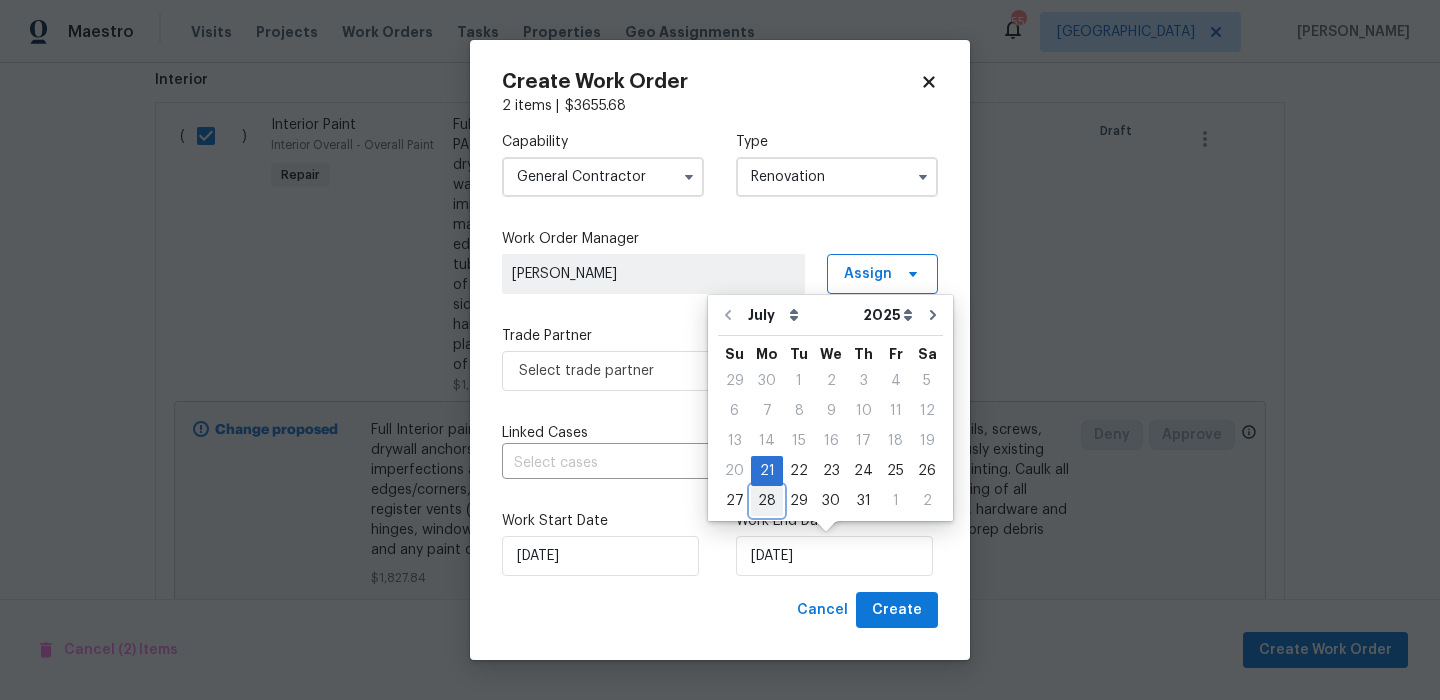 click on "28" at bounding box center (767, 501) 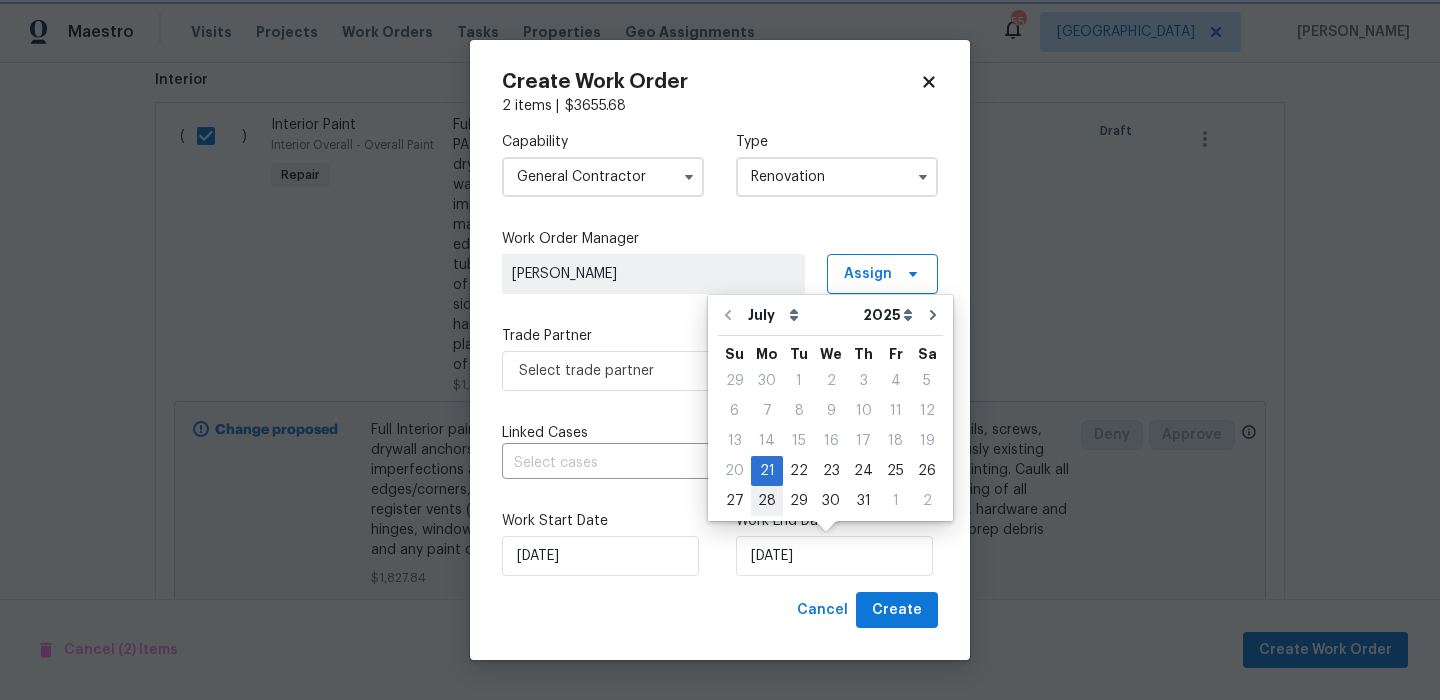 type on "[DATE]" 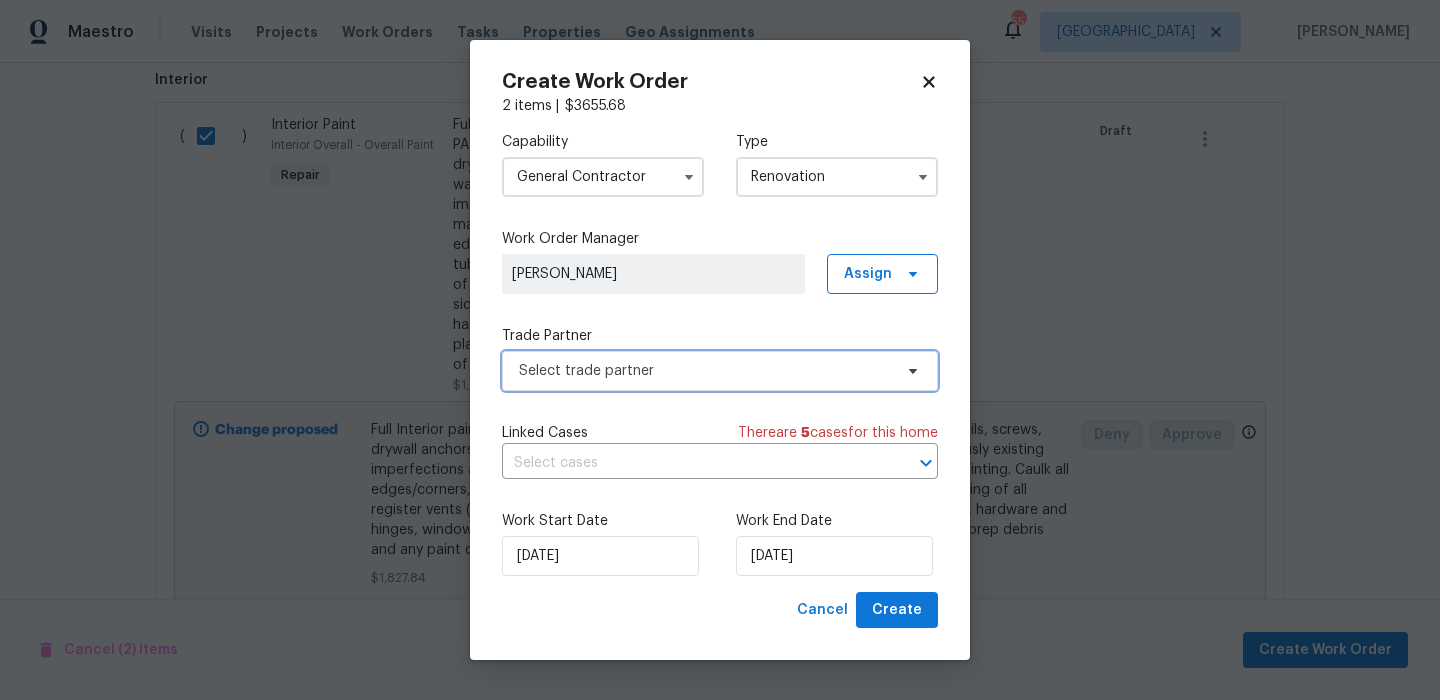 click on "Select trade partner" at bounding box center (705, 371) 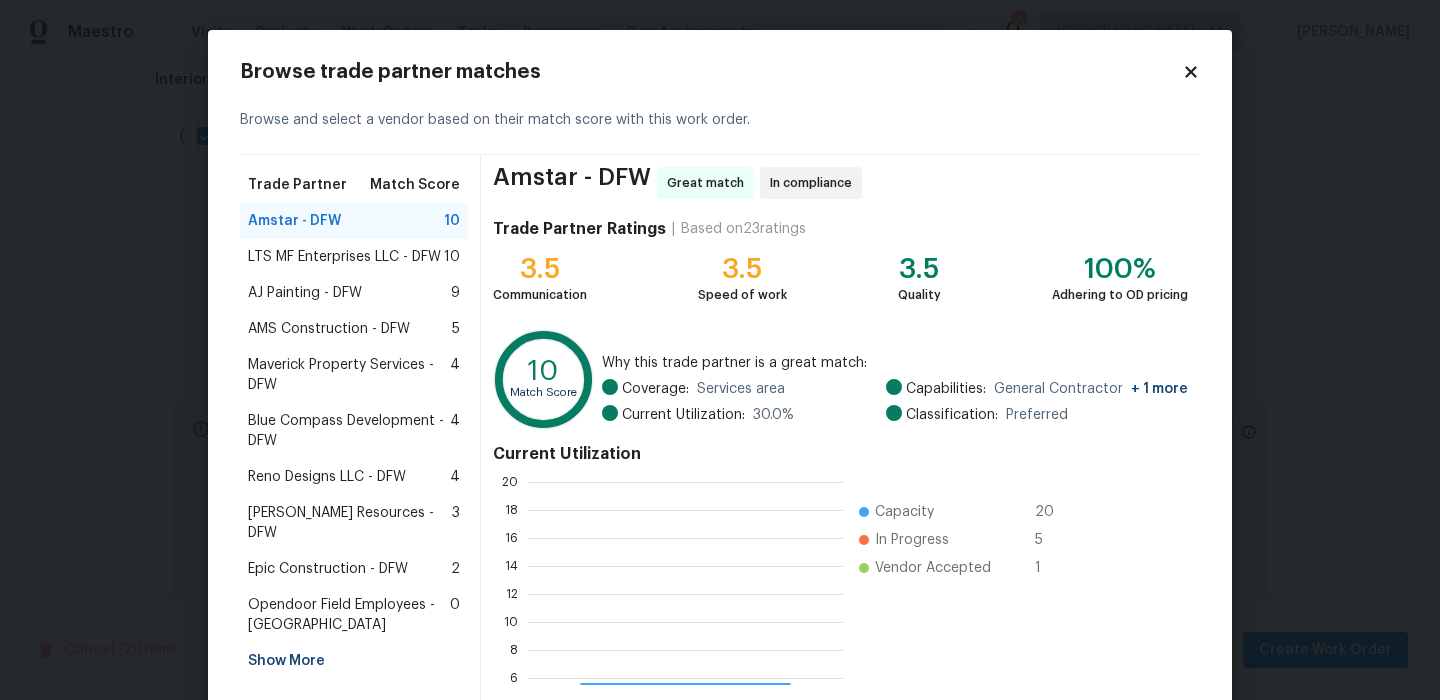 scroll, scrollTop: 2, scrollLeft: 2, axis: both 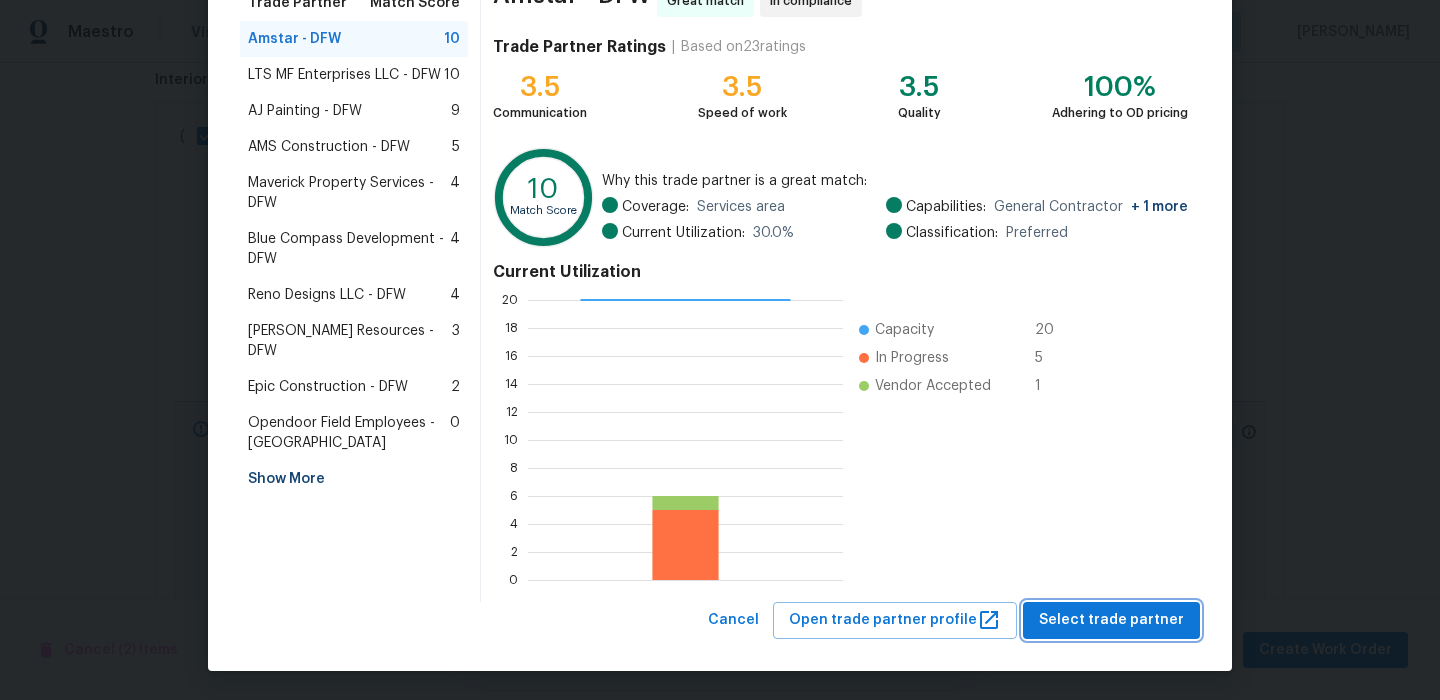 click on "Select trade partner" at bounding box center [1111, 620] 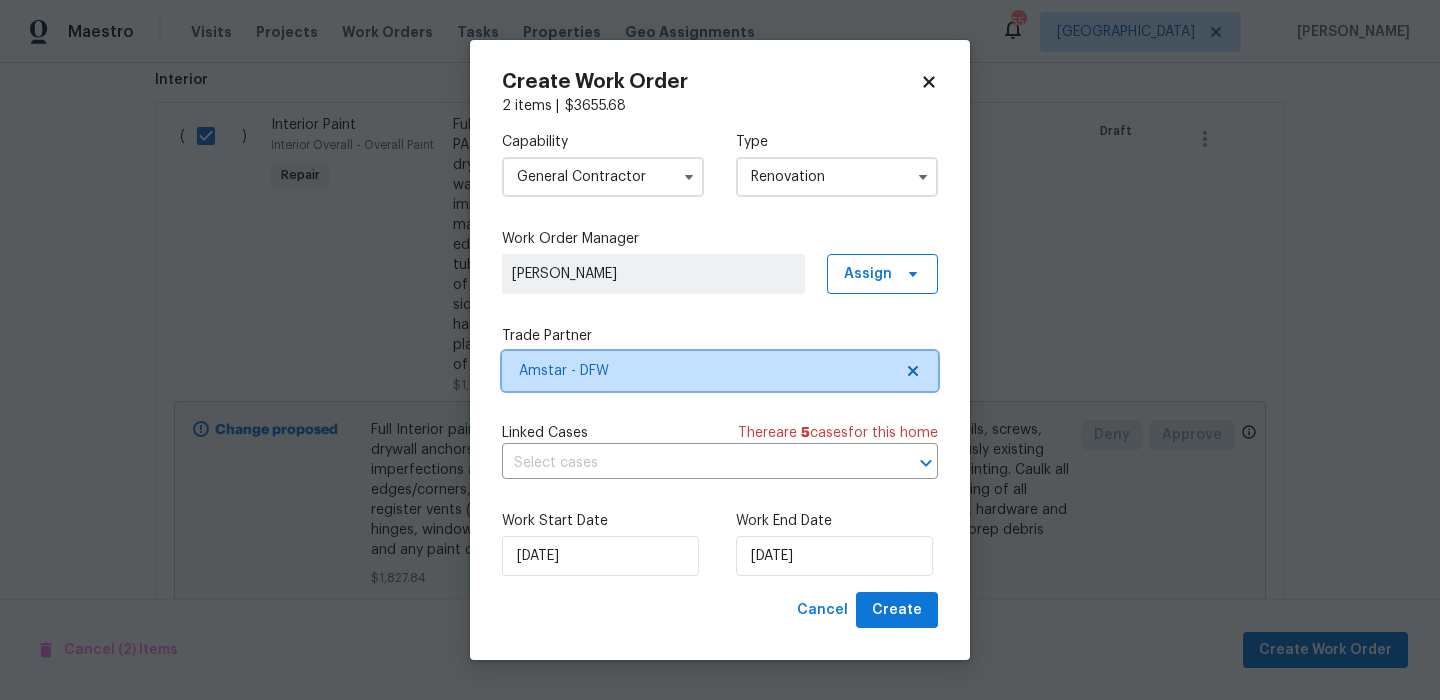 scroll, scrollTop: 0, scrollLeft: 0, axis: both 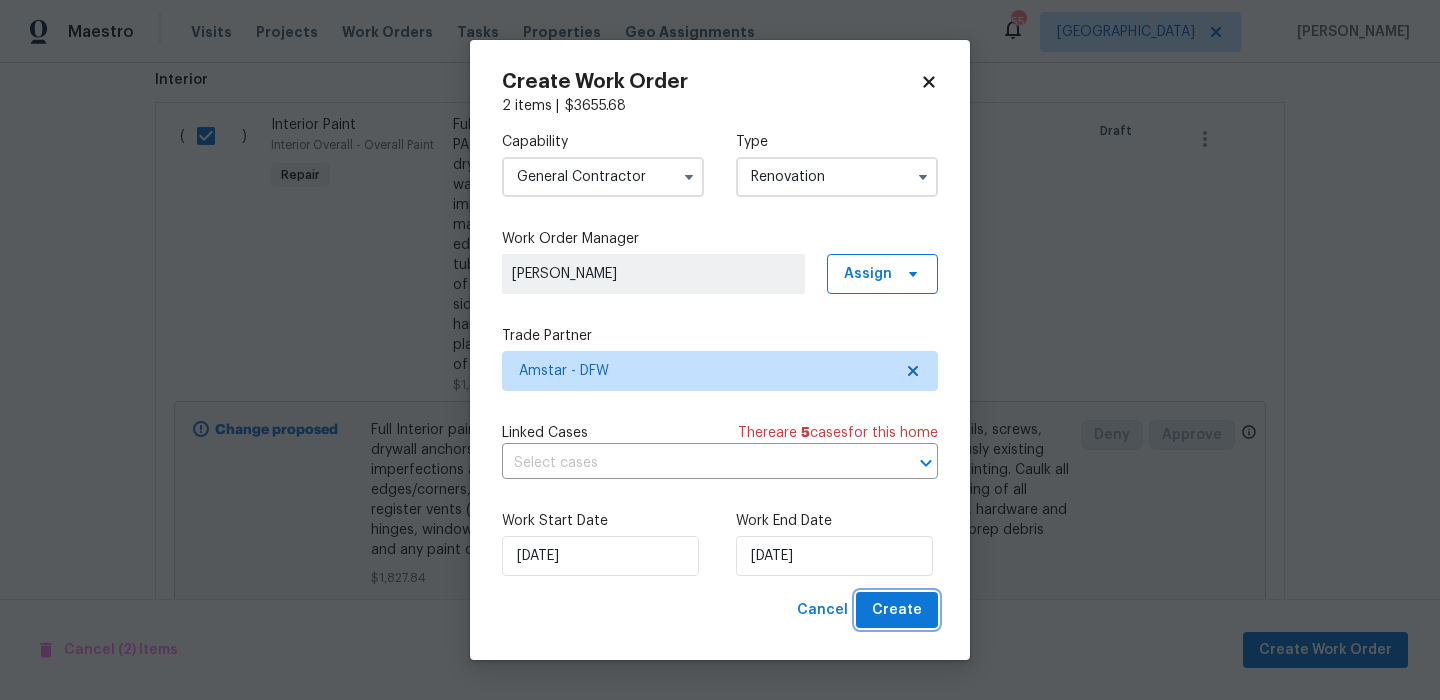 click on "Create" at bounding box center (897, 610) 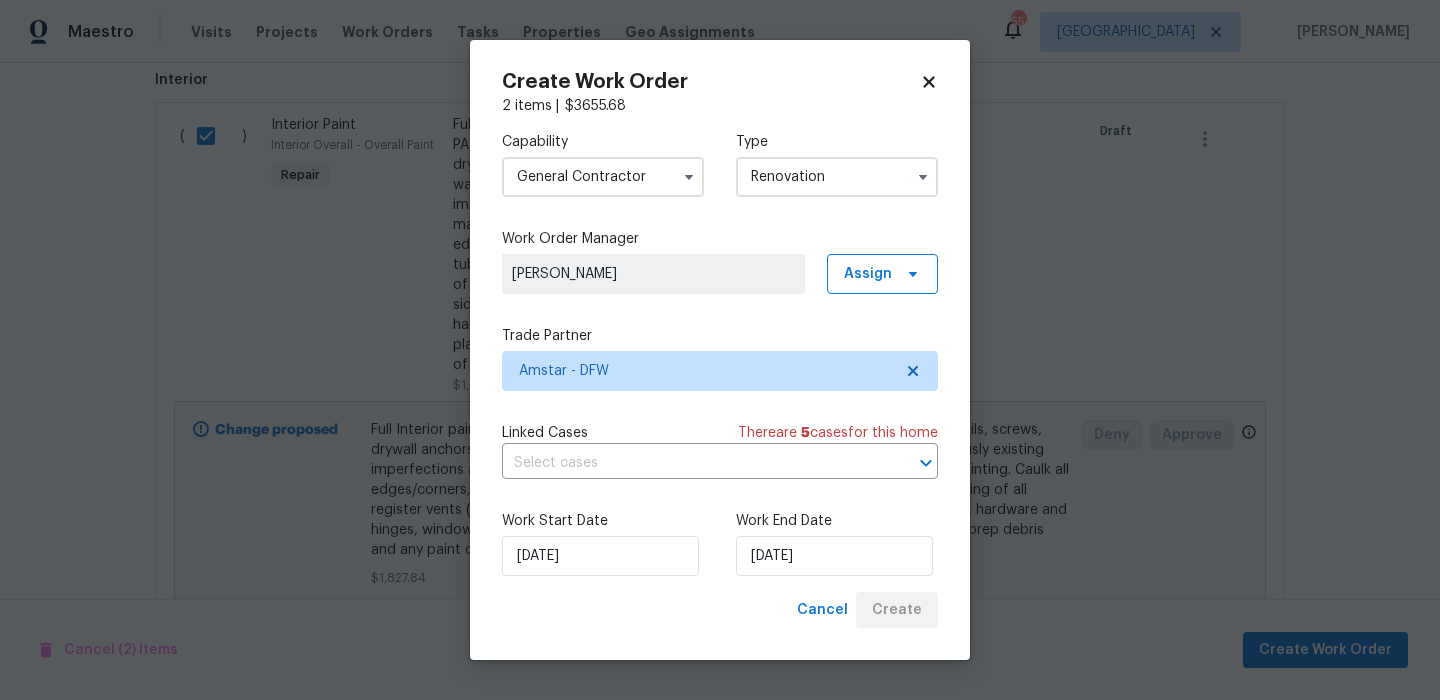 scroll, scrollTop: 132, scrollLeft: 0, axis: vertical 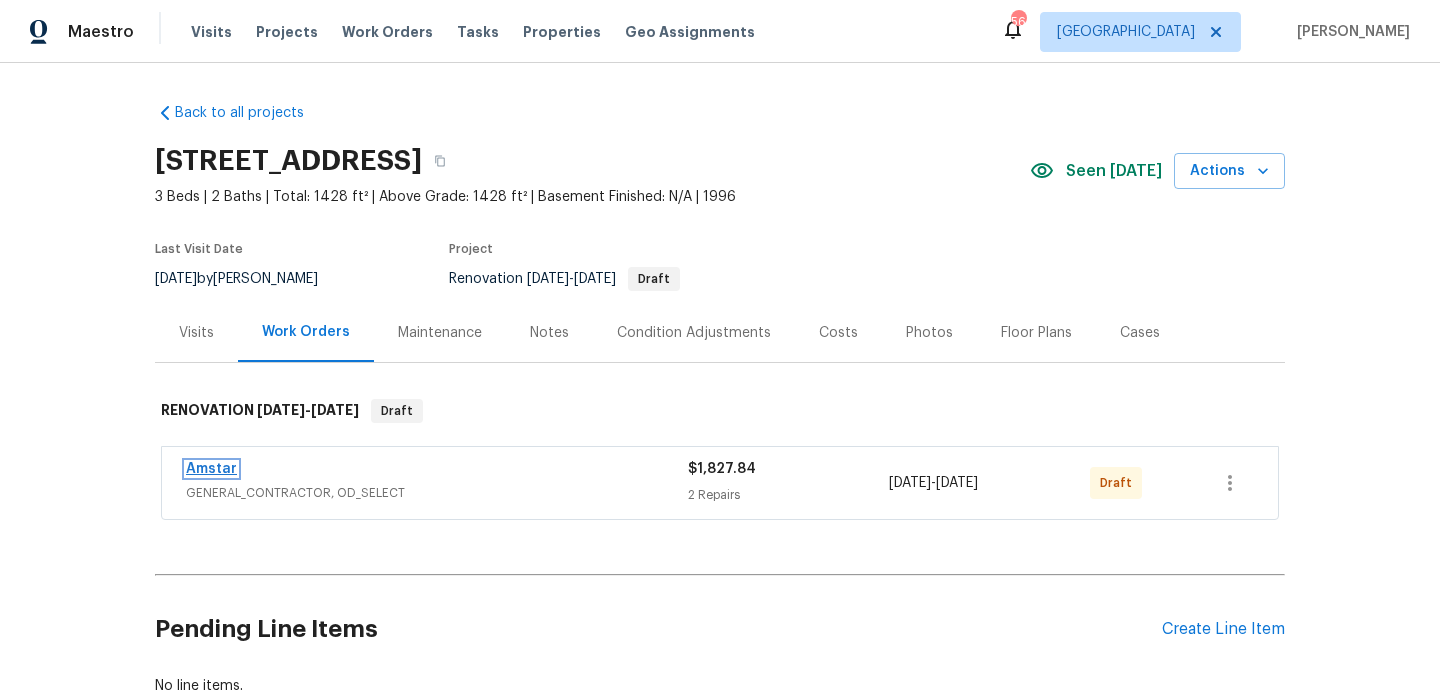 click on "Amstar" at bounding box center [211, 469] 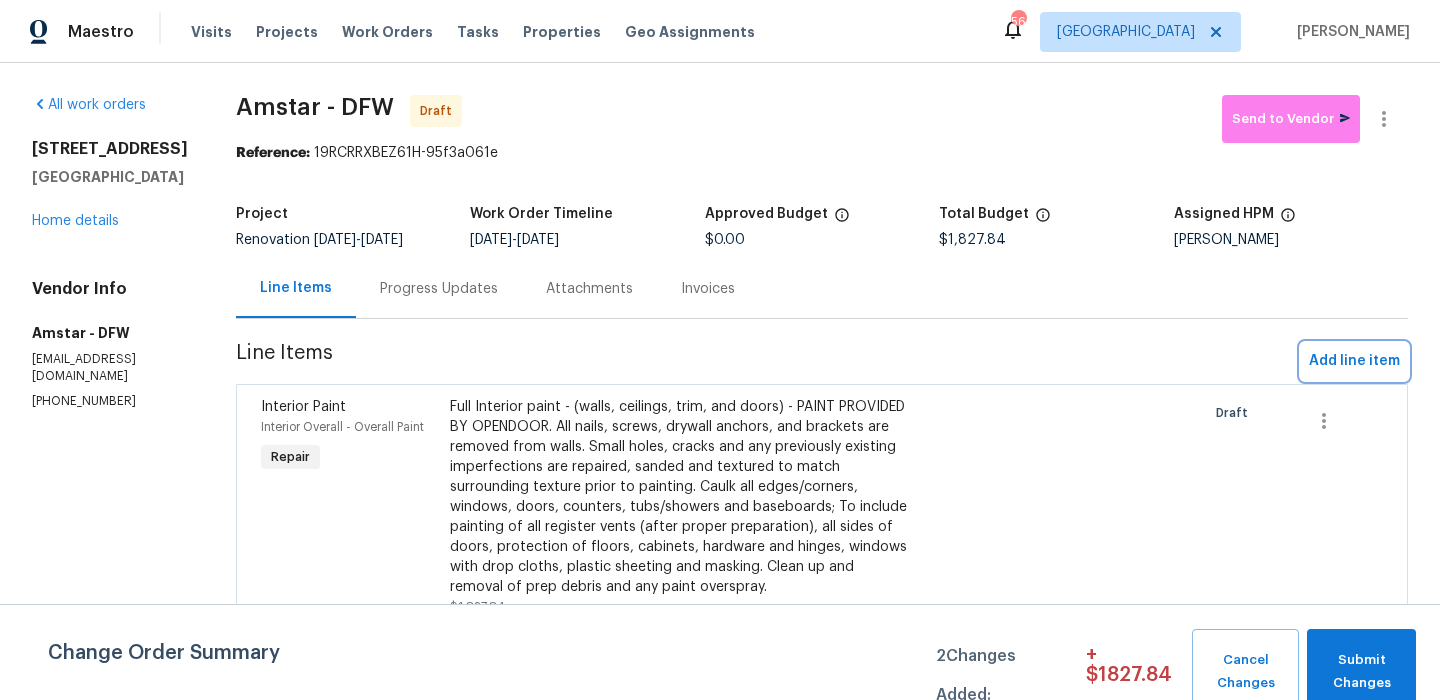 click on "Add line item" at bounding box center (1354, 361) 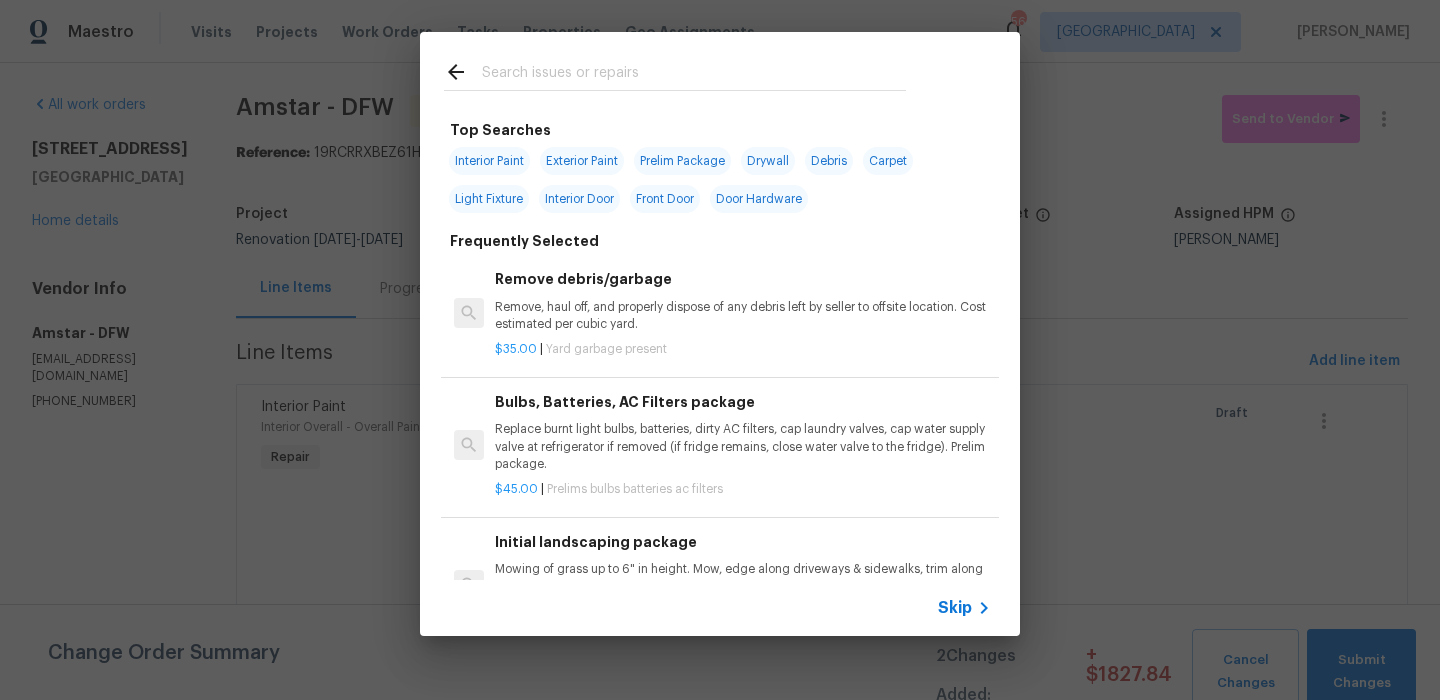 click on "Skip" at bounding box center [967, 608] 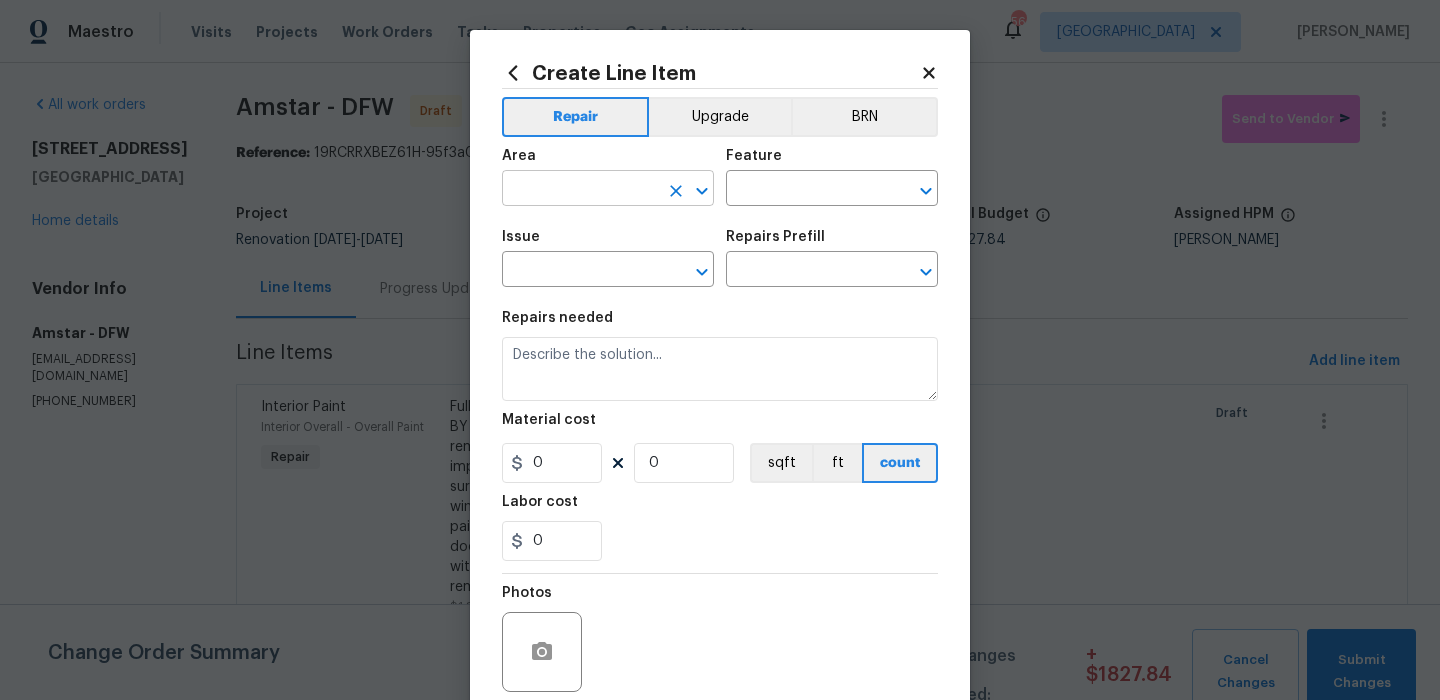 click at bounding box center [580, 190] 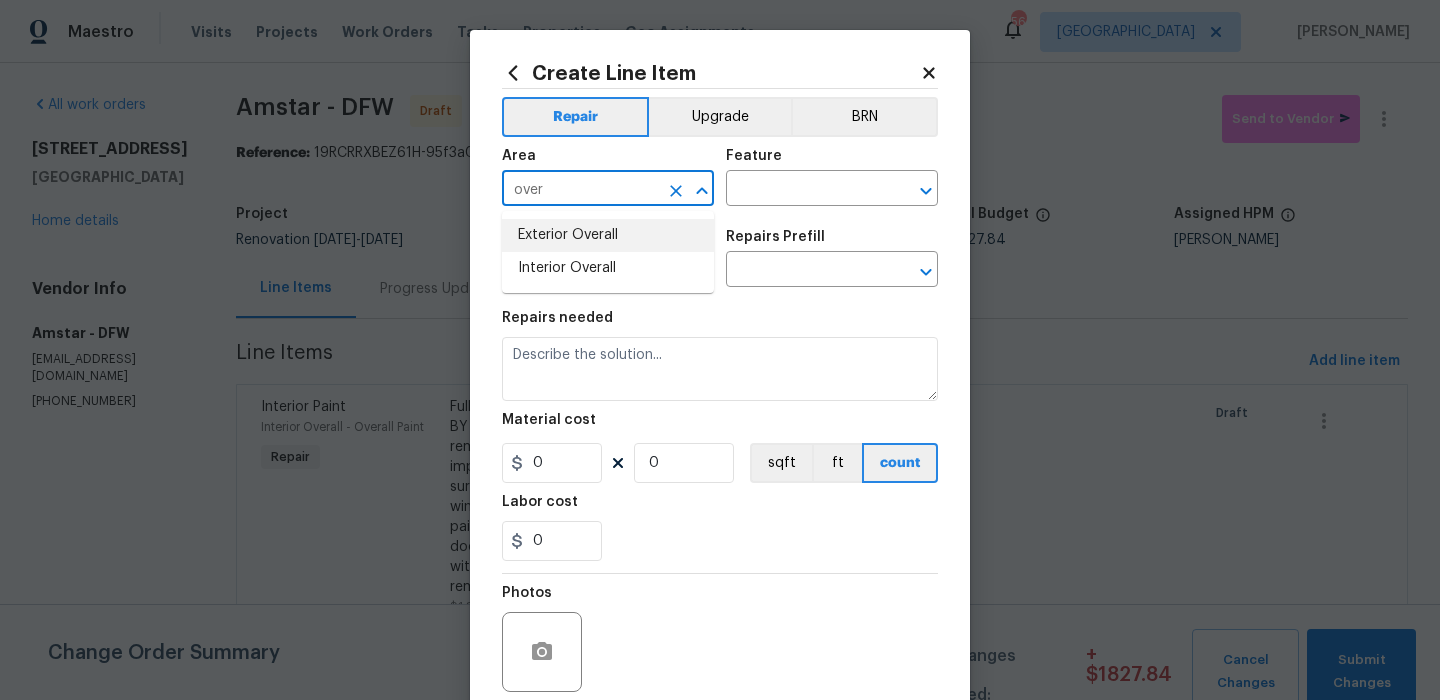 click on "Exterior Overall" at bounding box center (608, 235) 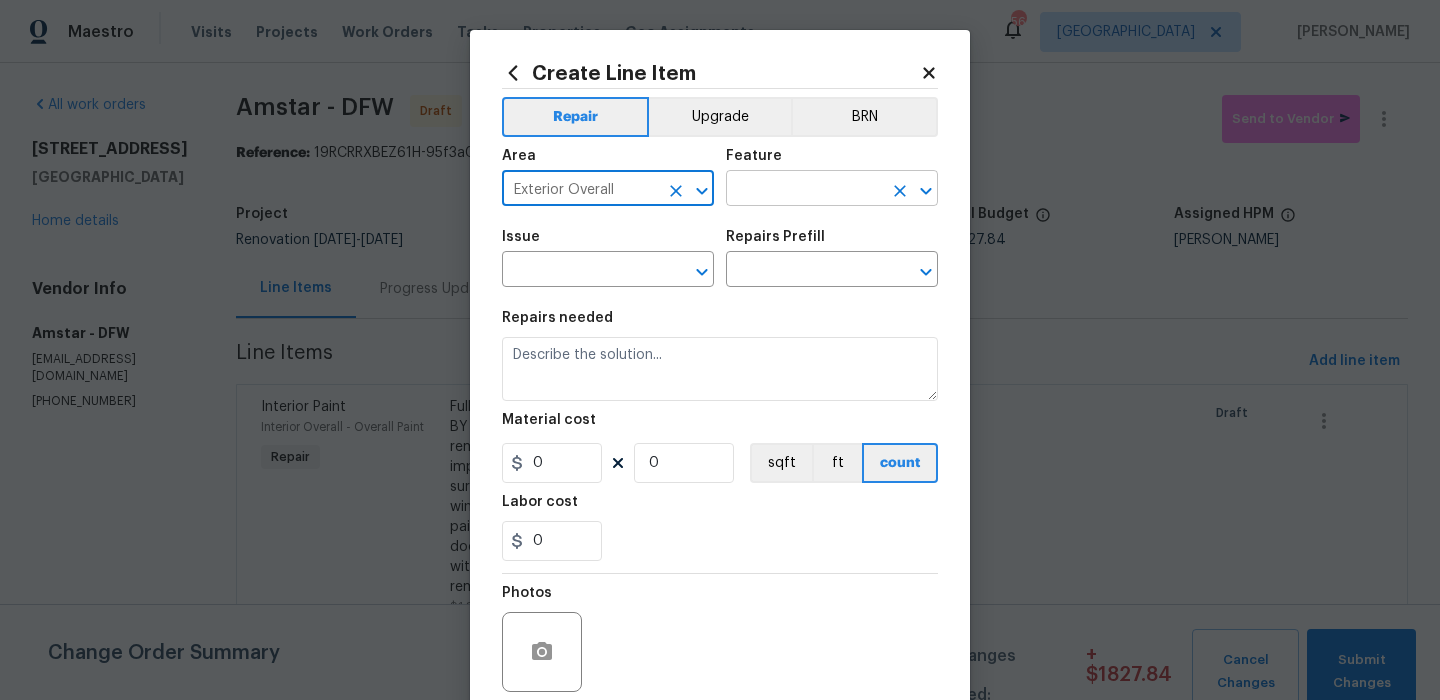 type on "Exterior Overall" 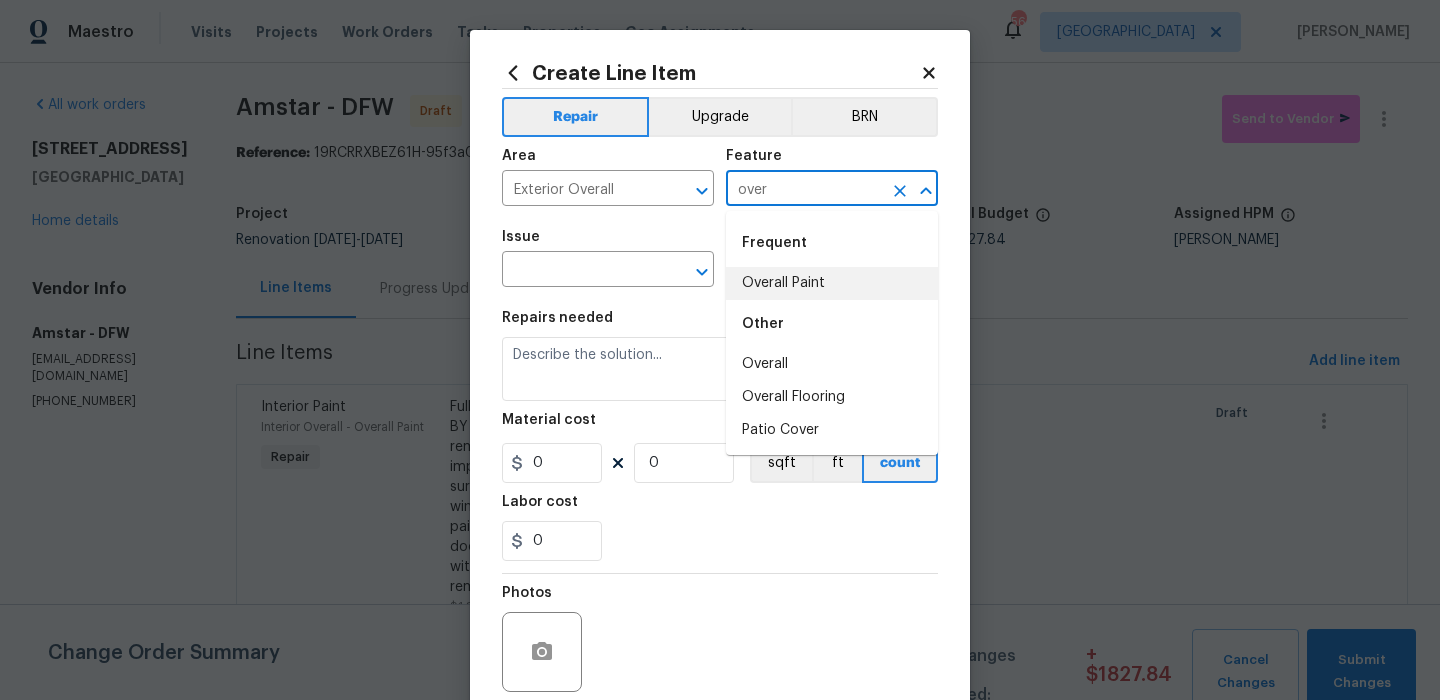 click on "Overall Paint" at bounding box center (832, 283) 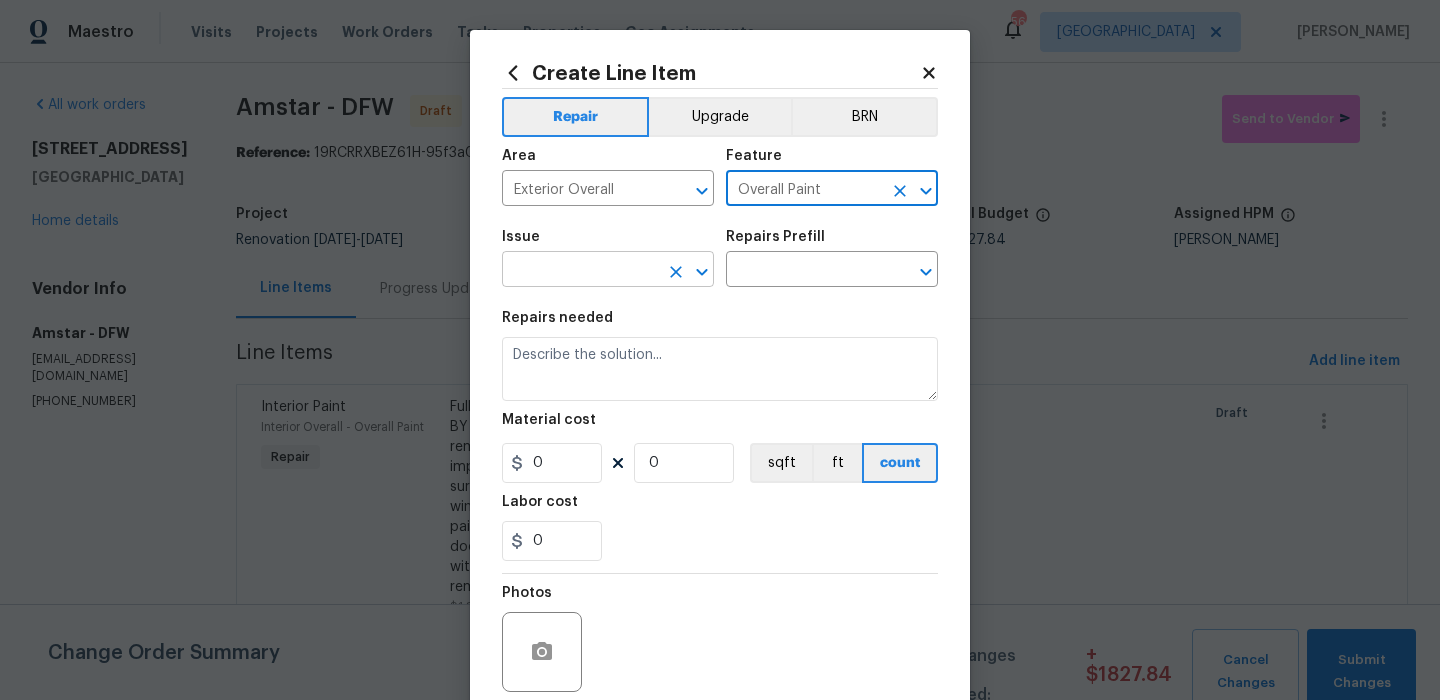 type on "Overall Paint" 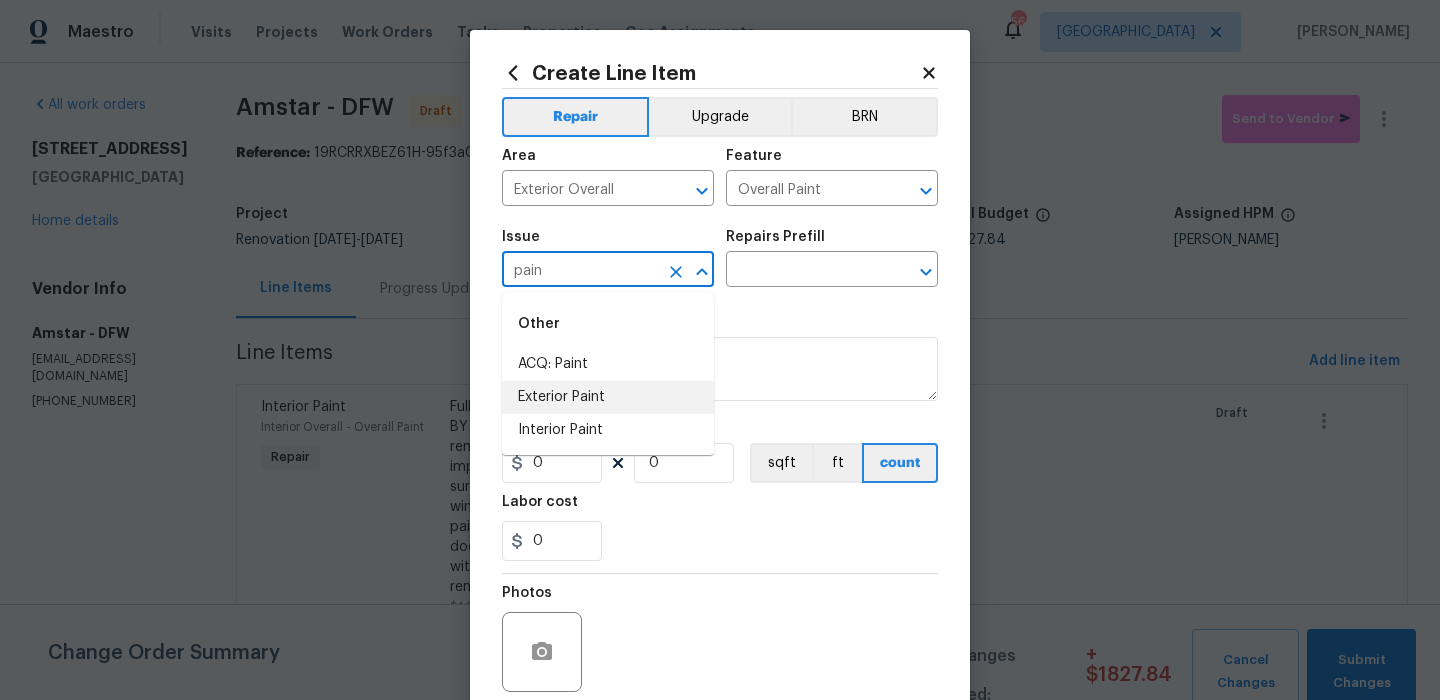 click on "Exterior Paint" at bounding box center [608, 397] 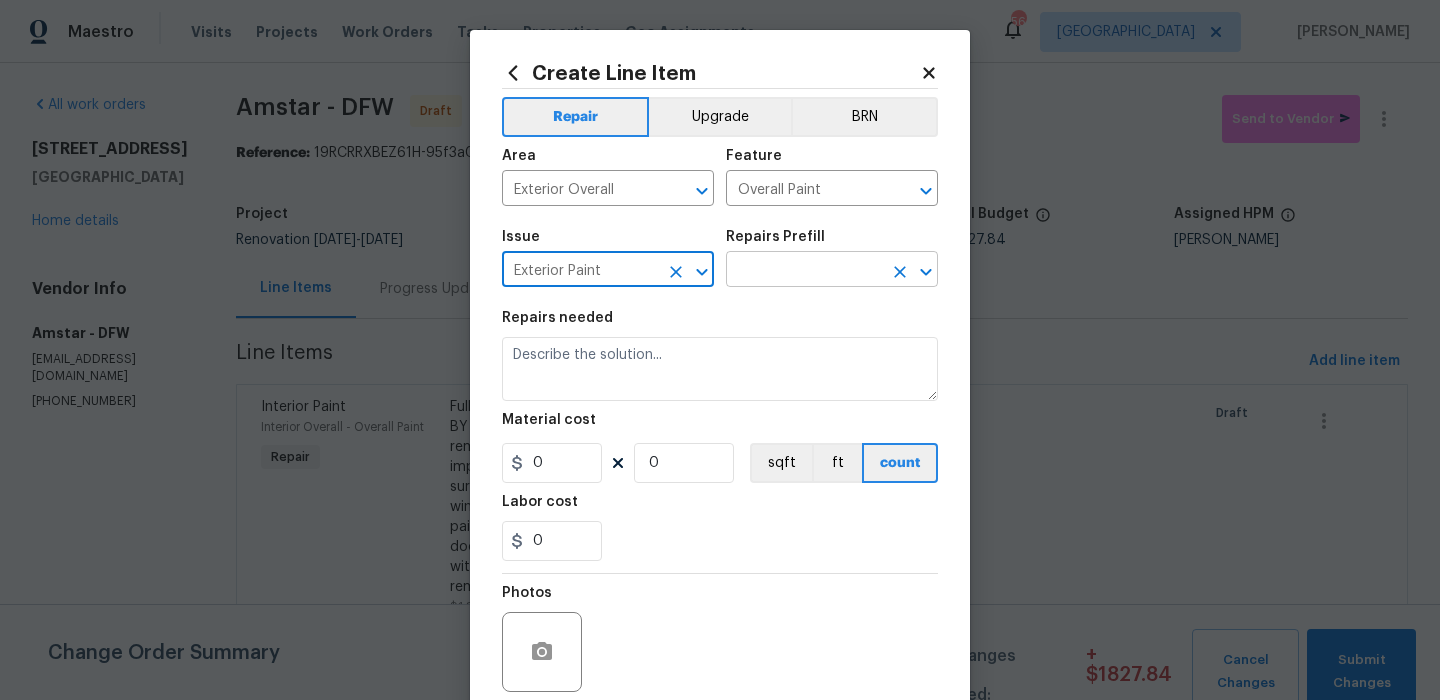 type on "Exterior Paint" 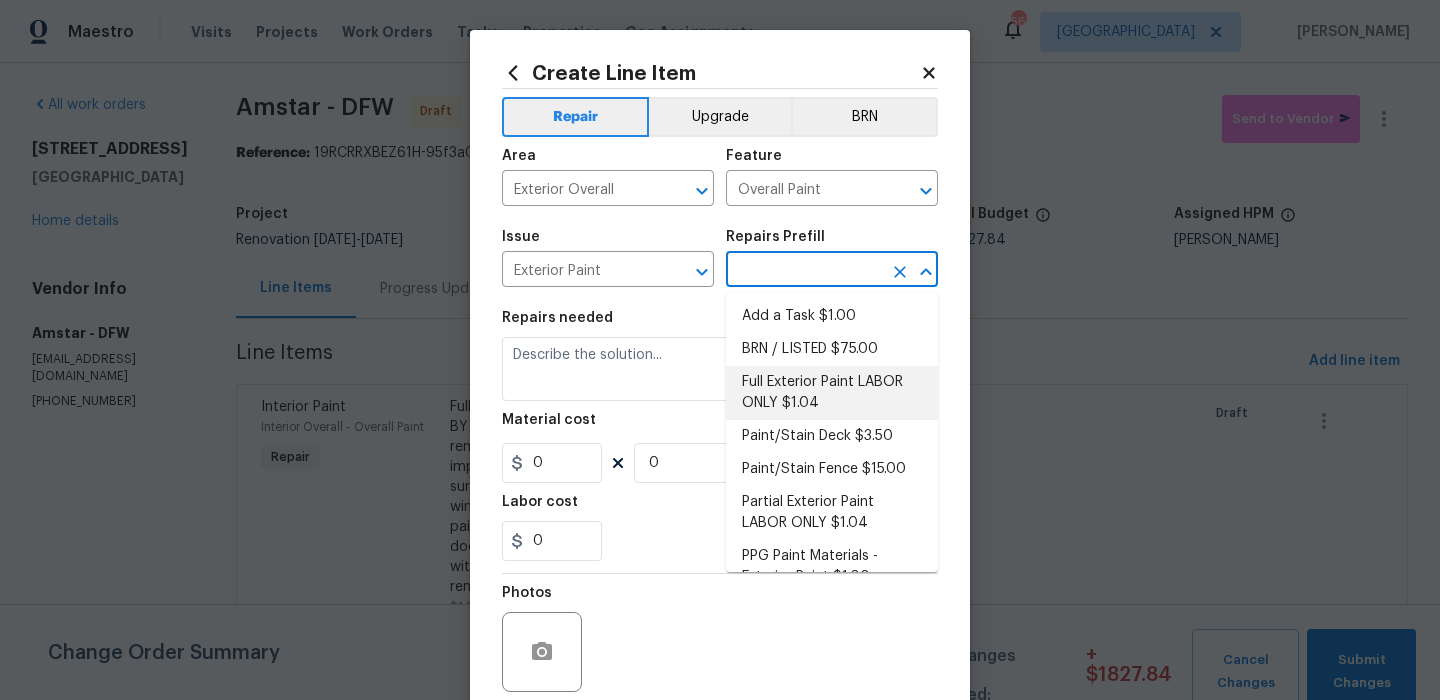 click on "Full Exterior Paint LABOR ONLY $1.04" at bounding box center [832, 393] 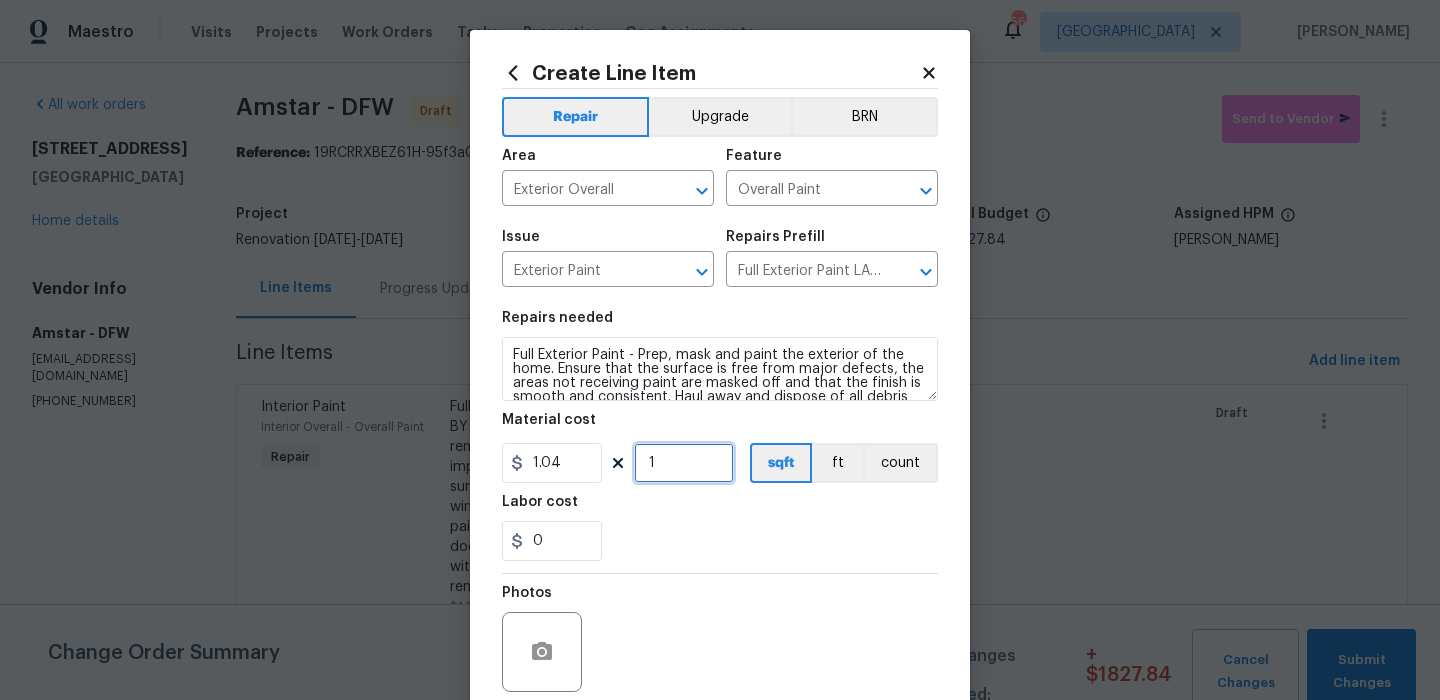 click on "1" at bounding box center [684, 463] 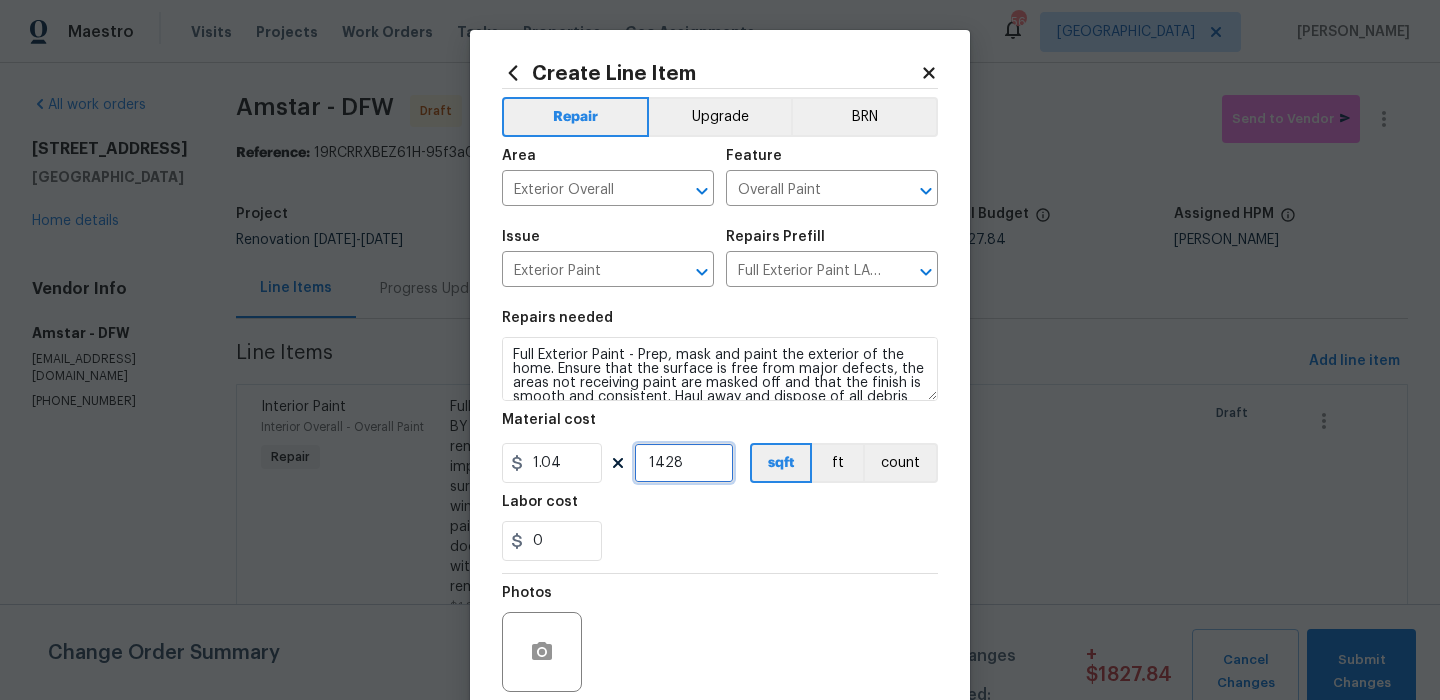 scroll, scrollTop: 162, scrollLeft: 0, axis: vertical 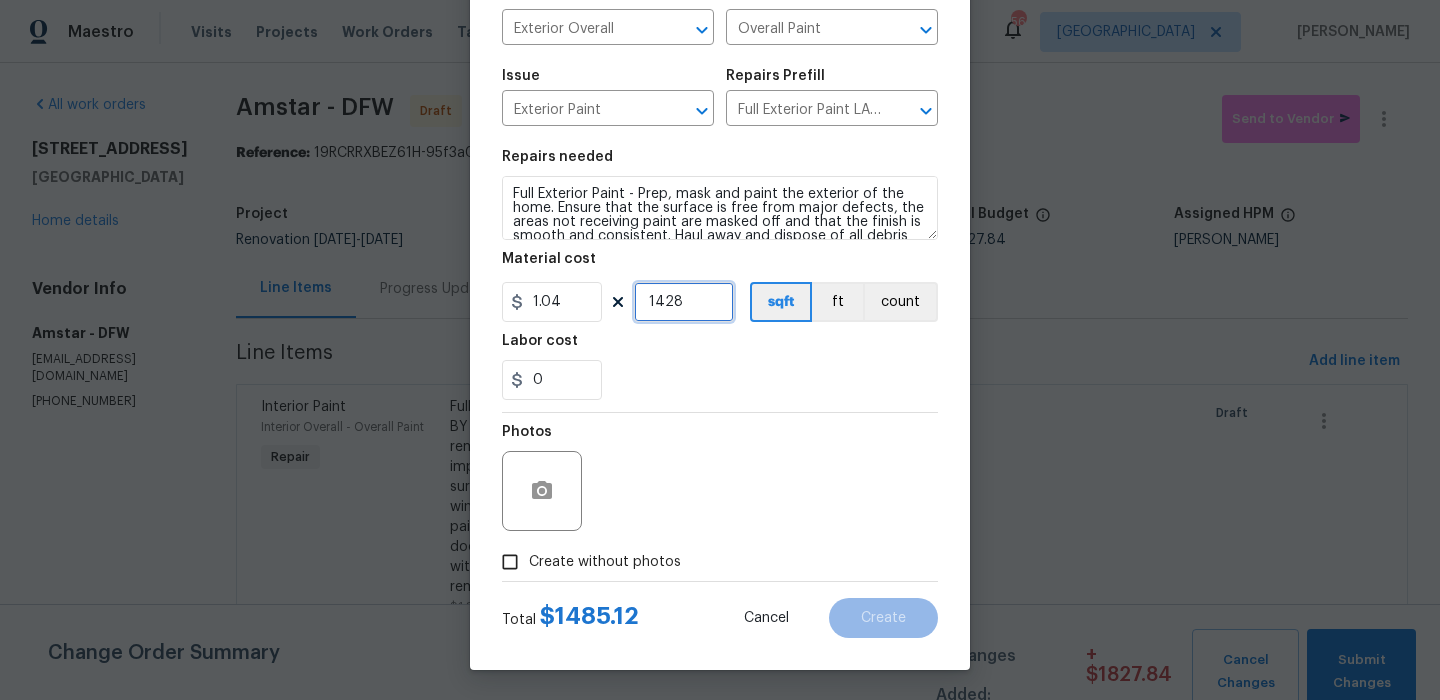 type on "1428" 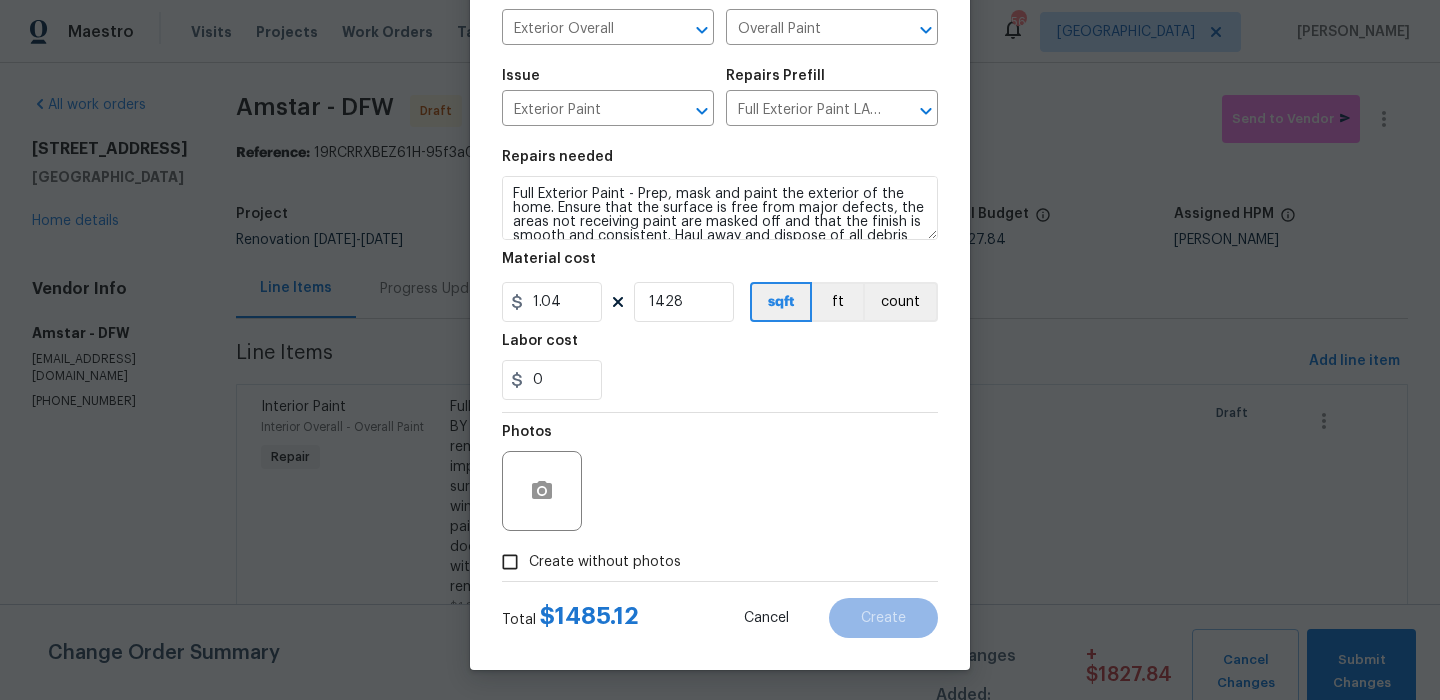 click on "Create without photos" at bounding box center [605, 562] 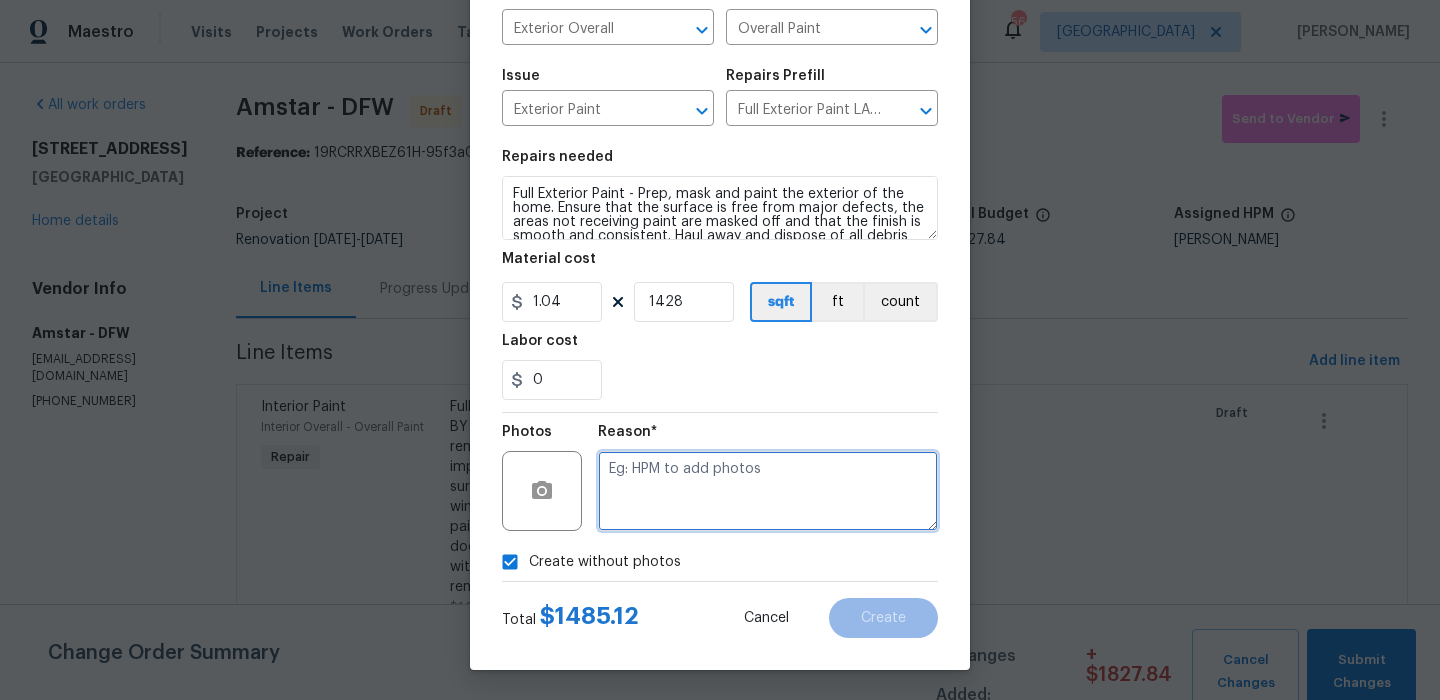 click at bounding box center [768, 491] 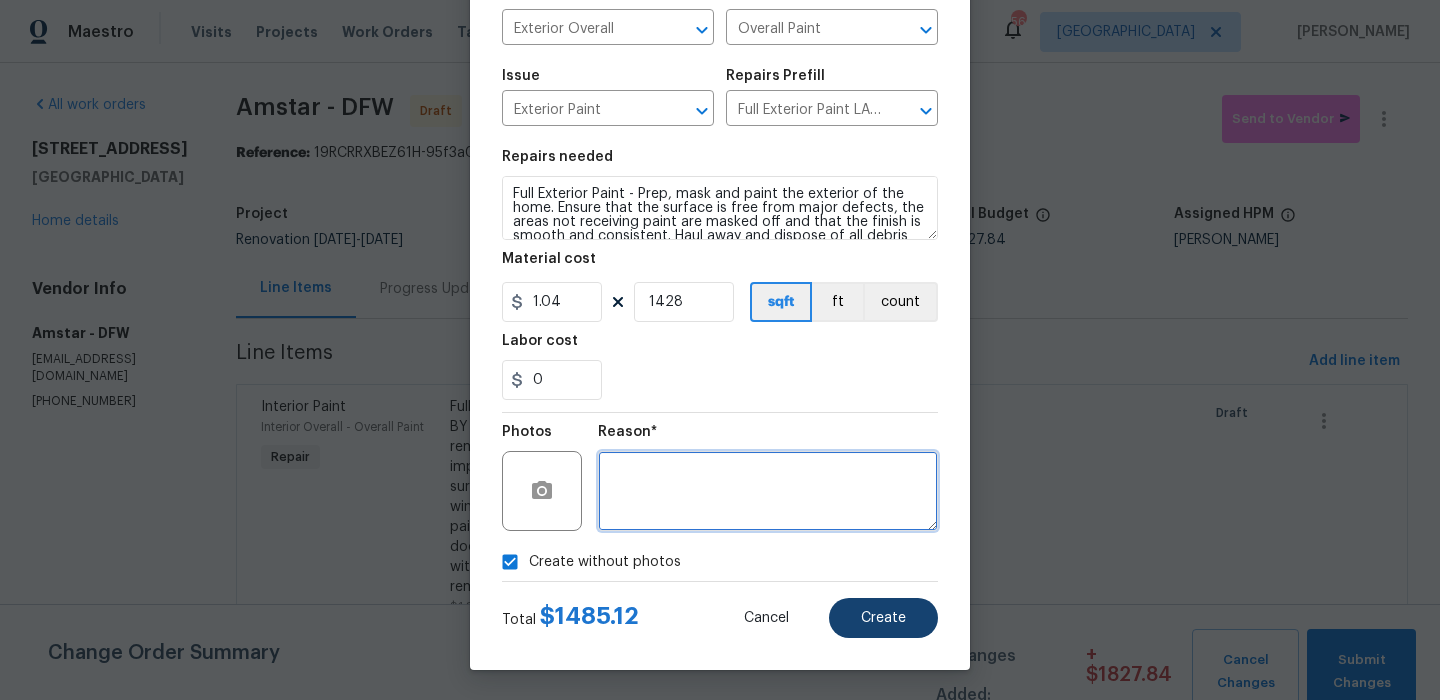 type 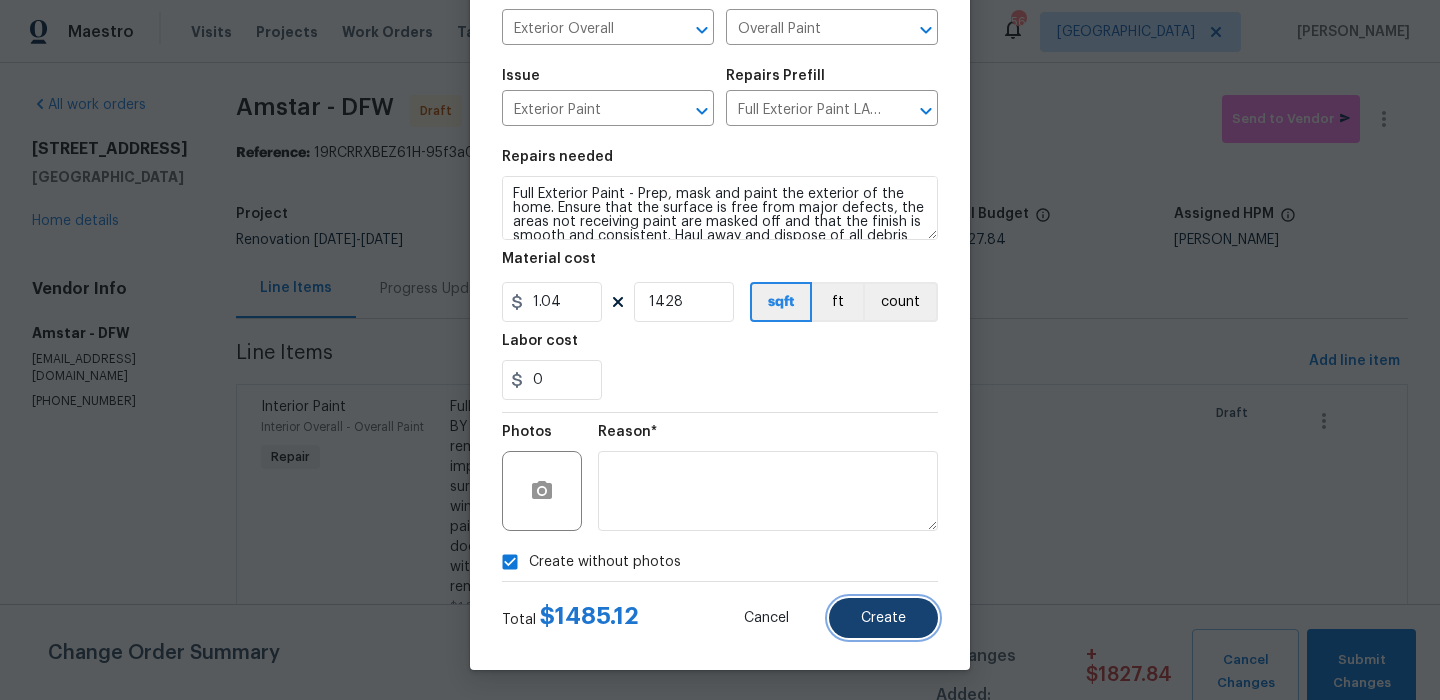 click on "Create" at bounding box center [883, 618] 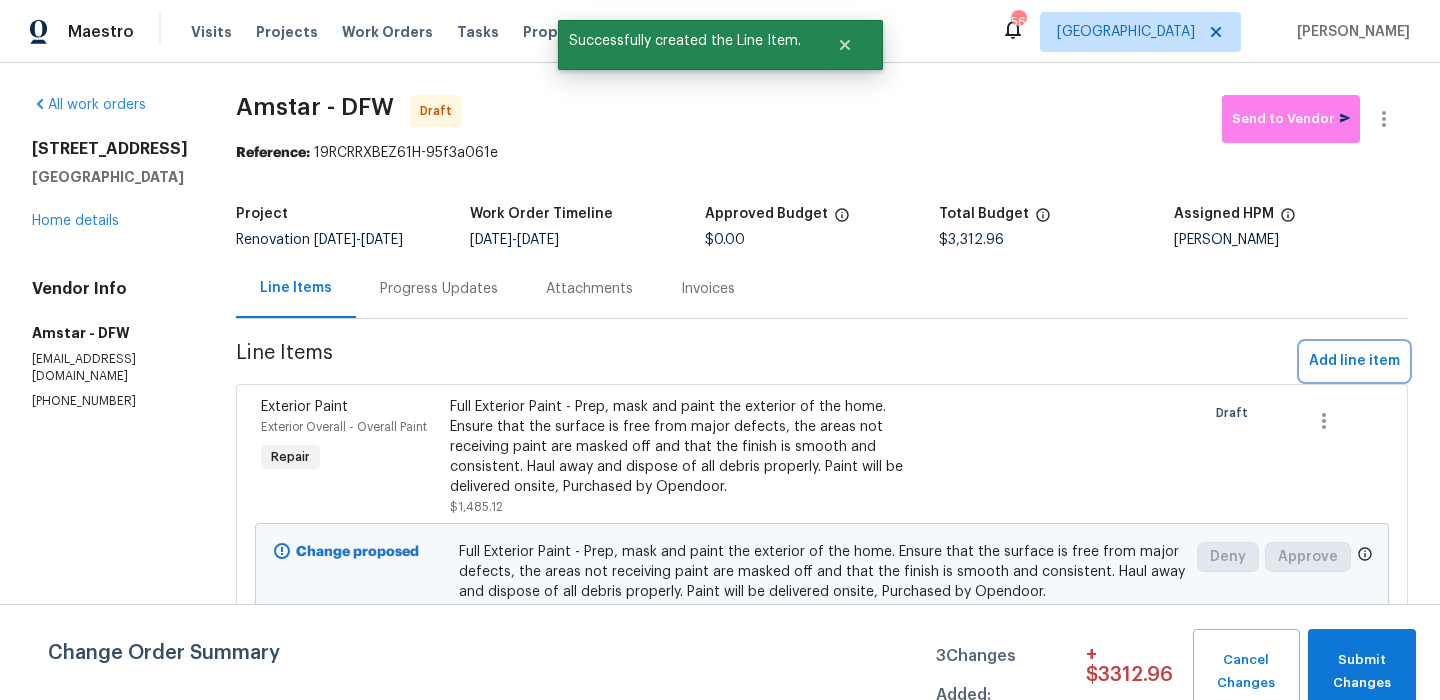 click on "Add line item" at bounding box center (1354, 361) 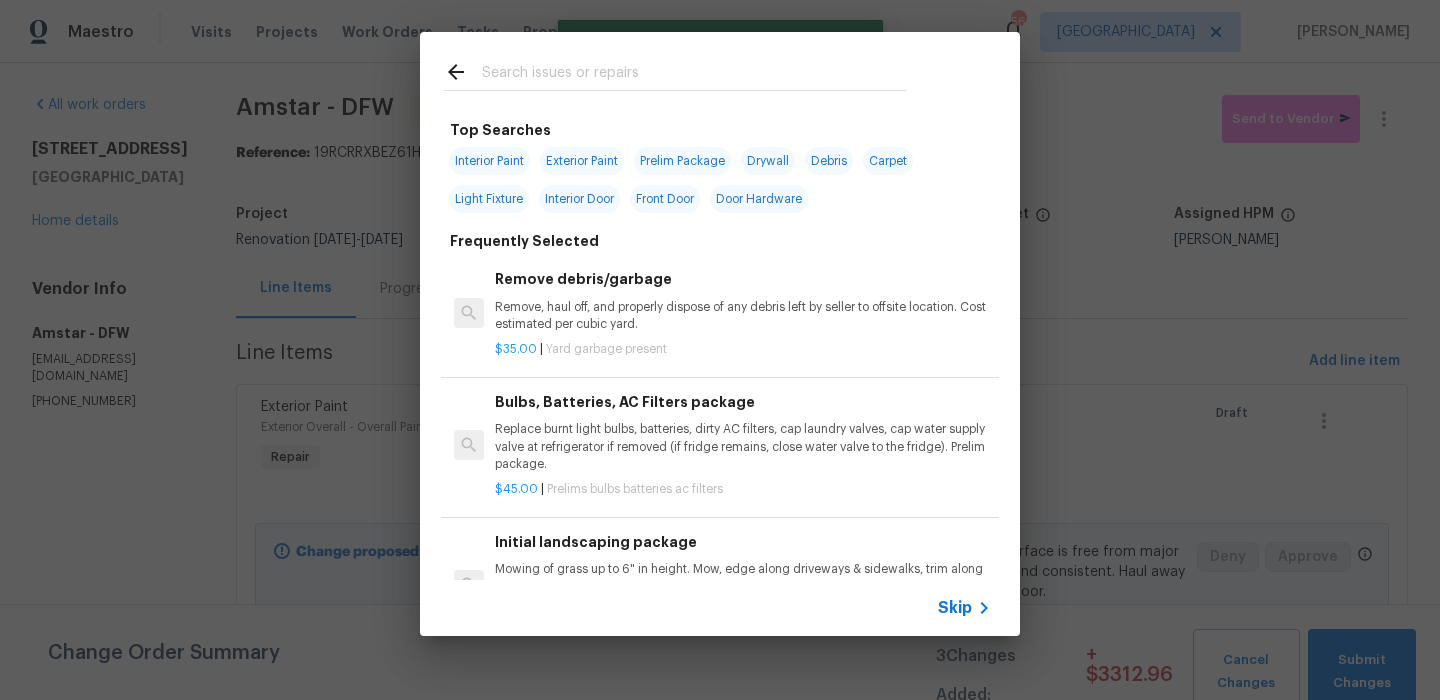 click on "Skip" at bounding box center (720, 608) 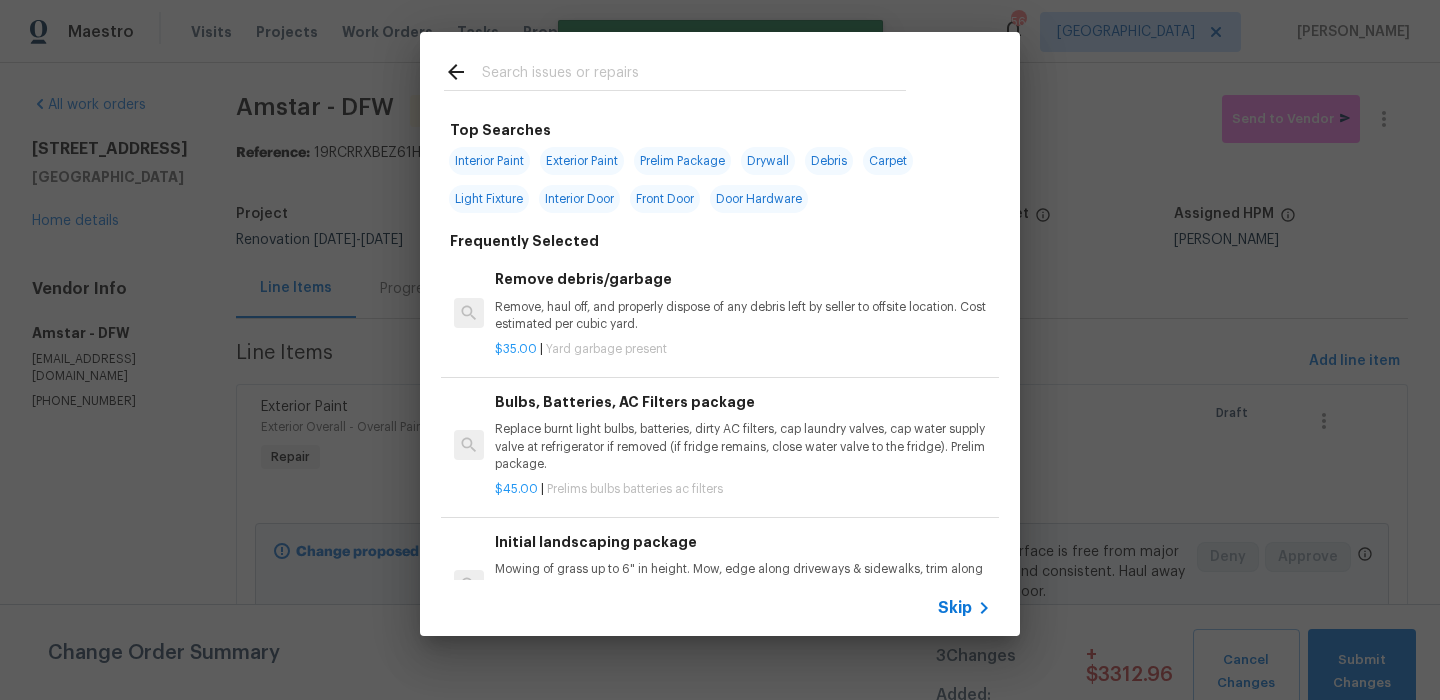 click on "Skip" at bounding box center [955, 608] 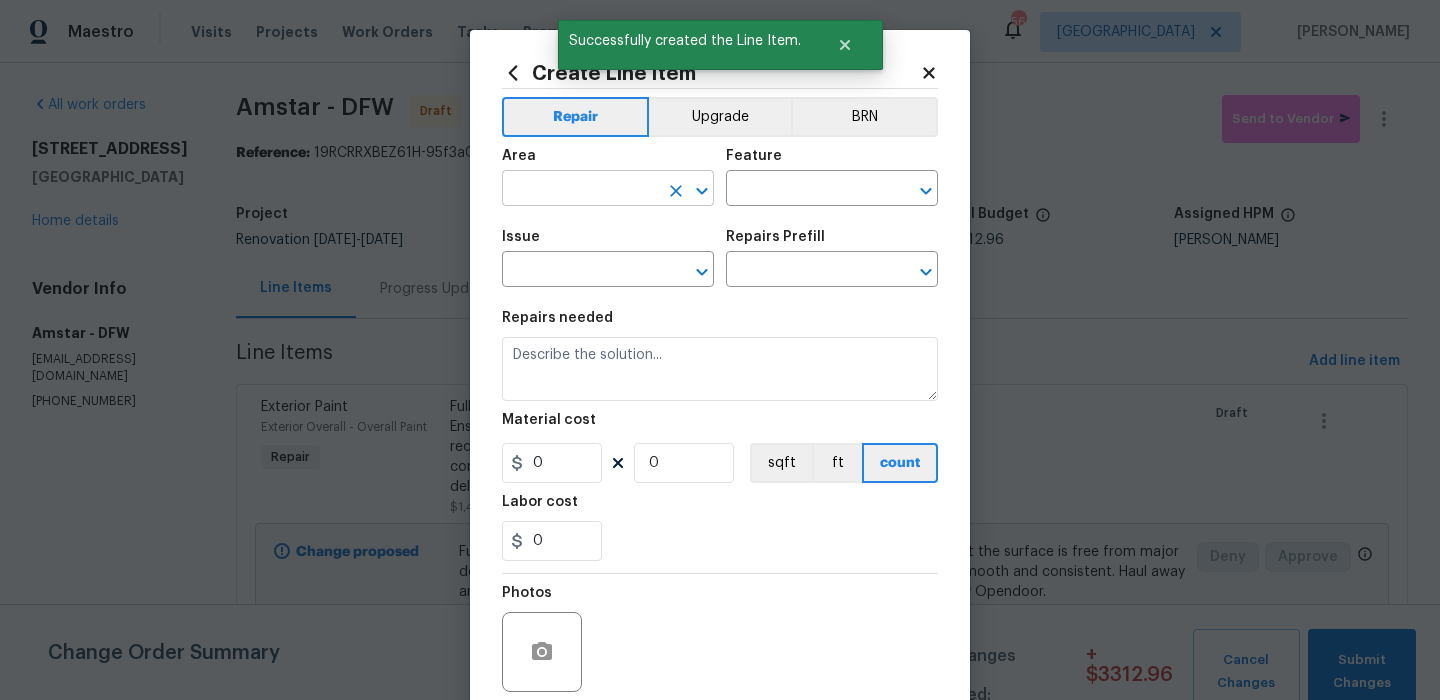 click at bounding box center [580, 190] 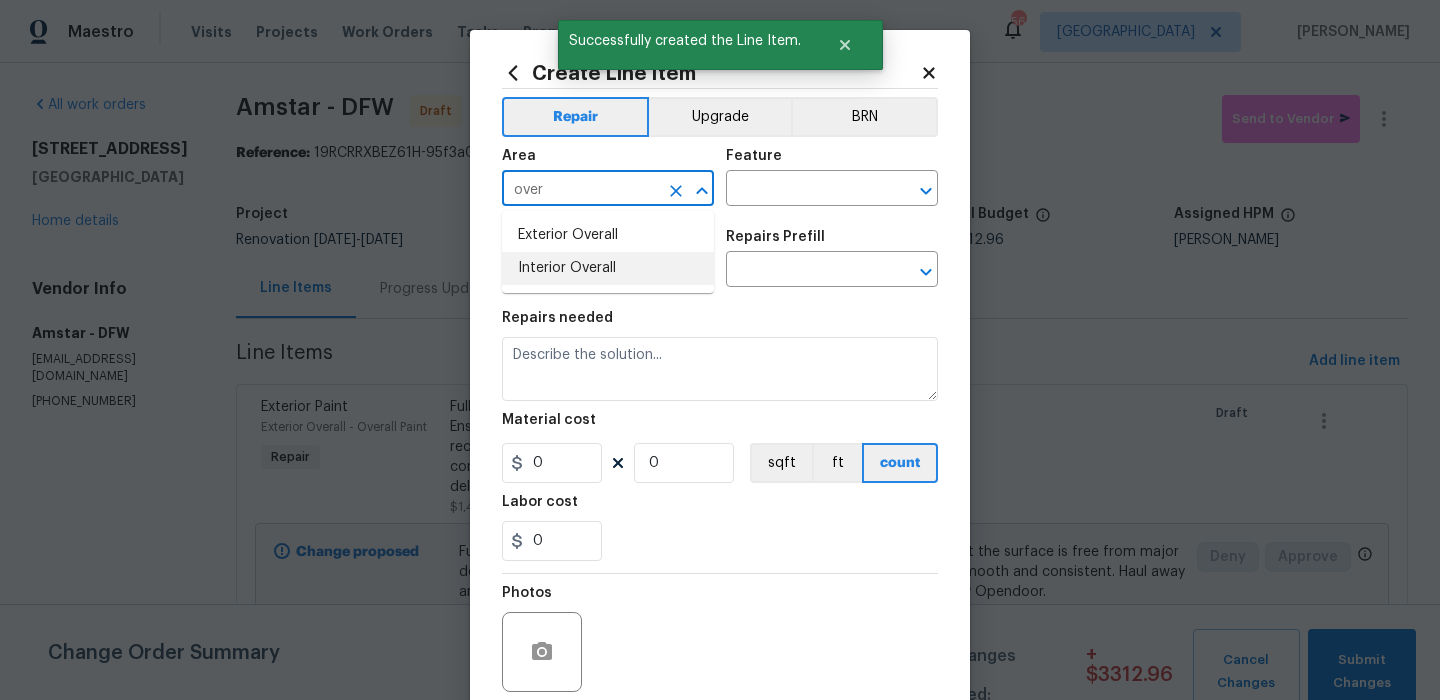 drag, startPoint x: 639, startPoint y: 272, endPoint x: 791, endPoint y: 170, distance: 183.05191 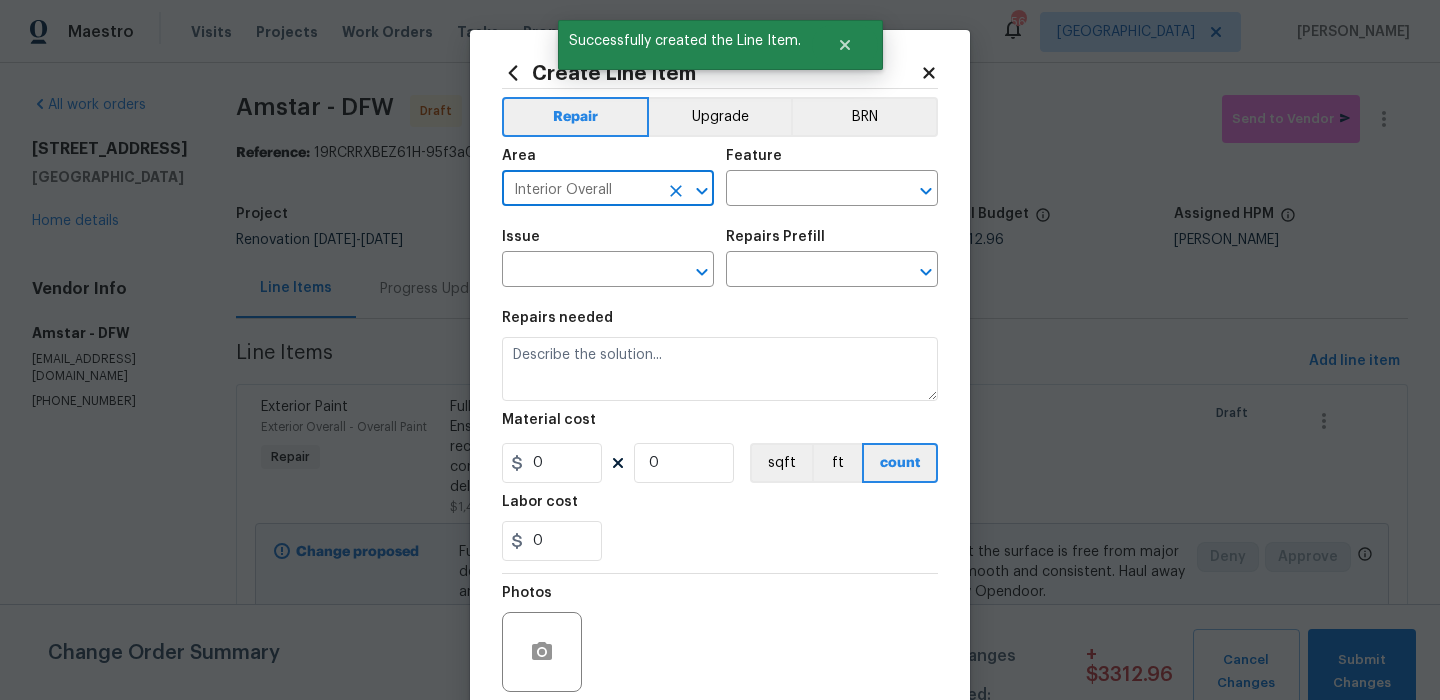 type on "Interior Overall" 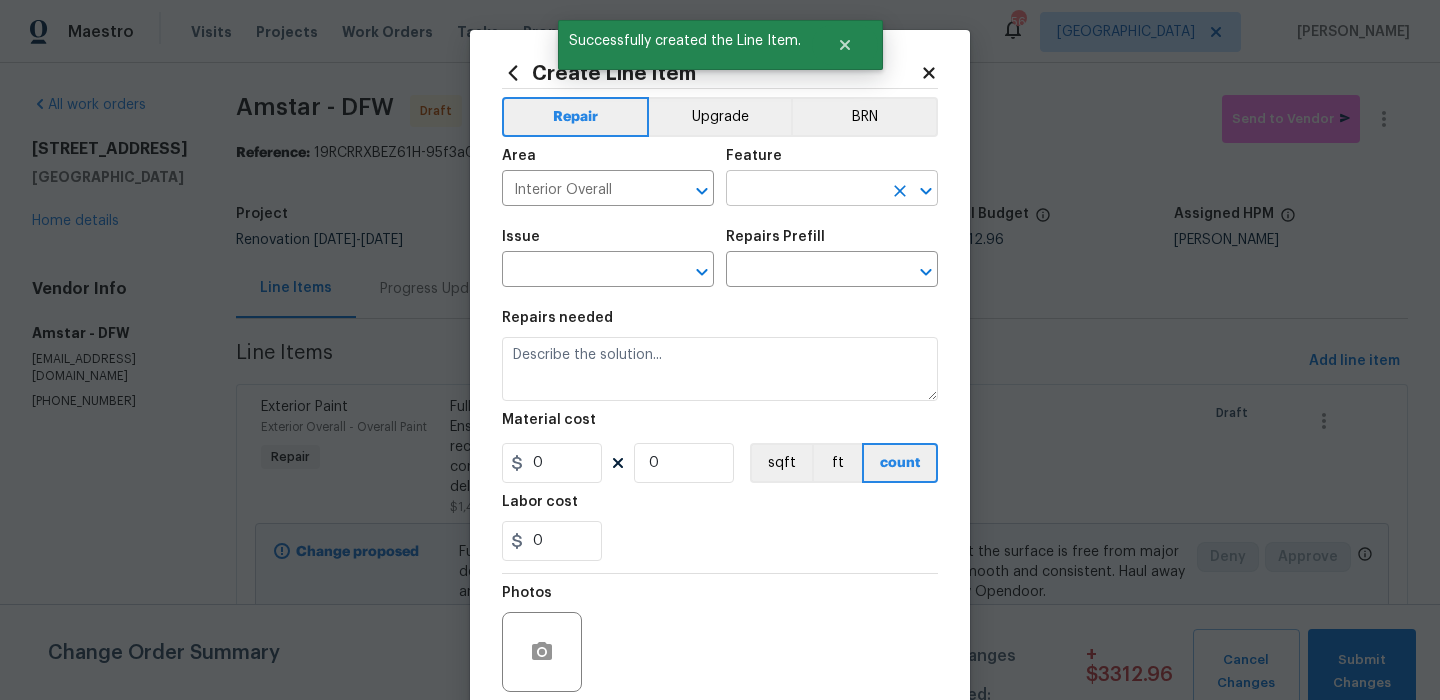 click at bounding box center [804, 190] 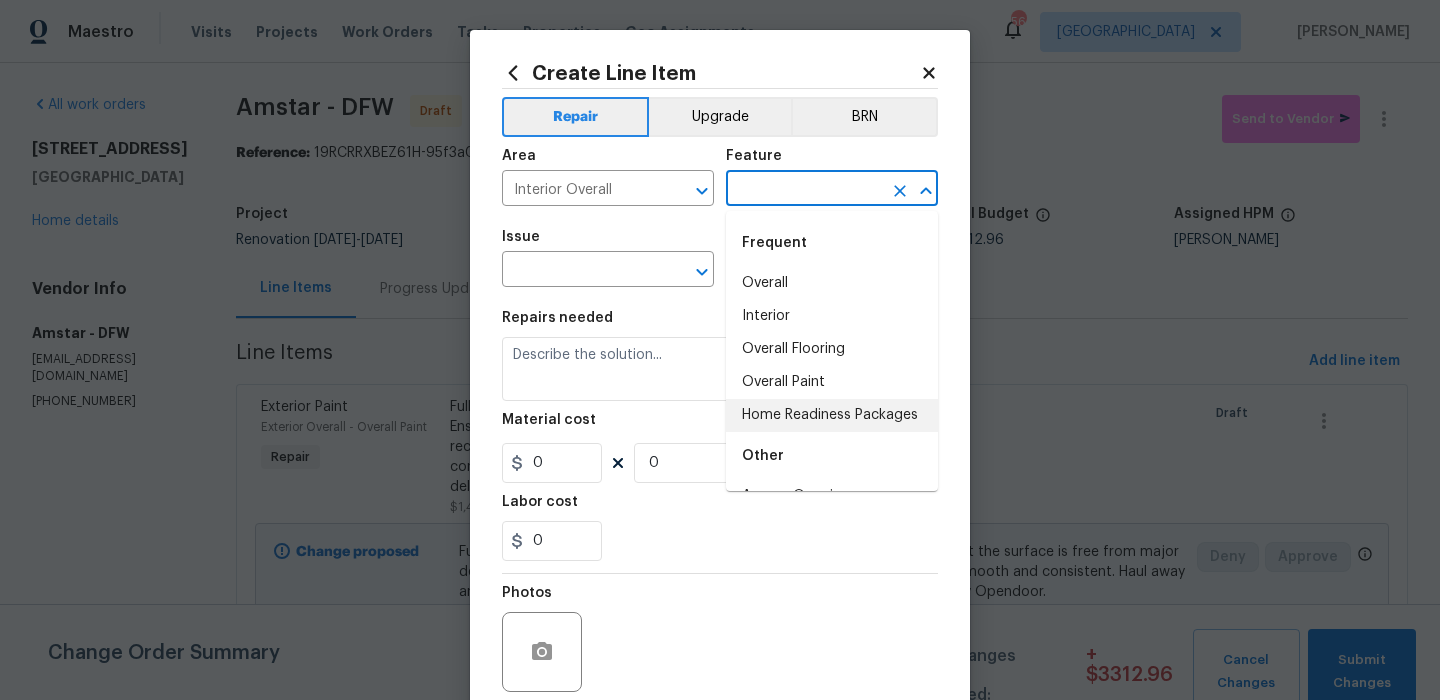 click on "Home Readiness Packages" at bounding box center [832, 415] 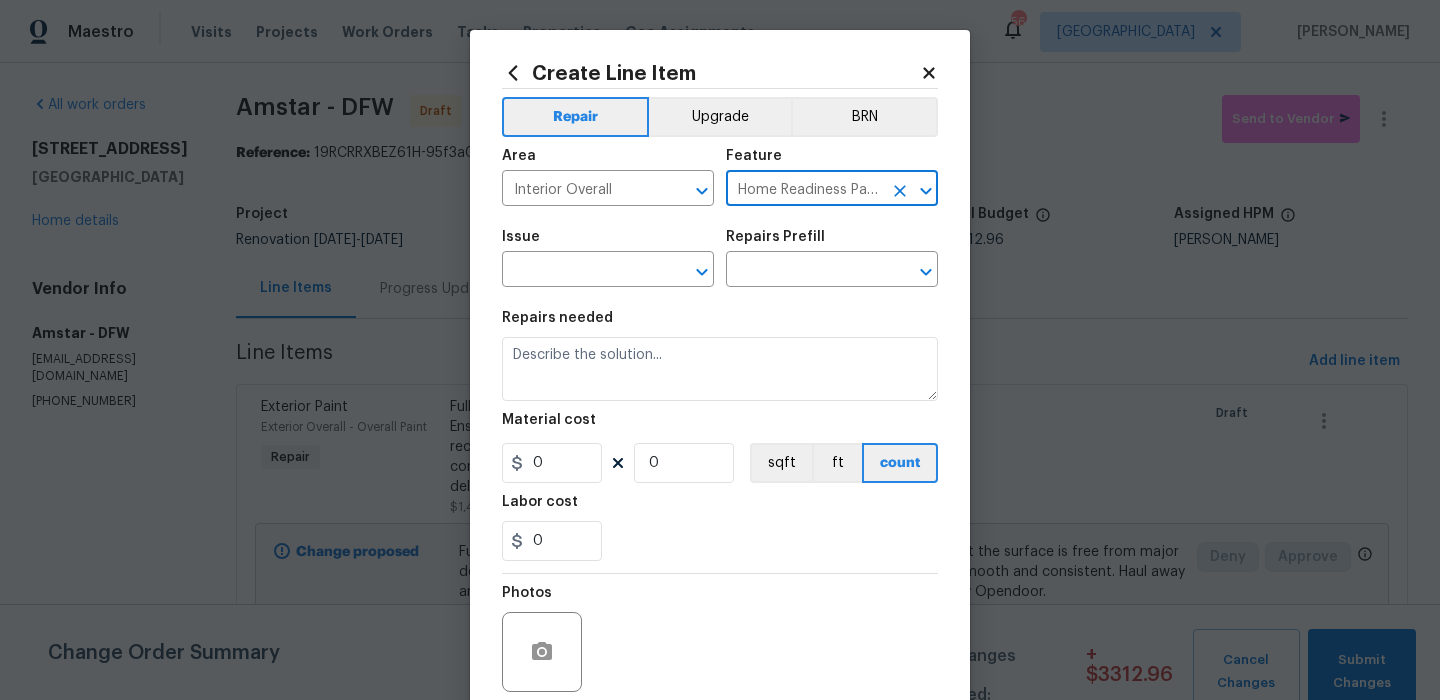 click on "Repair Upgrade BRN Area Interior Overall ​ Feature Home Readiness Packages ​ Issue ​ Repairs Prefill ​ Repairs needed Material cost 0 0 sqft ft count Labor cost 0 Photos Create without photos" at bounding box center [720, 415] 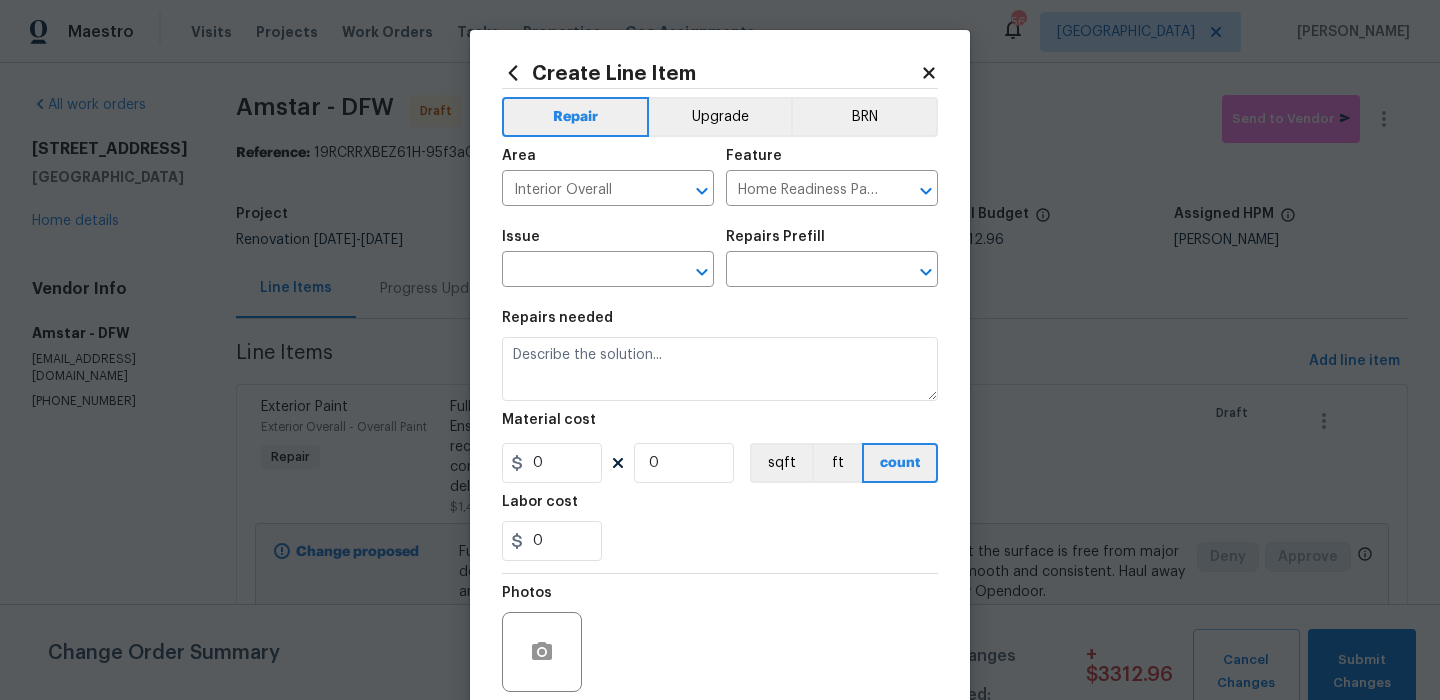 click on "Issue ​" at bounding box center [608, 258] 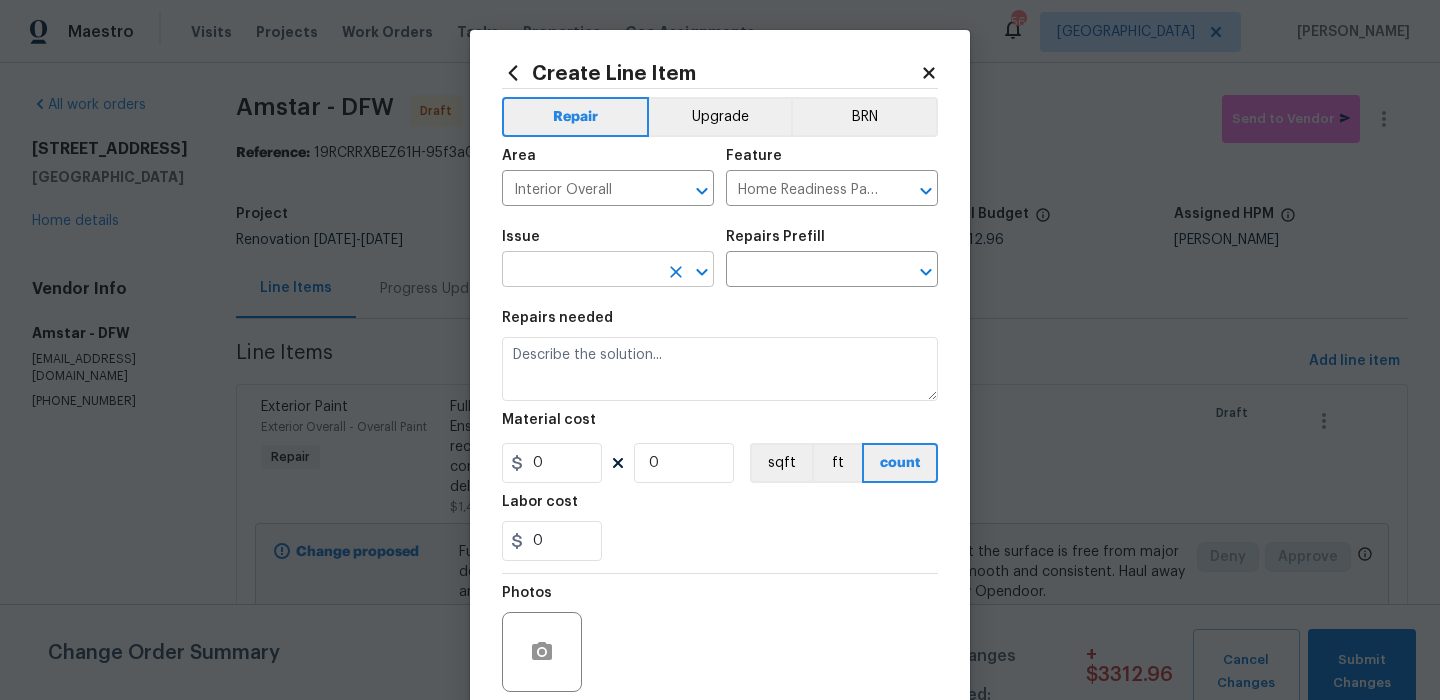 click at bounding box center (580, 271) 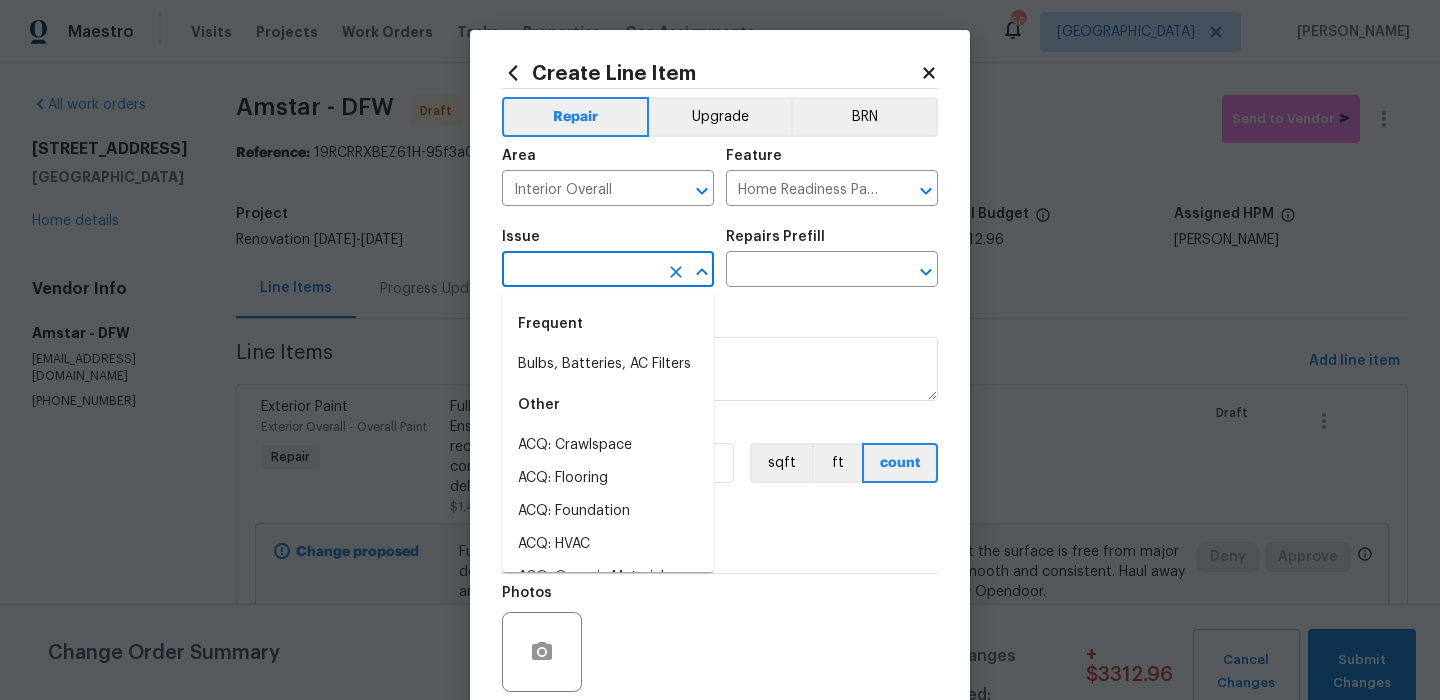 click on "Bulbs, Batteries, AC Filters" at bounding box center (608, 364) 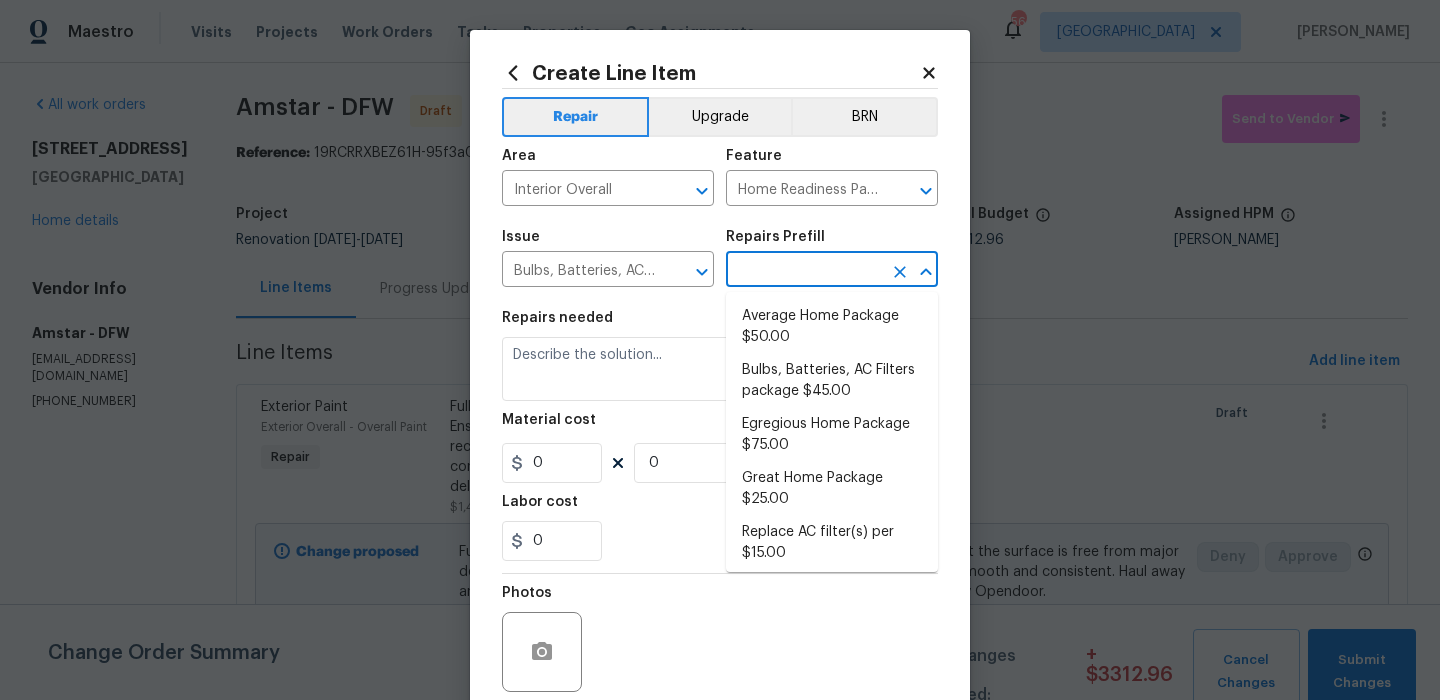 click at bounding box center [804, 271] 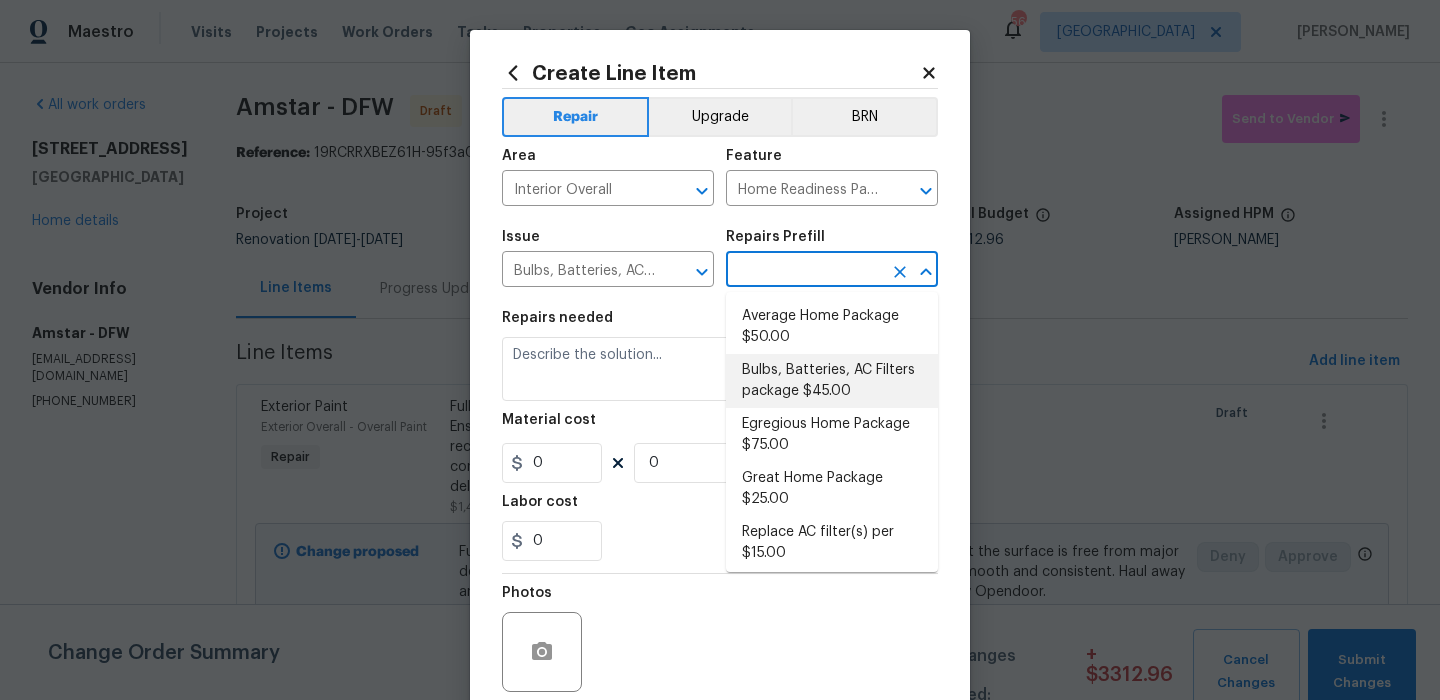click on "Bulbs, Batteries, AC Filters package $45.00" at bounding box center (832, 381) 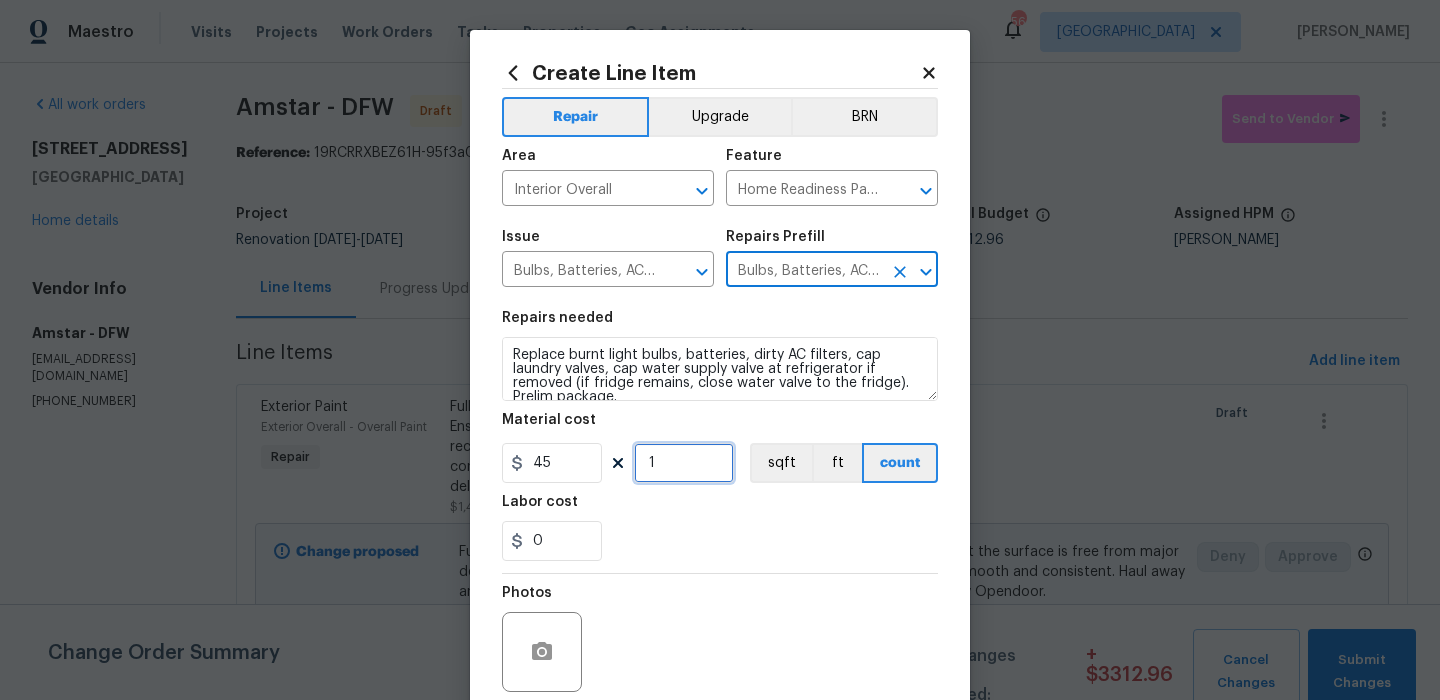 click on "1" at bounding box center [684, 463] 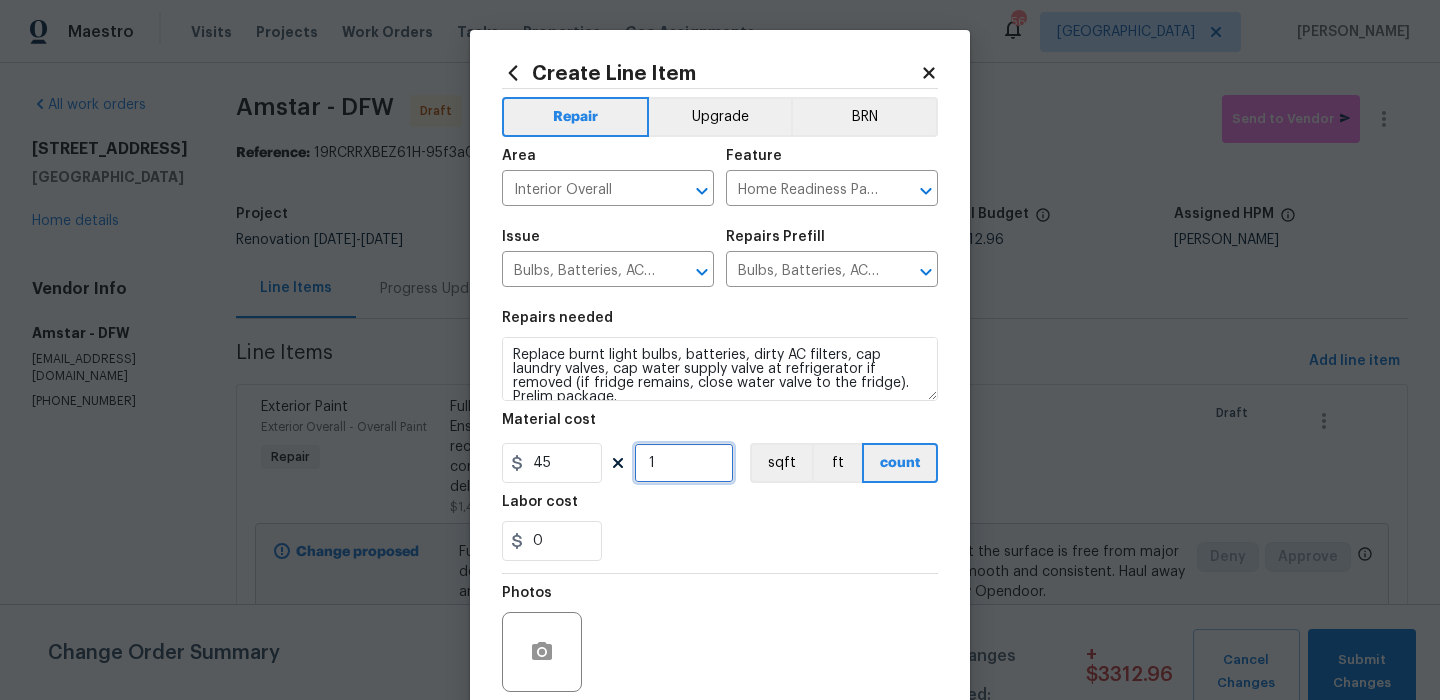 click on "1" at bounding box center (684, 463) 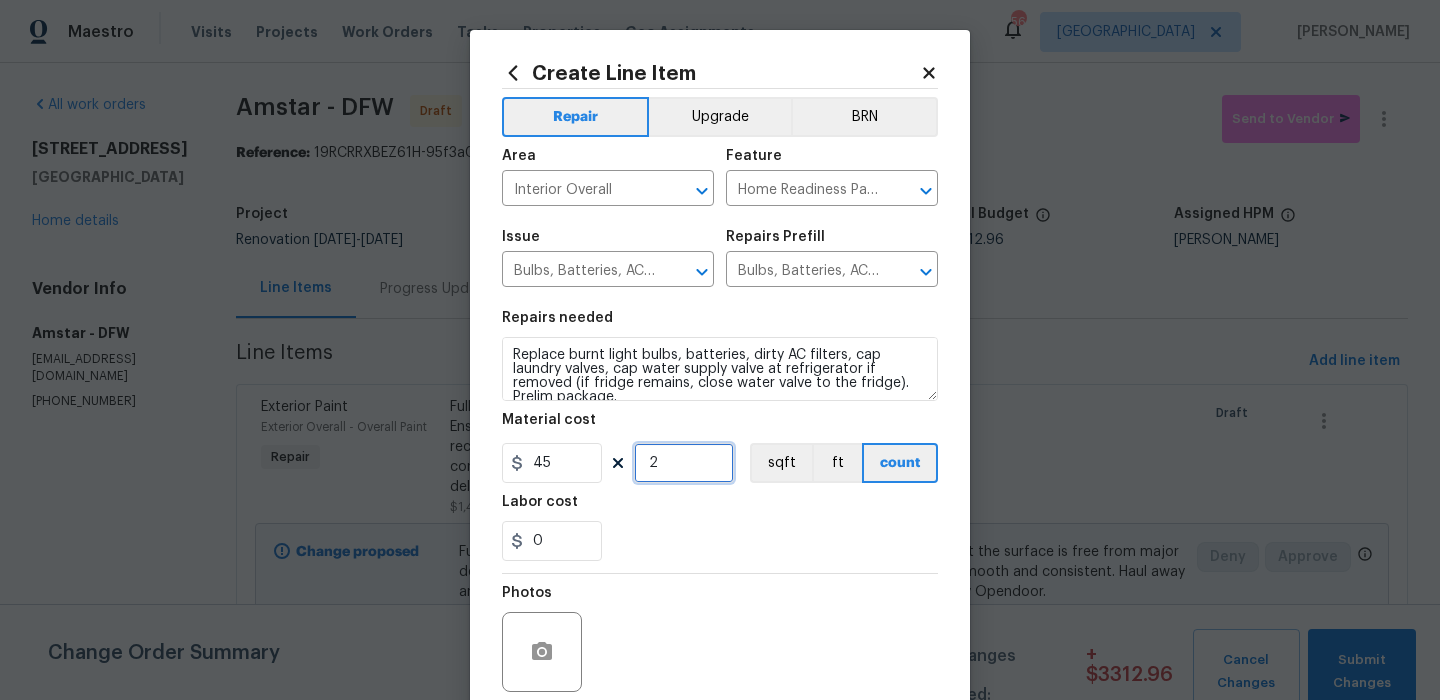 type on "2" 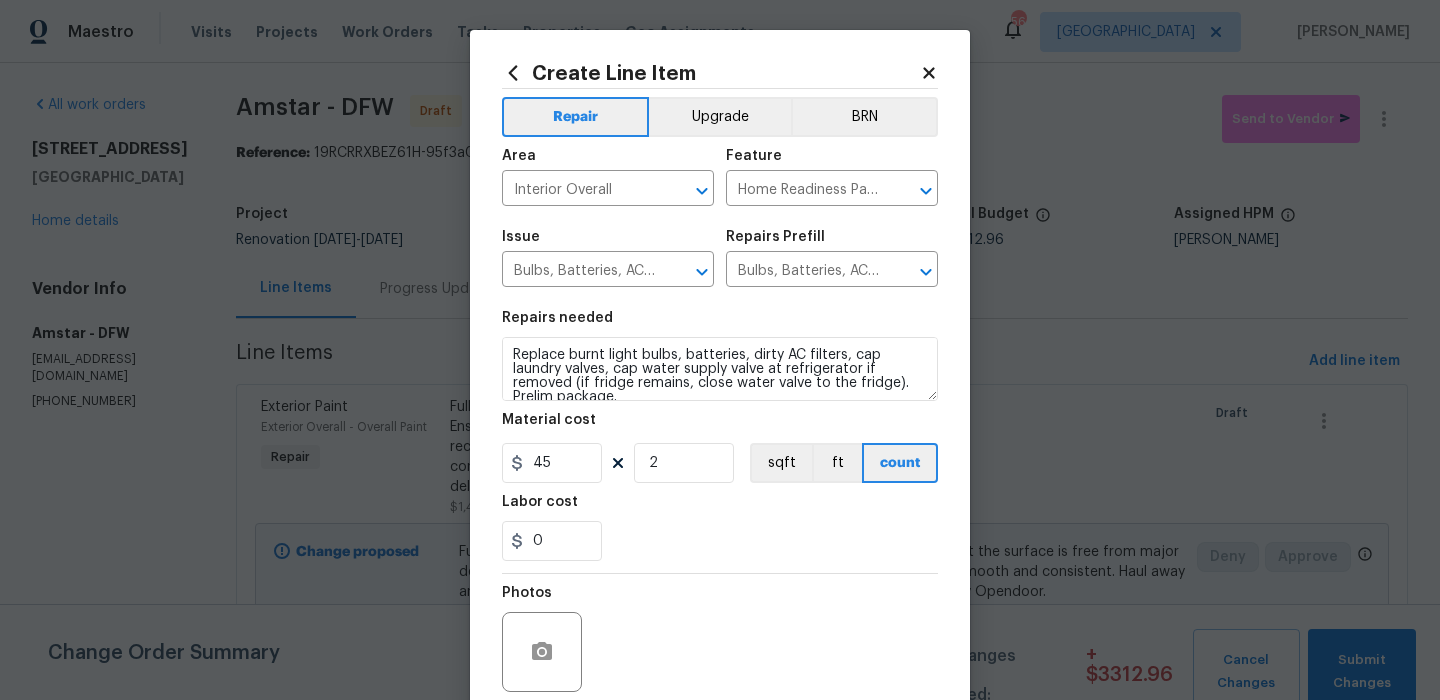 click on "0" at bounding box center [720, 541] 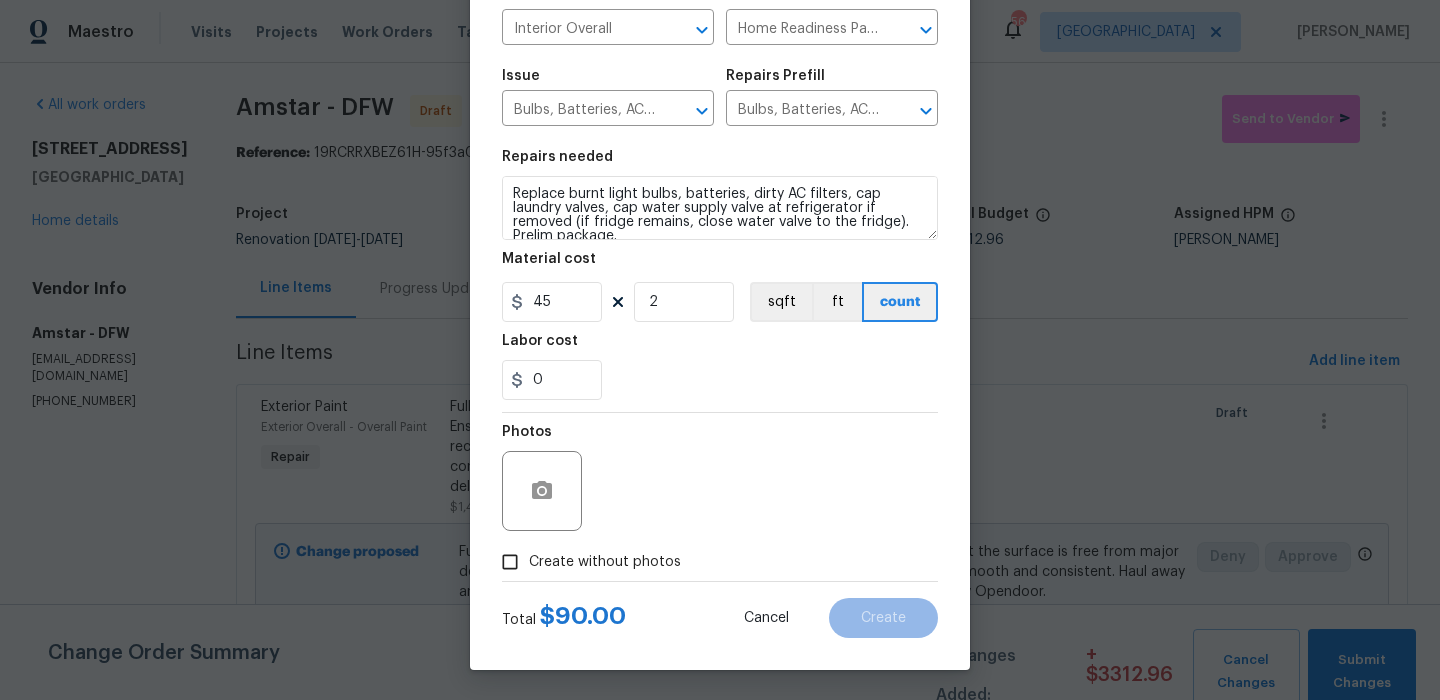 click on "Create without photos" at bounding box center [586, 562] 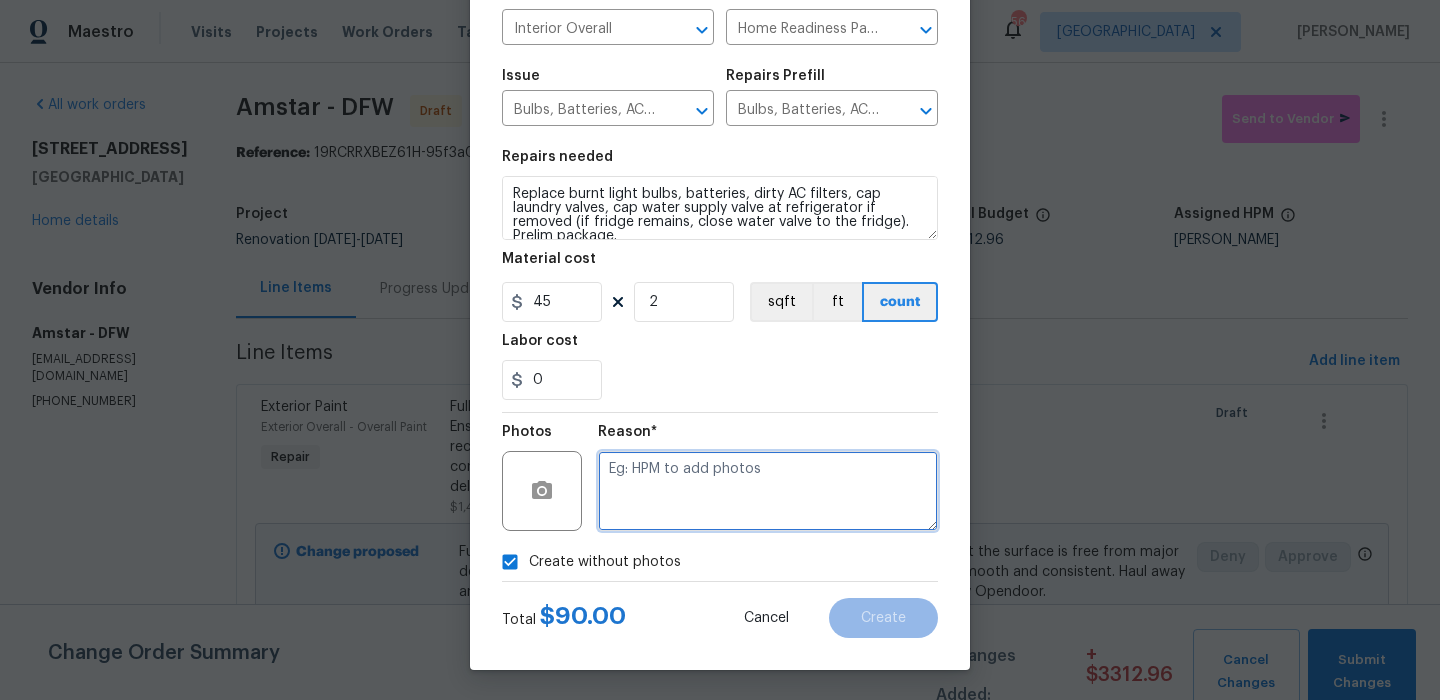 click at bounding box center [768, 491] 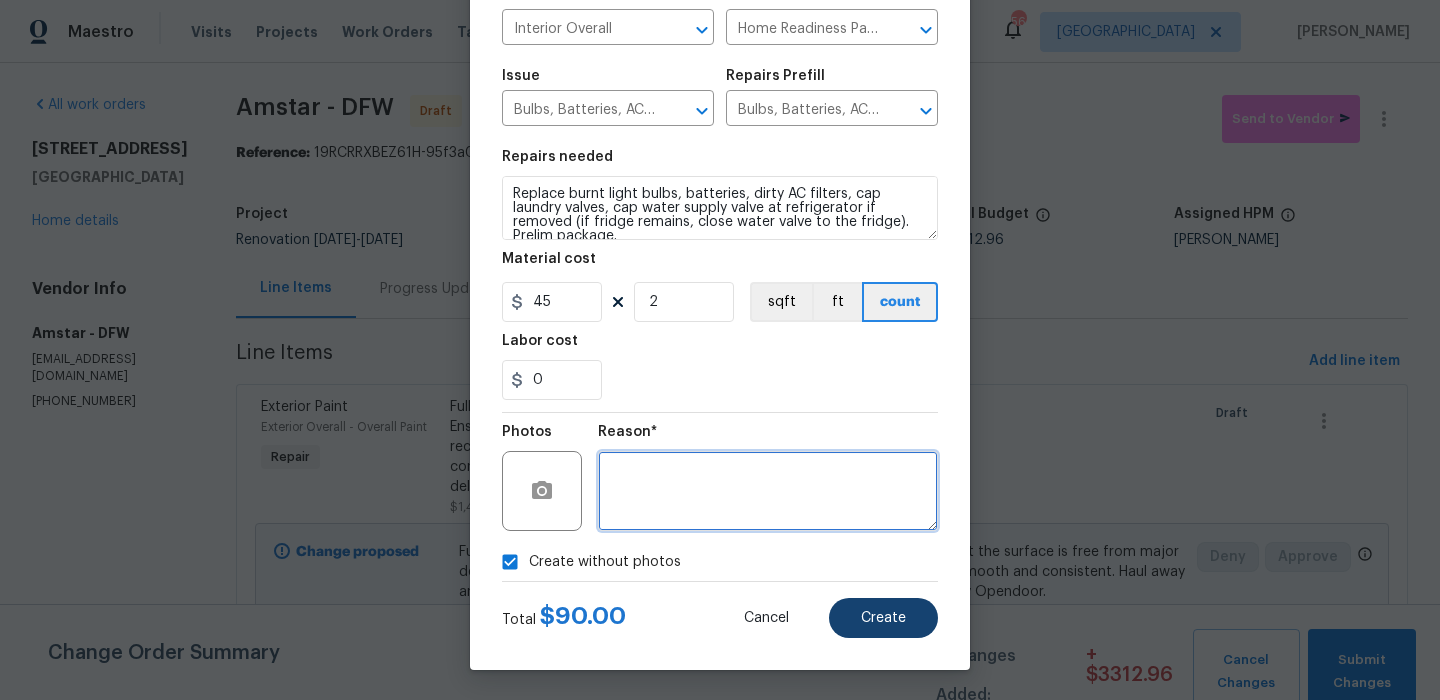 type 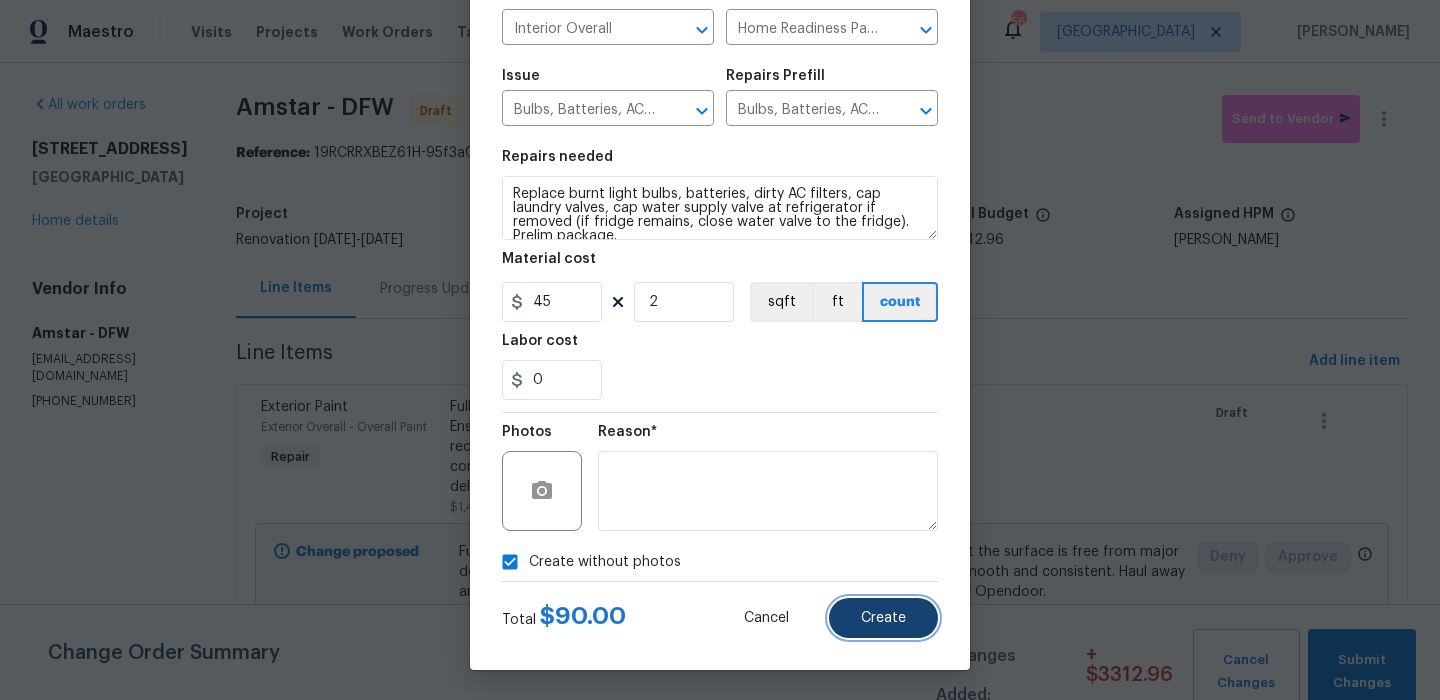 click on "Create" at bounding box center [883, 618] 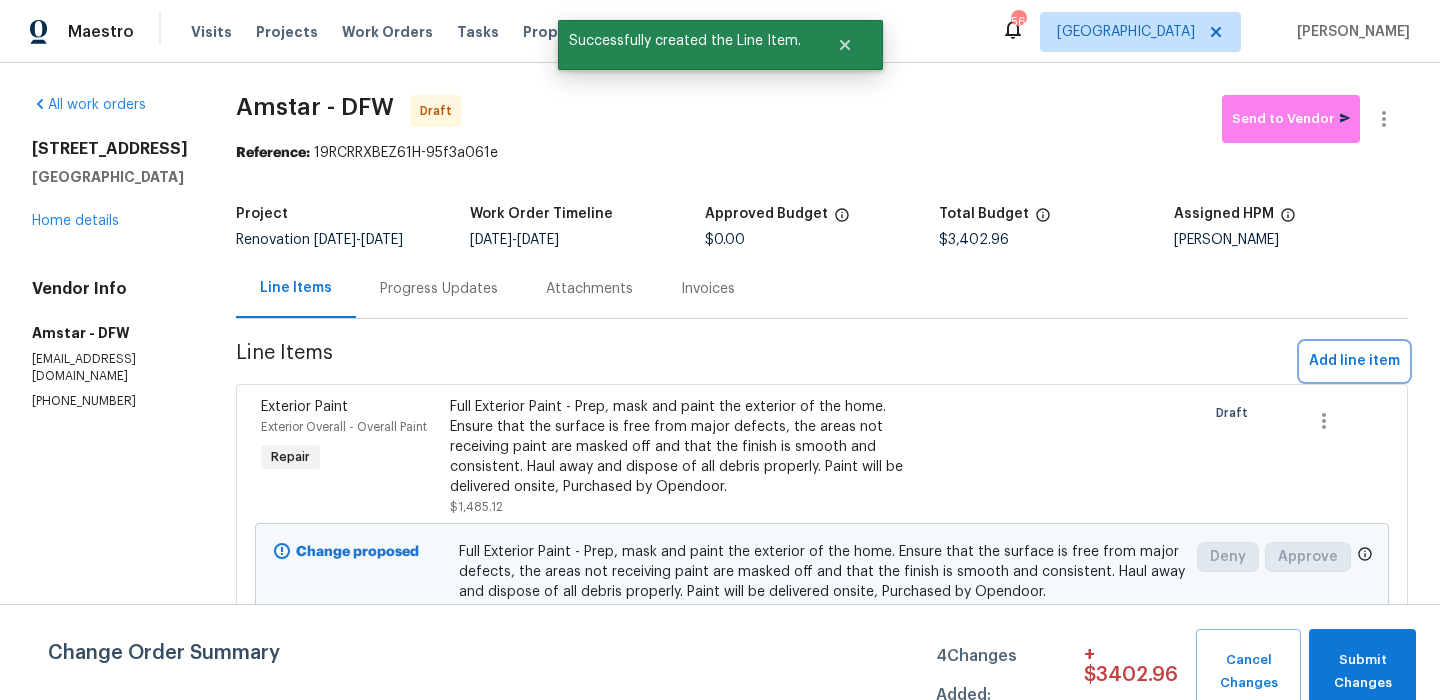 click on "Add line item" at bounding box center (1354, 361) 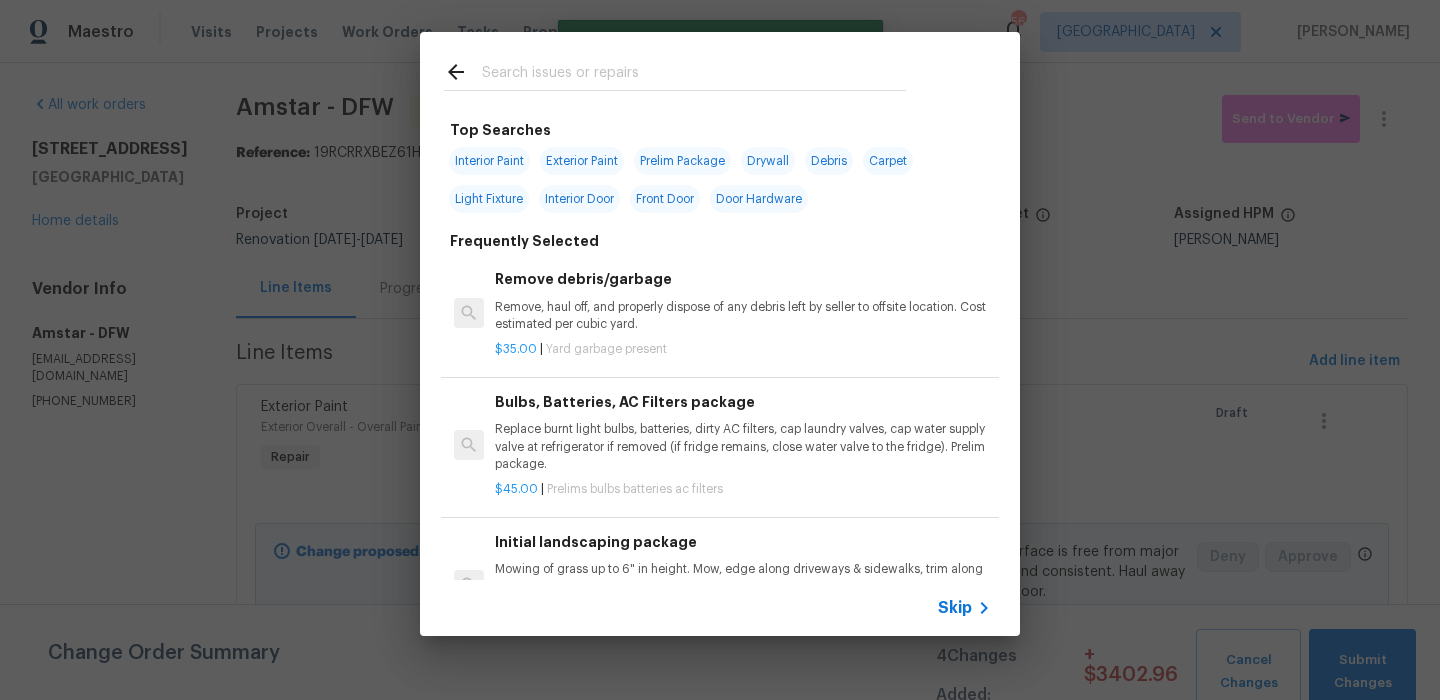 click on "Skip" at bounding box center (955, 608) 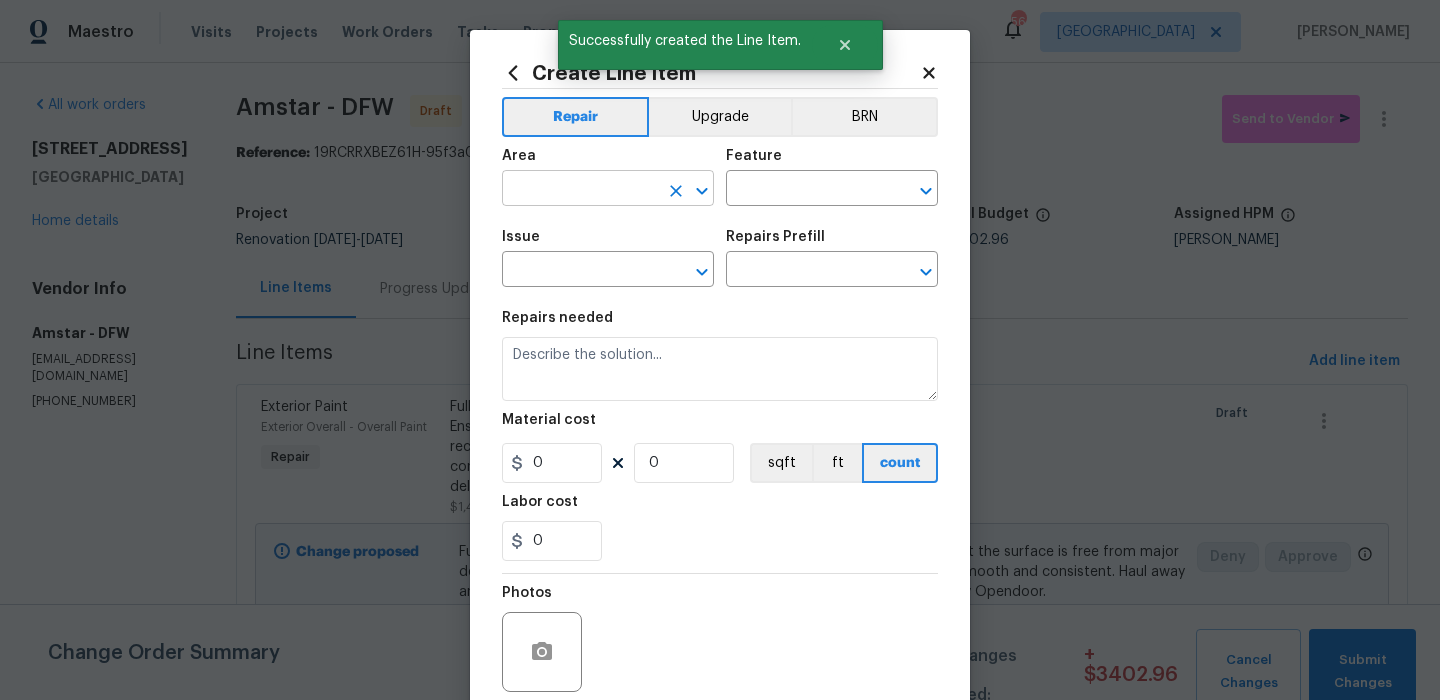click at bounding box center [580, 190] 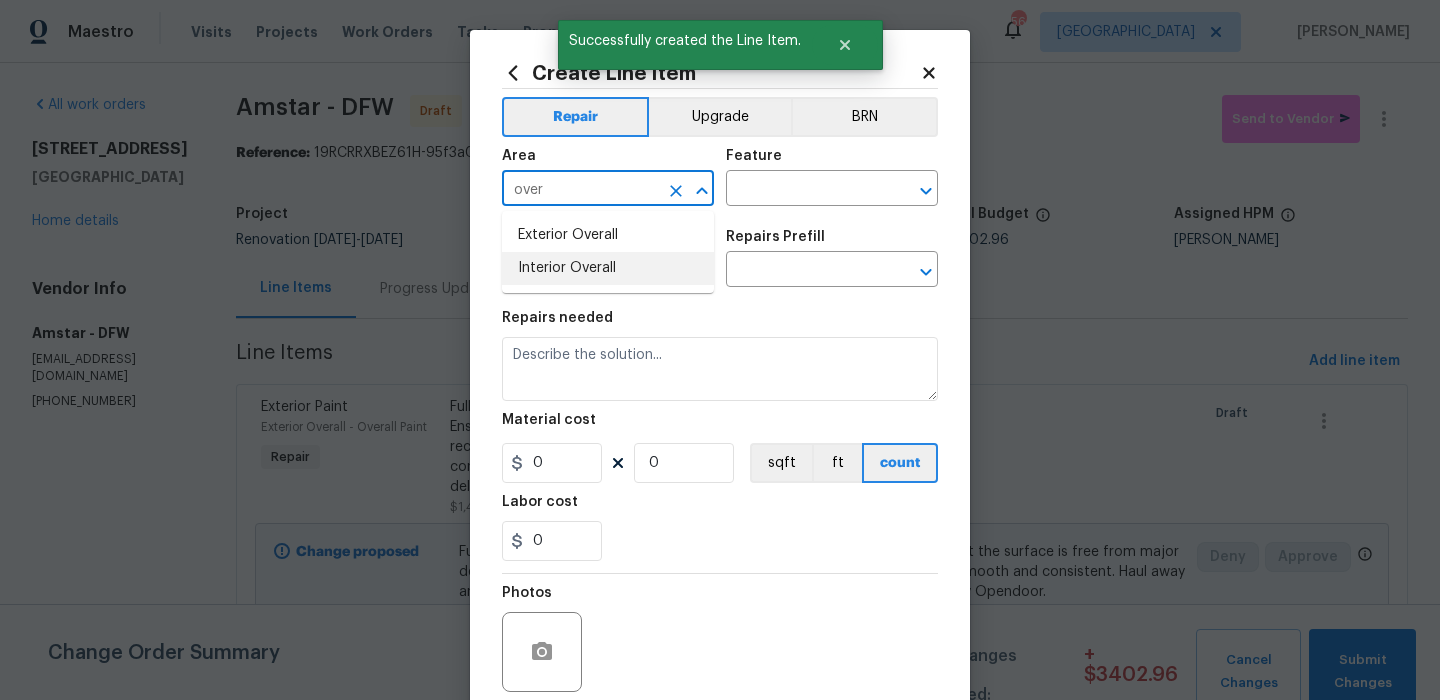 click on "Interior Overall" at bounding box center [608, 268] 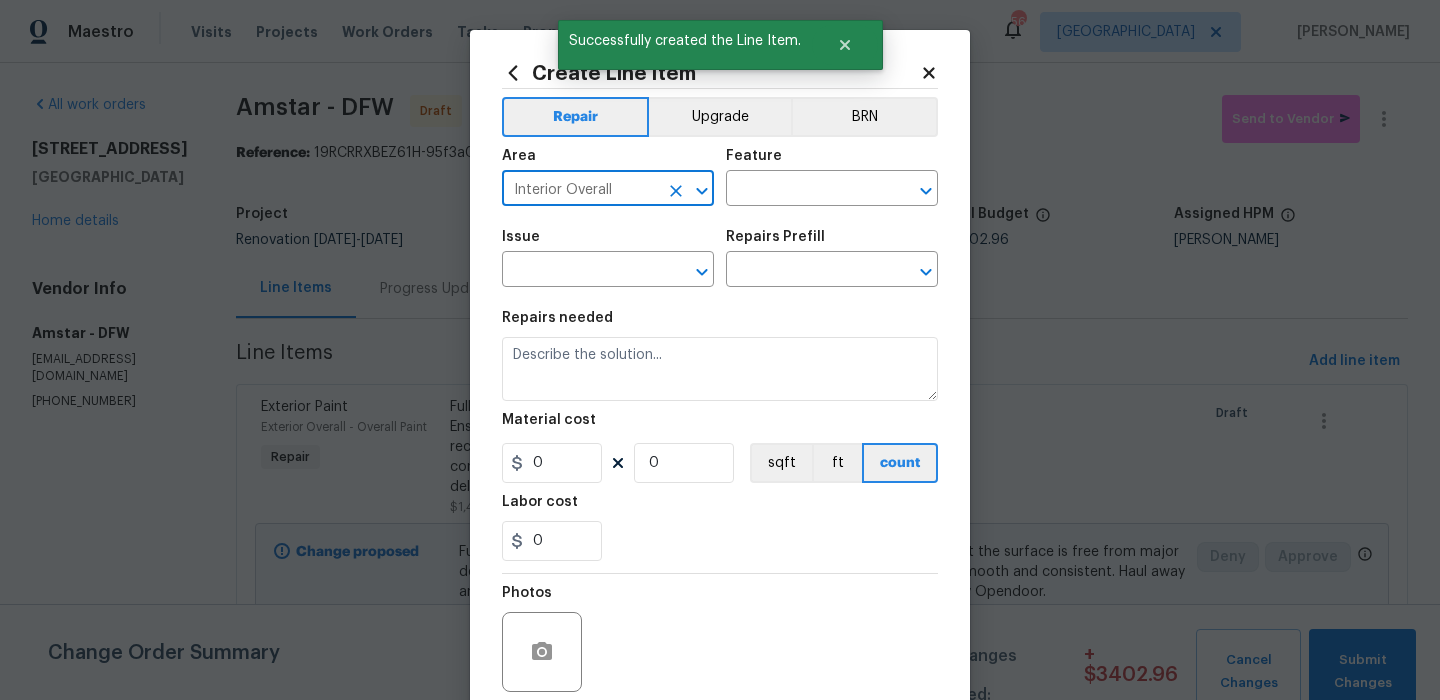 type on "Interior Overall" 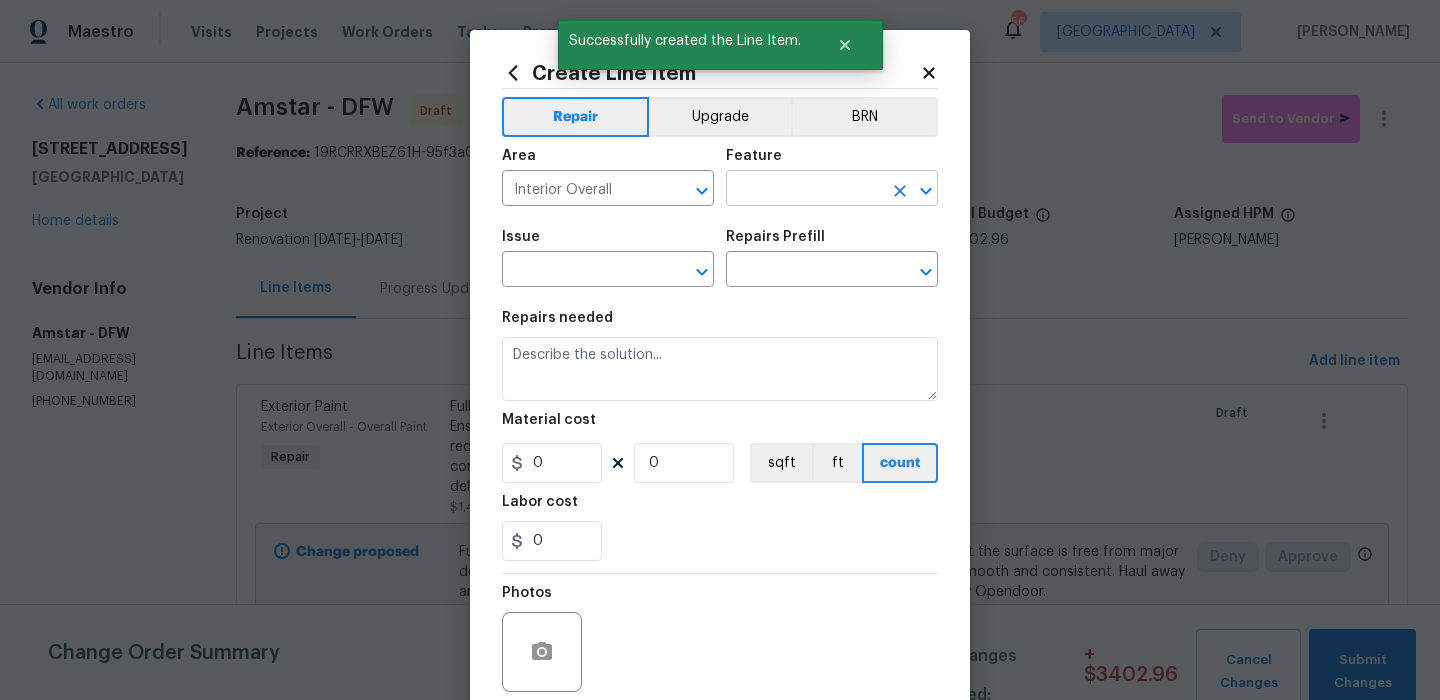 click at bounding box center (804, 190) 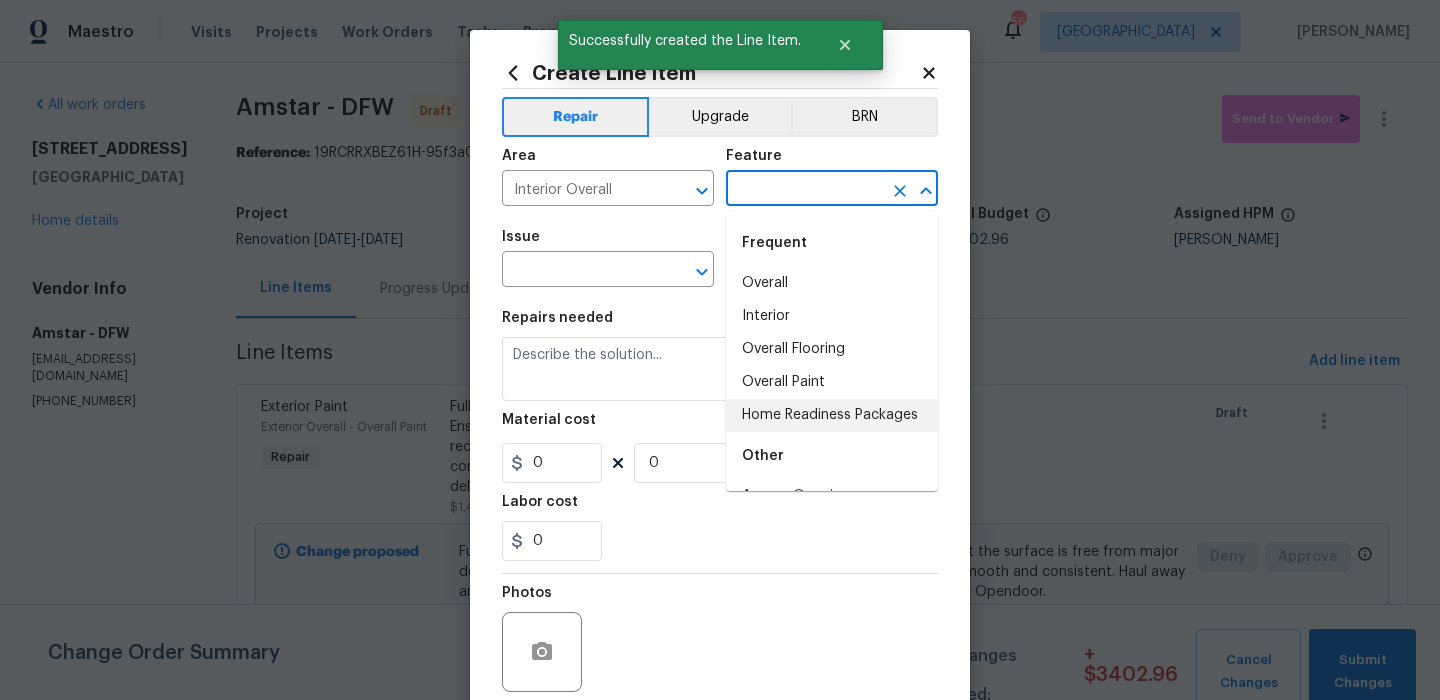 click on "Home Readiness Packages" at bounding box center [832, 415] 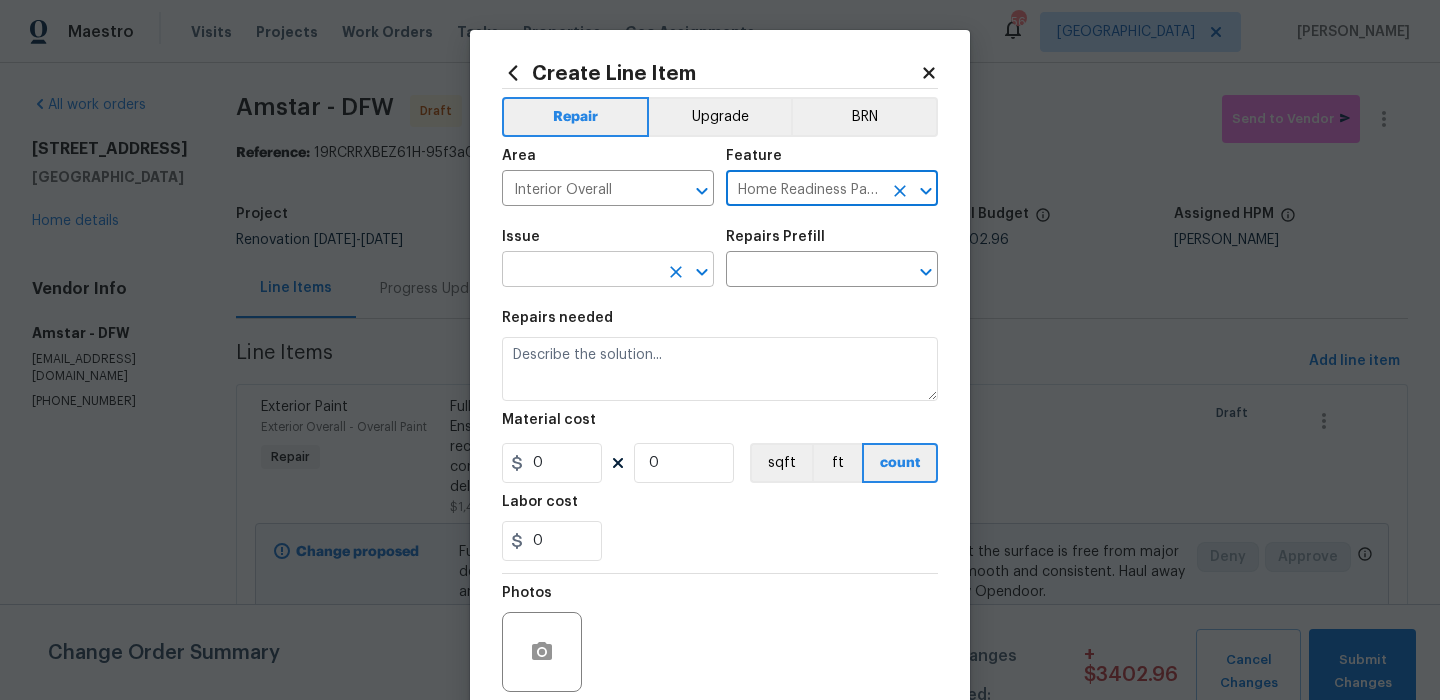 click at bounding box center (580, 271) 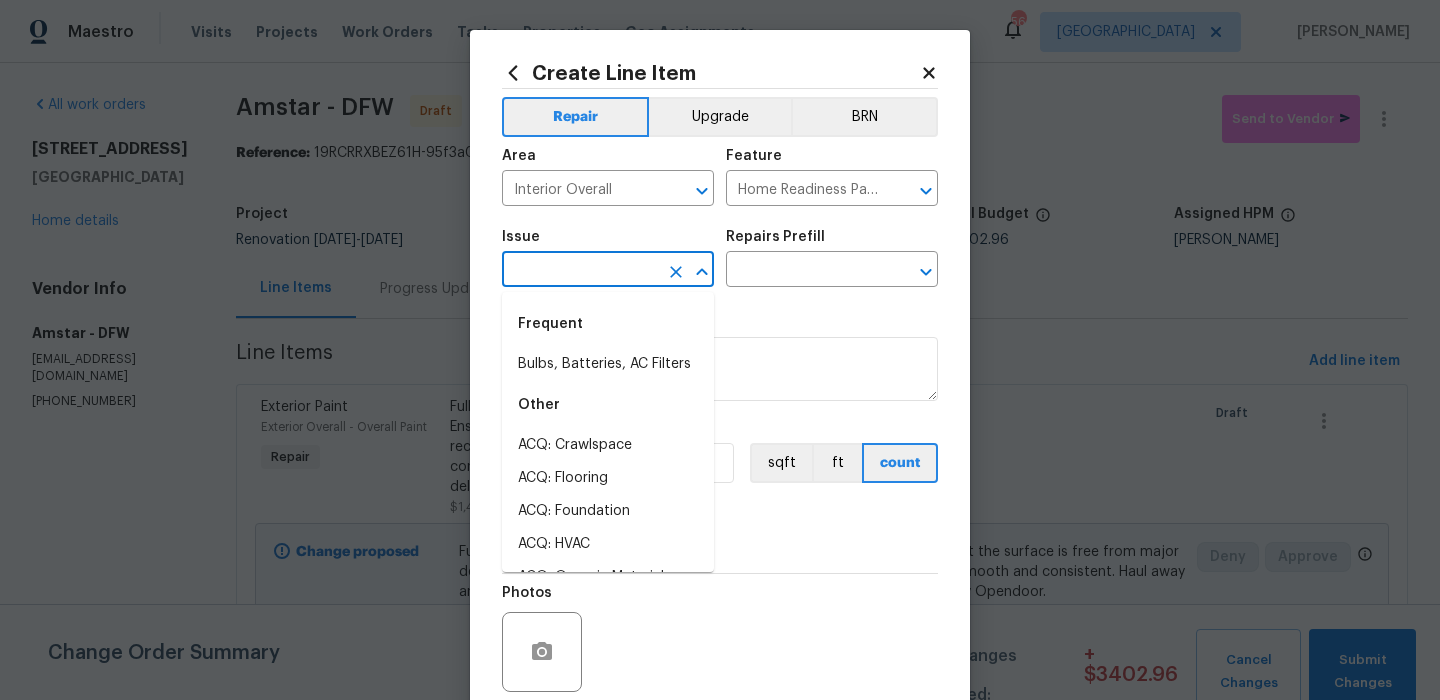 click on "Frequent" at bounding box center [608, 324] 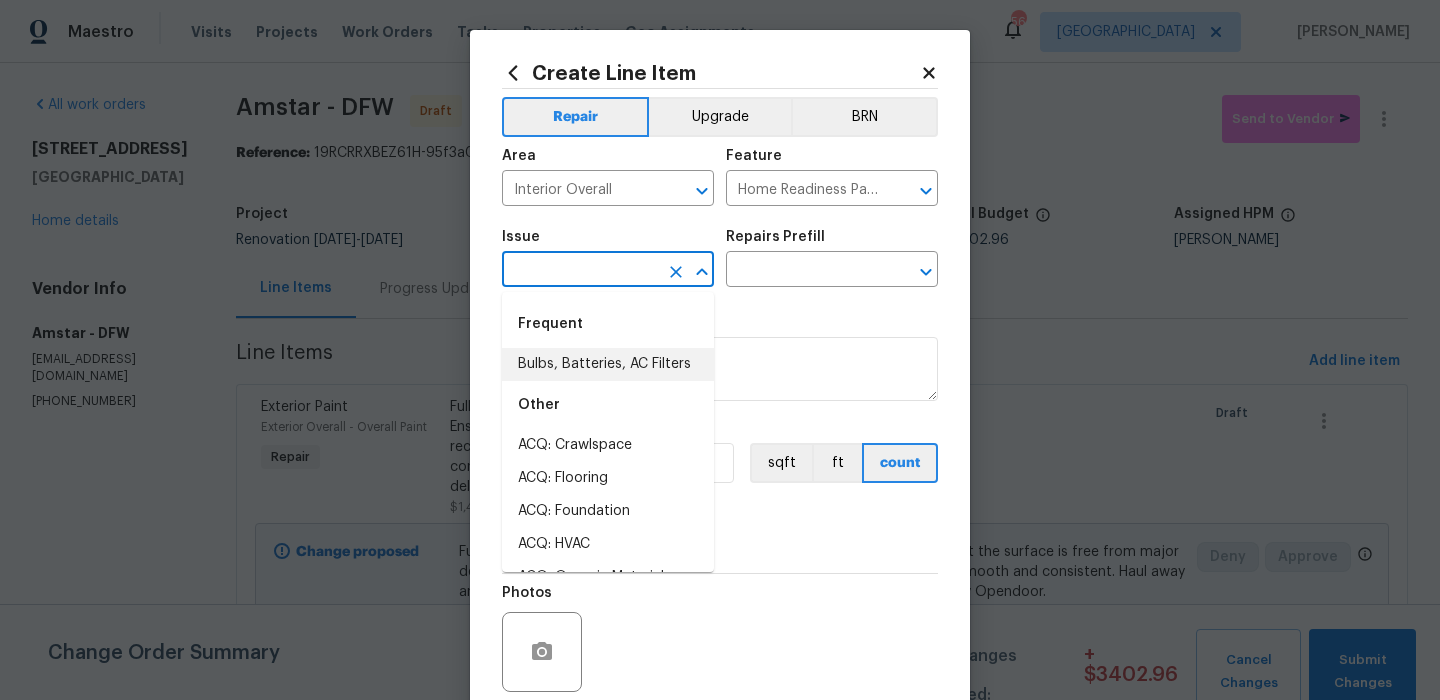 click on "Bulbs, Batteries, AC Filters" at bounding box center (608, 364) 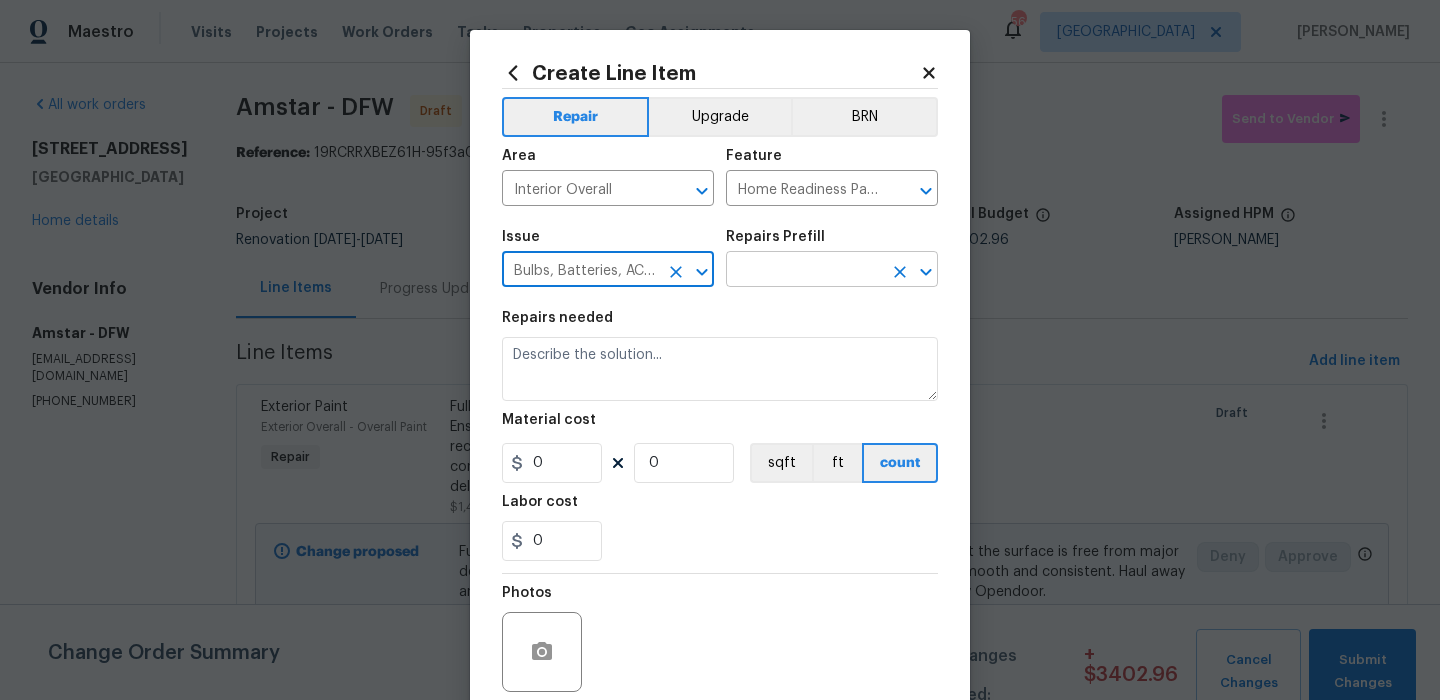 click at bounding box center (804, 271) 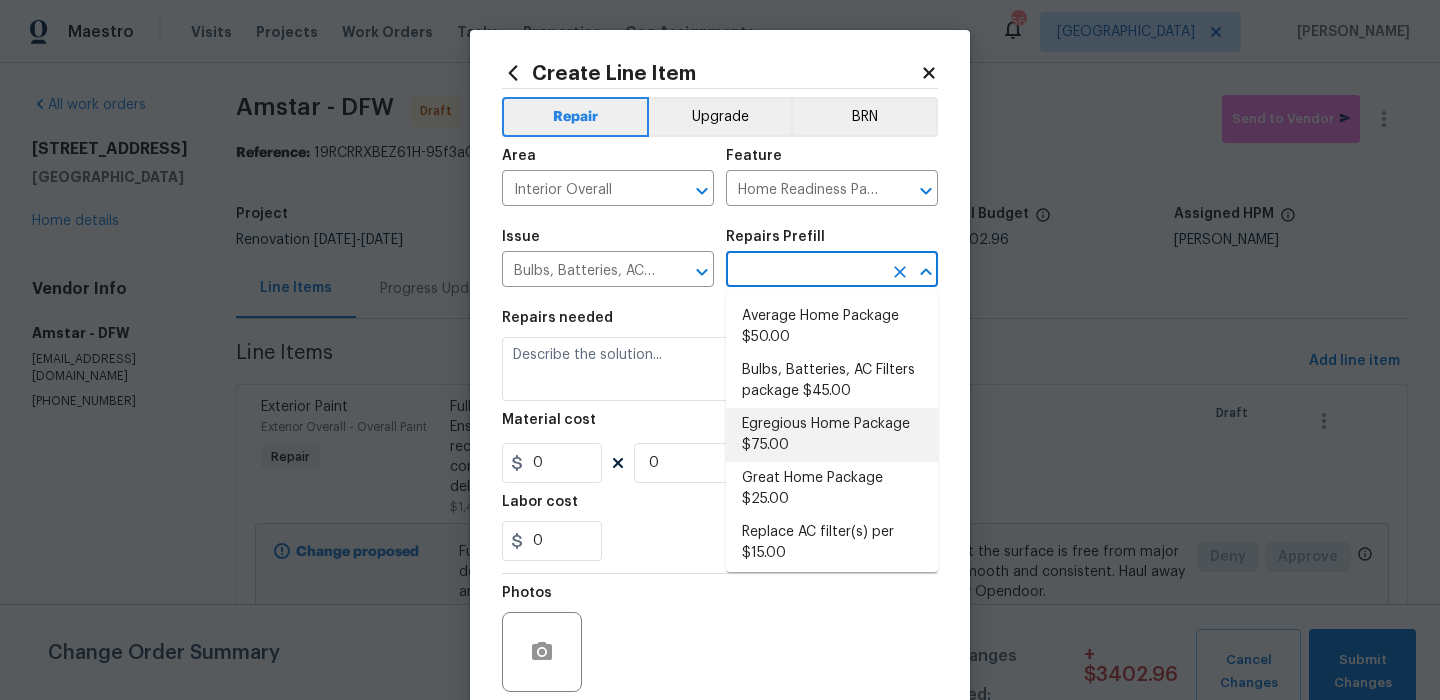 click on "Egregious Home Package $75.00" at bounding box center [832, 435] 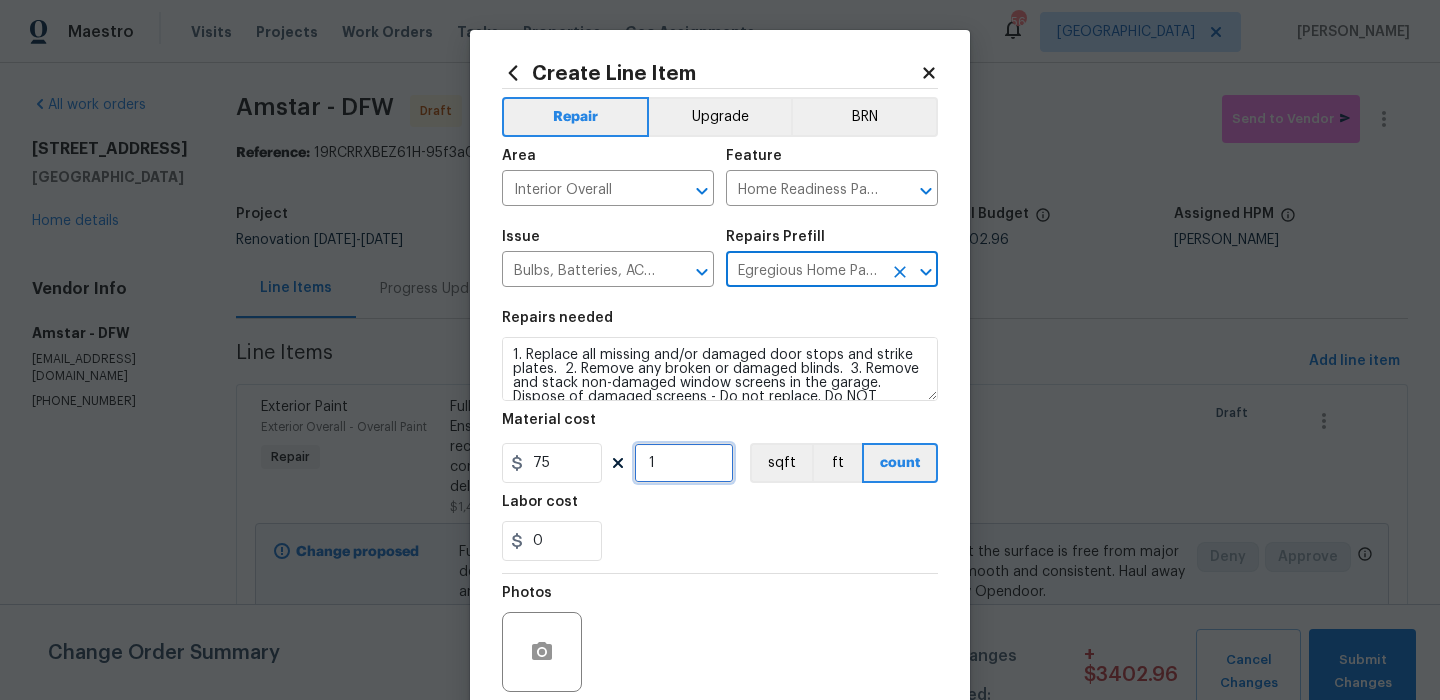 click on "1" at bounding box center (684, 463) 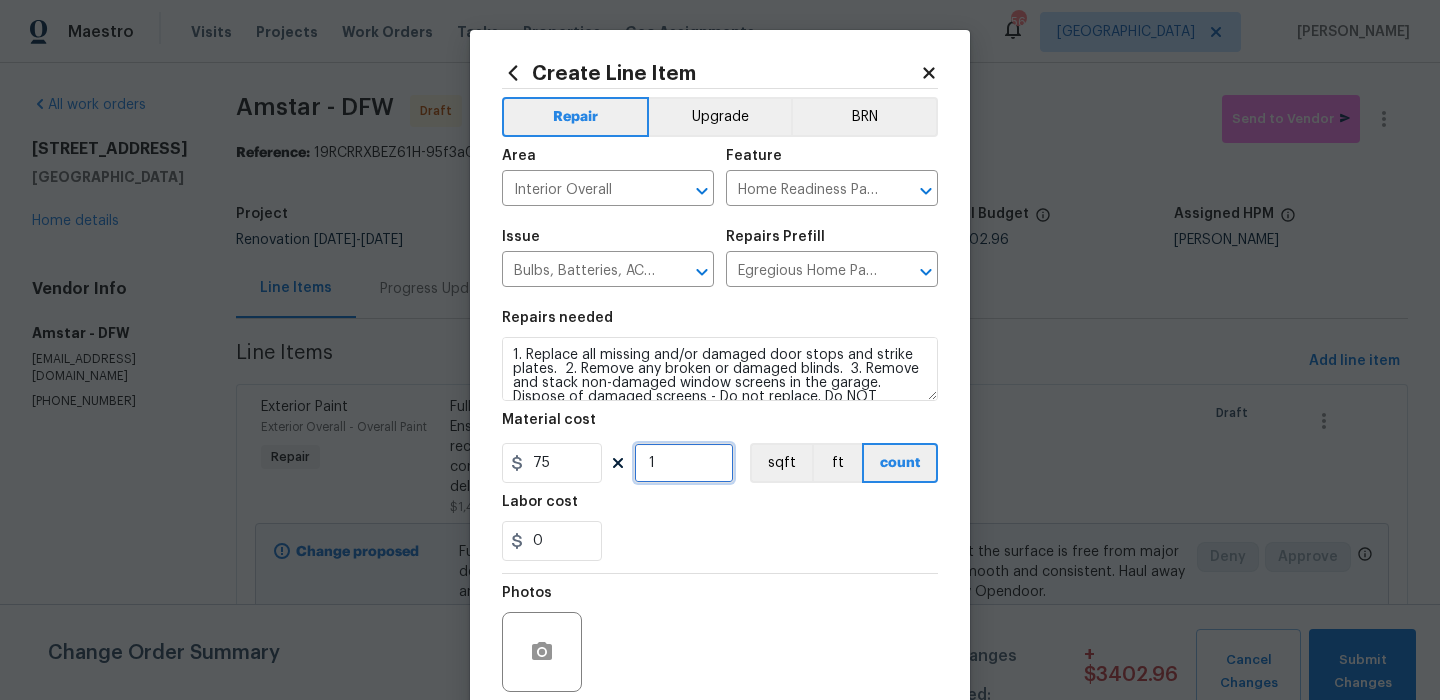 click on "1" at bounding box center (684, 463) 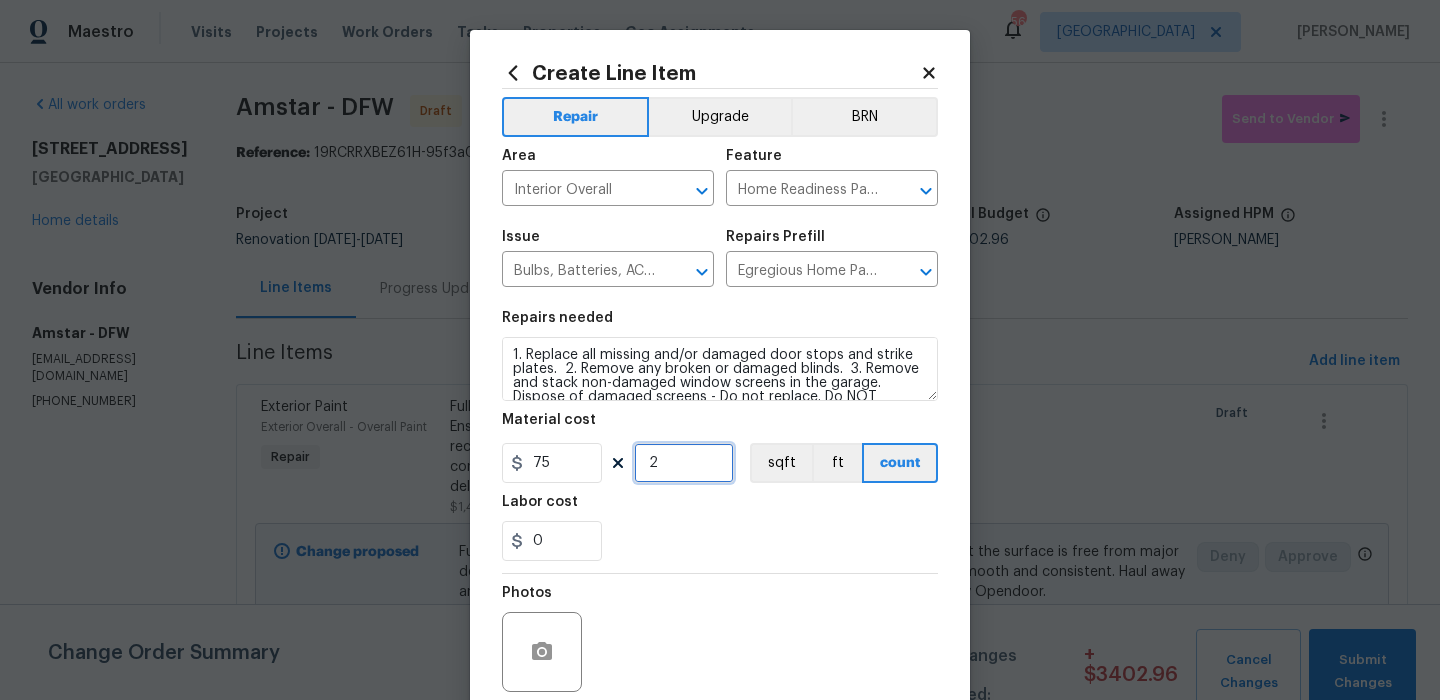 type on "2" 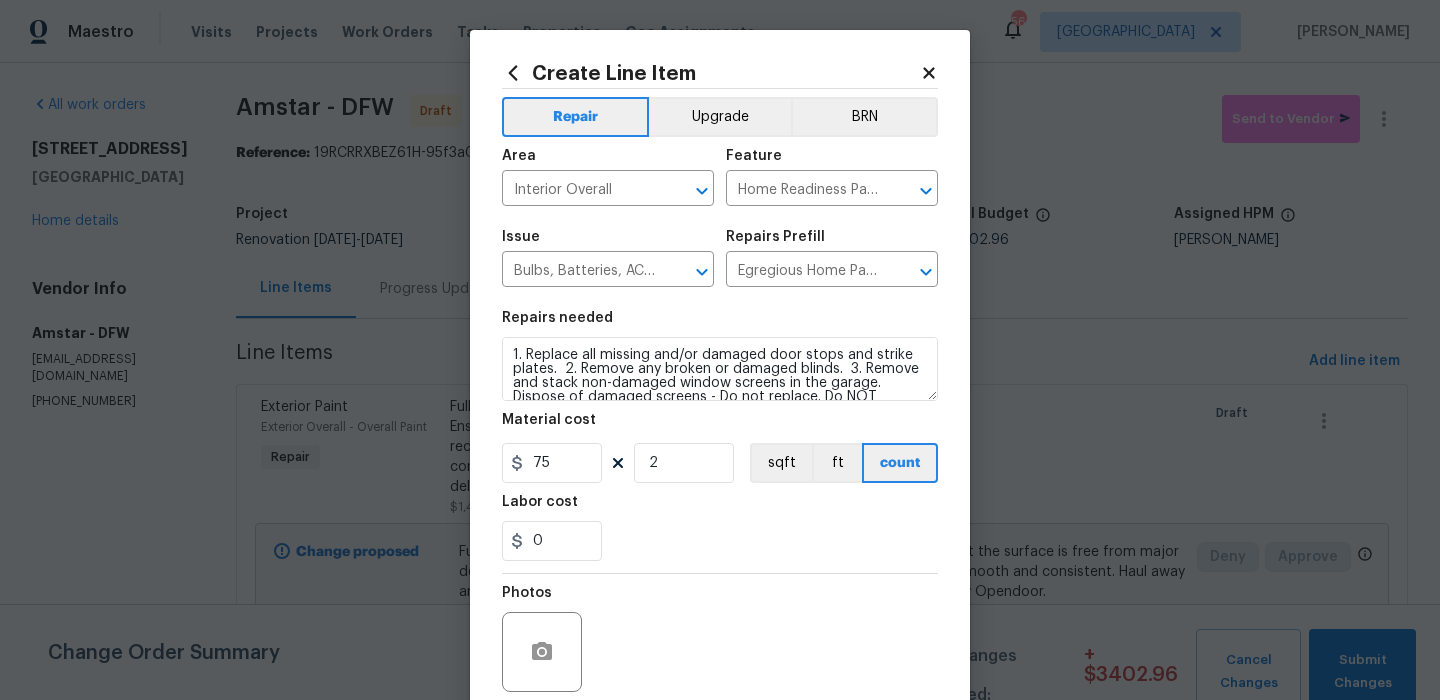 click on "Photos" at bounding box center [720, 639] 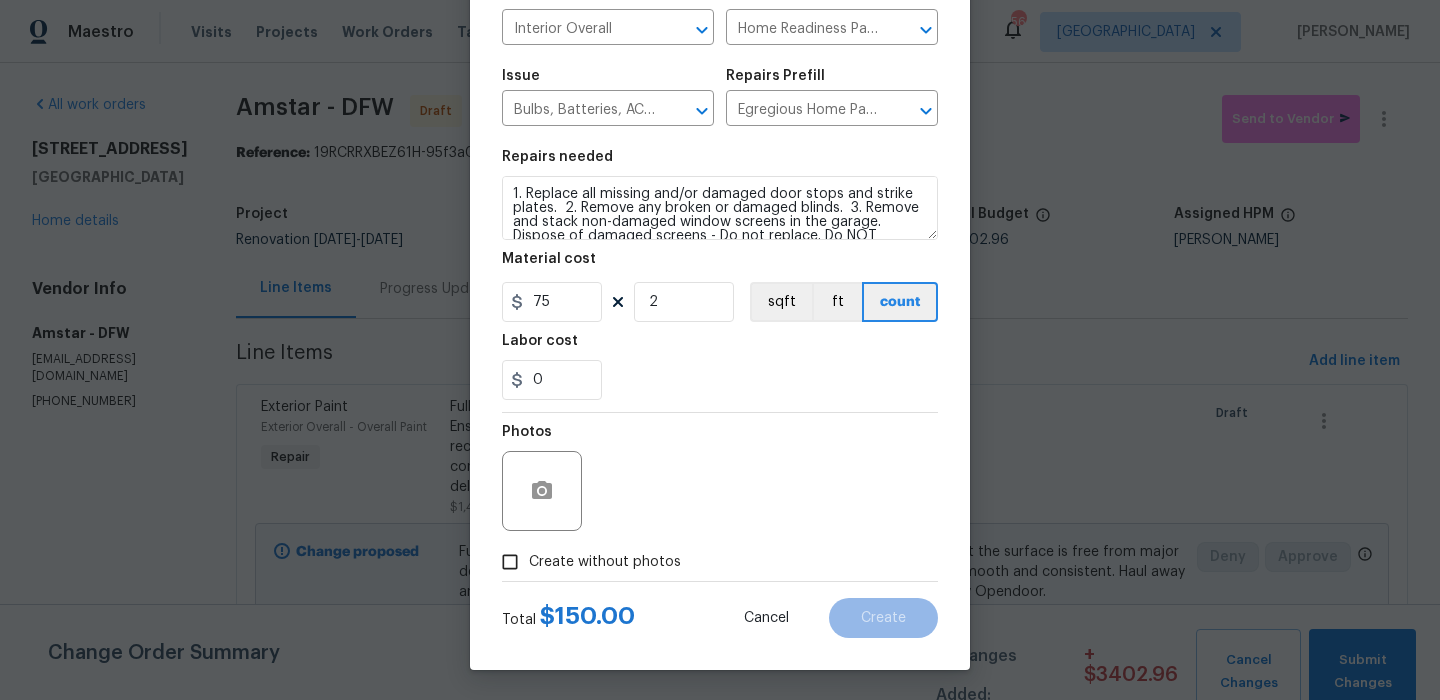 click on "Create without photos" at bounding box center [605, 562] 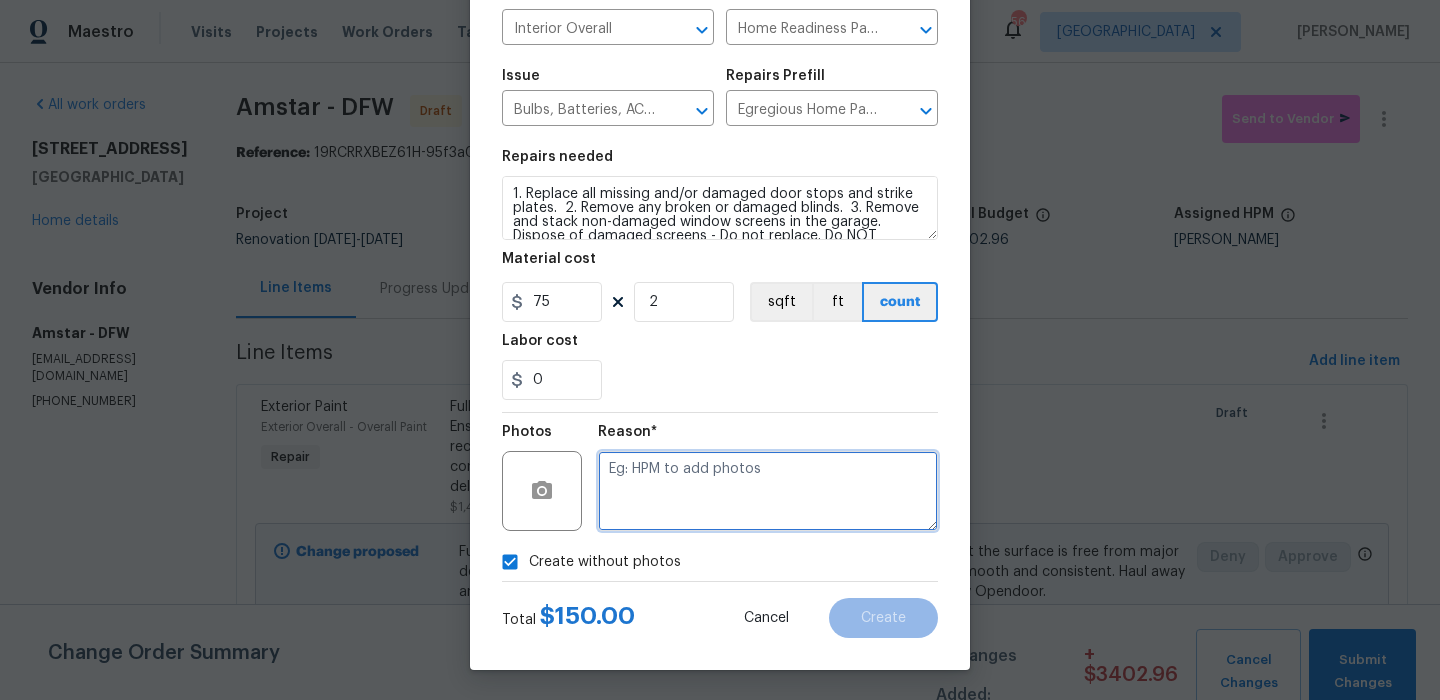 click at bounding box center (768, 491) 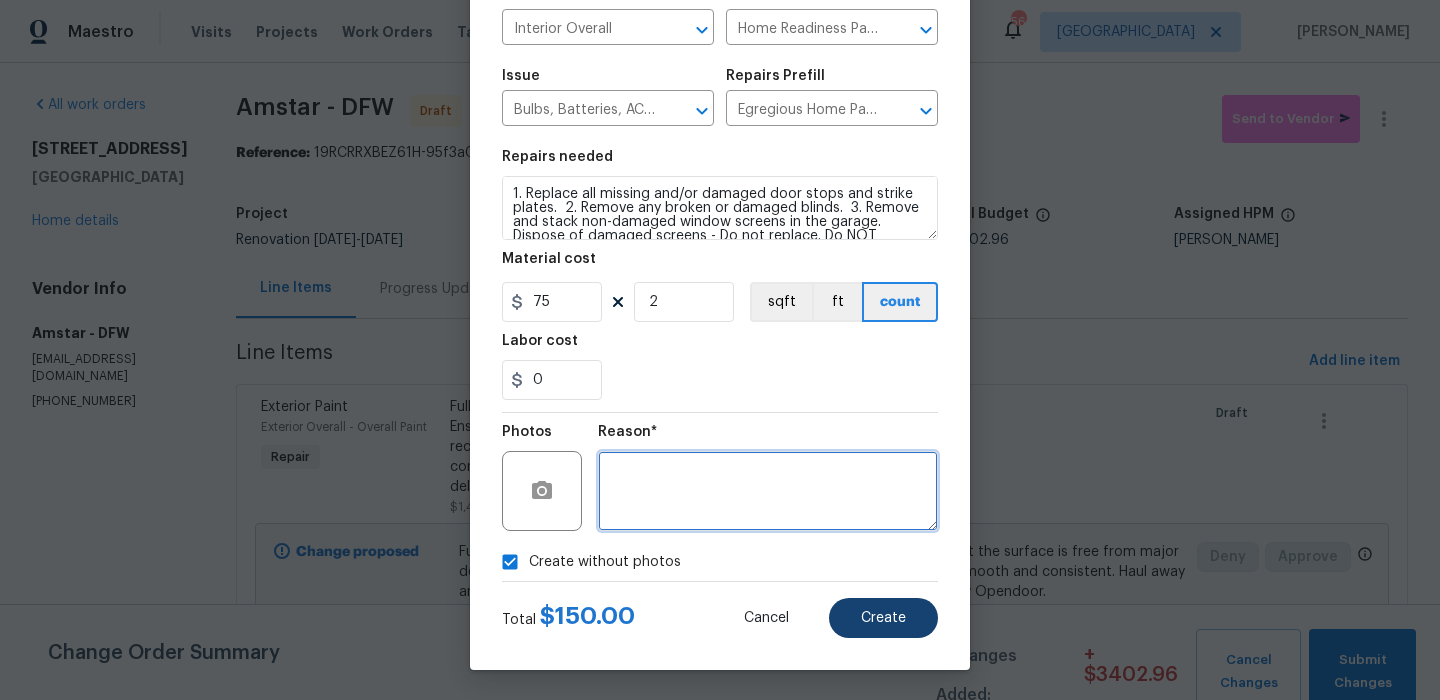 type 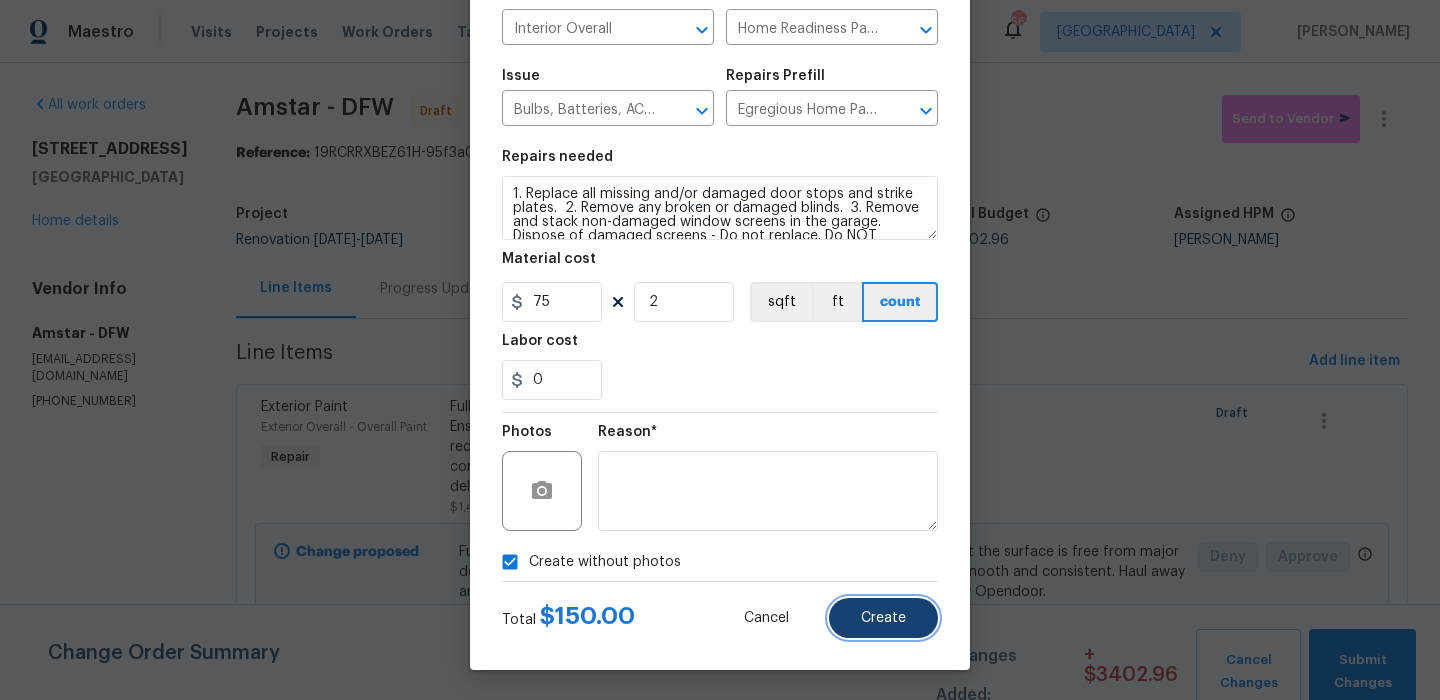 click on "Create" at bounding box center (883, 618) 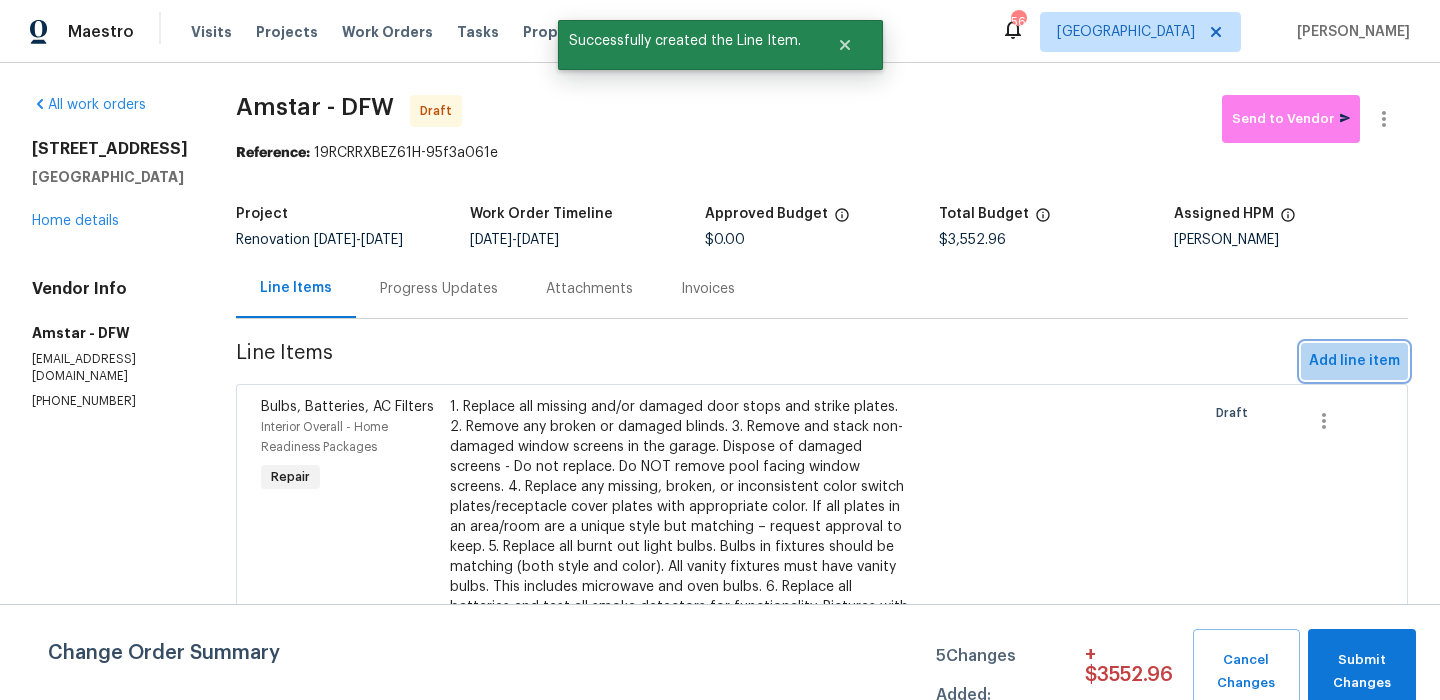 click on "Add line item" at bounding box center [1354, 361] 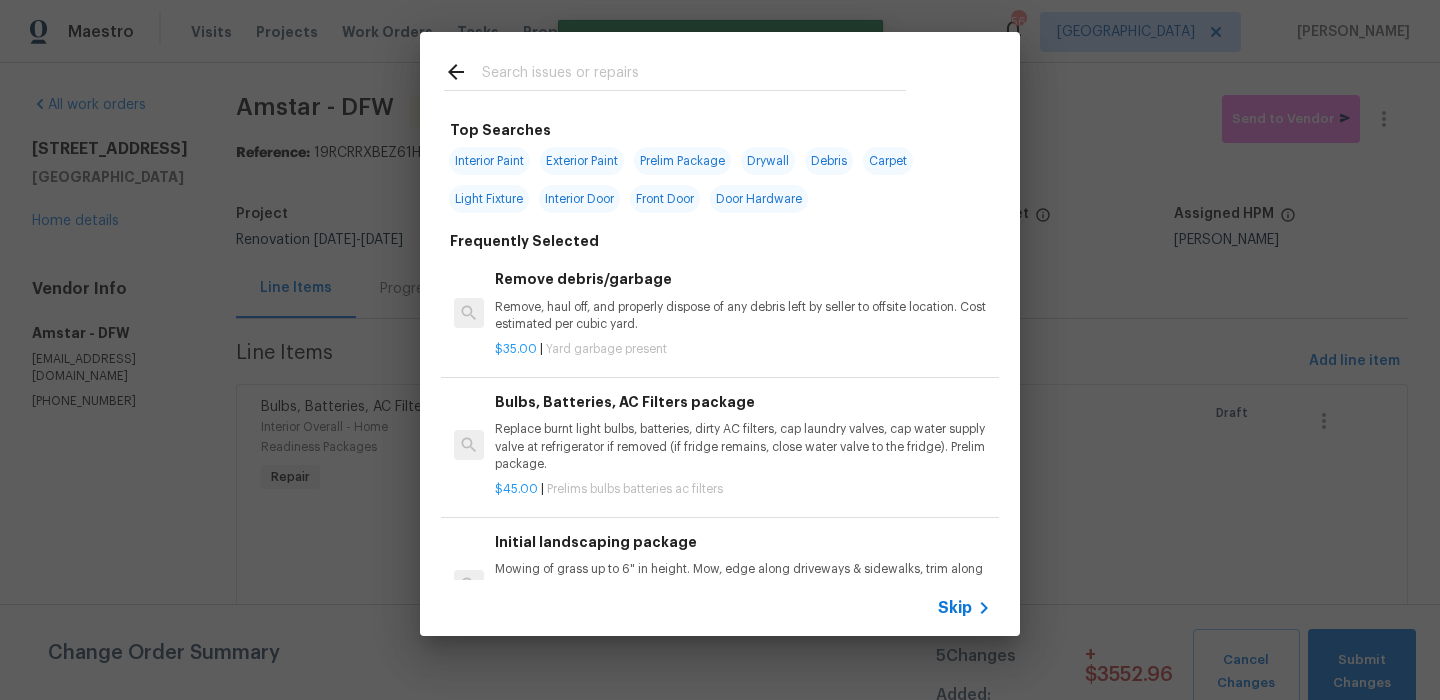 click on "Skip" at bounding box center (955, 608) 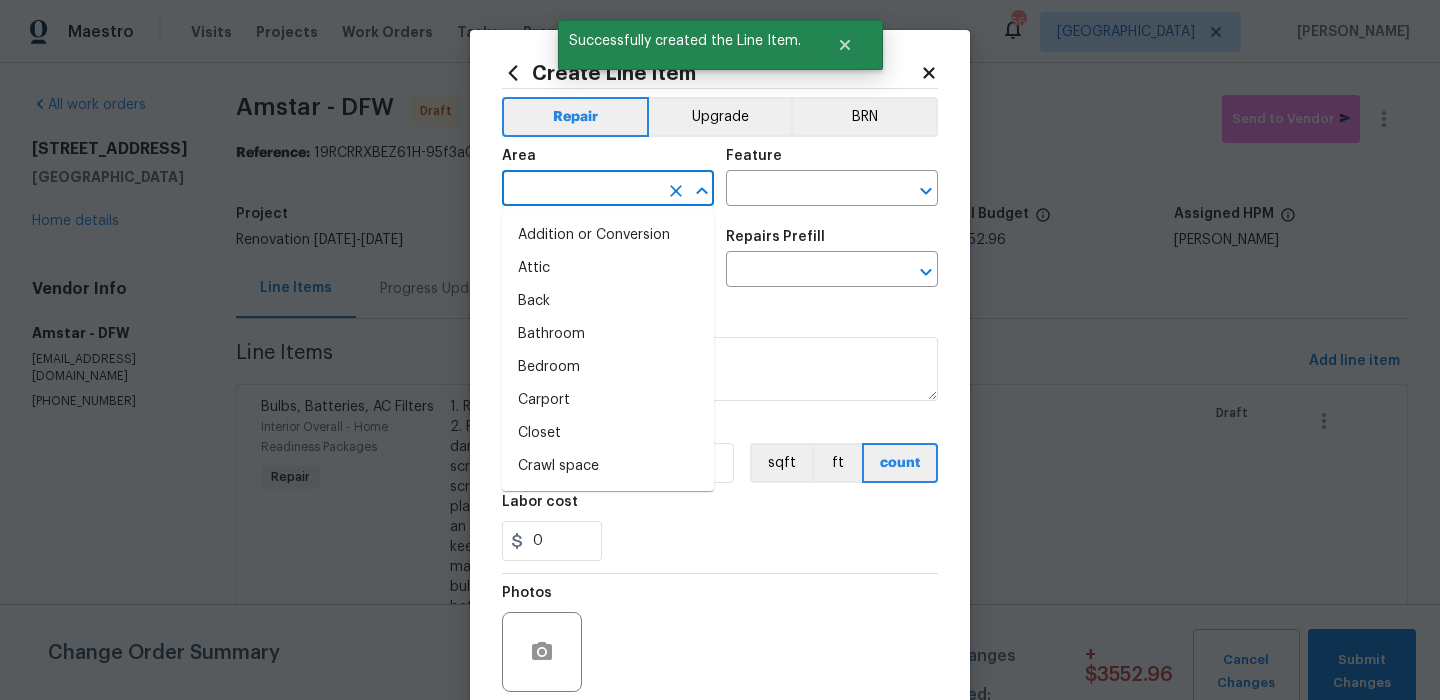click at bounding box center [580, 190] 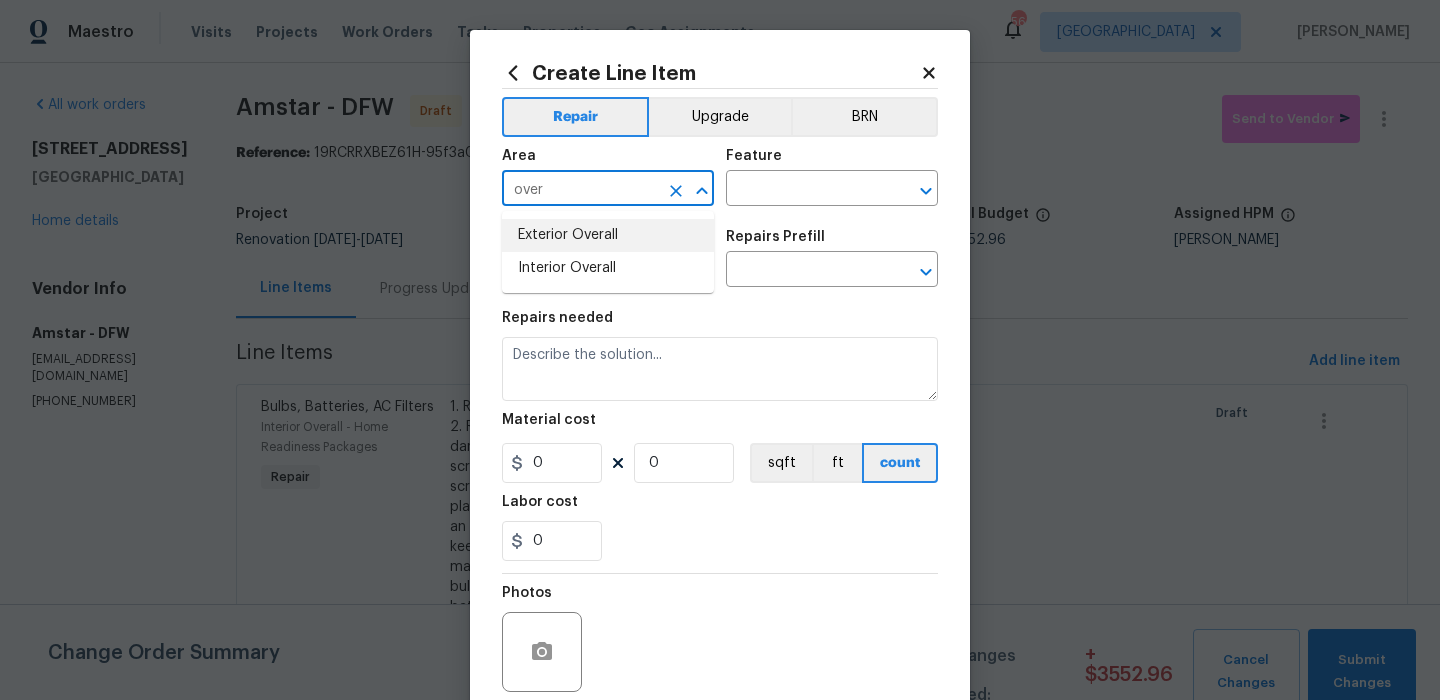 click on "Exterior Overall" at bounding box center [608, 235] 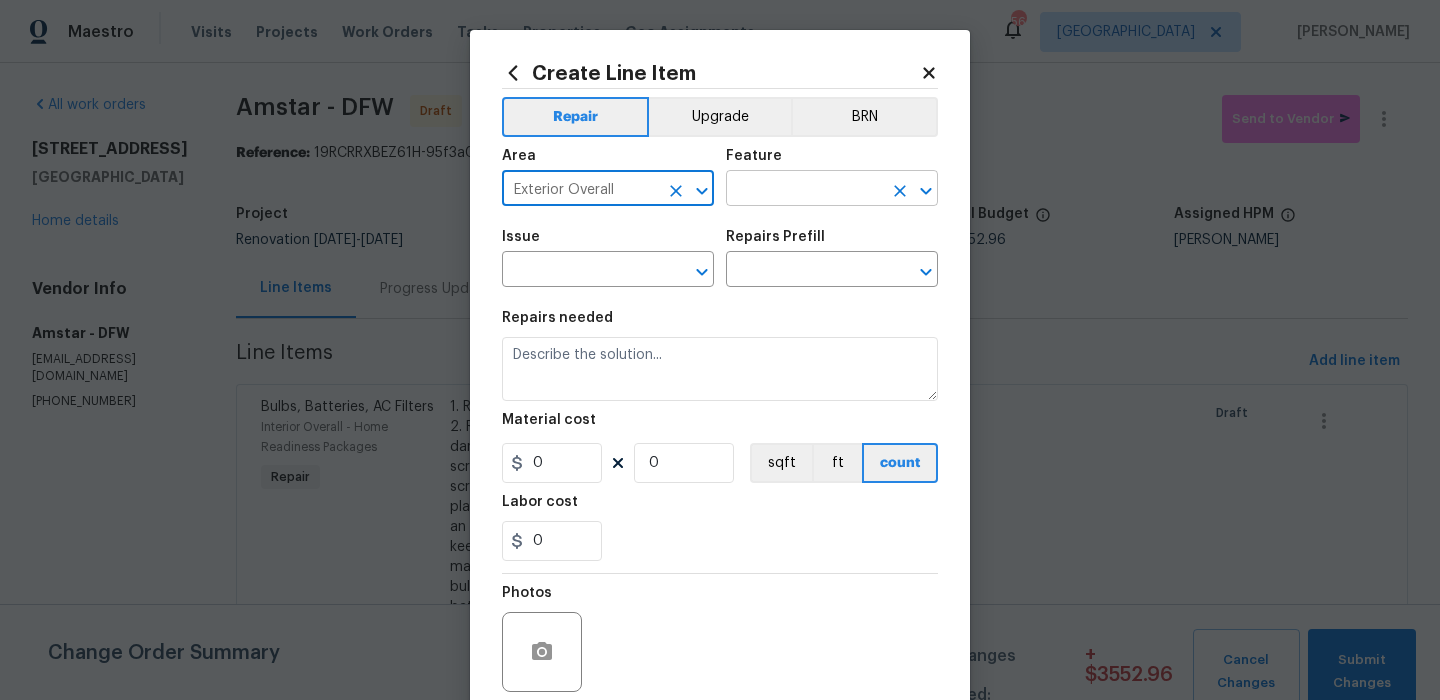 type on "Exterior Overall" 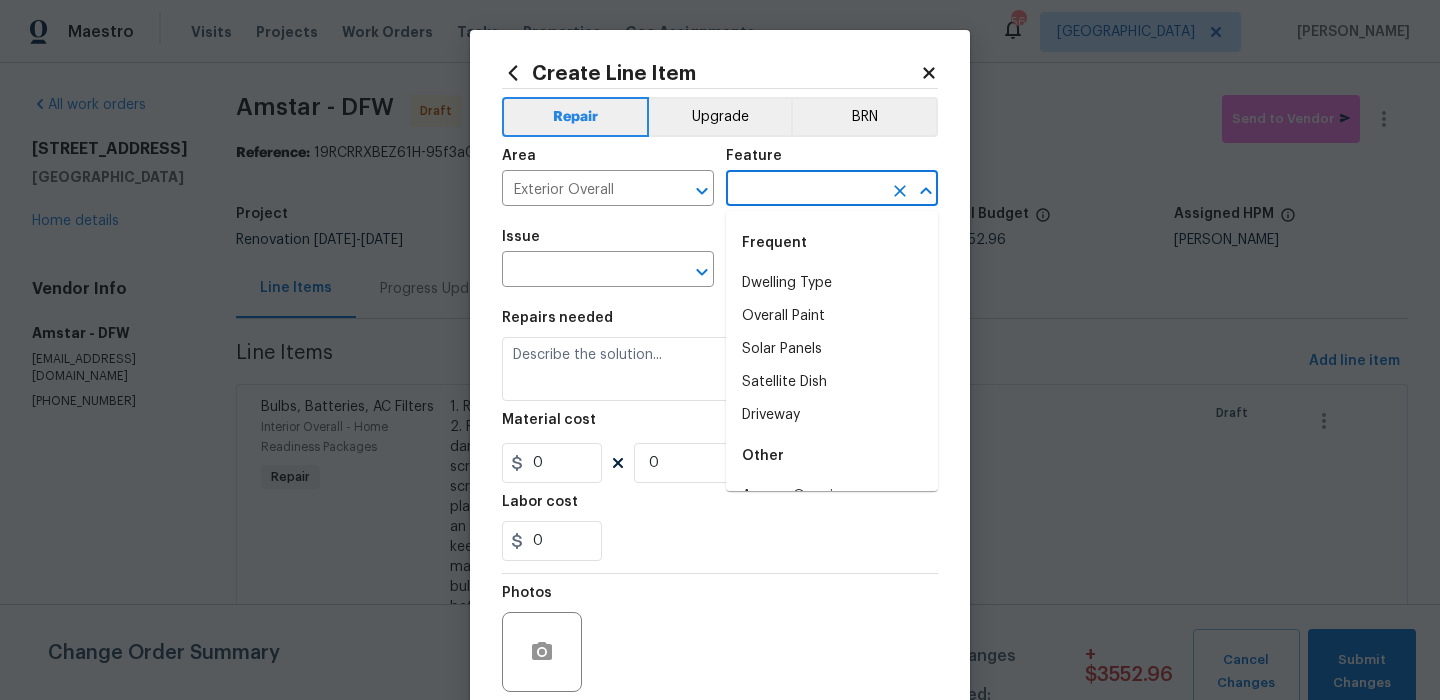 click at bounding box center [804, 190] 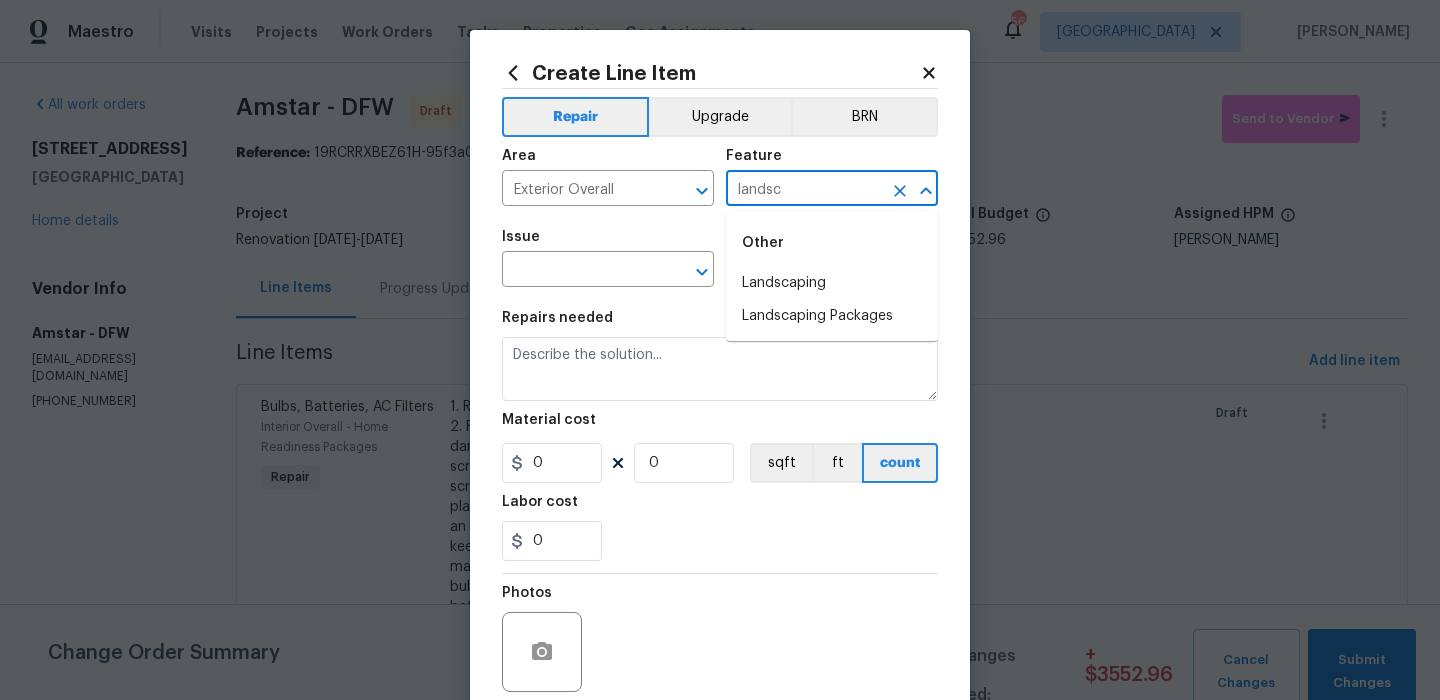 click on "Landscaping" at bounding box center (832, 283) 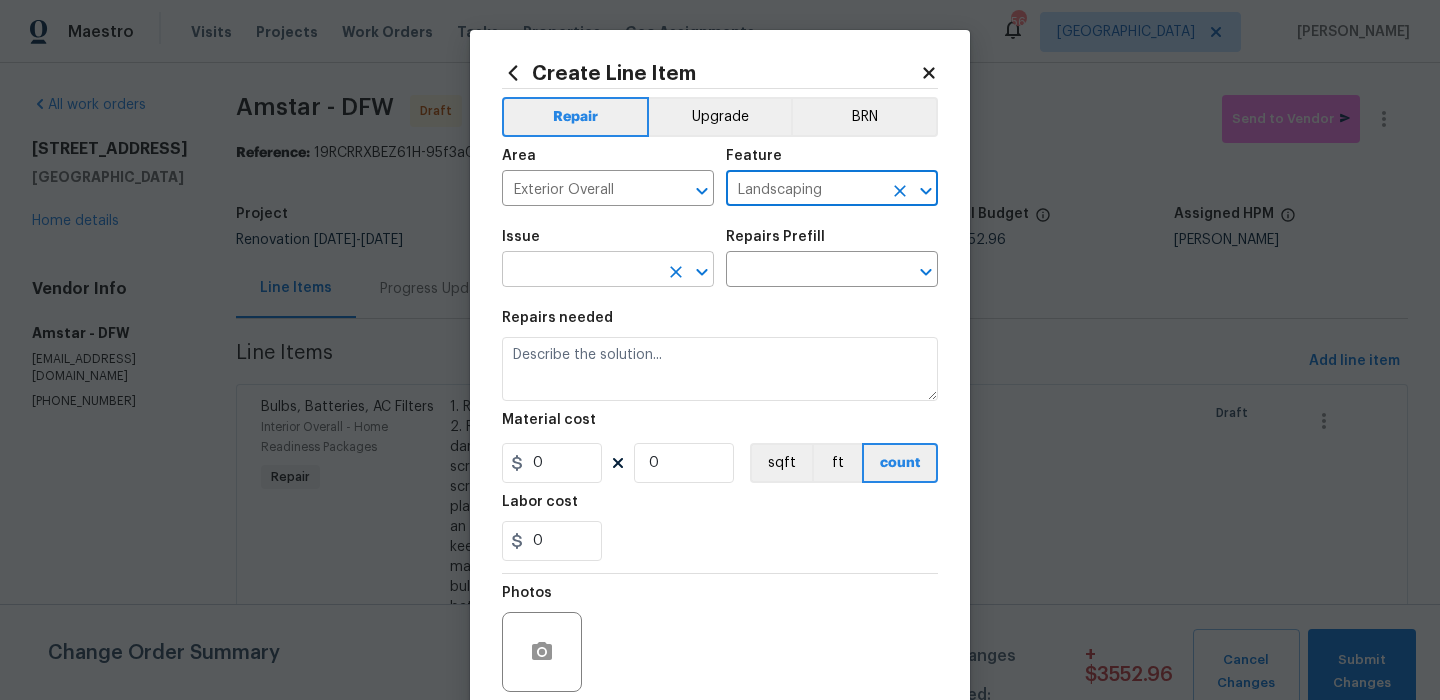 type on "Landscaping" 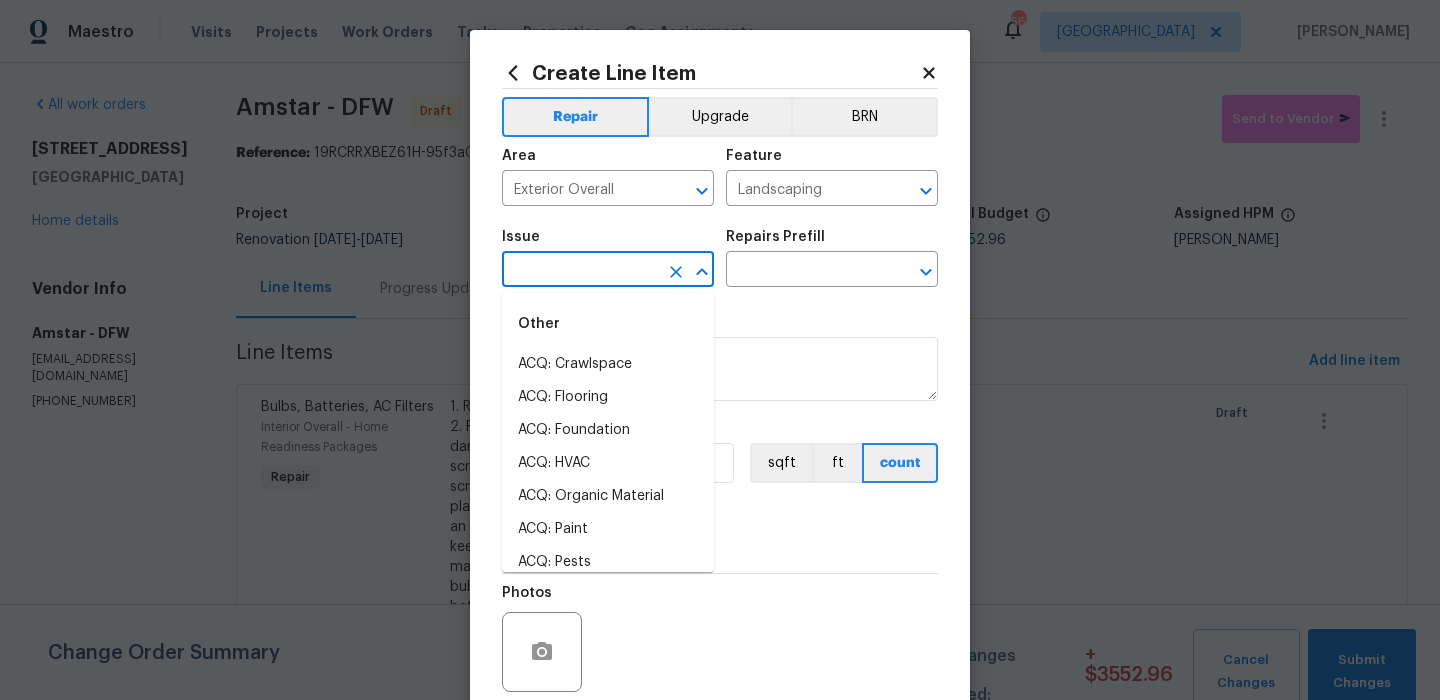 click at bounding box center [580, 271] 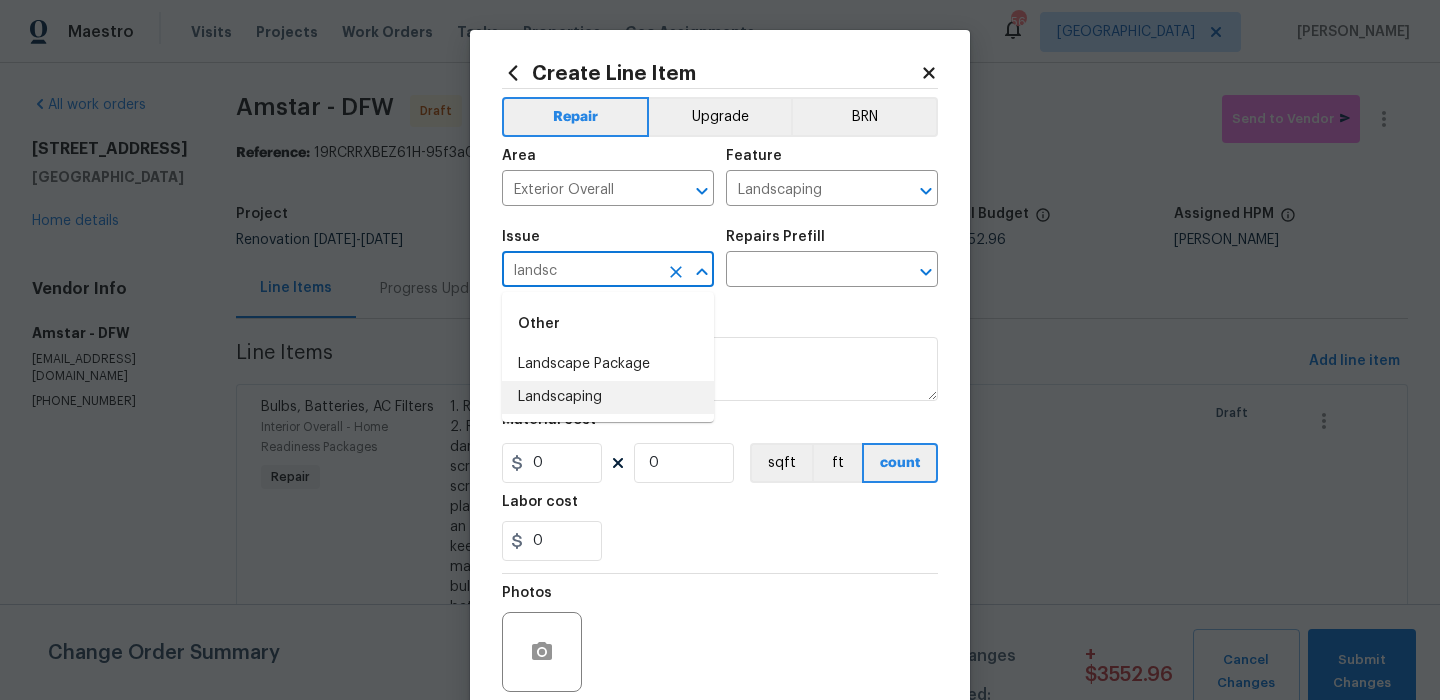 click on "Landscaping" at bounding box center (608, 397) 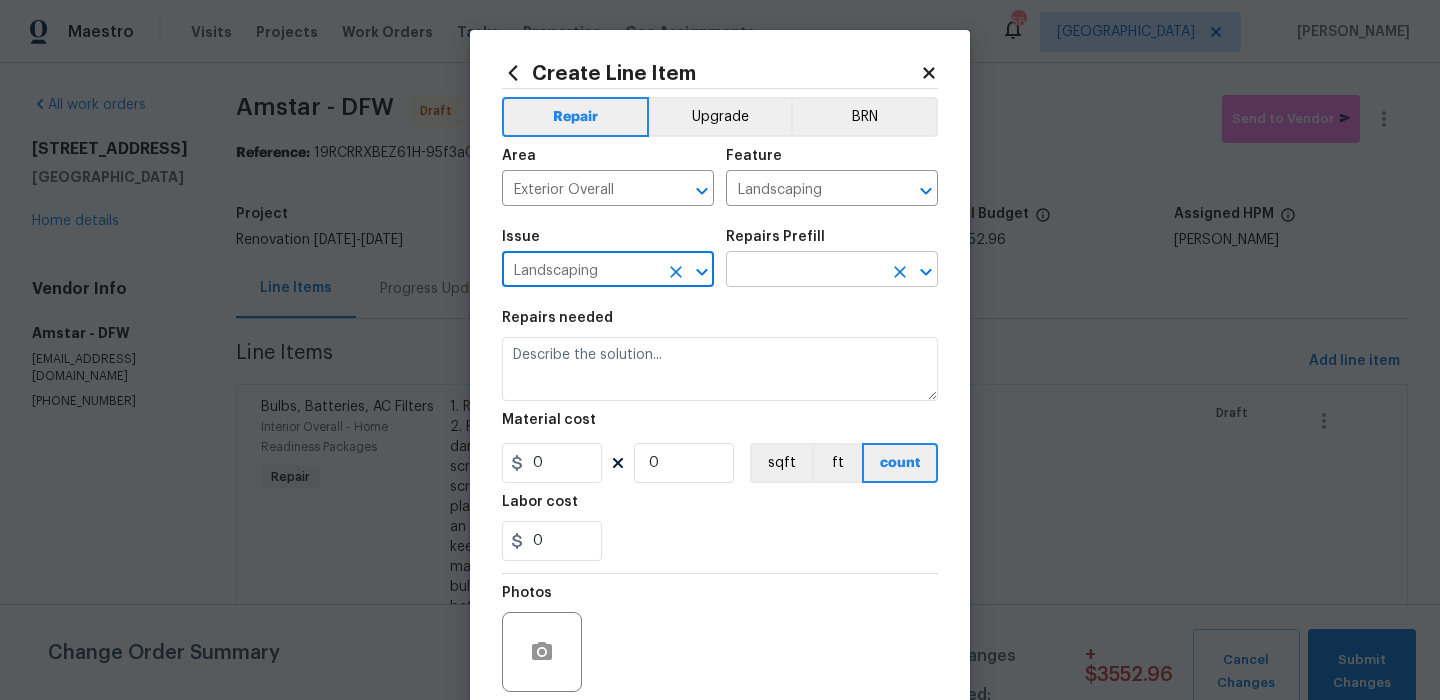 type on "Landscaping" 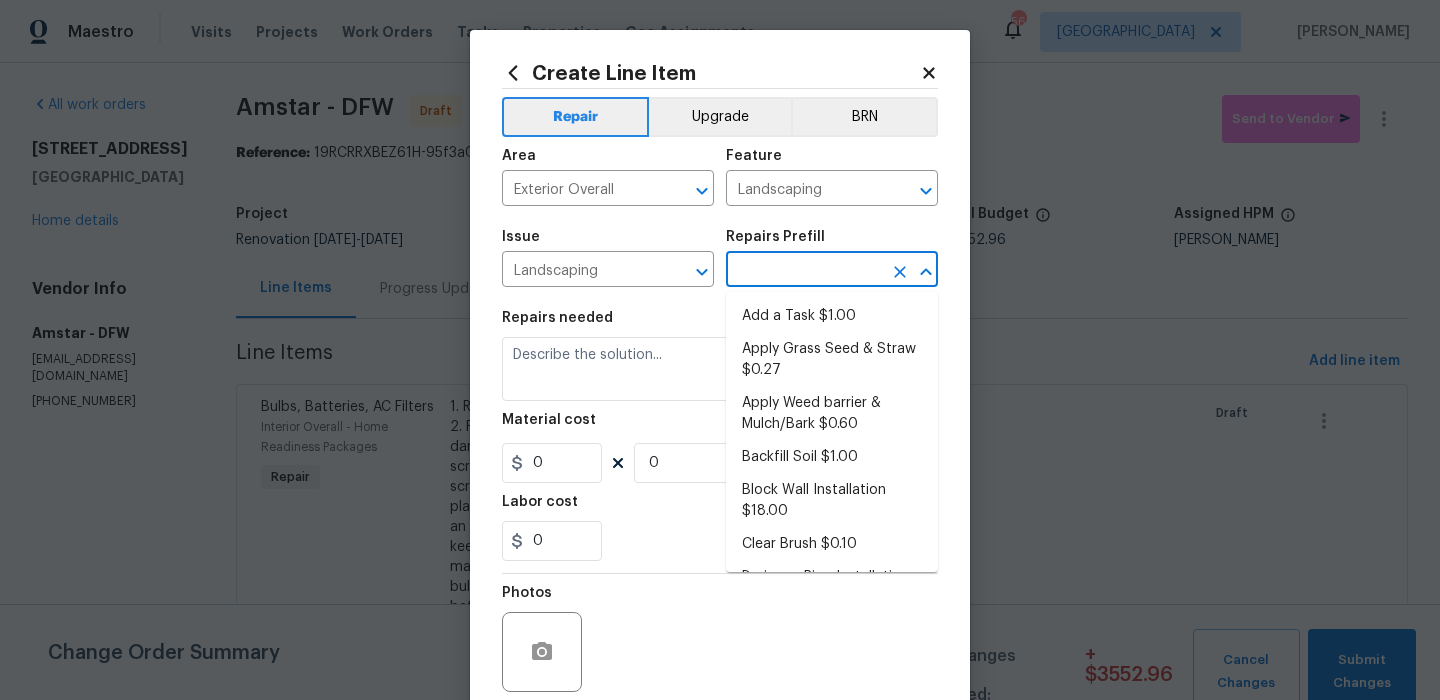 click at bounding box center (804, 271) 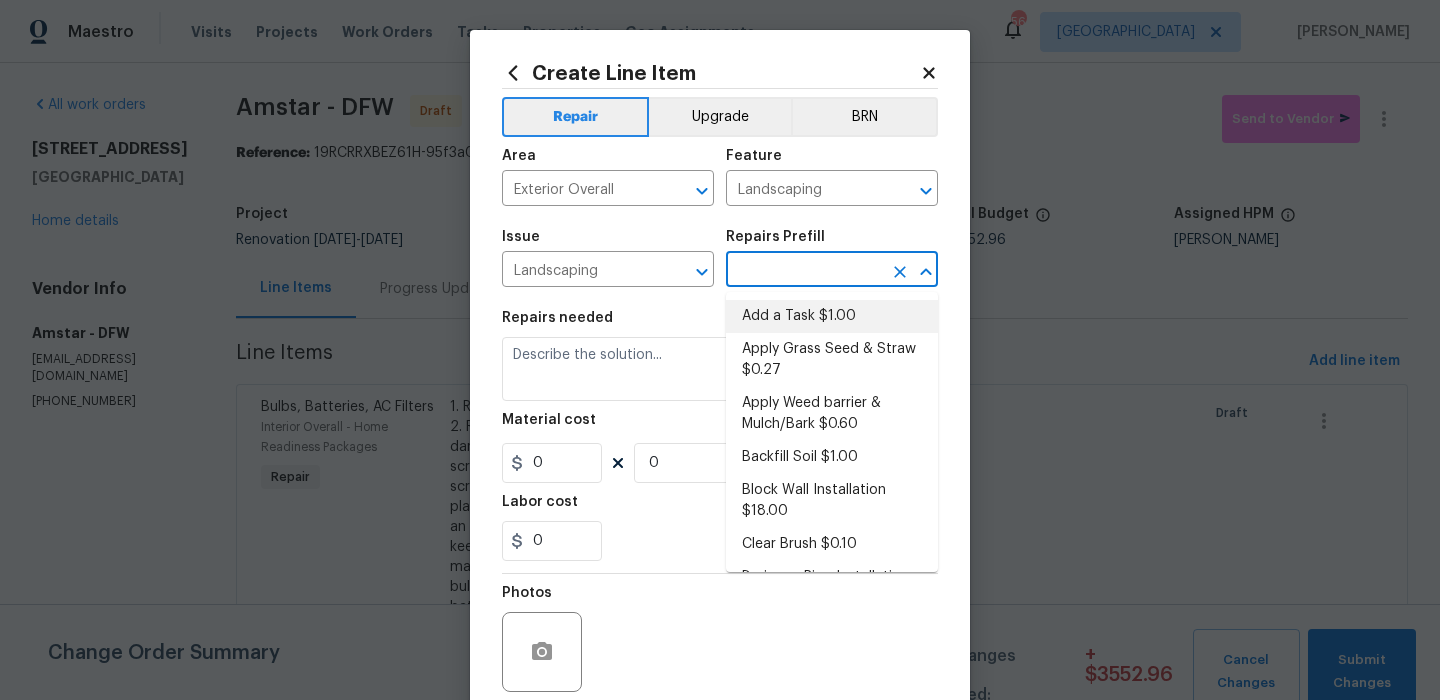 click on "Add a Task $1.00" at bounding box center (832, 316) 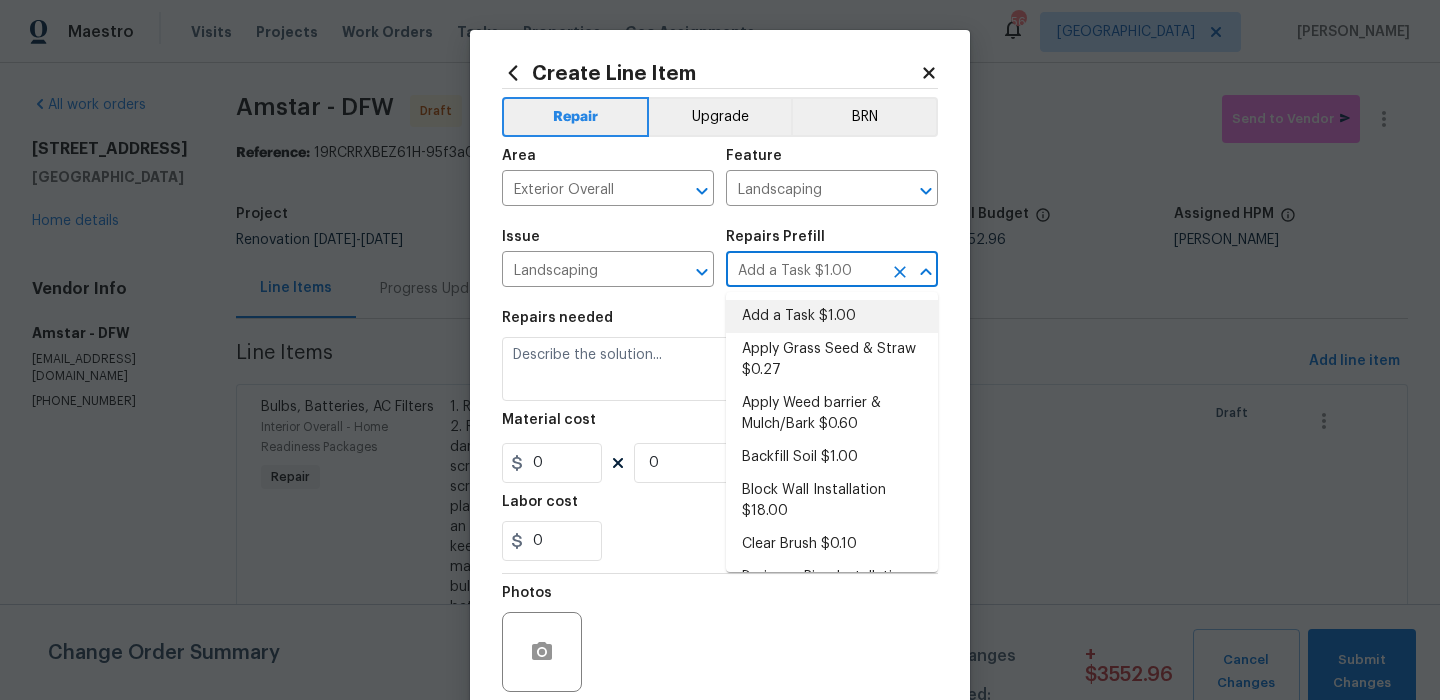 type on "HPM to detail" 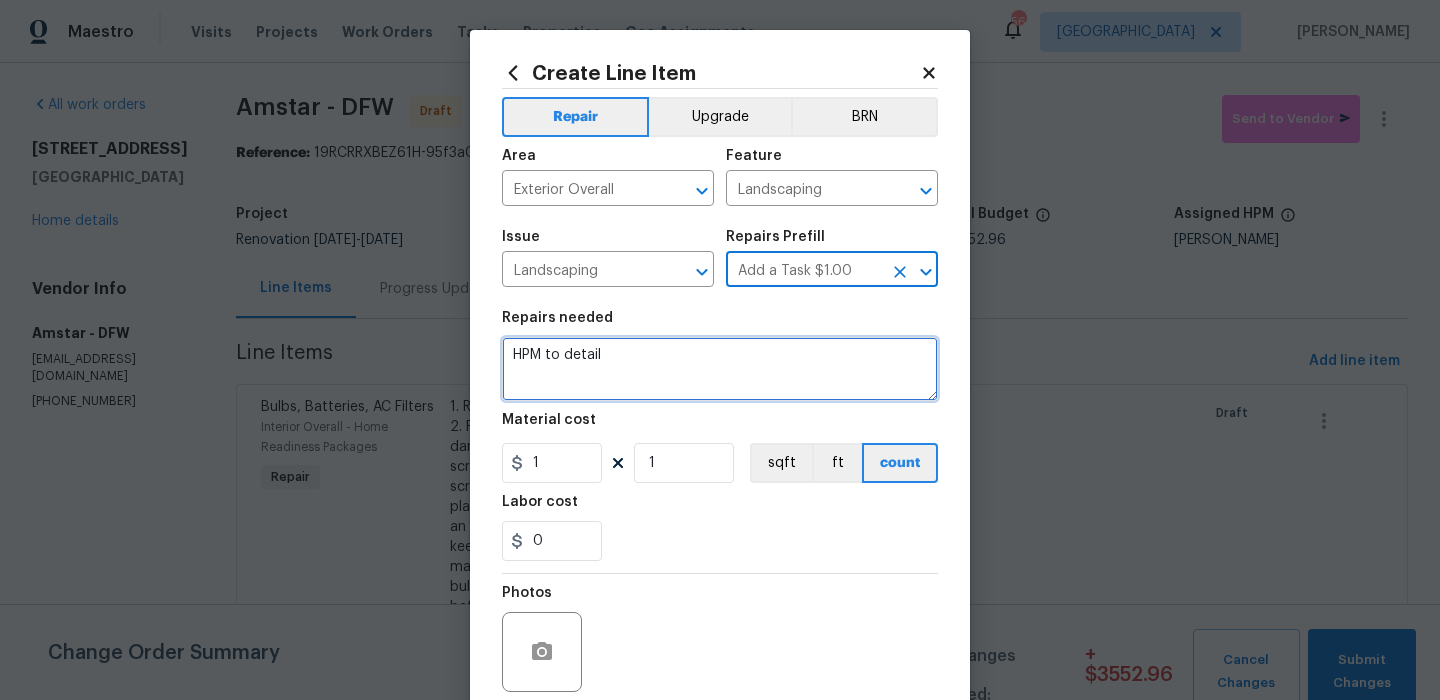 click on "HPM to detail" at bounding box center (720, 369) 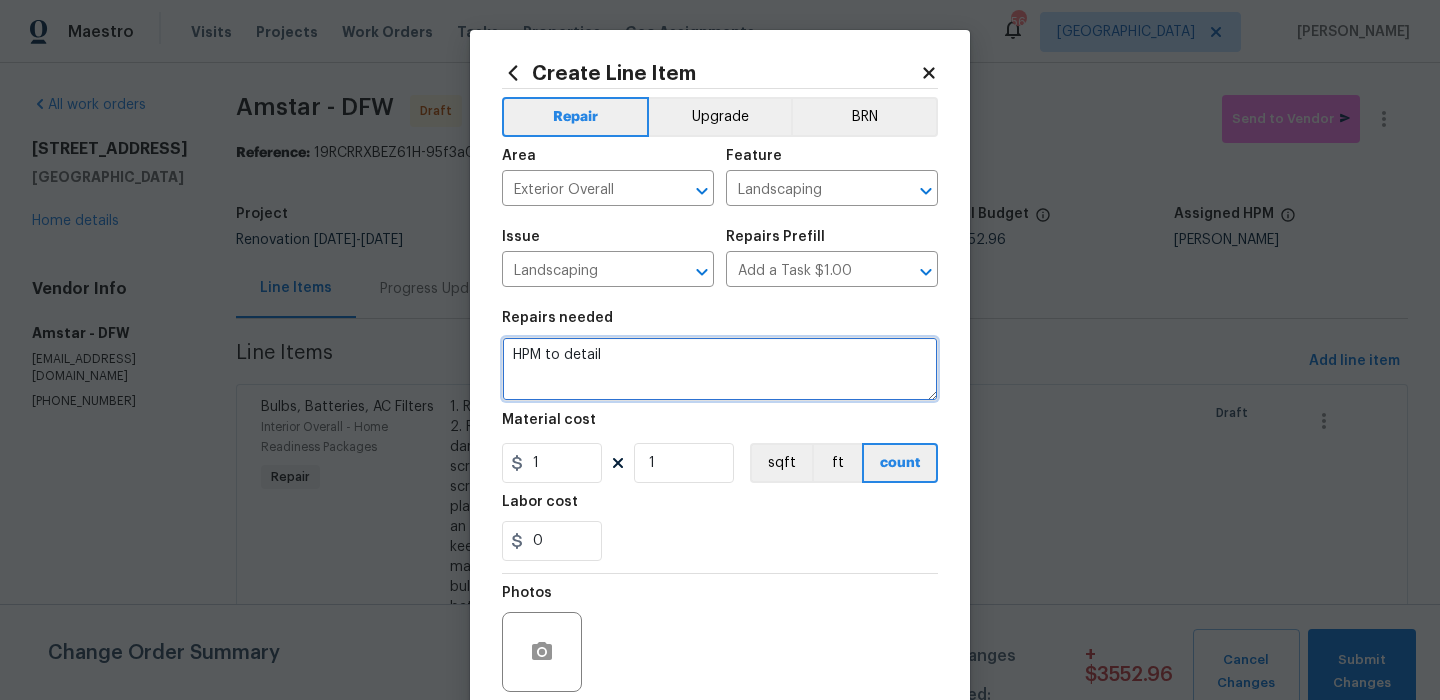 click on "HPM to detail" at bounding box center (720, 369) 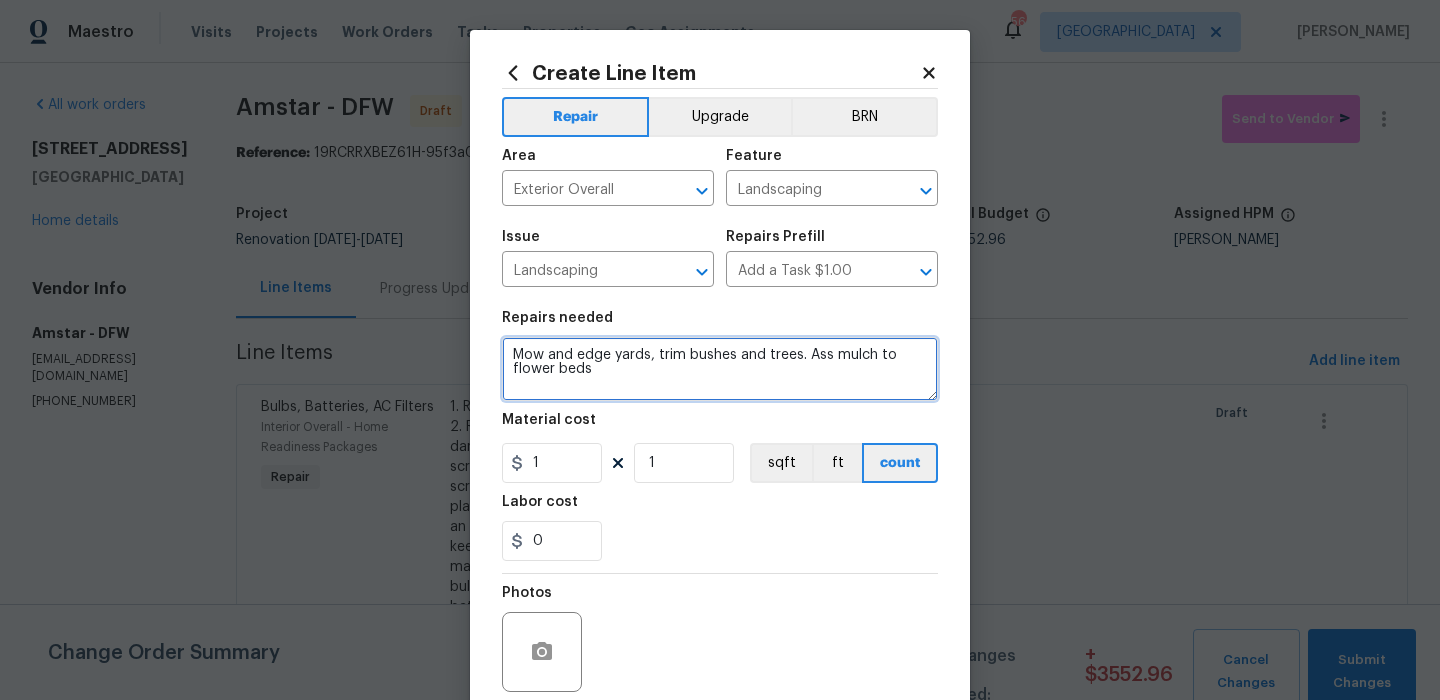 type on "Mow and edge yards, trim bushes and trees. Ass mulch to flower beds" 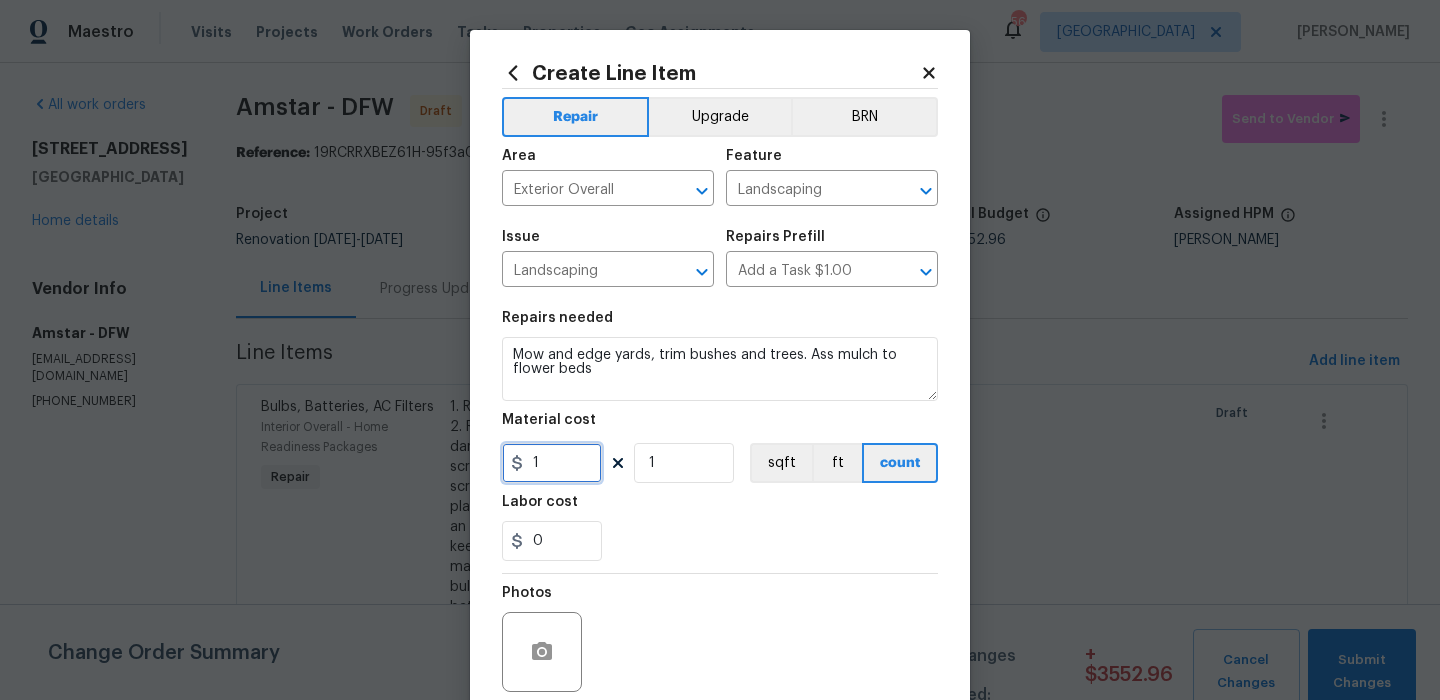 click on "1" at bounding box center [552, 463] 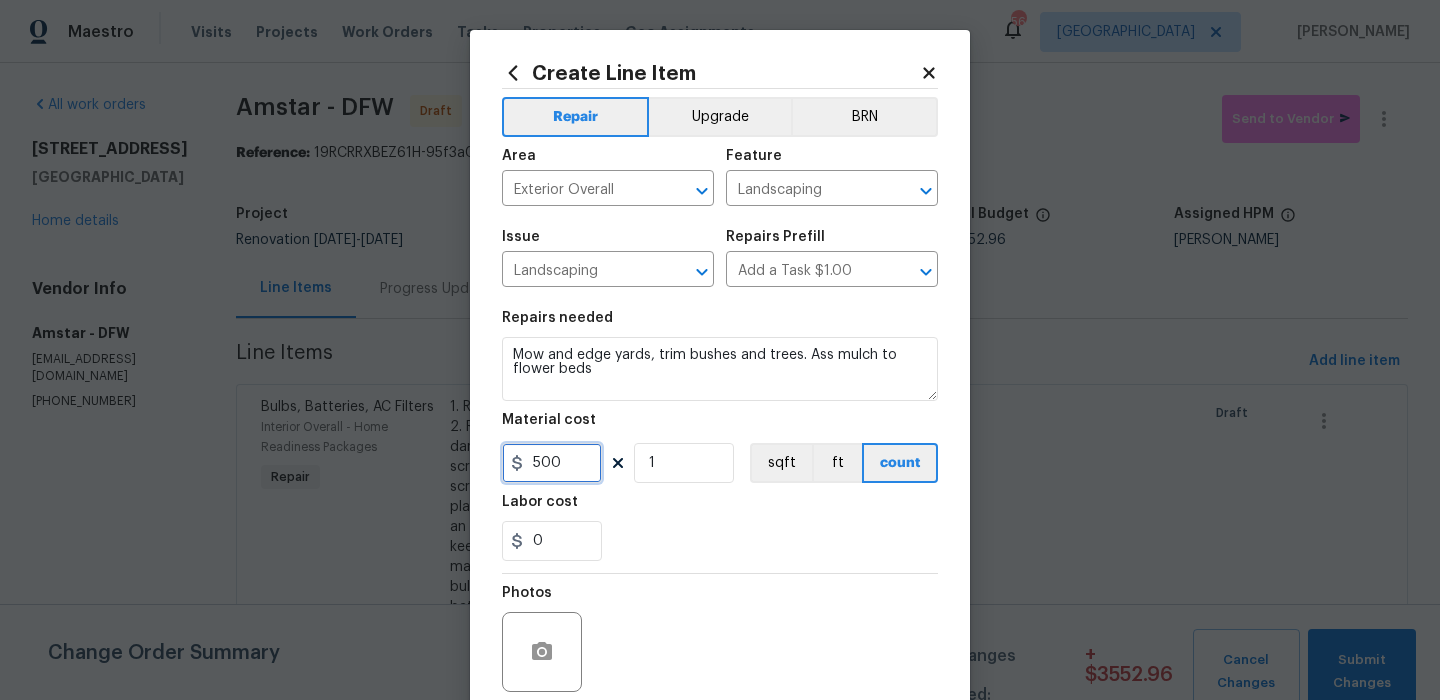 scroll, scrollTop: 162, scrollLeft: 0, axis: vertical 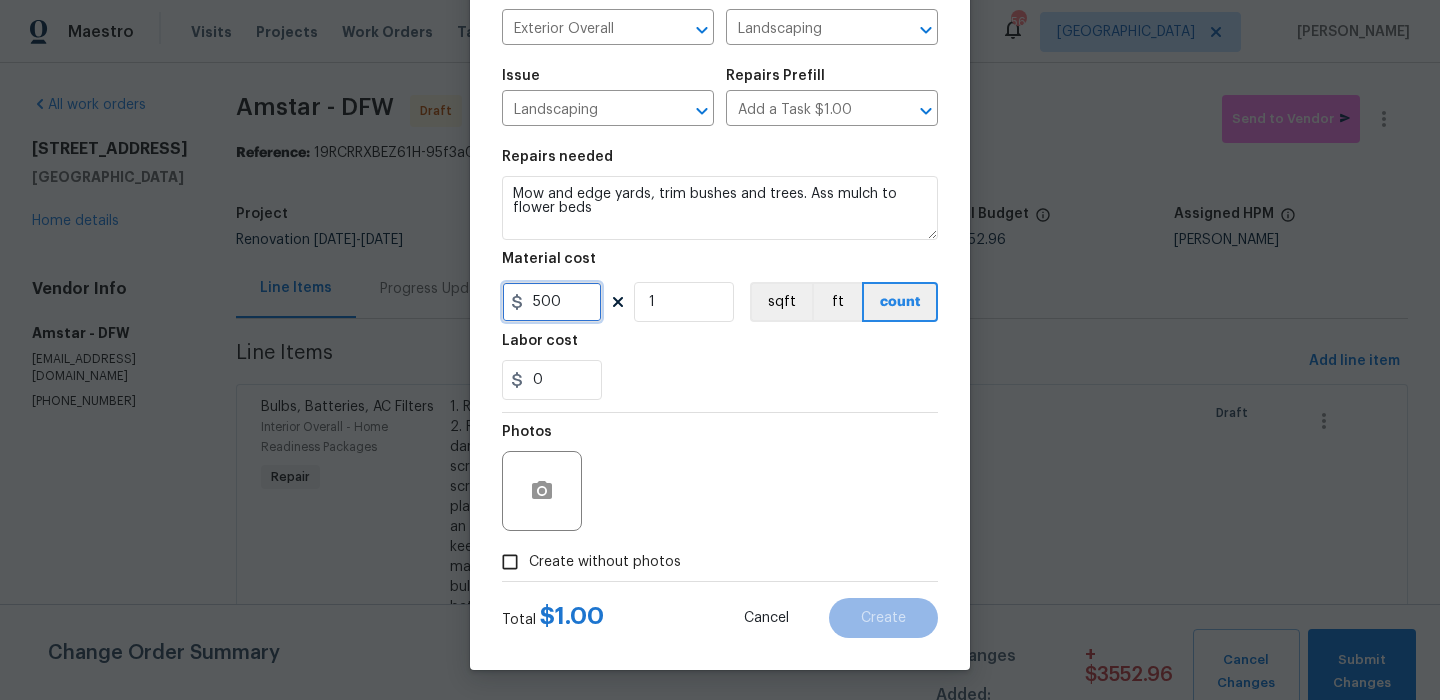 type on "500" 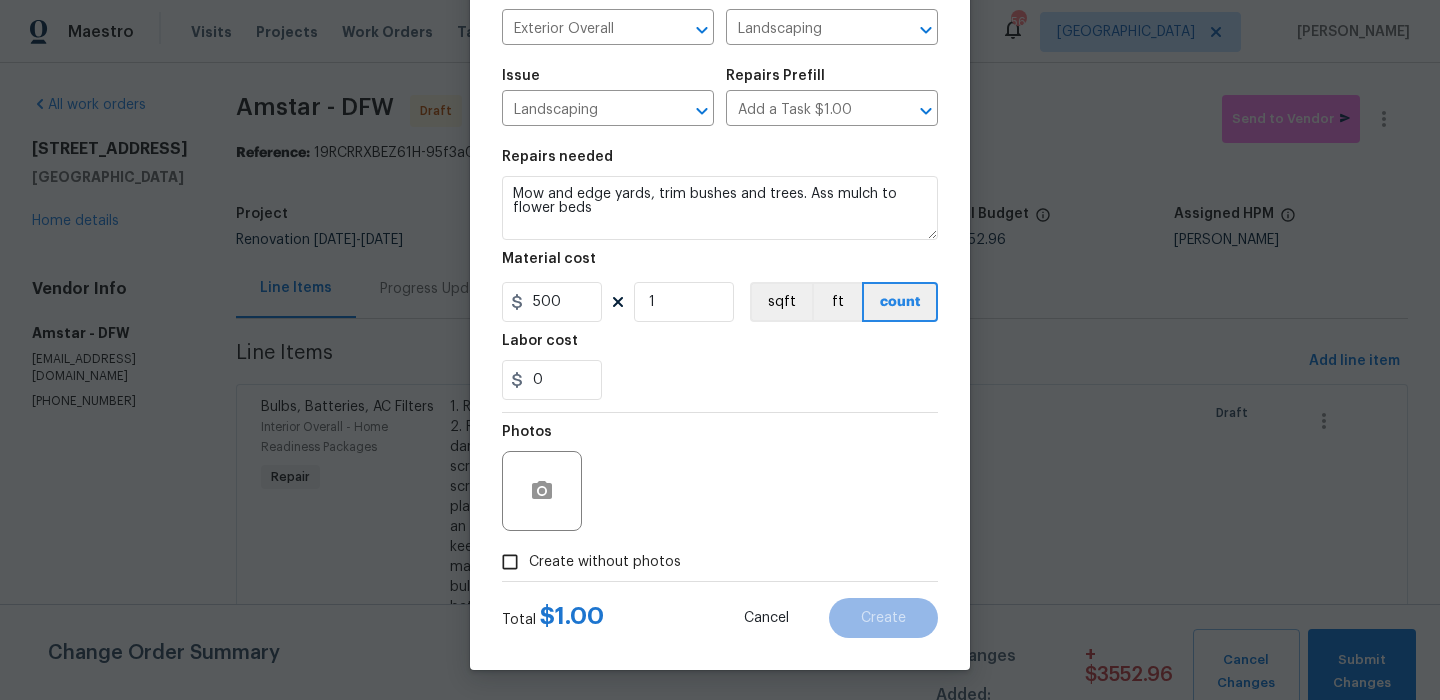 click on "Create without photos" at bounding box center (605, 562) 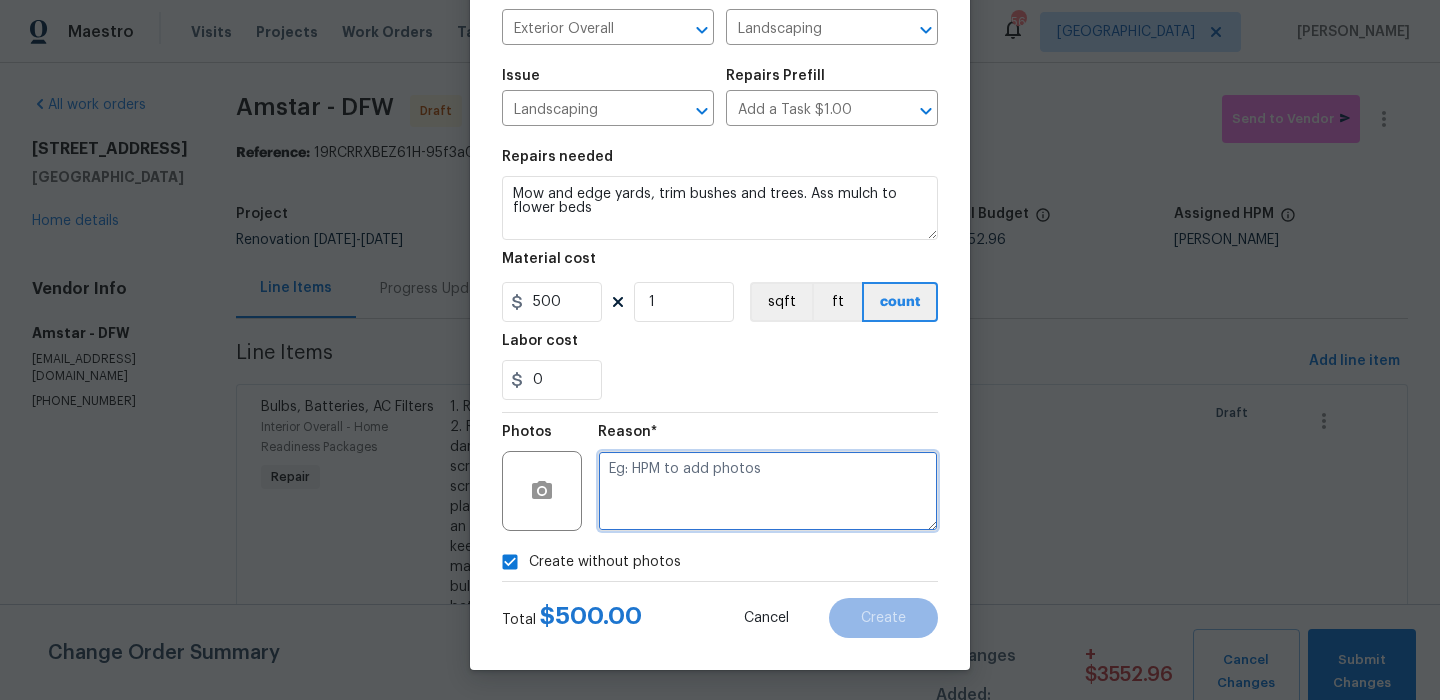 click at bounding box center (768, 491) 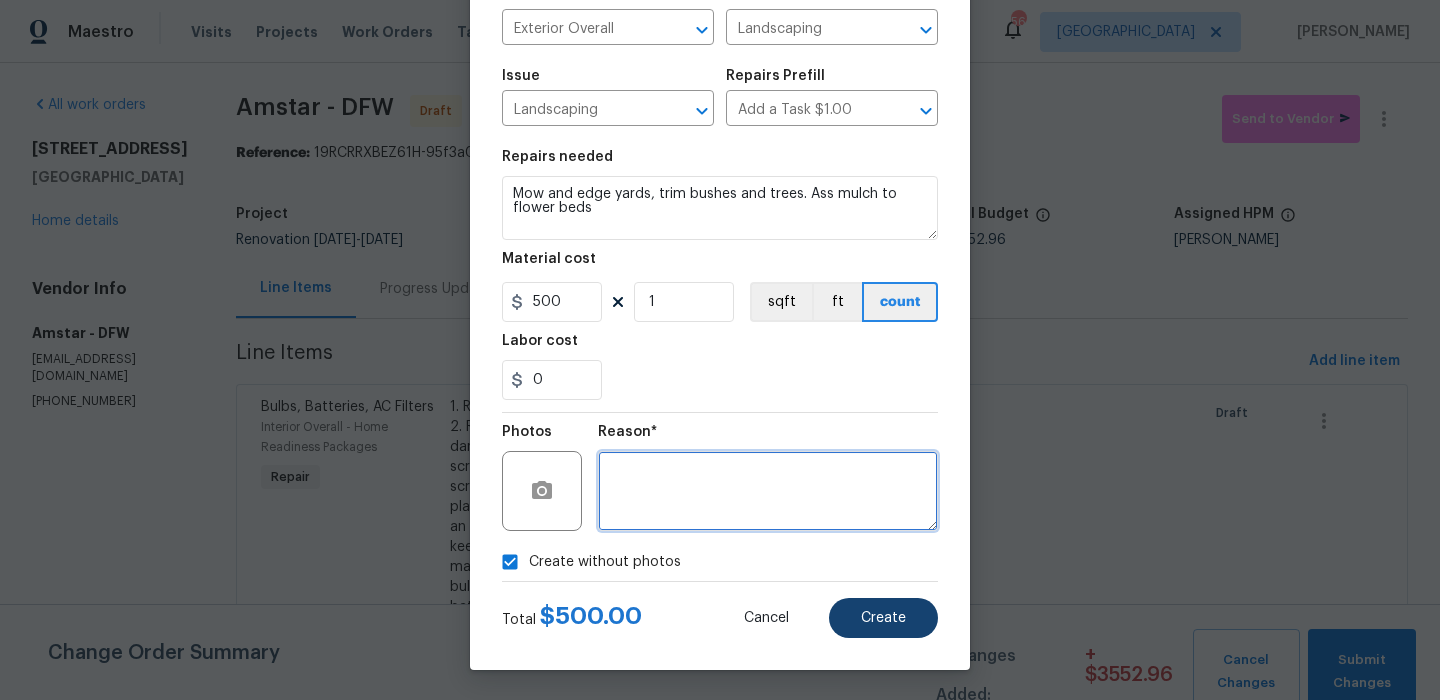 type 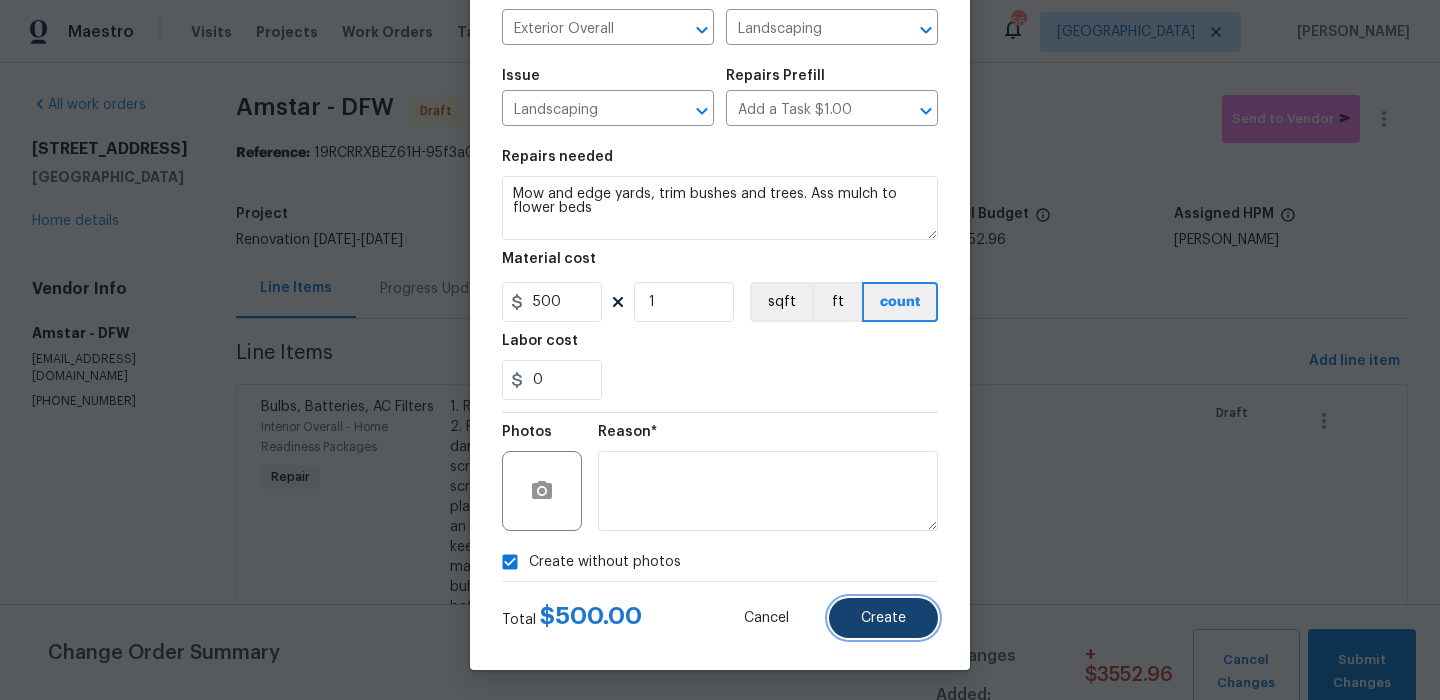 click on "Create" at bounding box center (883, 618) 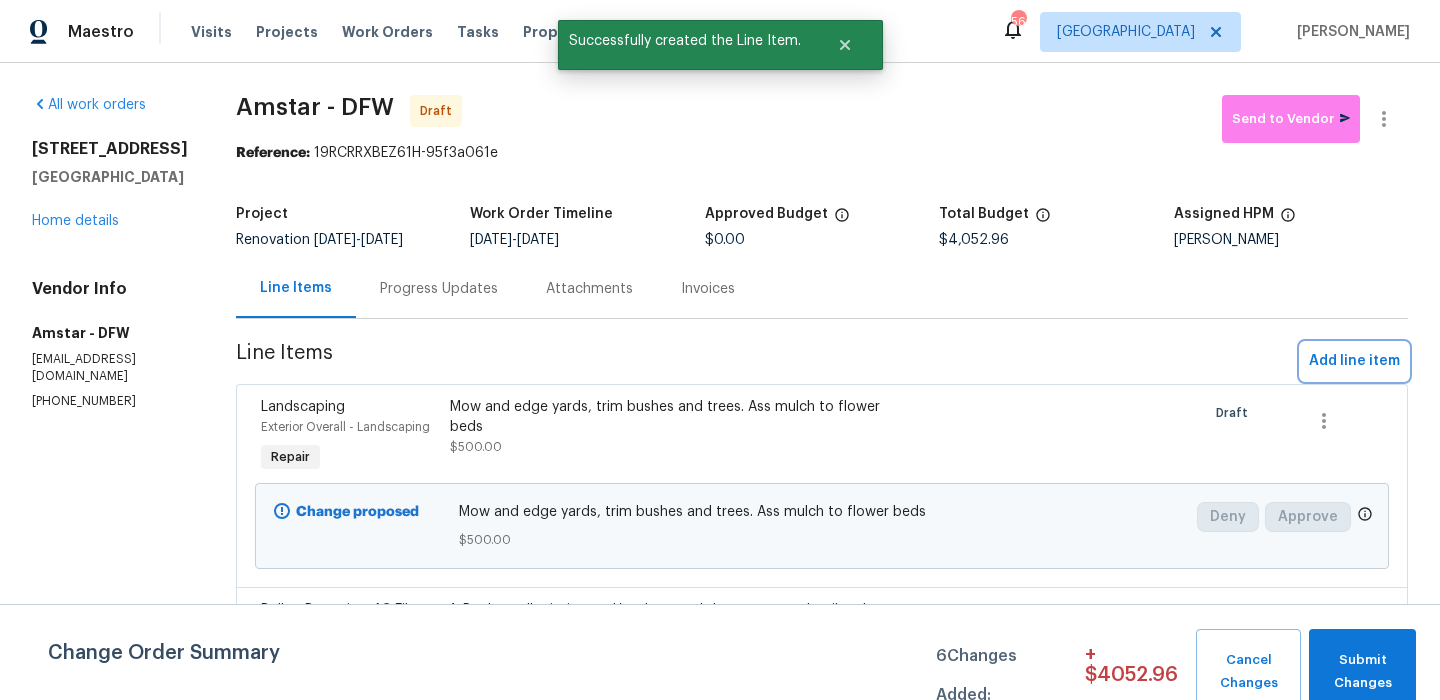 click on "Add line item" at bounding box center (1354, 361) 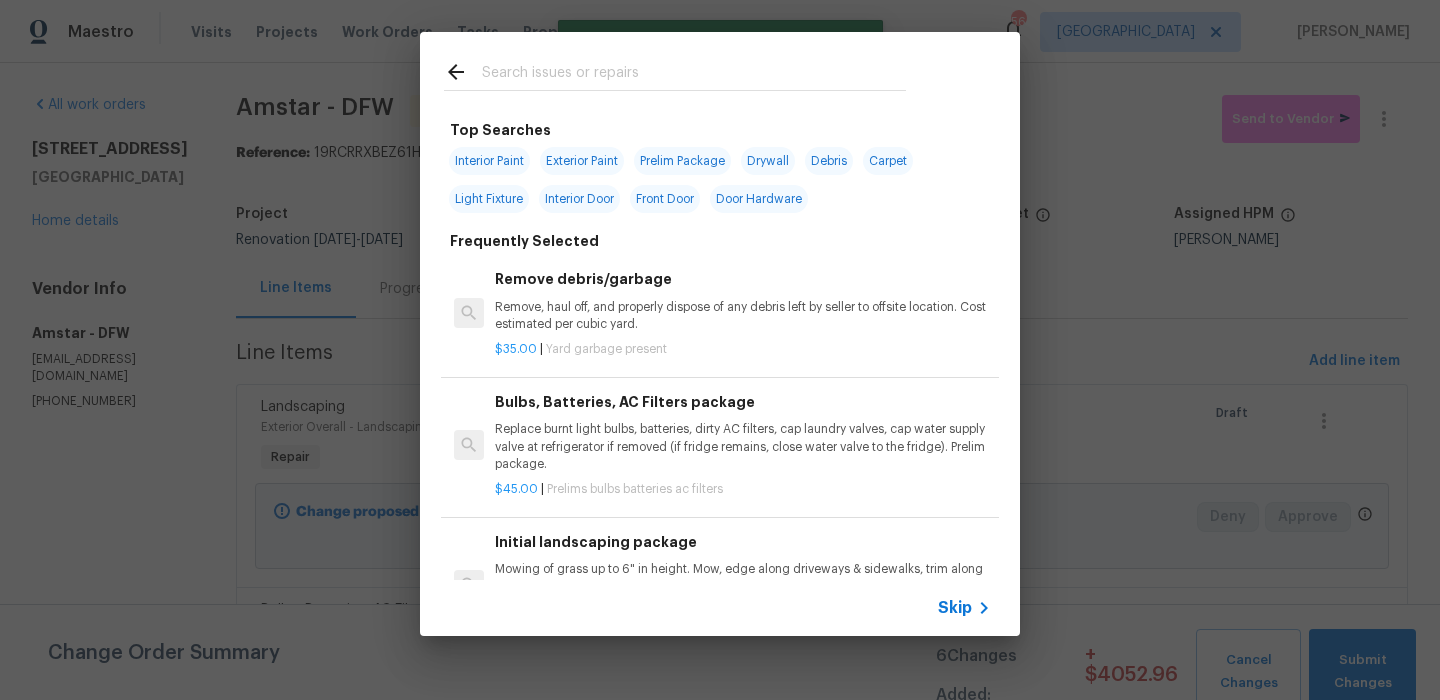 click on "Skip" at bounding box center [955, 608] 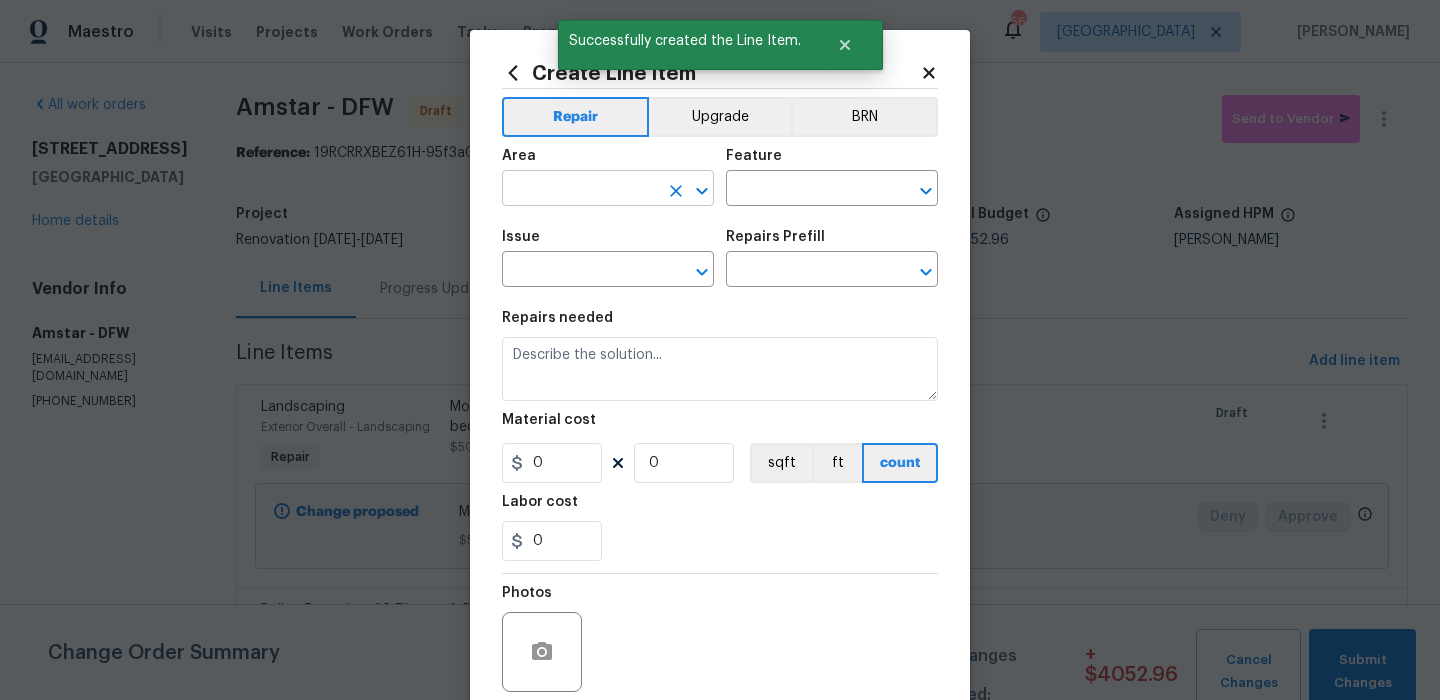 click at bounding box center (580, 190) 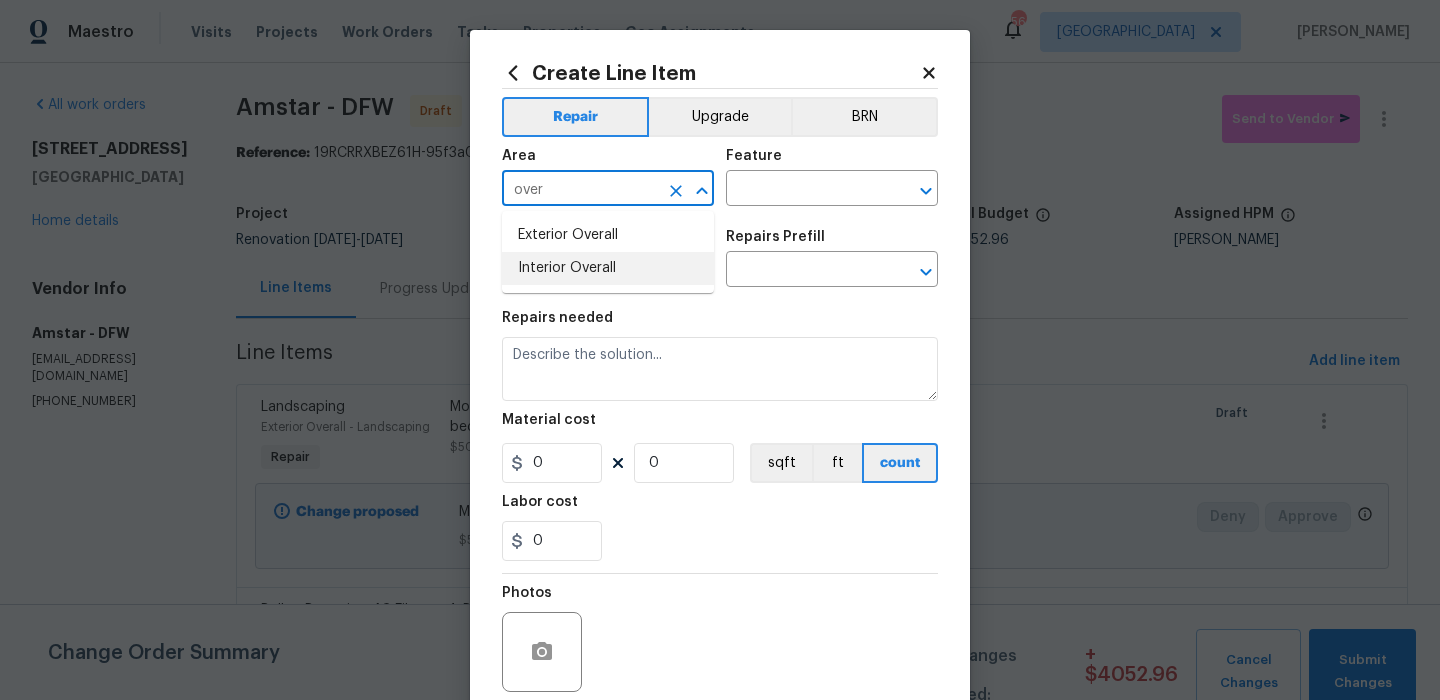 click on "Interior Overall" at bounding box center (608, 268) 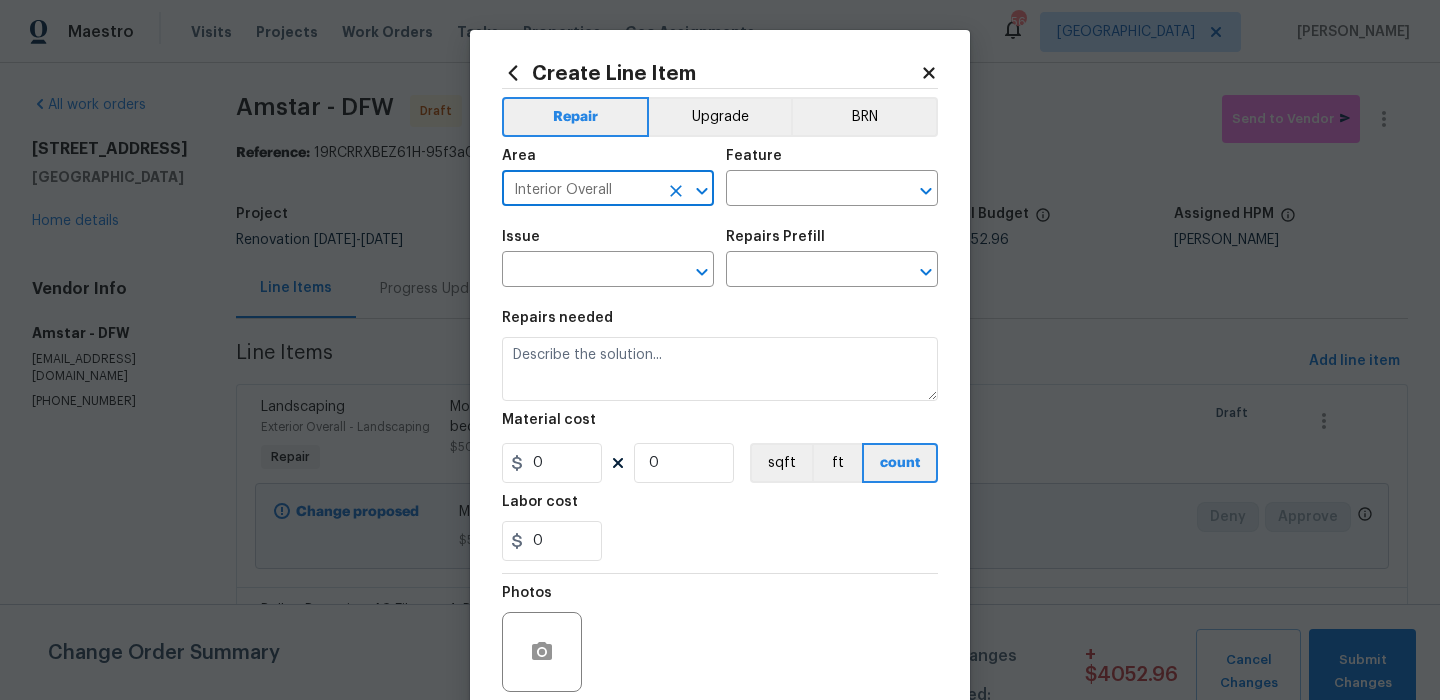 type on "Interior Overall" 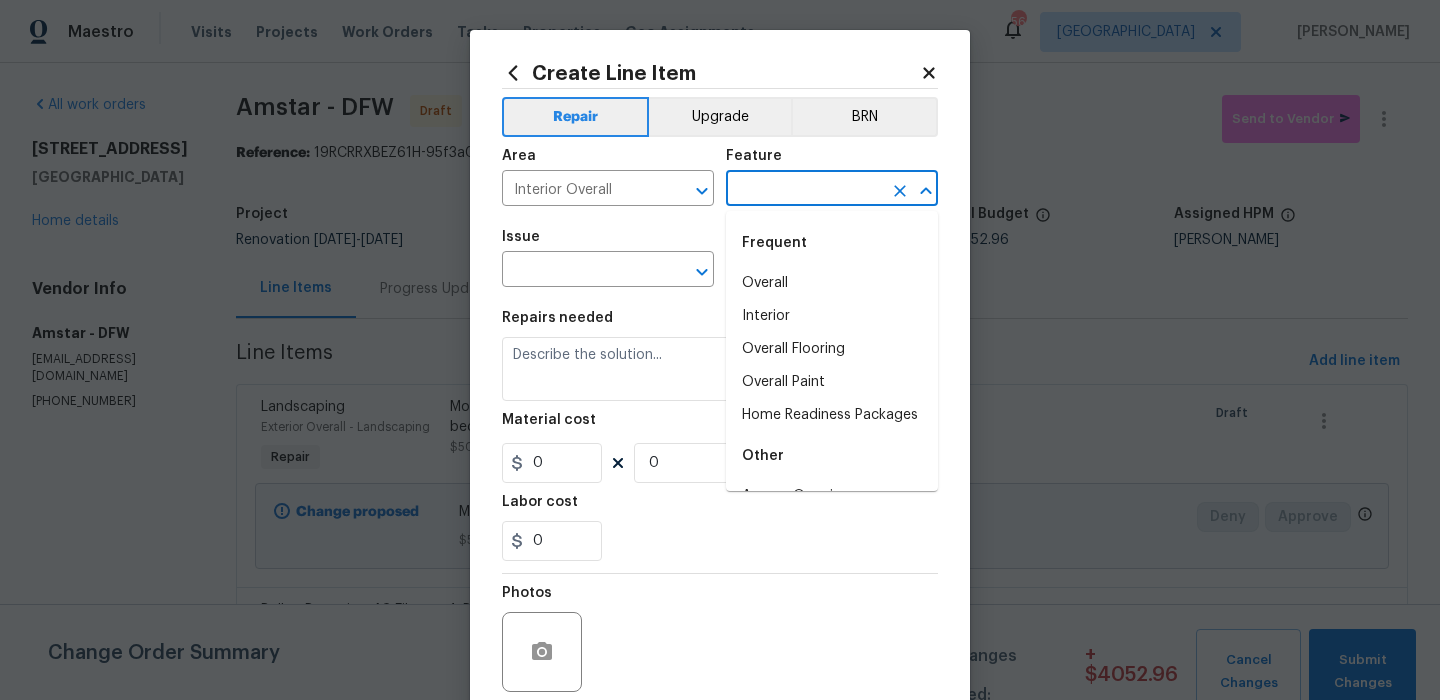 click at bounding box center [804, 190] 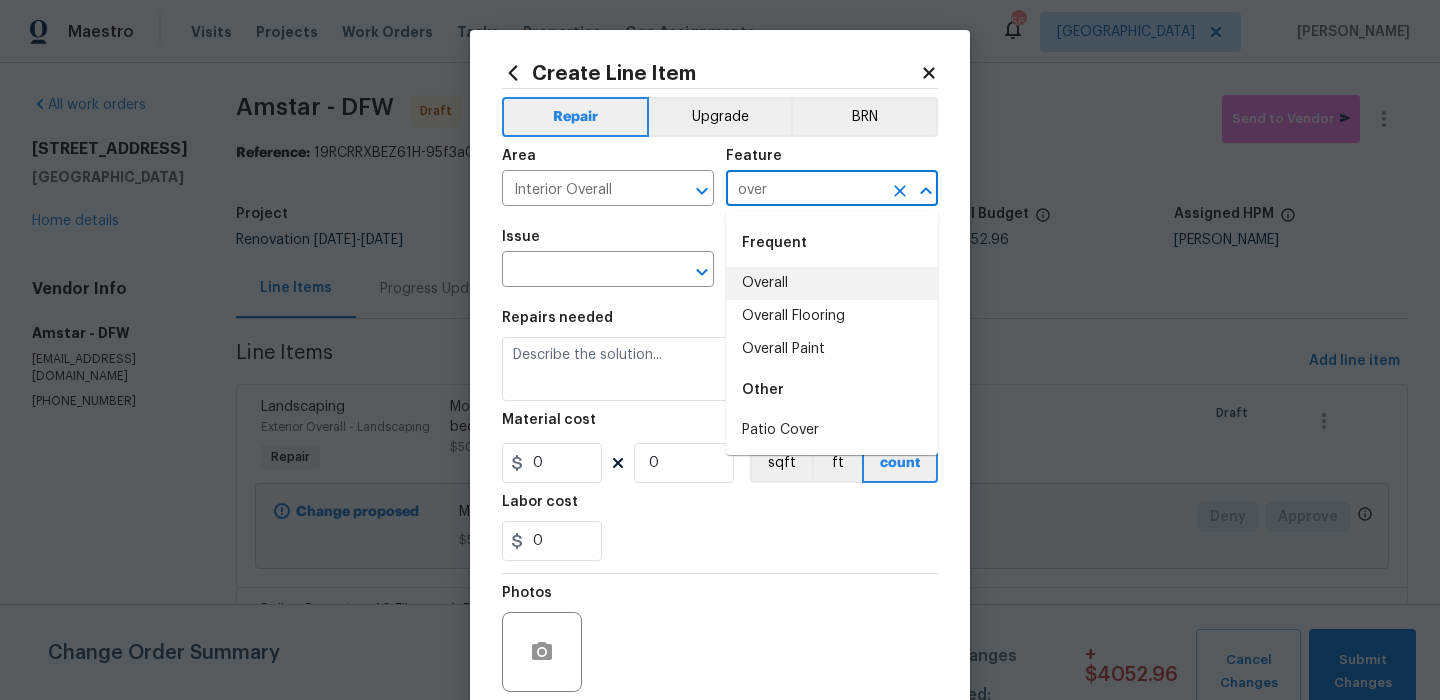 click on "Overall" at bounding box center (832, 283) 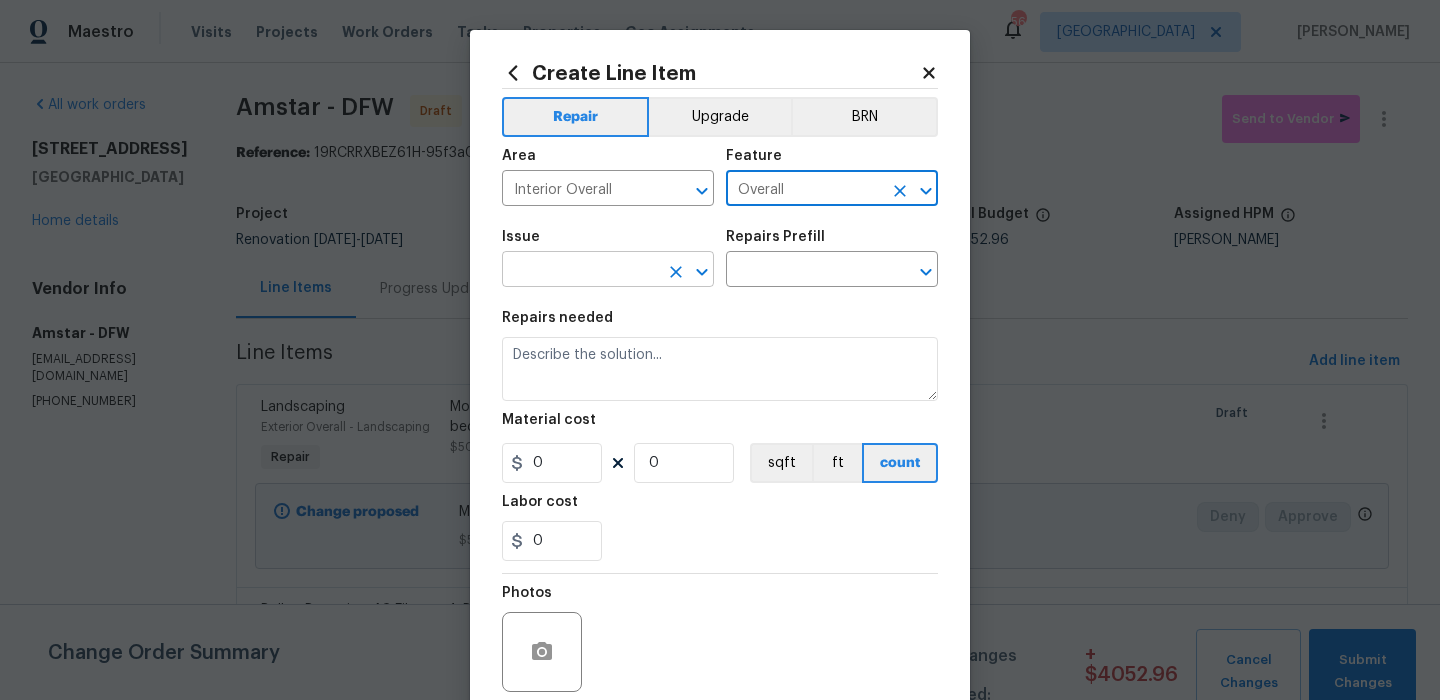 type on "Overall" 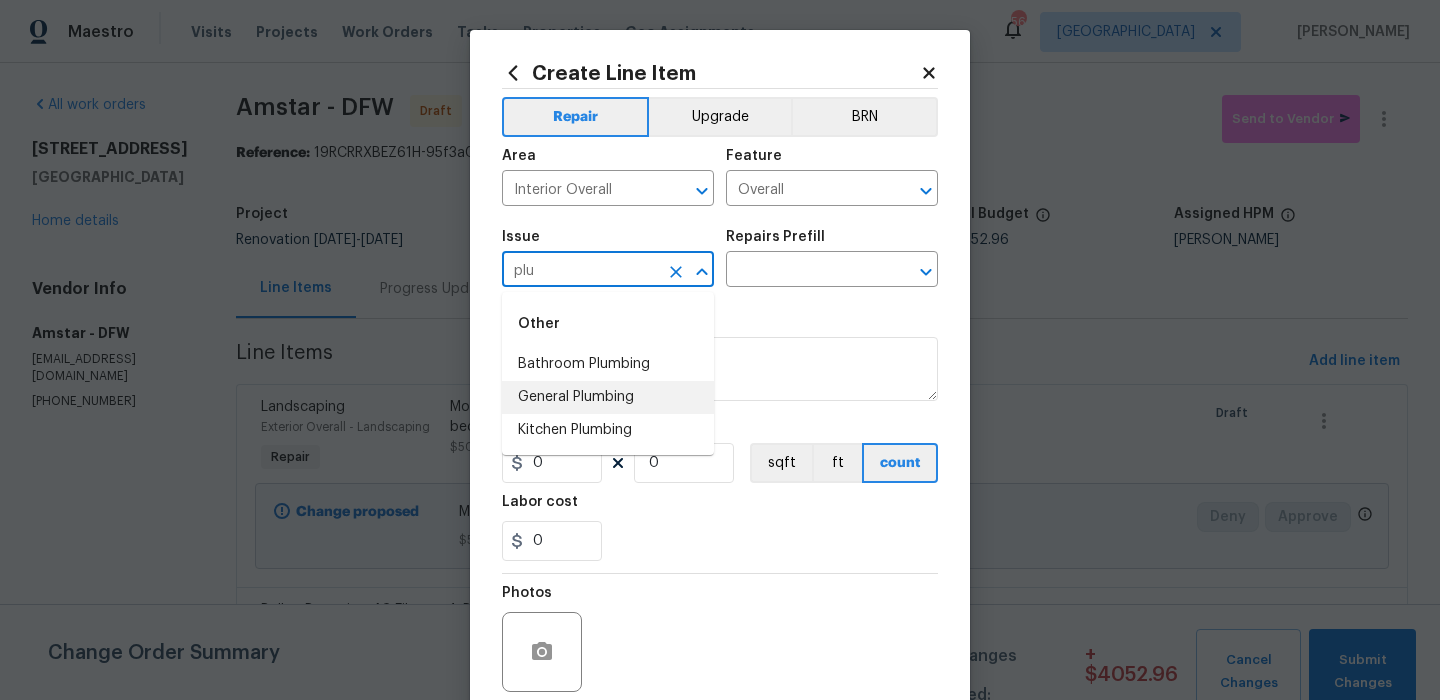 click on "General Plumbing" at bounding box center (608, 397) 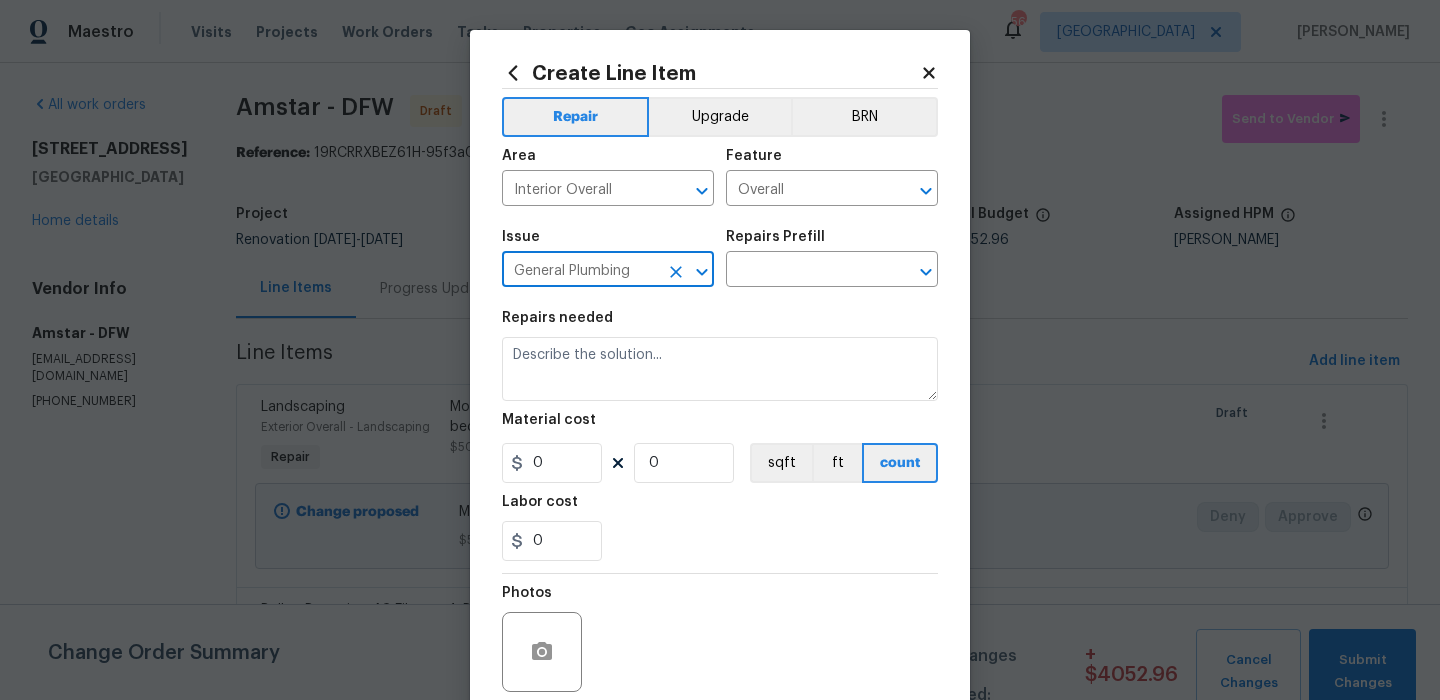 type on "General Plumbing" 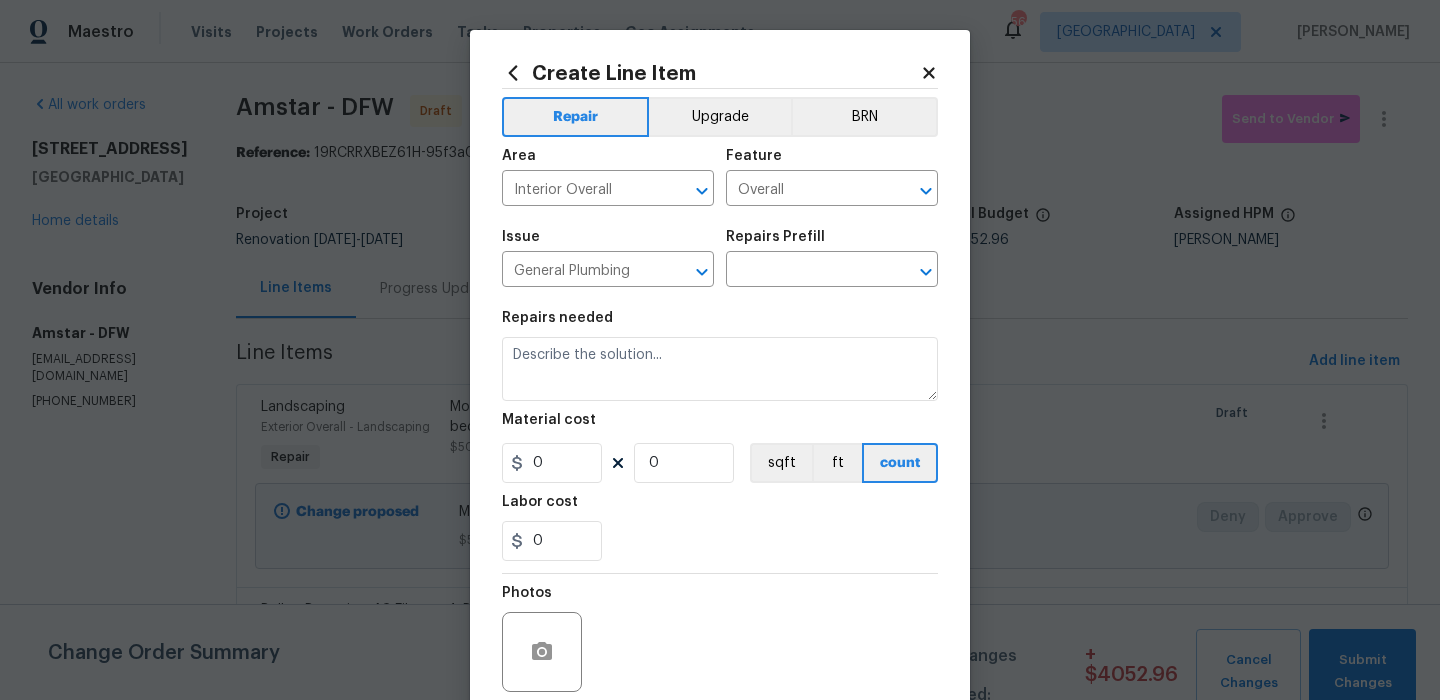 click on "Repairs Prefill" at bounding box center [775, 237] 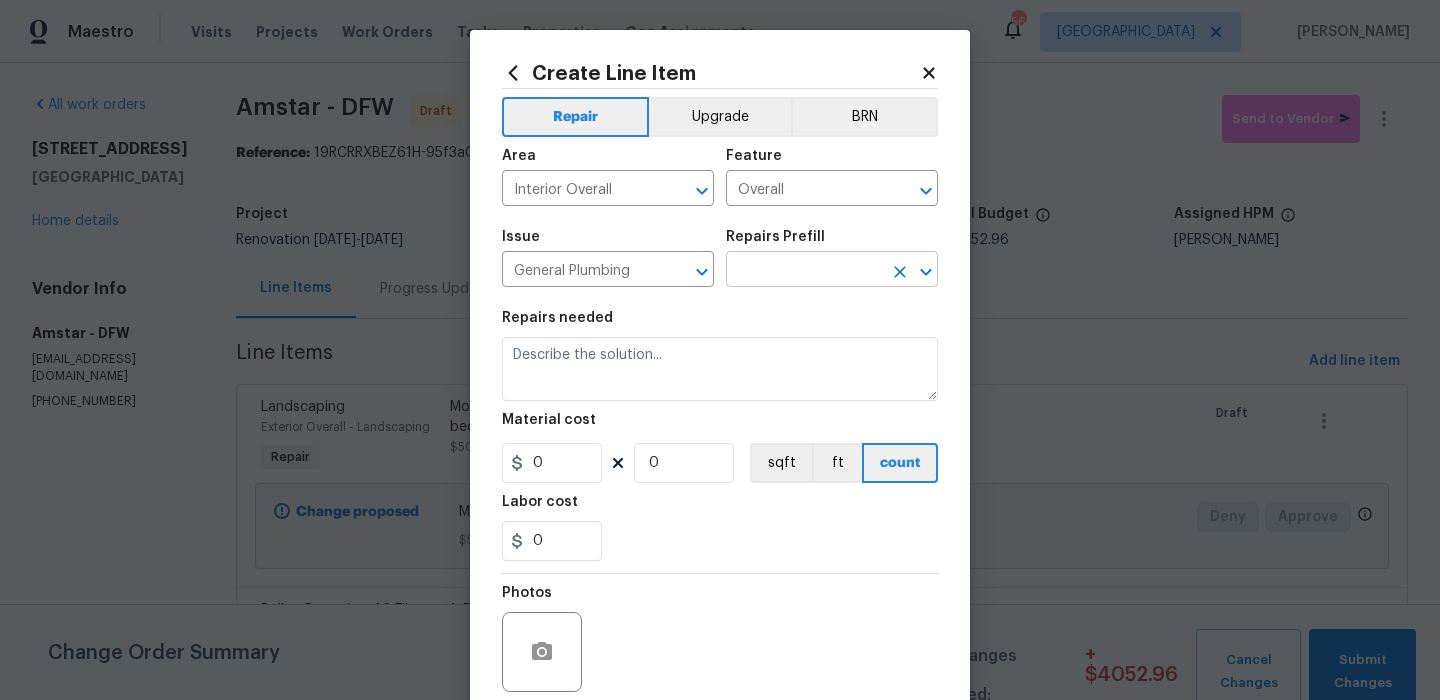 click at bounding box center (804, 271) 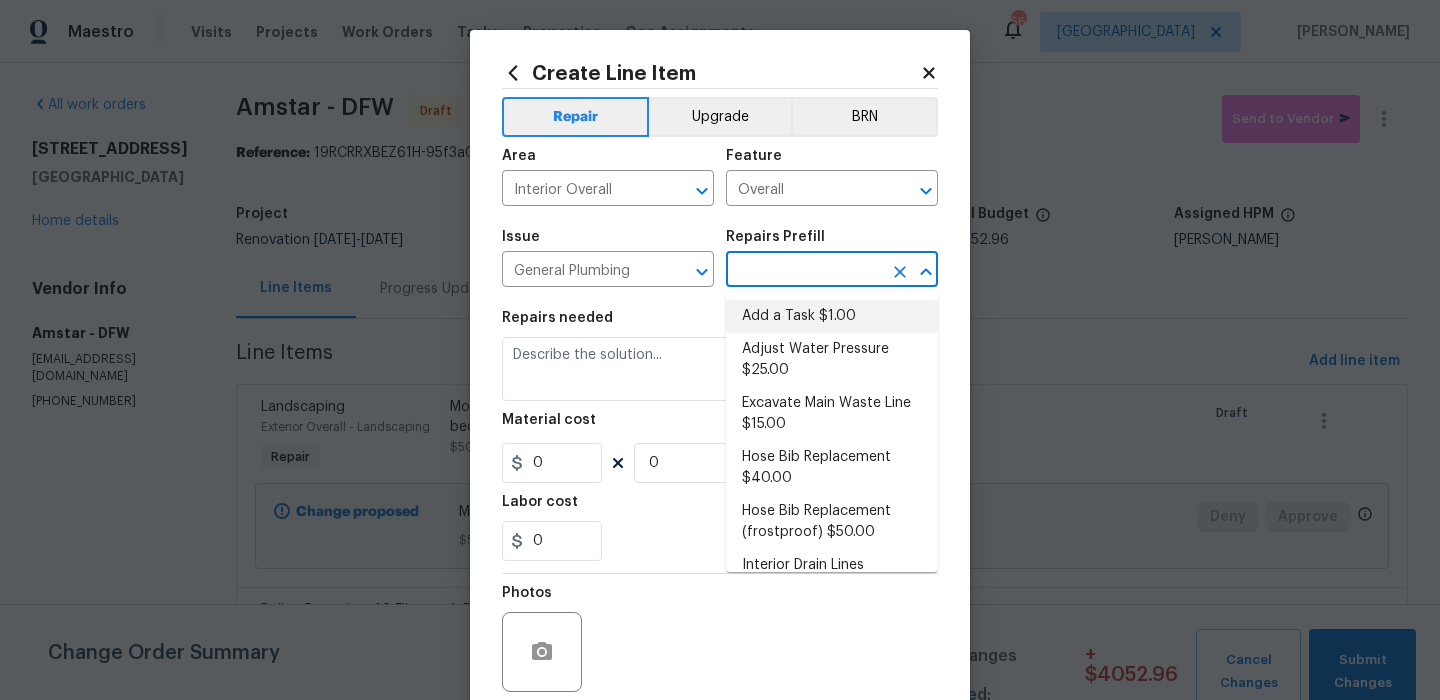click on "Add a Task $1.00" at bounding box center (832, 316) 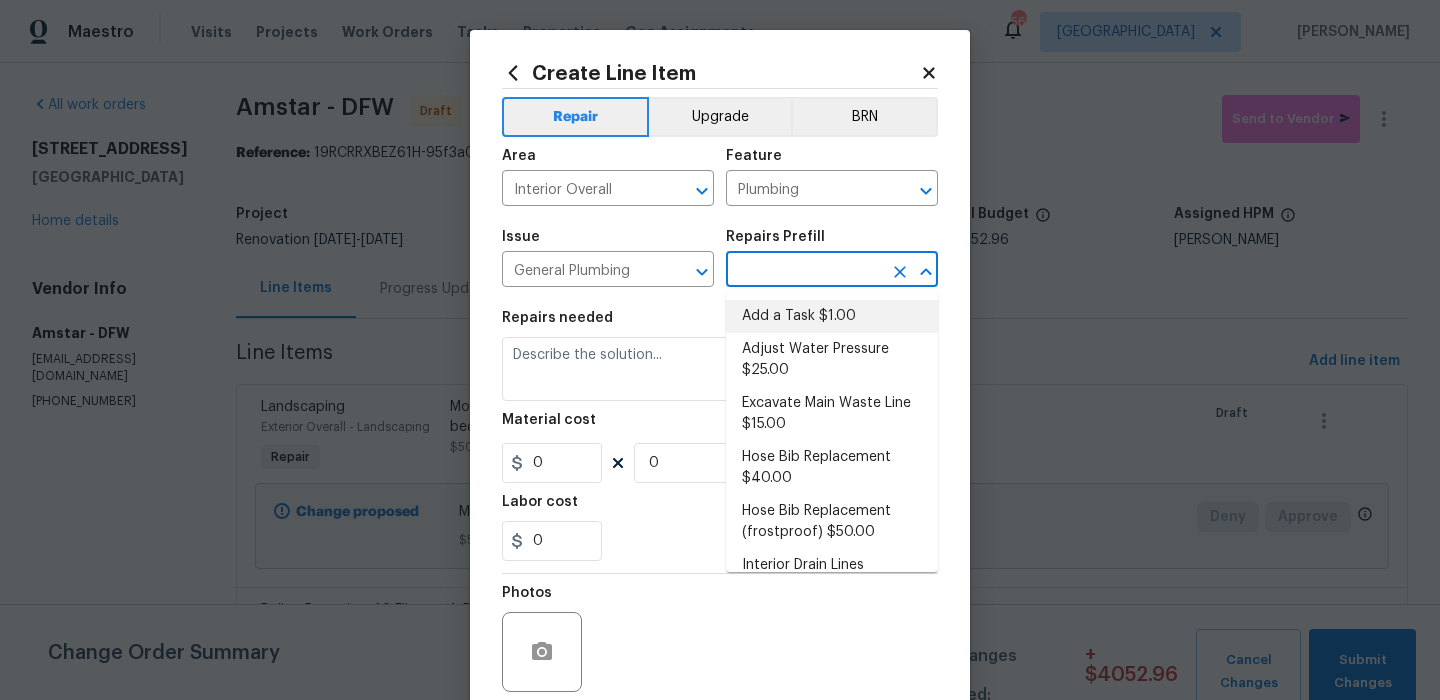 type on "Add a Task $1.00" 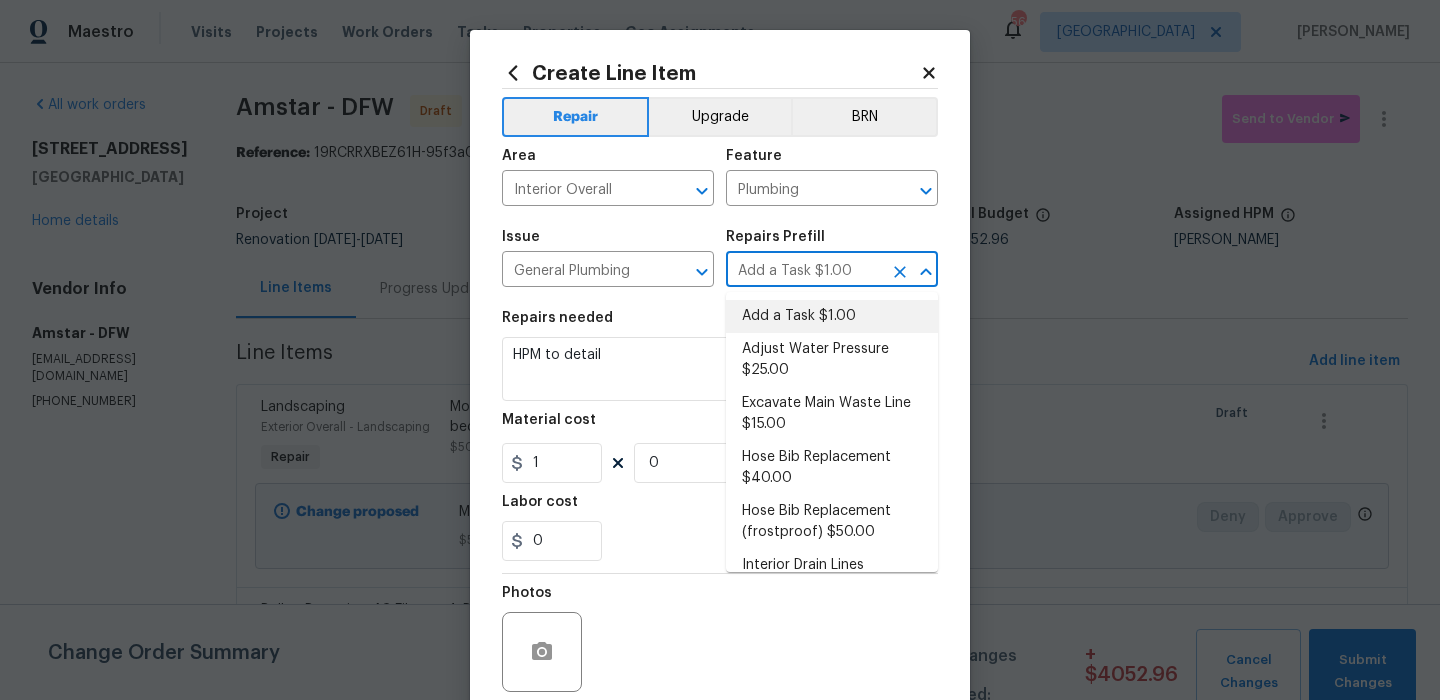 type on "1" 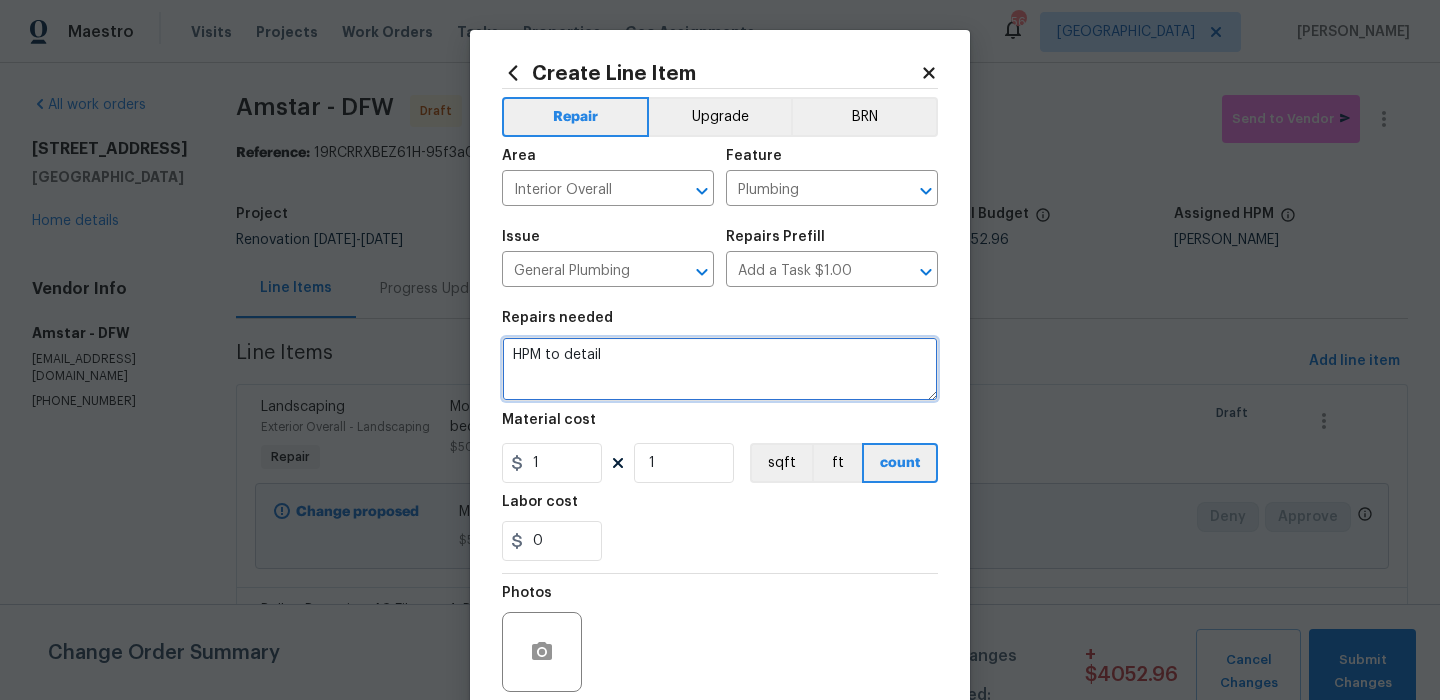 click on "HPM to detail" at bounding box center (720, 369) 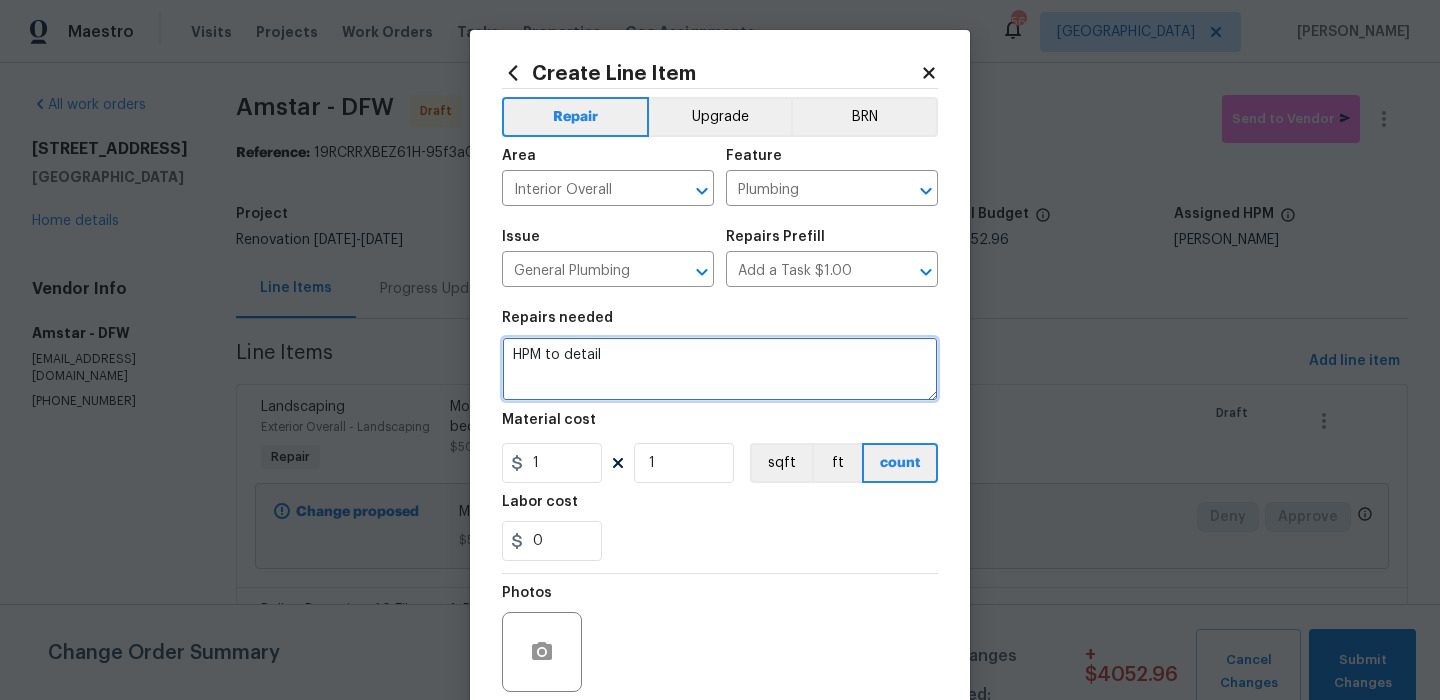 click on "HPM to detail" at bounding box center [720, 369] 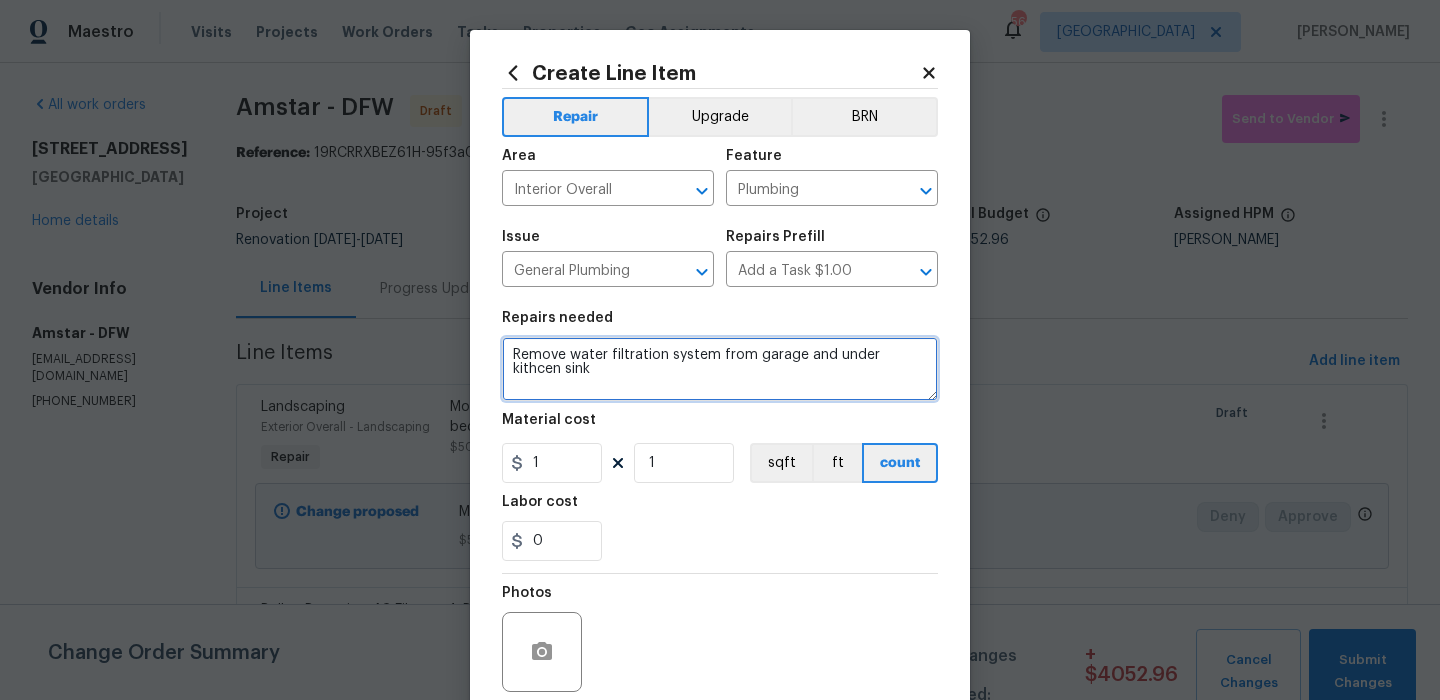 click on "Remove water filtration system from garage and under kithcen sink" at bounding box center (720, 369) 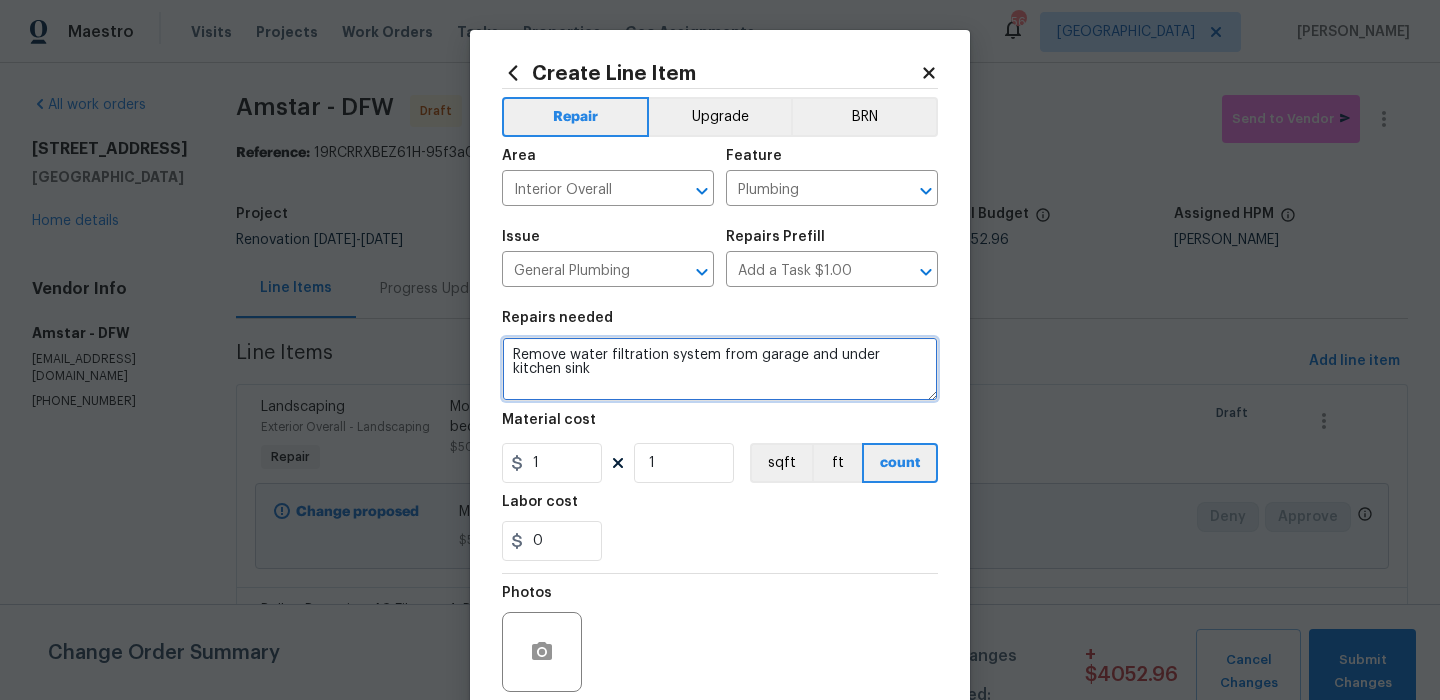click on "Remove water filtration system from garage and under kitchen sink" at bounding box center [720, 369] 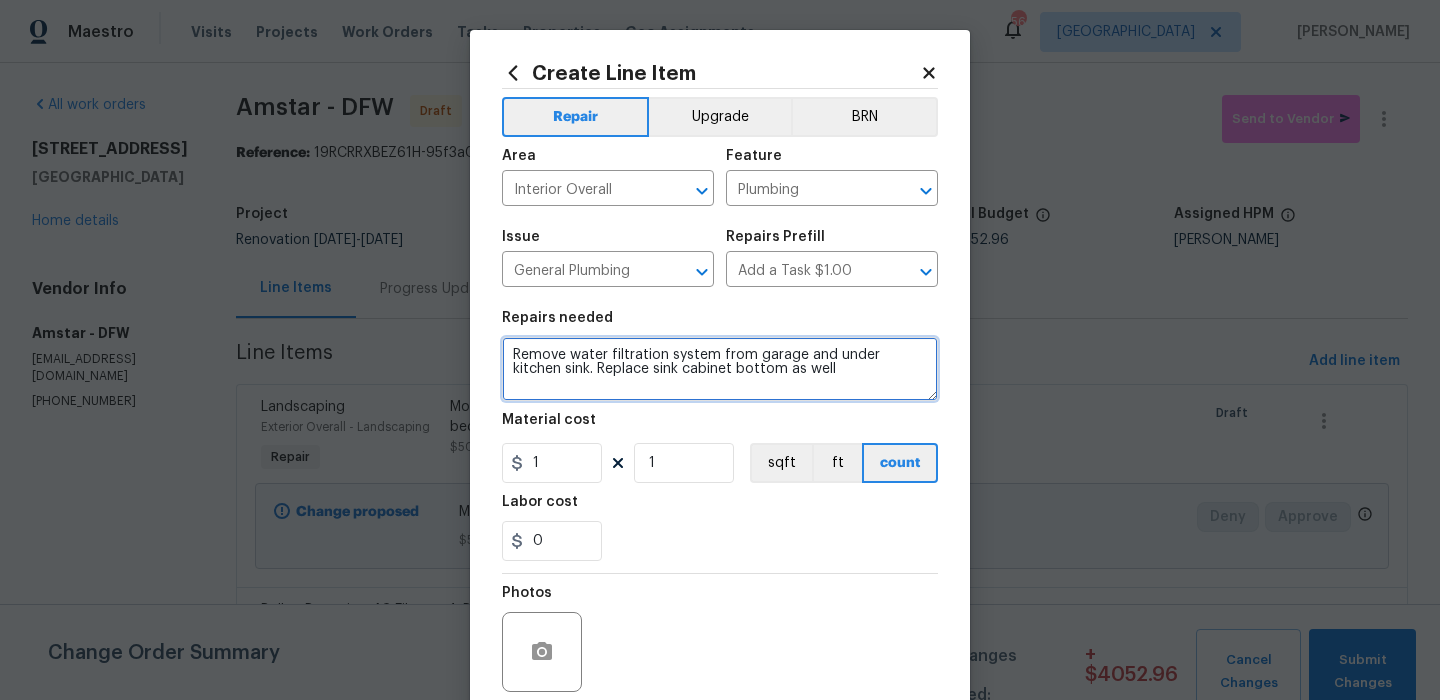 scroll, scrollTop: 162, scrollLeft: 0, axis: vertical 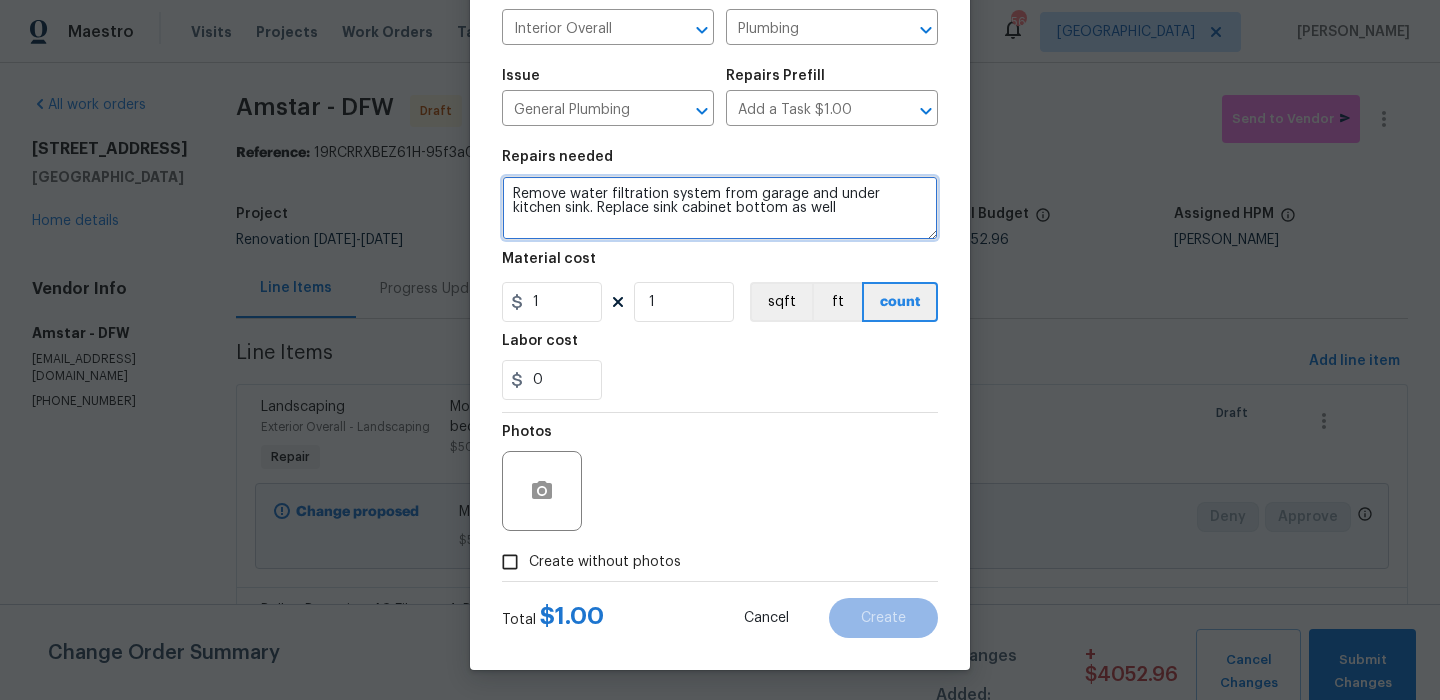 type on "Remove water filtration system from garage and under kitchen sink. Replace sink cabinet bottom as well" 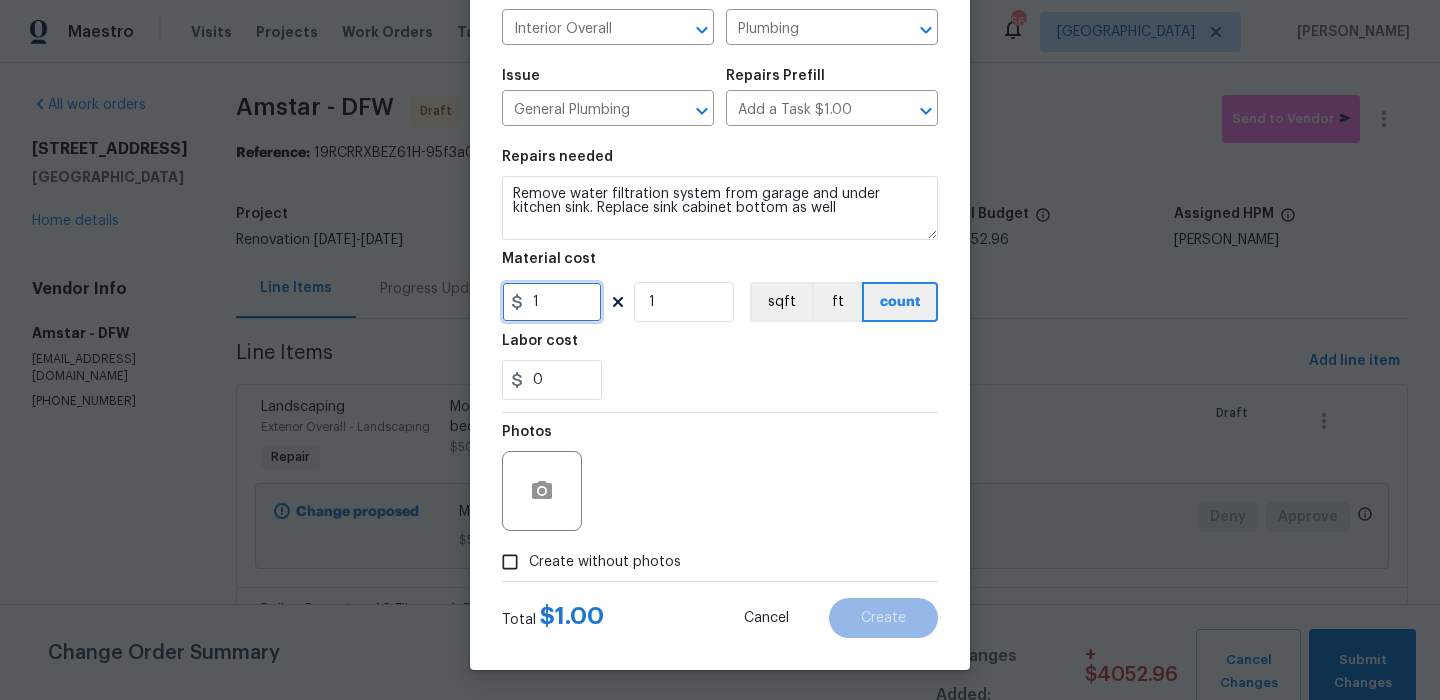 click on "1" at bounding box center (552, 302) 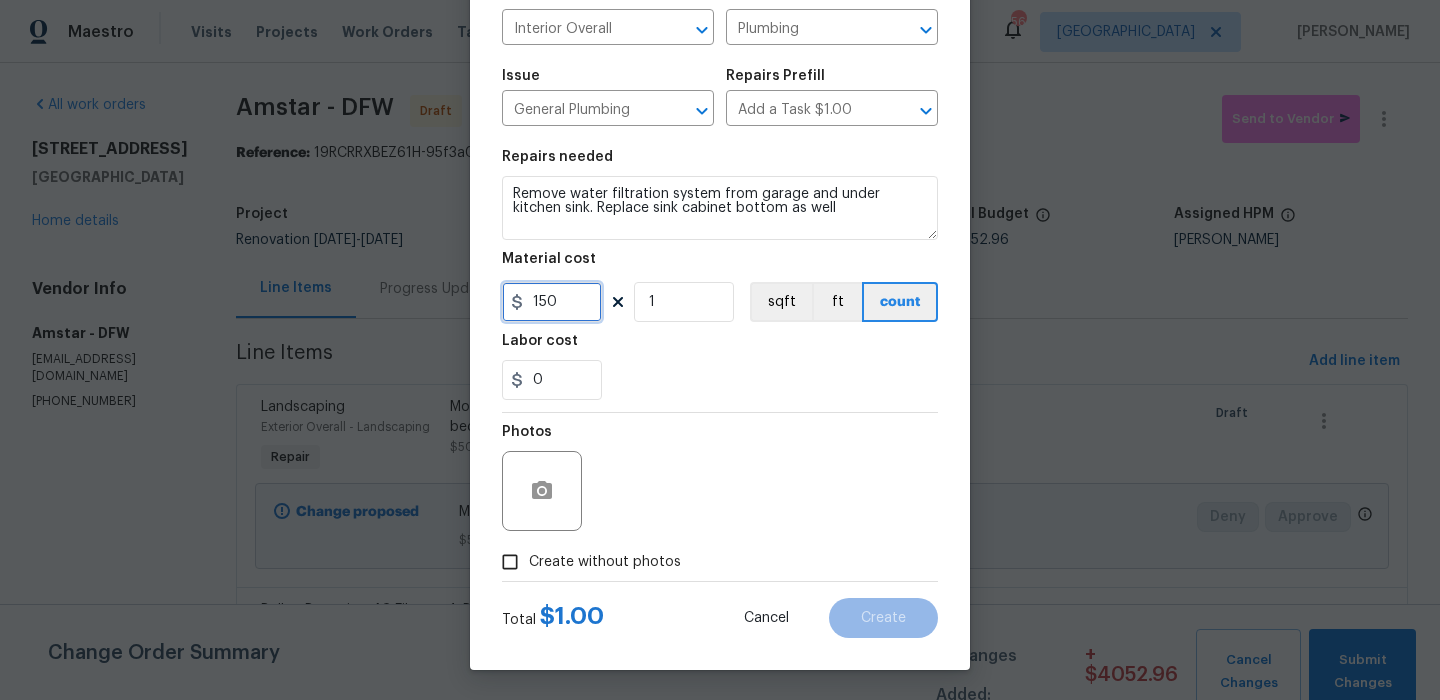 type on "150" 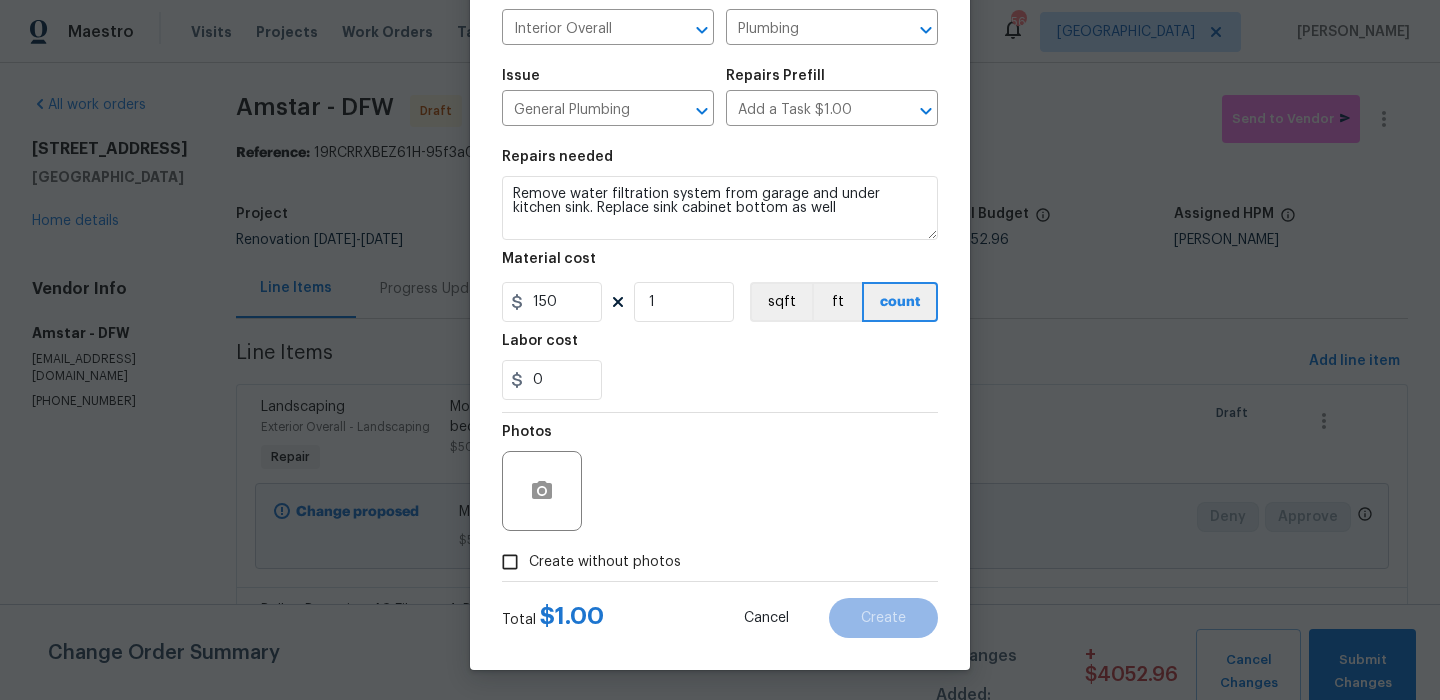 click on "Create without photos" at bounding box center (605, 562) 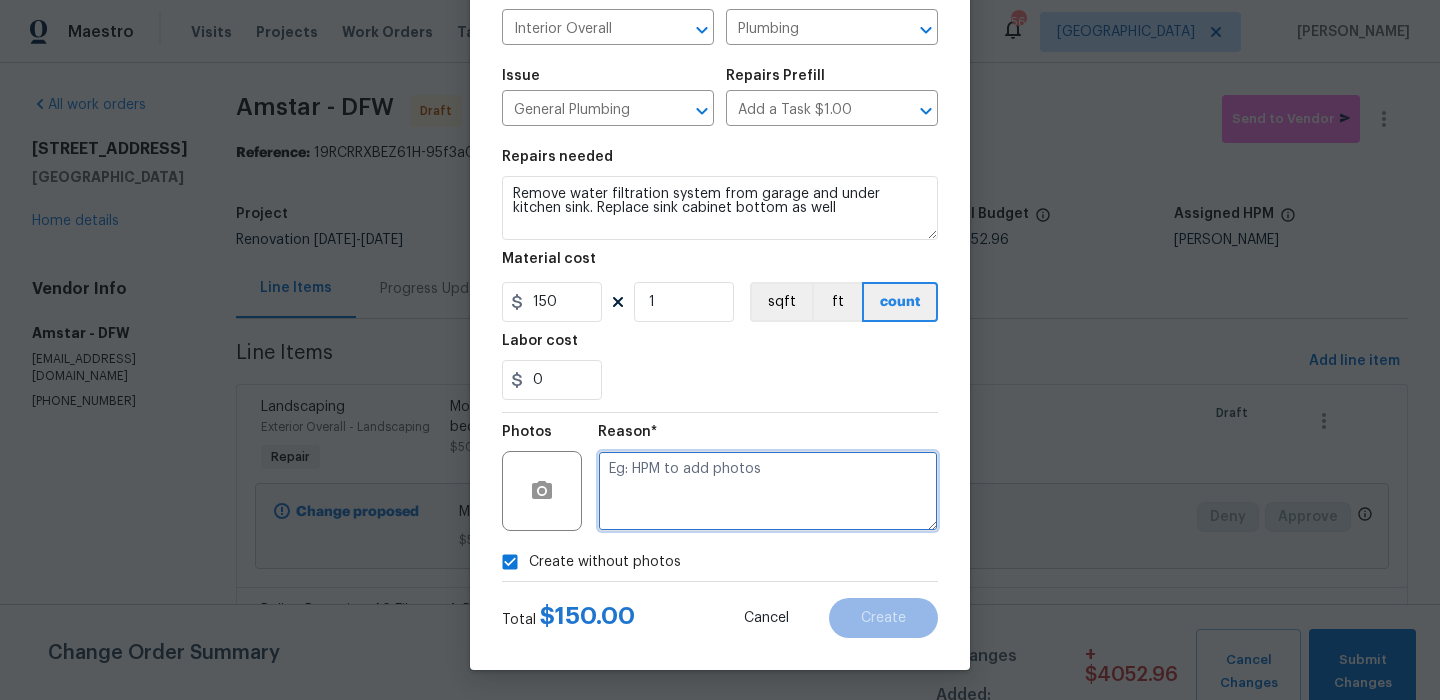 click at bounding box center [768, 491] 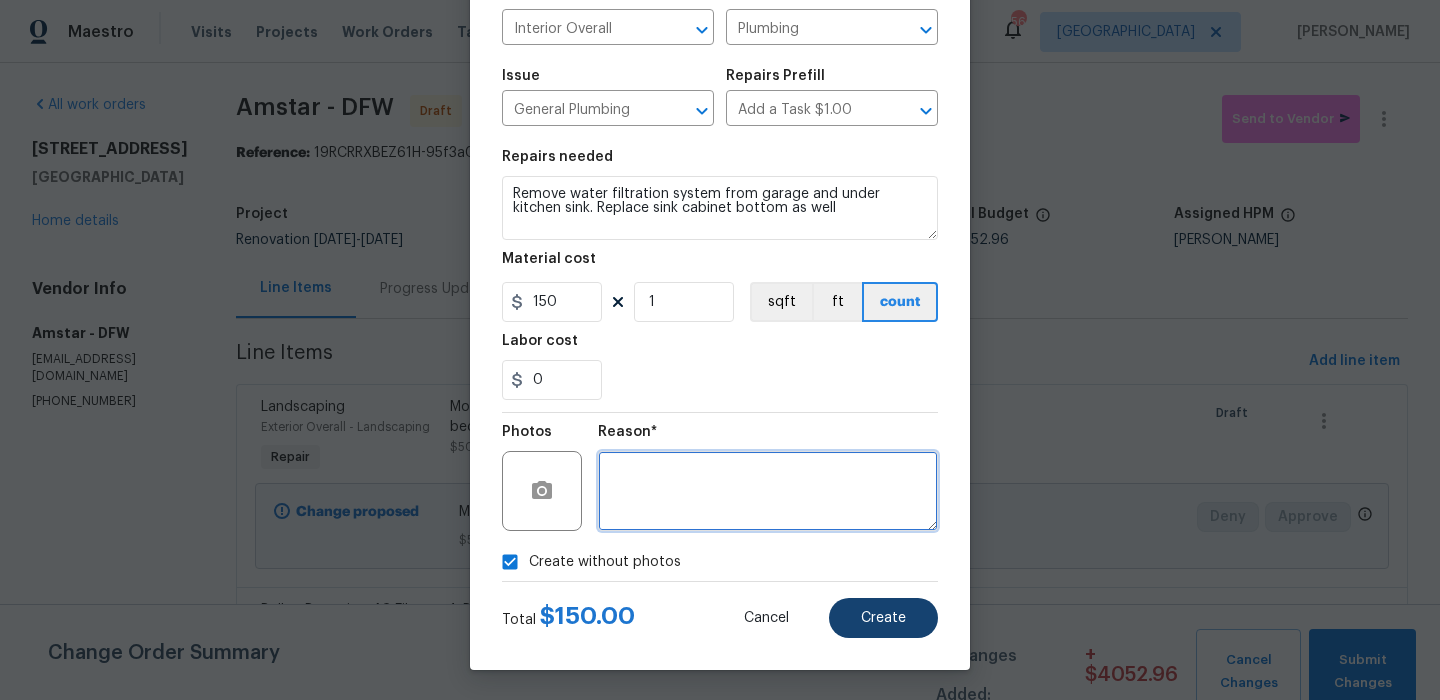 type 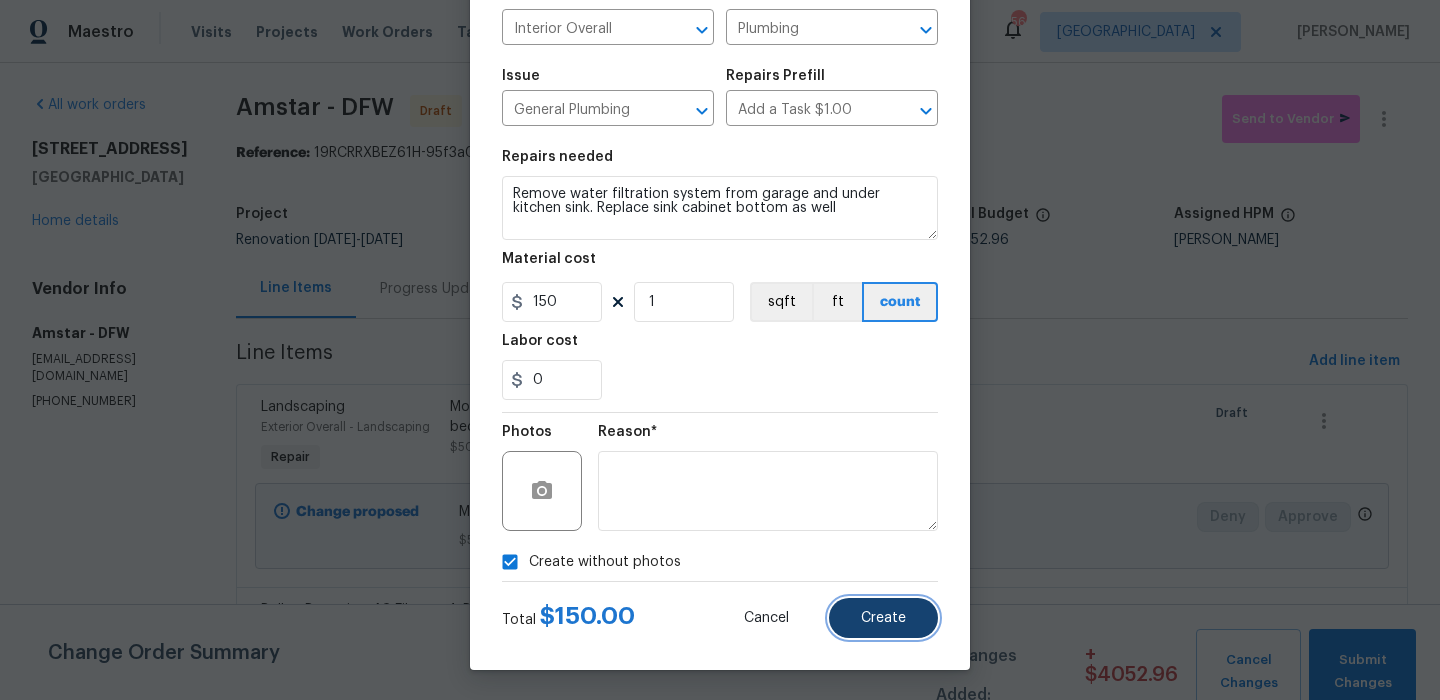 click on "Create" at bounding box center (883, 618) 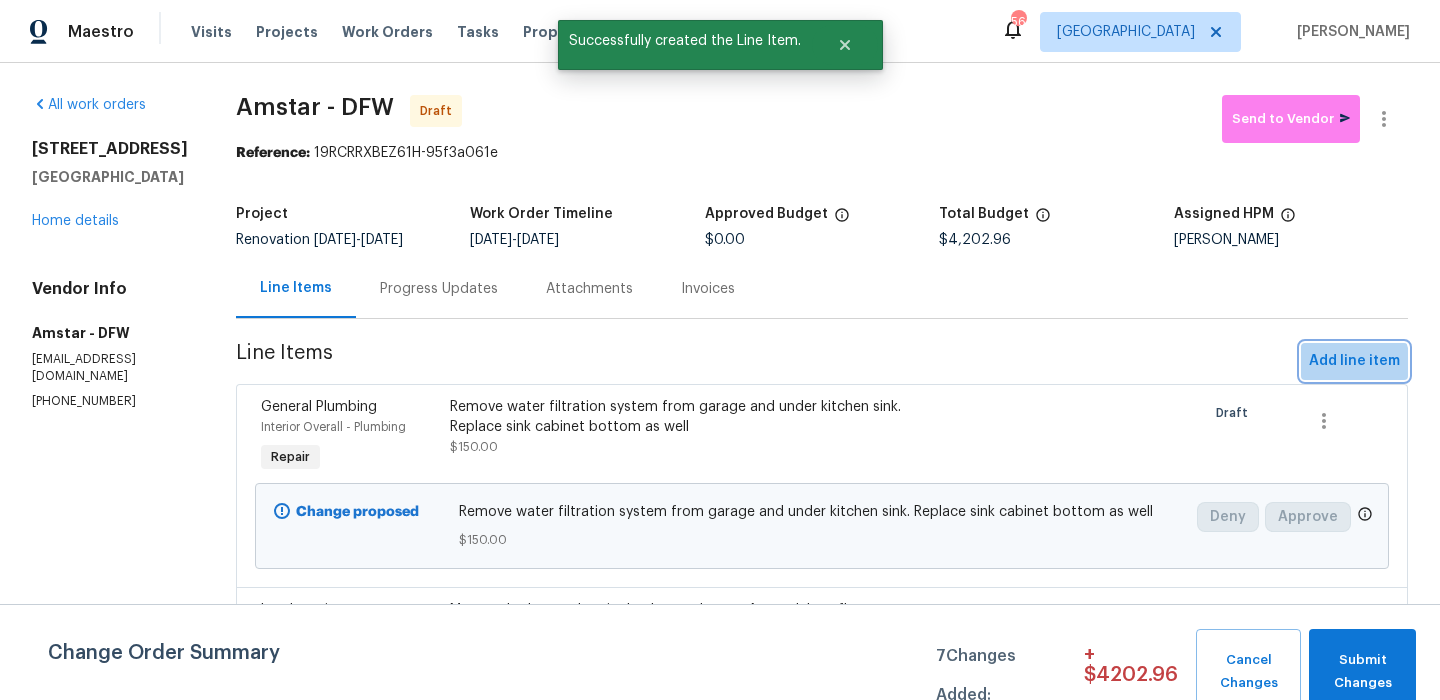 click on "Add line item" at bounding box center [1354, 361] 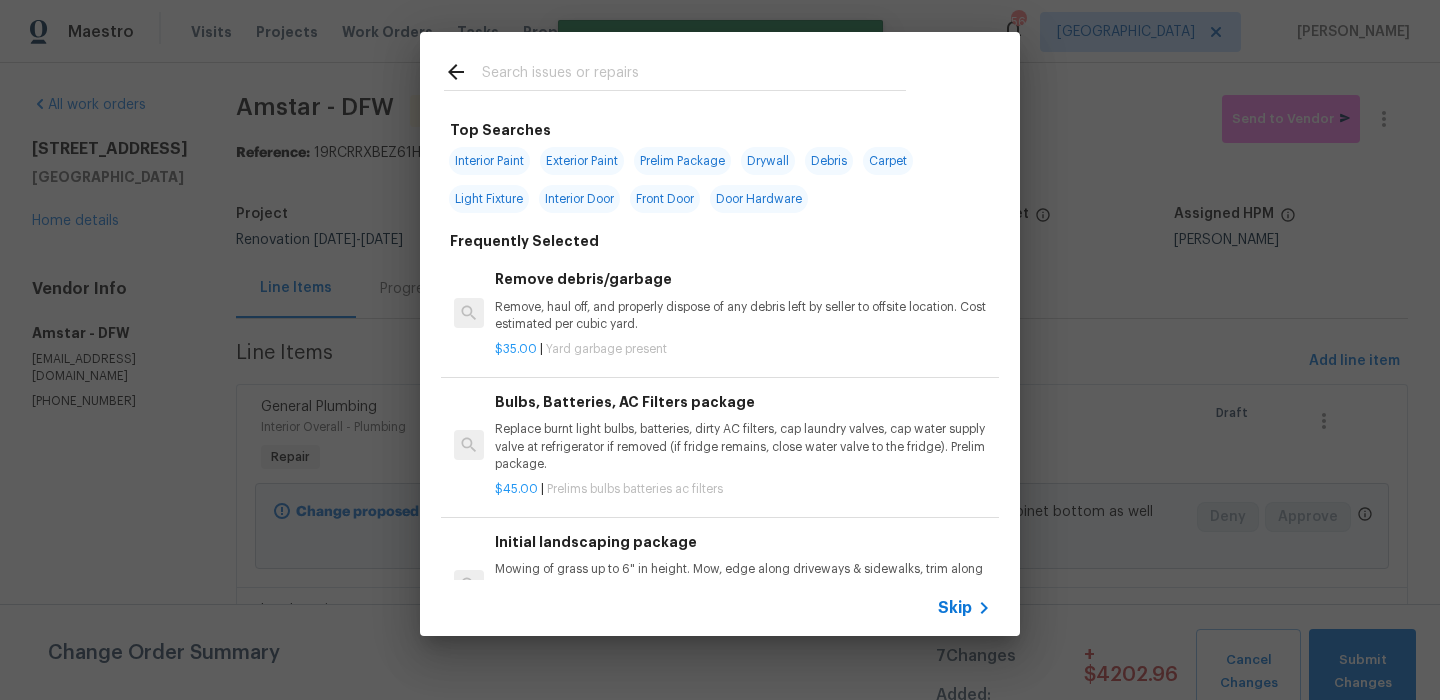 click on "Skip" at bounding box center [955, 608] 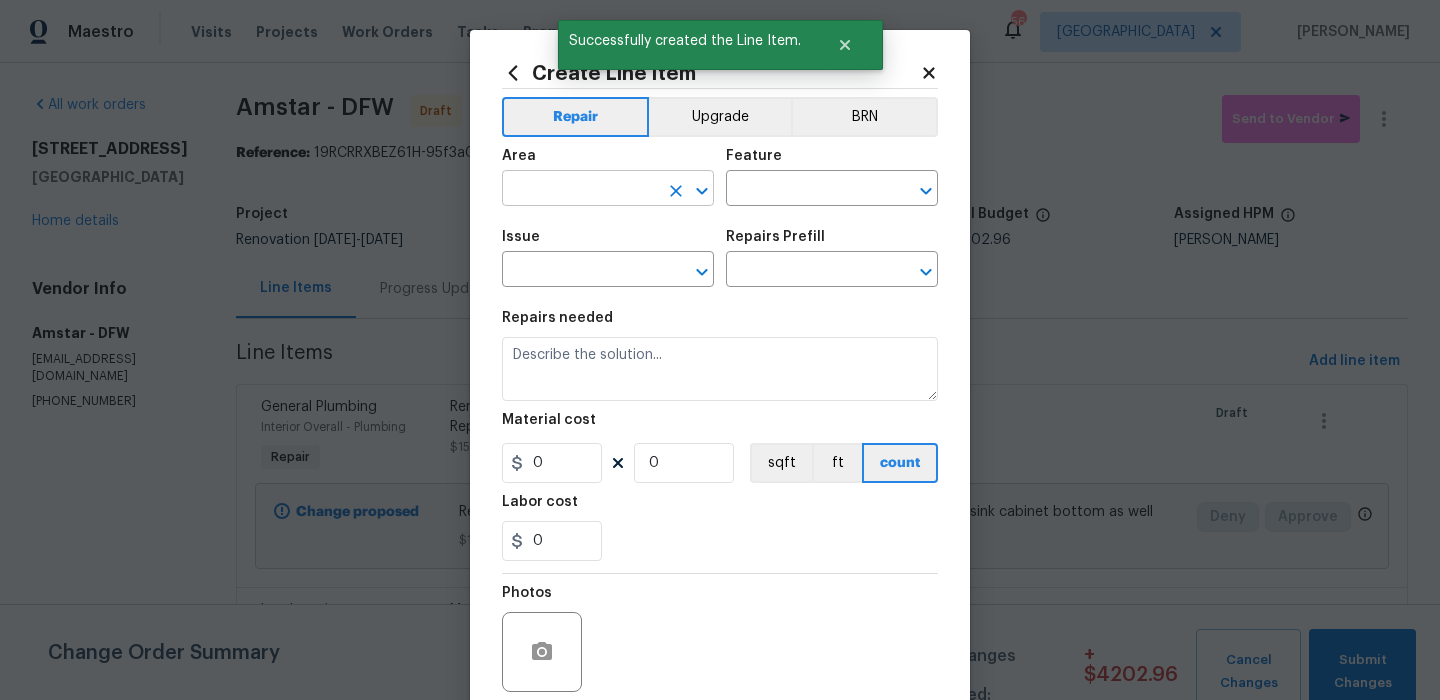 click at bounding box center [580, 190] 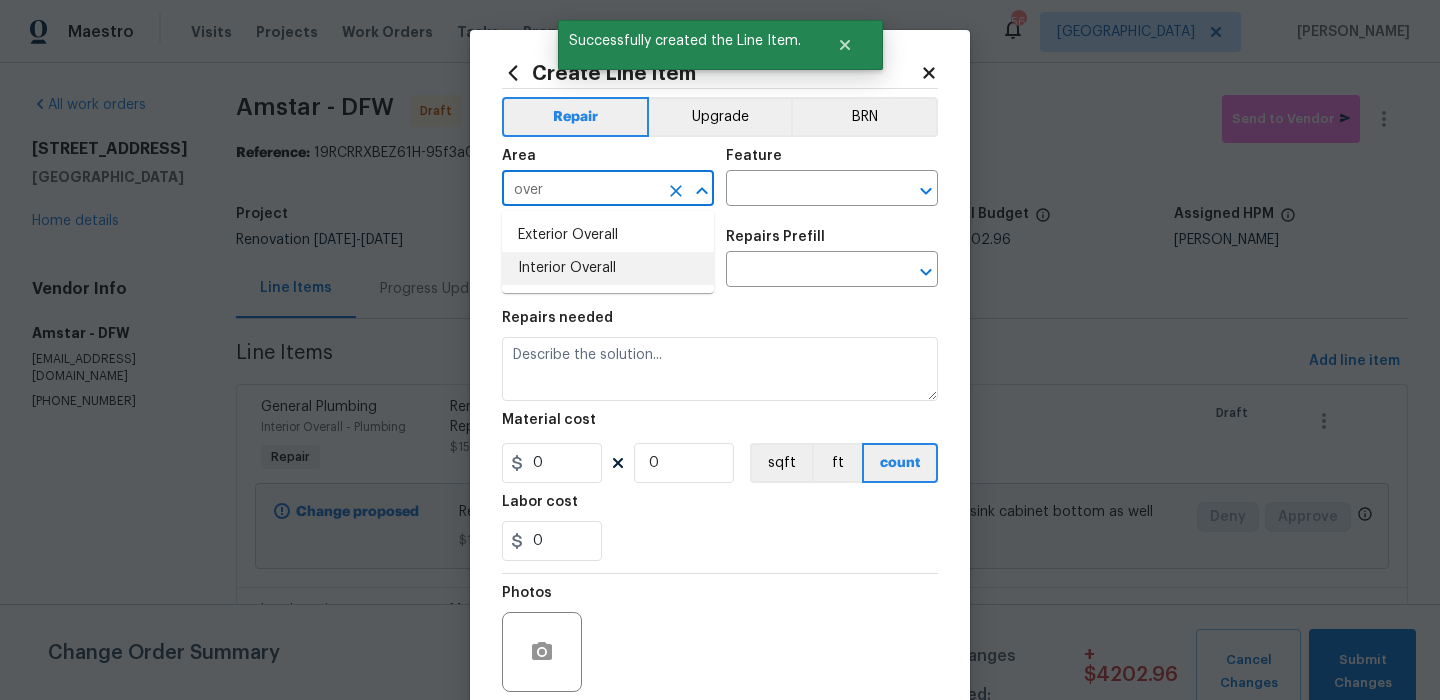 drag, startPoint x: 601, startPoint y: 268, endPoint x: 669, endPoint y: 223, distance: 81.5414 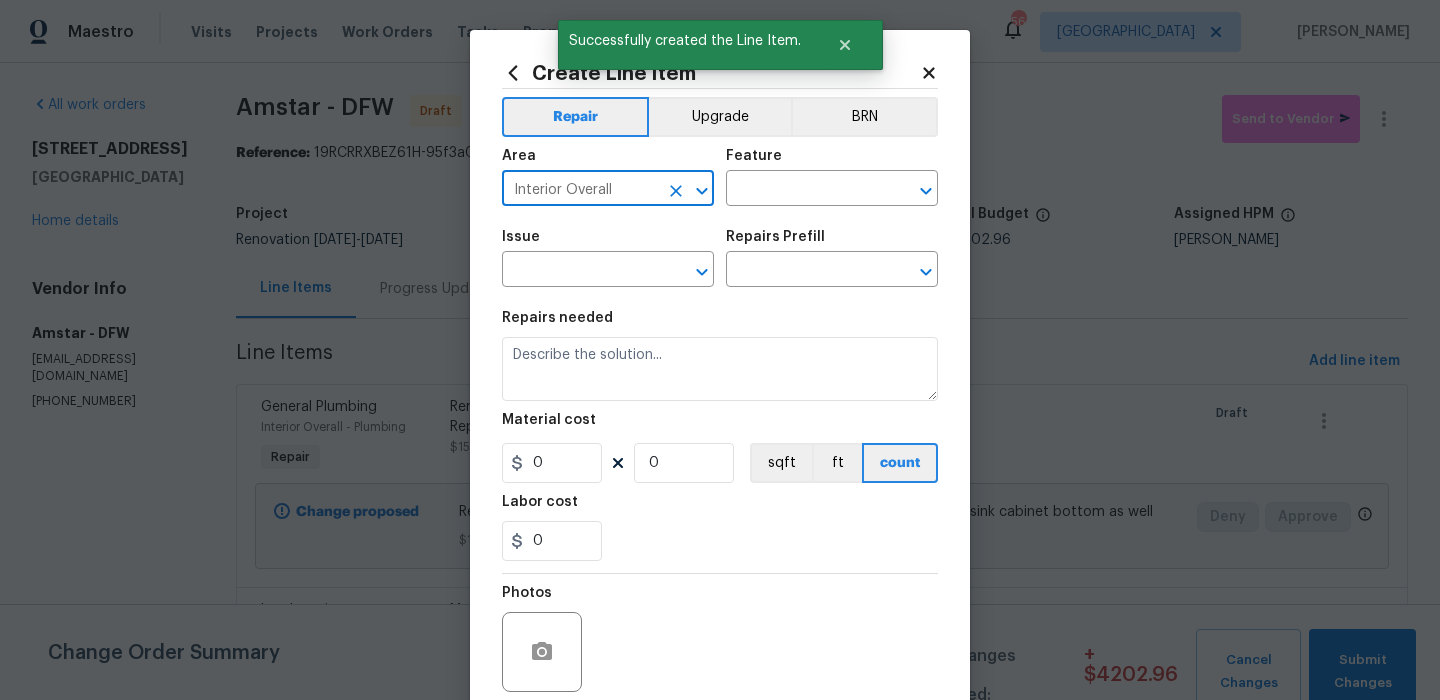 type on "Interior Overall" 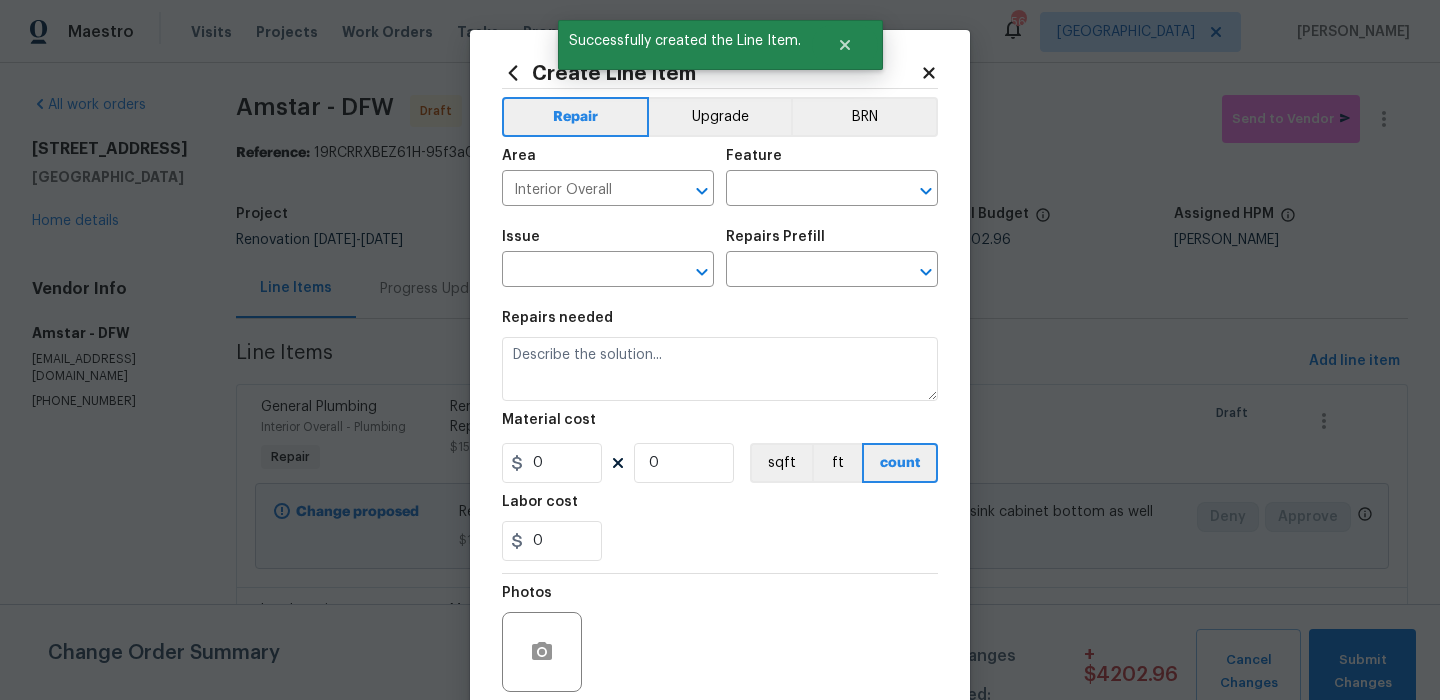 click on "Feature" at bounding box center [832, 162] 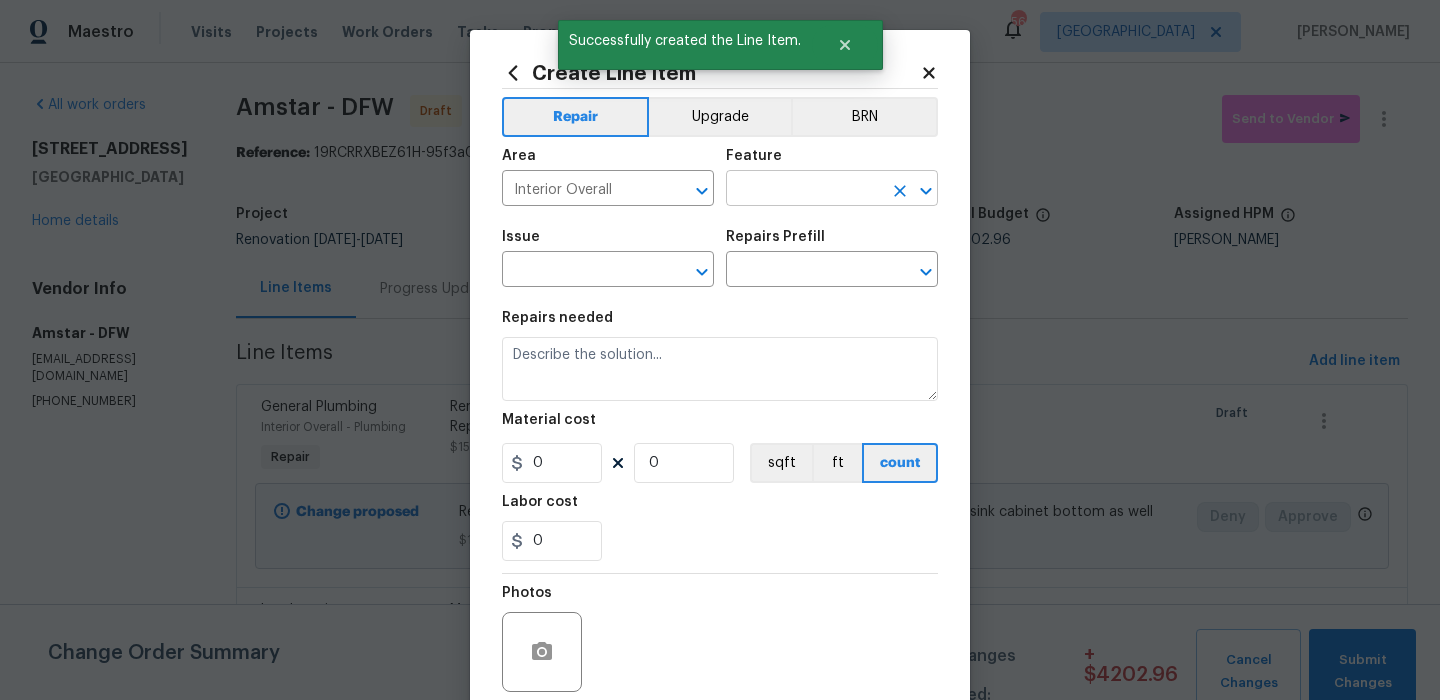 click at bounding box center [804, 190] 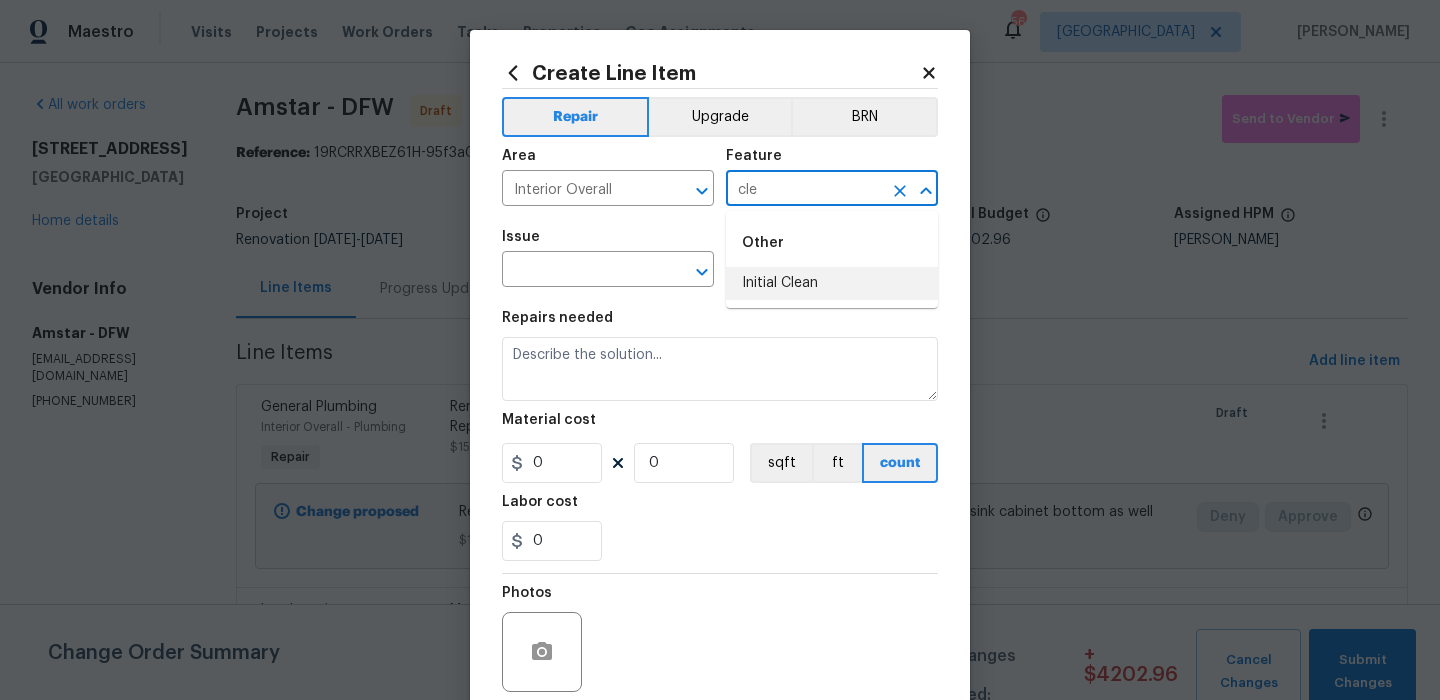 click on "Initial Clean" at bounding box center [832, 283] 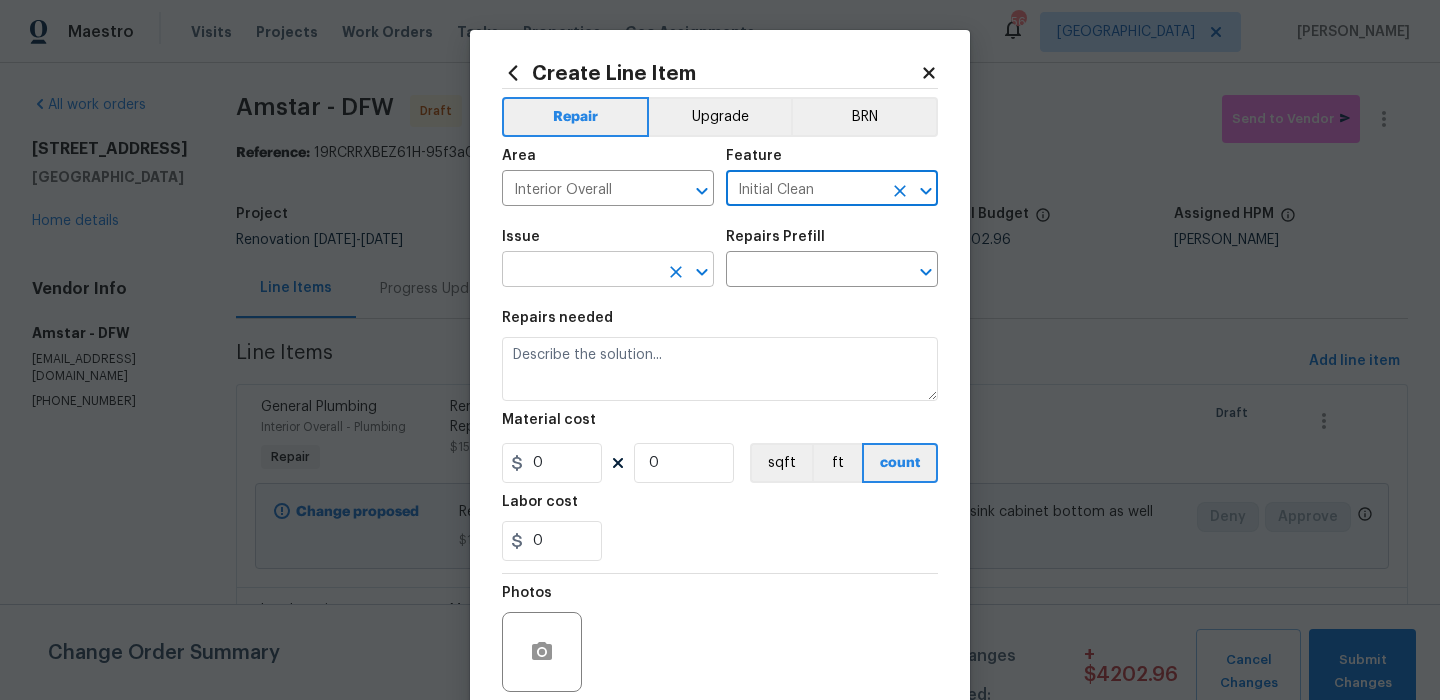 type on "Initial Clean" 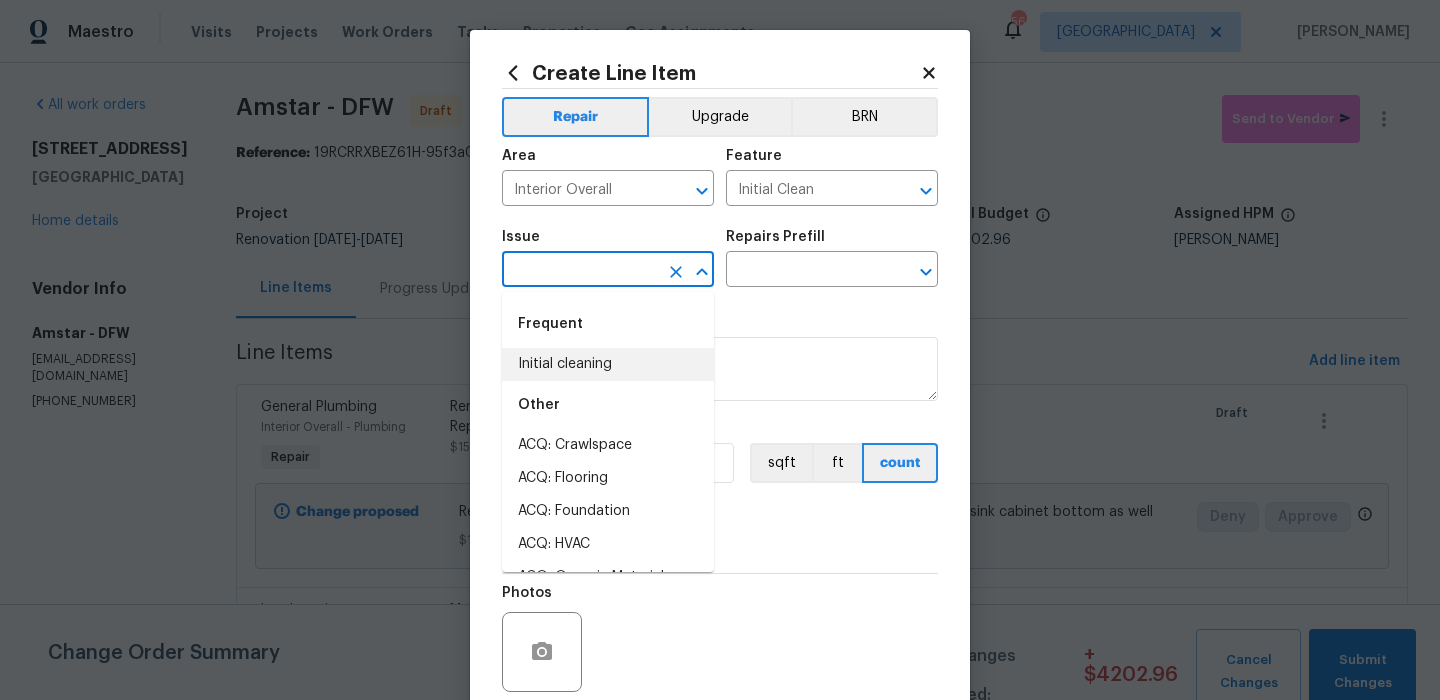 click on "Initial cleaning" at bounding box center (608, 364) 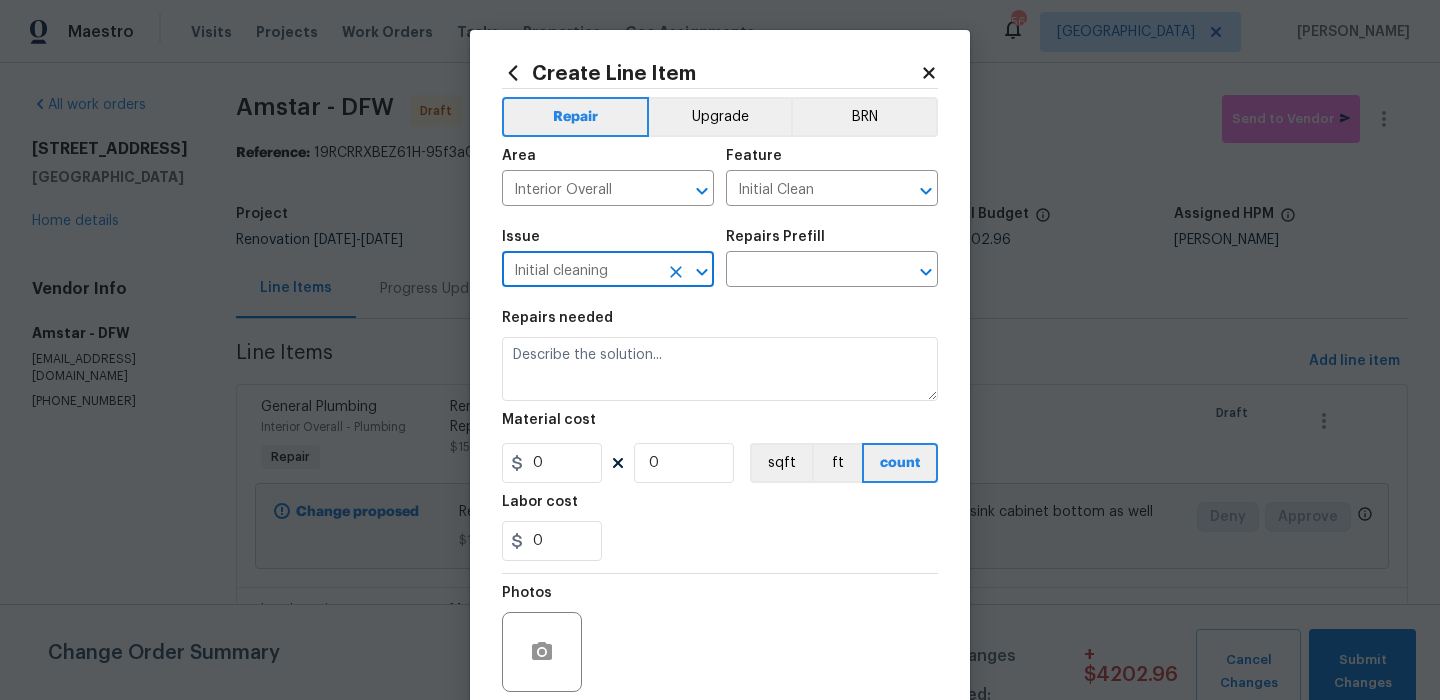 click on "Repairs Prefill" at bounding box center (832, 243) 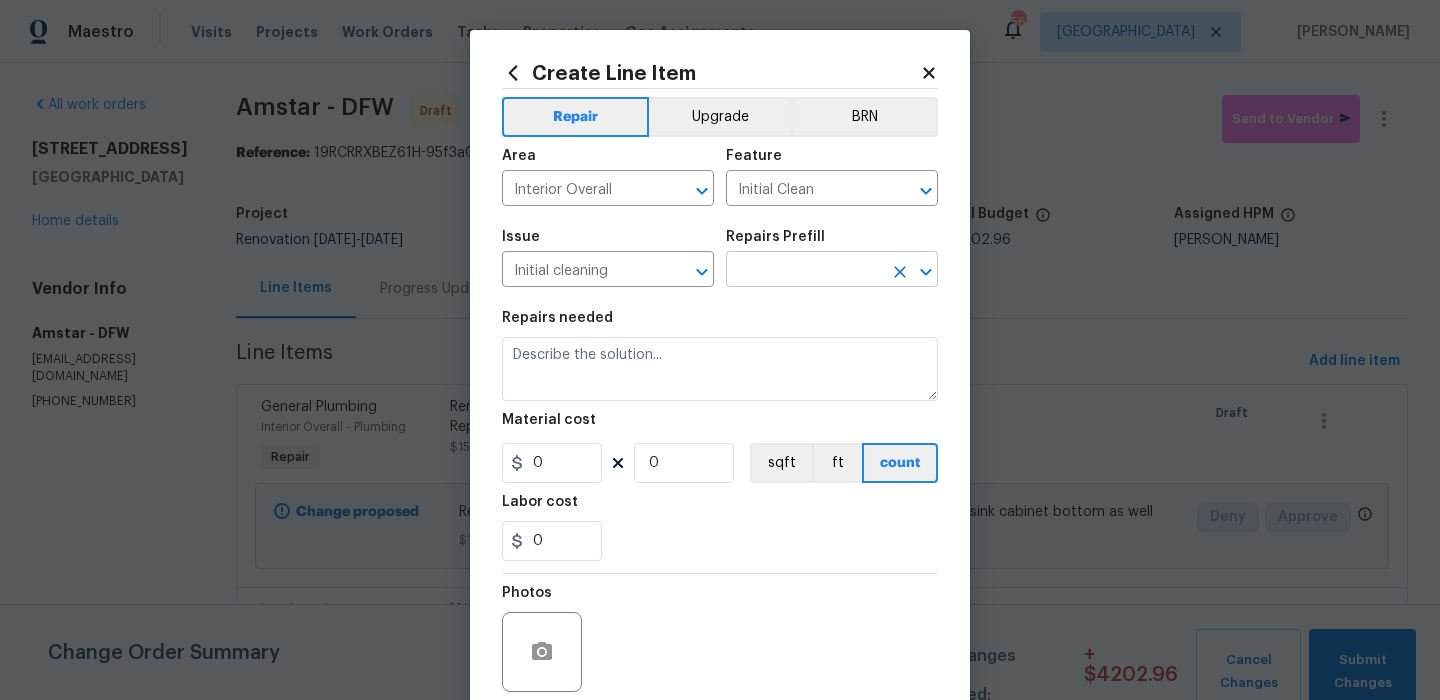click at bounding box center [804, 271] 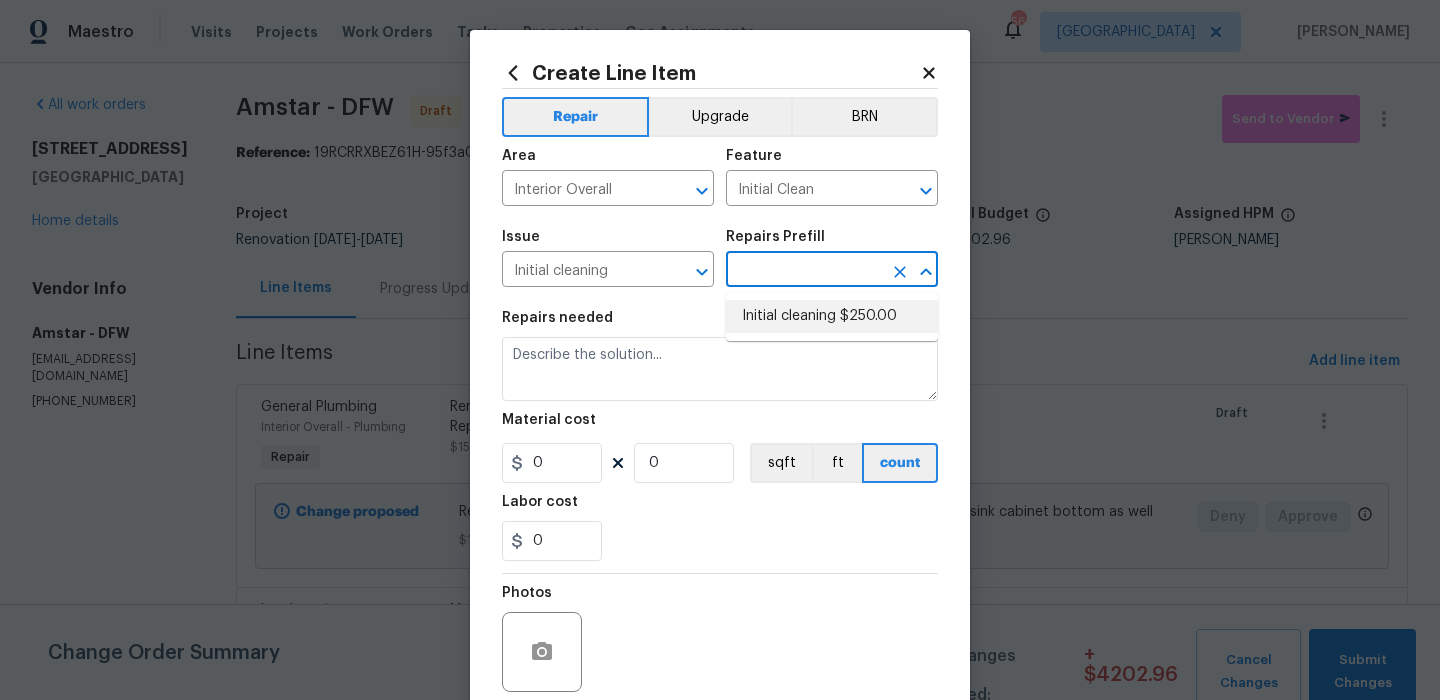 click on "Initial cleaning $250.00" at bounding box center [832, 316] 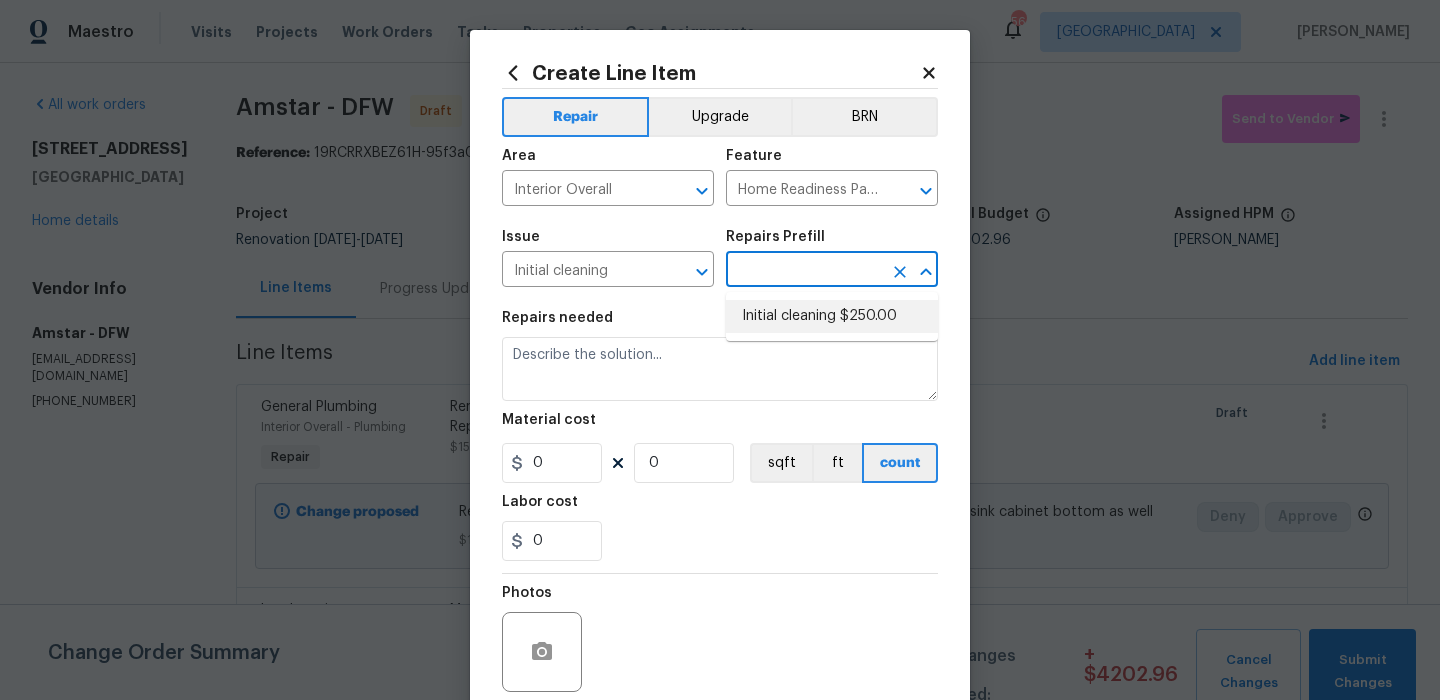 type on "Initial cleaning $250.00" 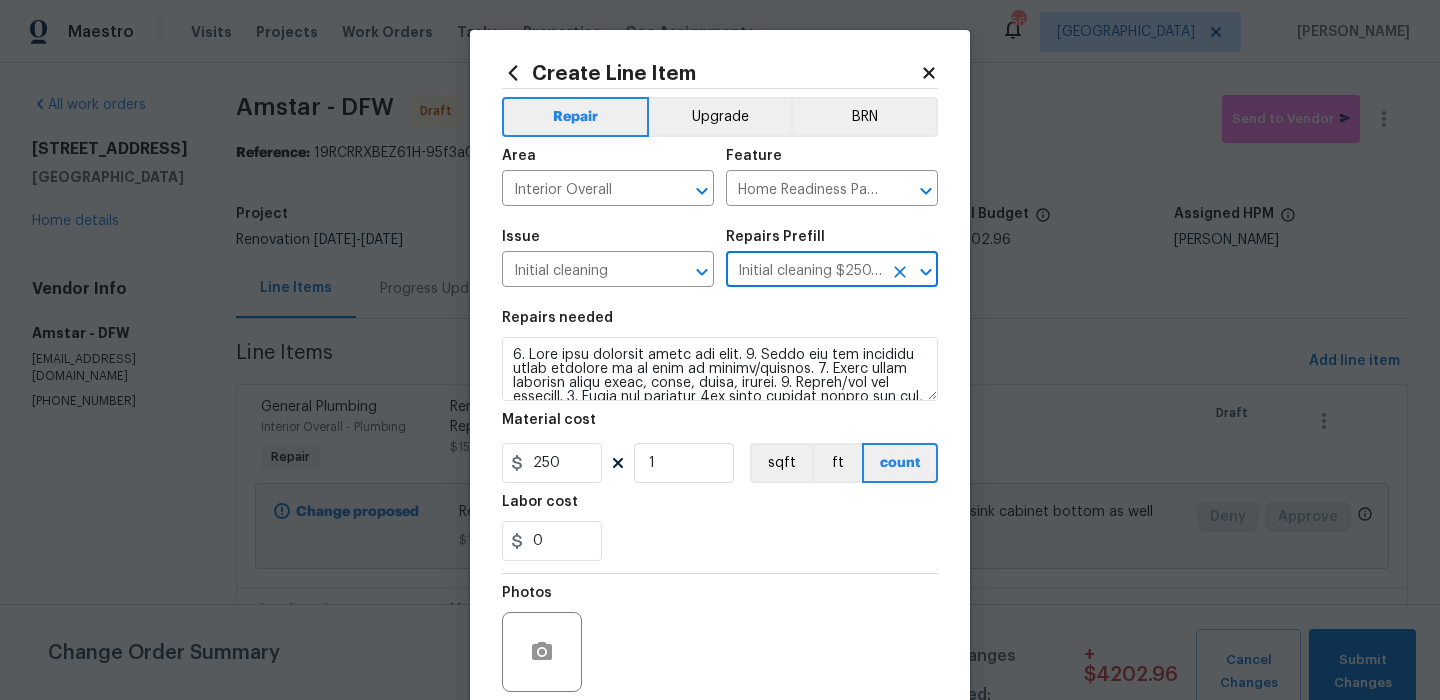 scroll, scrollTop: 162, scrollLeft: 0, axis: vertical 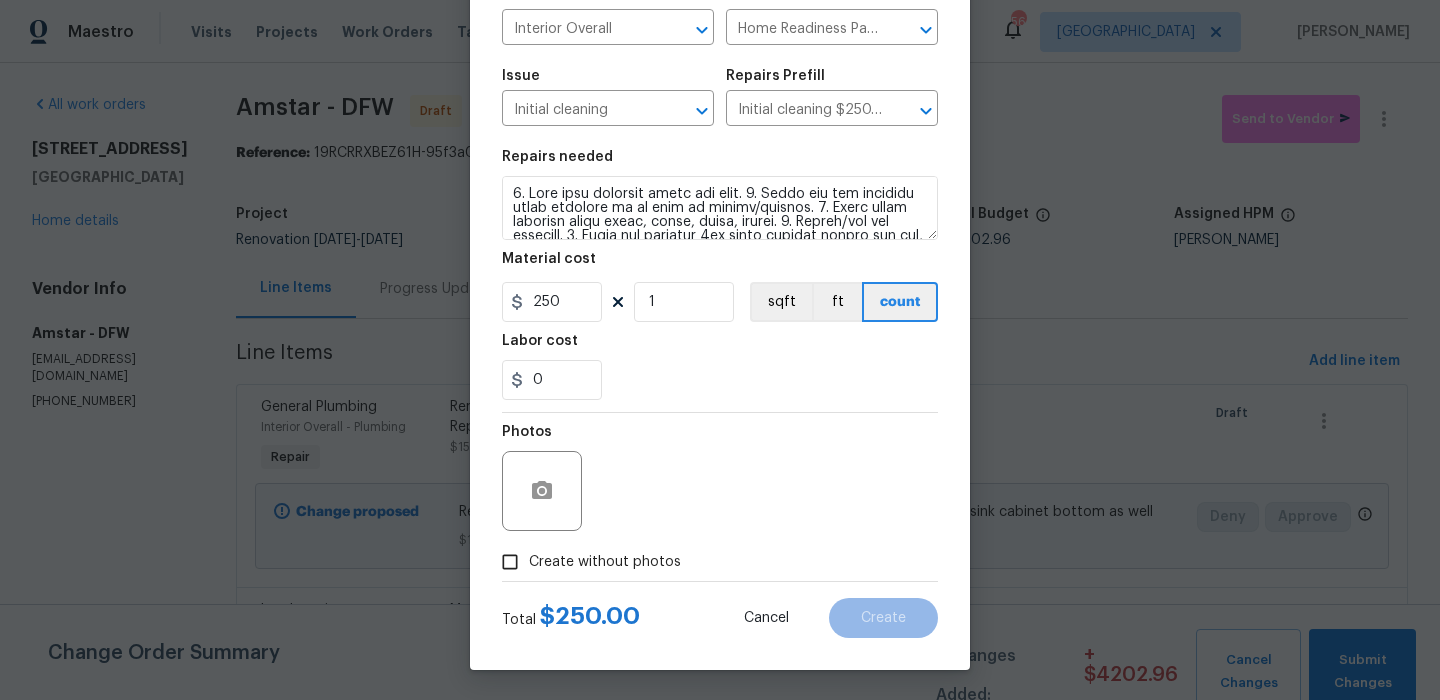 click on "Create without photos" at bounding box center (586, 562) 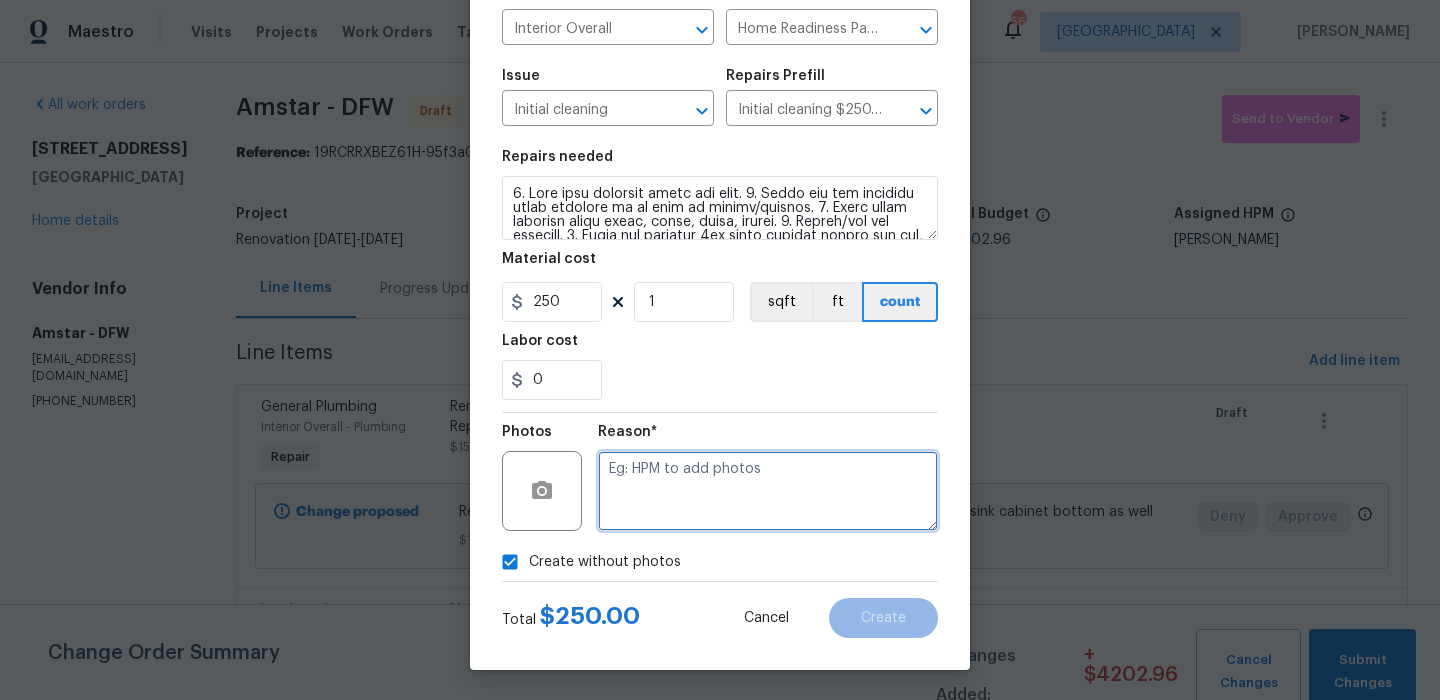 click at bounding box center (768, 491) 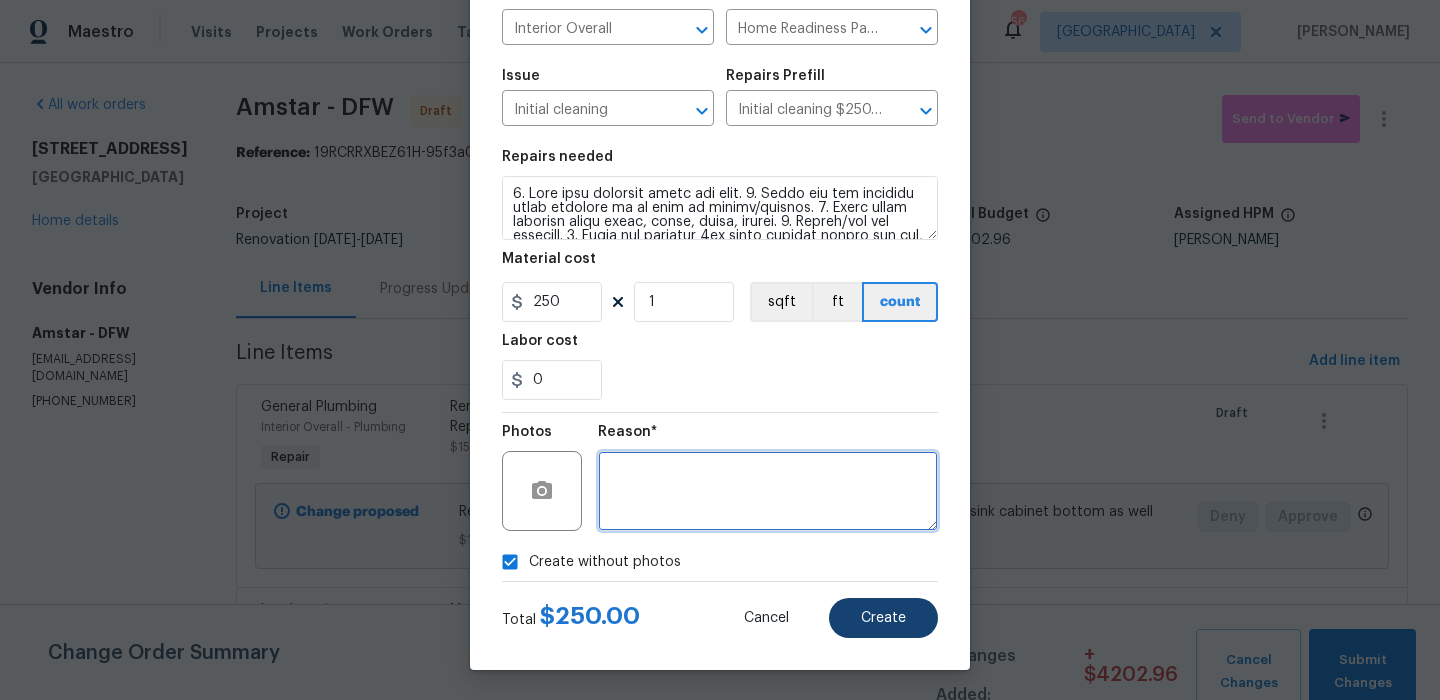 type 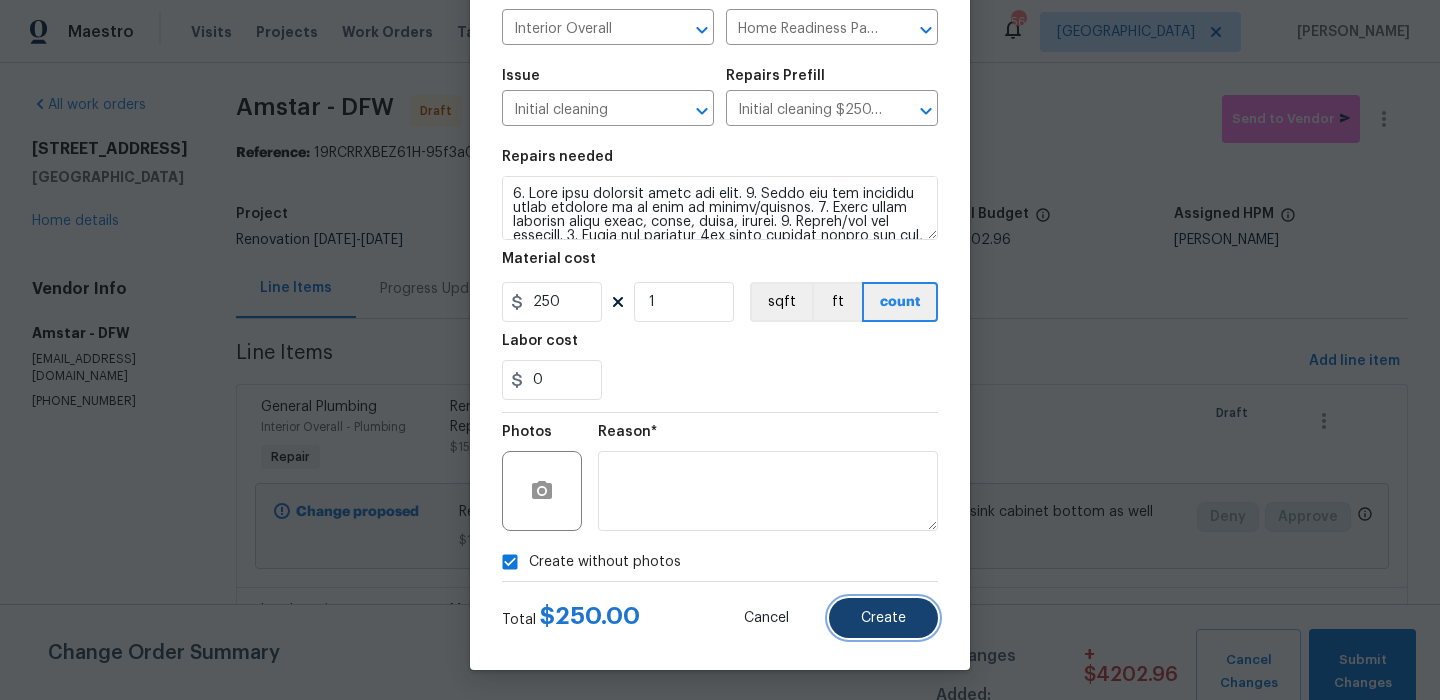 click on "Create" at bounding box center (883, 618) 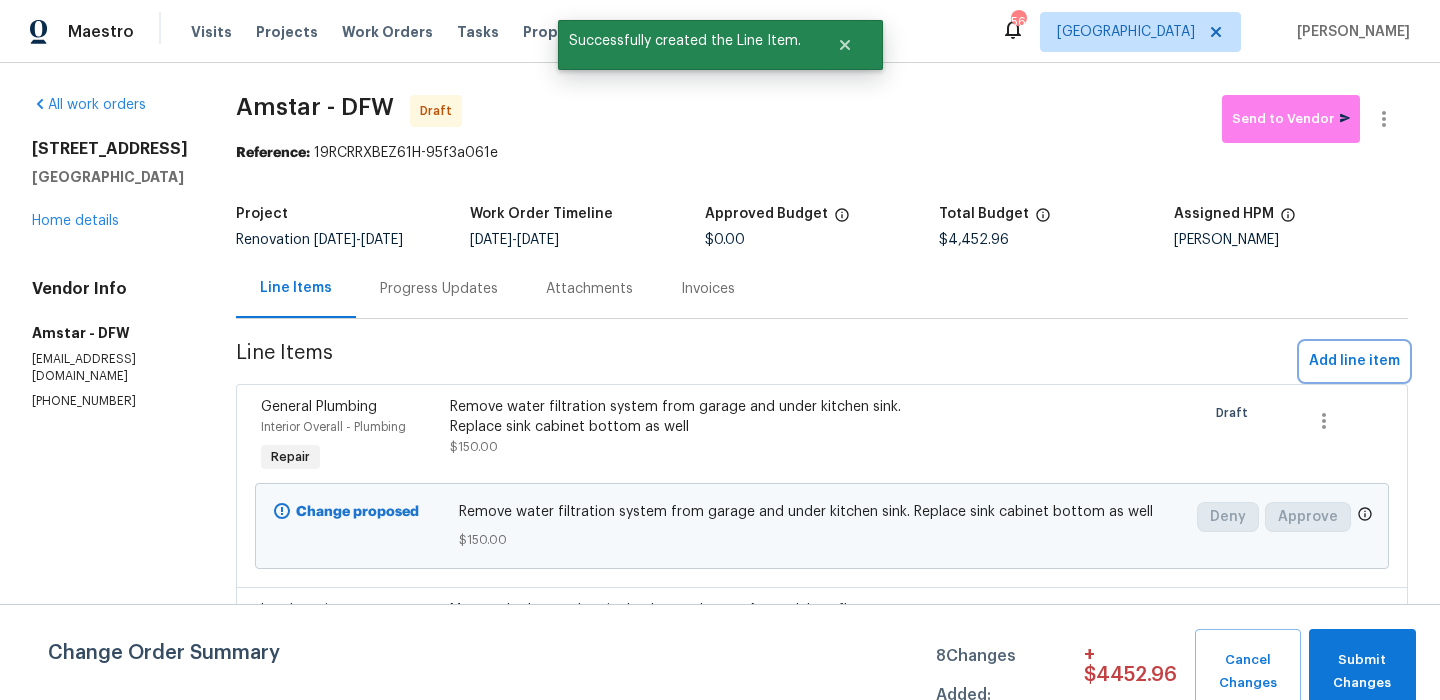 click on "Add line item" at bounding box center [1354, 361] 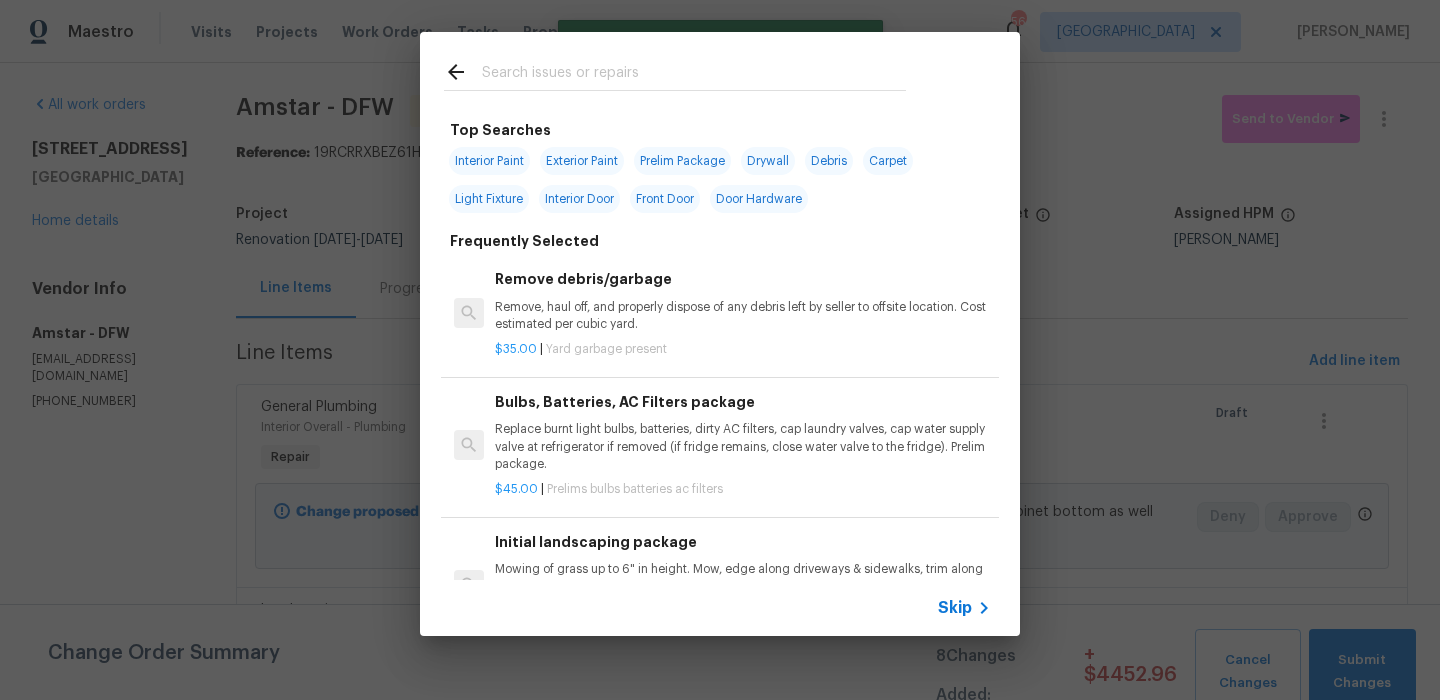 click on "Skip" at bounding box center [955, 608] 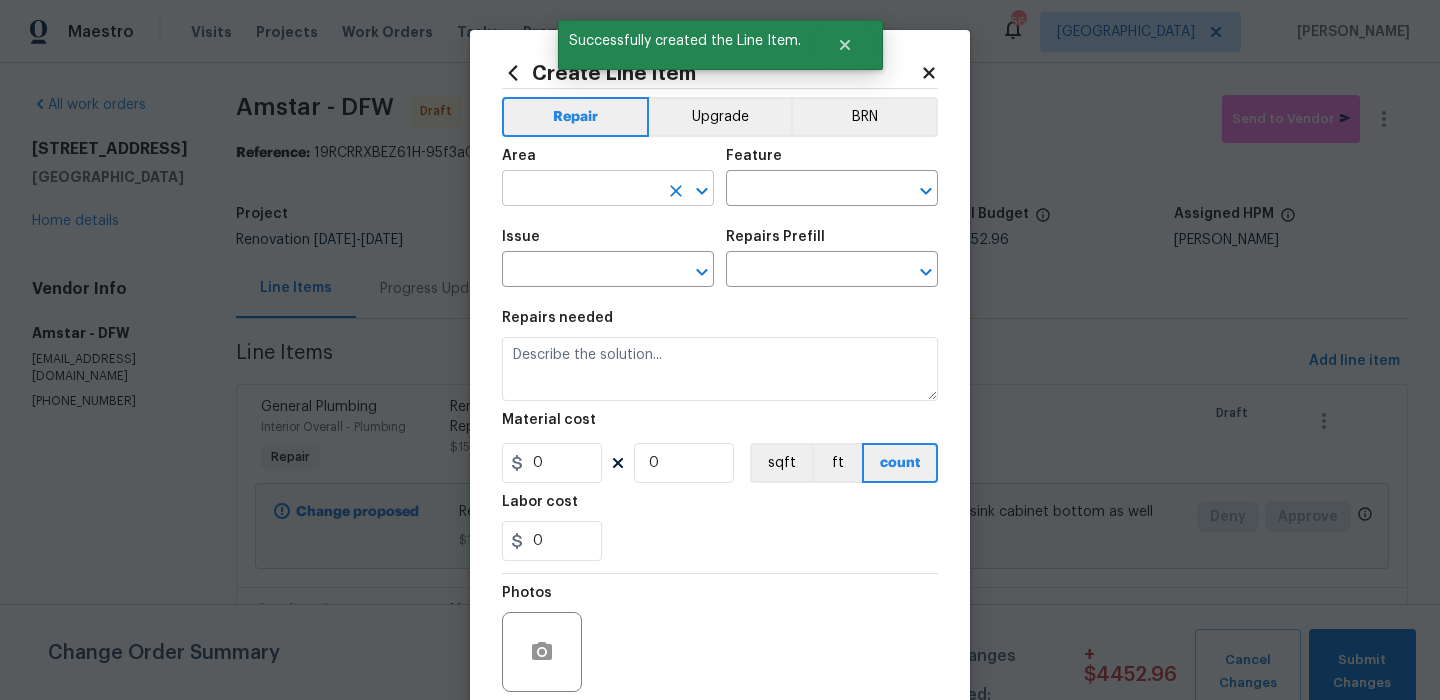 click at bounding box center [580, 190] 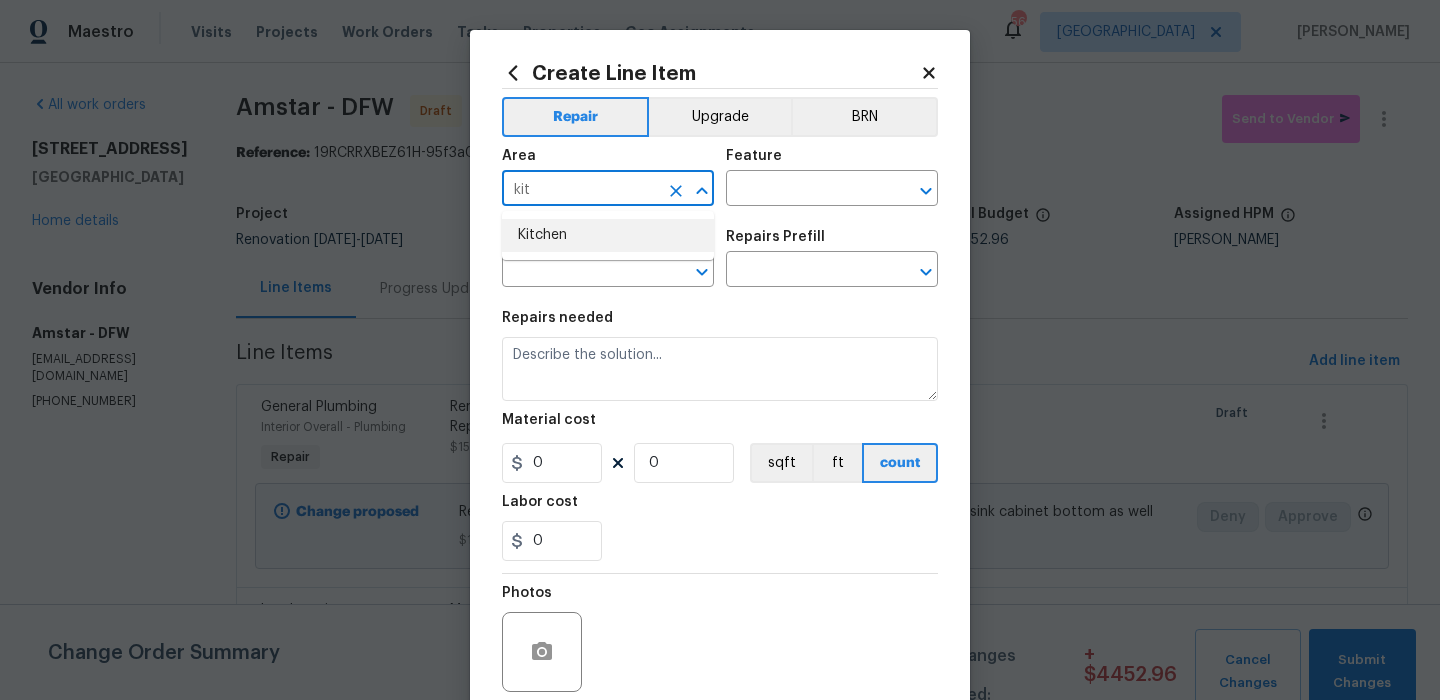 drag, startPoint x: 605, startPoint y: 229, endPoint x: 641, endPoint y: 207, distance: 42.190044 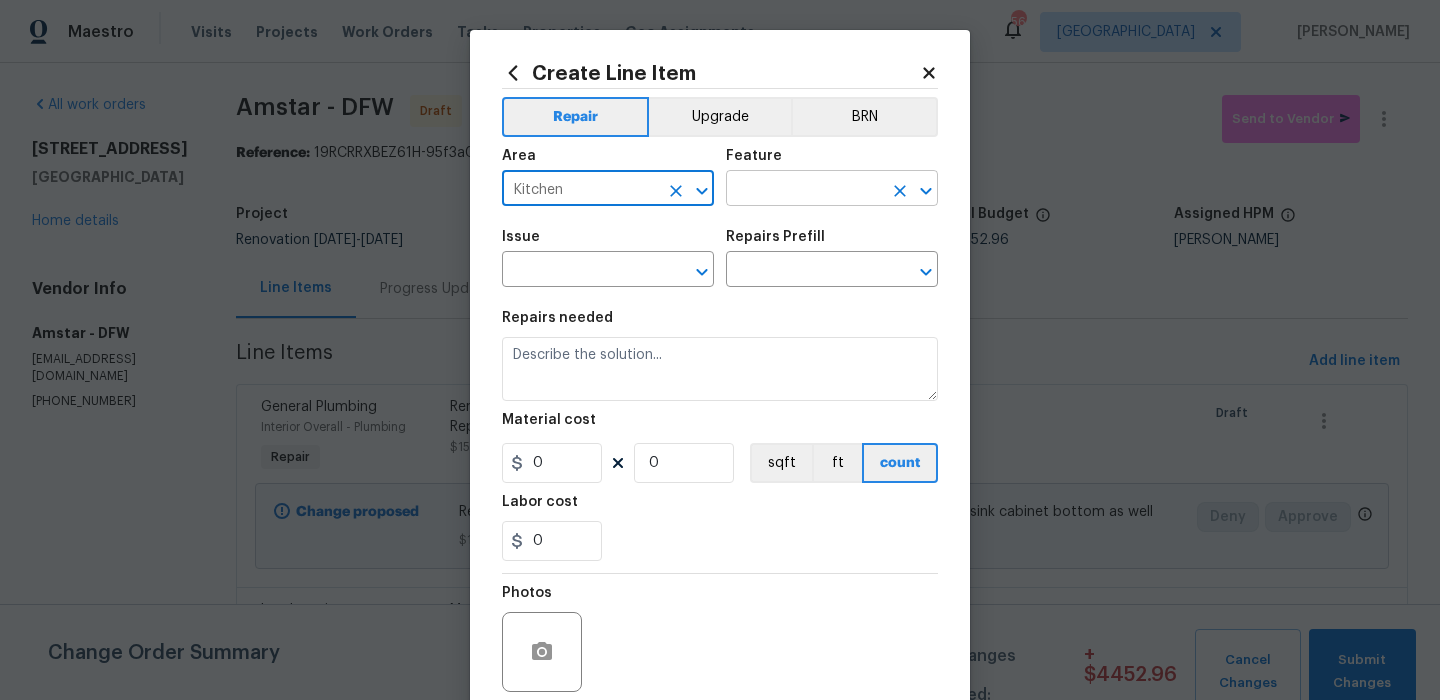 type on "Kitchen" 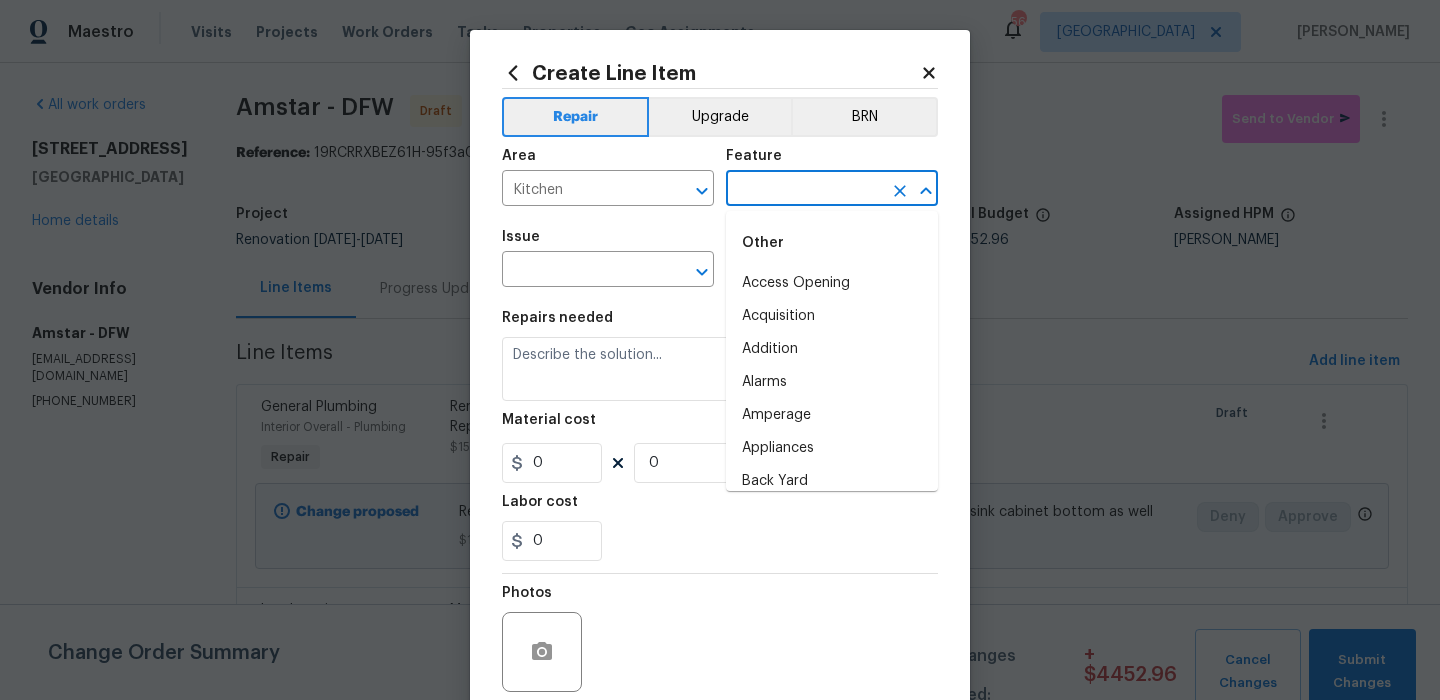 click at bounding box center [804, 190] 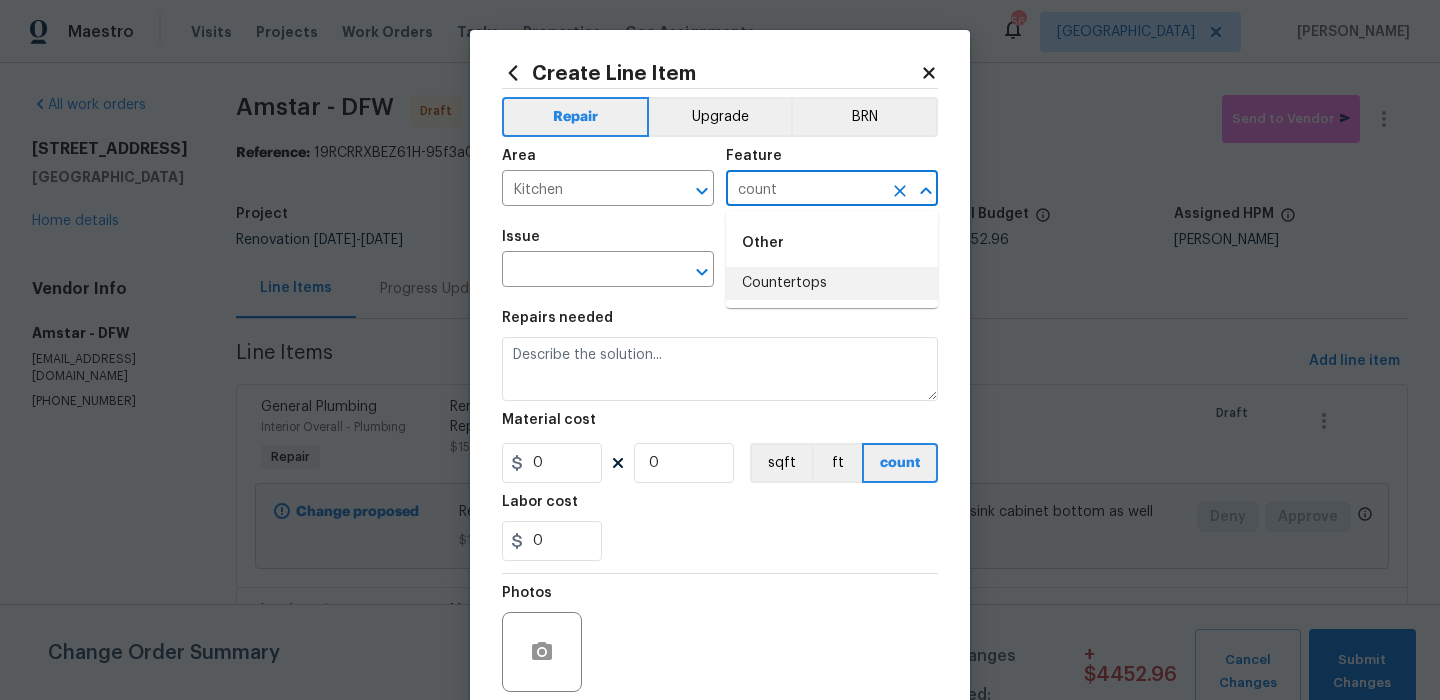 click on "Countertops" at bounding box center (832, 283) 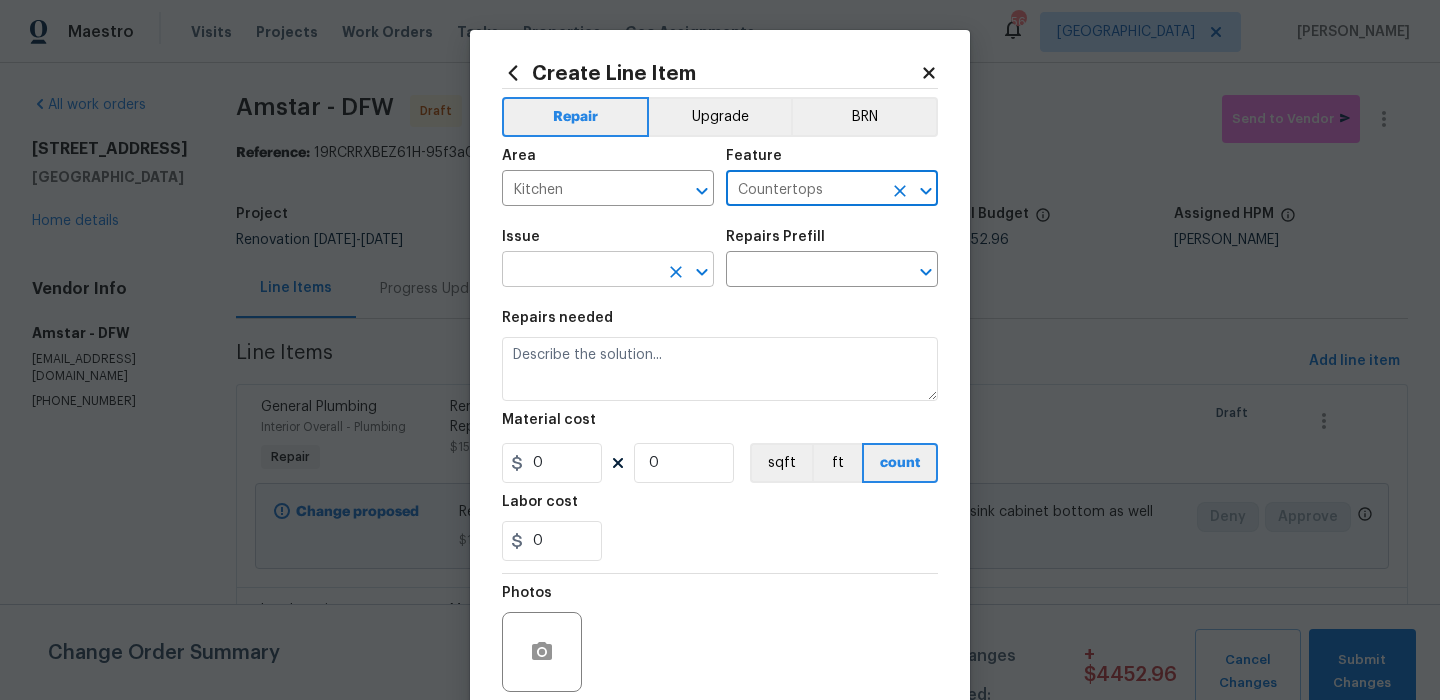 type on "Countertops" 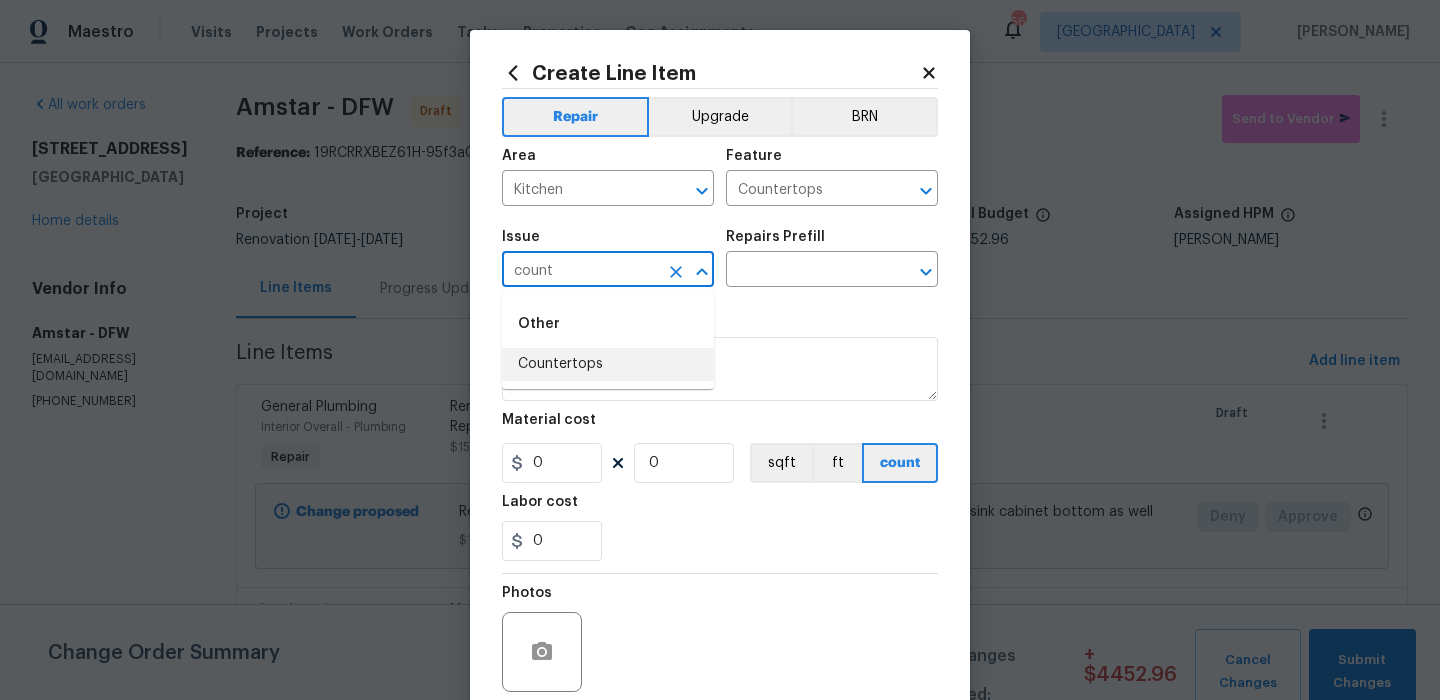 click on "Countertops" at bounding box center (608, 364) 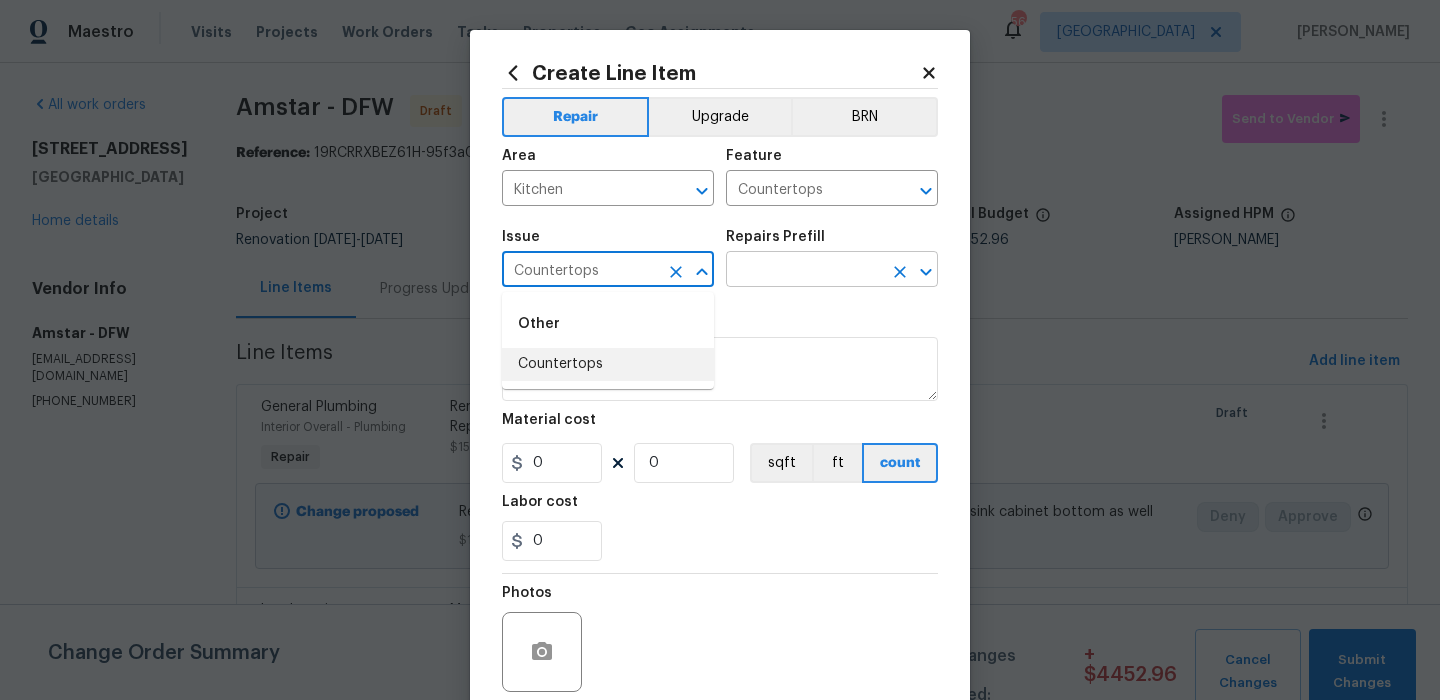 type on "Countertops" 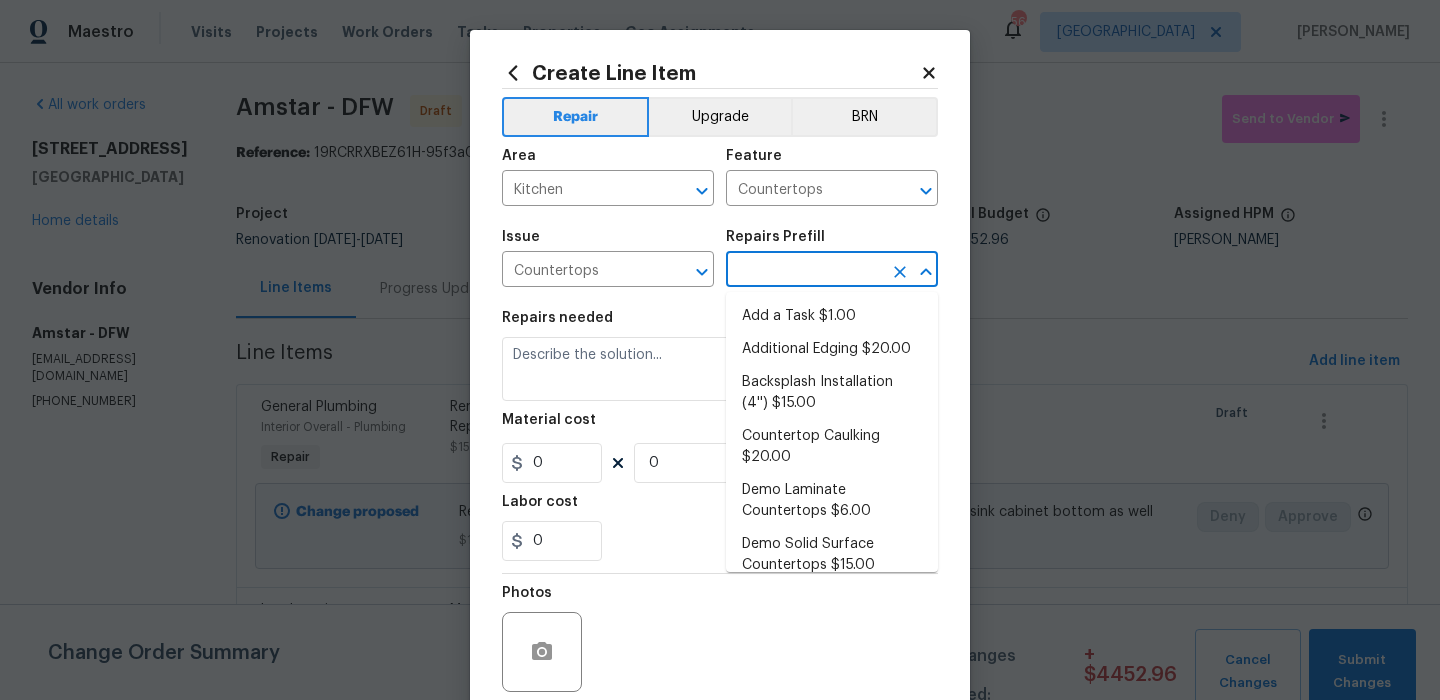 click at bounding box center [804, 271] 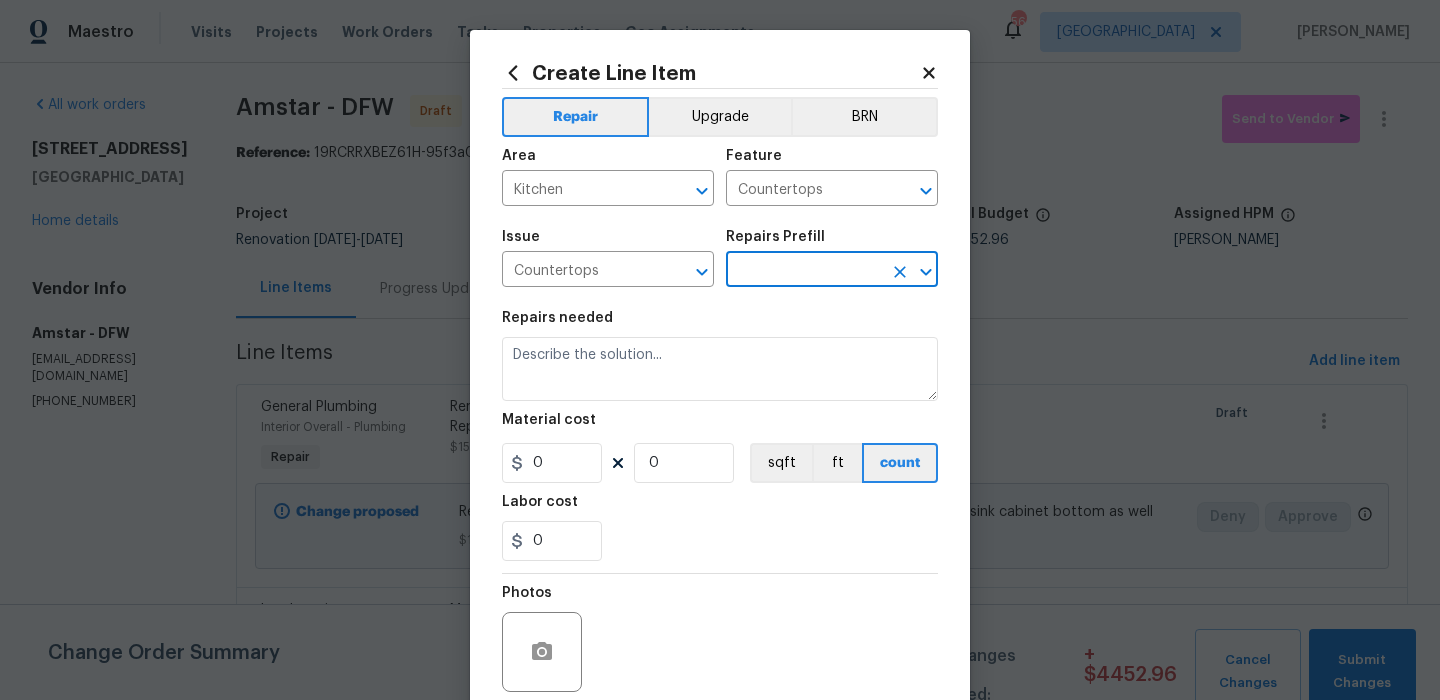 type on "Add a Task $1.00" 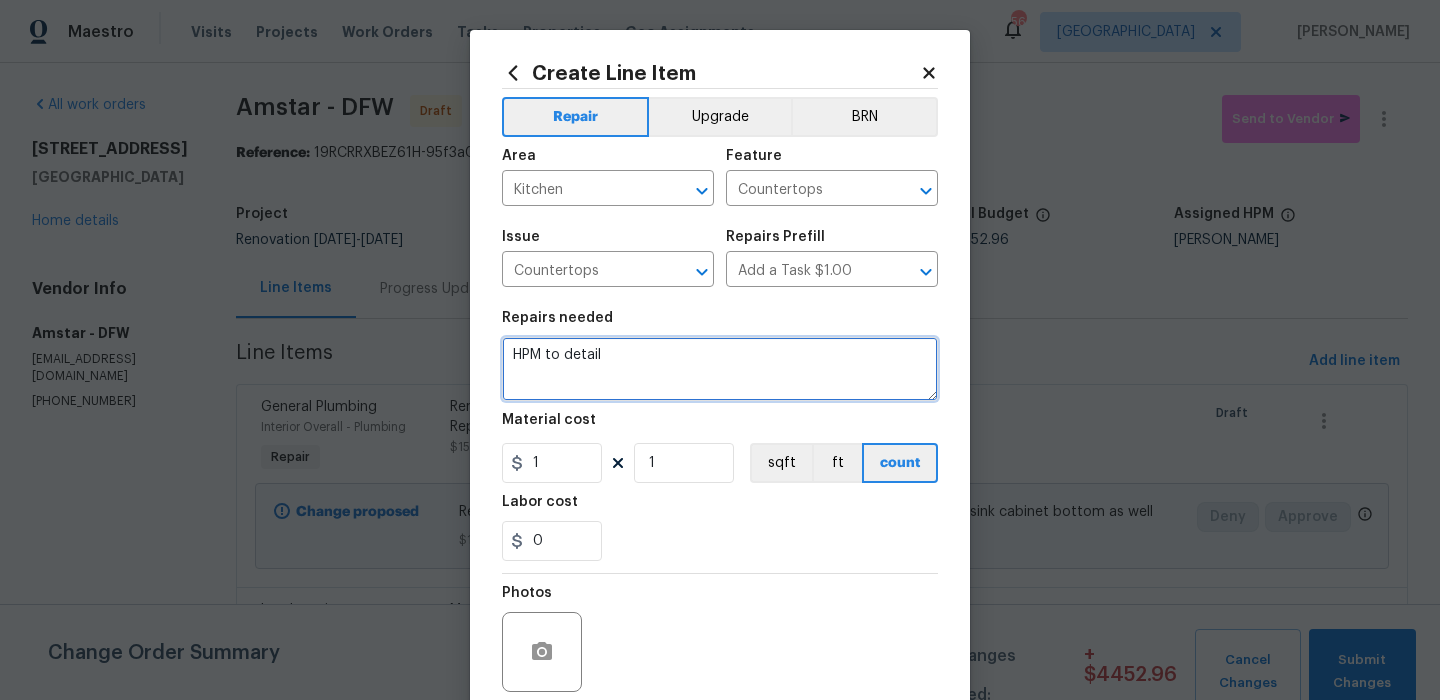 click on "HPM to detail" at bounding box center [720, 369] 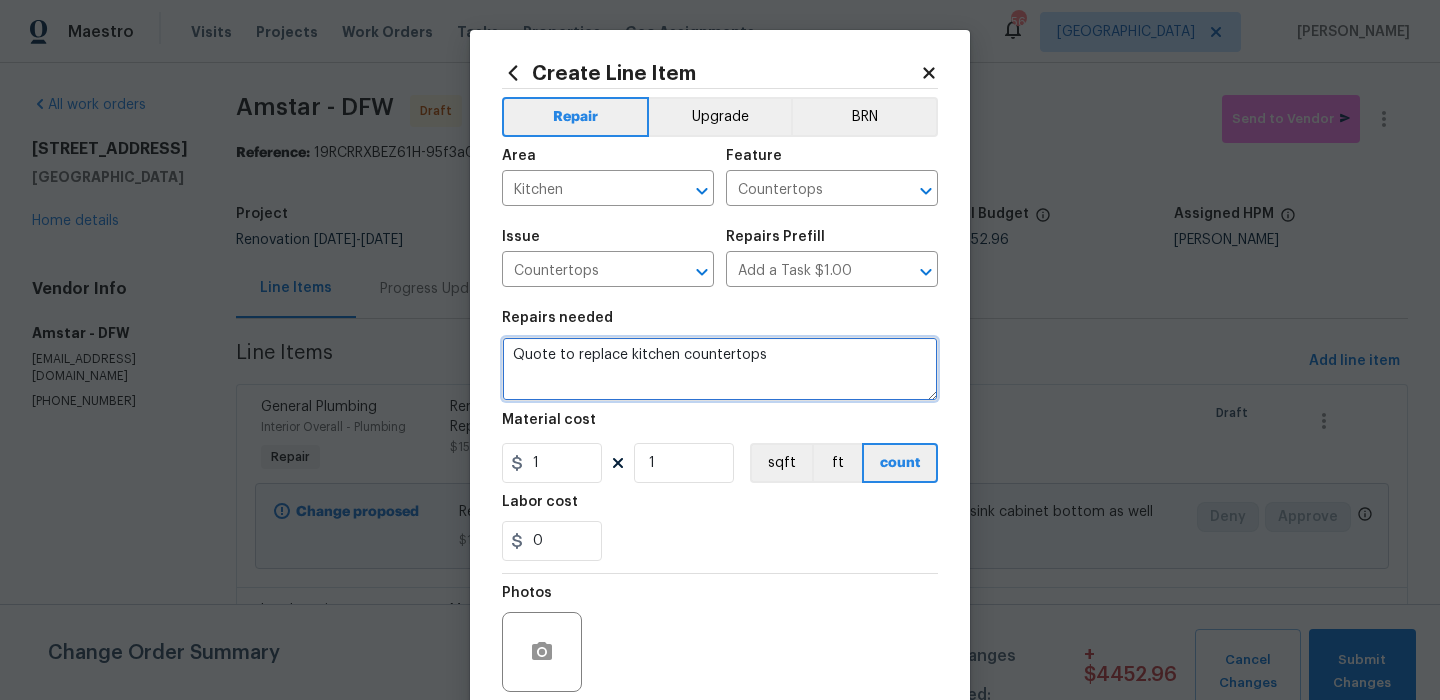 scroll, scrollTop: 162, scrollLeft: 0, axis: vertical 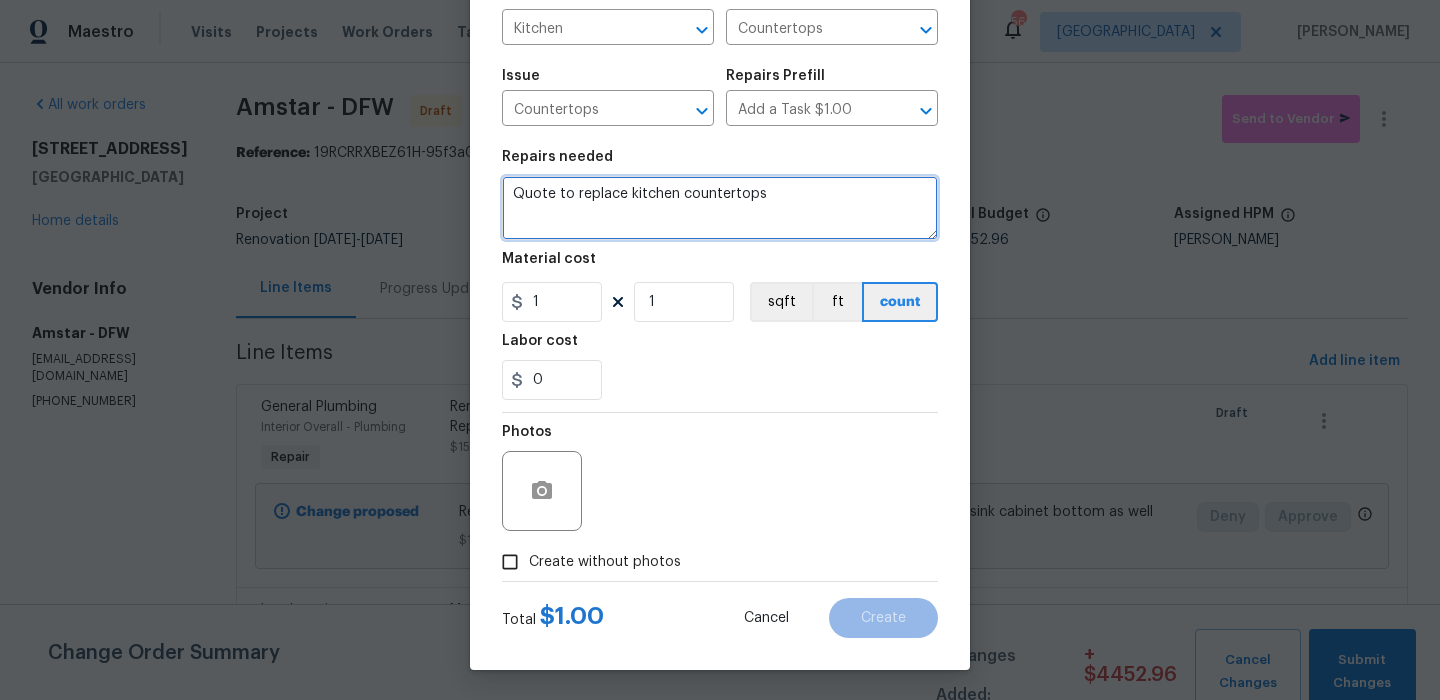 type on "Quote to replace kitchen countertops" 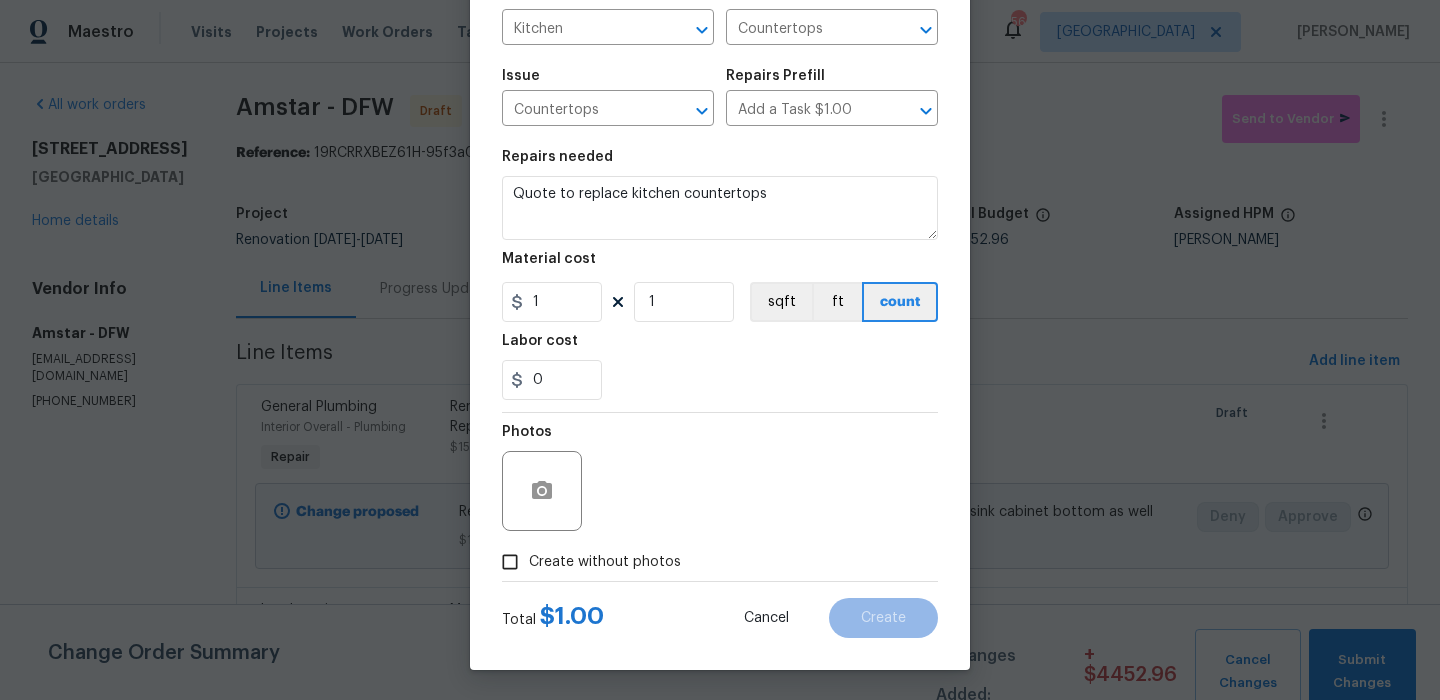 click on "Create without photos" at bounding box center [605, 562] 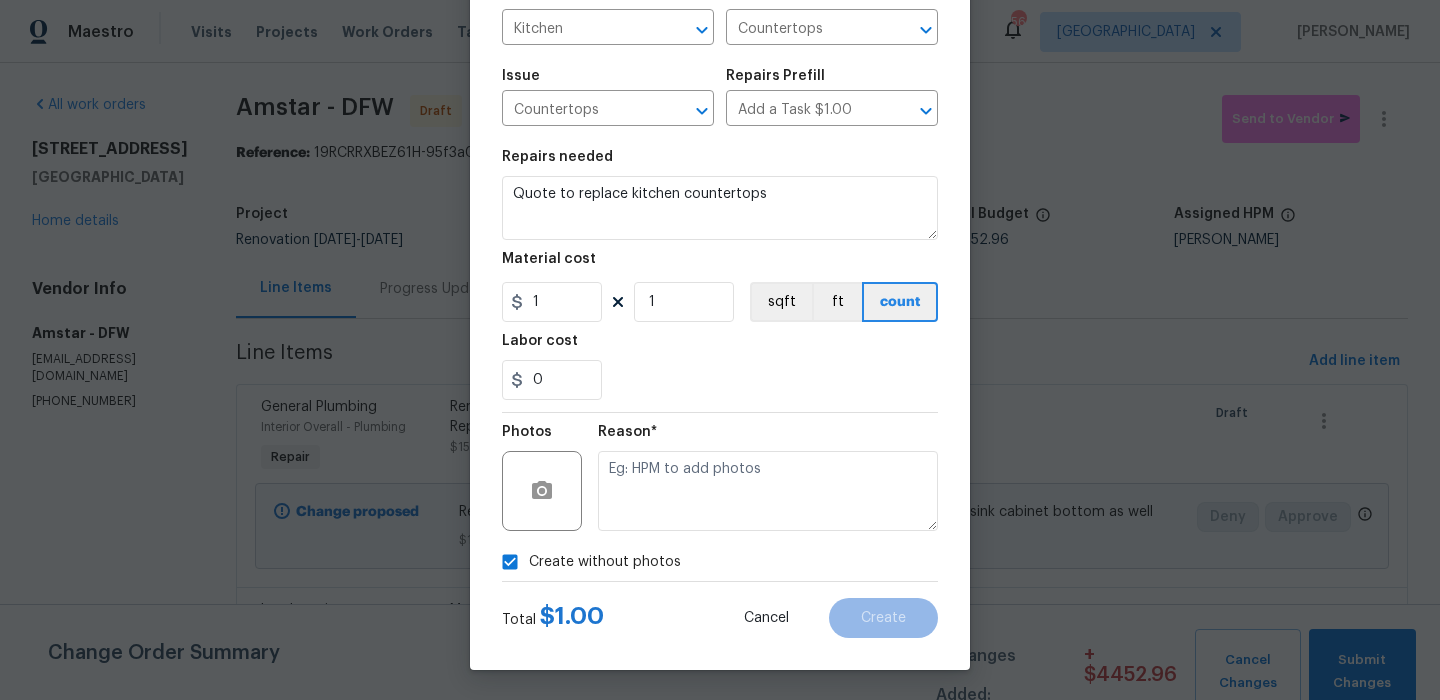 click on "Reason*" at bounding box center (768, 478) 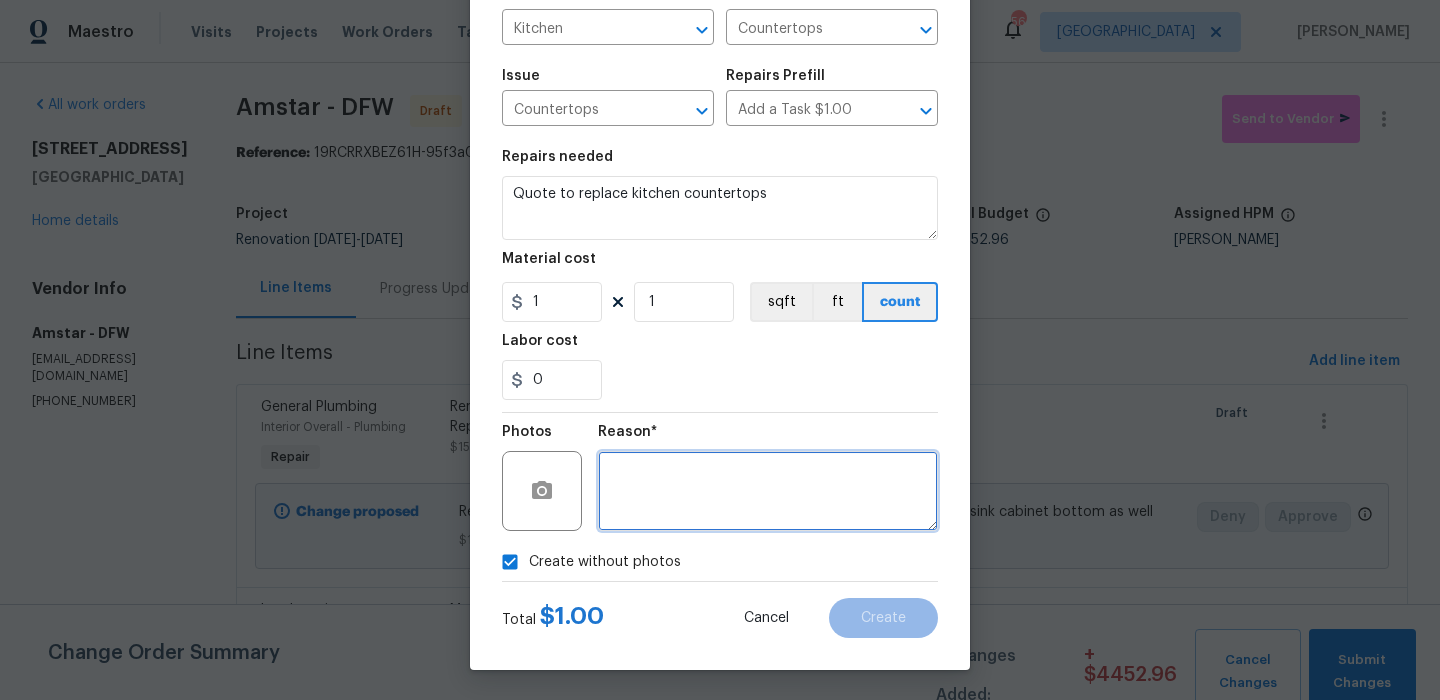 click at bounding box center [768, 491] 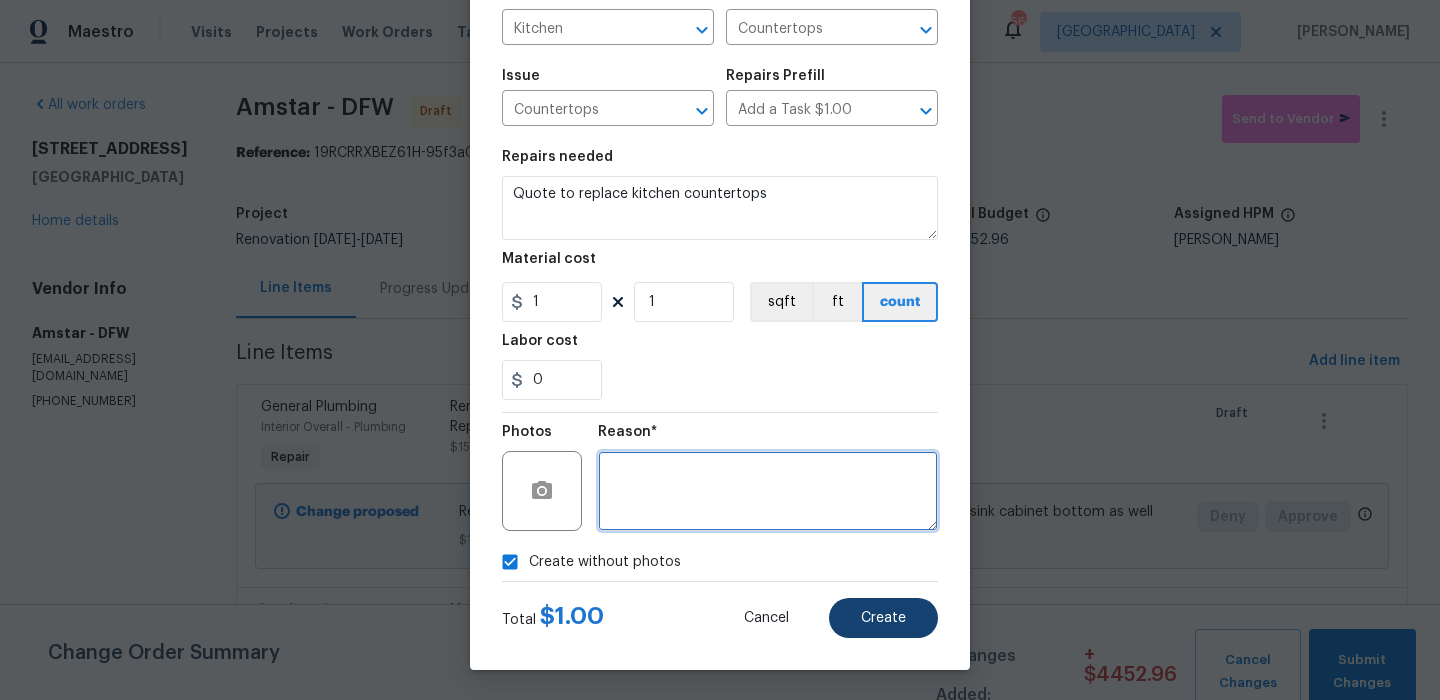 type 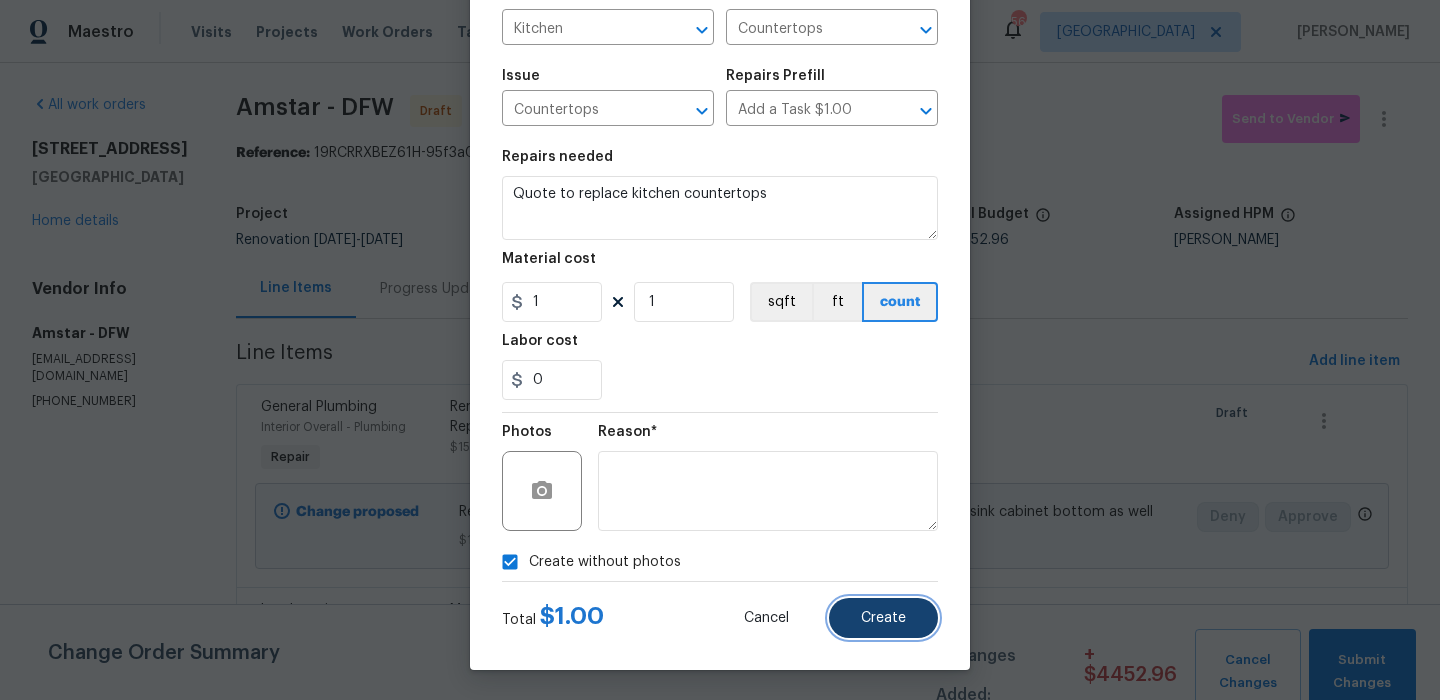 click on "Create" at bounding box center [883, 618] 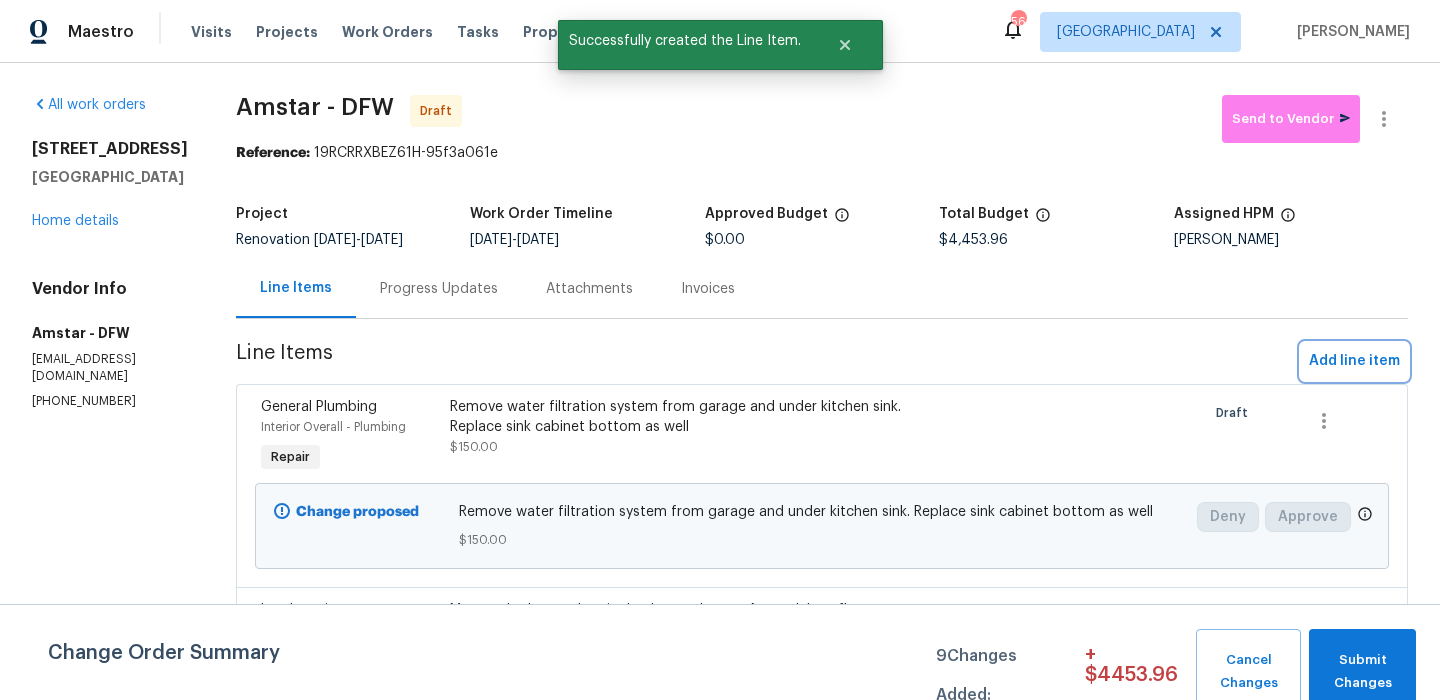 click on "Add line item" at bounding box center [1354, 361] 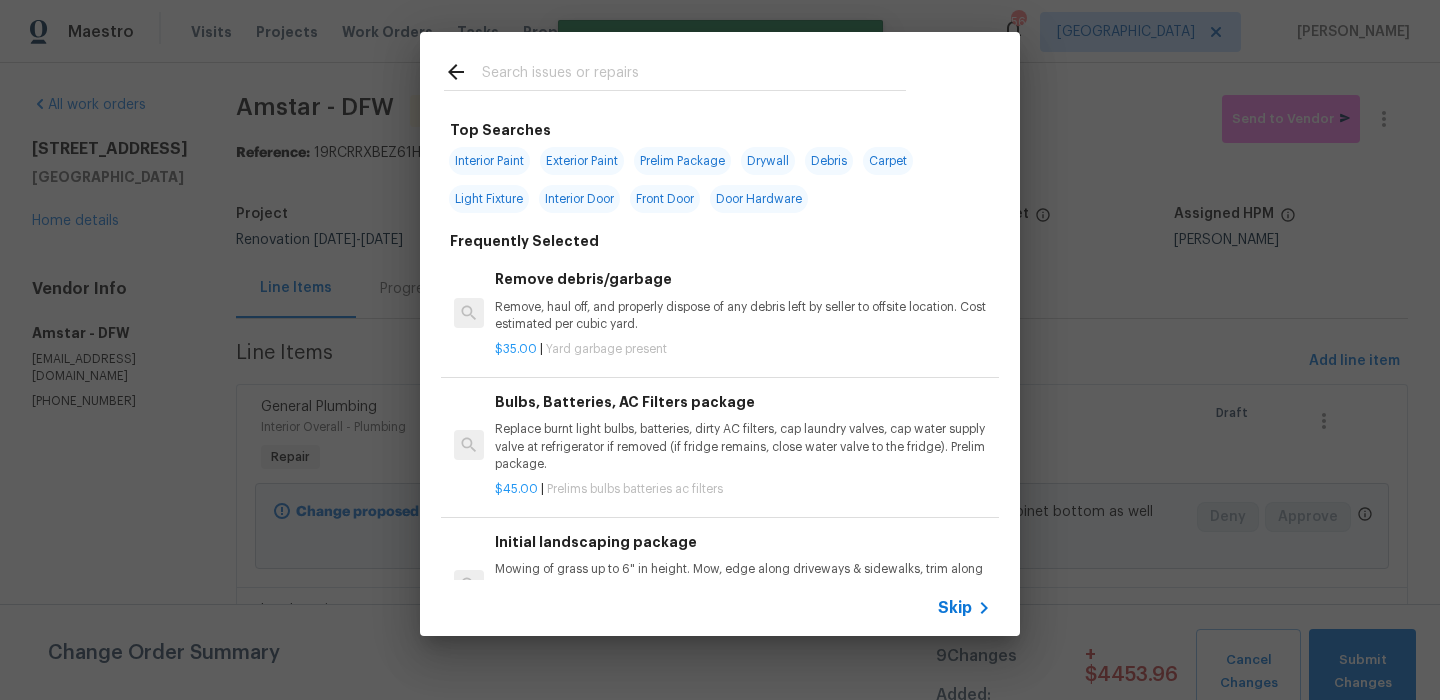 click 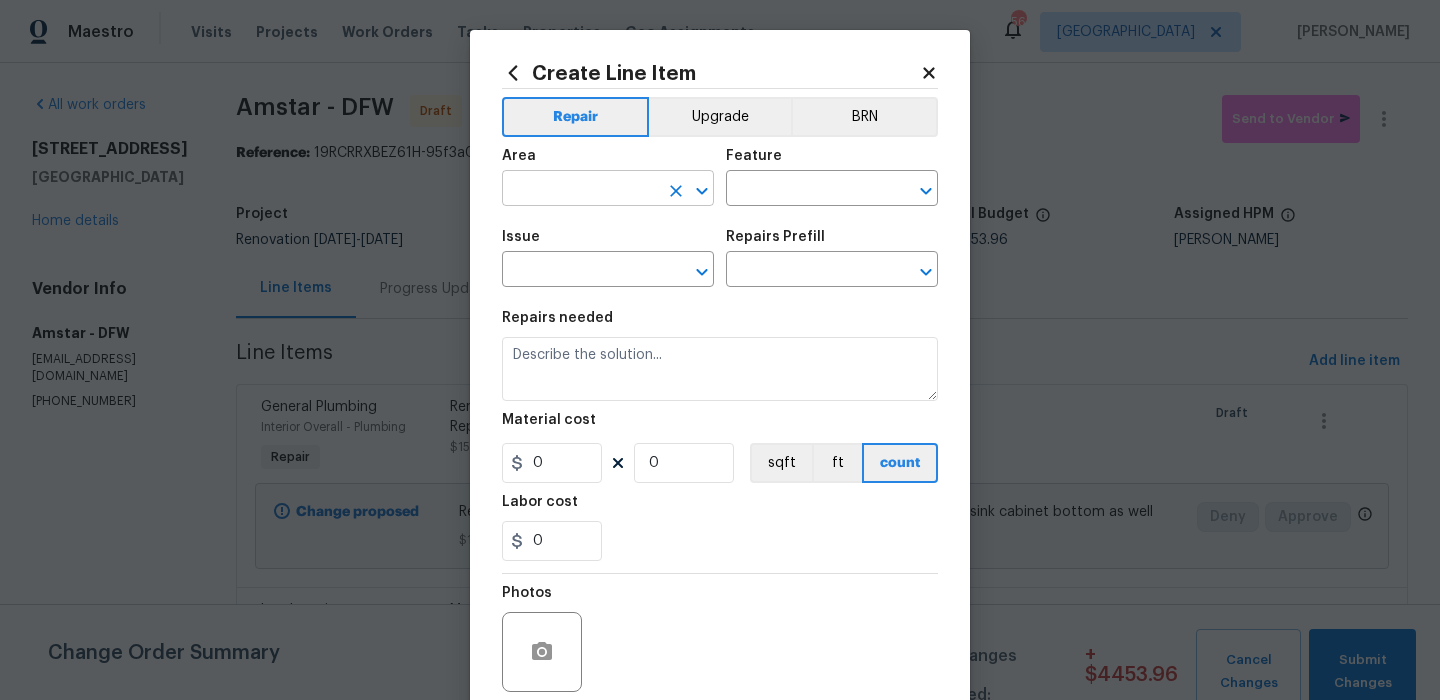 click at bounding box center [580, 190] 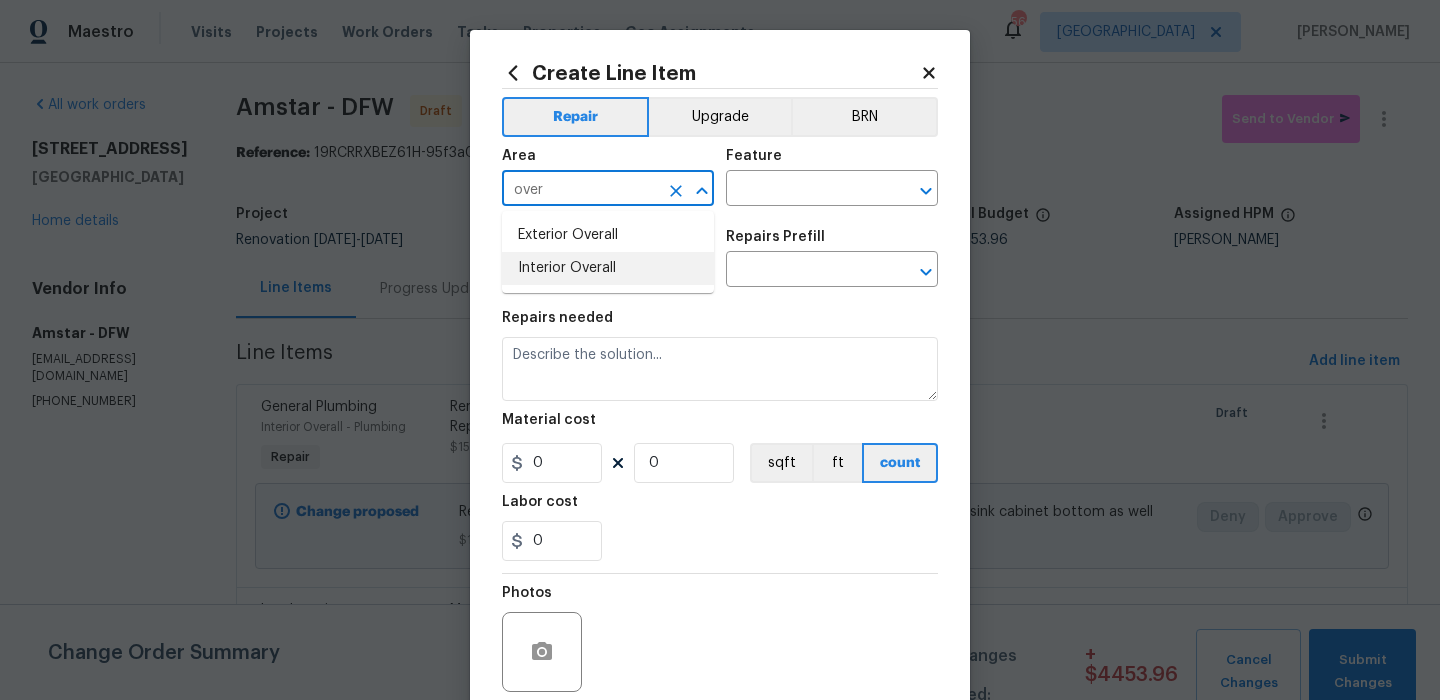 drag, startPoint x: 627, startPoint y: 259, endPoint x: 781, endPoint y: 172, distance: 176.87566 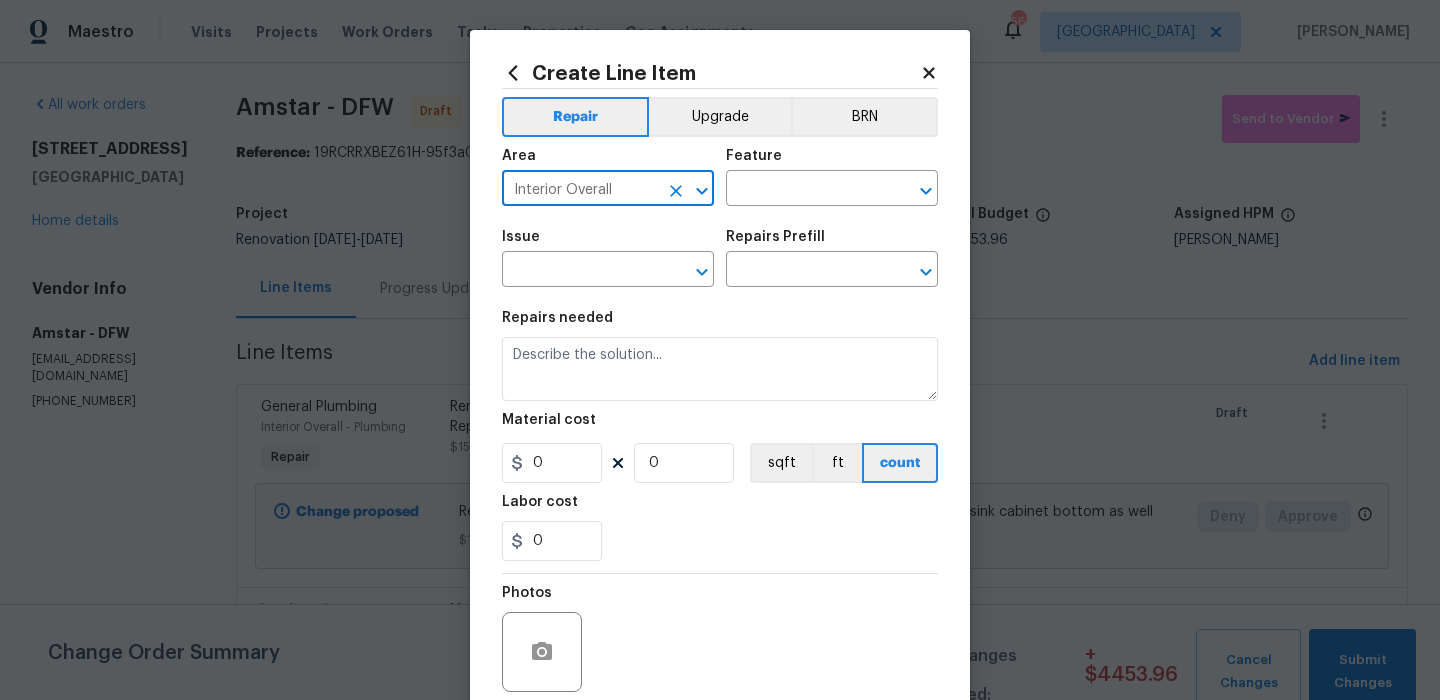 type on "Interior Overall" 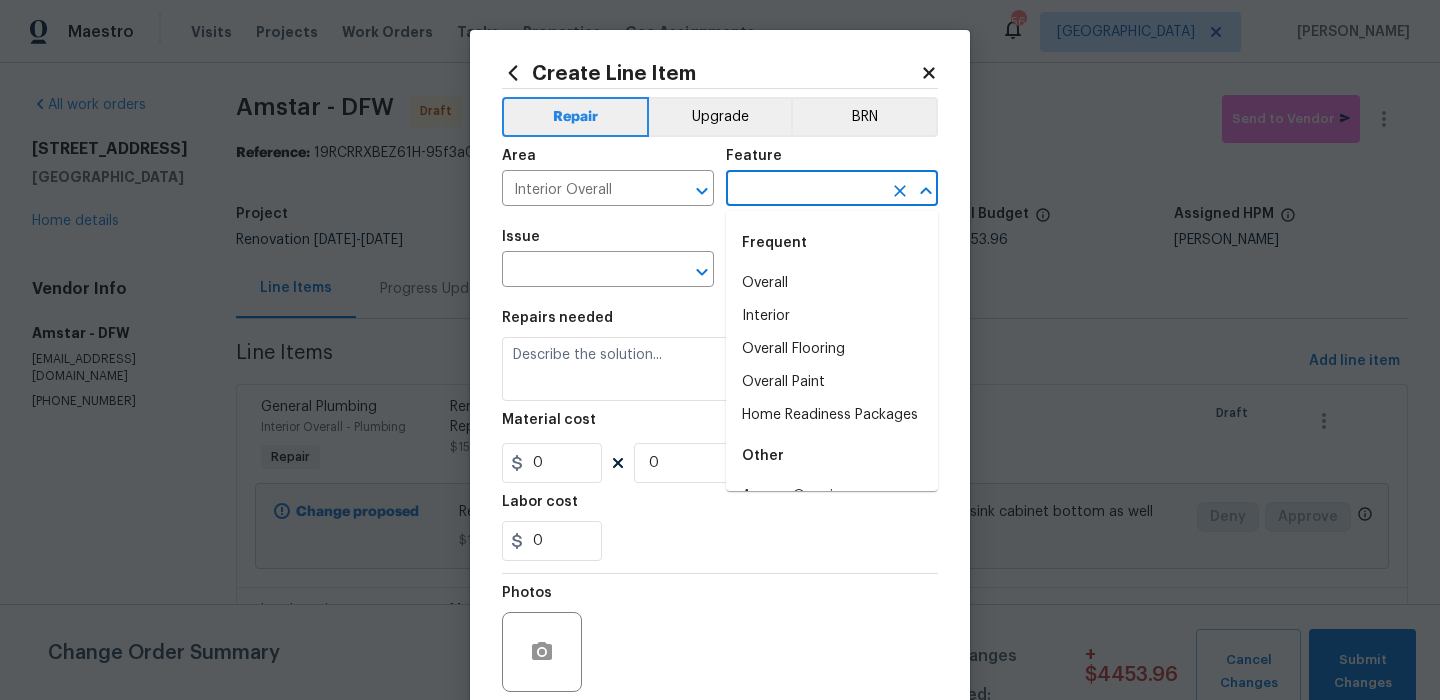 click at bounding box center [804, 190] 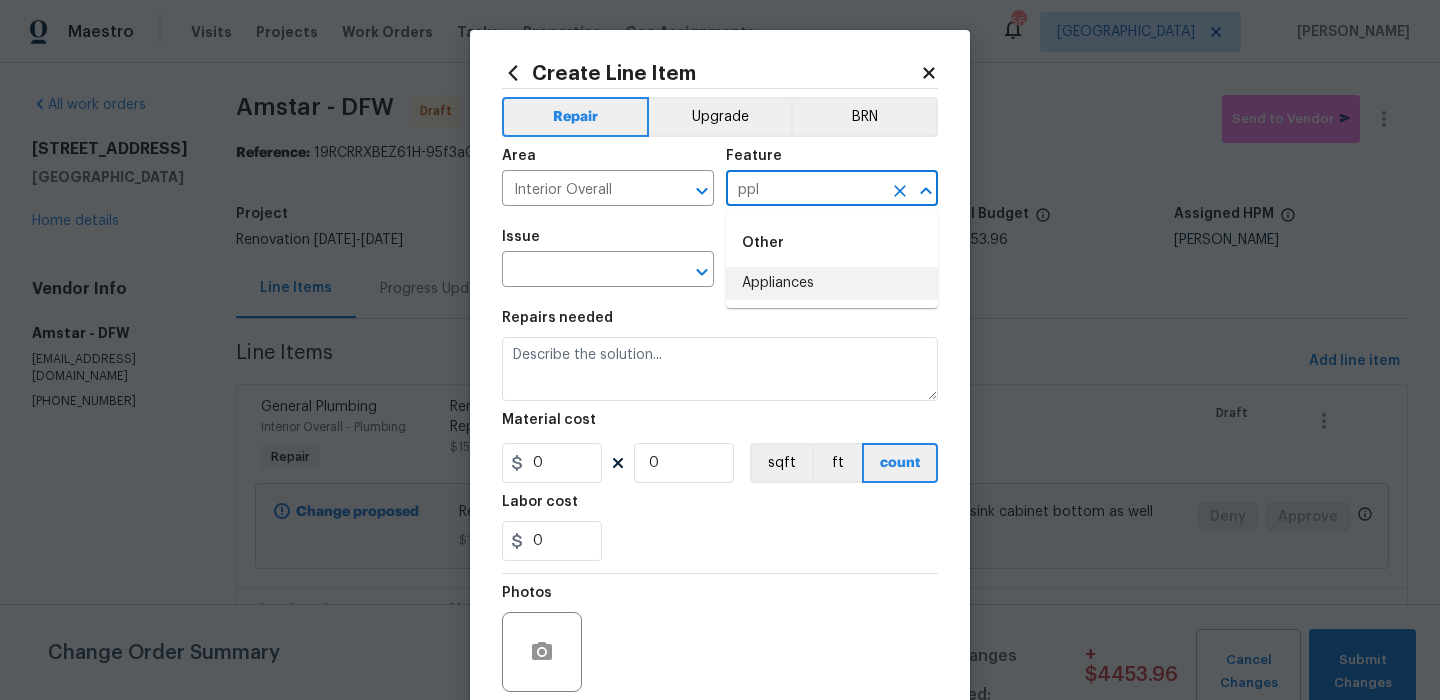 click on "Appliances" at bounding box center [832, 283] 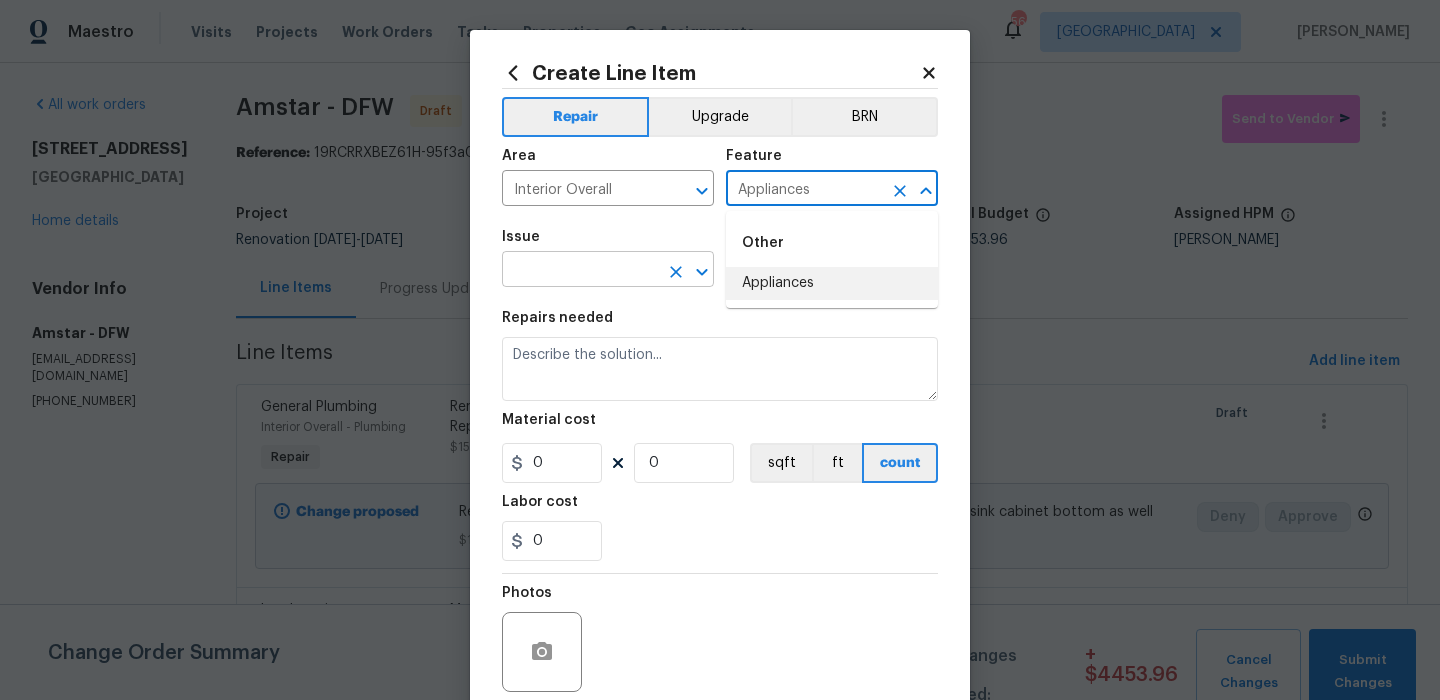 type on "Appliances" 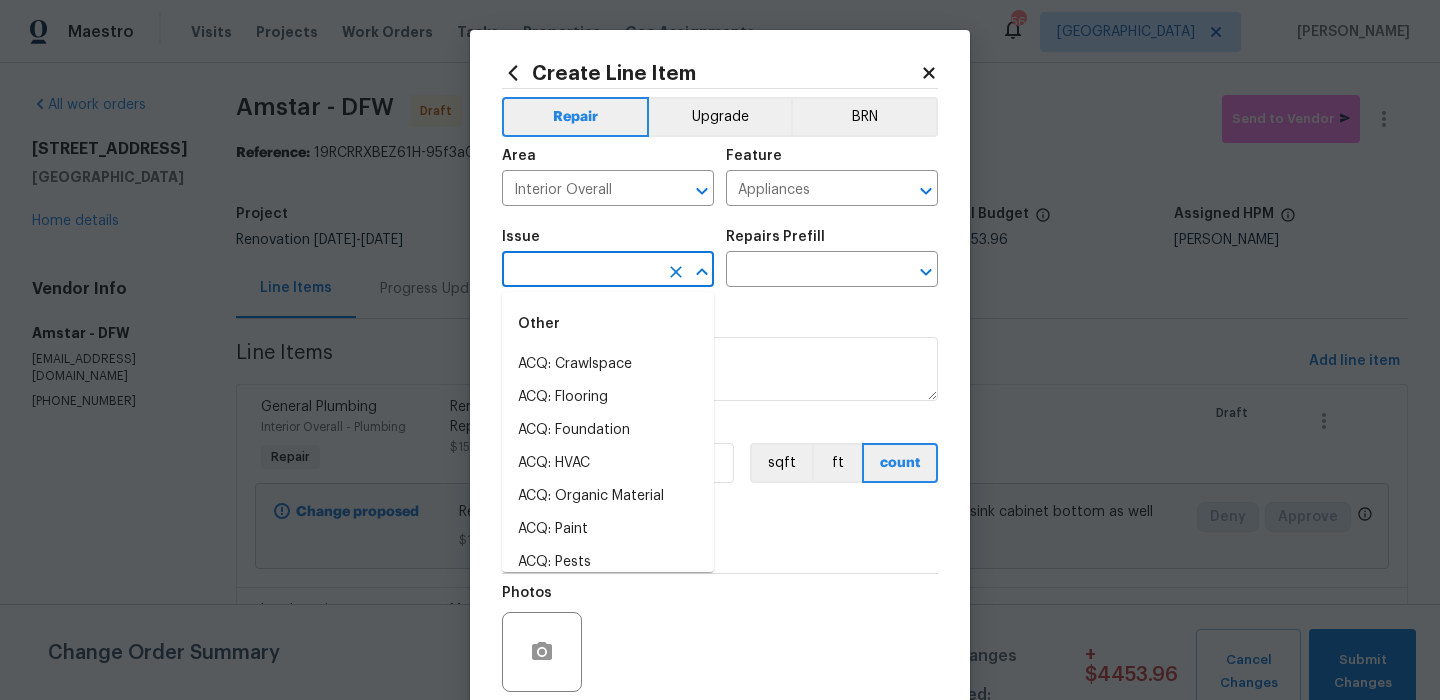 click at bounding box center [580, 271] 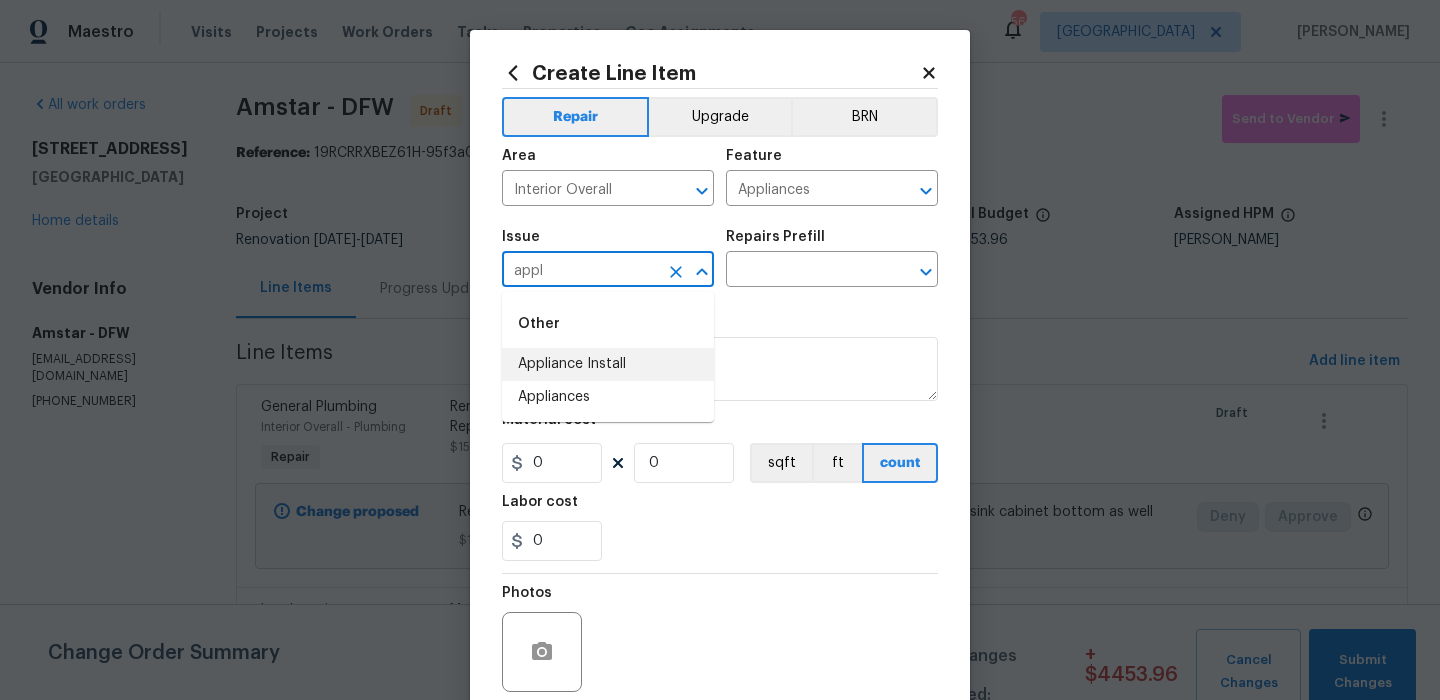 click on "Appliance Install" at bounding box center [608, 364] 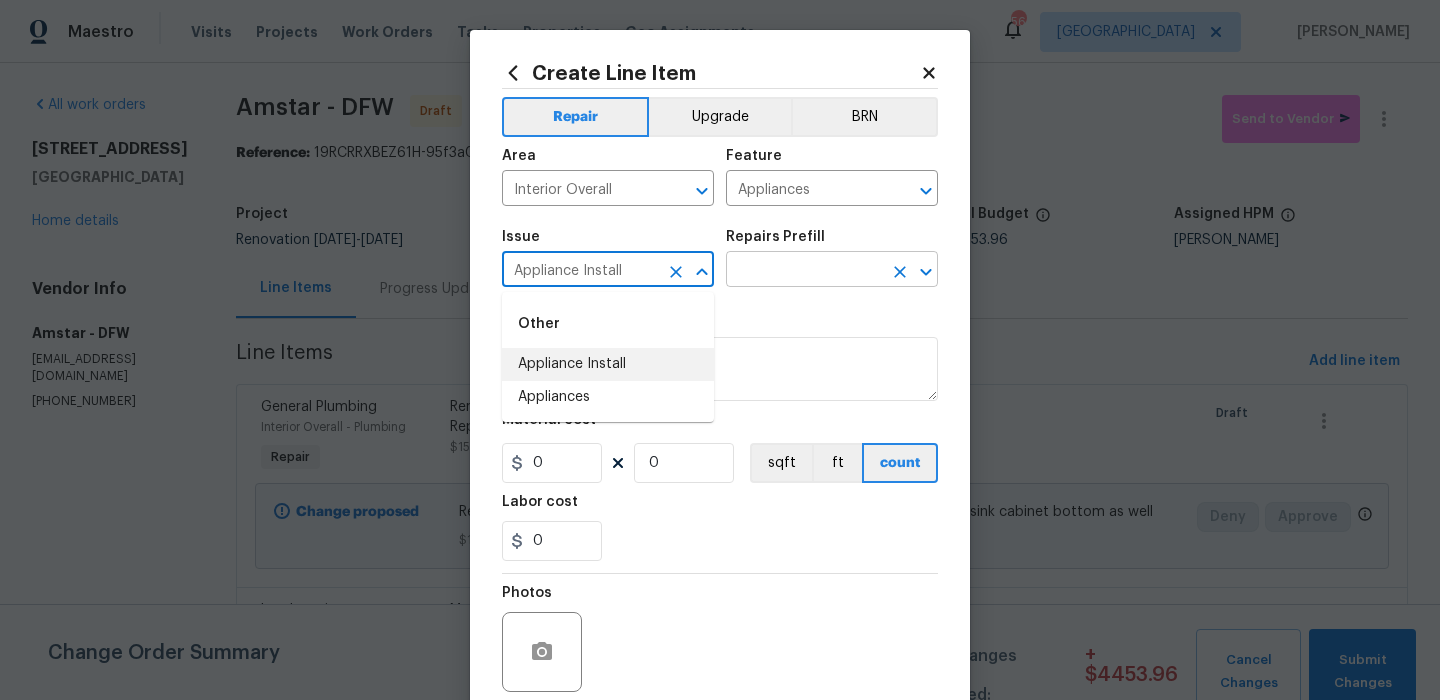 type on "Appliance Install" 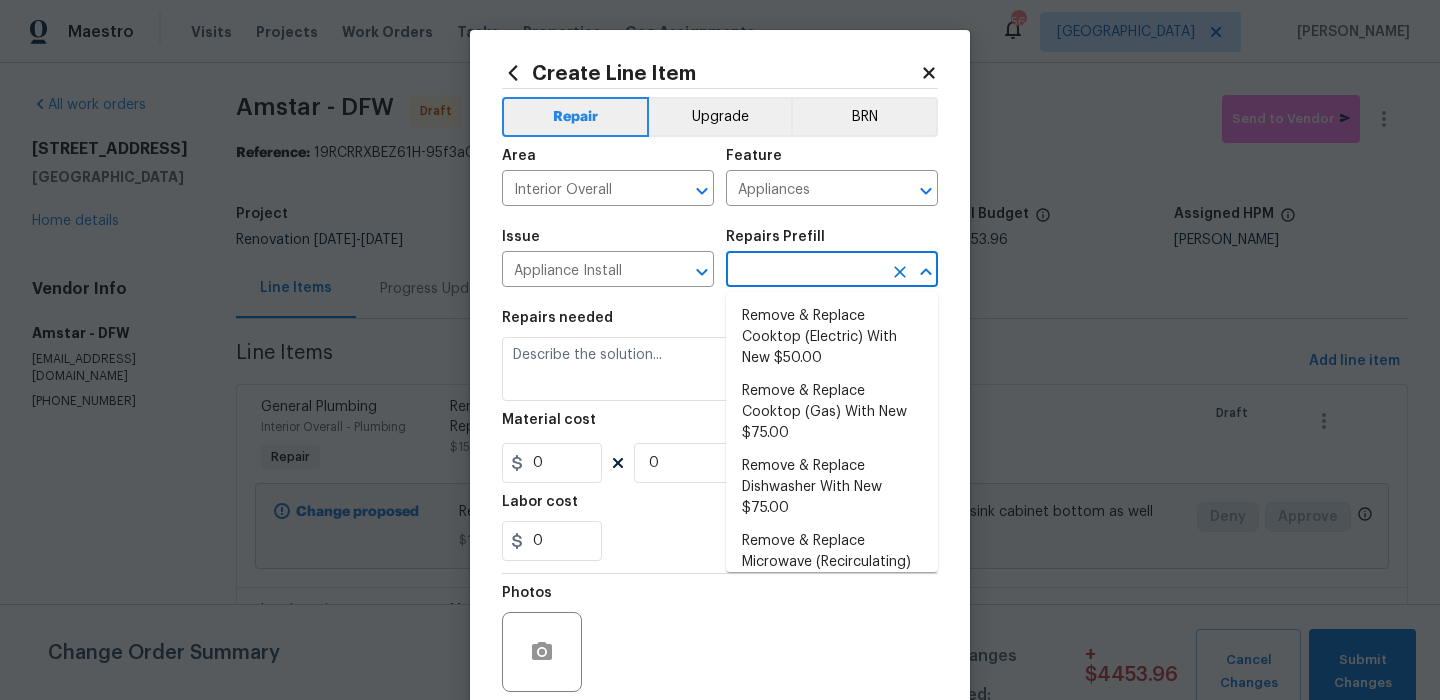 click at bounding box center [804, 271] 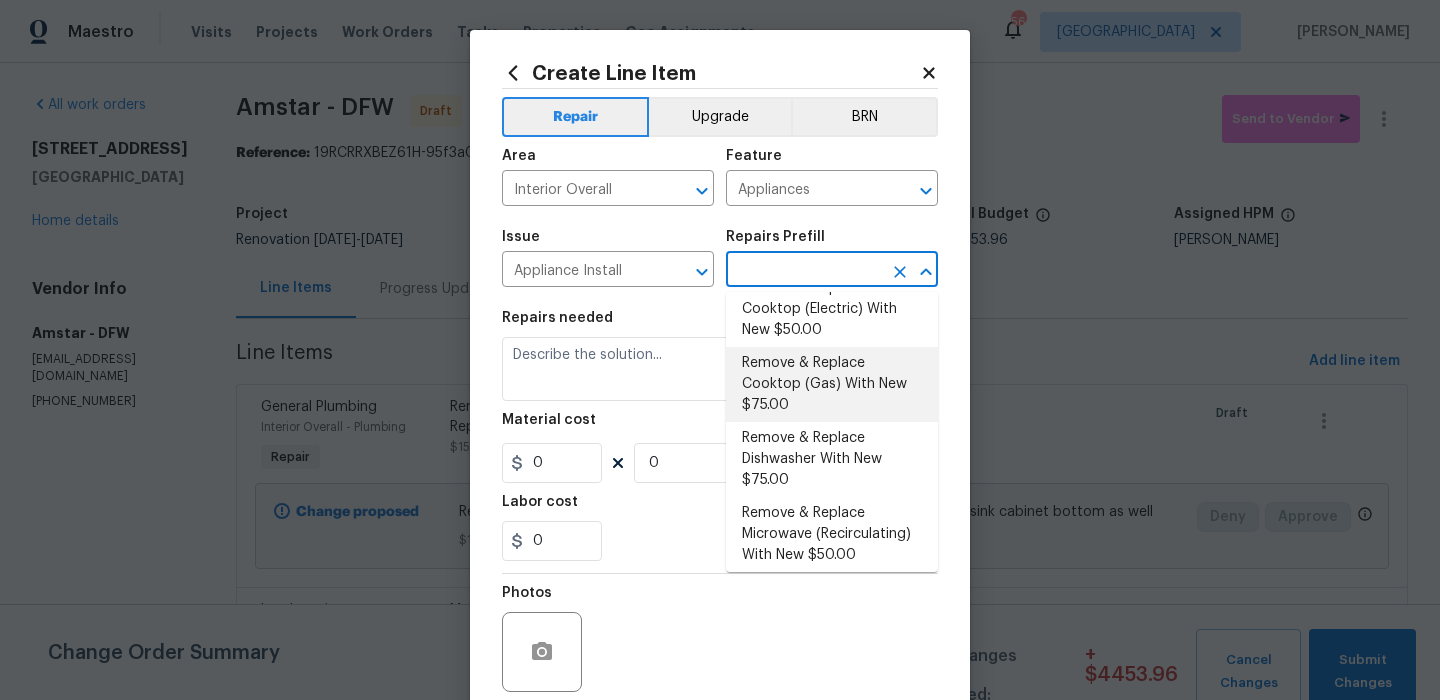 scroll, scrollTop: 0, scrollLeft: 0, axis: both 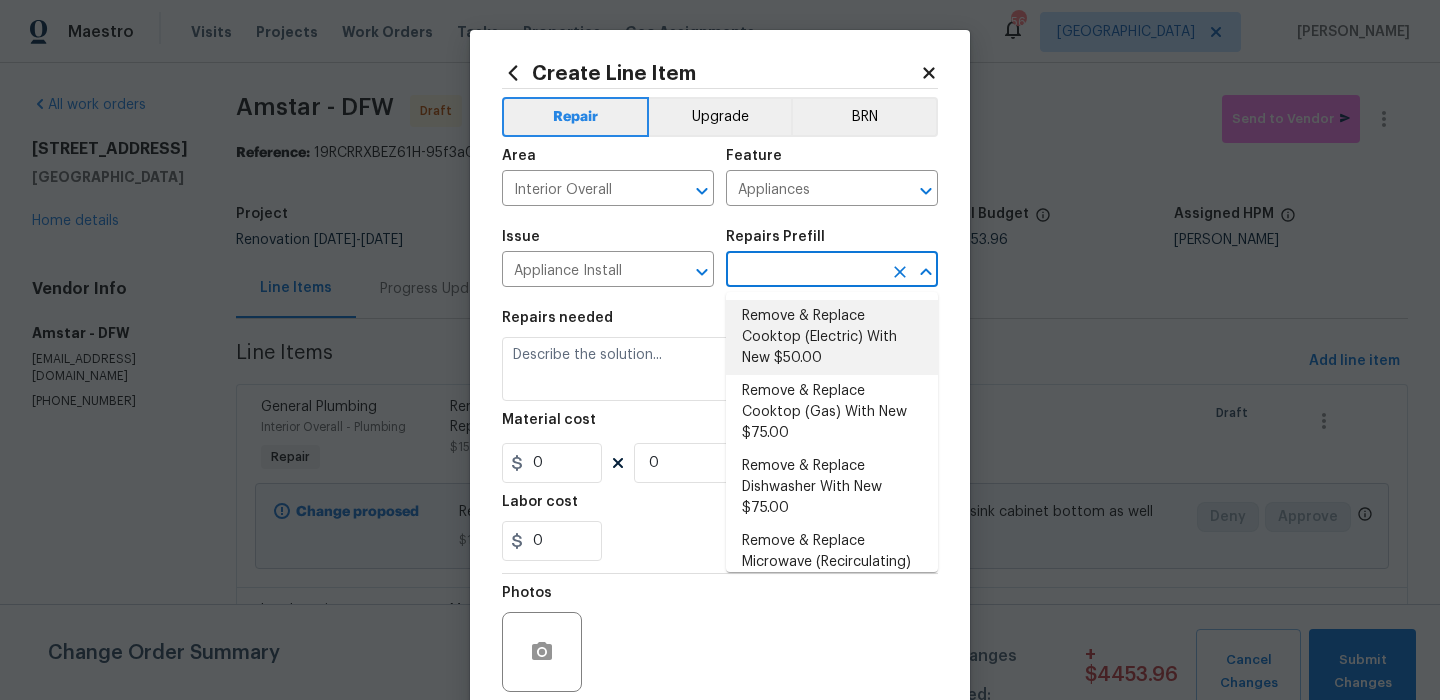 click on "Remove & Replace Cooktop (Electric) With New $50.00" at bounding box center (832, 337) 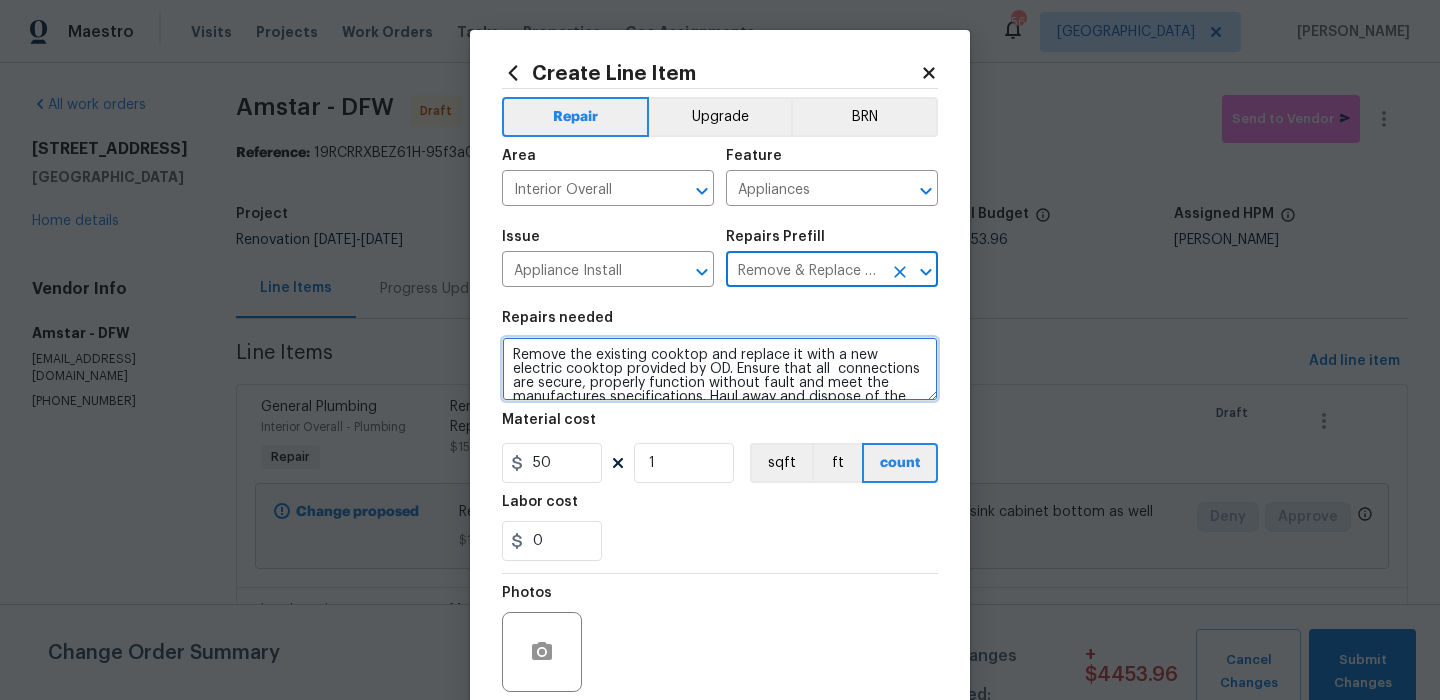 click on "Remove the existing cooktop and replace it with a new electric cooktop provided by OD. Ensure that all  connections are secure, properly function without fault and meet the manufactures specifications. Haul away and dispose of the old unit properly." at bounding box center (720, 369) 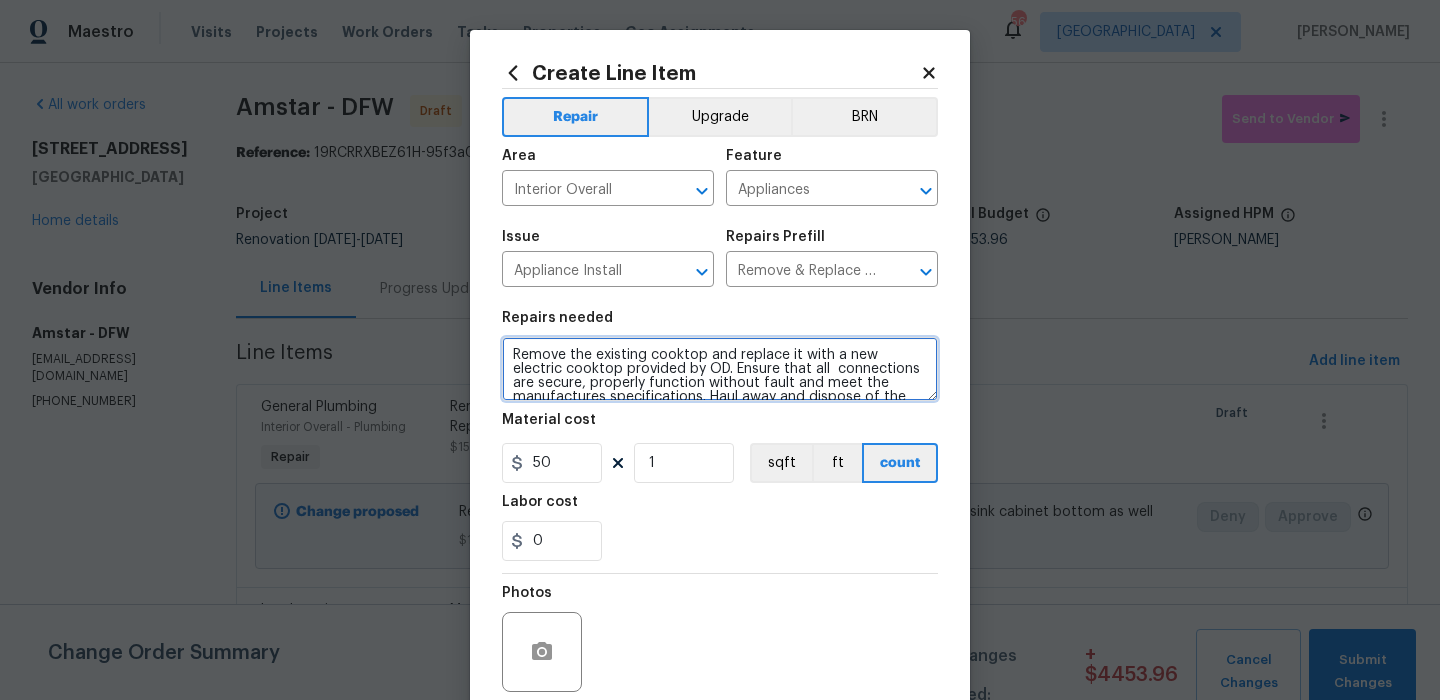 click on "Remove the existing cooktop and replace it with a new electric cooktop provided by OD. Ensure that all  connections are secure, properly function without fault and meet the manufactures specifications. Haul away and dispose of the old unit properly." at bounding box center [720, 369] 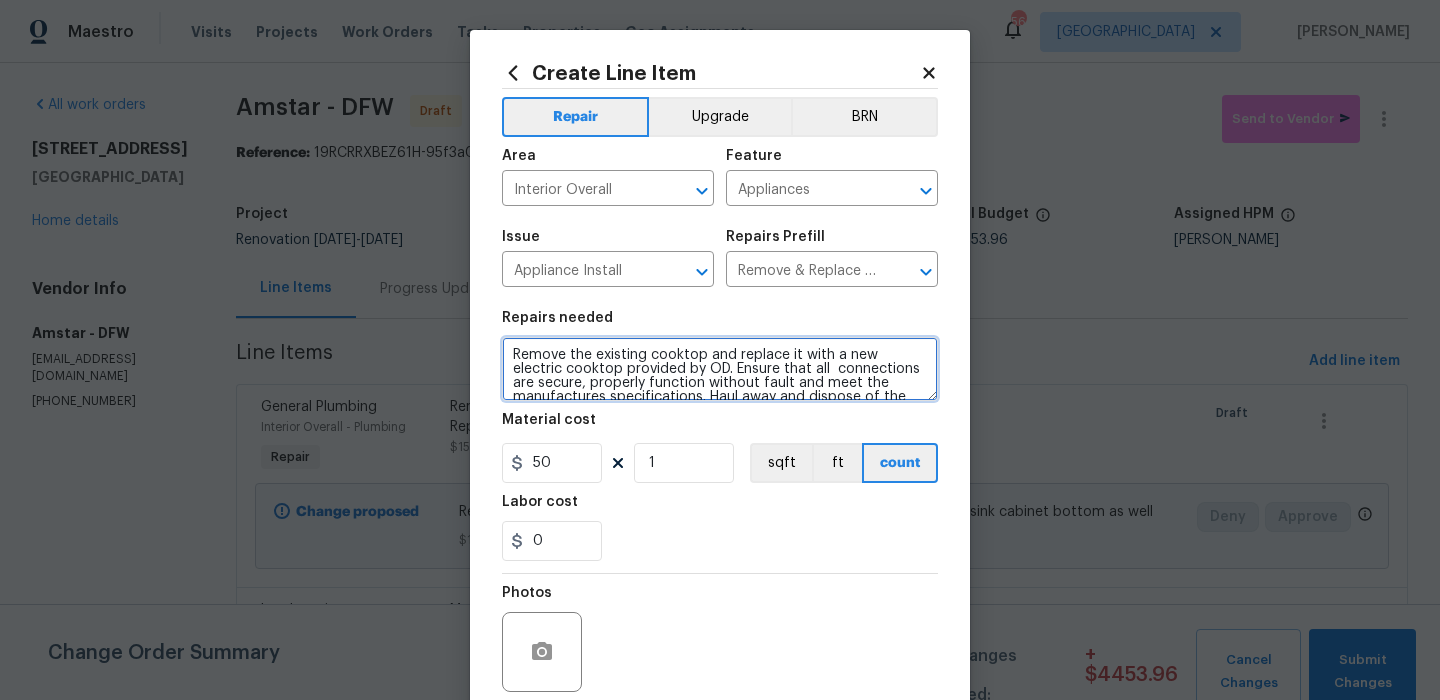 click on "Remove the existing cooktop and replace it with a new electric cooktop provided by OD. Ensure that all  connections are secure, properly function without fault and meet the manufactures specifications. Haul away and dispose of the old unit properly." at bounding box center [720, 369] 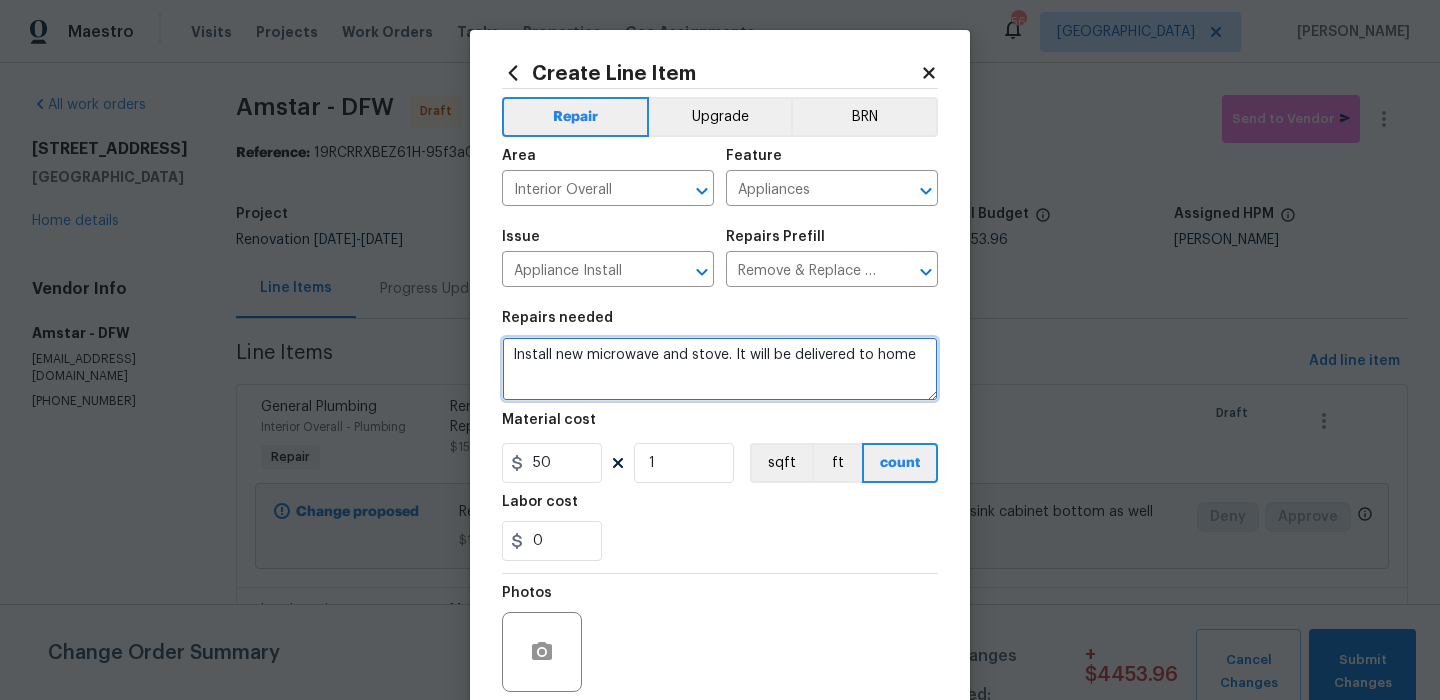 type on "Install new microwave and stove. It will be delivered to home" 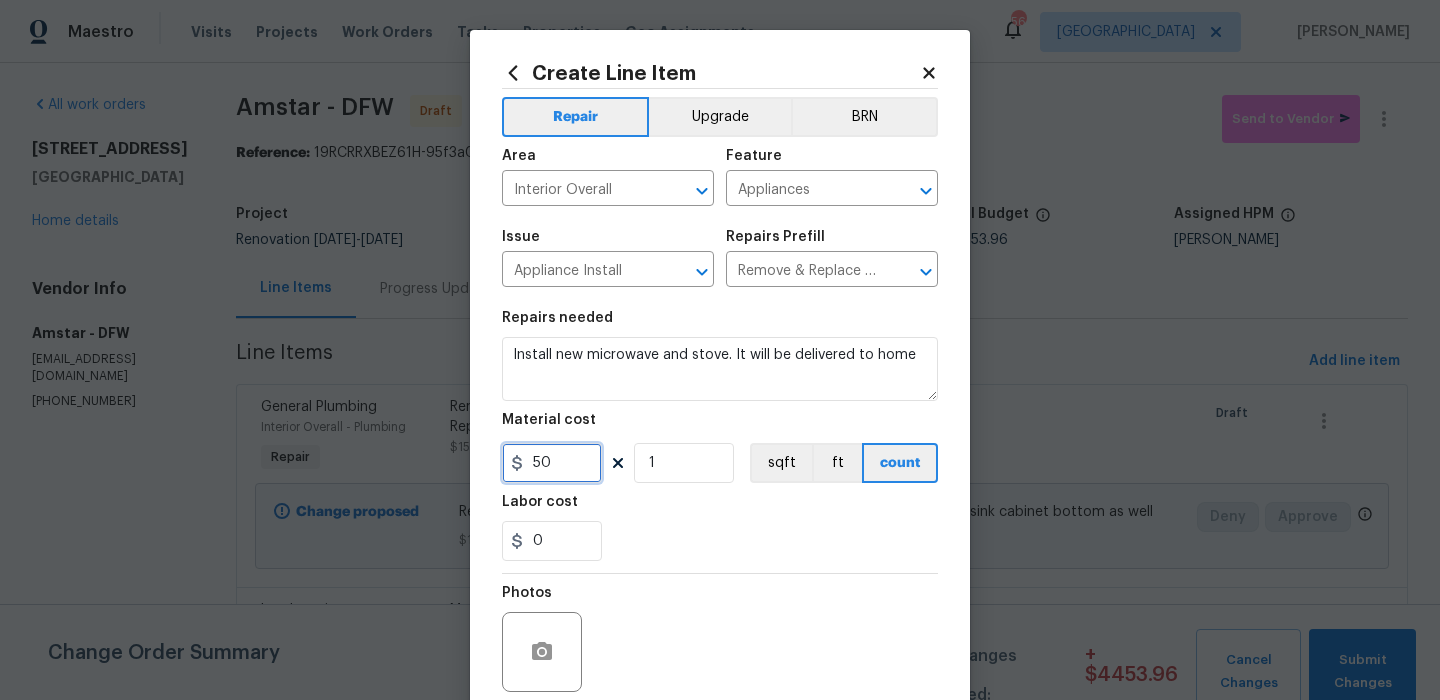 click on "50" at bounding box center (552, 463) 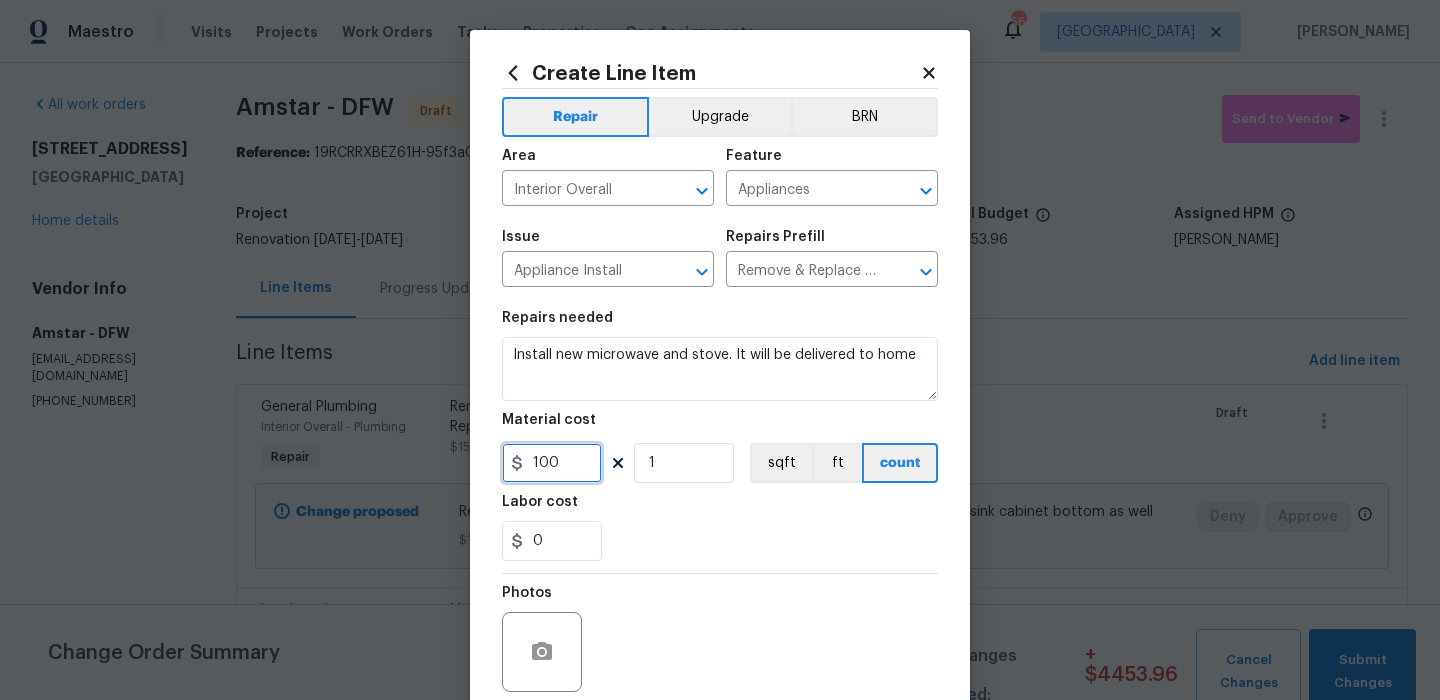 scroll, scrollTop: 162, scrollLeft: 0, axis: vertical 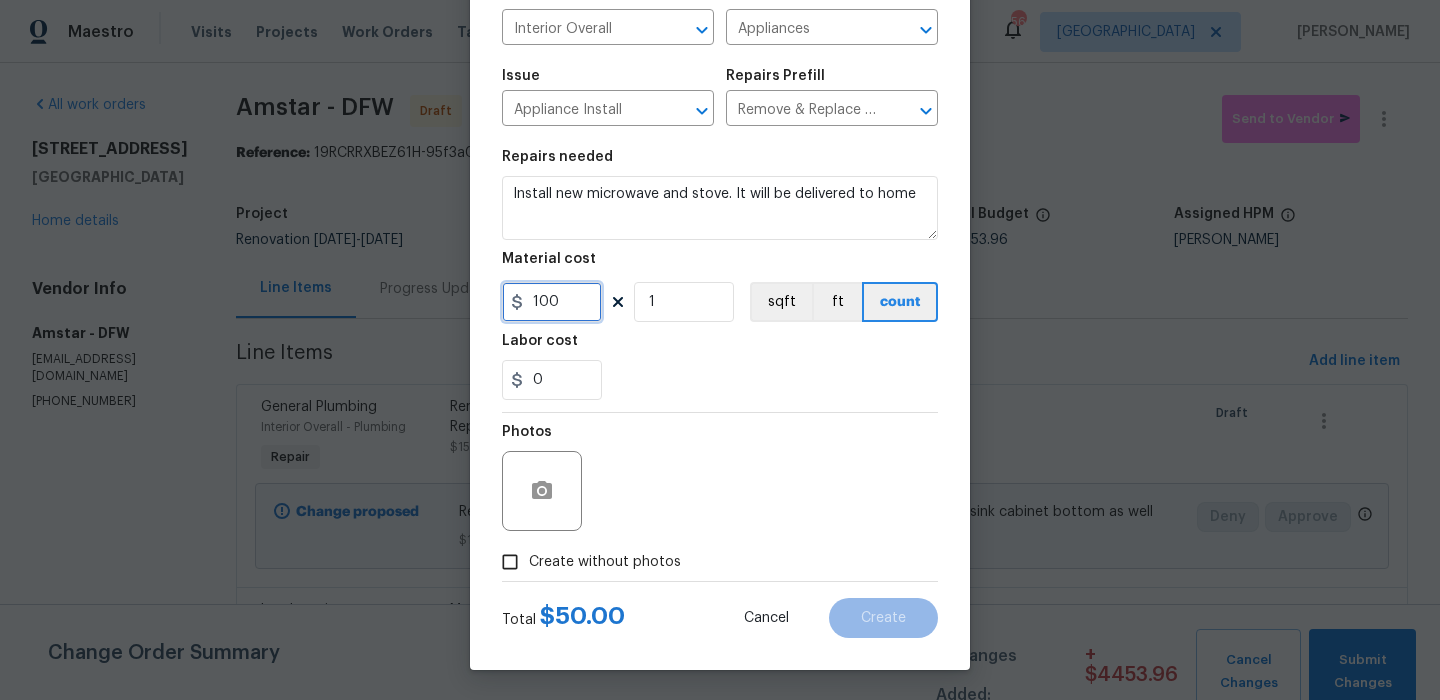 type on "100" 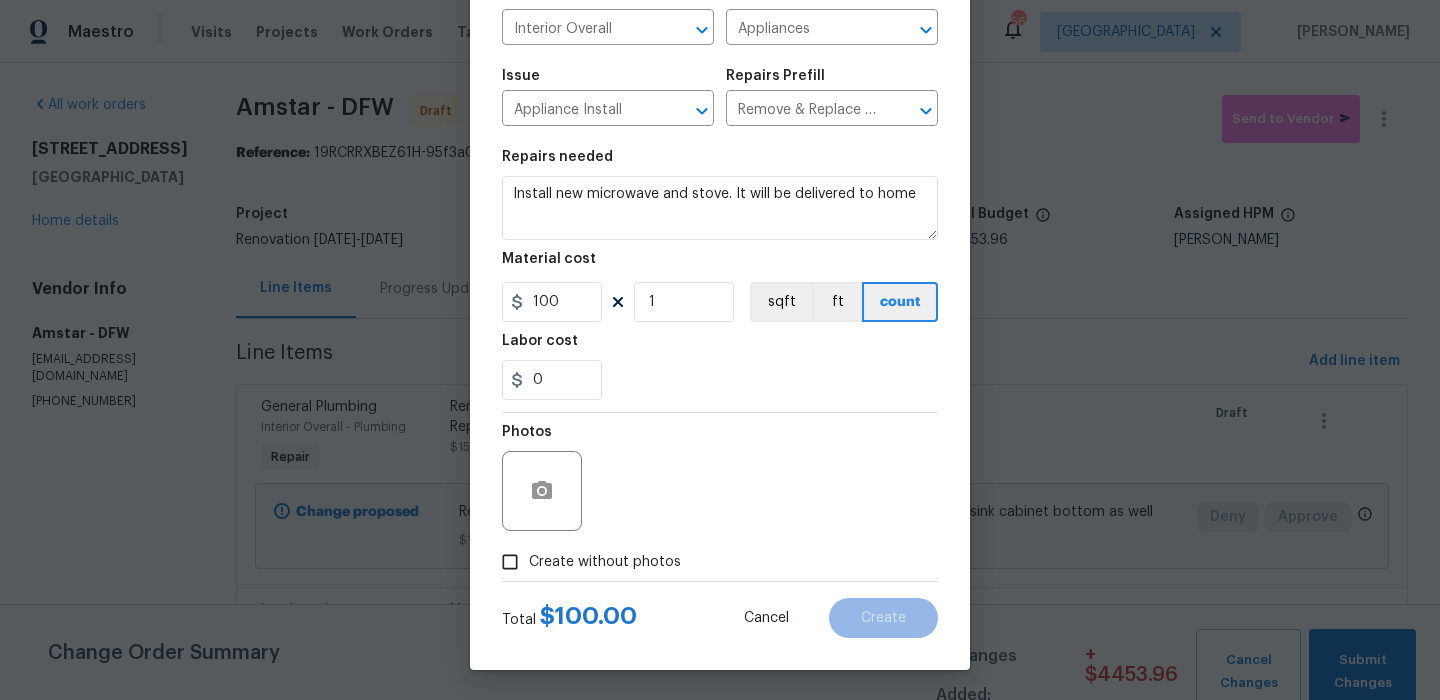 drag, startPoint x: 591, startPoint y: 554, endPoint x: 604, endPoint y: 548, distance: 14.3178215 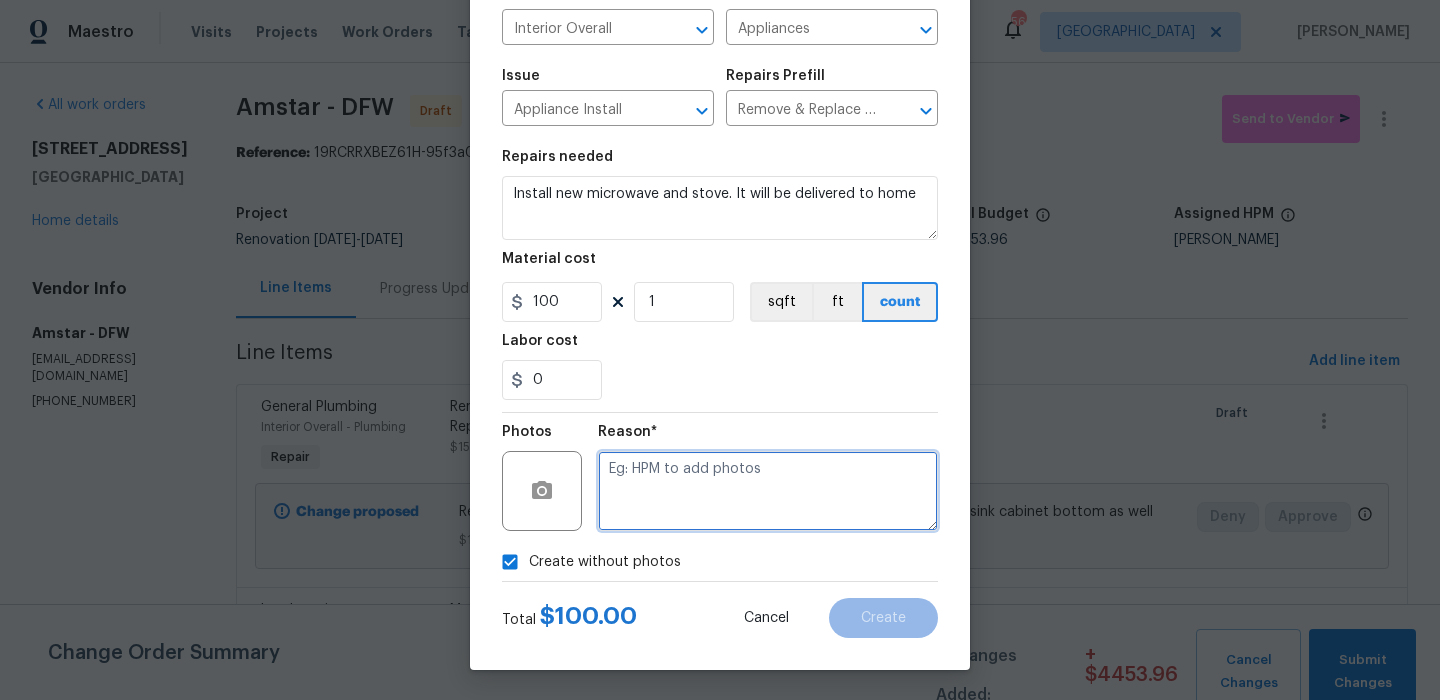 click at bounding box center (768, 491) 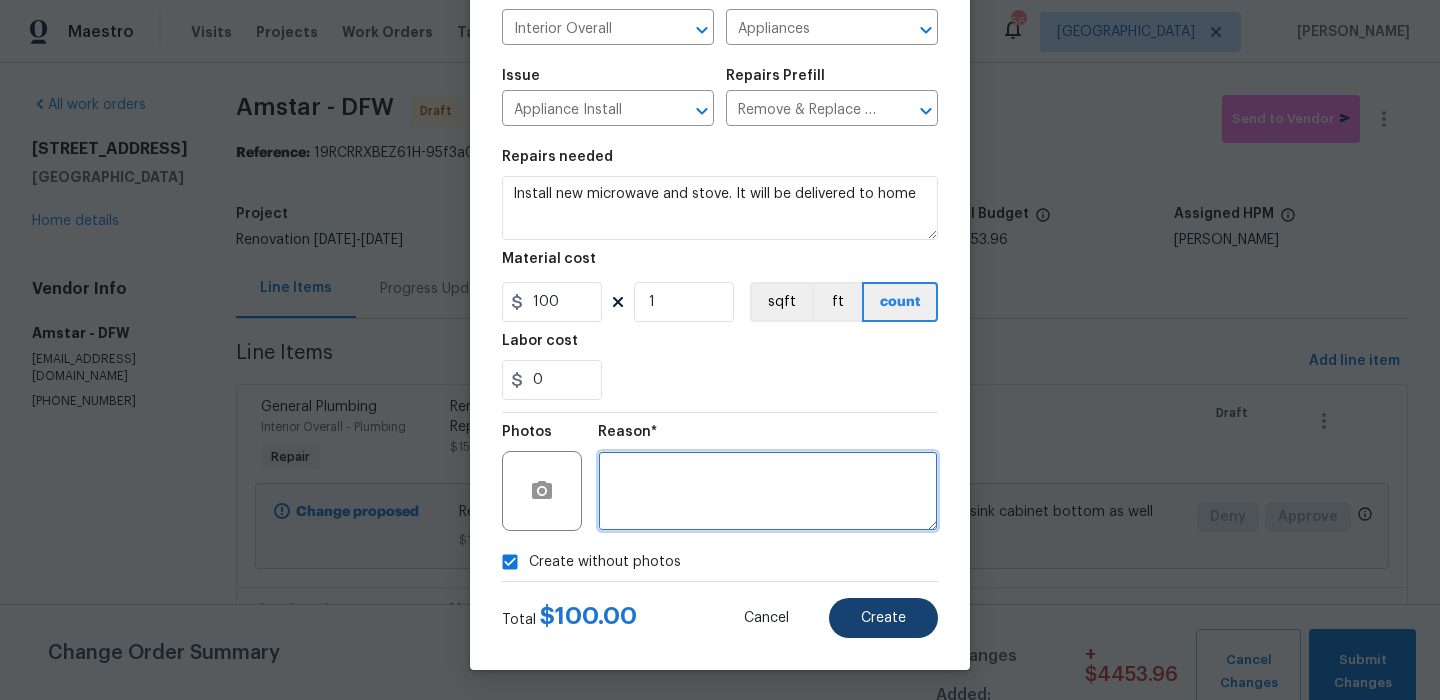 type 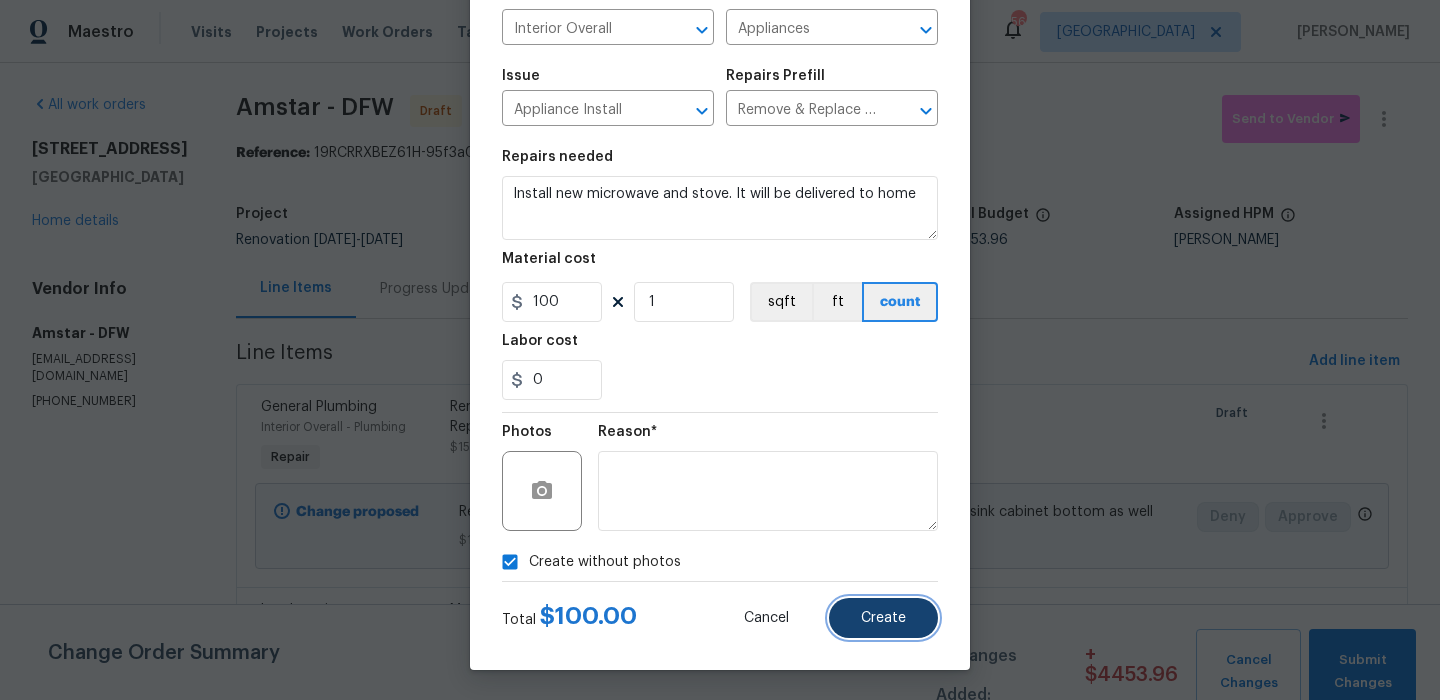 click on "Create" at bounding box center (883, 618) 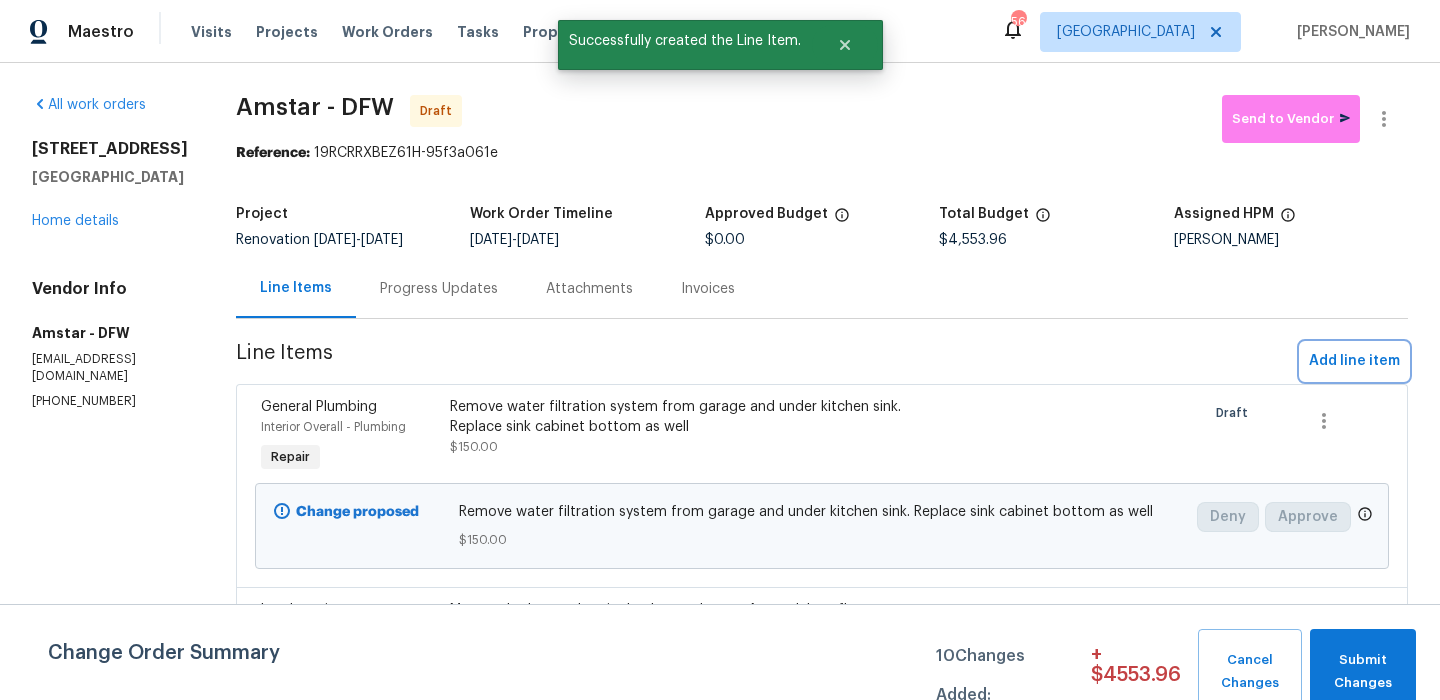 click on "Add line item" at bounding box center (1354, 361) 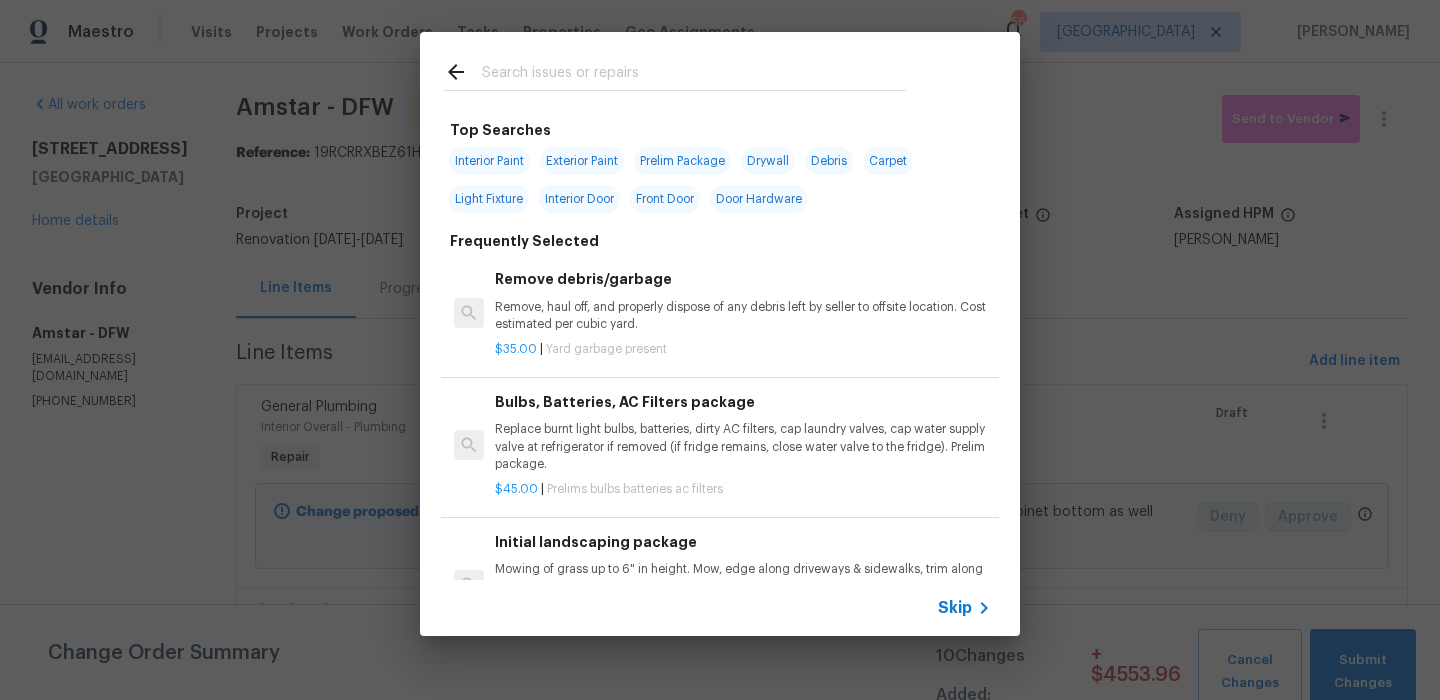 click on "Skip" at bounding box center (955, 608) 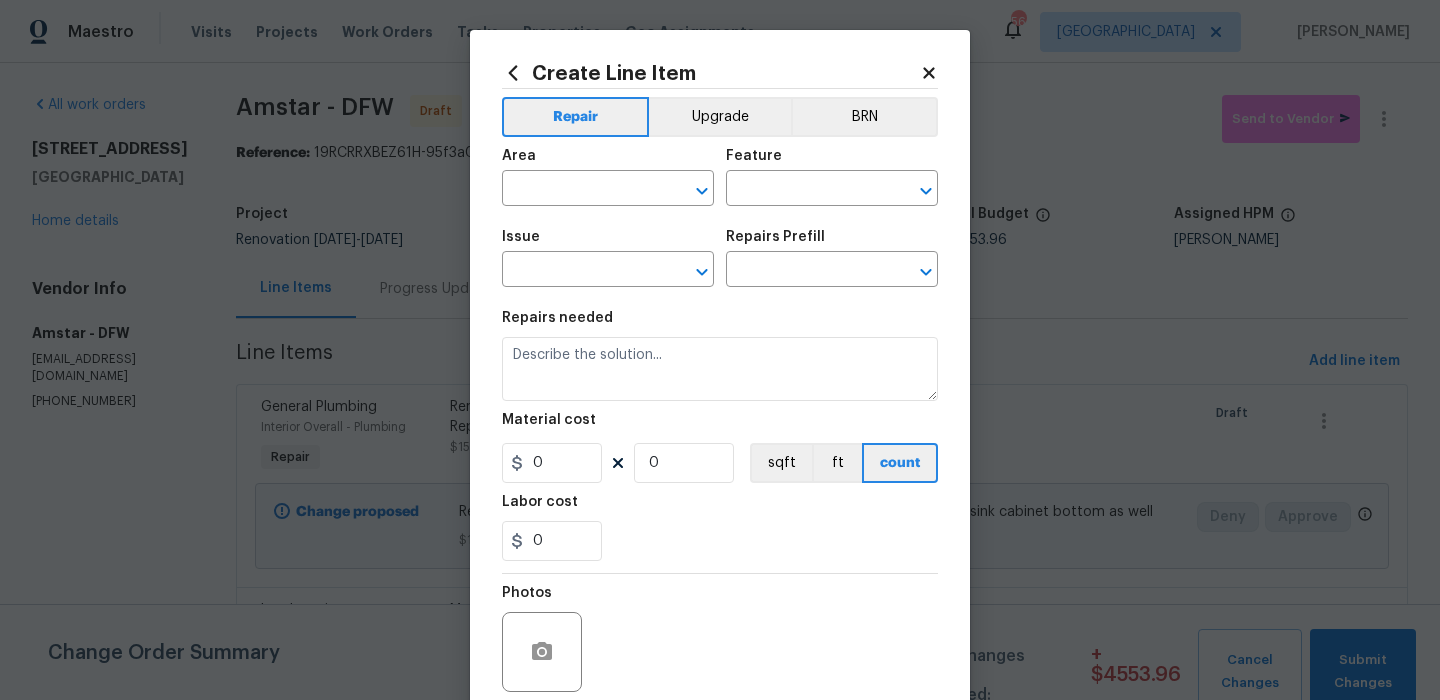 click on "Area ​" at bounding box center (608, 177) 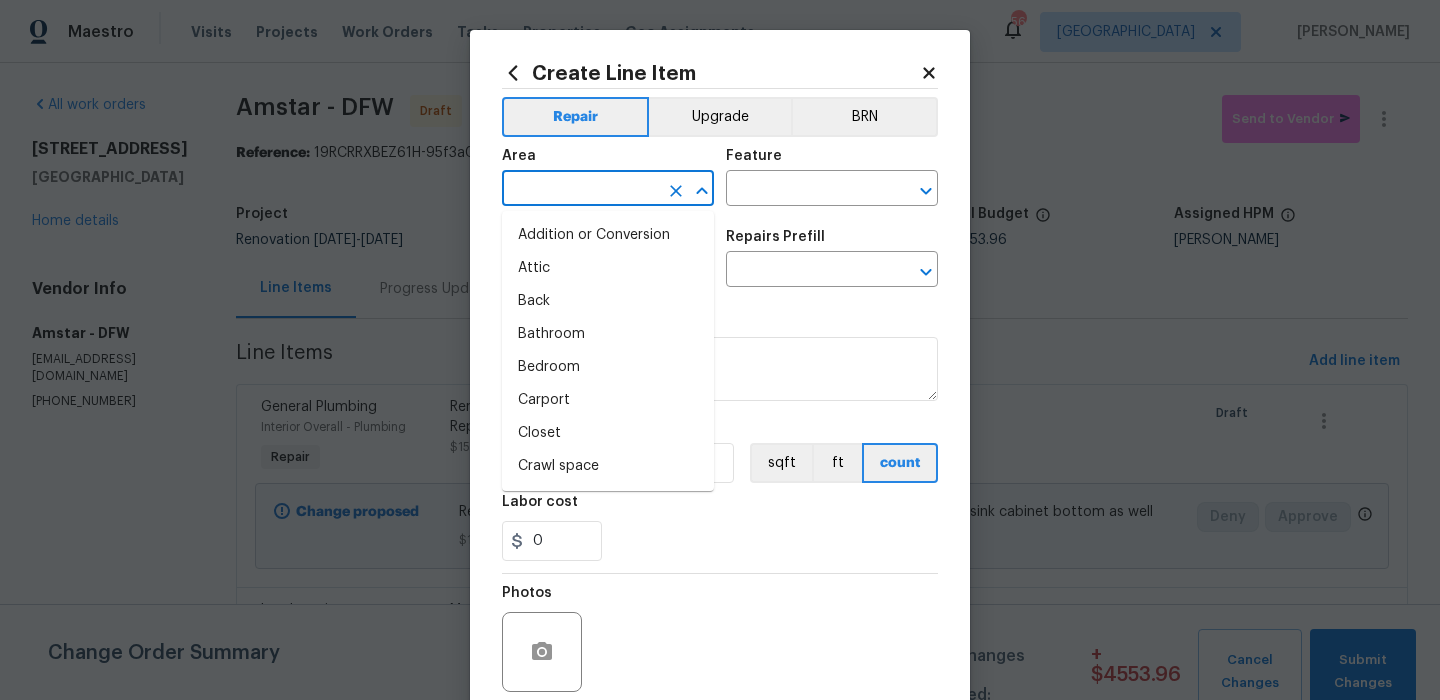 click at bounding box center (580, 190) 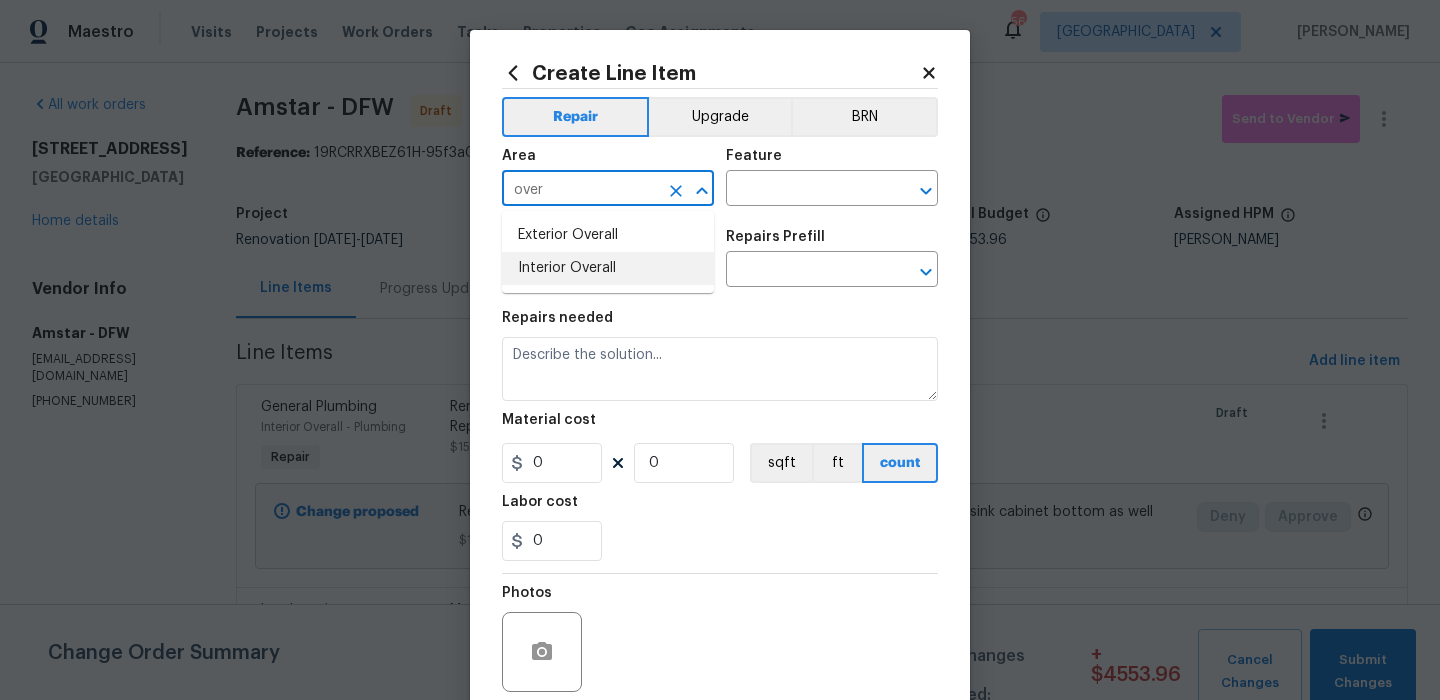 click on "Interior Overall" at bounding box center (608, 268) 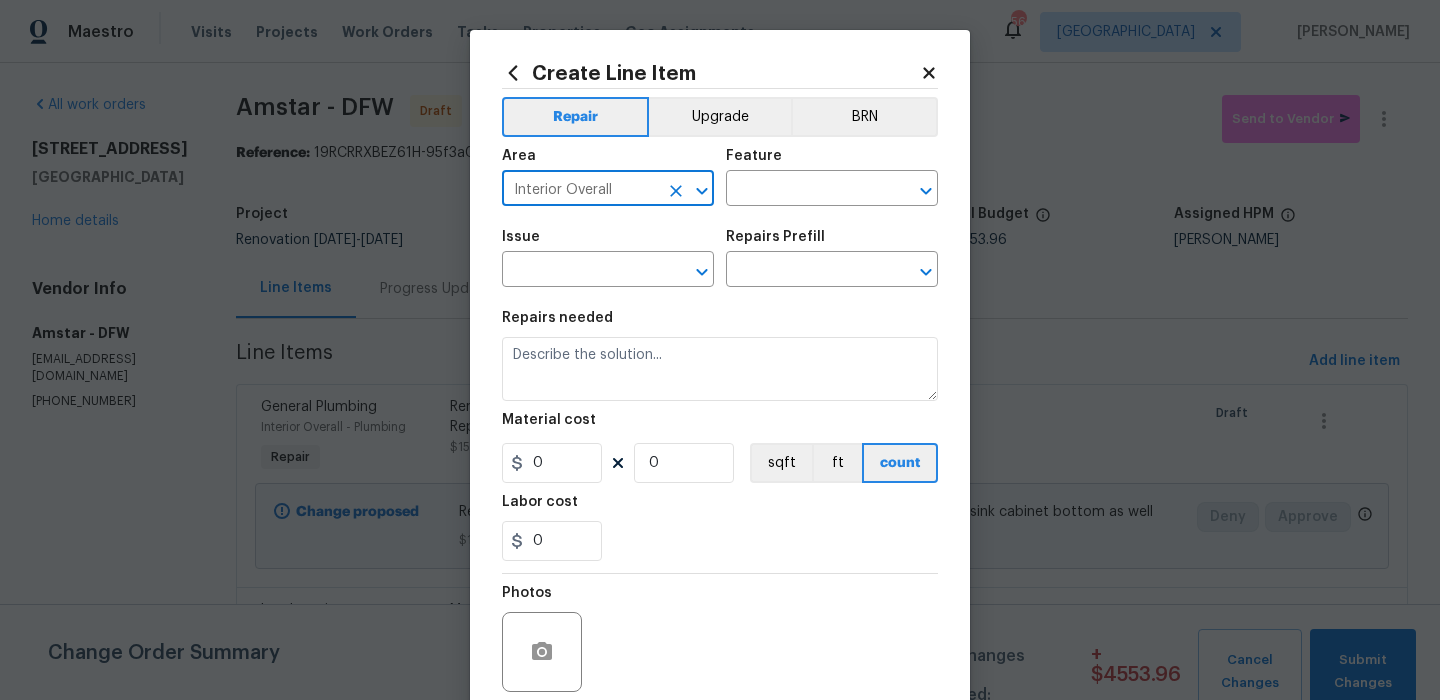 type on "Interior Overall" 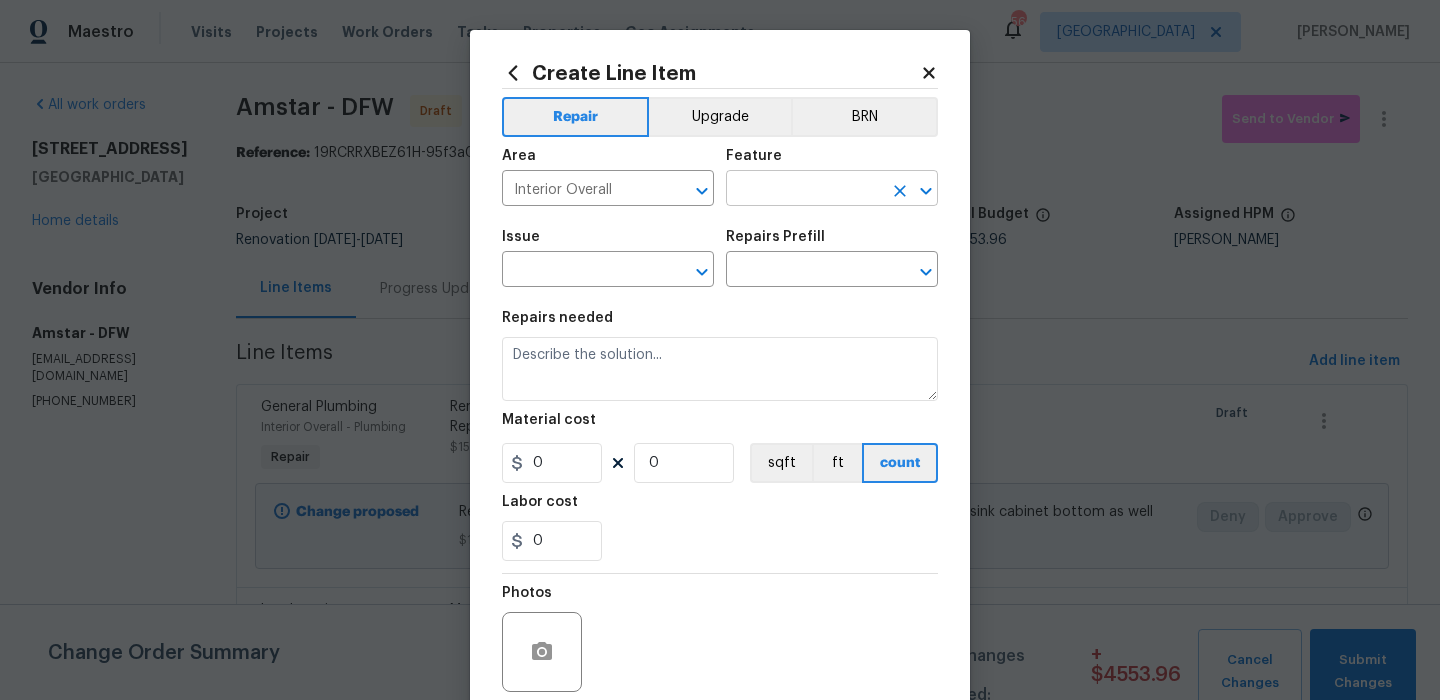 click at bounding box center (804, 190) 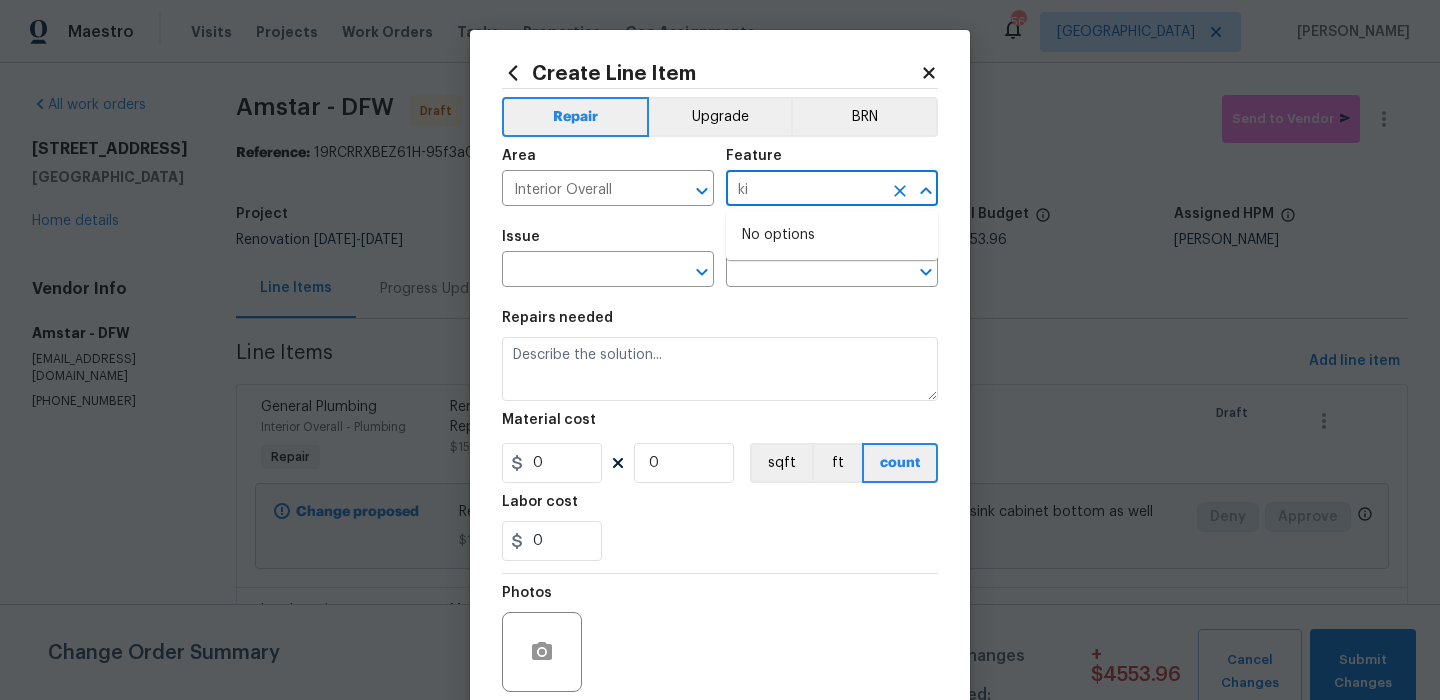 type on "k" 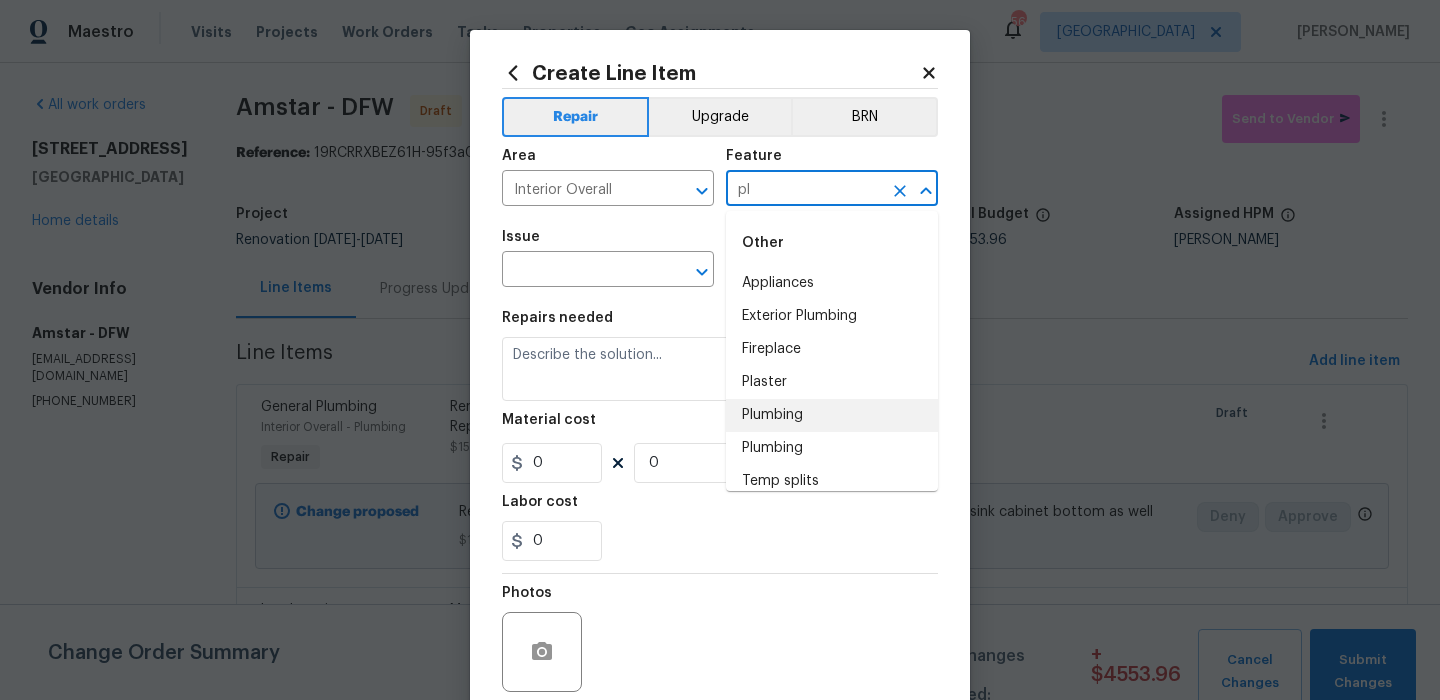 click on "Plumbing" at bounding box center [832, 415] 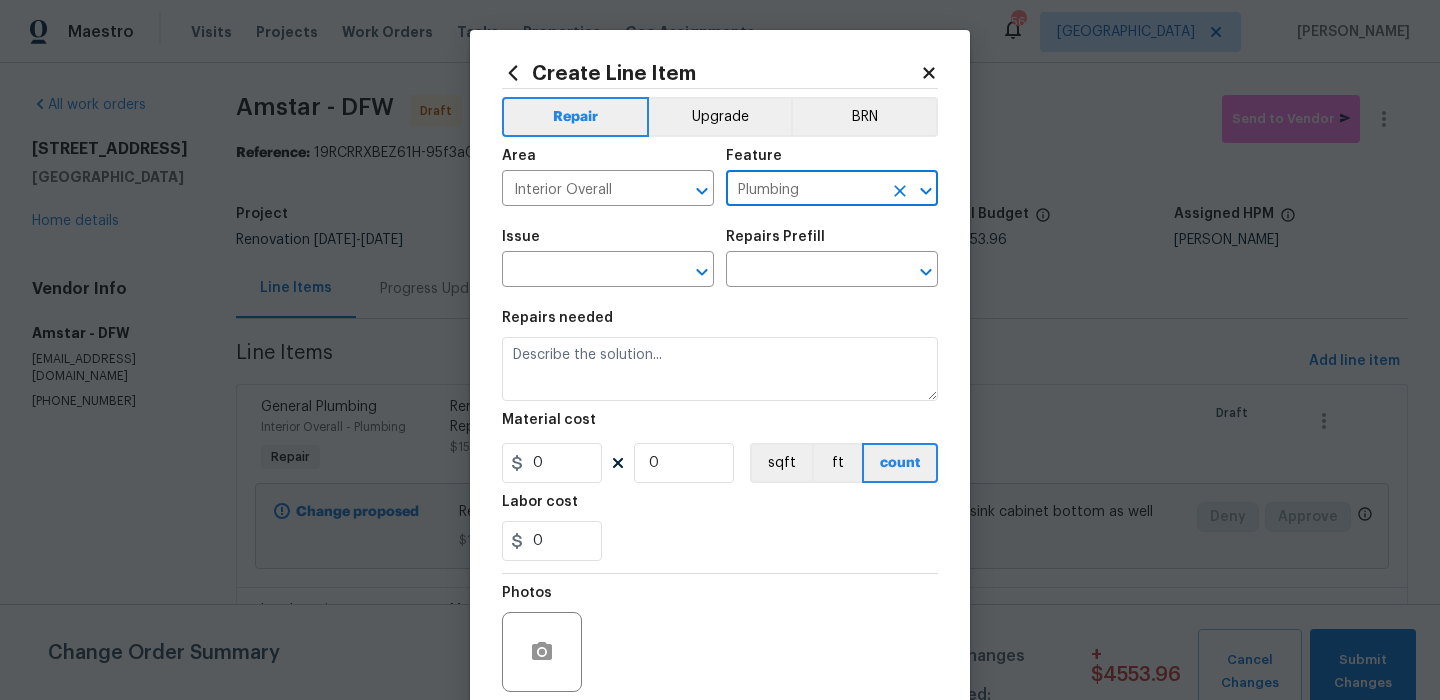 type on "Plumbing" 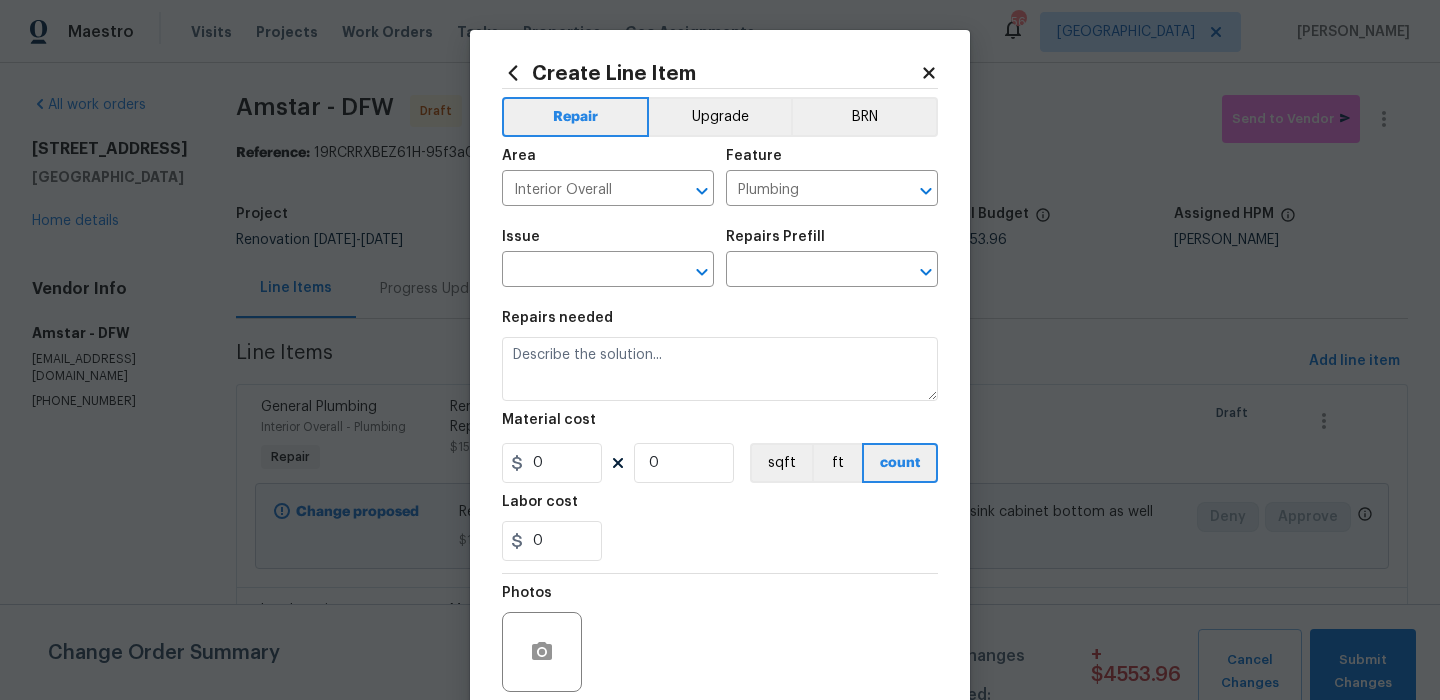 click on "Issue" at bounding box center (608, 243) 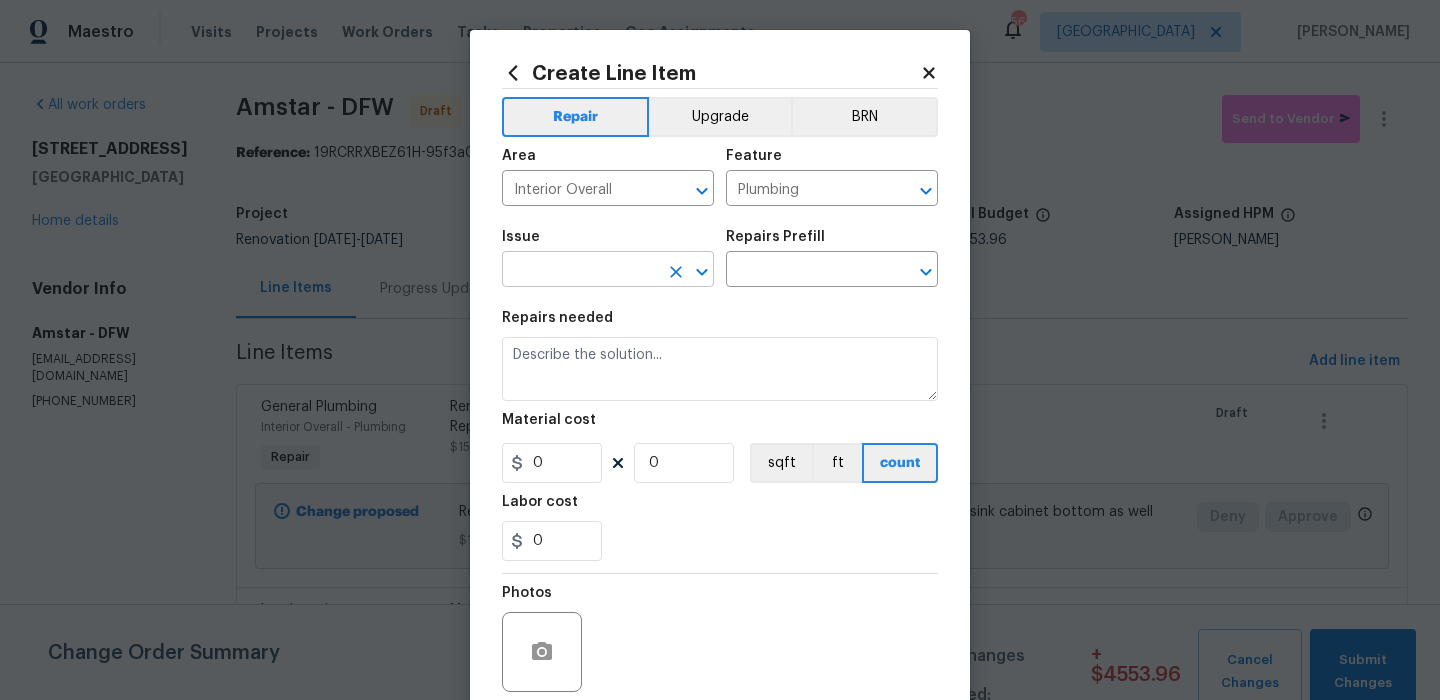 click at bounding box center [580, 271] 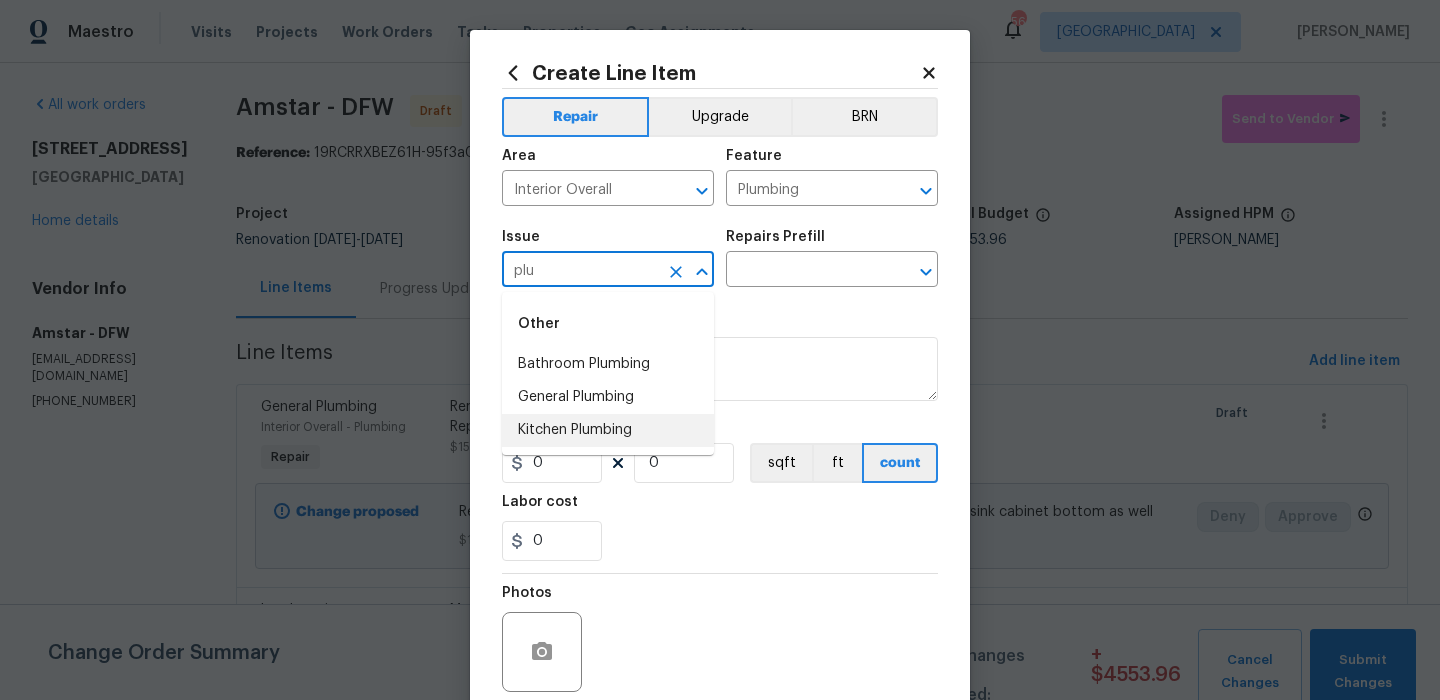 click on "Kitchen Plumbing" at bounding box center (608, 430) 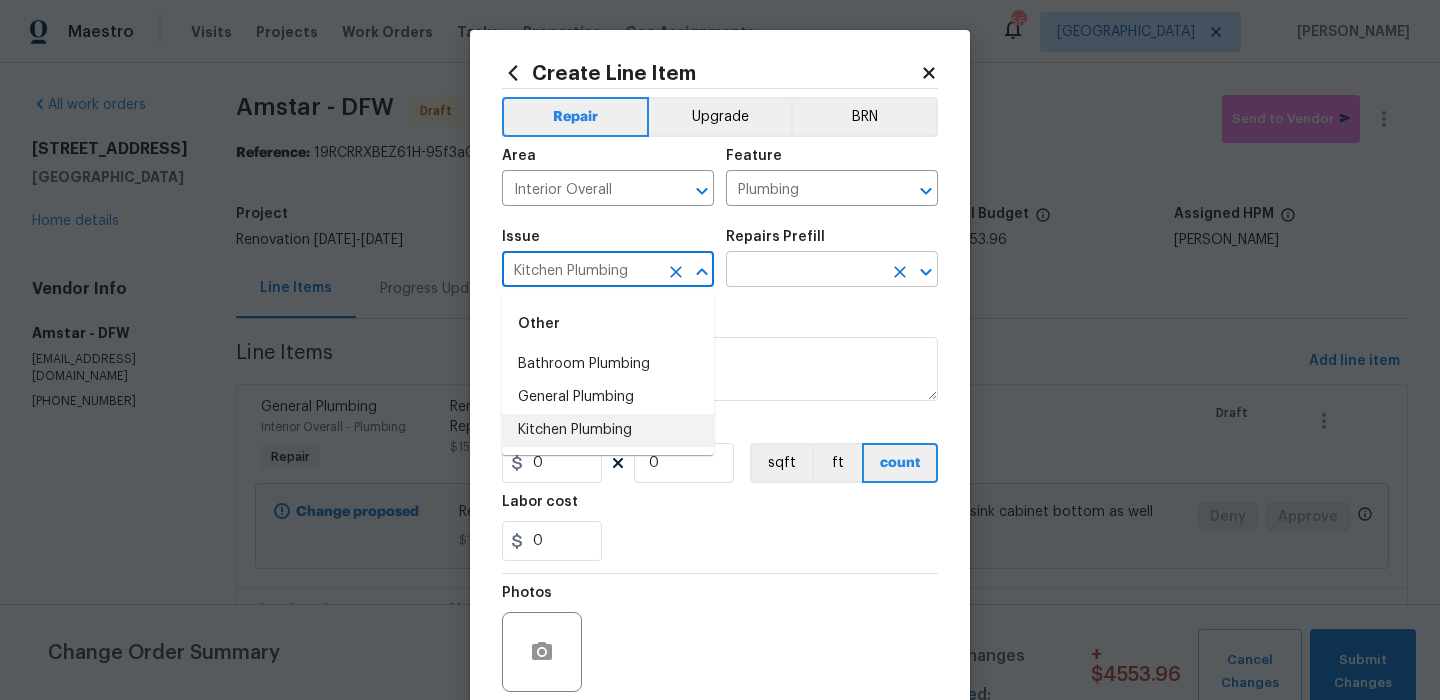 type on "Kitchen Plumbing" 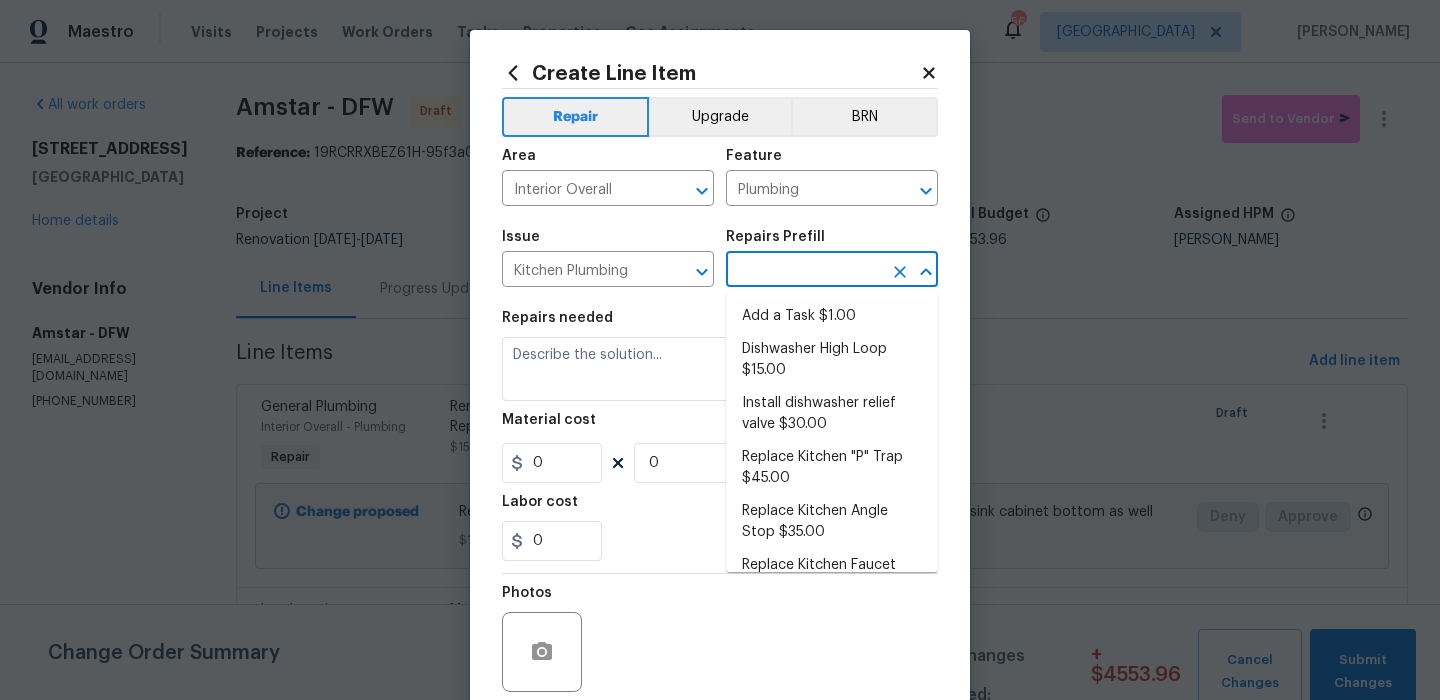 click at bounding box center (804, 271) 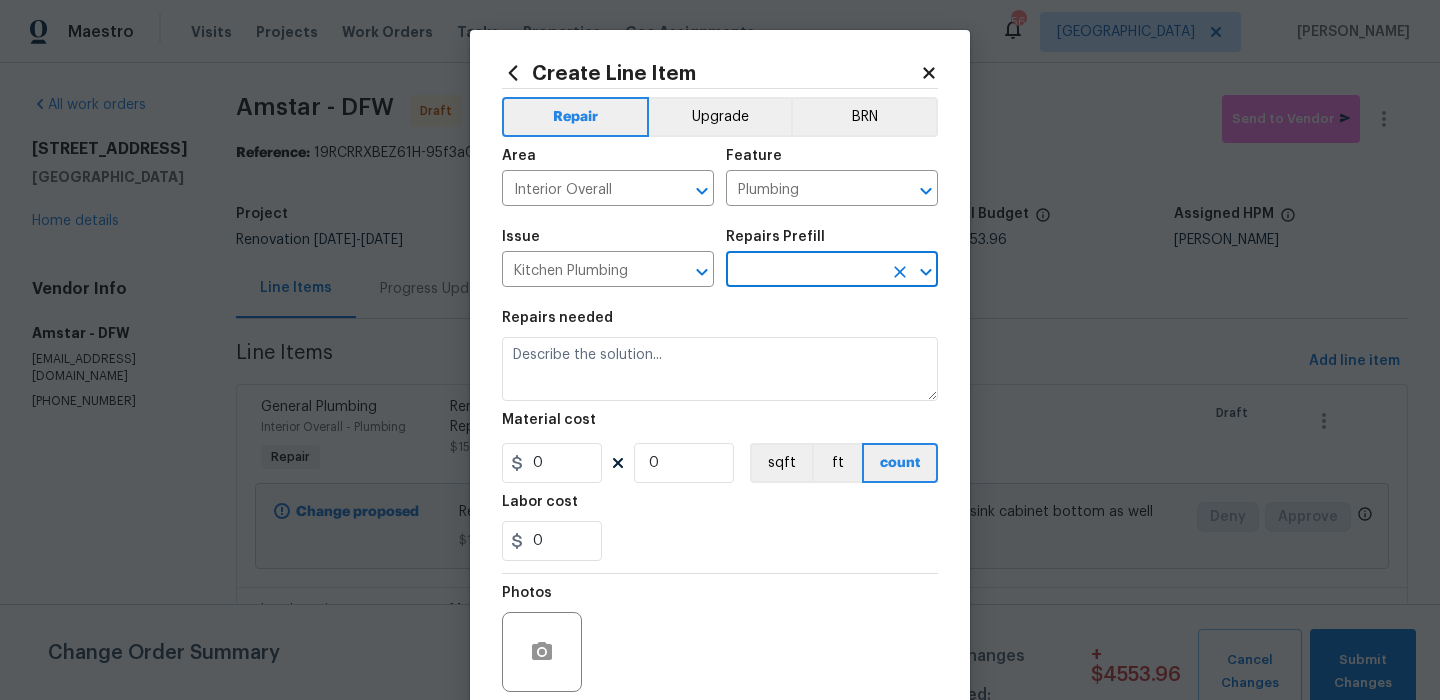 type on "Add a Task $1.00" 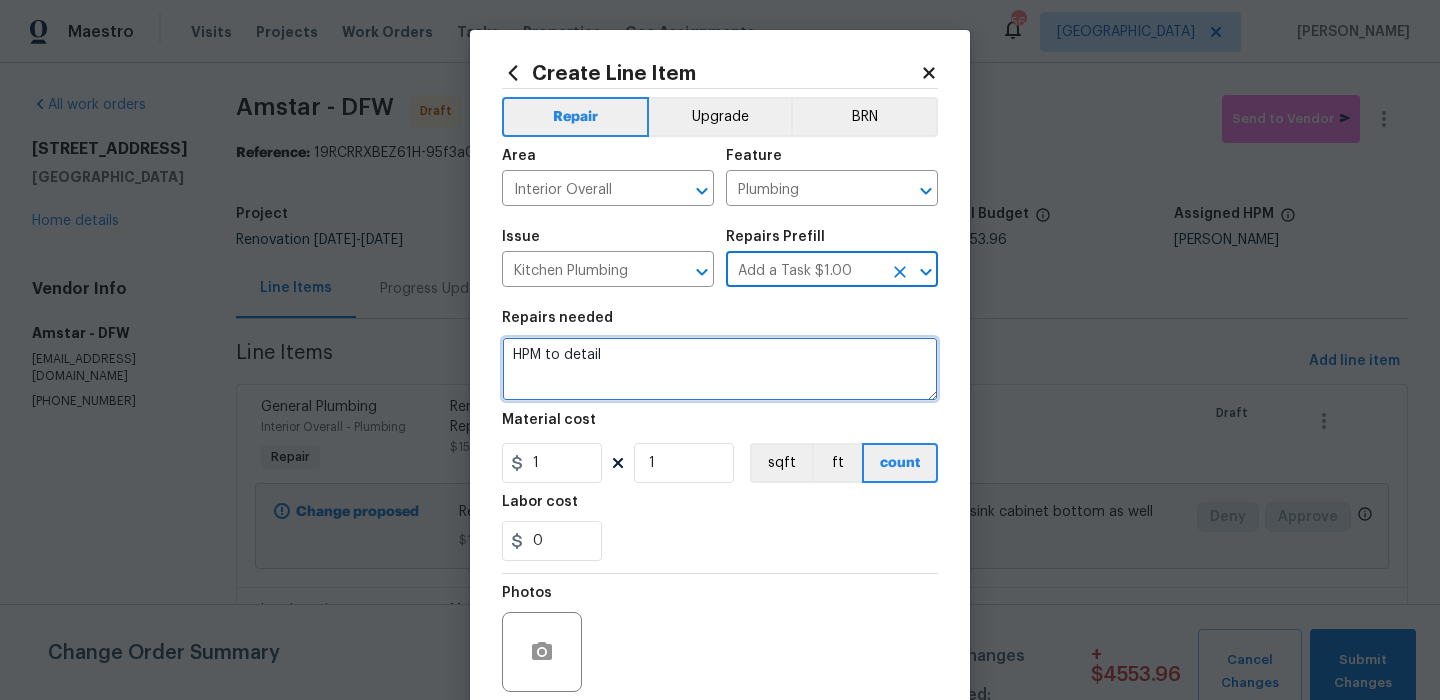 click on "HPM to detail" at bounding box center (720, 369) 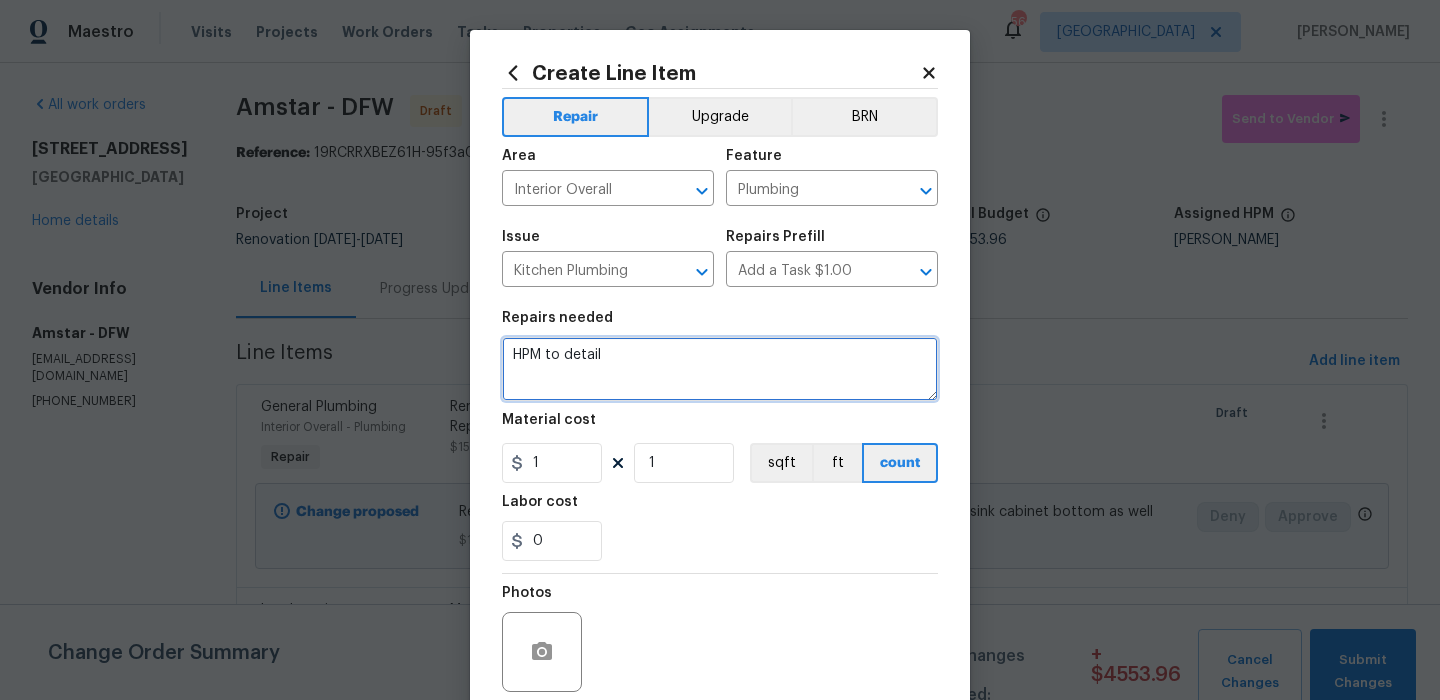 click on "HPM to detail" at bounding box center (720, 369) 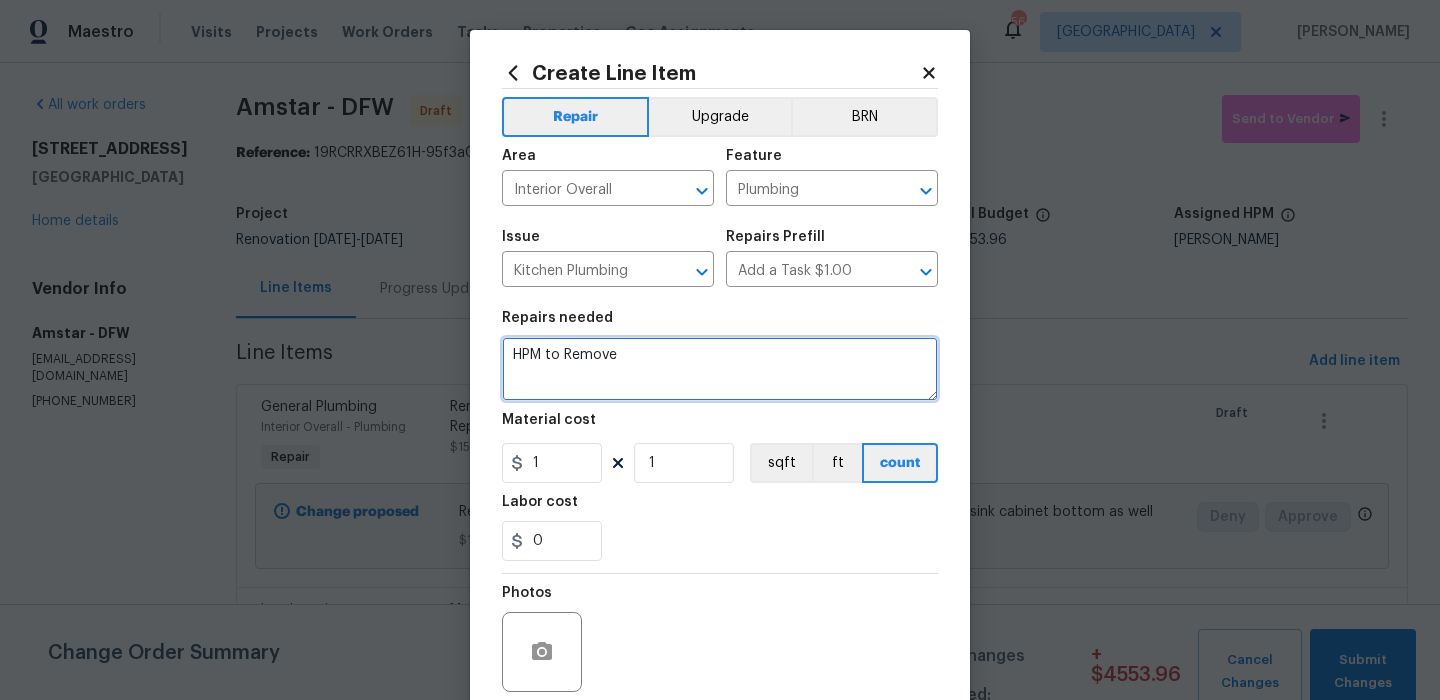 click on "HPM to Remove" at bounding box center [720, 369] 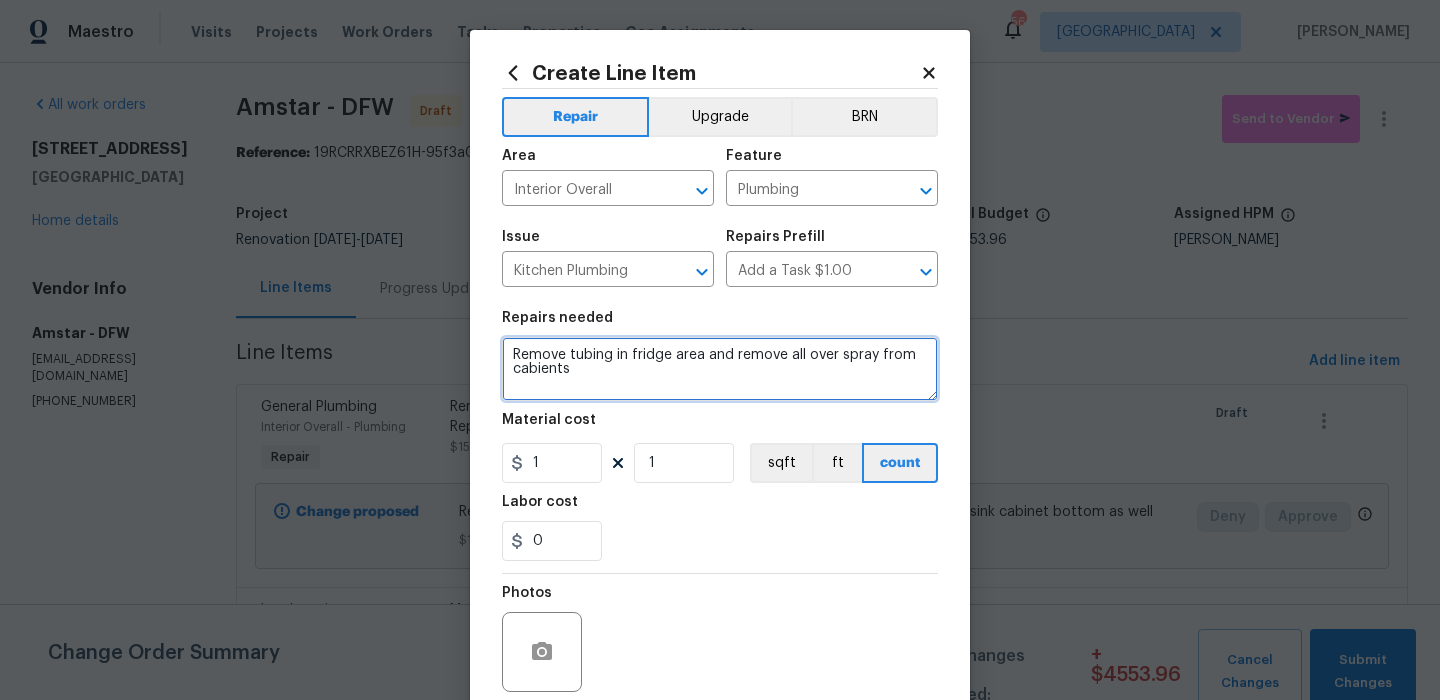scroll, scrollTop: 162, scrollLeft: 0, axis: vertical 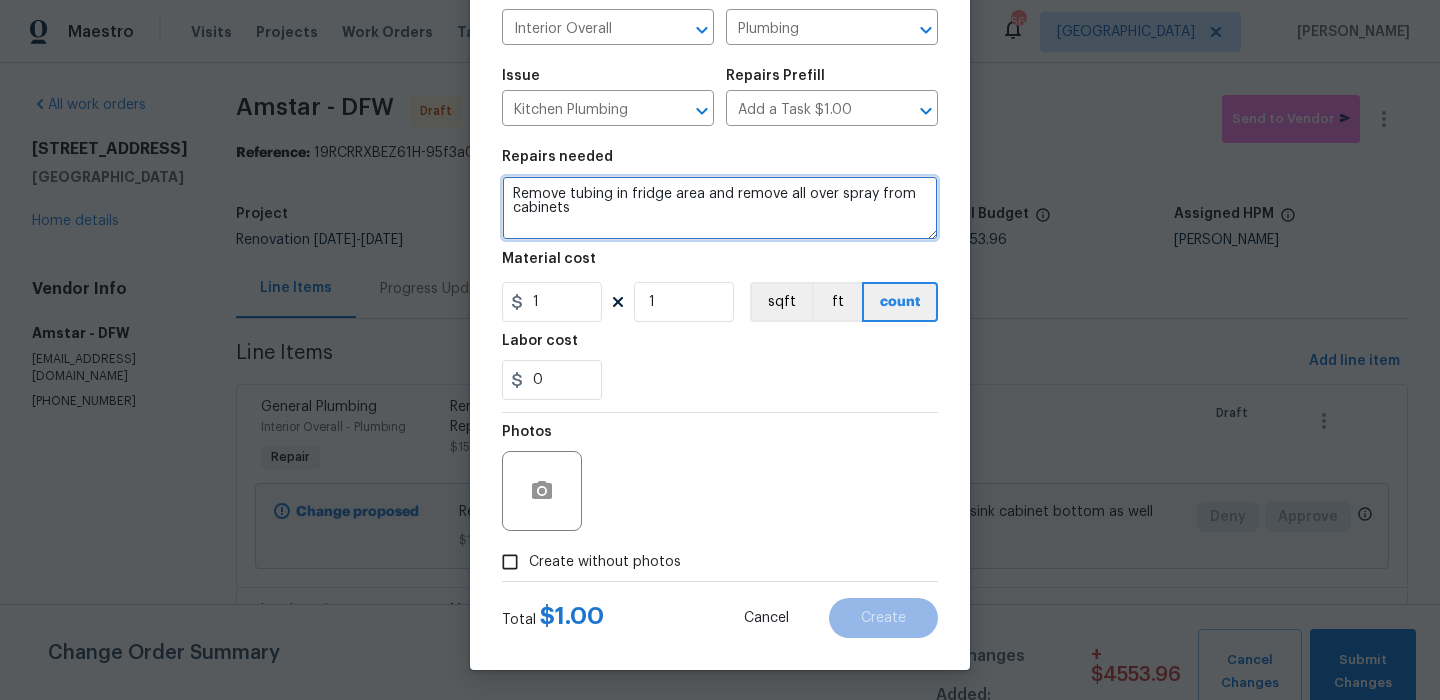 type on "Remove tubing in fridge area and remove all over spray from cabinets" 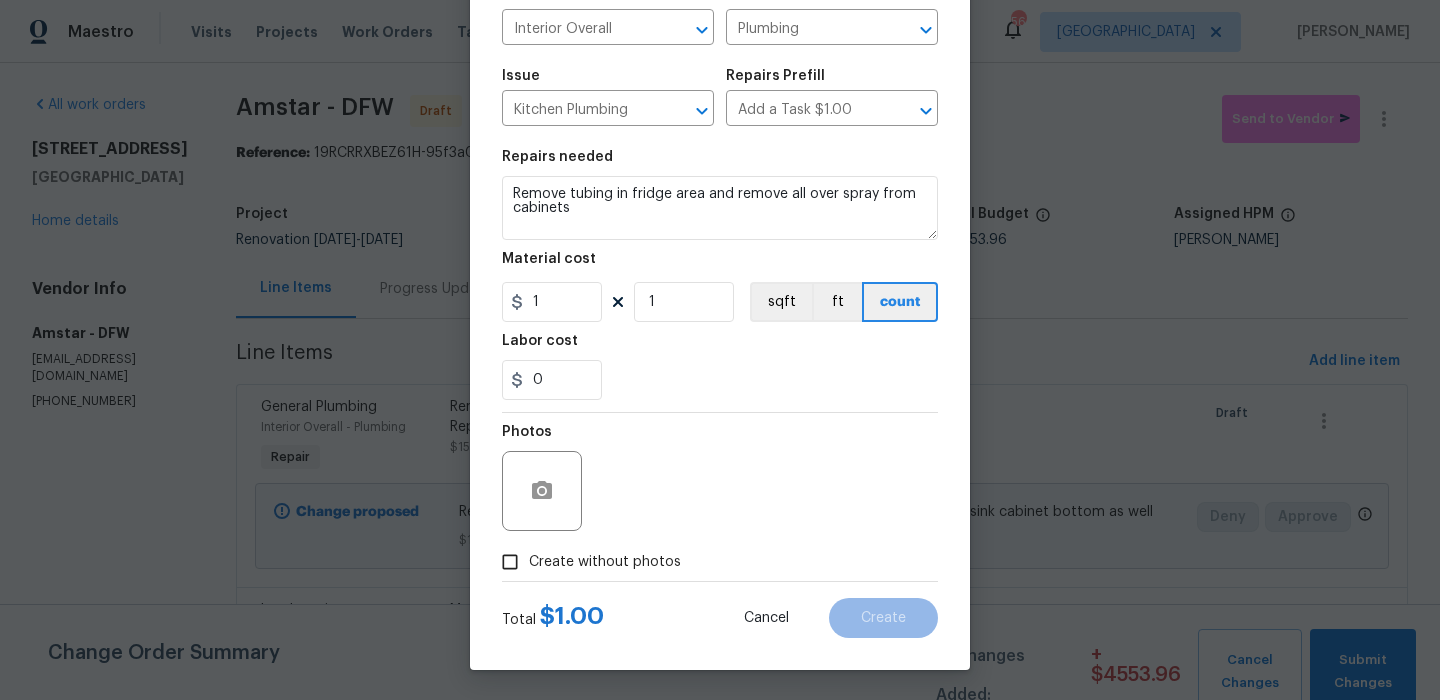 click on "Create without photos" at bounding box center (605, 562) 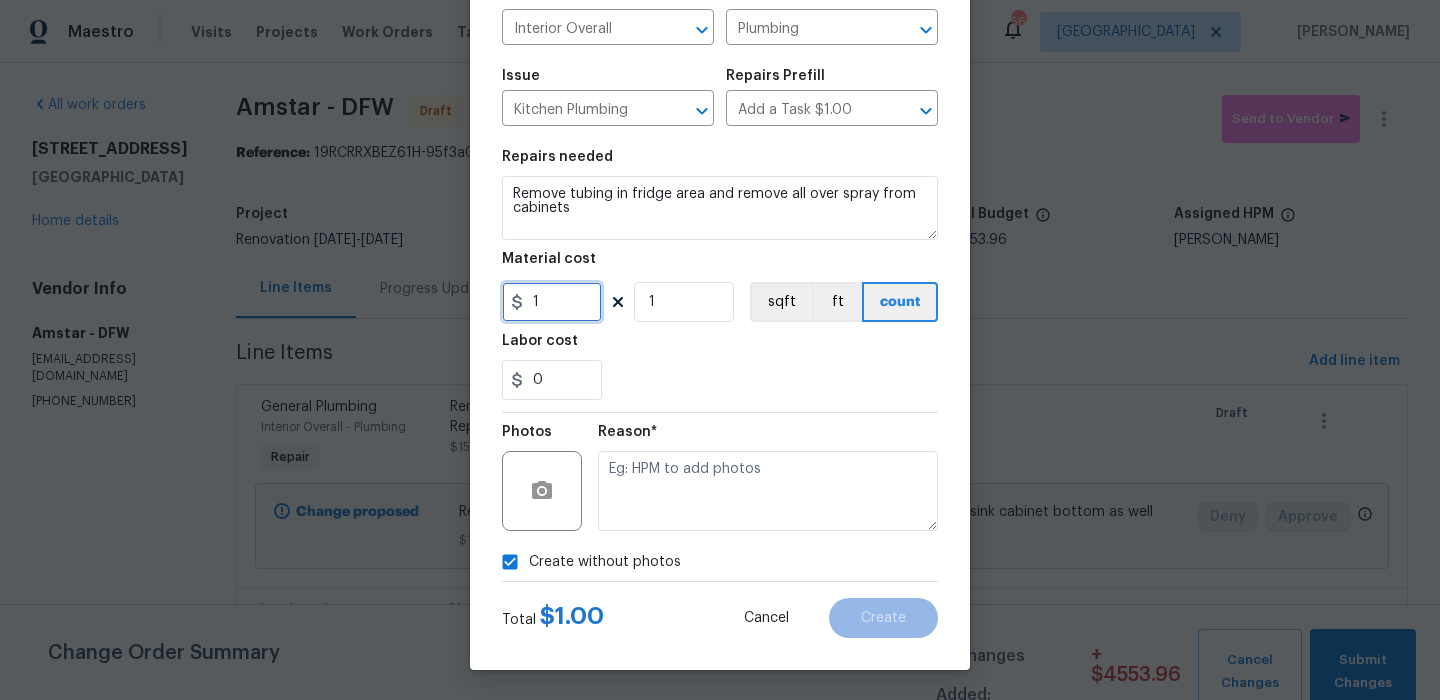 click on "1" at bounding box center (552, 302) 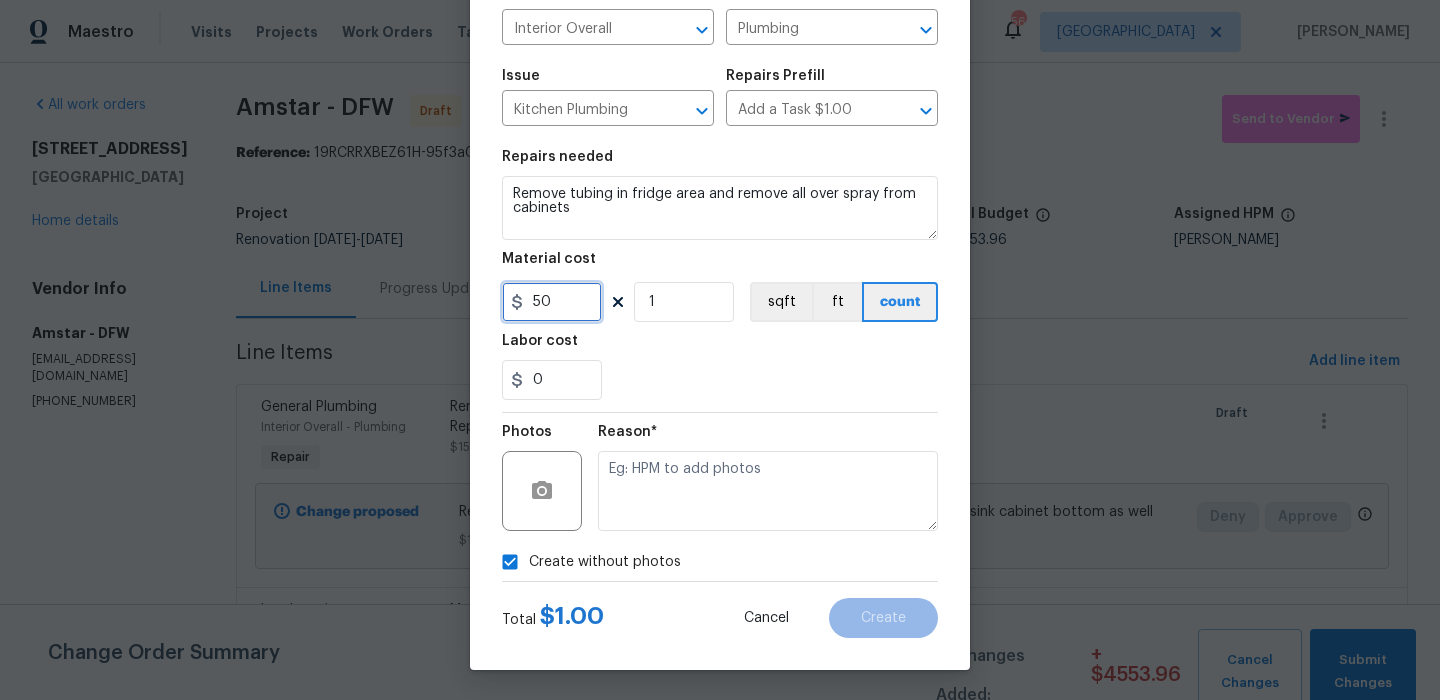 type on "50" 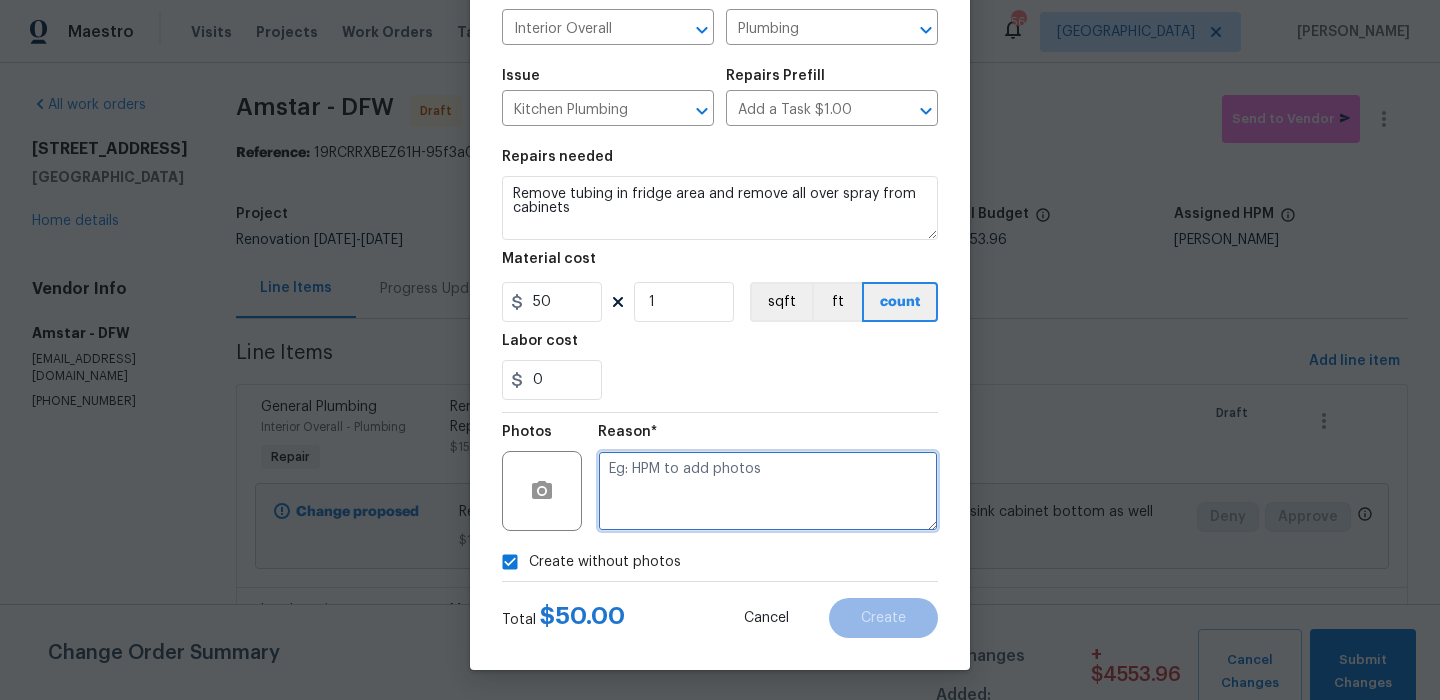 click at bounding box center (768, 491) 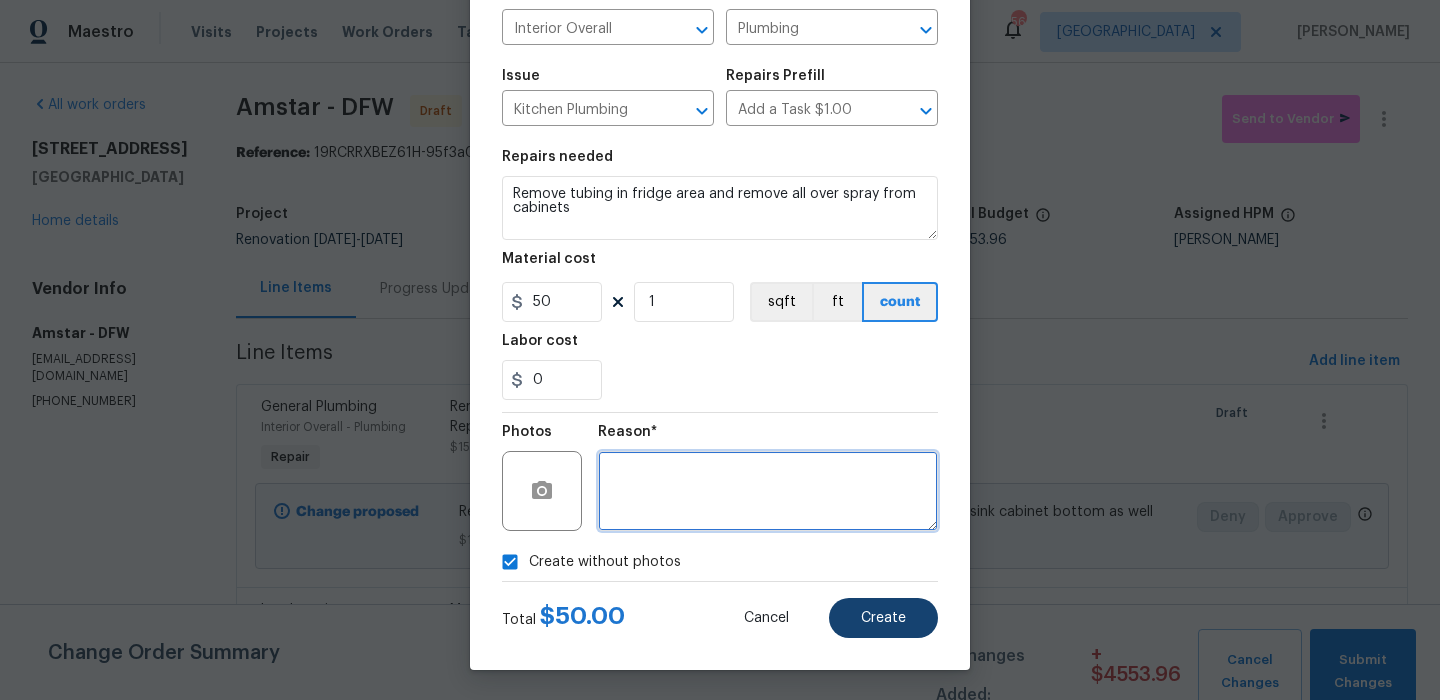 type 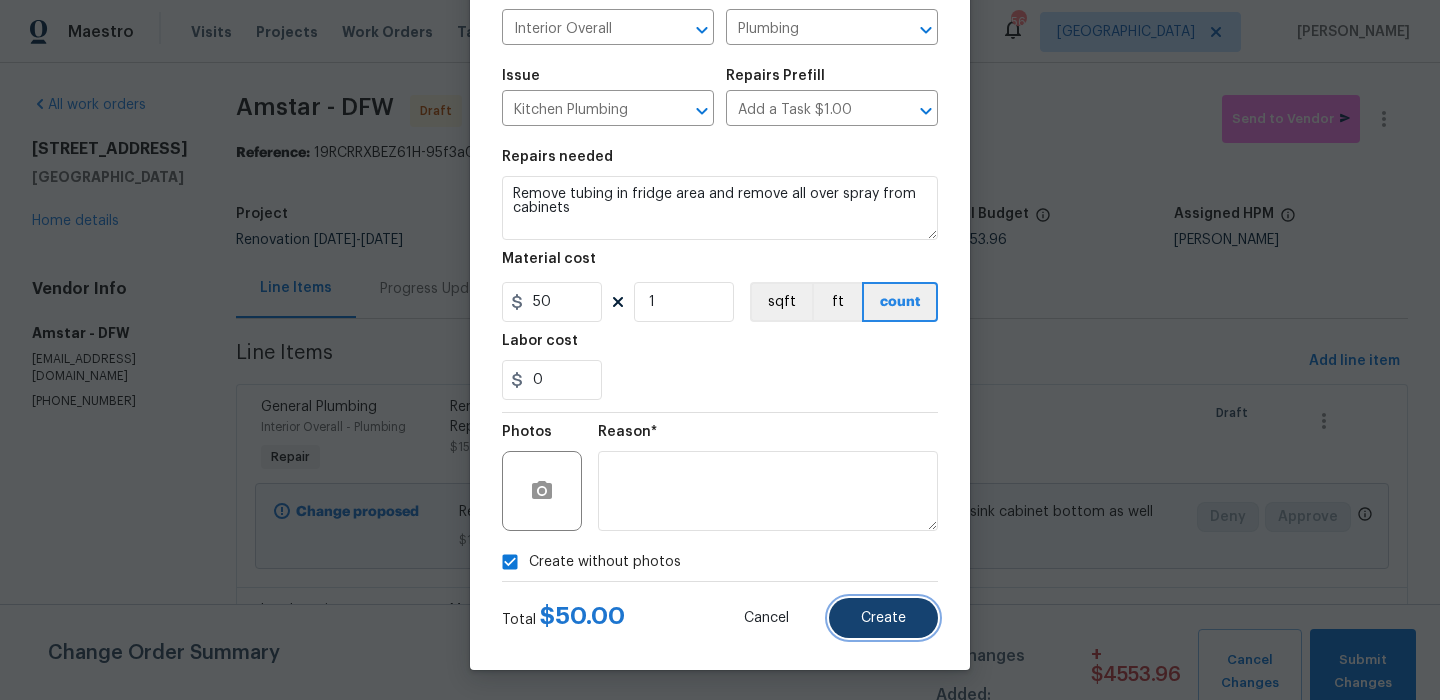 click on "Create" at bounding box center [883, 618] 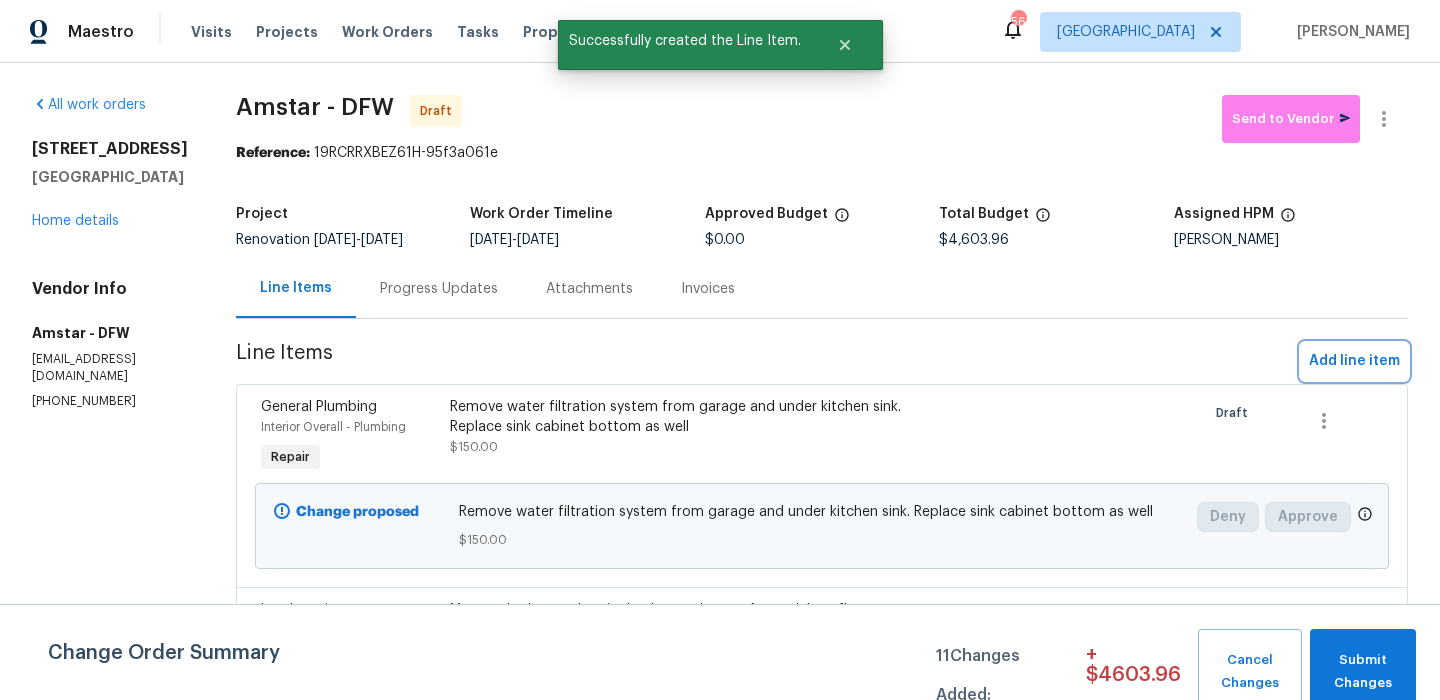click on "Add line item" at bounding box center [1354, 361] 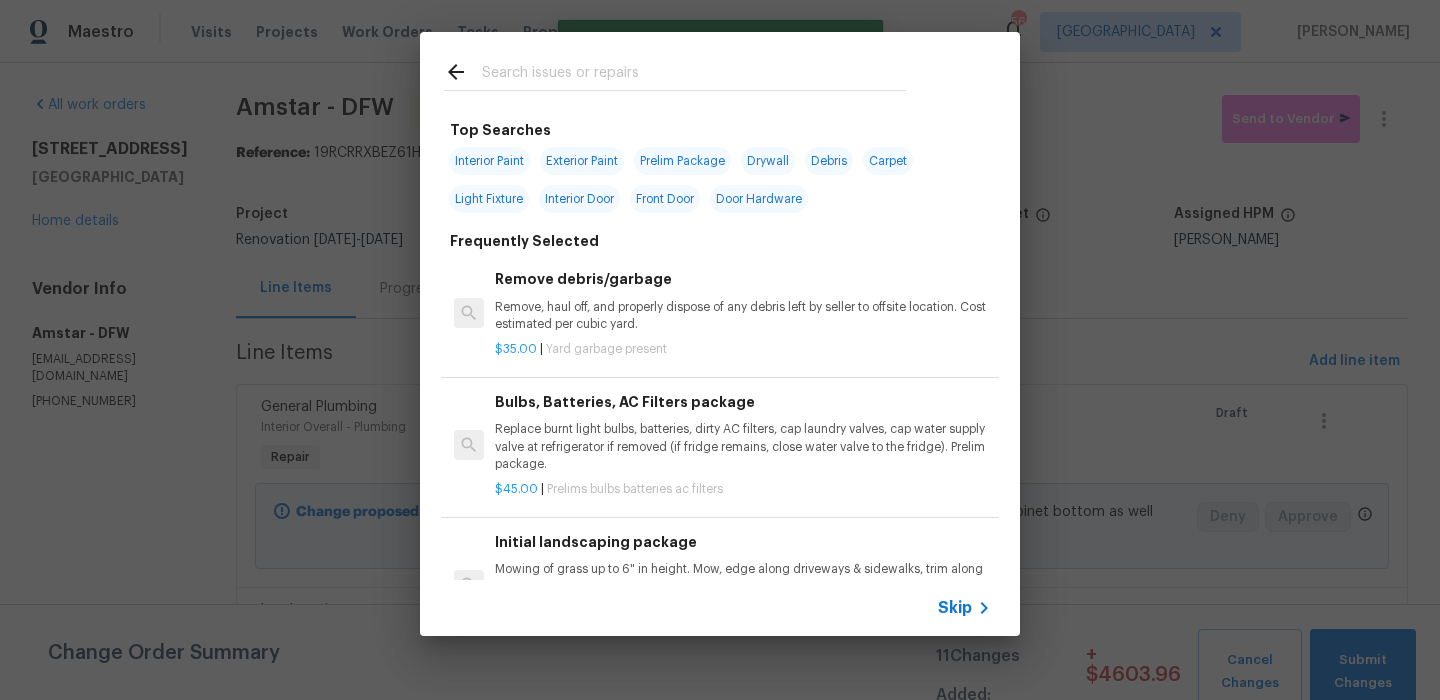 click on "Skip" at bounding box center (720, 608) 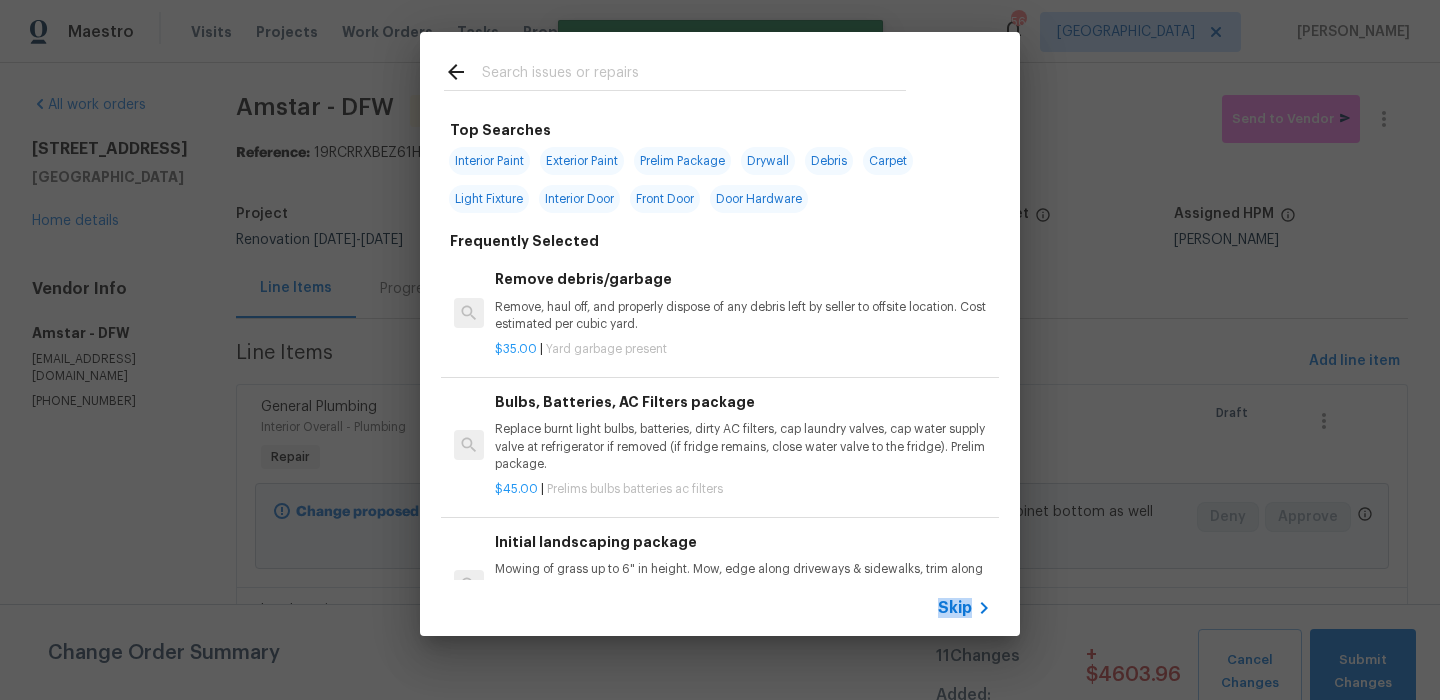 click on "Skip" at bounding box center [720, 608] 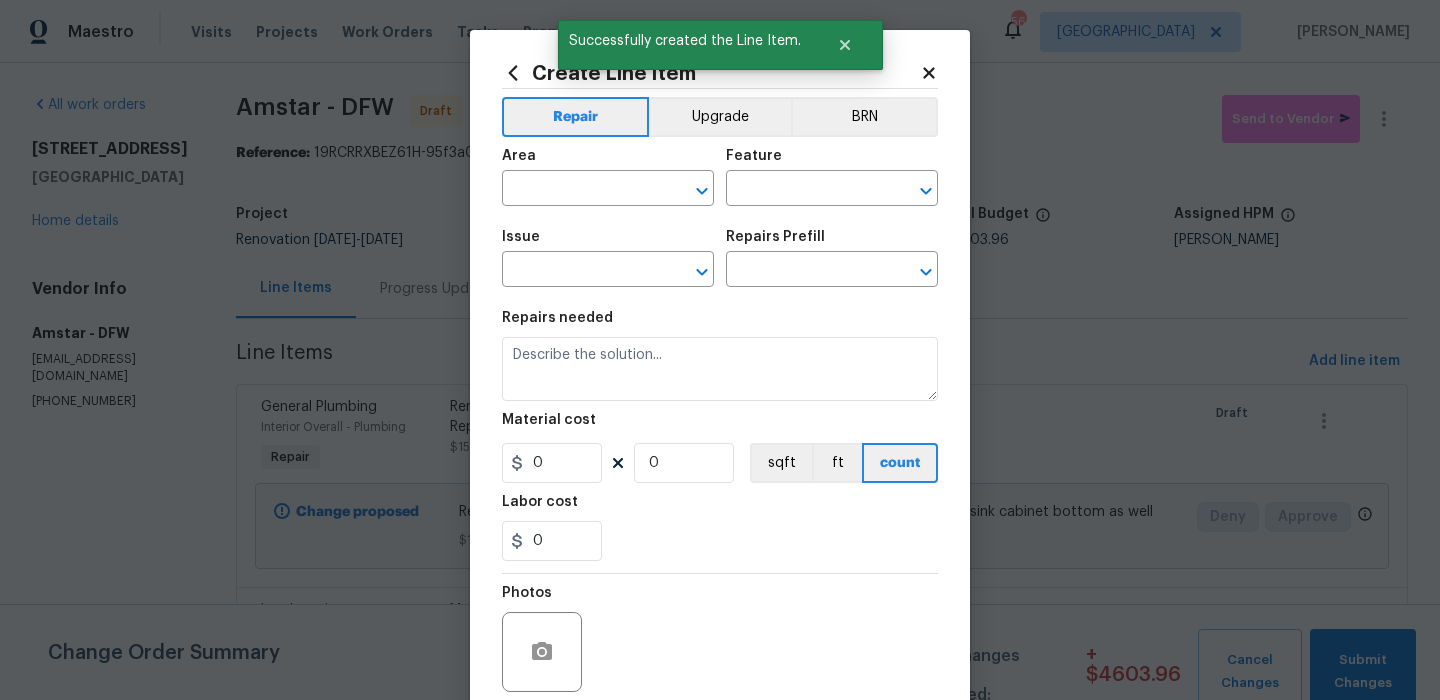 click on "Area" at bounding box center (608, 162) 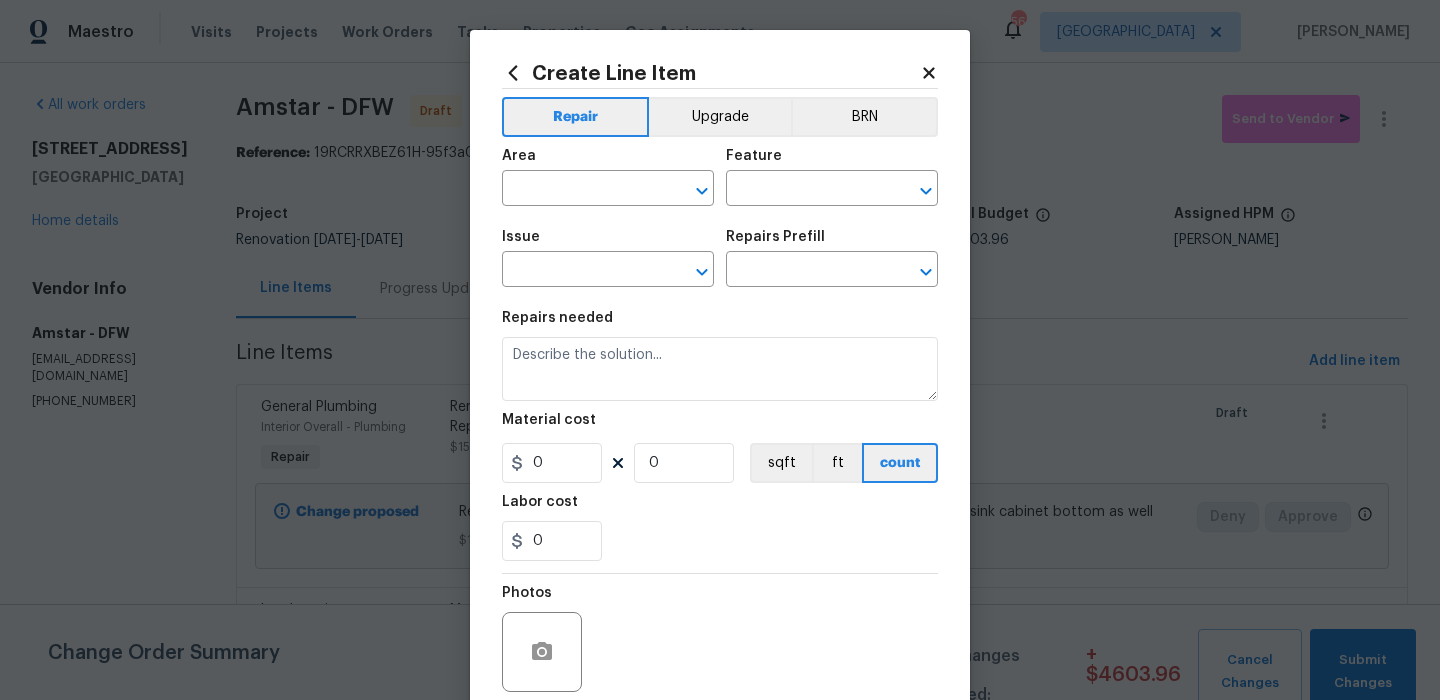 click on "Area" at bounding box center (608, 162) 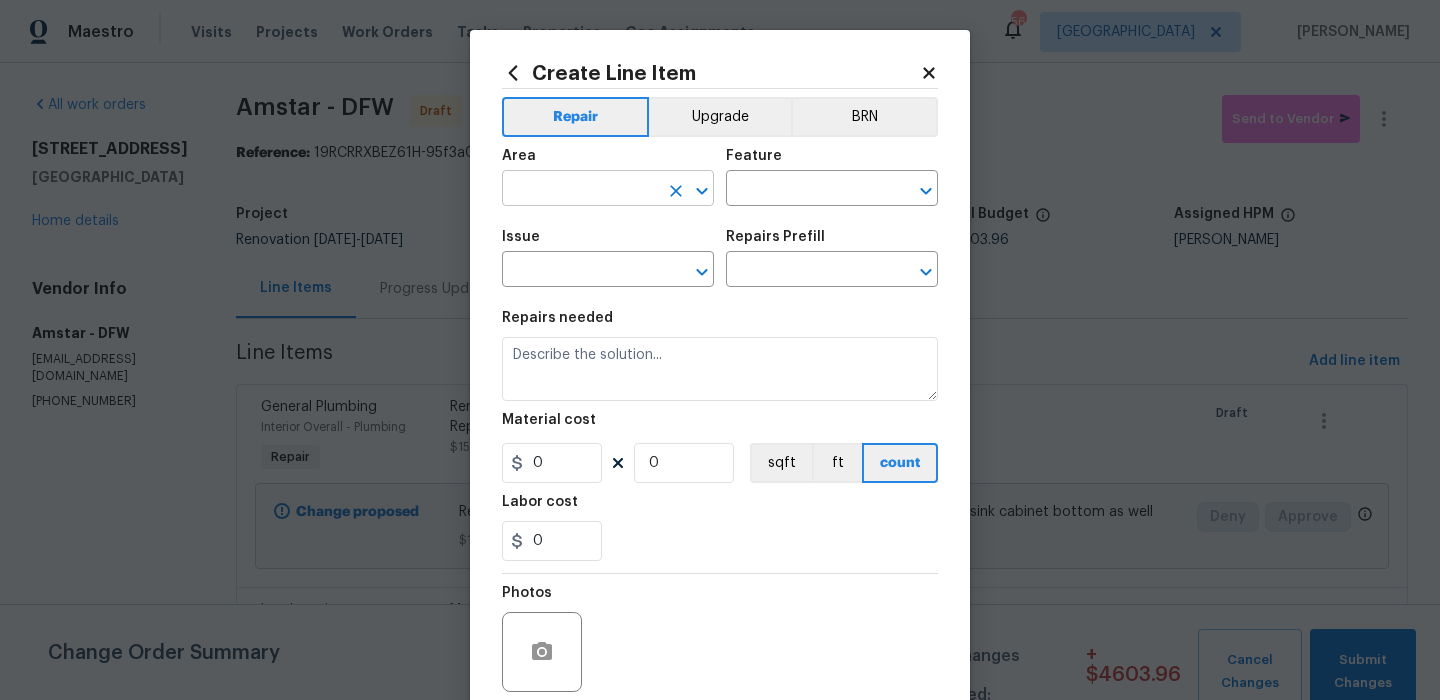 click at bounding box center (580, 190) 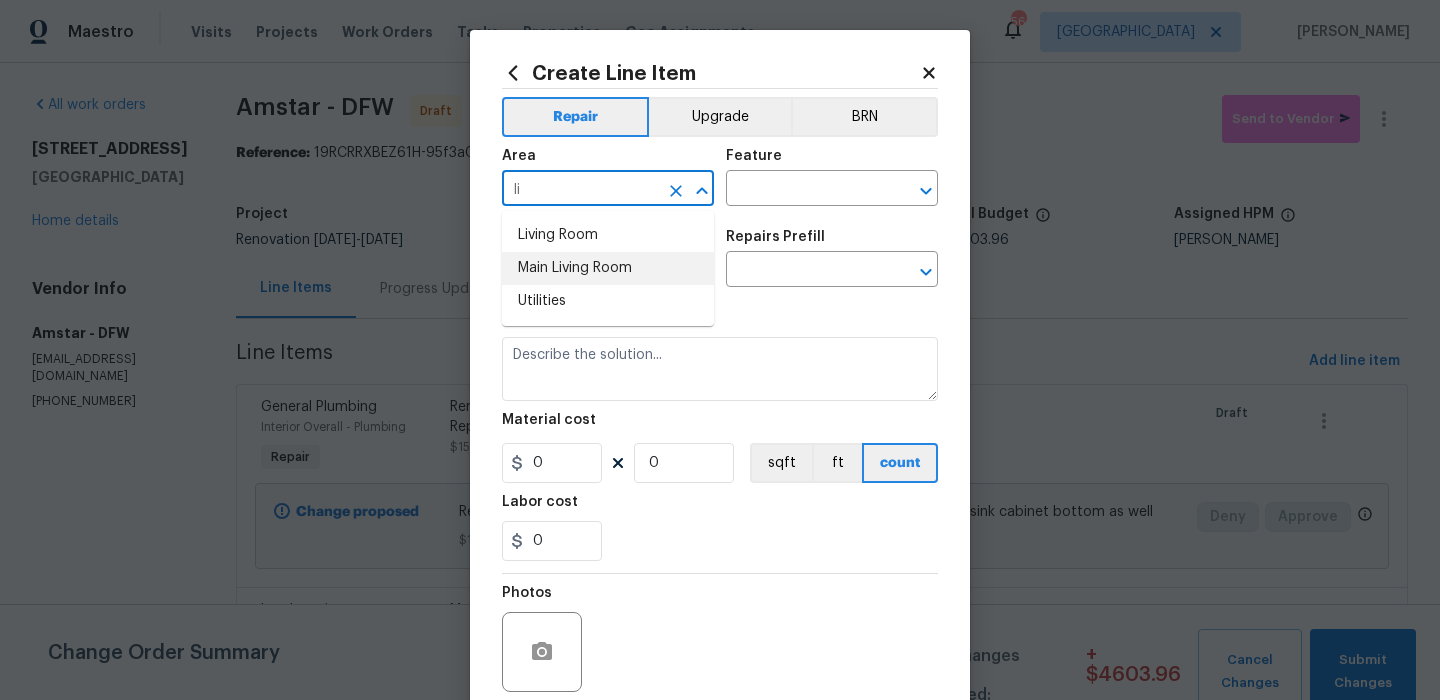 click on "Main Living Room" at bounding box center (608, 268) 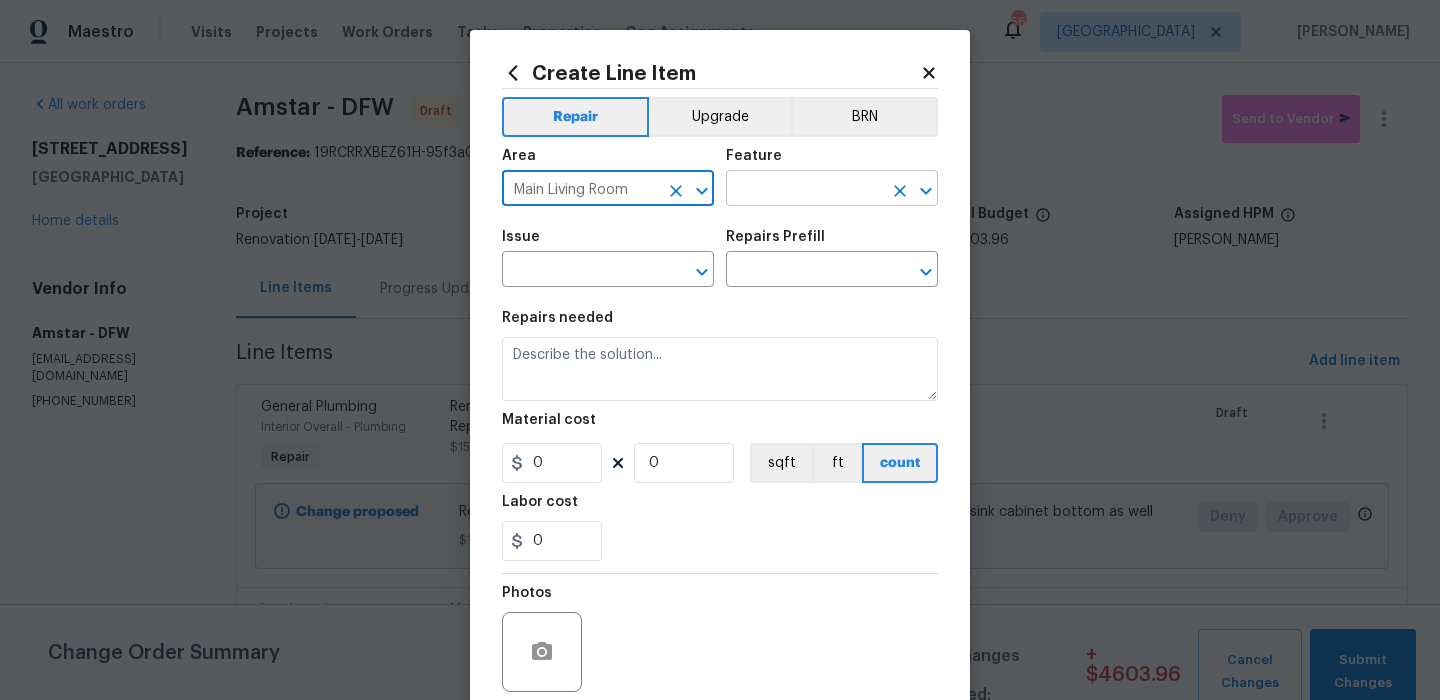 type on "Main Living Room" 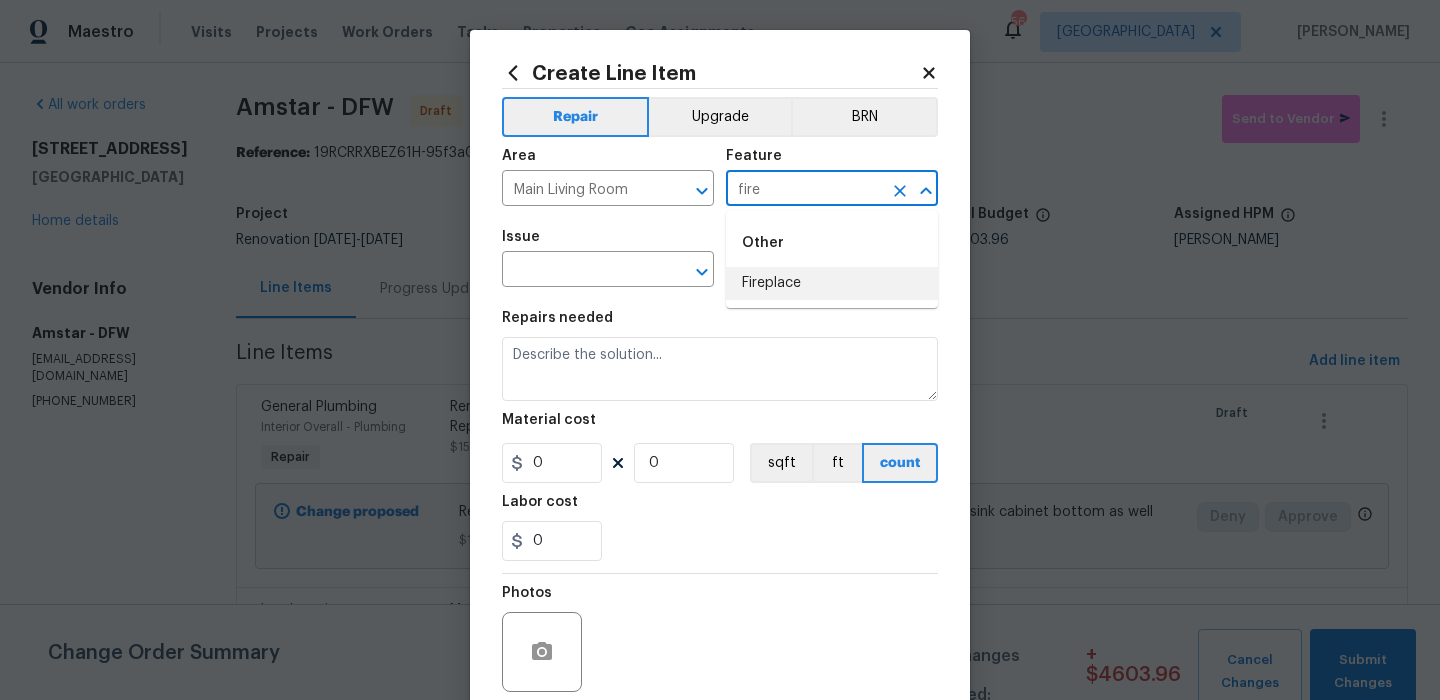 click on "Fireplace" at bounding box center (832, 283) 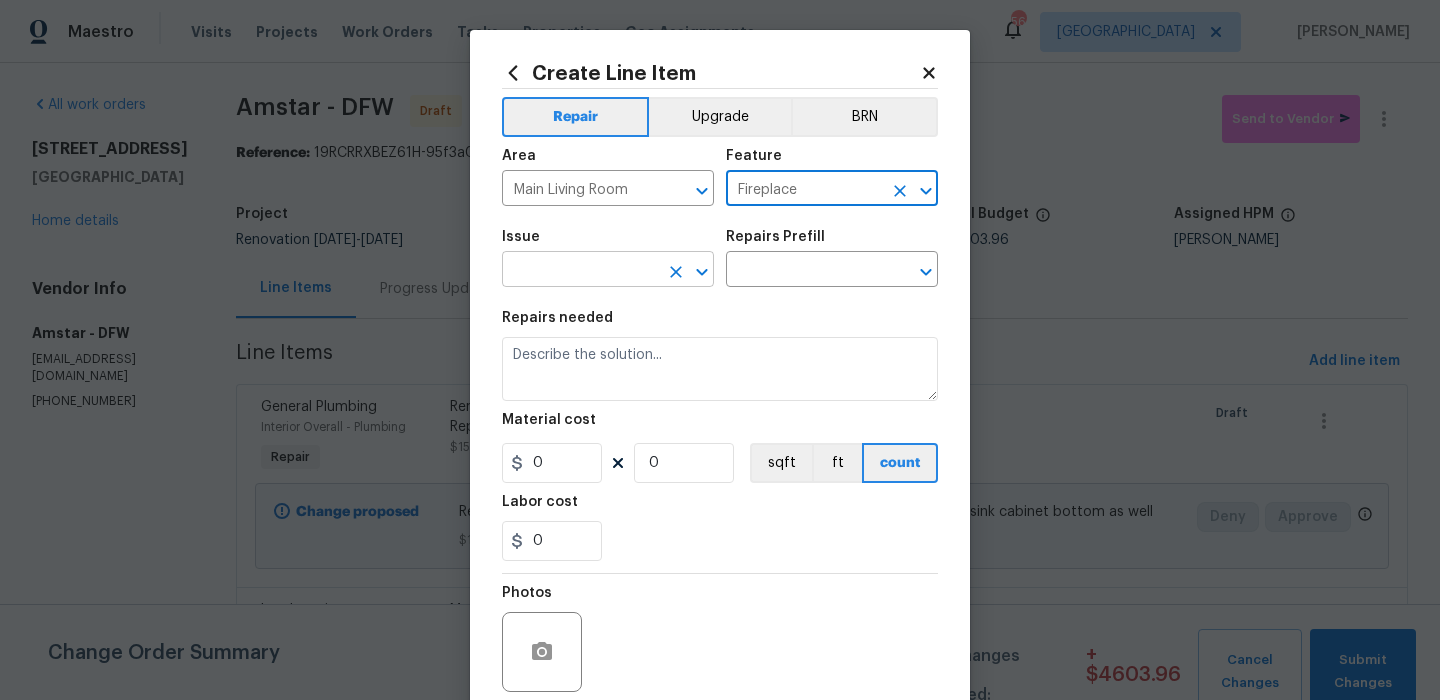 type on "Fireplace" 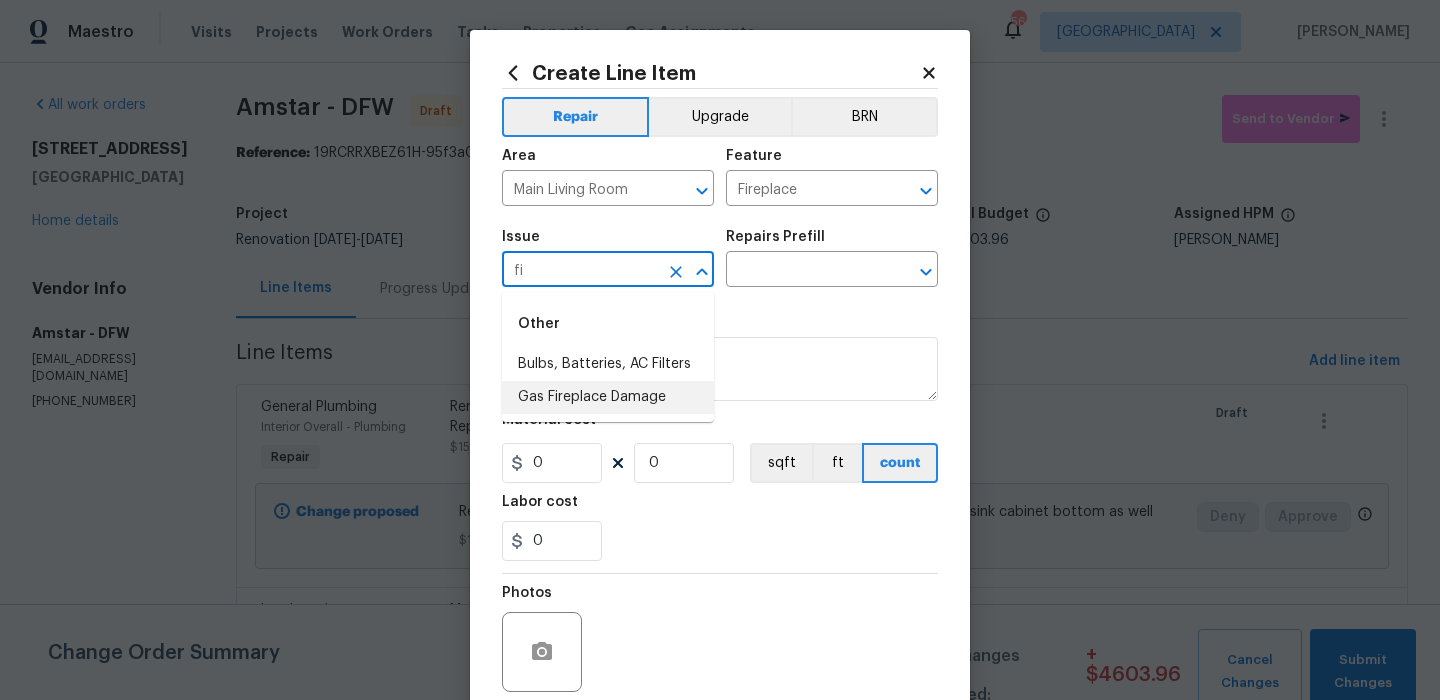 click on "Gas Fireplace Damage" at bounding box center (608, 397) 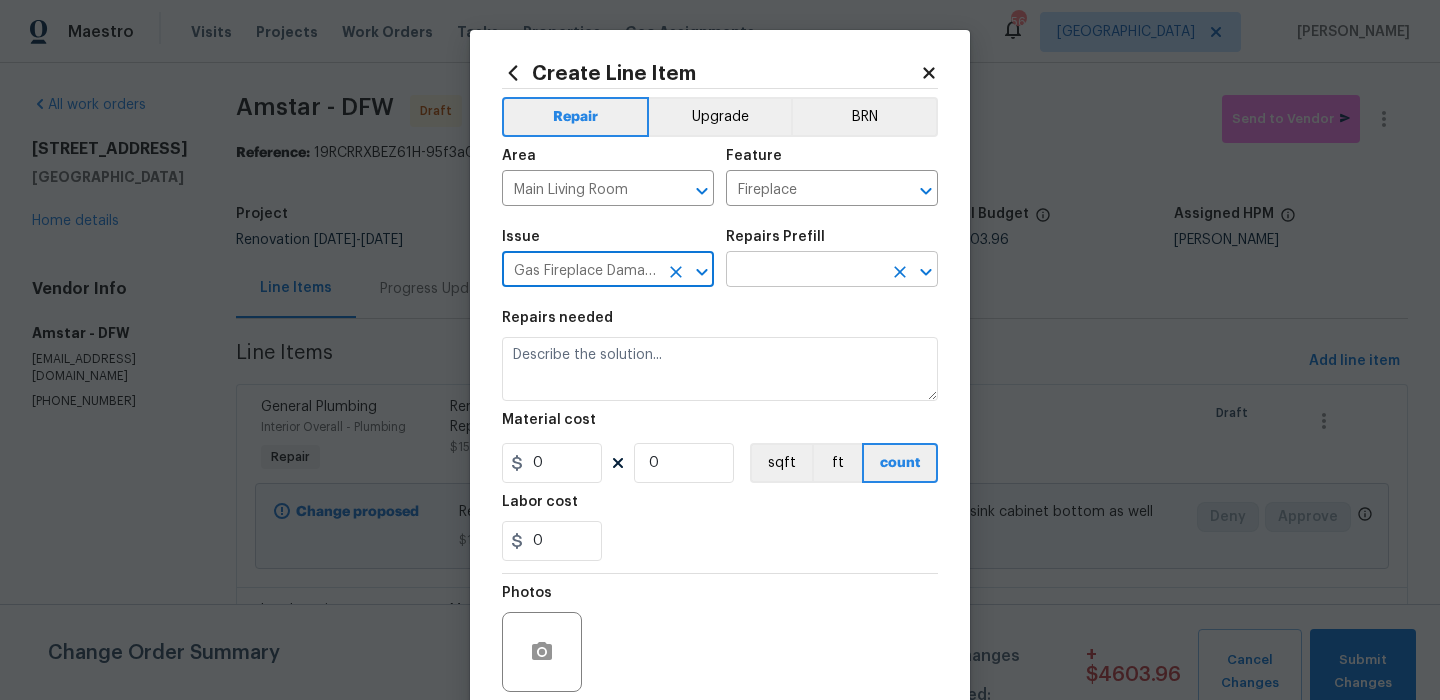 type on "Gas Fireplace Damage" 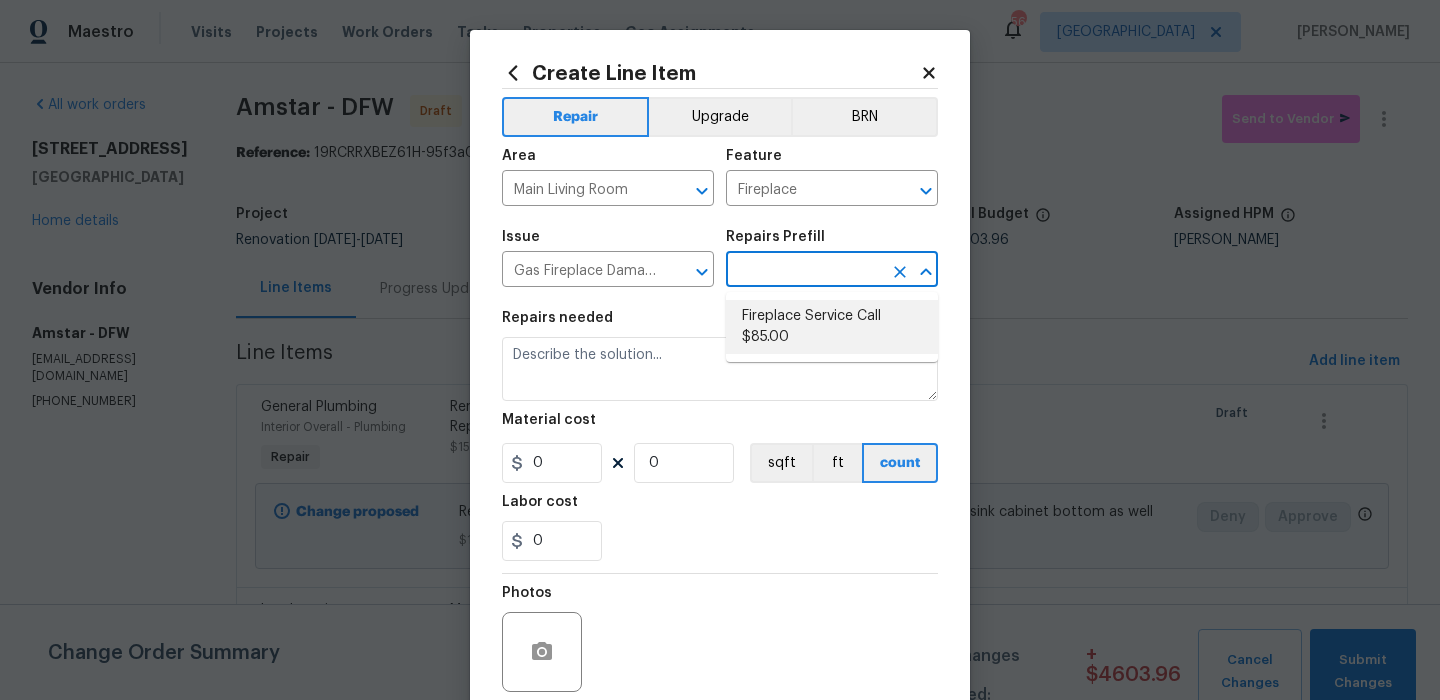 click on "Fireplace Service Call $85.00" at bounding box center [832, 327] 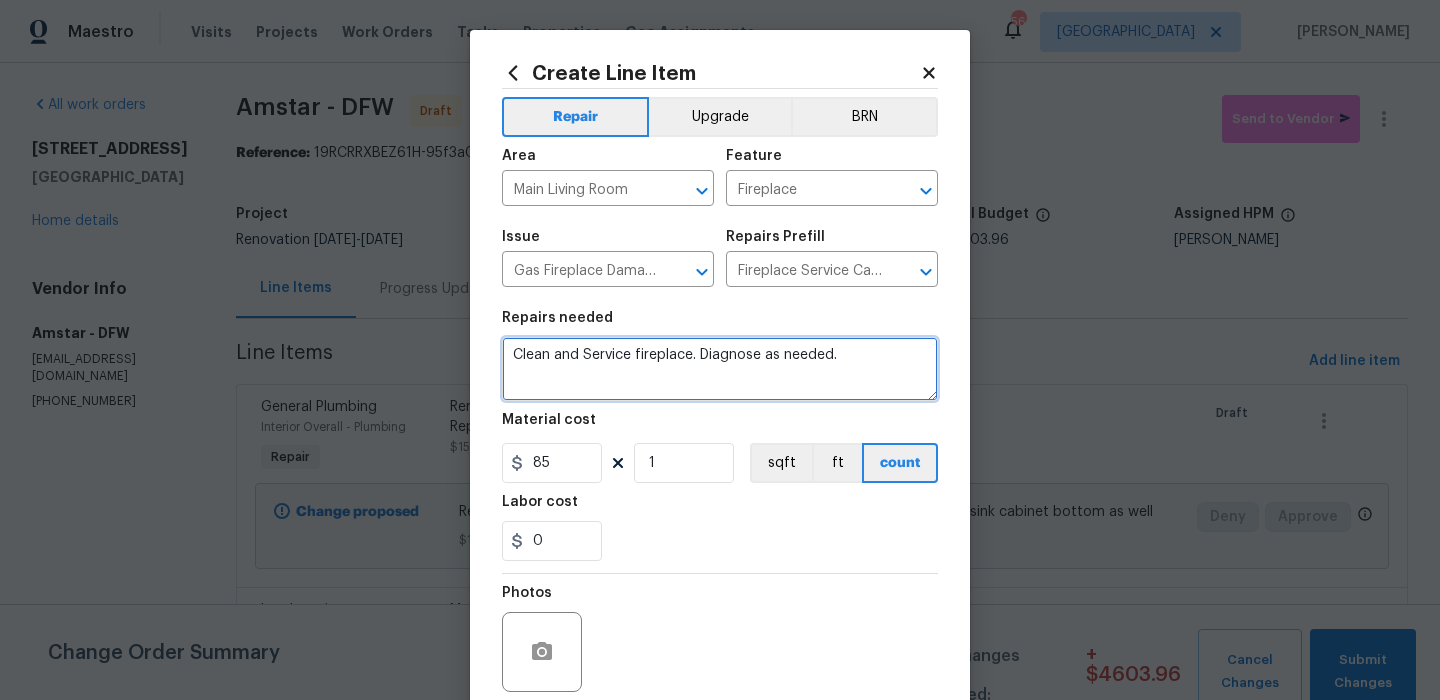 click on "Clean and Service fireplace. Diagnose as needed." at bounding box center (720, 369) 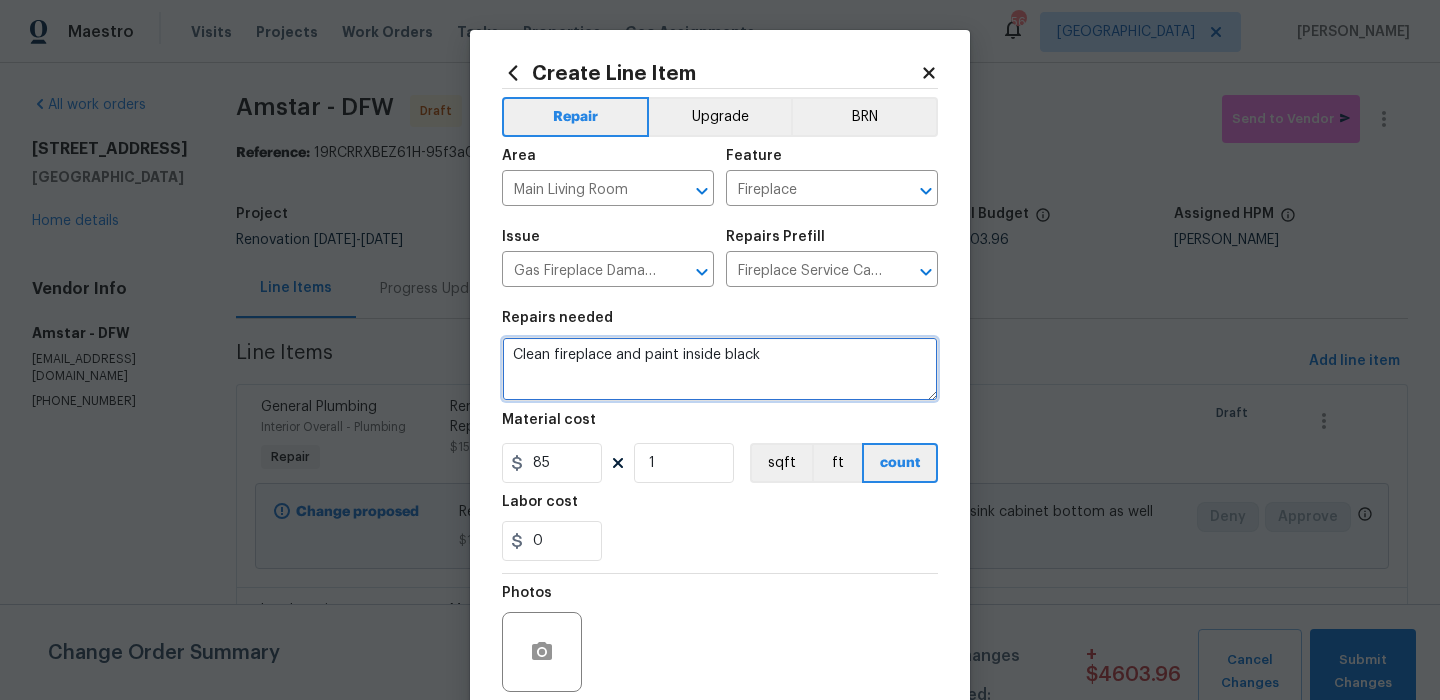 type on "Clean fireplace and paint inside black" 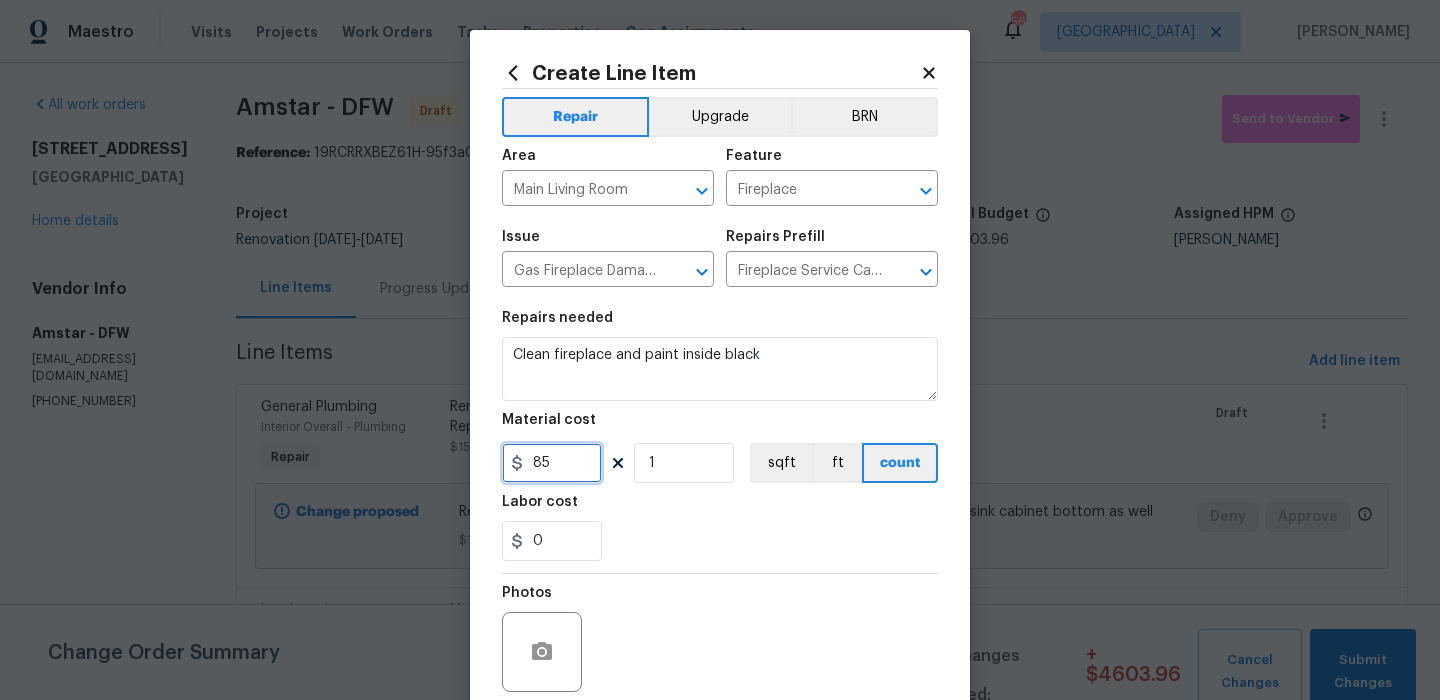 click on "85" at bounding box center [552, 463] 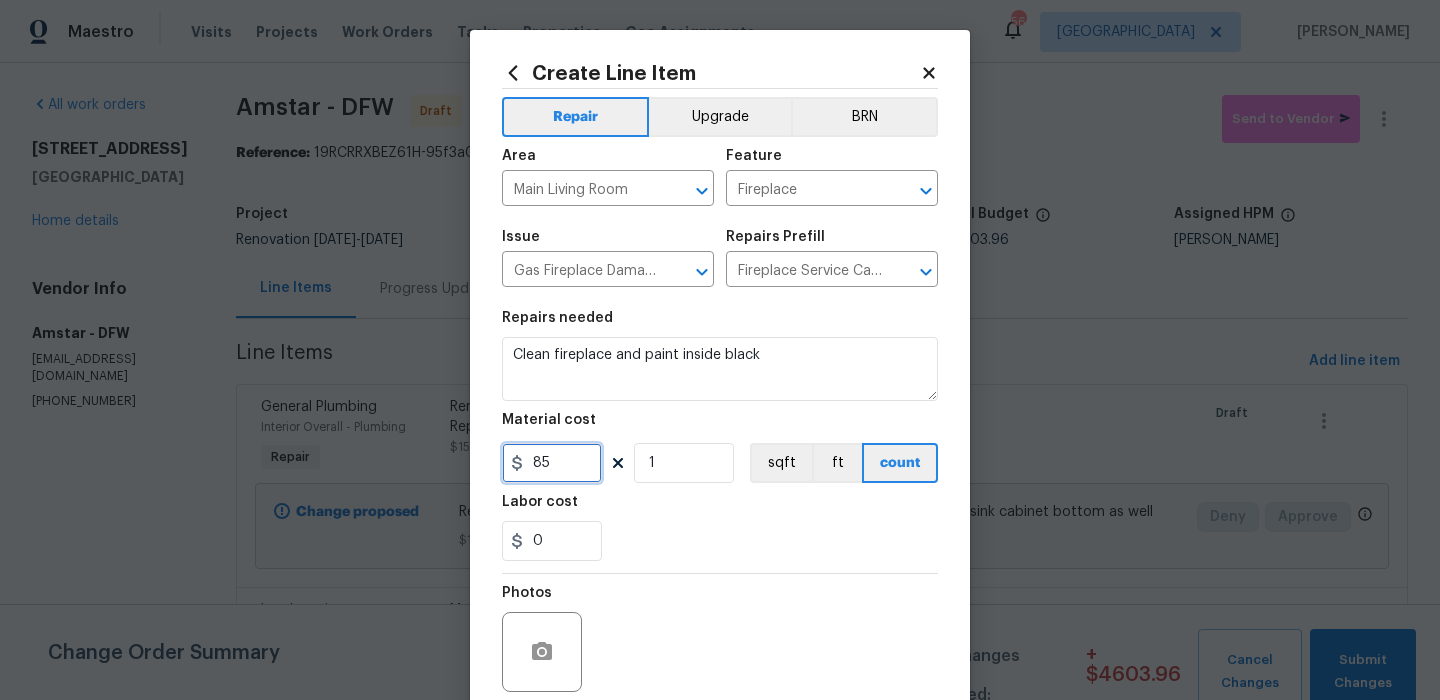 scroll, scrollTop: 162, scrollLeft: 0, axis: vertical 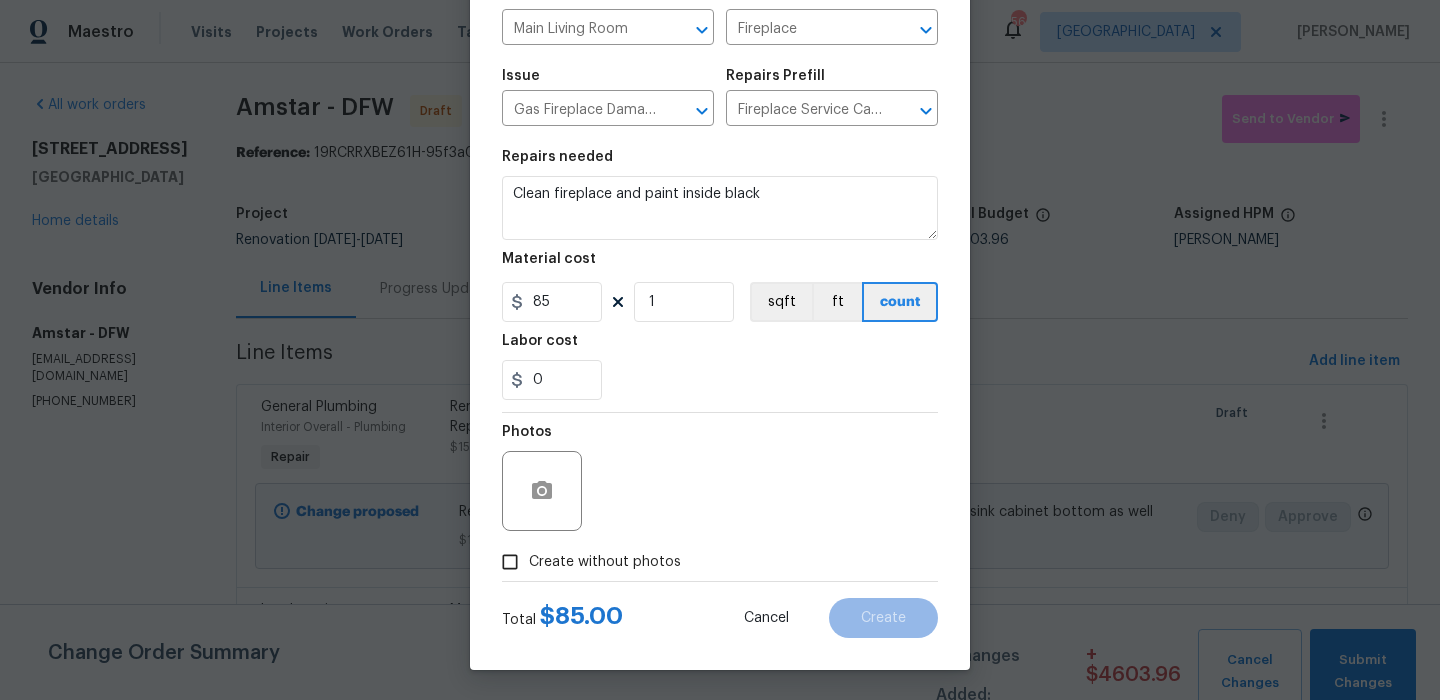 click on "Create without photos" at bounding box center (605, 562) 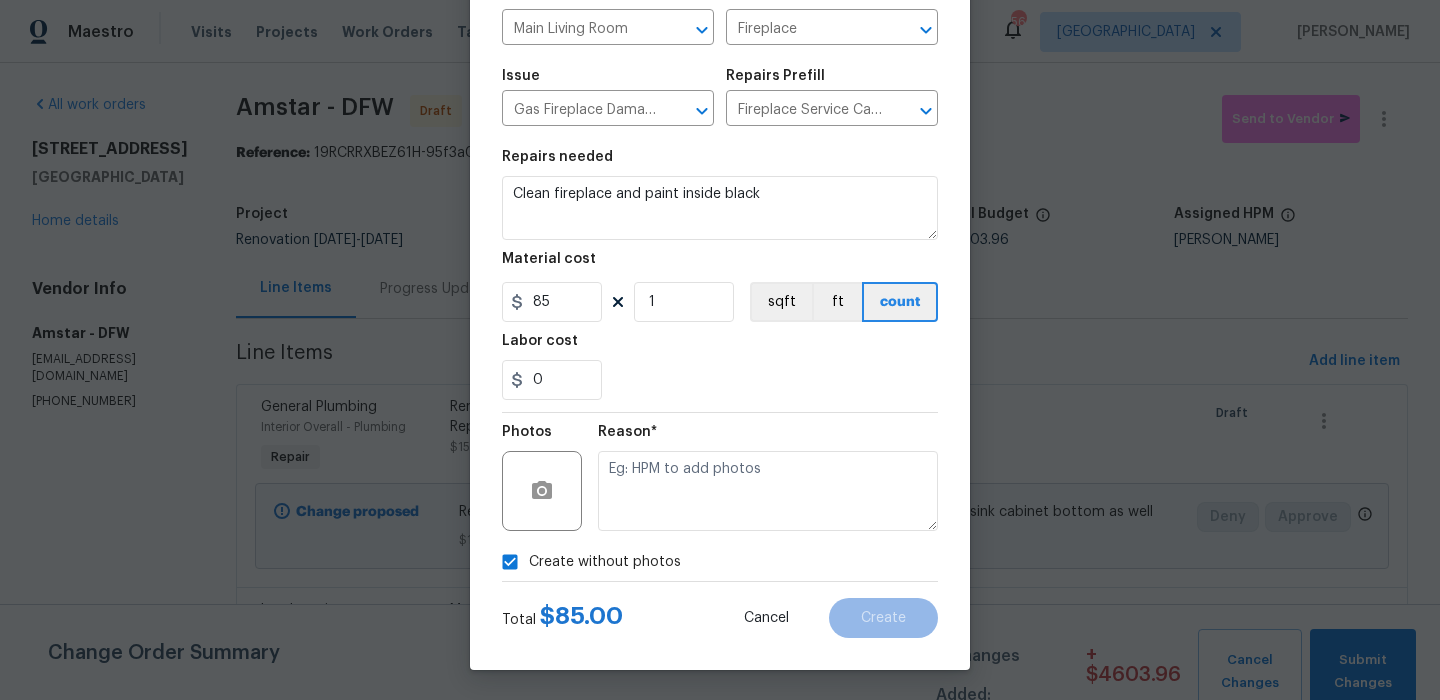 click on "Reason*" at bounding box center (768, 478) 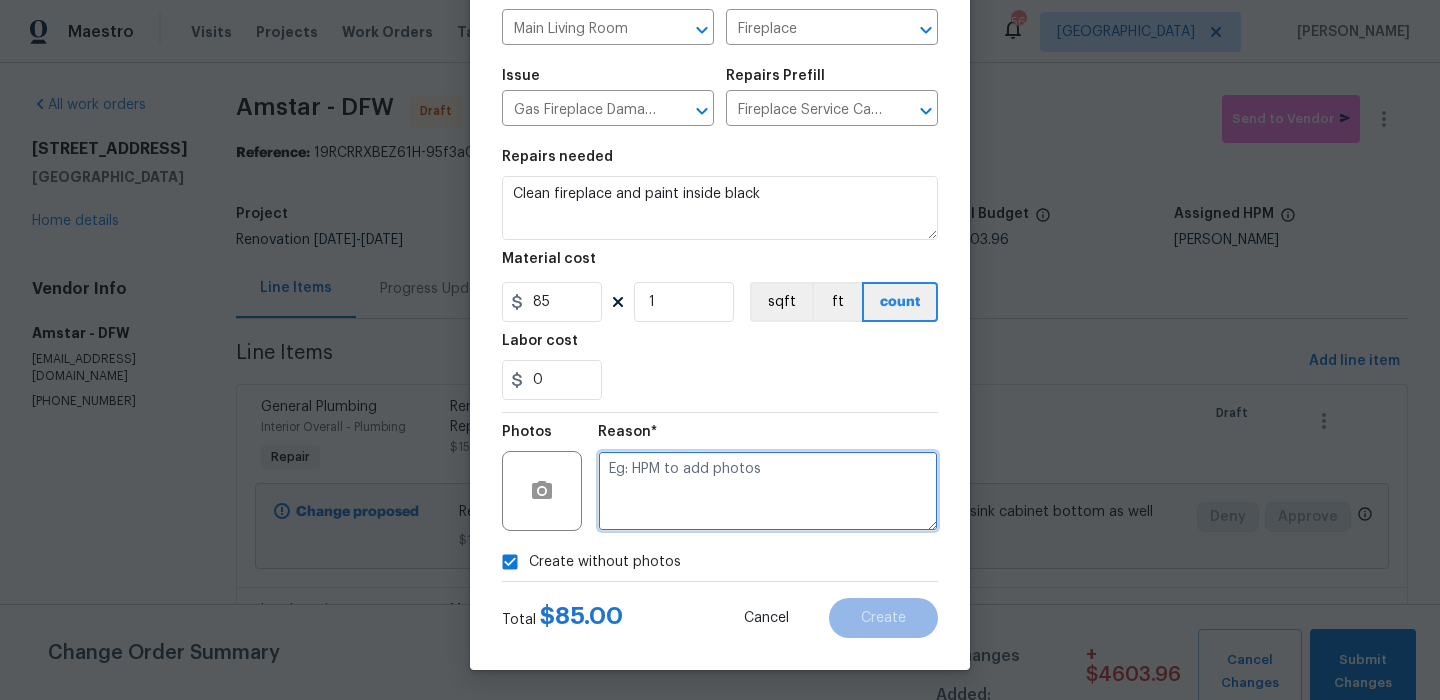 click at bounding box center [768, 491] 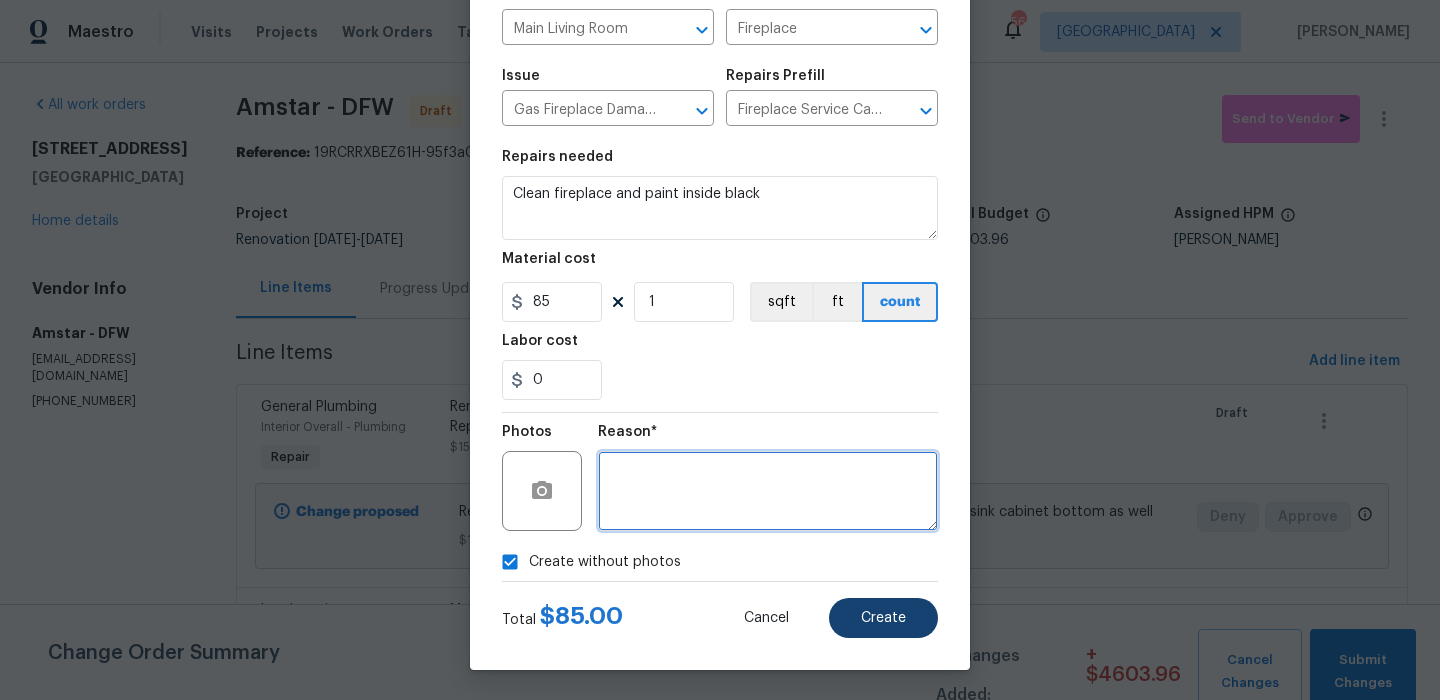 type 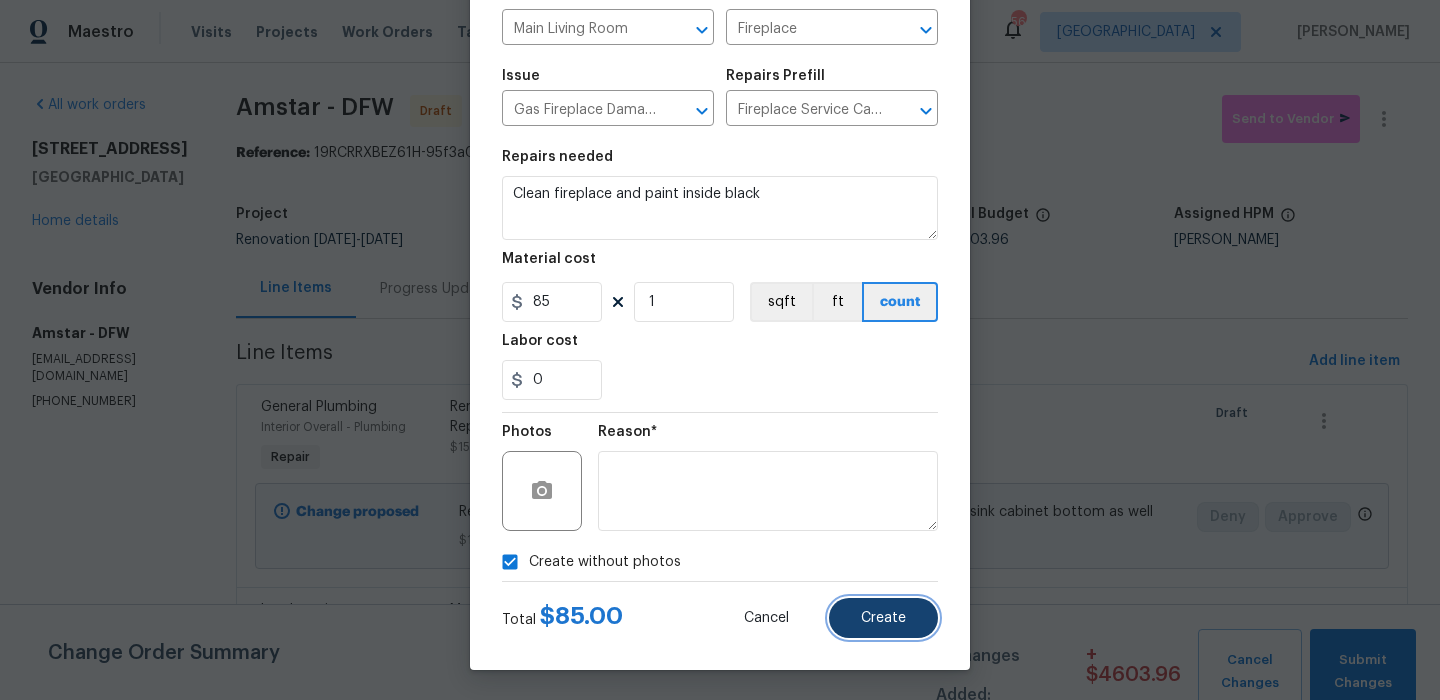 click on "Create" at bounding box center [883, 618] 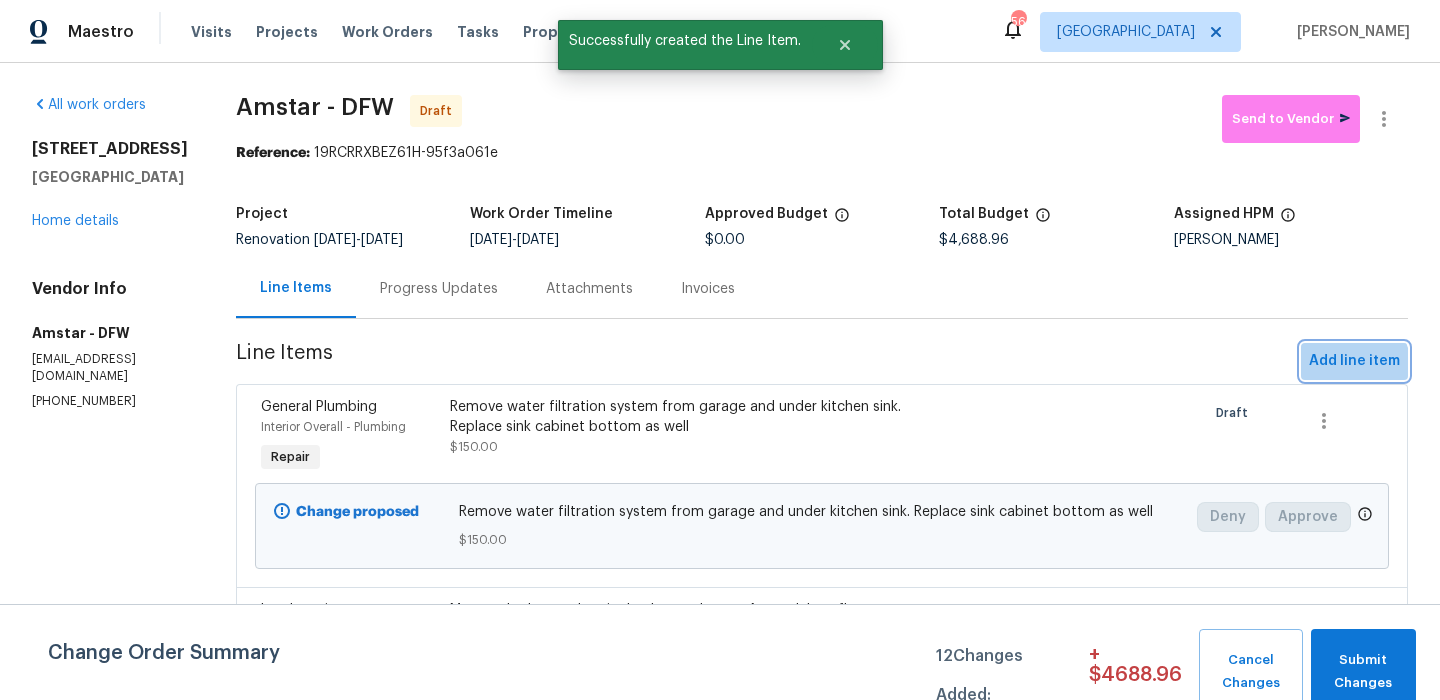 click on "Add line item" at bounding box center (1354, 361) 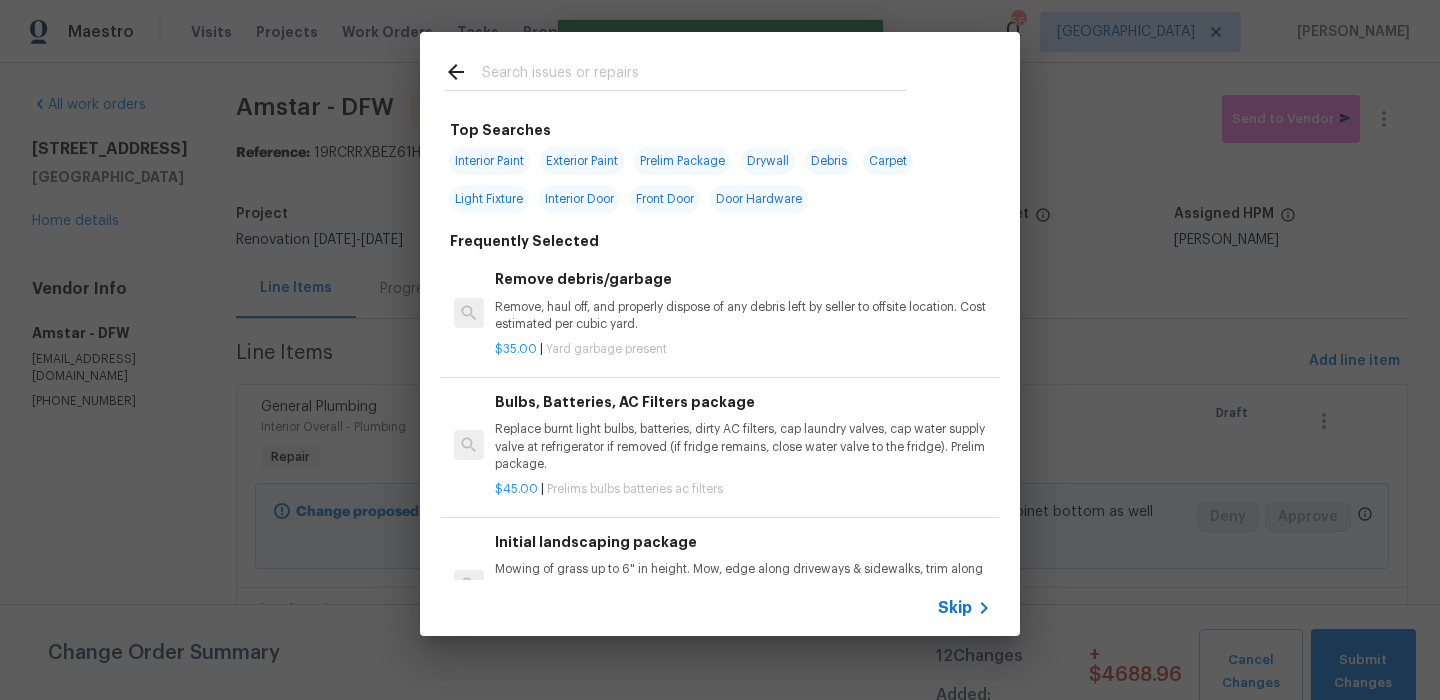 click on "Skip" at bounding box center [955, 608] 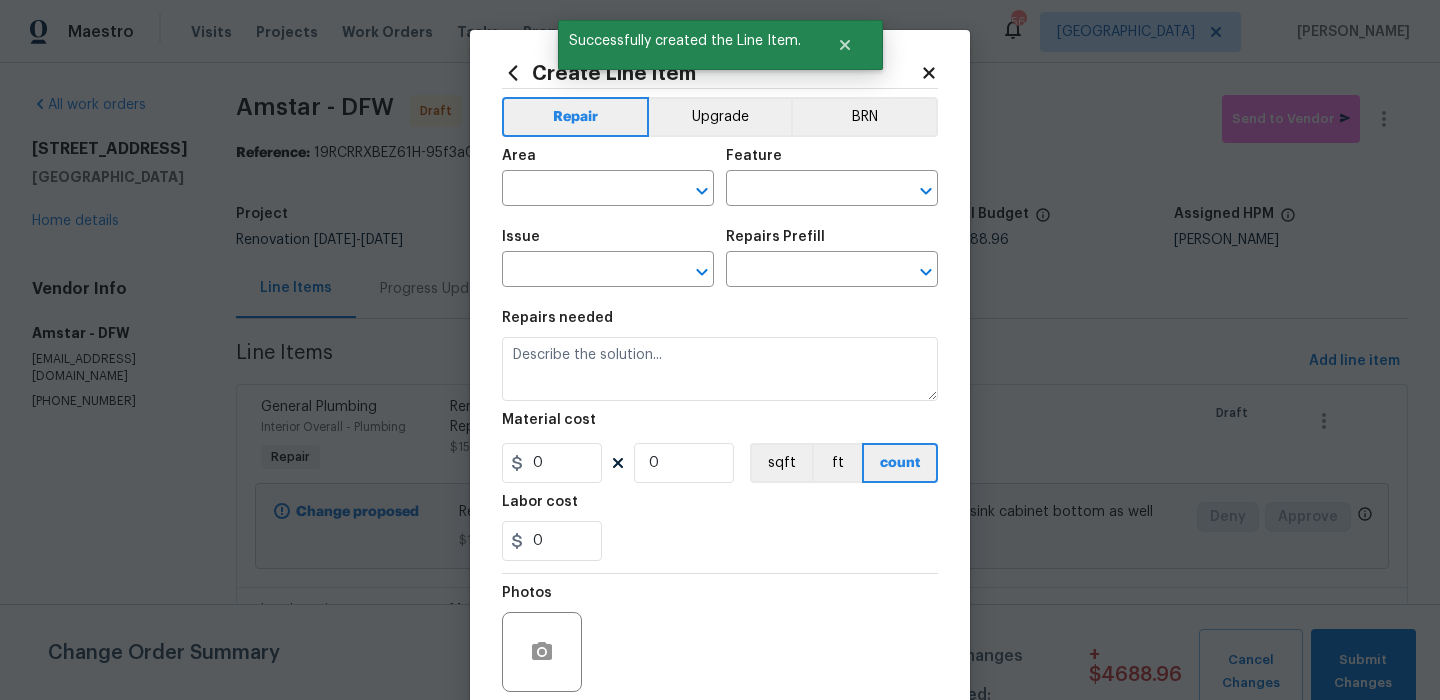 click on "Area" at bounding box center [608, 162] 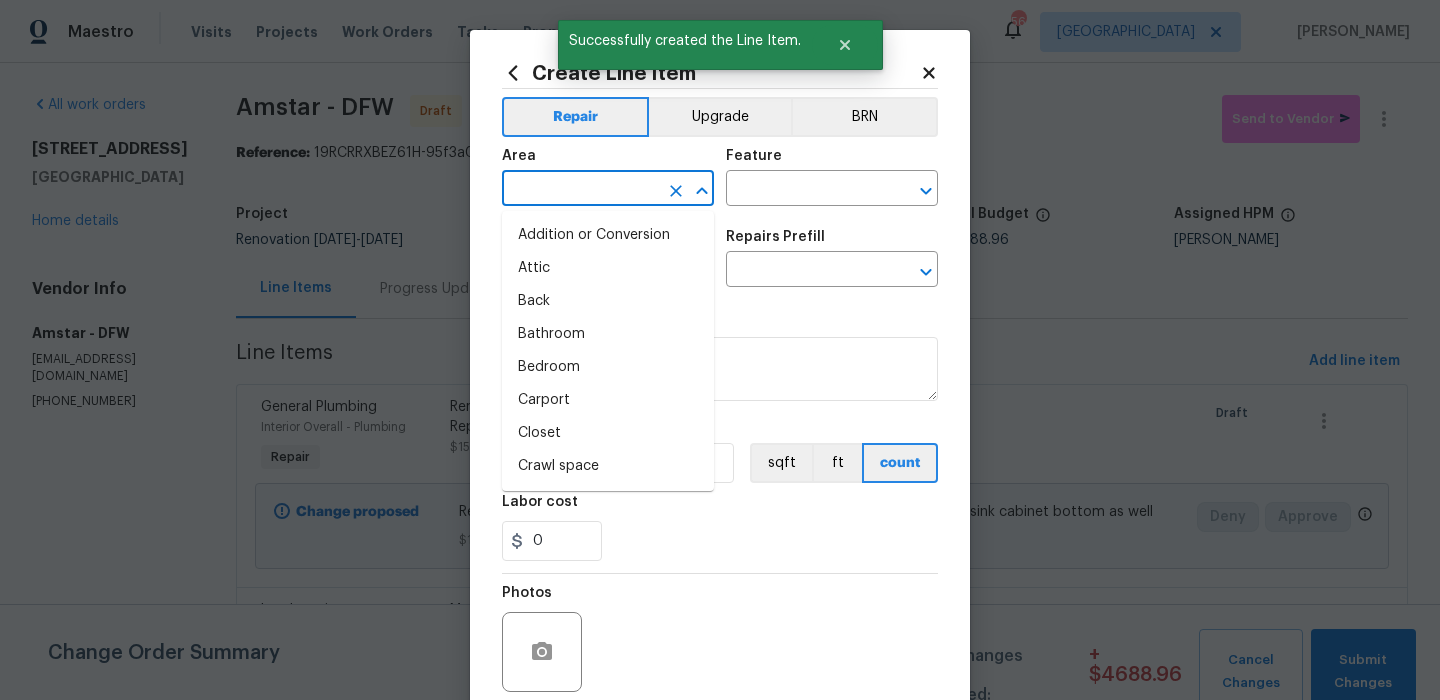 click at bounding box center (580, 190) 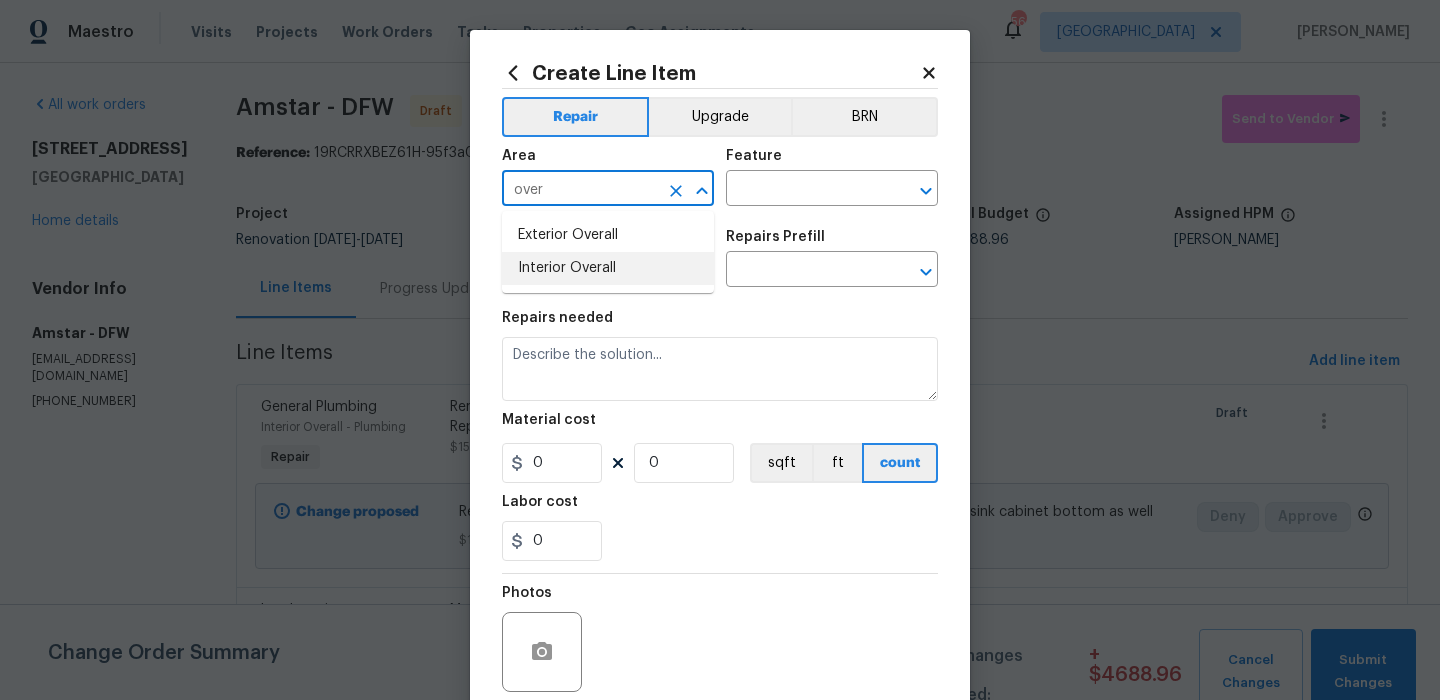 drag, startPoint x: 610, startPoint y: 289, endPoint x: 672, endPoint y: 242, distance: 77.801025 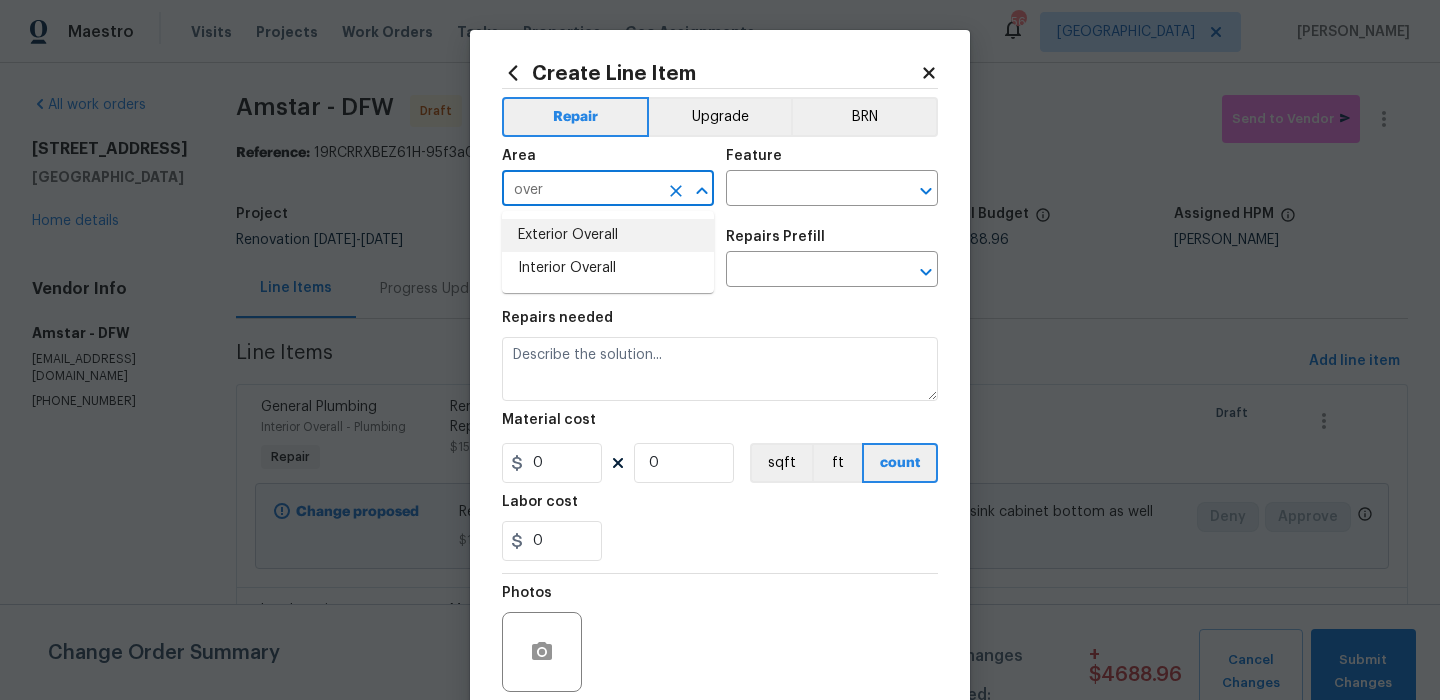 click on "Exterior Overall" at bounding box center (608, 235) 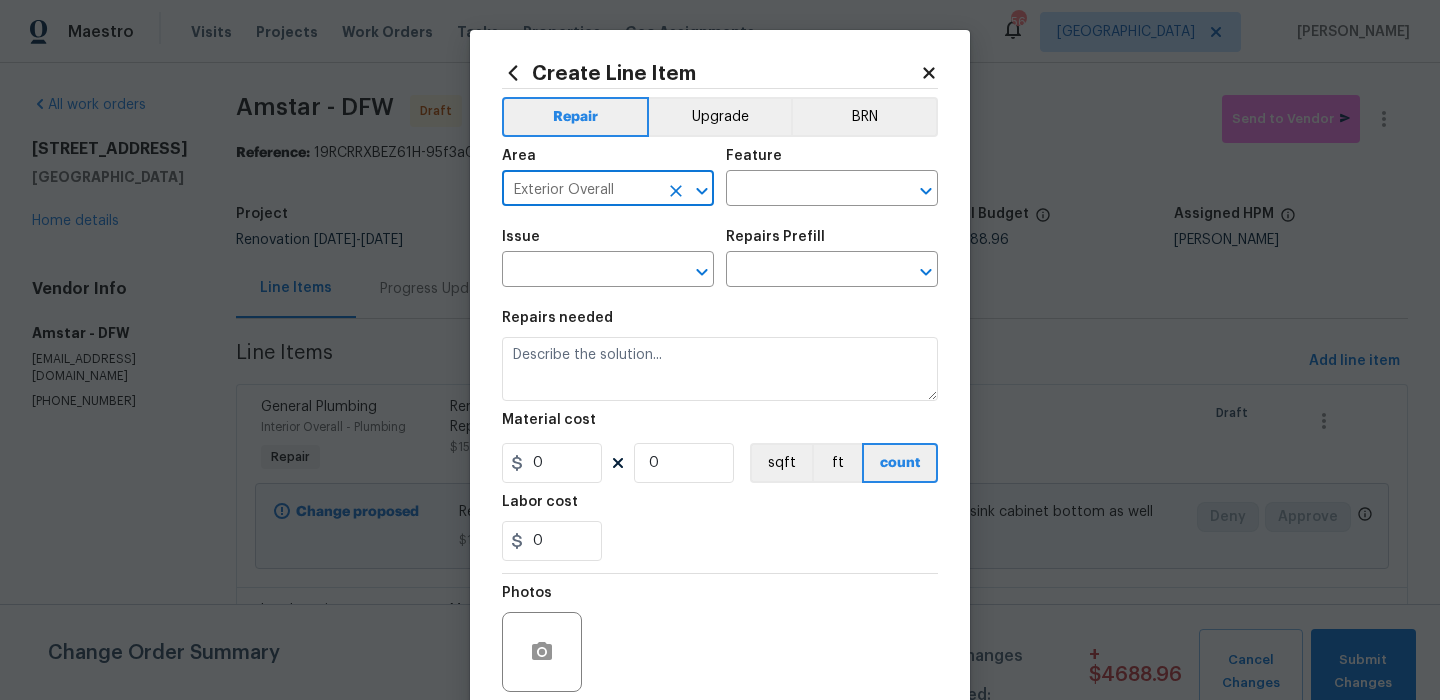 click on "Exterior Overall ​" at bounding box center [608, 190] 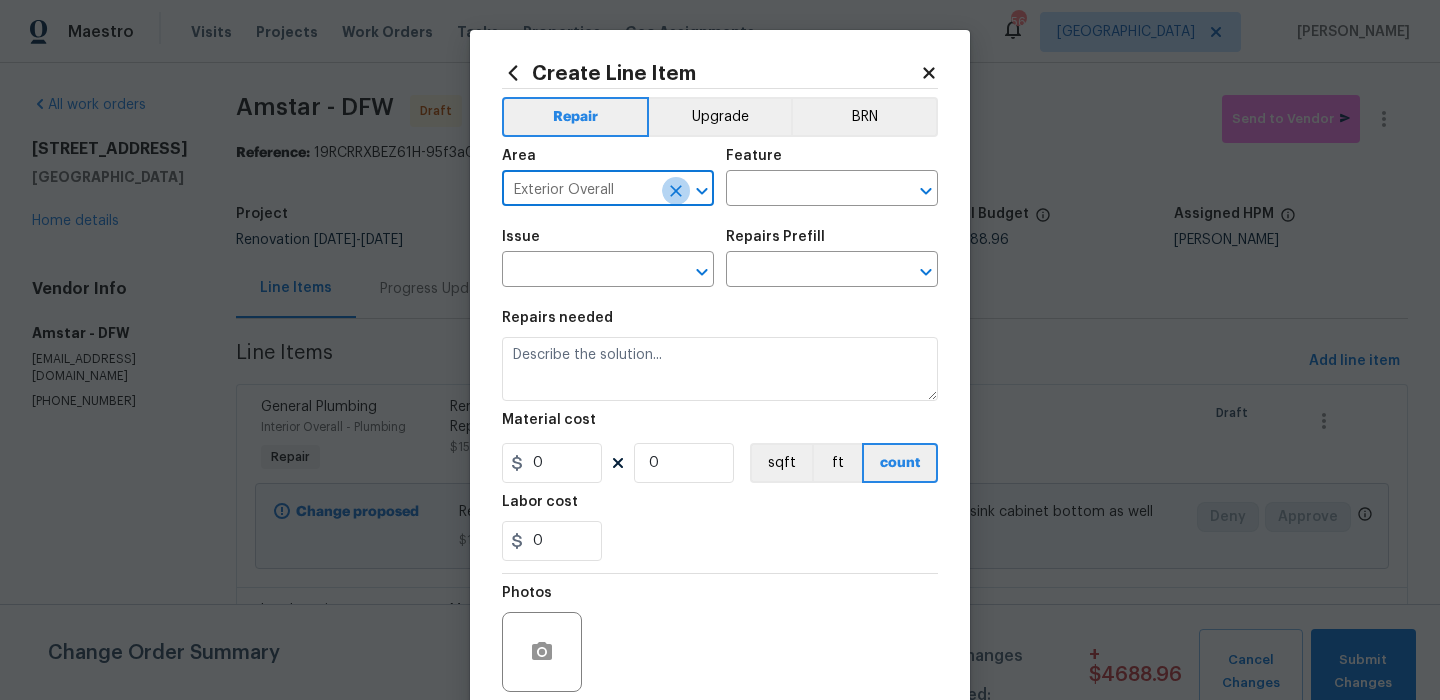 click 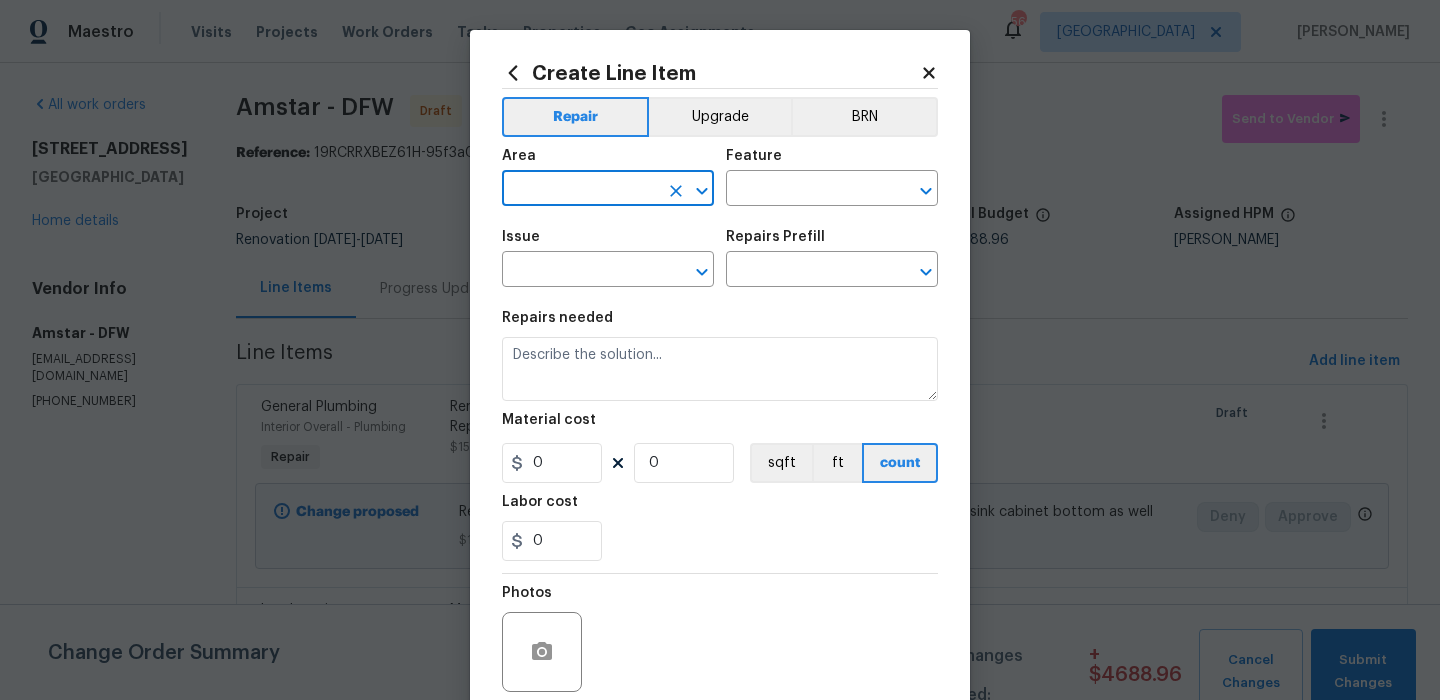 click at bounding box center [580, 190] 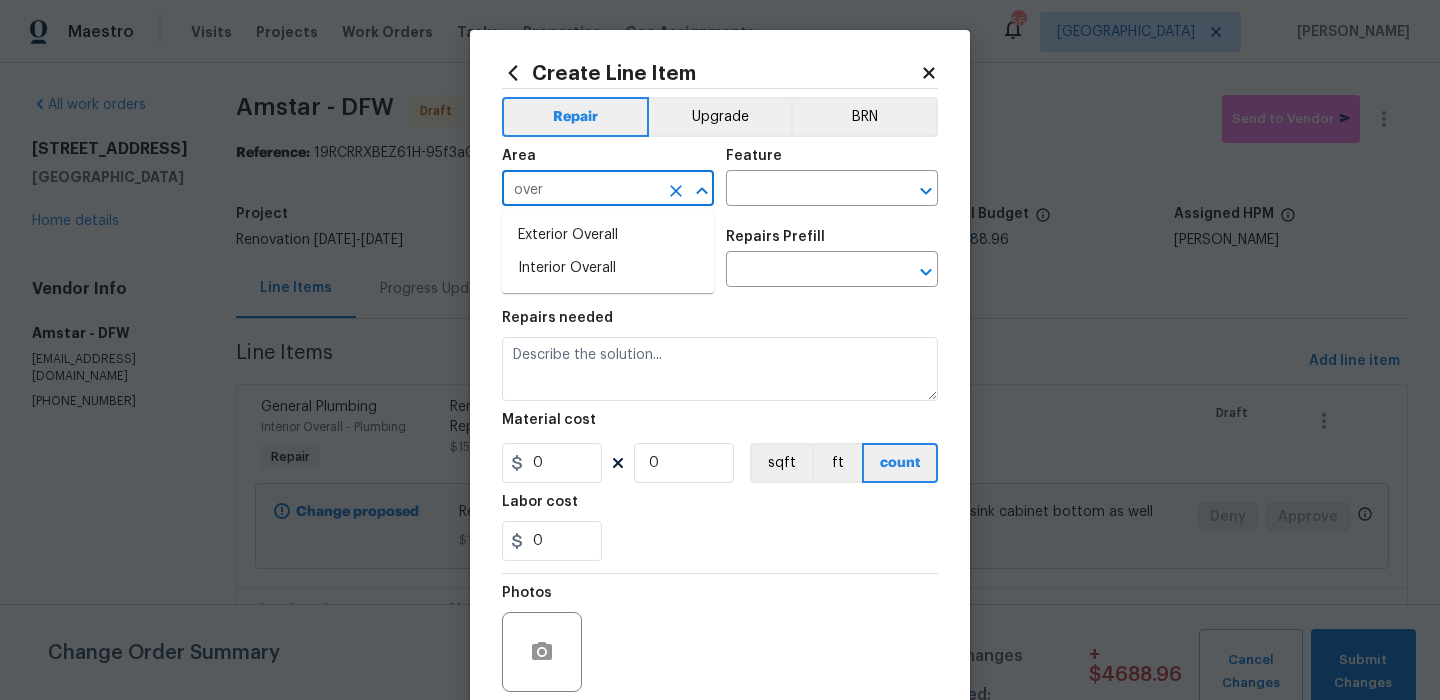 click on "Exterior Overall Interior Overall" at bounding box center [608, 252] 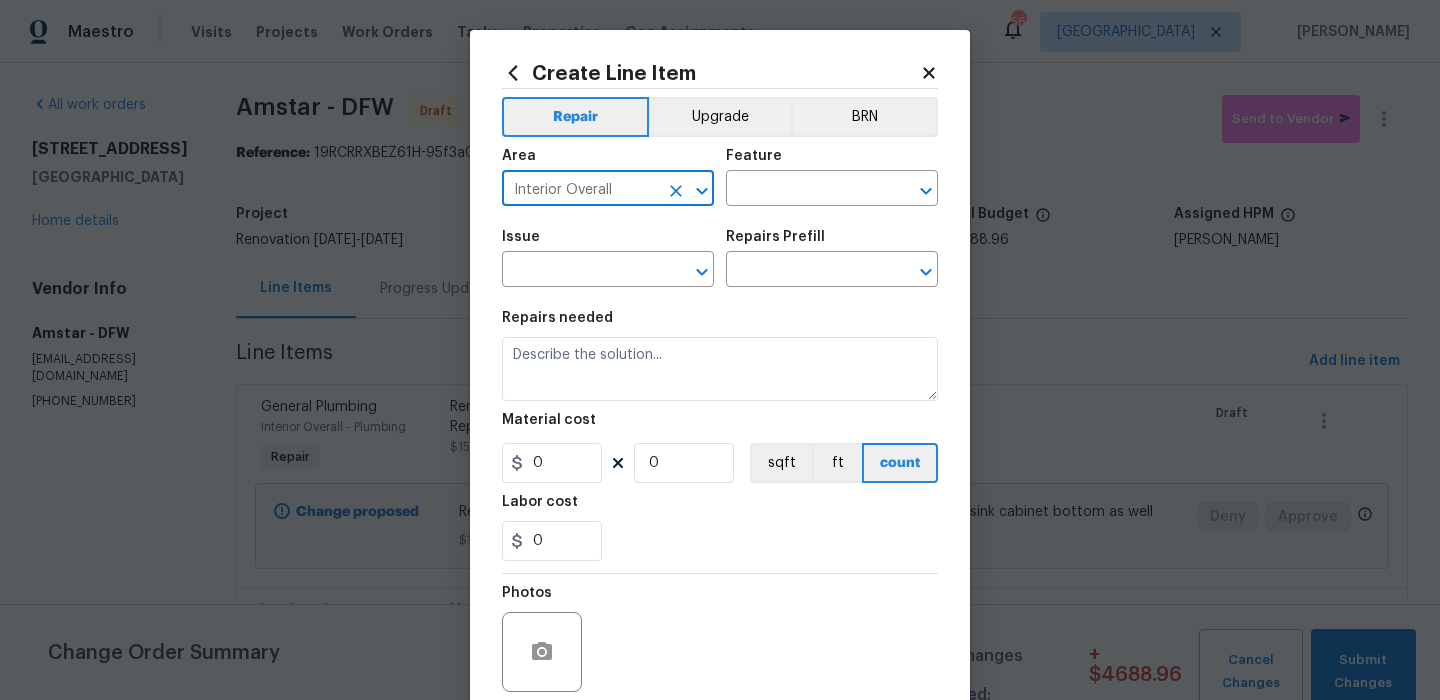 type on "Interior Overall" 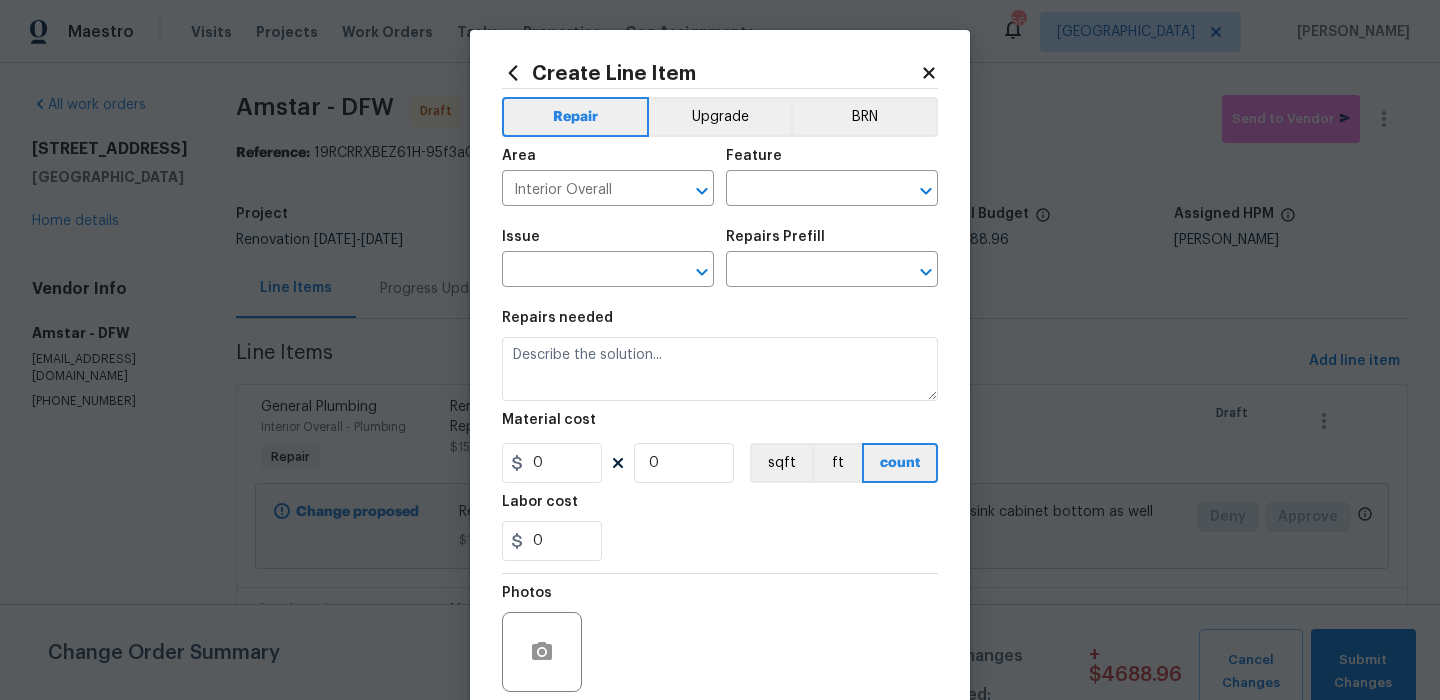 click on "Area Interior Overall ​ Feature ​" at bounding box center [720, 177] 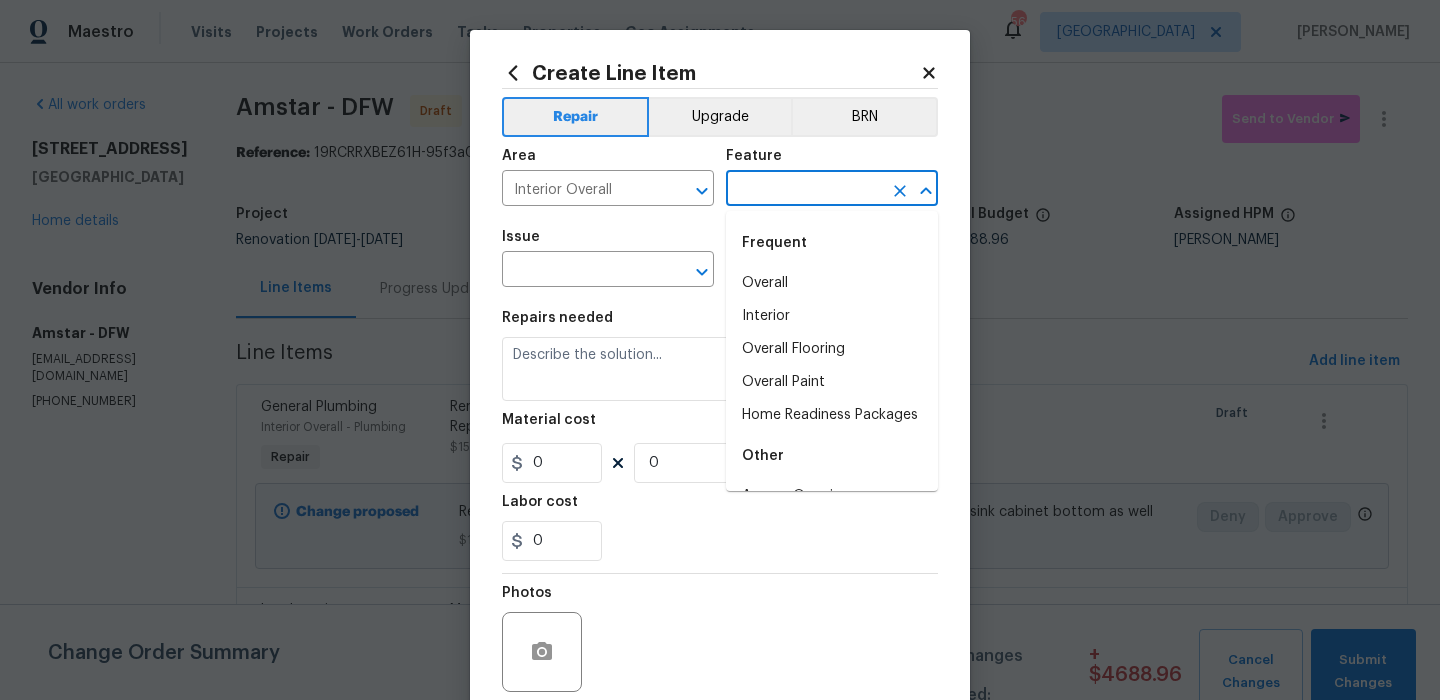 click at bounding box center [804, 190] 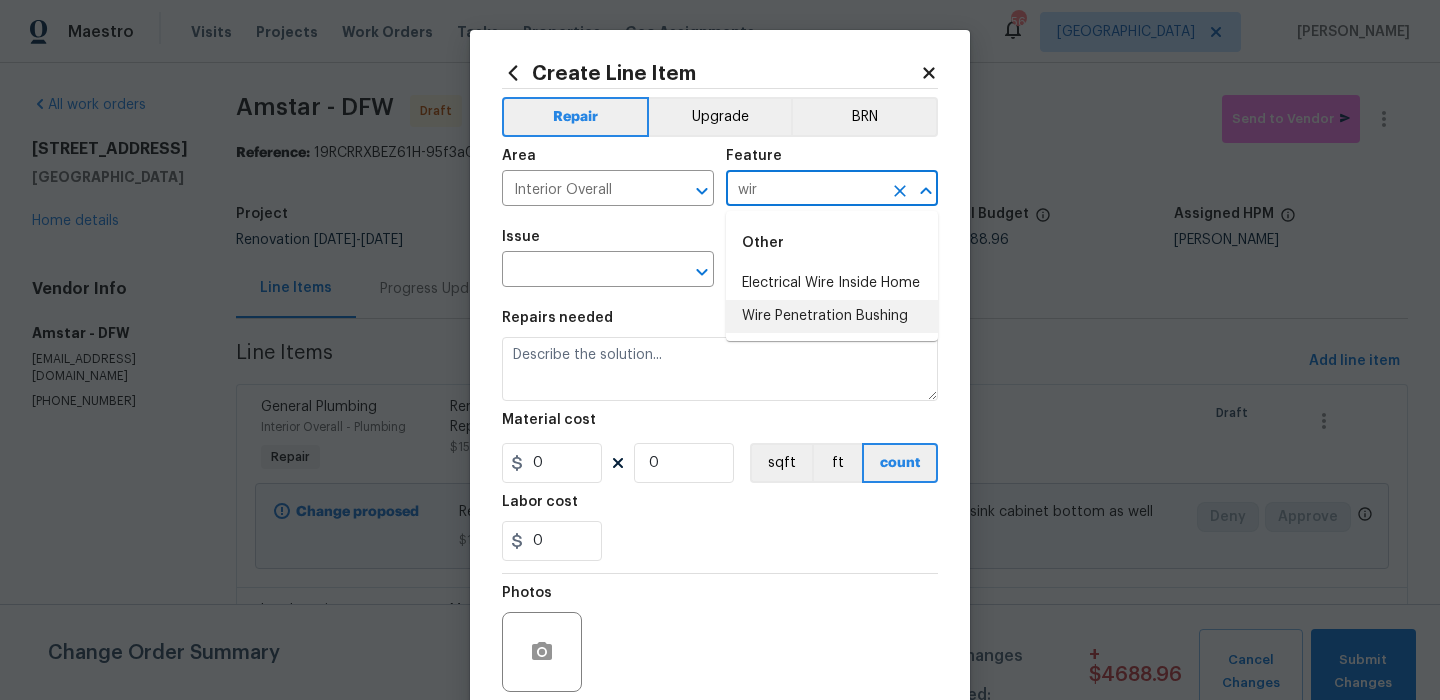 drag, startPoint x: 780, startPoint y: 312, endPoint x: 794, endPoint y: 282, distance: 33.105892 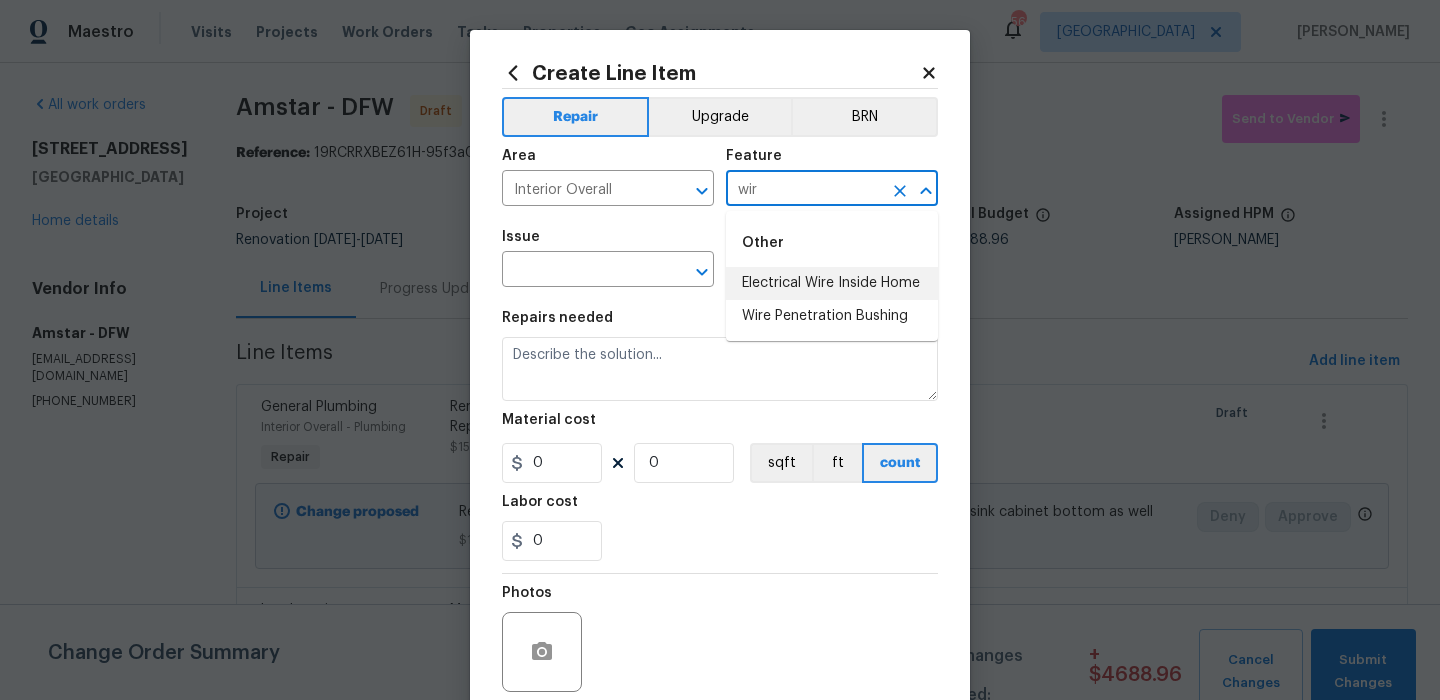 click on "Electrical Wire Inside Home" at bounding box center [832, 283] 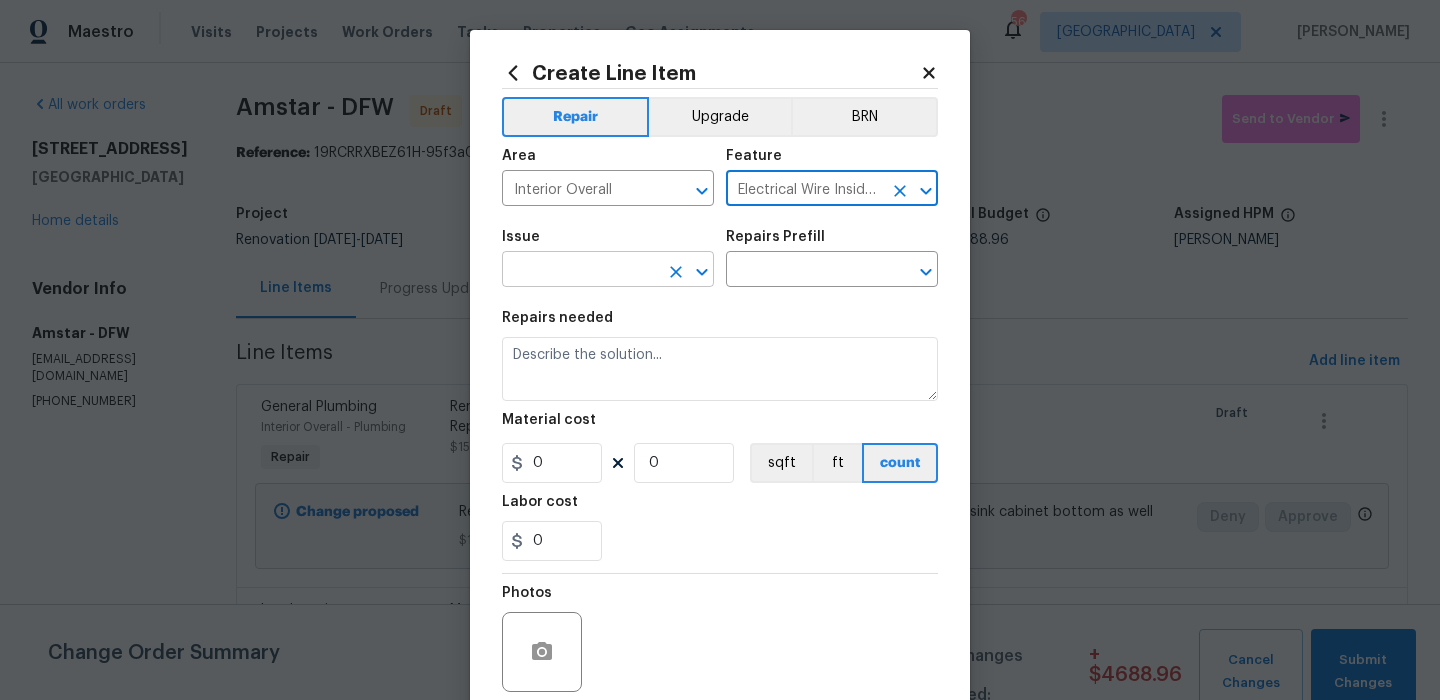 type on "Electrical Wire Inside Home" 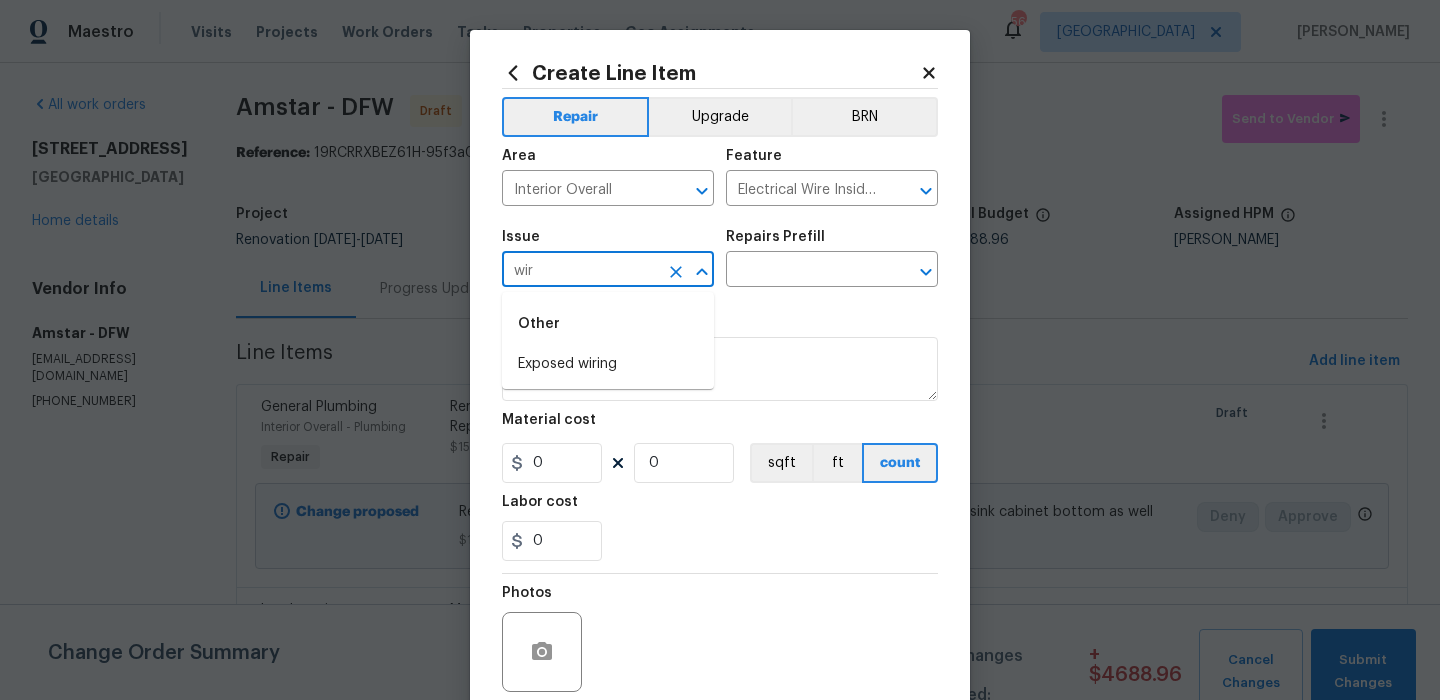 click on "Exposed wiring" at bounding box center [608, 364] 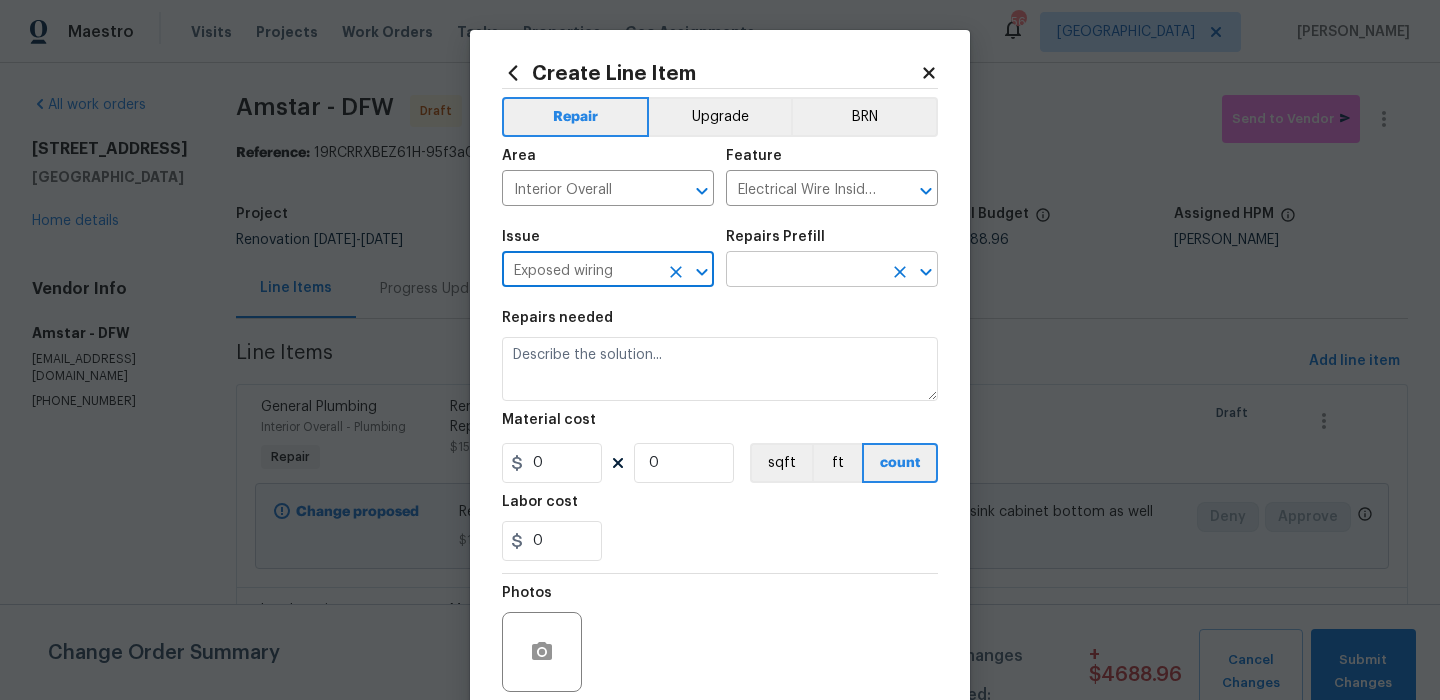 type on "Exposed wiring" 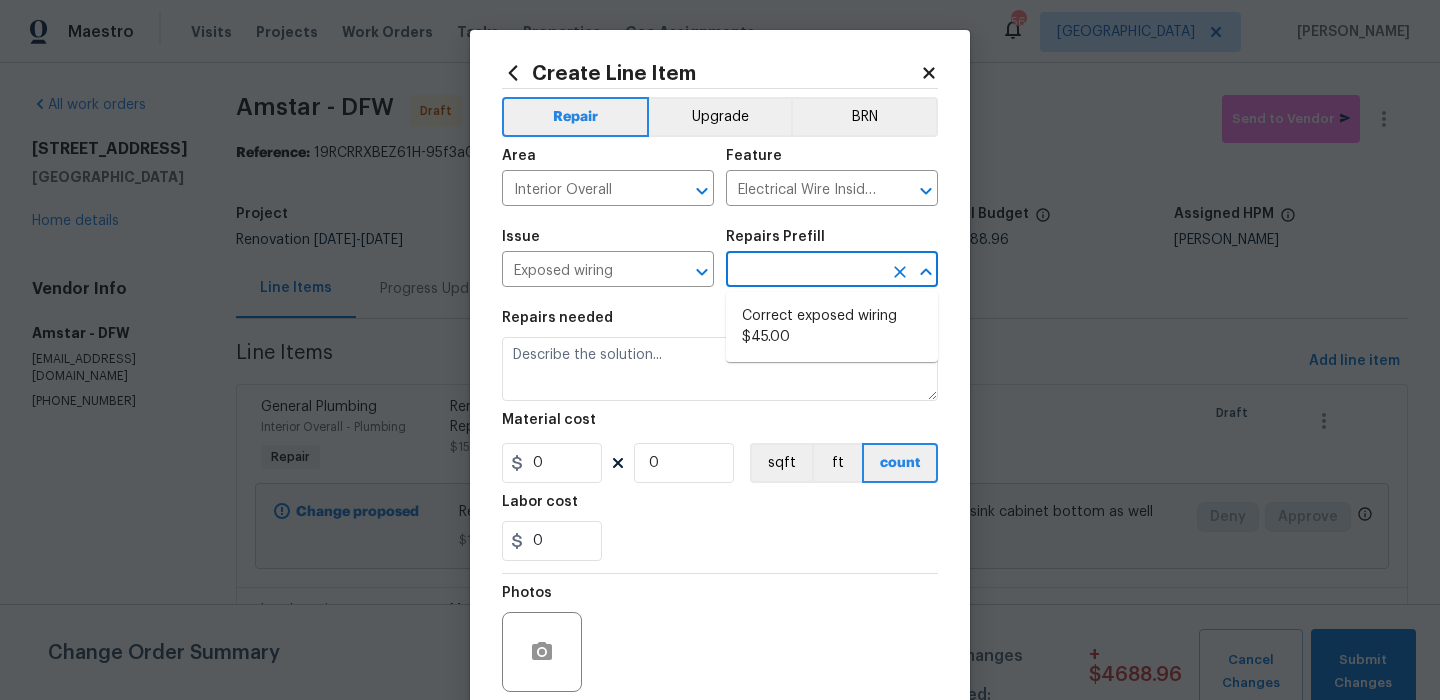 click at bounding box center [804, 271] 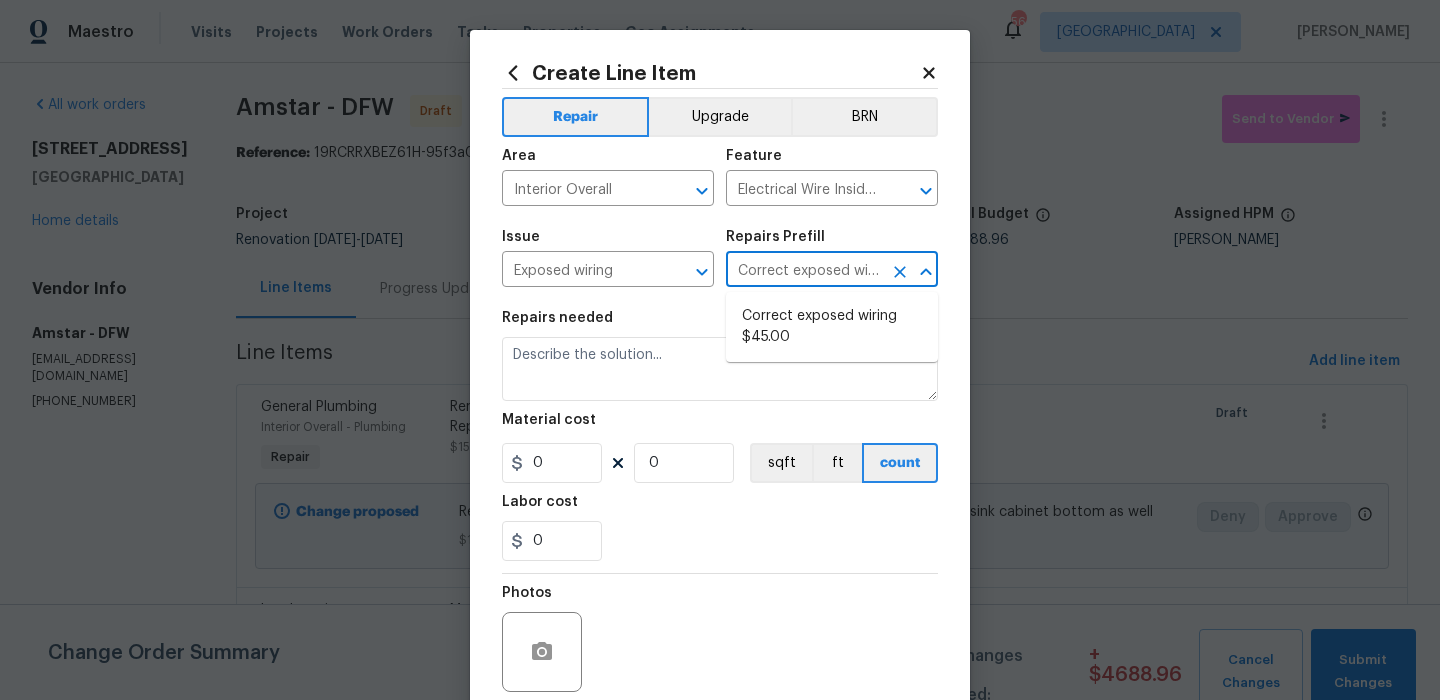 type on "Seal off exposed wiring in a junction box, secured to closest possible framing member at existing splice. Wire nut and tape romex connections and install blank cover plate on junction box." 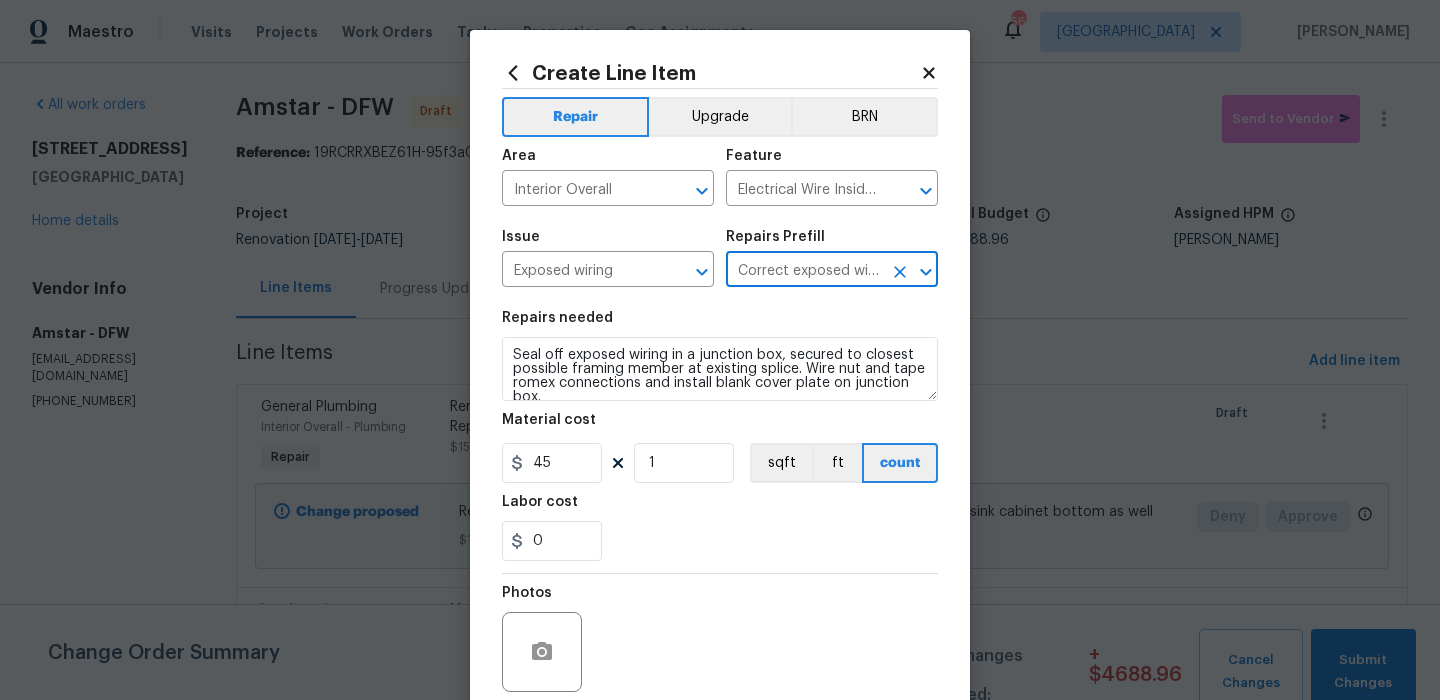 scroll, scrollTop: 162, scrollLeft: 0, axis: vertical 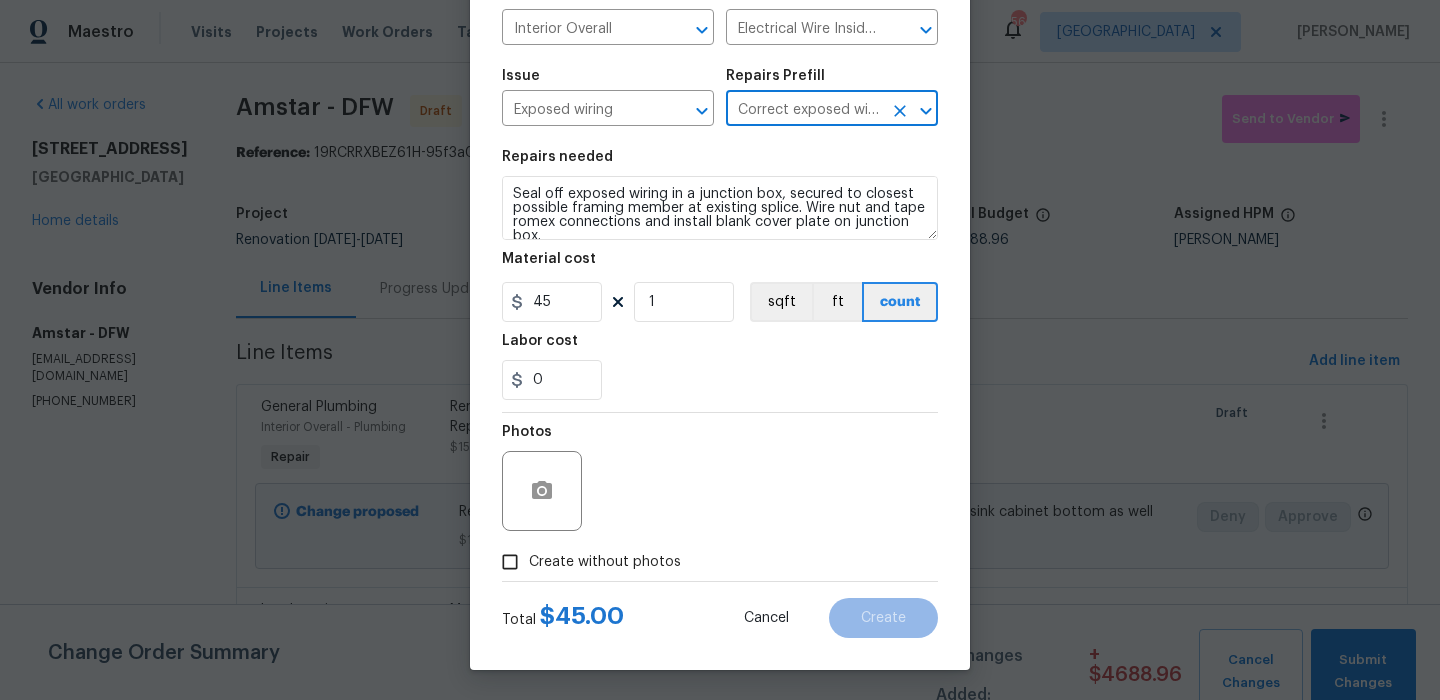 click on "Create without photos" at bounding box center (586, 562) 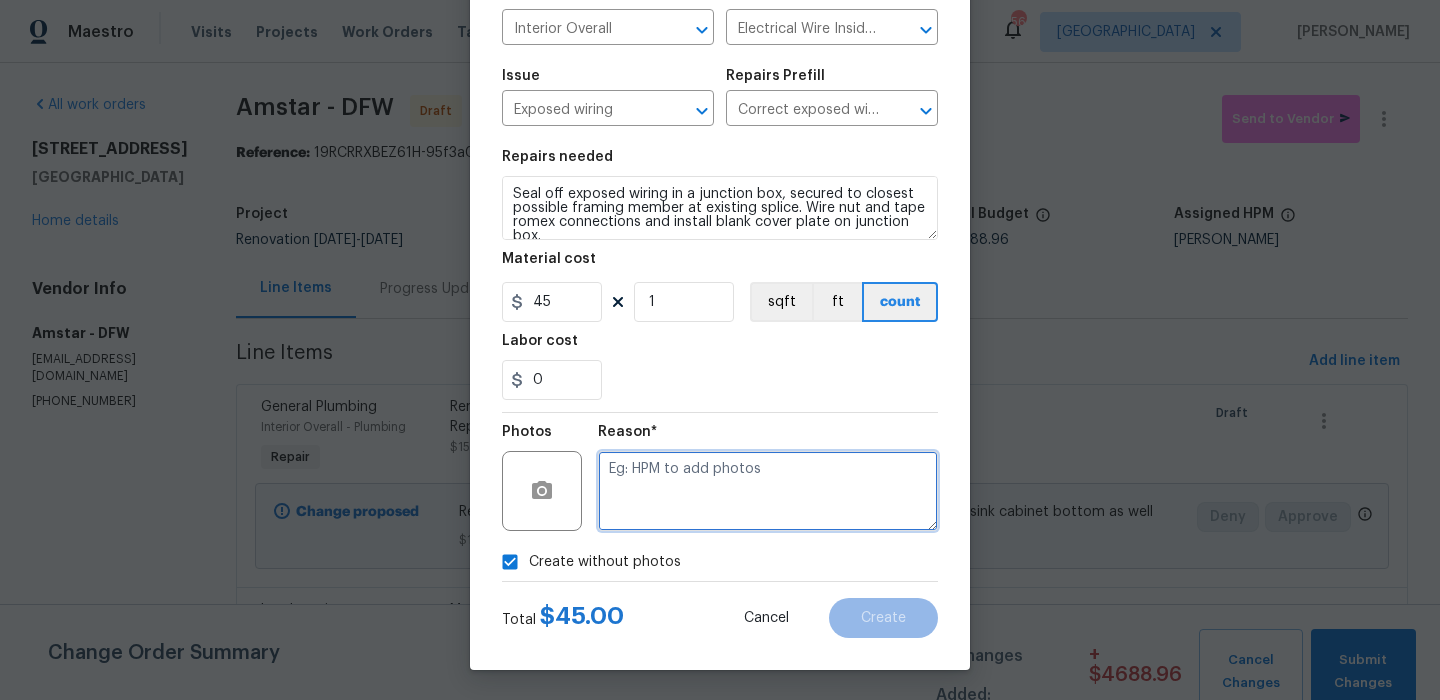 click at bounding box center [768, 491] 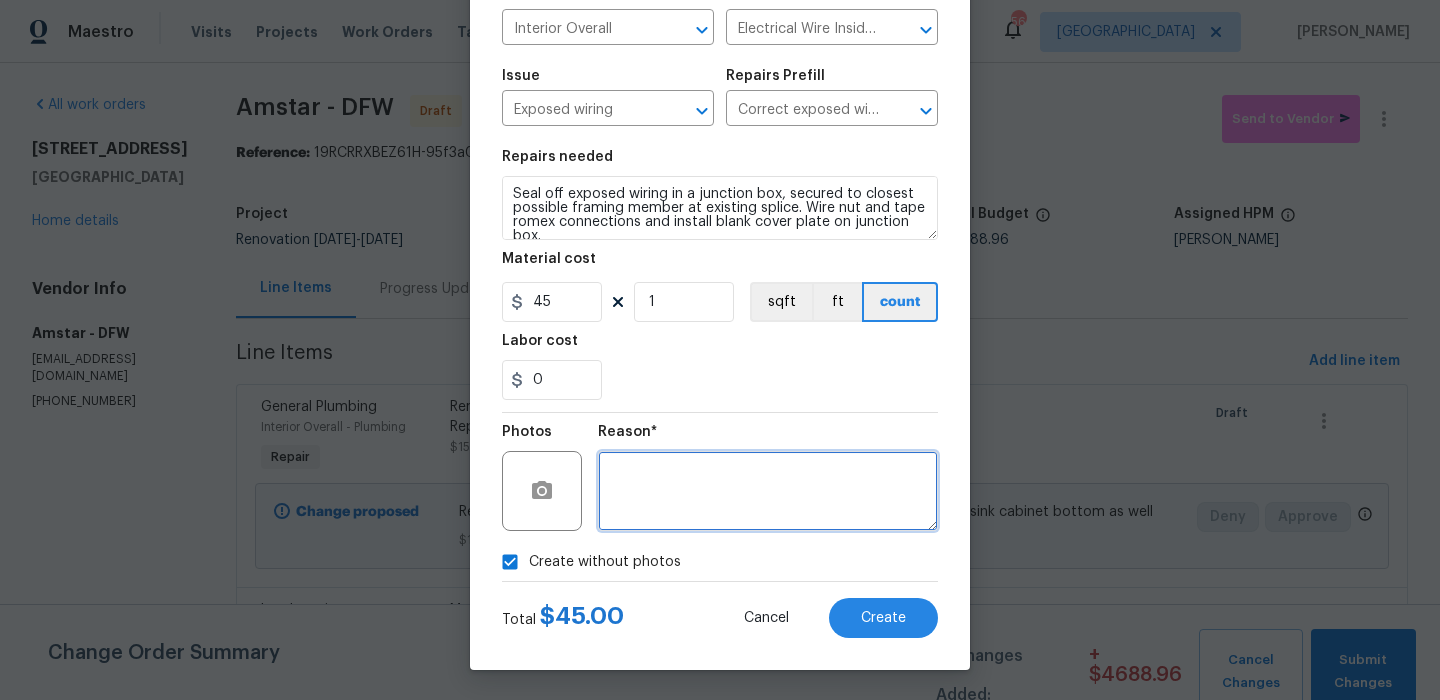 type 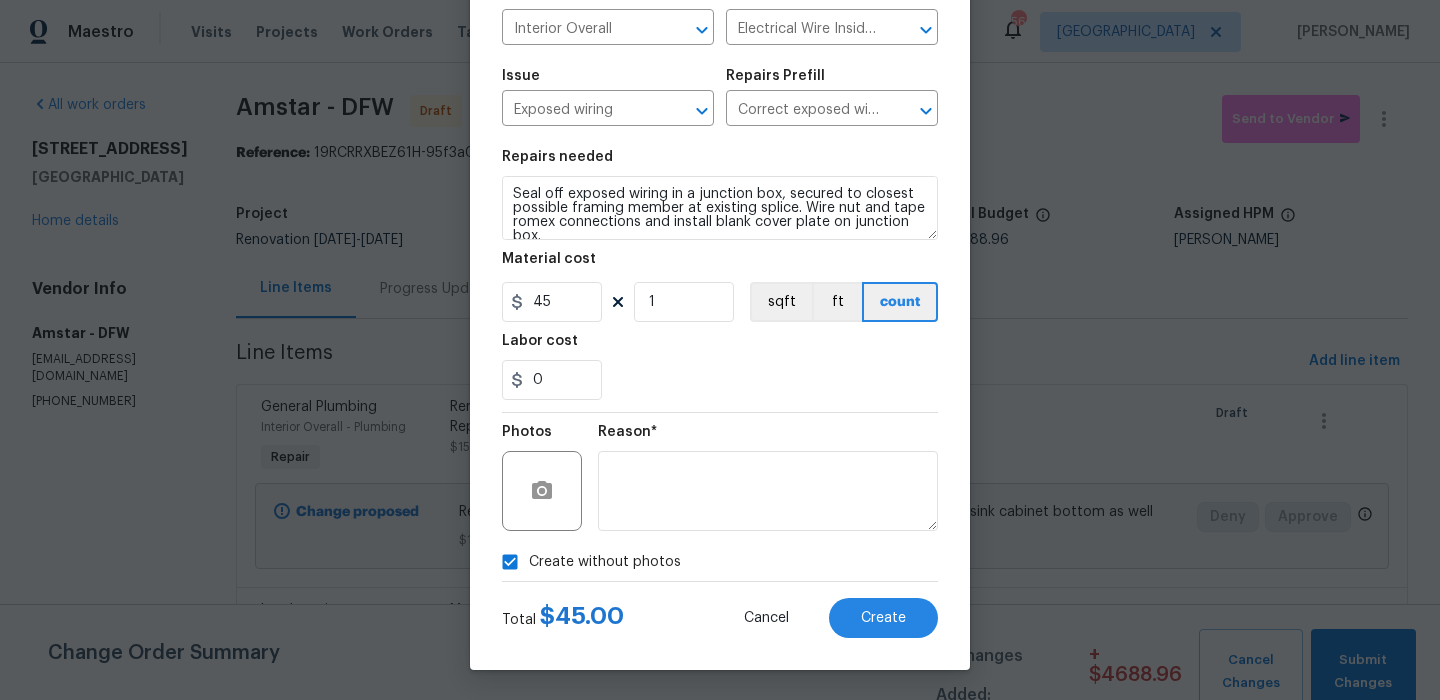 click on "Total   $ 45.00 Cancel Create" at bounding box center [720, 610] 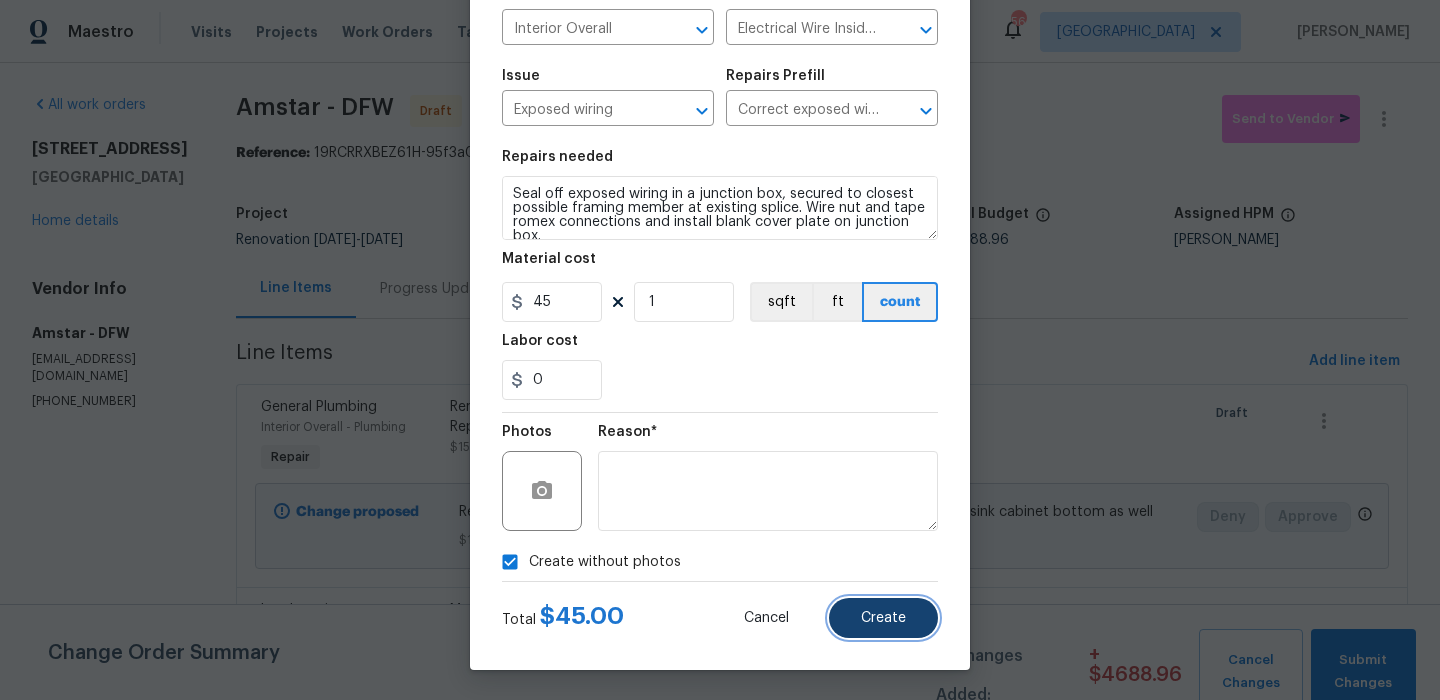 click on "Create" at bounding box center [883, 618] 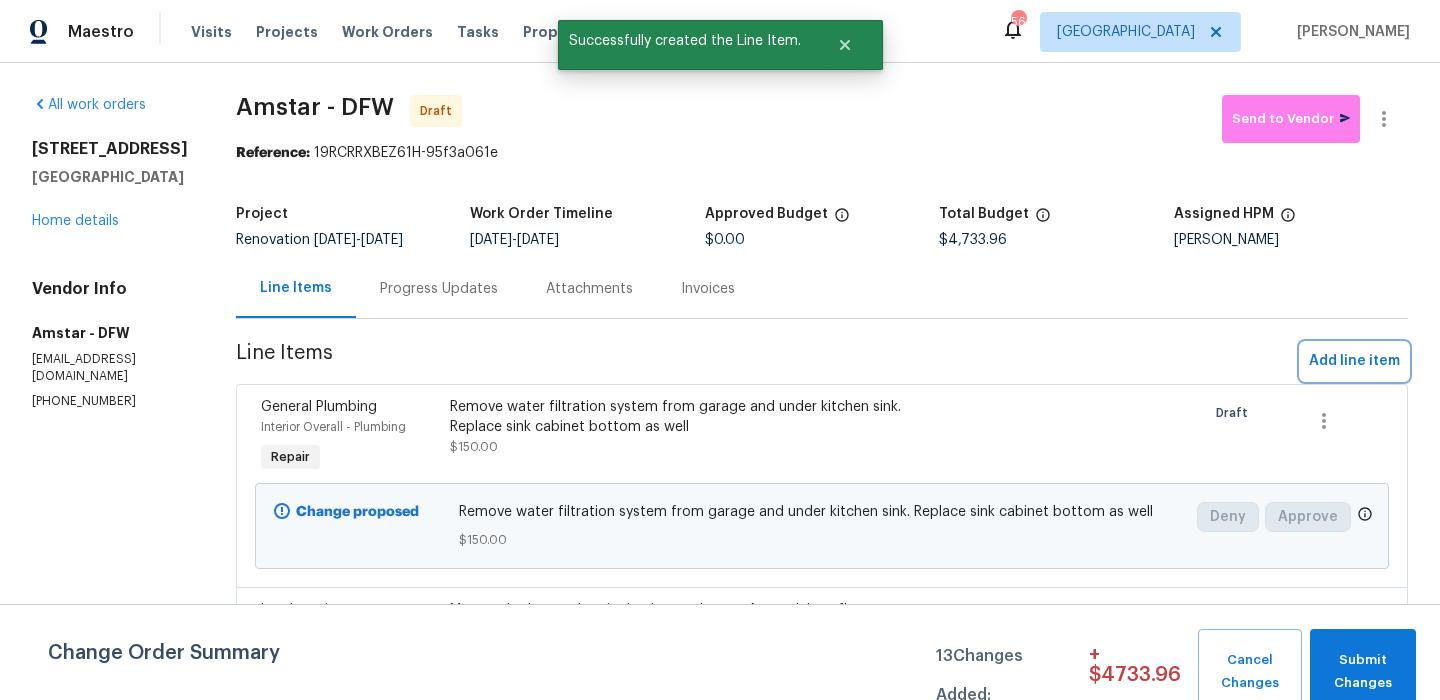 click on "Add line item" at bounding box center [1354, 361] 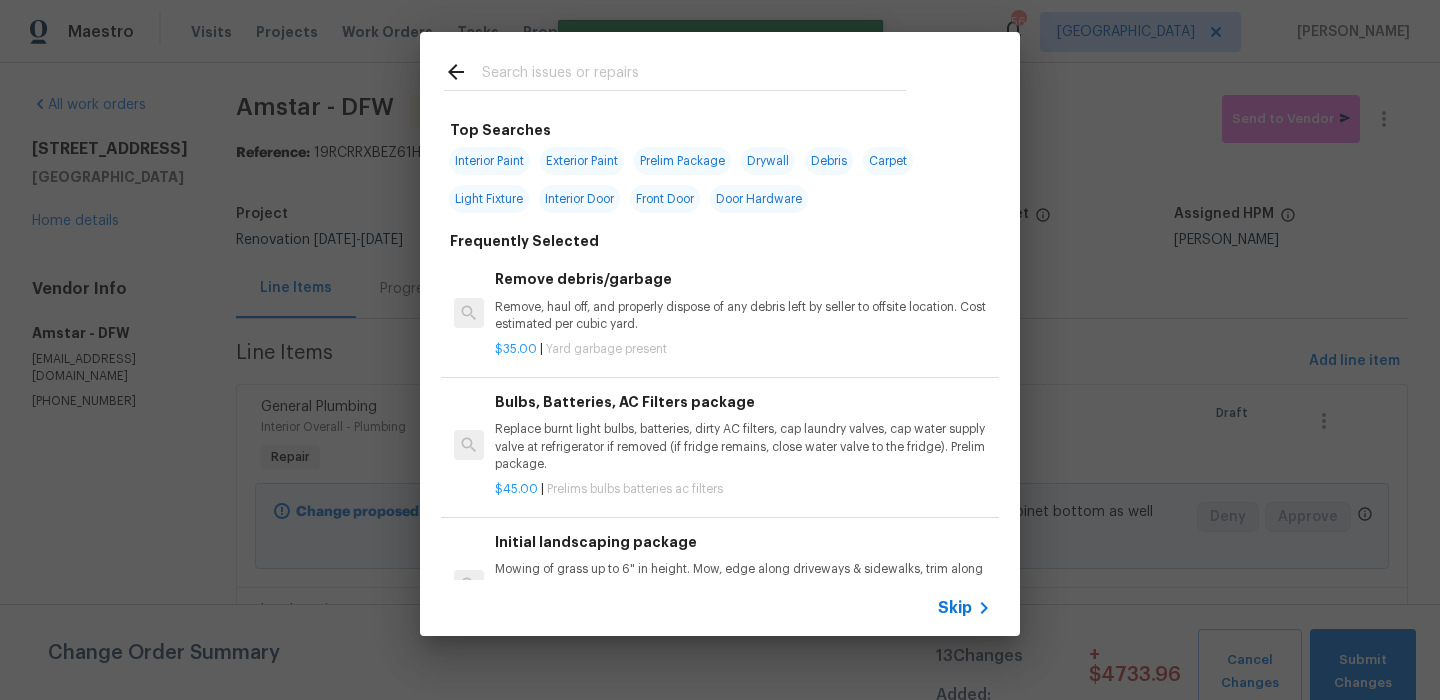 click on "Skip" at bounding box center [955, 608] 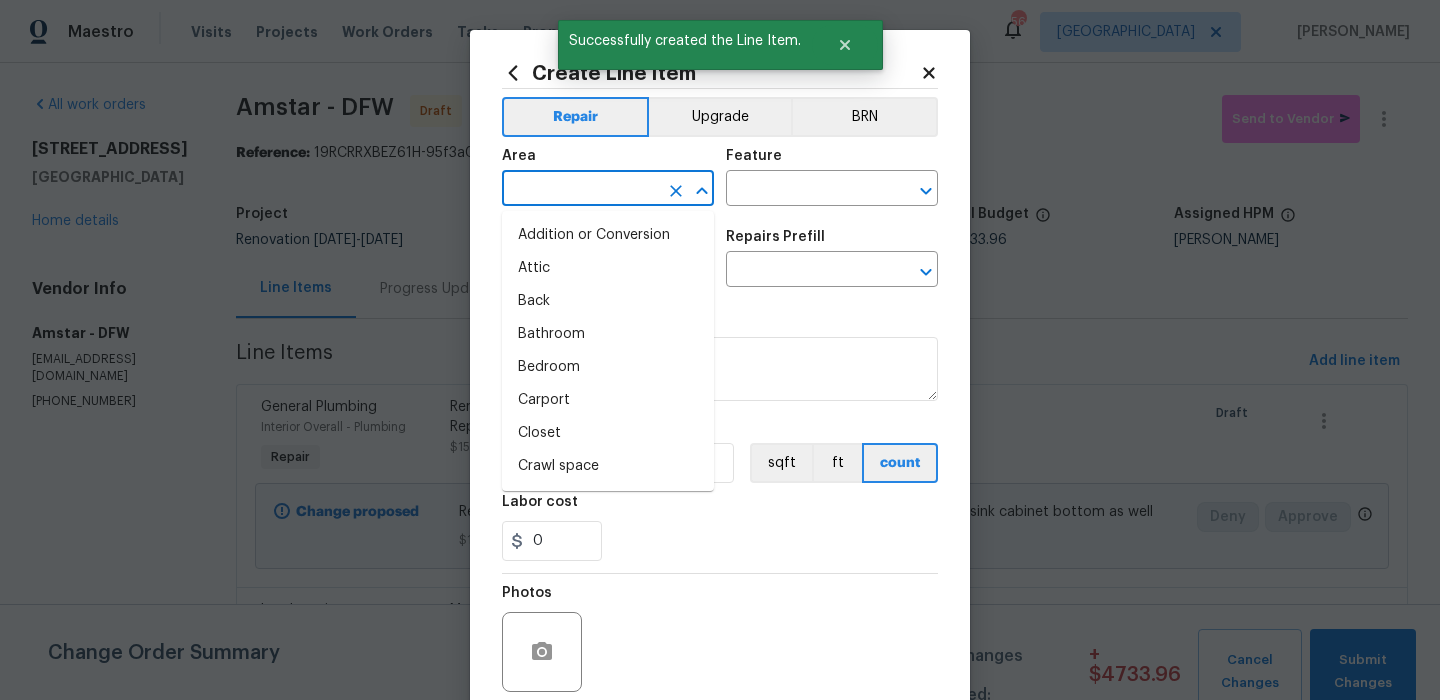 click at bounding box center (580, 190) 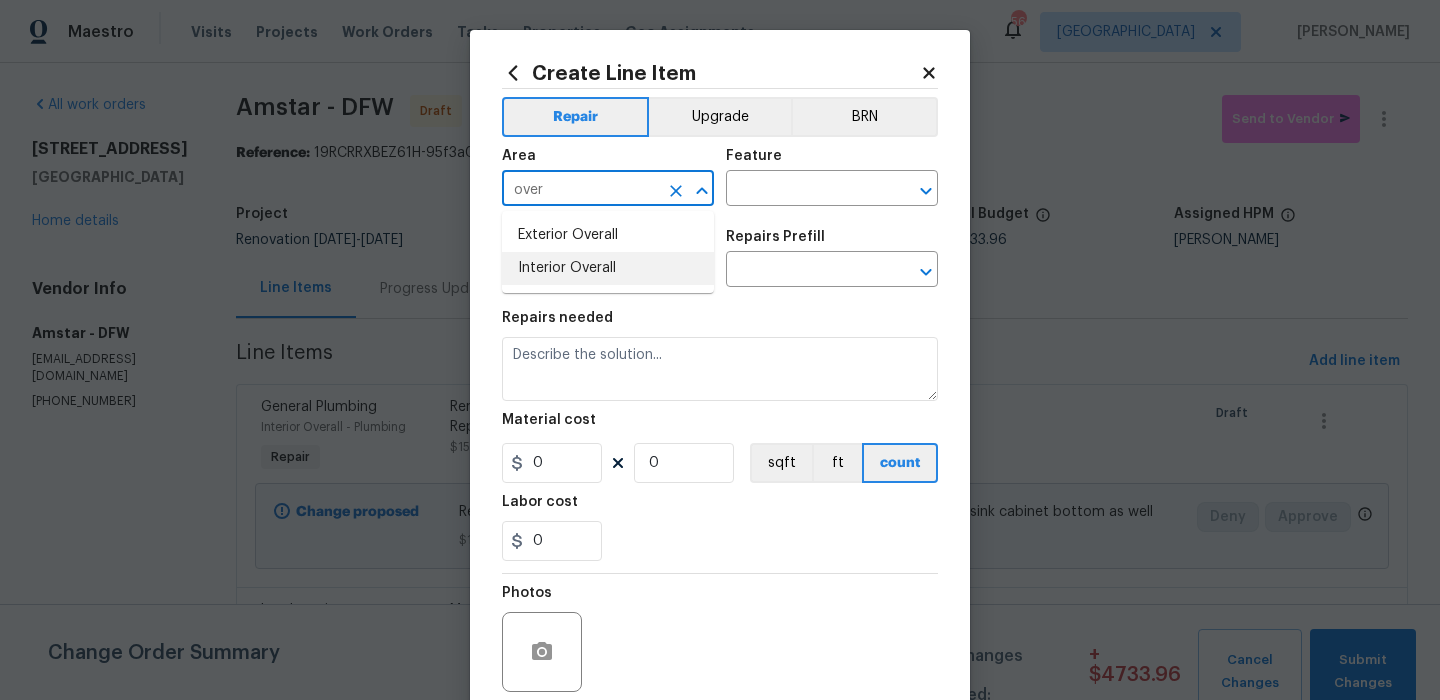 click on "Interior Overall" at bounding box center (608, 268) 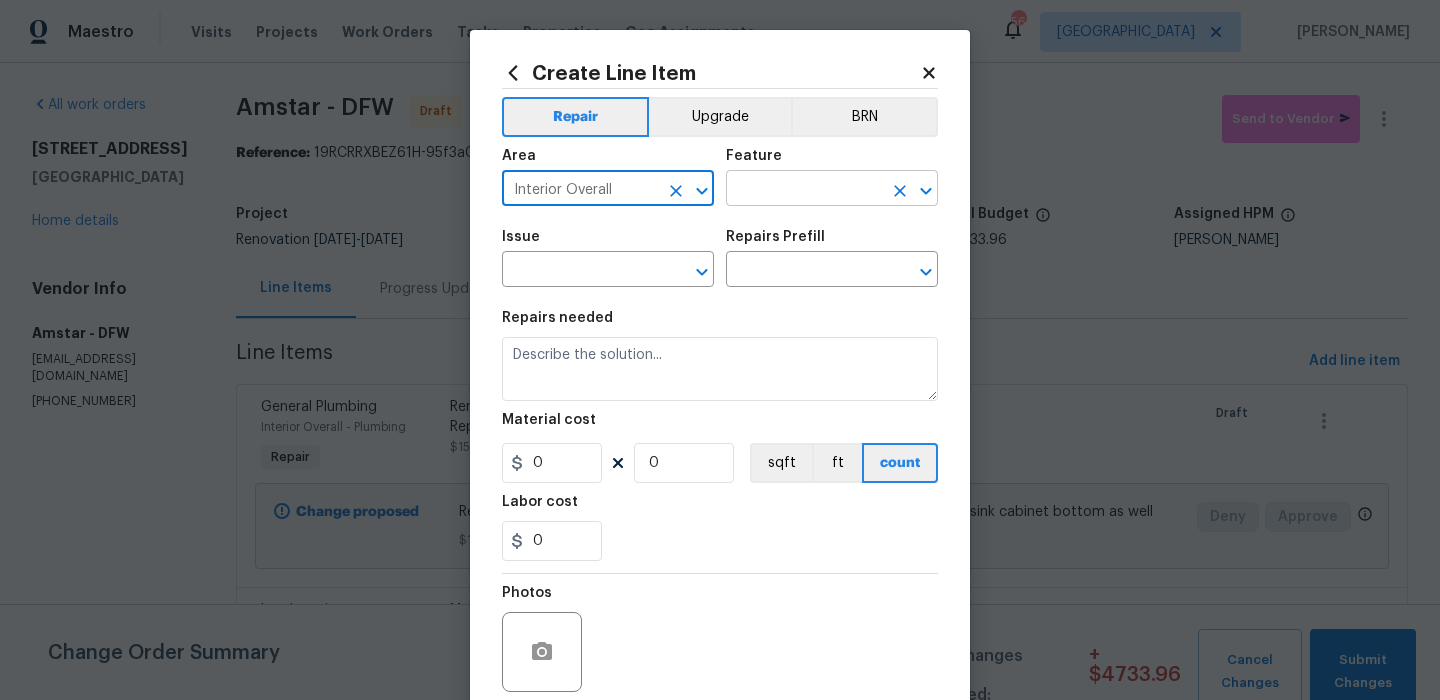 type on "Interior Overall" 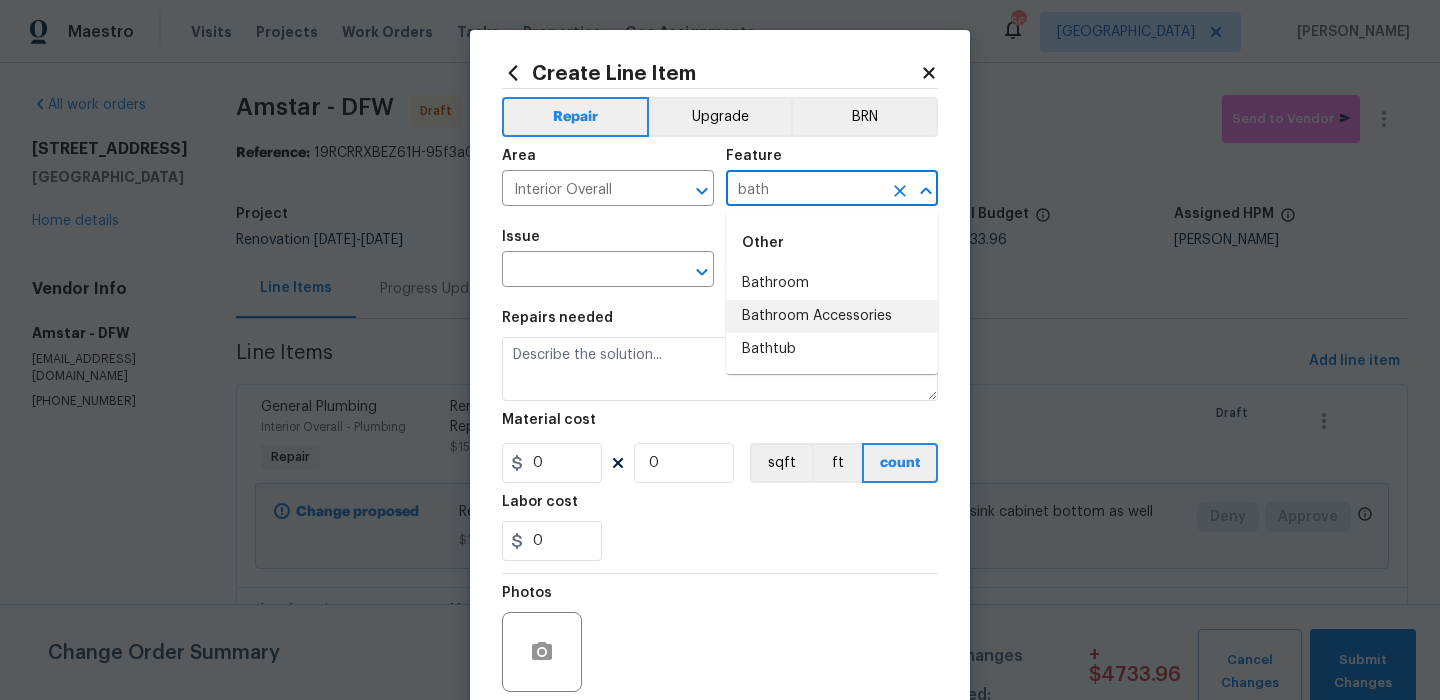 click on "Bathroom Accessories" at bounding box center [832, 316] 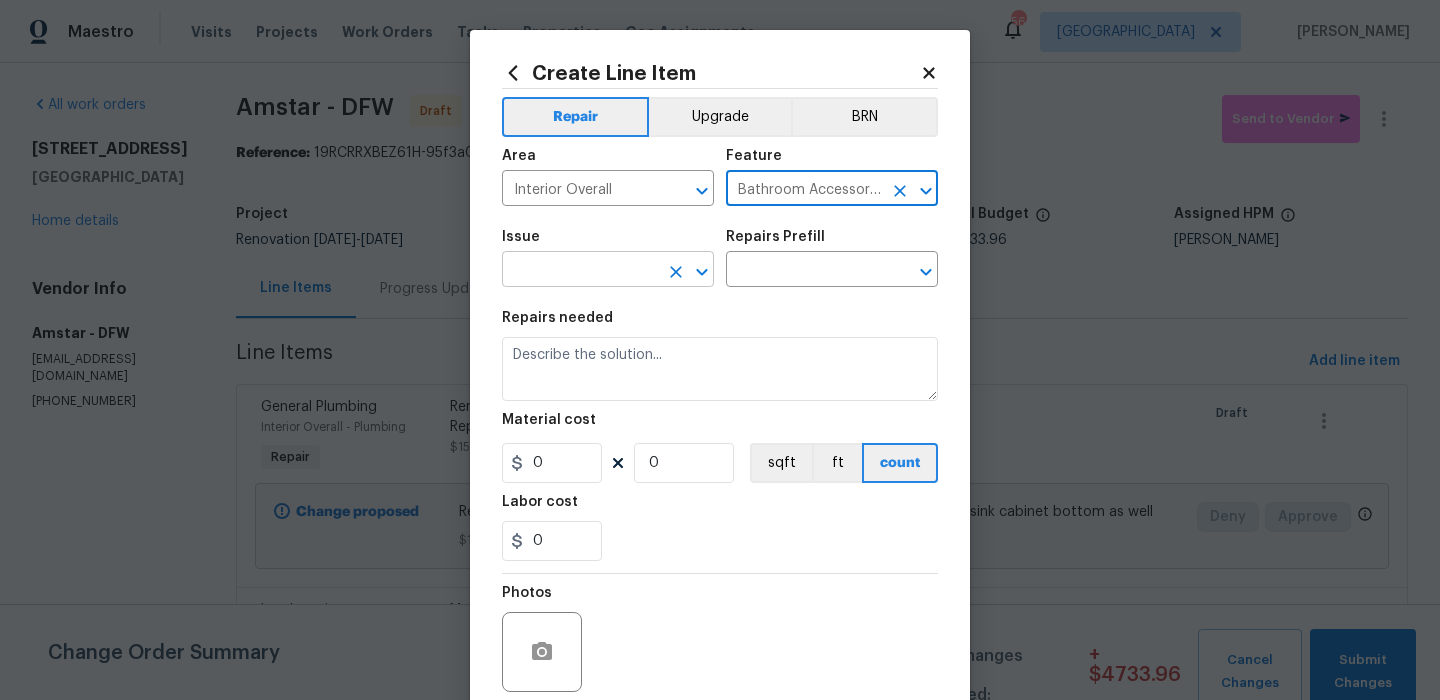 type on "Bathroom Accessories" 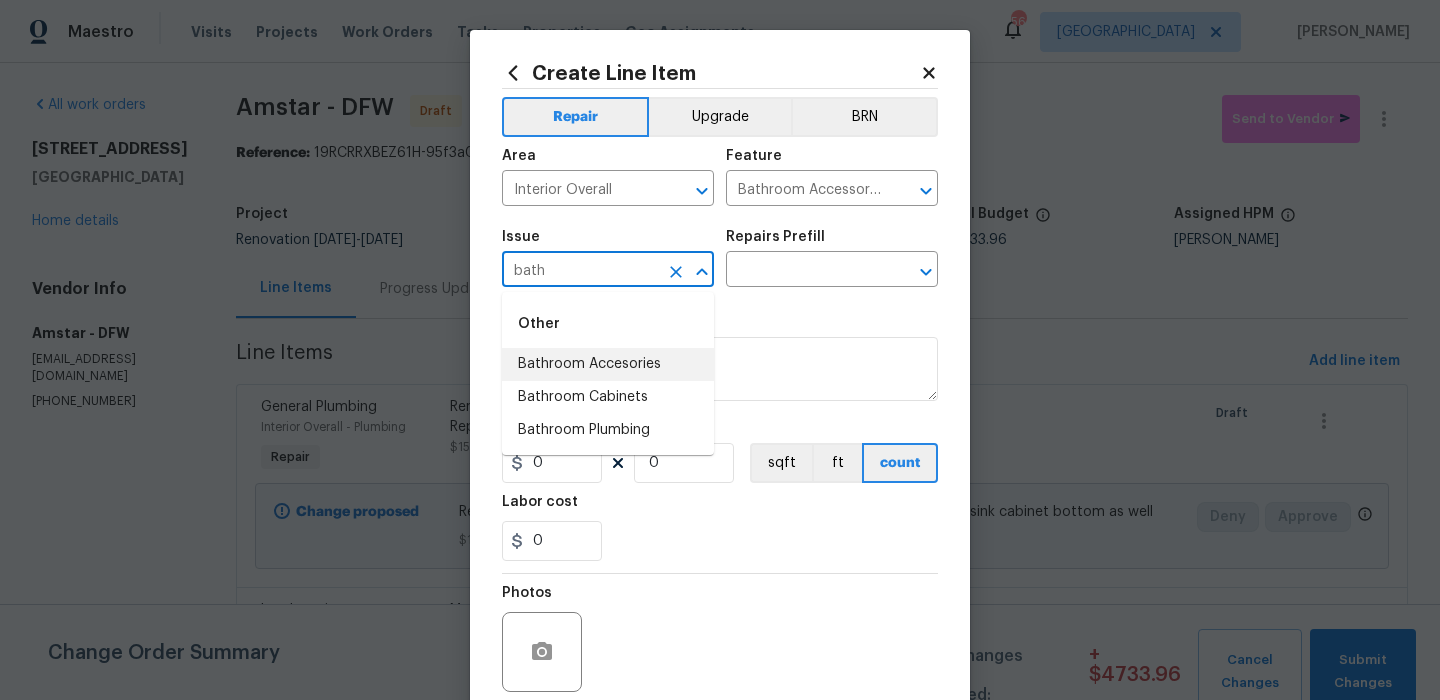 click on "Bathroom Accesories" at bounding box center [608, 364] 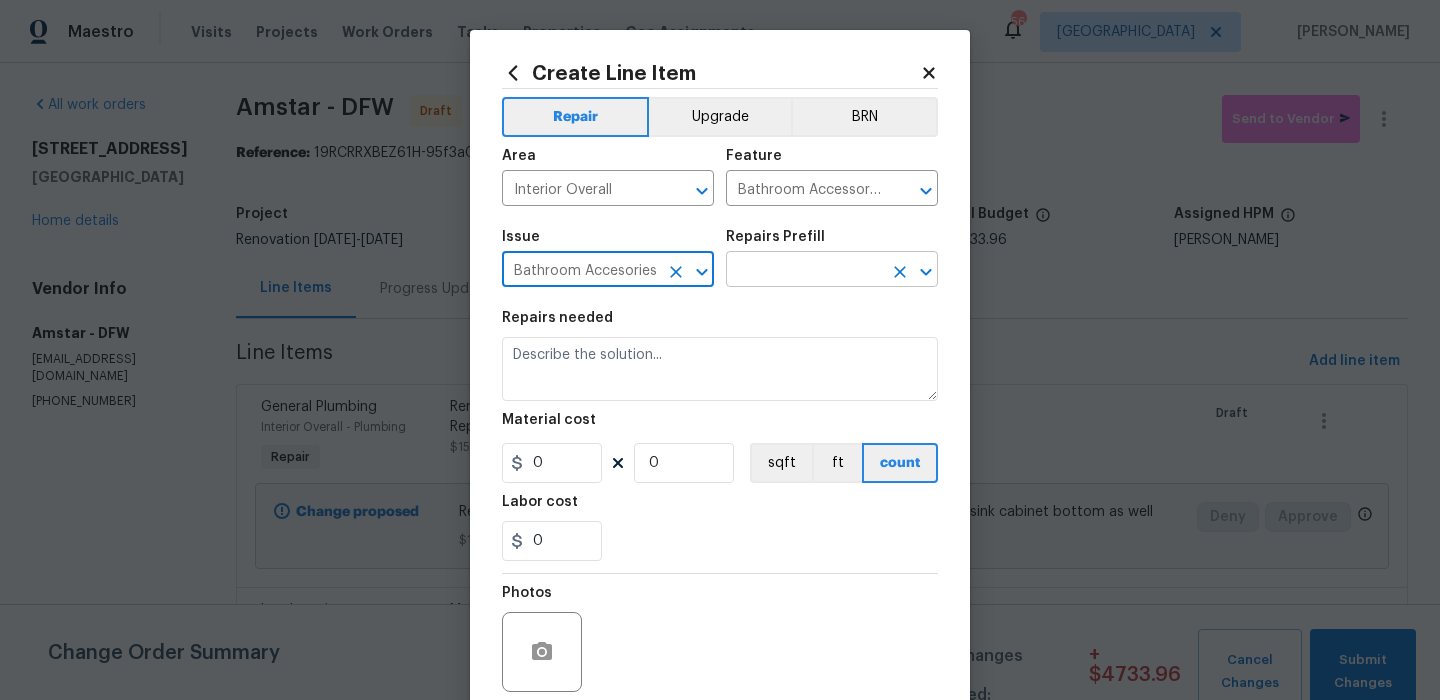 type on "Bathroom Accesories" 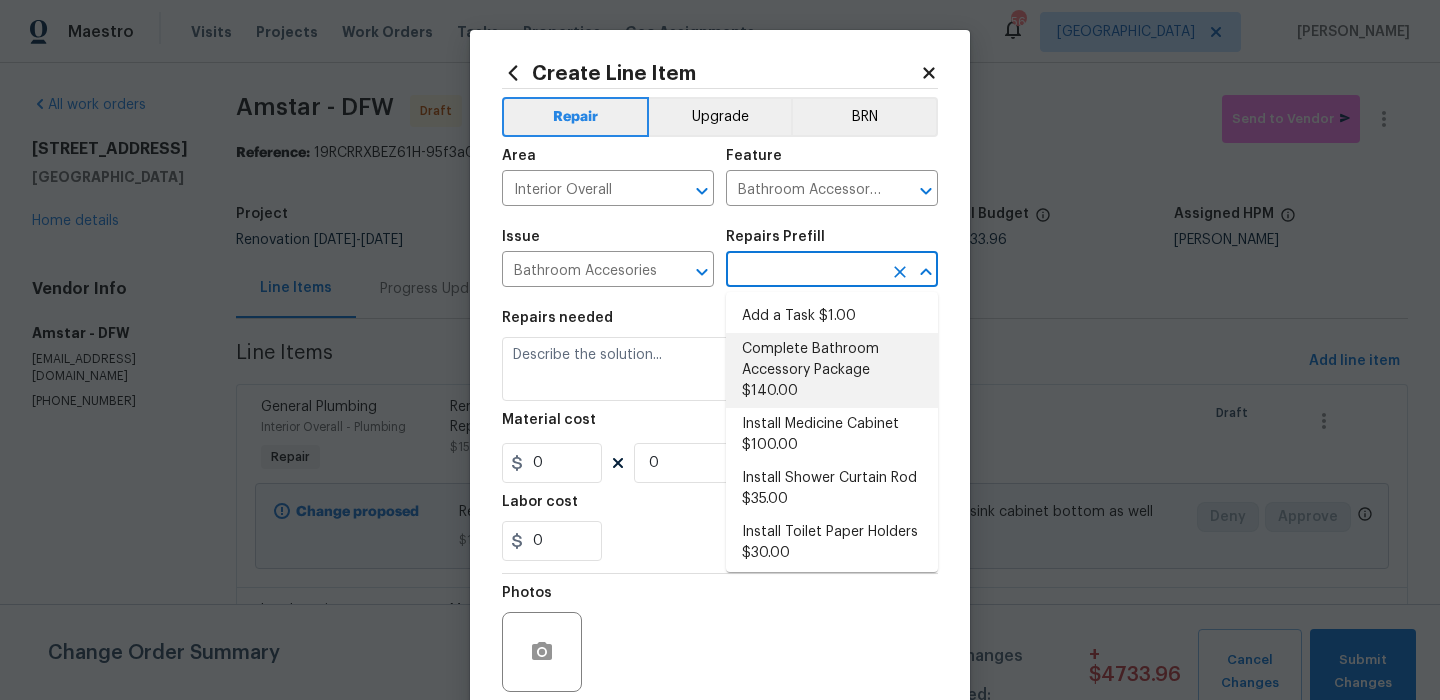 click on "Complete Bathroom Accessory Package $140.00" at bounding box center [832, 370] 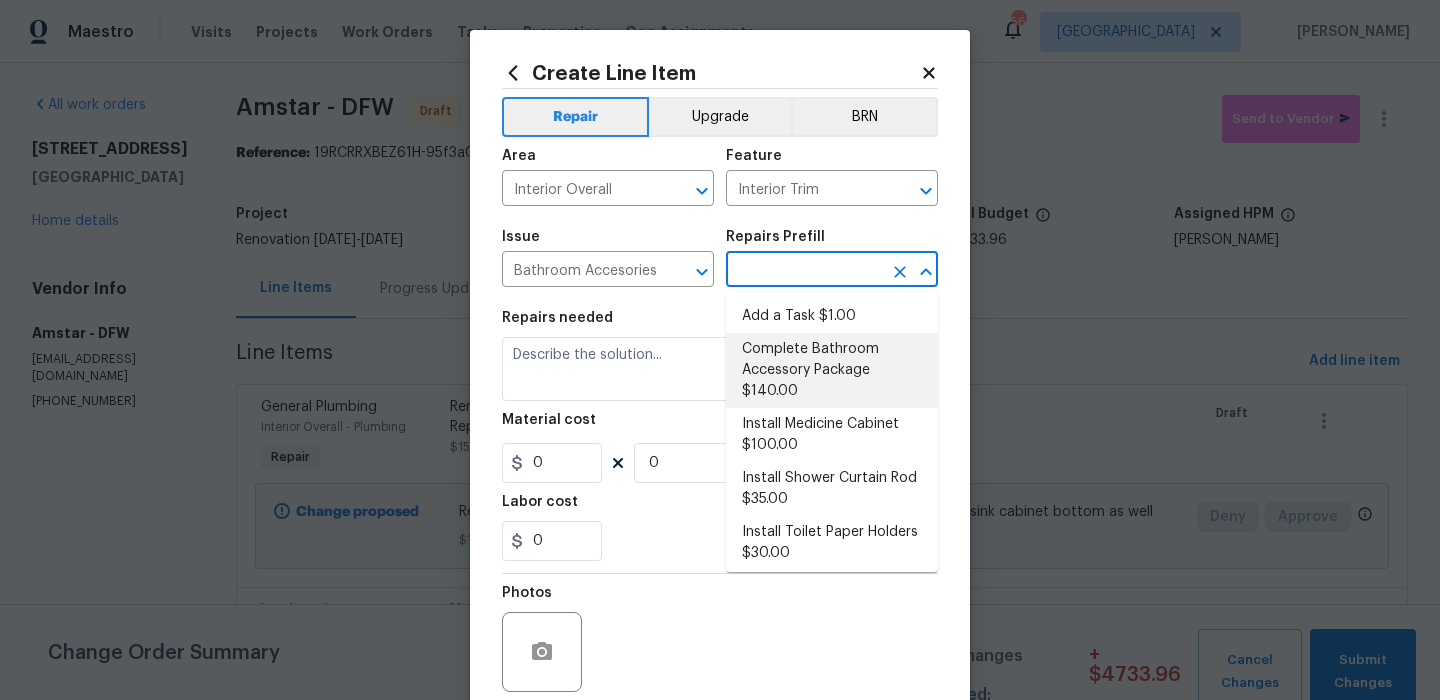 type on "Complete Bathroom Accessory Package $140.00" 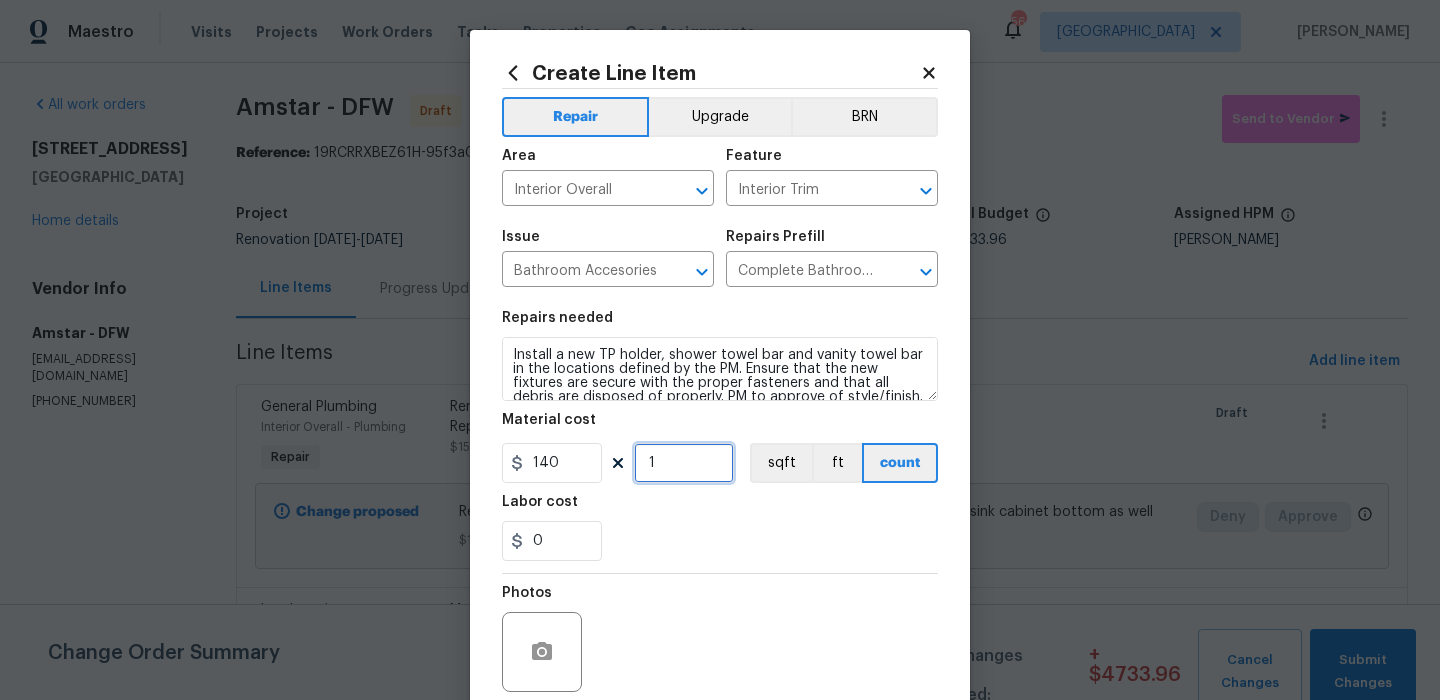 click on "1" at bounding box center [684, 463] 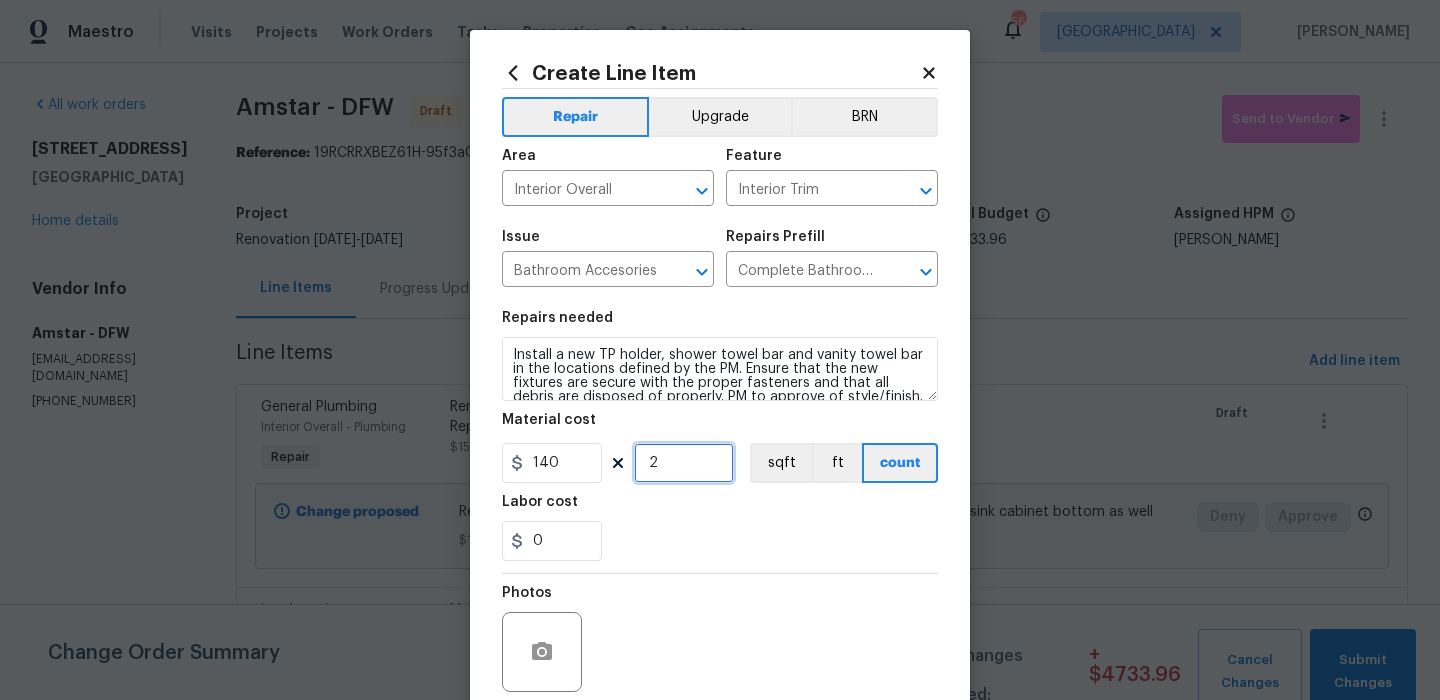 type on "2" 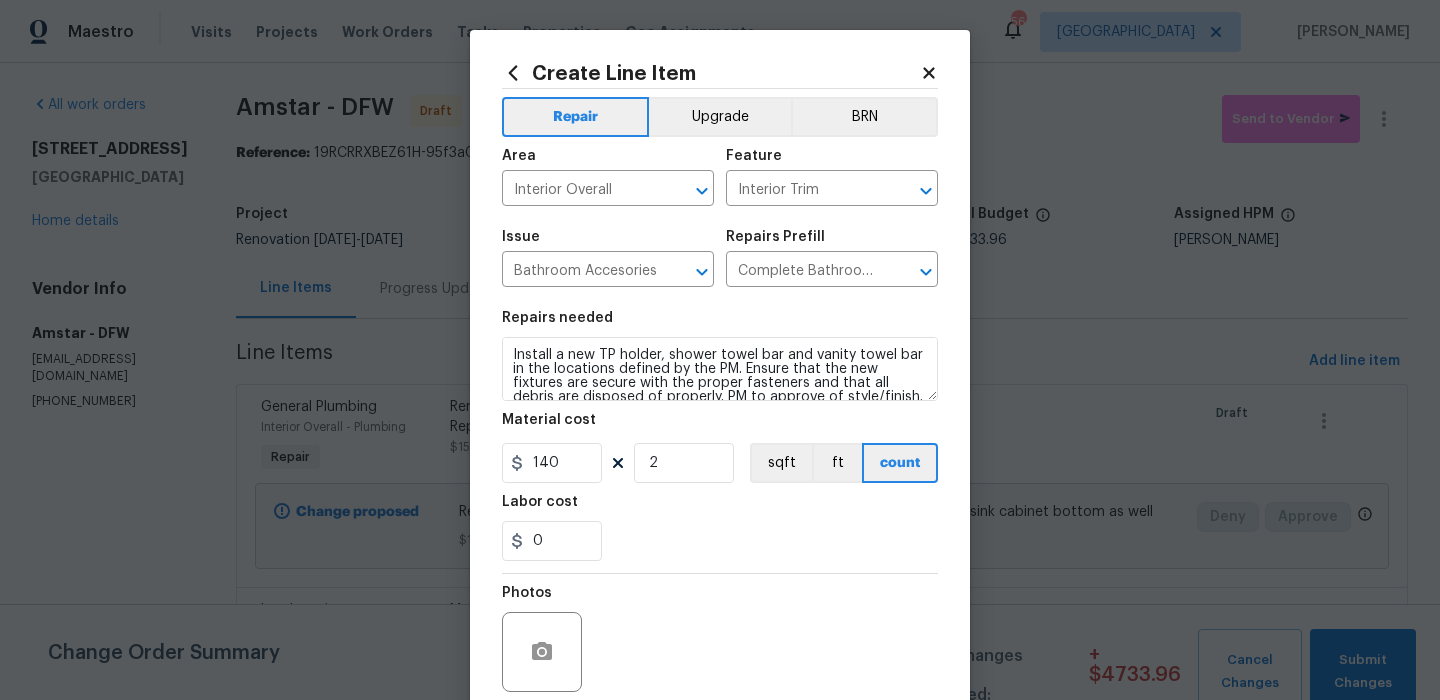 click on "0" at bounding box center (720, 541) 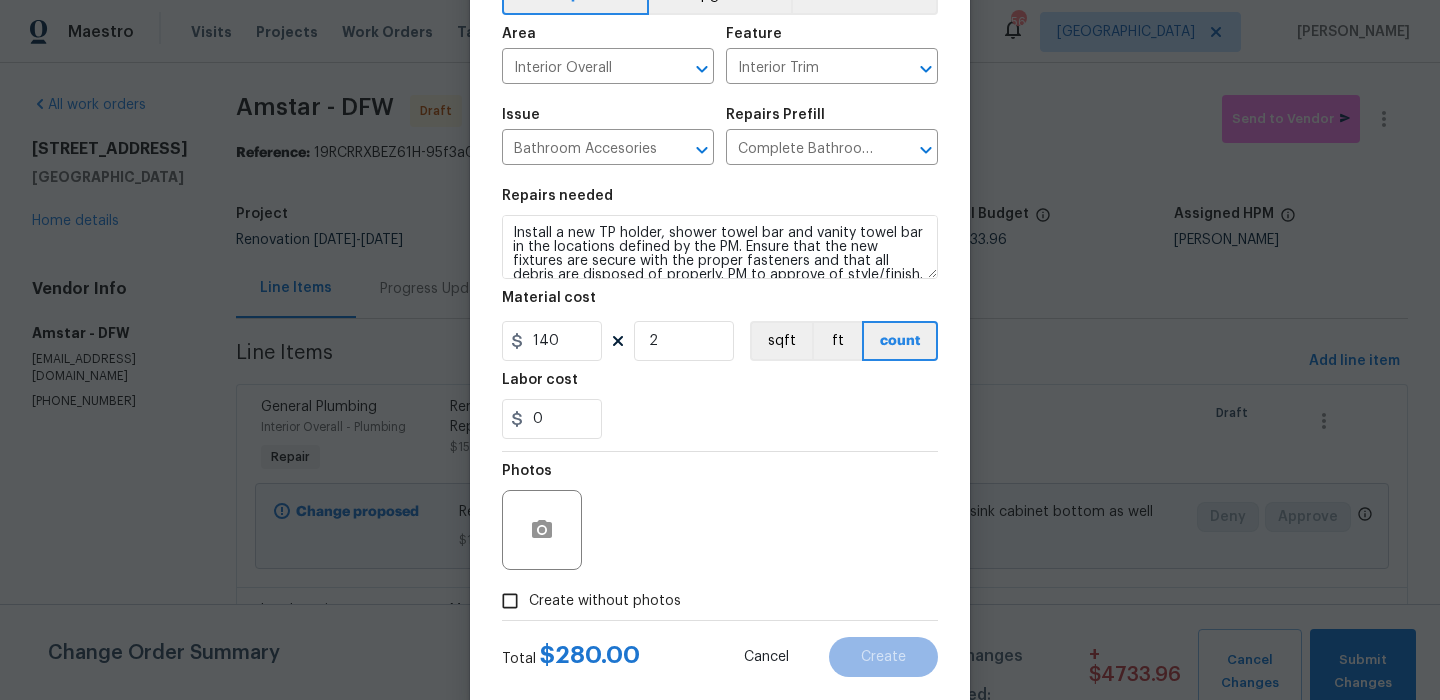 scroll, scrollTop: 162, scrollLeft: 0, axis: vertical 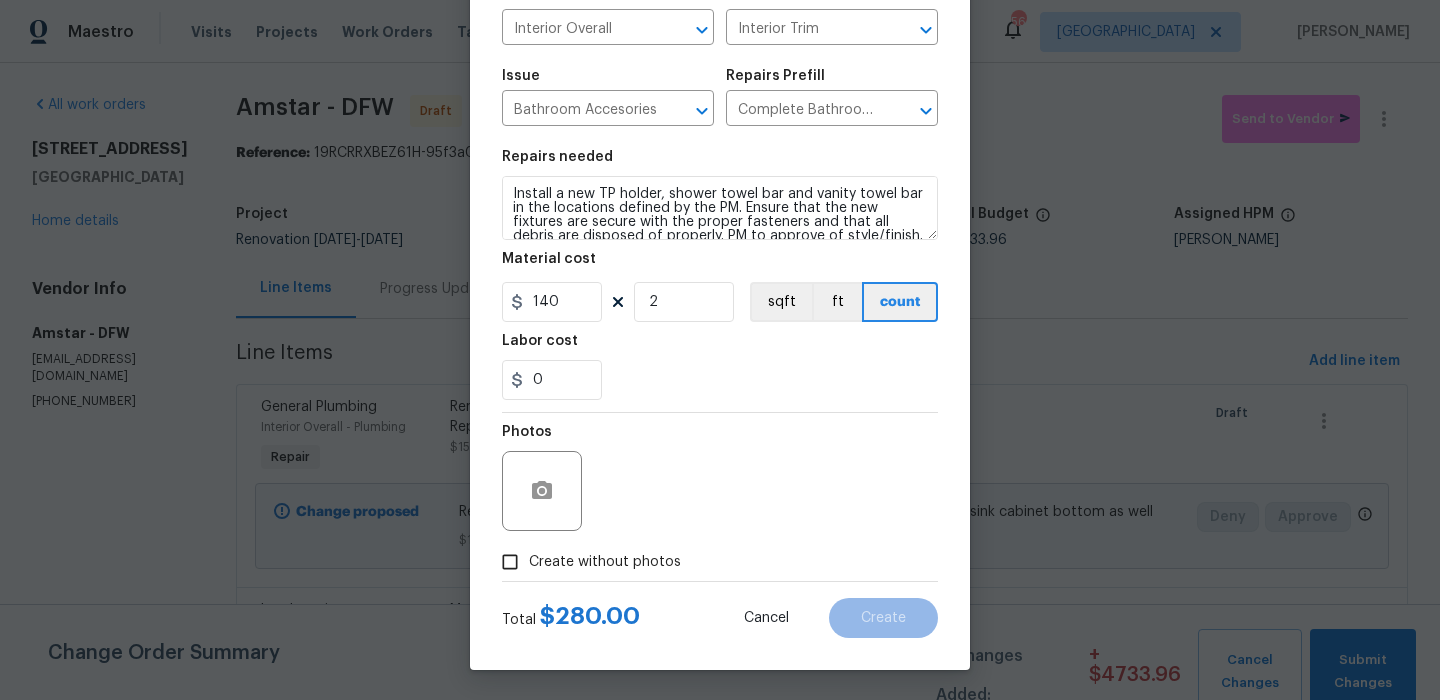 click on "Total   $ 280.00 Cancel Create" at bounding box center (720, 610) 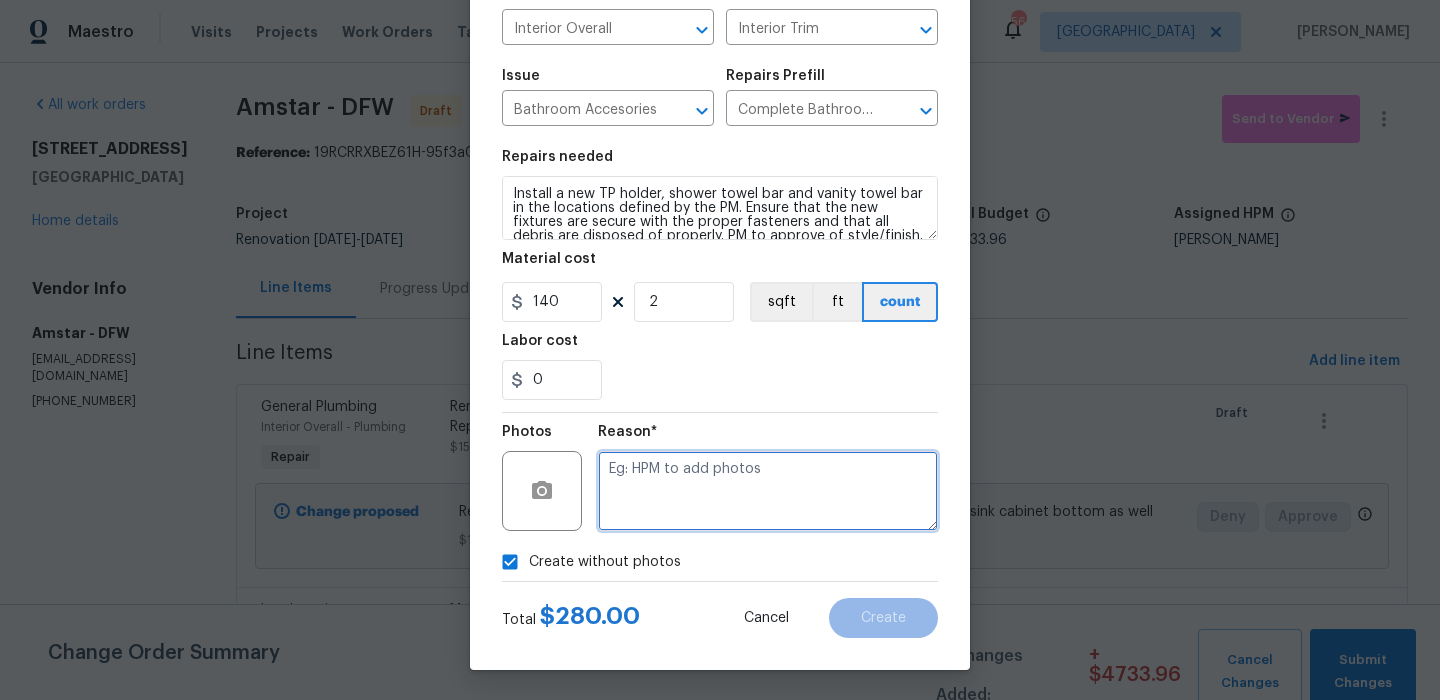 click at bounding box center [768, 491] 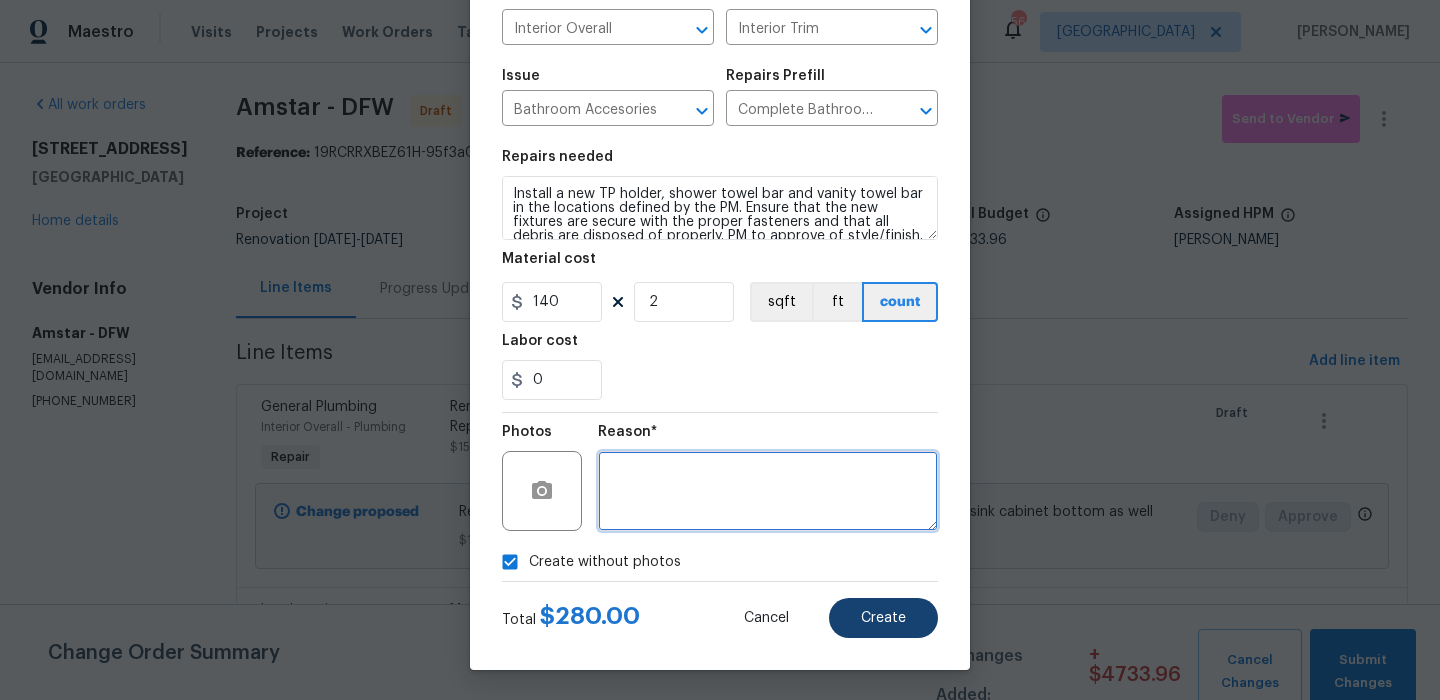type 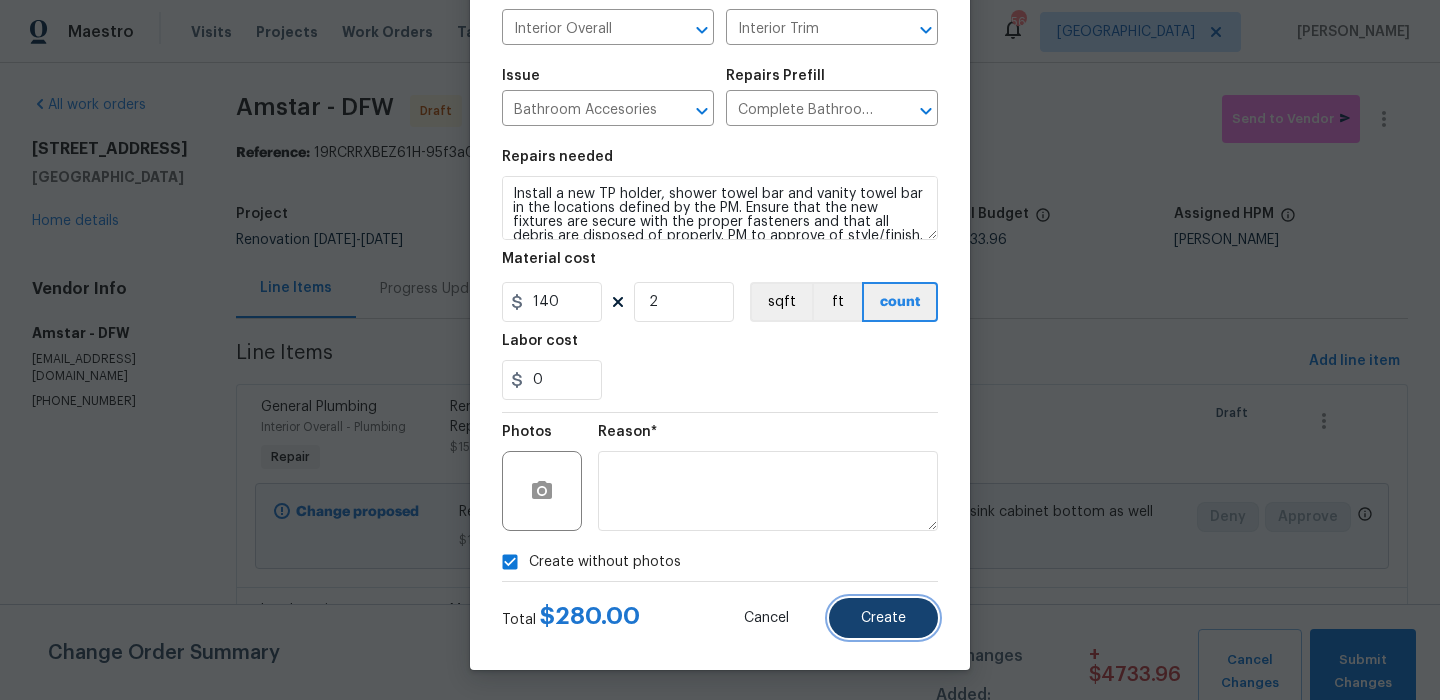 click on "Create" at bounding box center (883, 618) 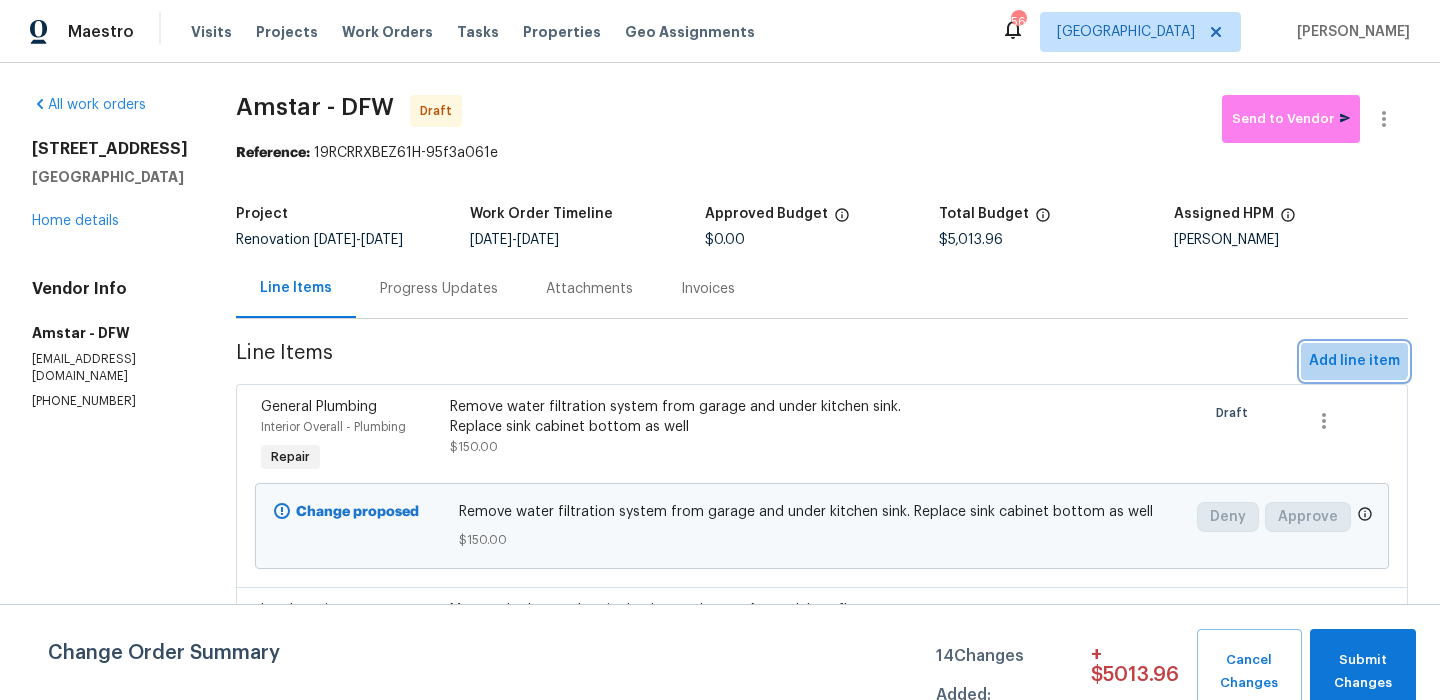 click on "Add line item" at bounding box center [1354, 361] 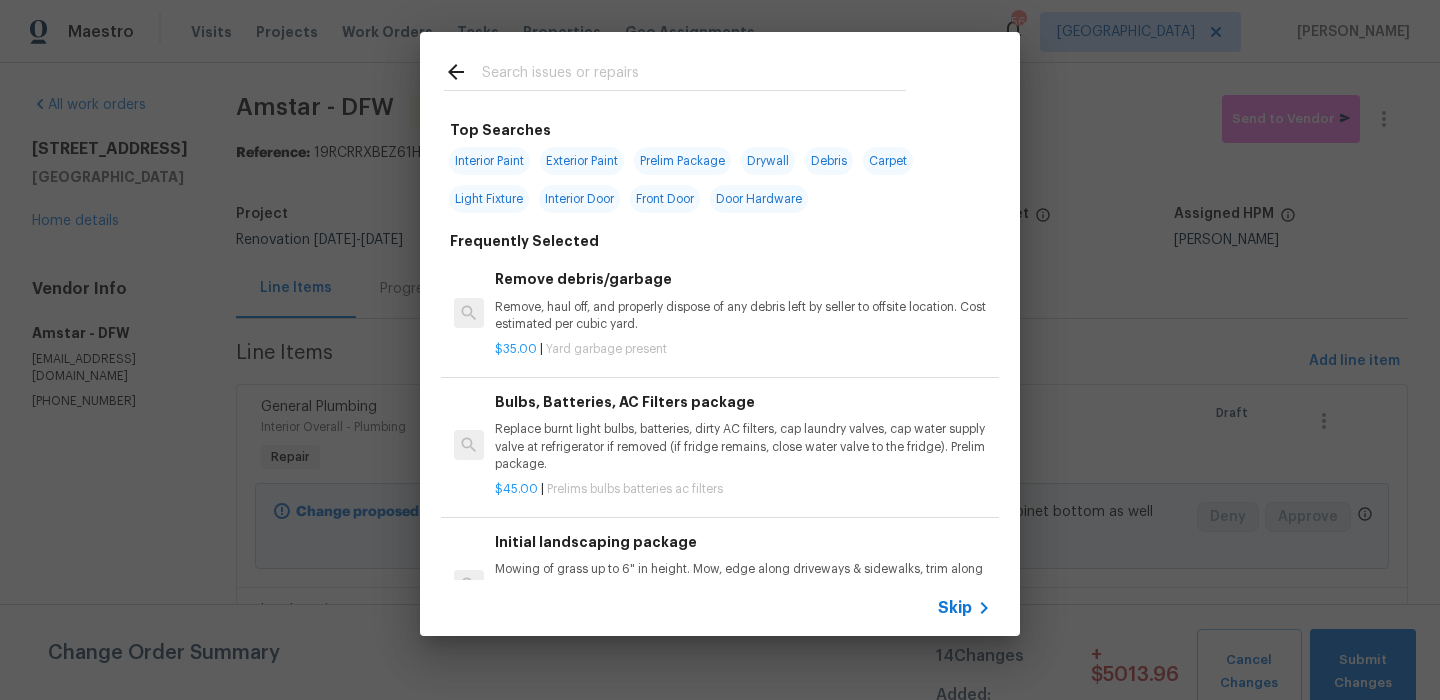 click on "Skip" at bounding box center [955, 608] 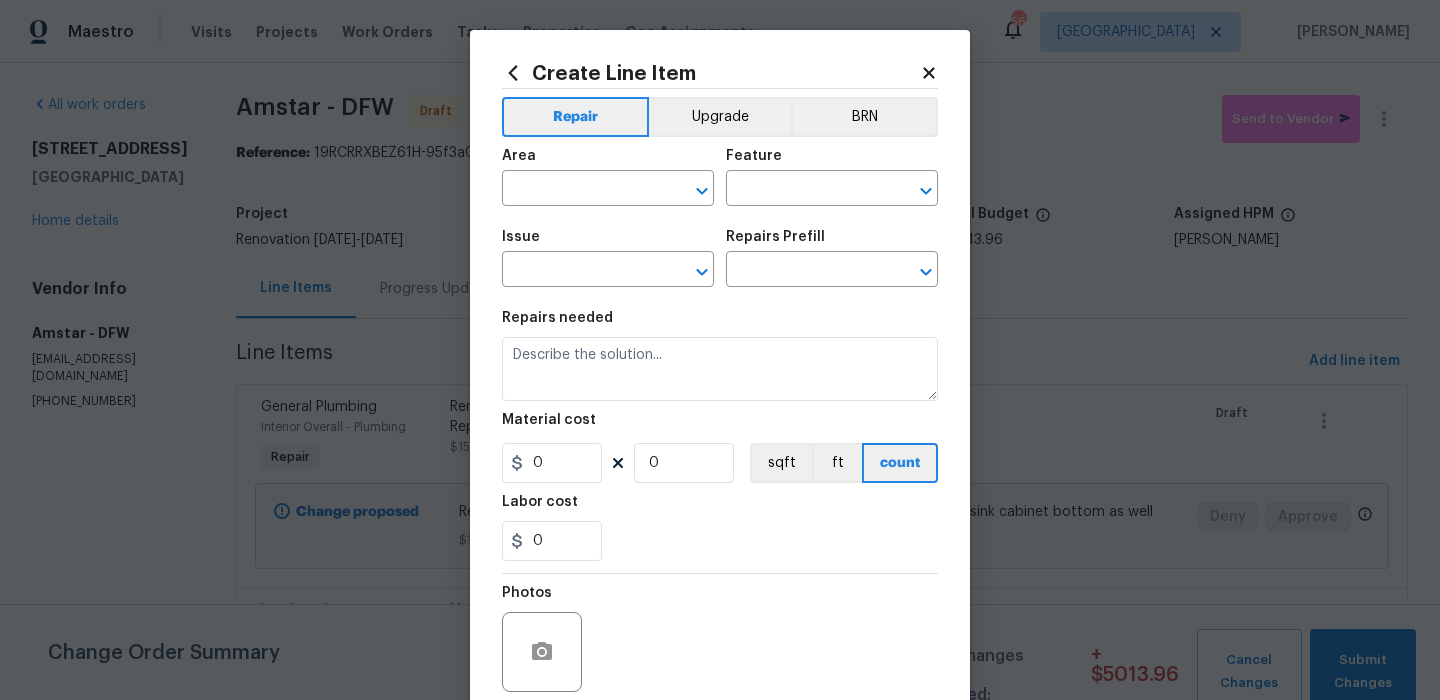 click on "Area" at bounding box center [608, 162] 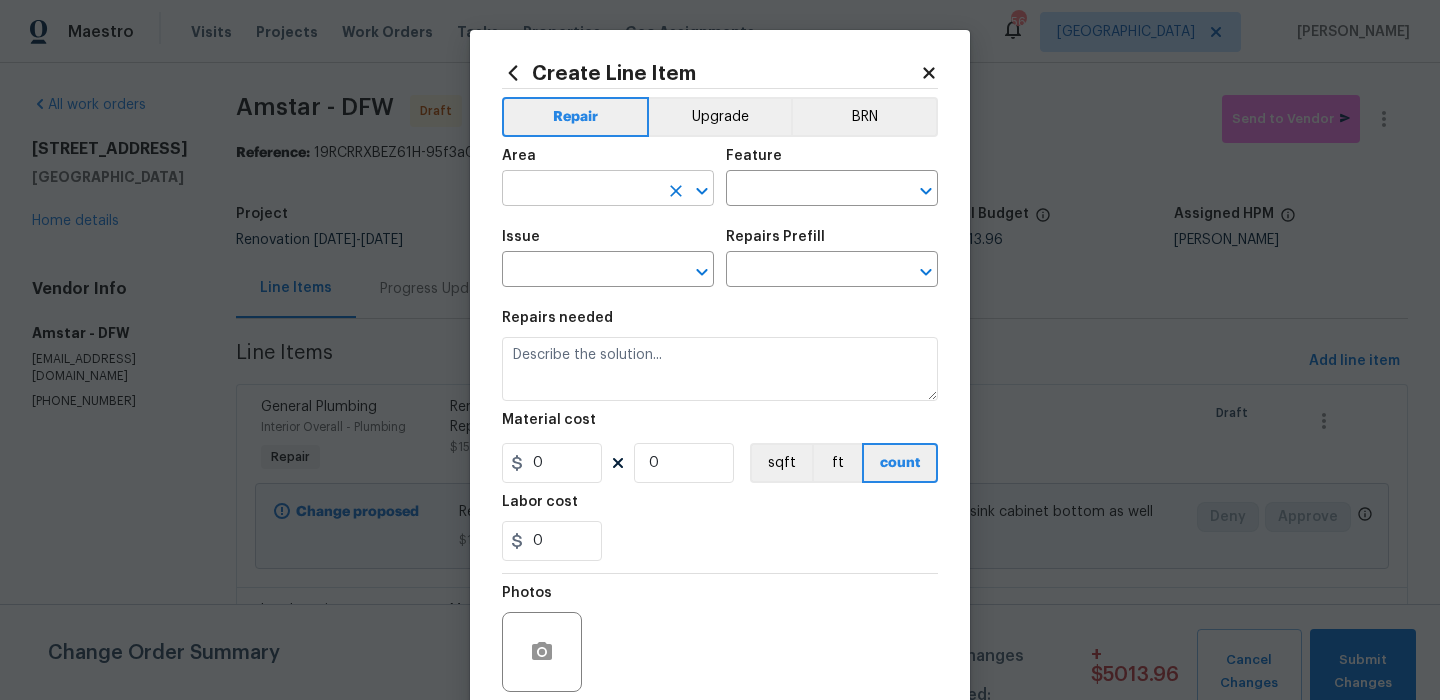 click at bounding box center [580, 190] 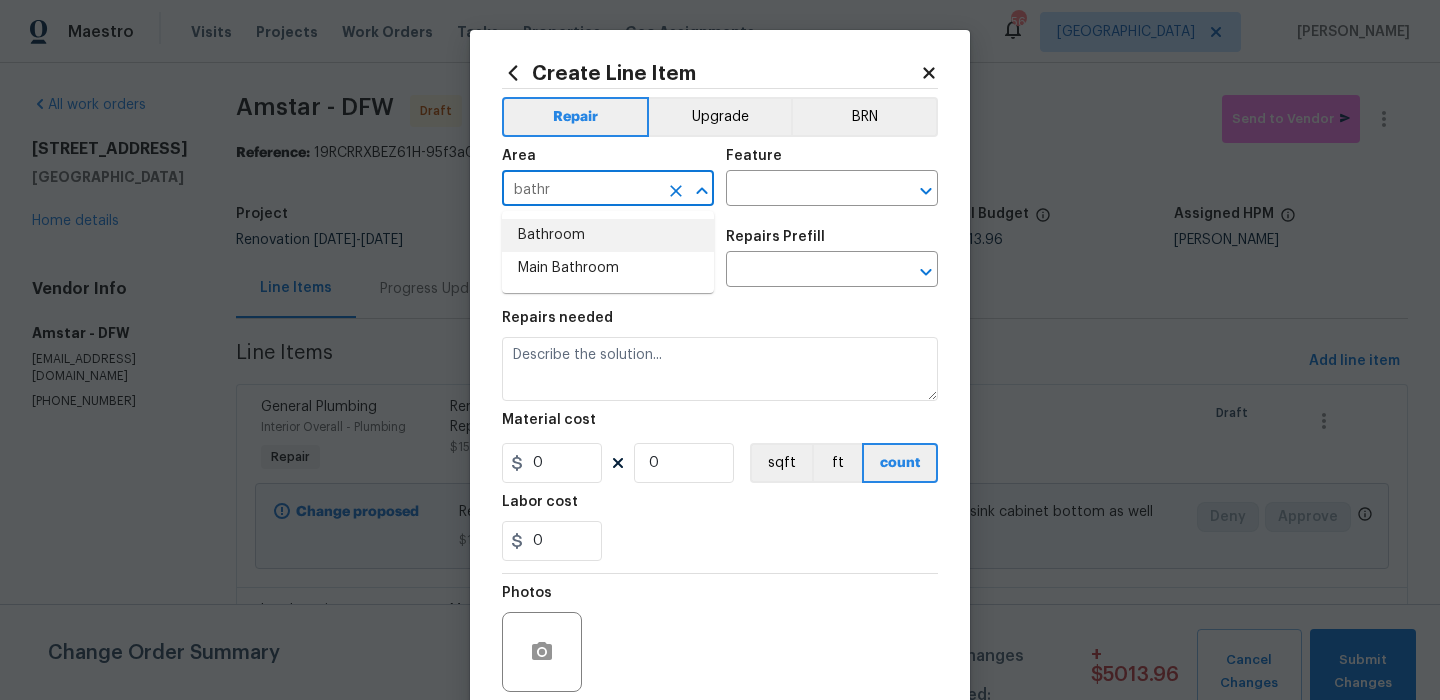 click on "Bathroom" at bounding box center [608, 235] 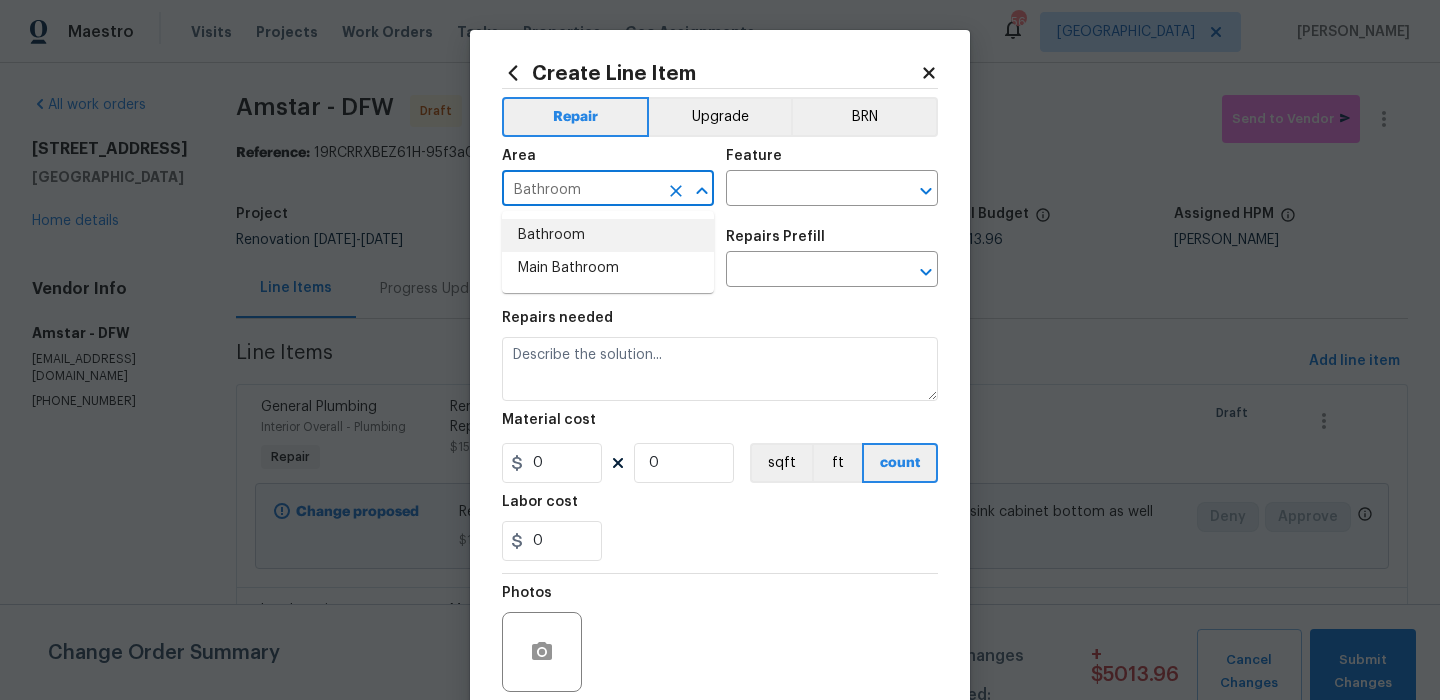 type on "Bathroom" 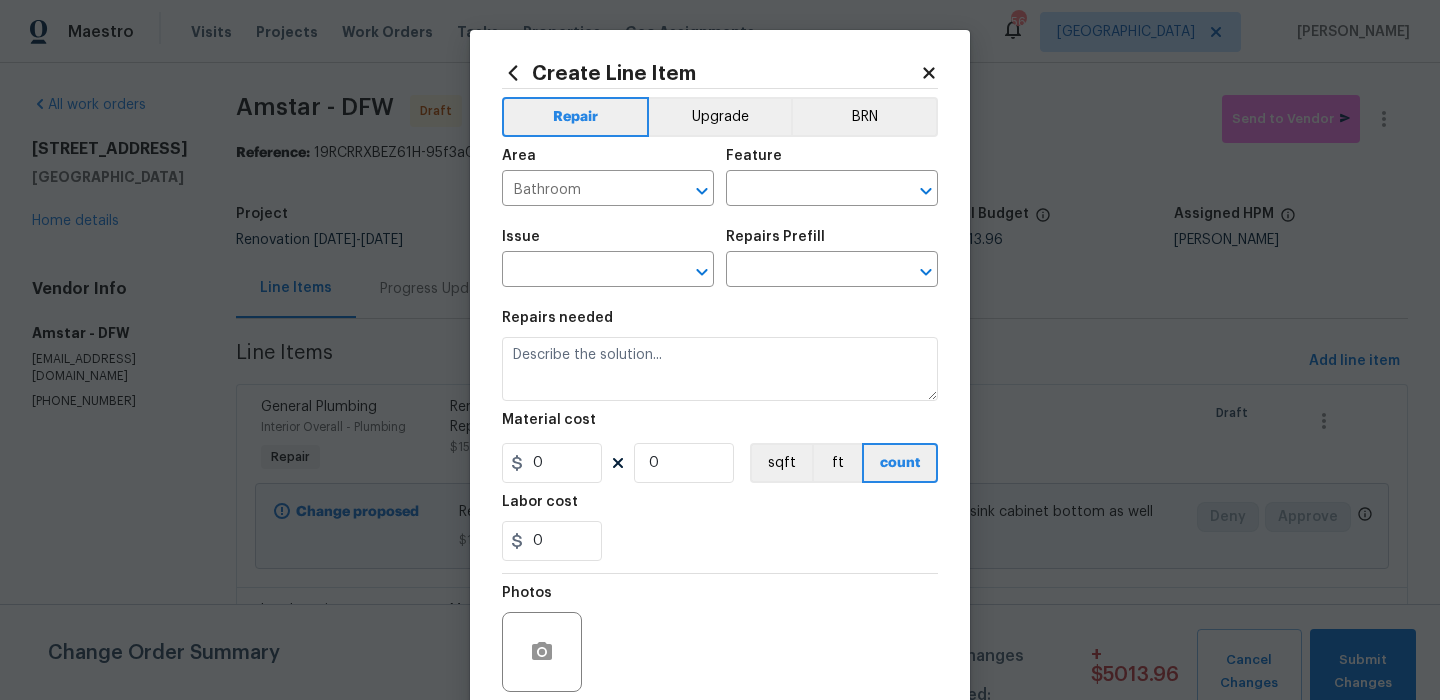 click on "Area Bathroom ​ Feature ​" at bounding box center [720, 177] 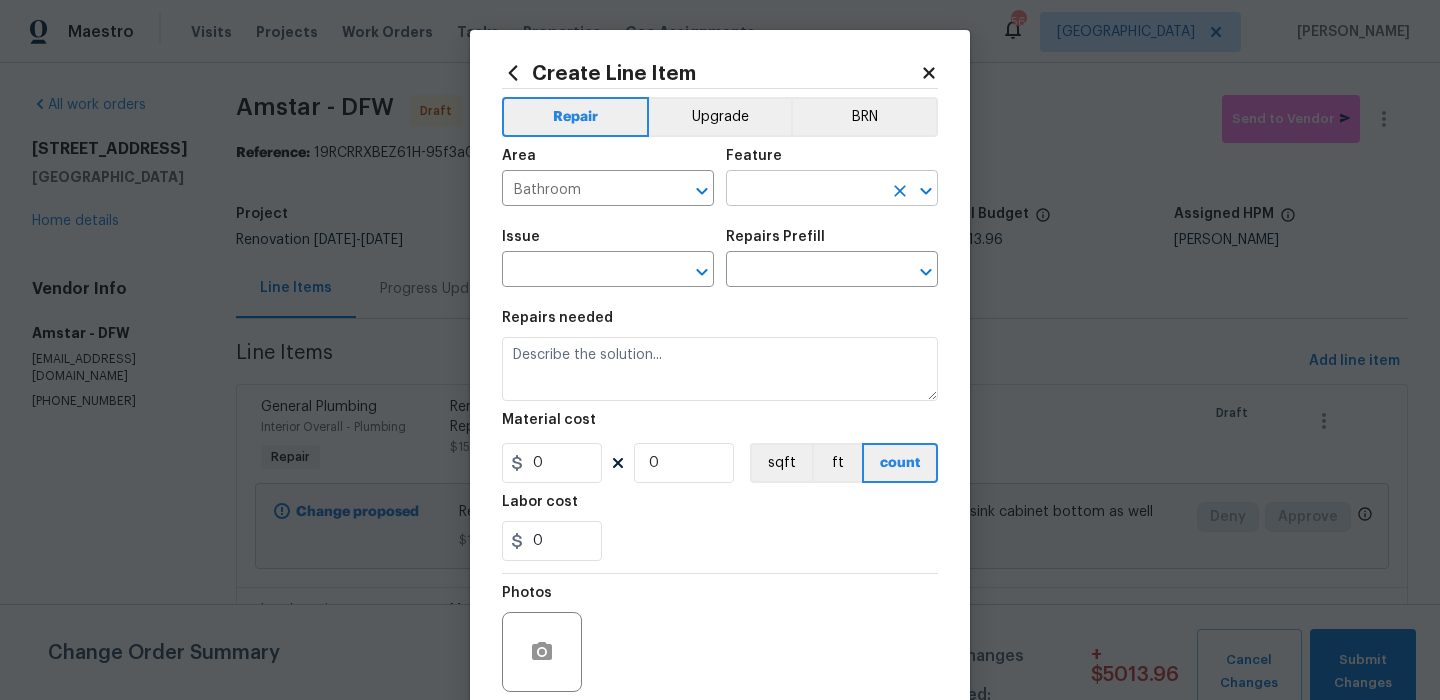 click at bounding box center [804, 190] 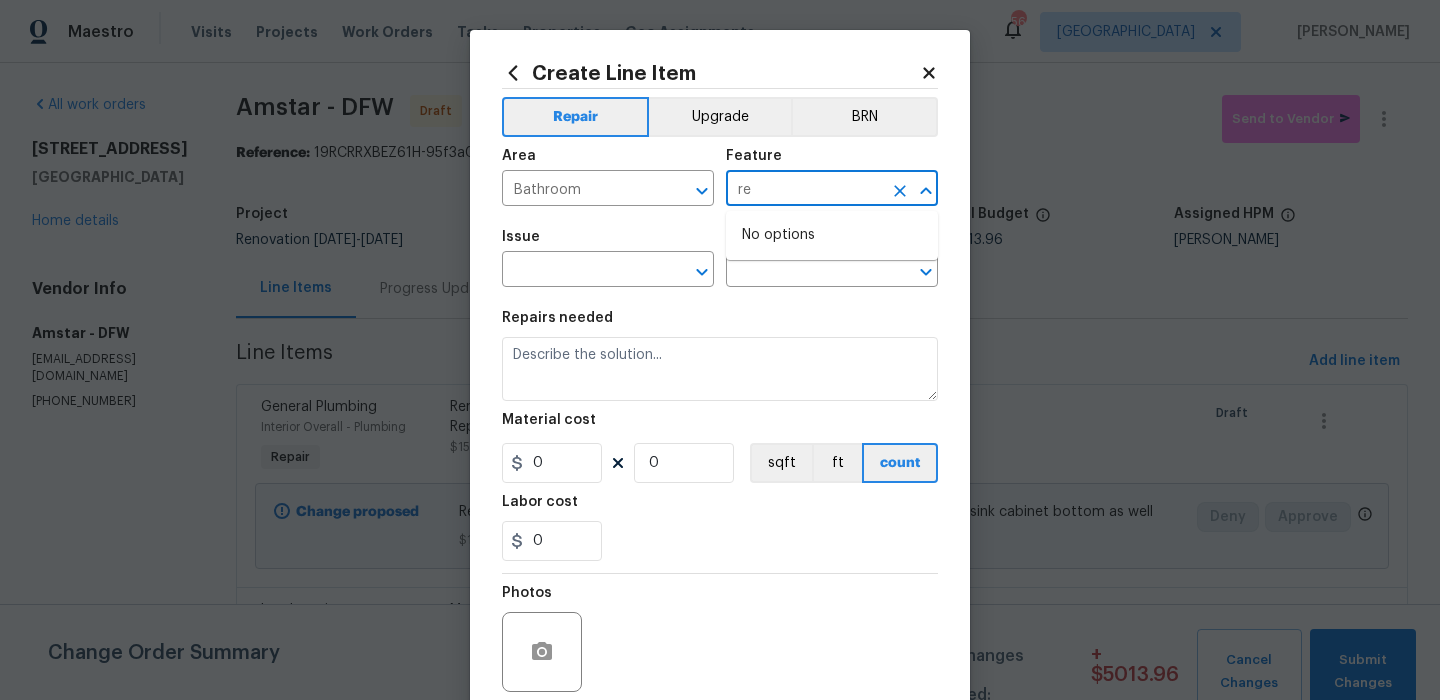 type on "r" 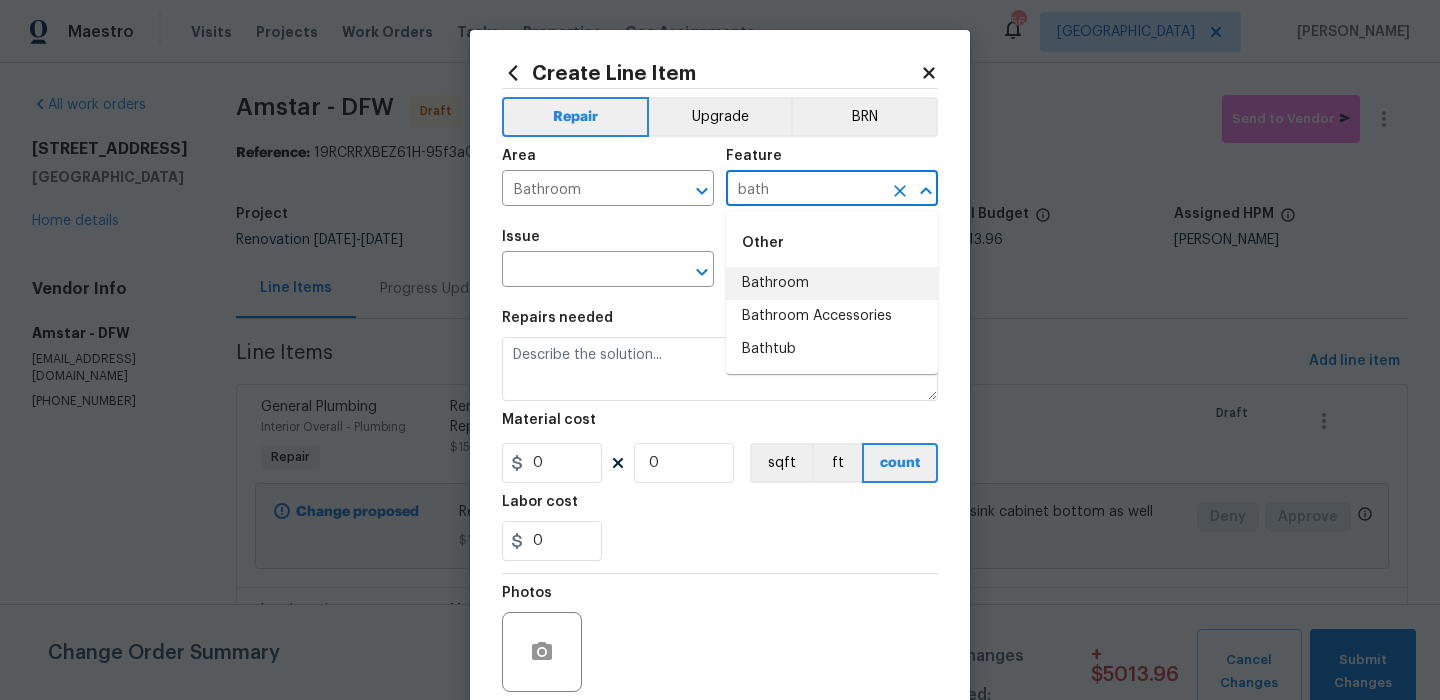 click on "Bathroom" at bounding box center [832, 283] 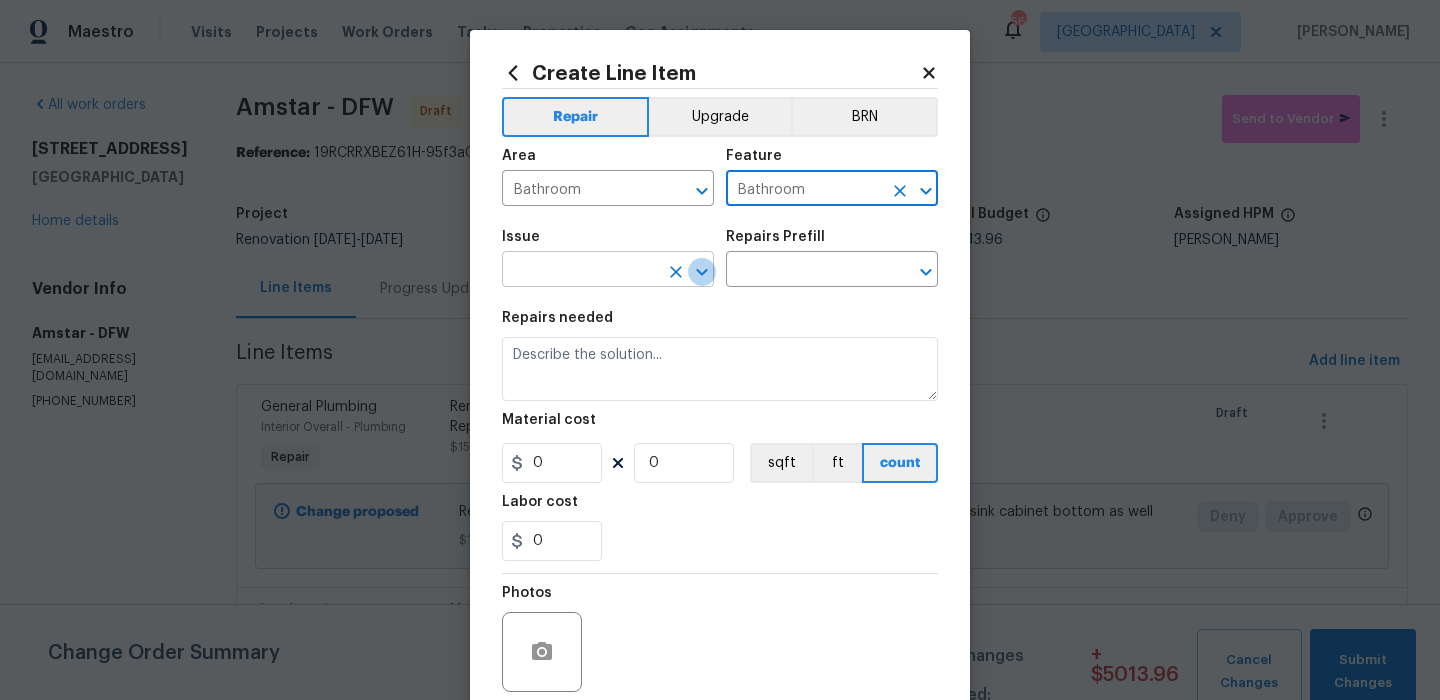 click 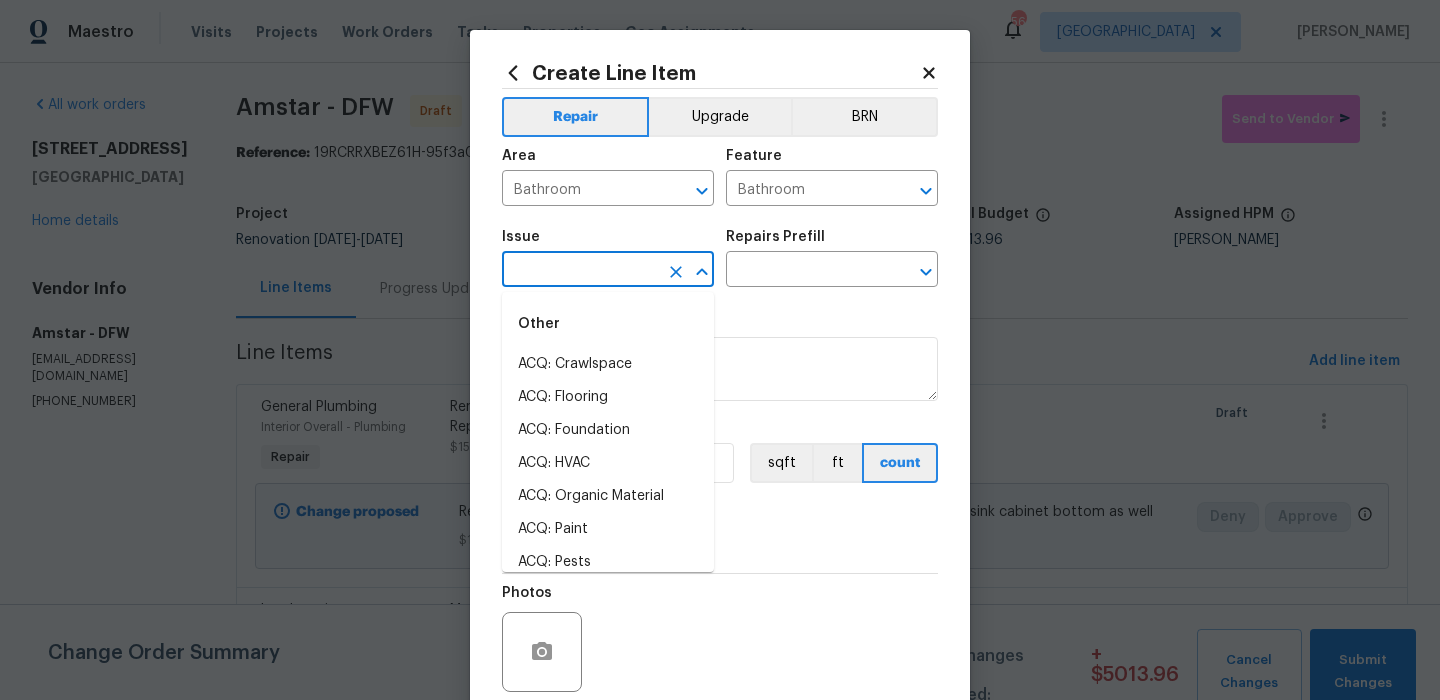 click at bounding box center (580, 271) 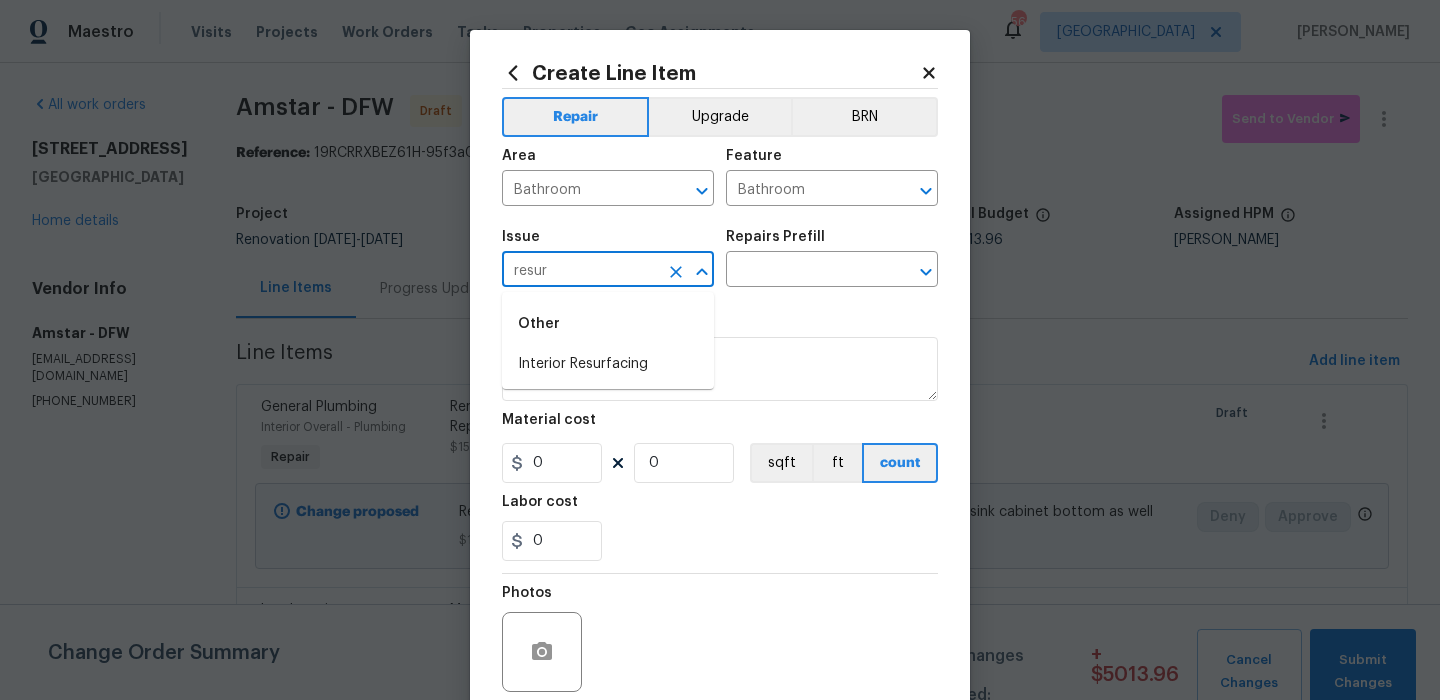 drag, startPoint x: 637, startPoint y: 356, endPoint x: 648, endPoint y: 355, distance: 11.045361 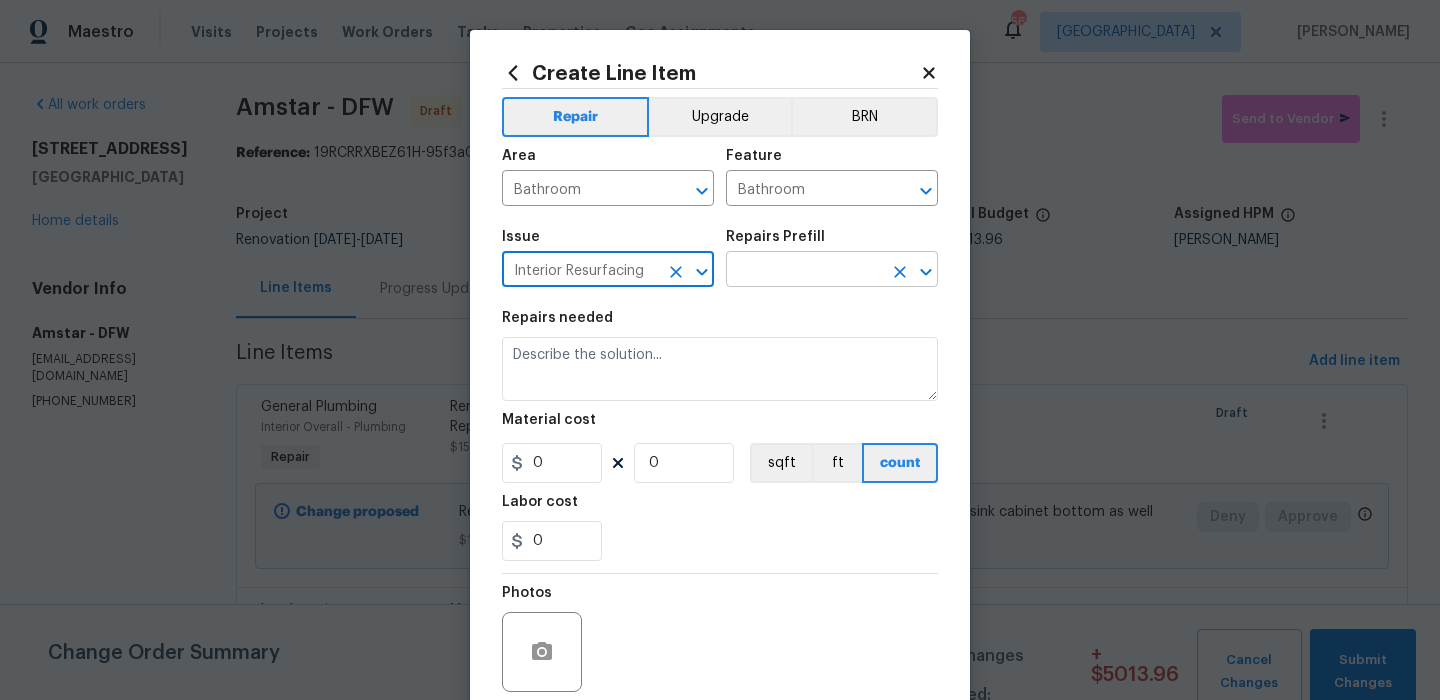 type on "Interior Resurfacing" 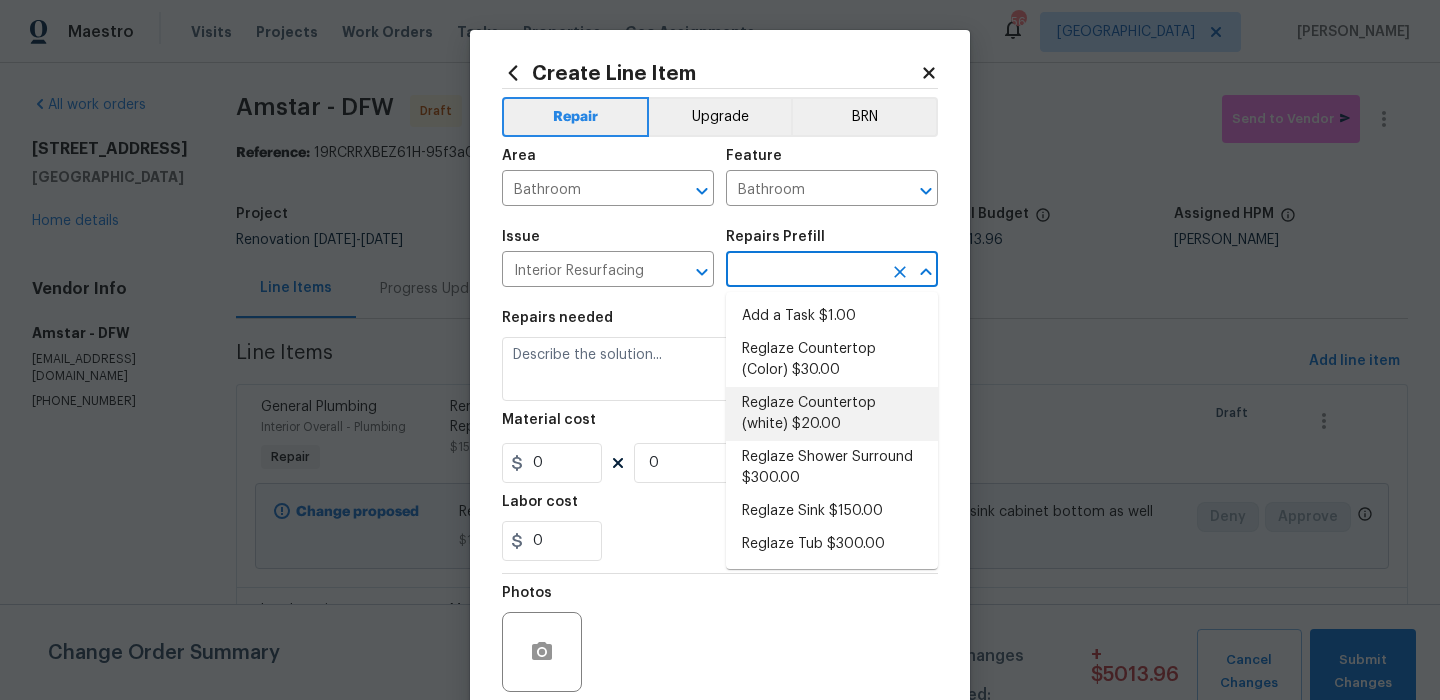 click on "Reglaze Shower Surround $300.00" at bounding box center (832, 468) 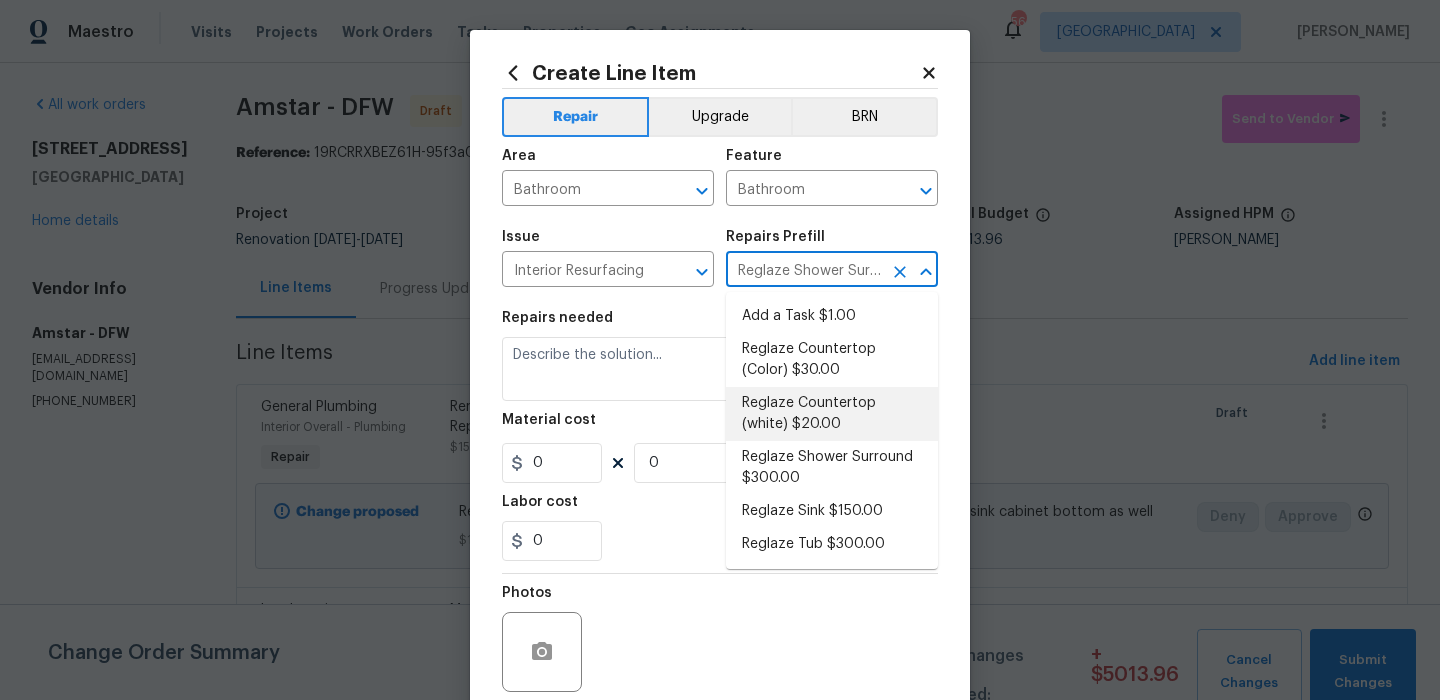 type on "Prep, mask, clean and reglaze the fiberglass shower surround (white) both on the in and outer sides. Haul away and dispose of all masking/debris properly." 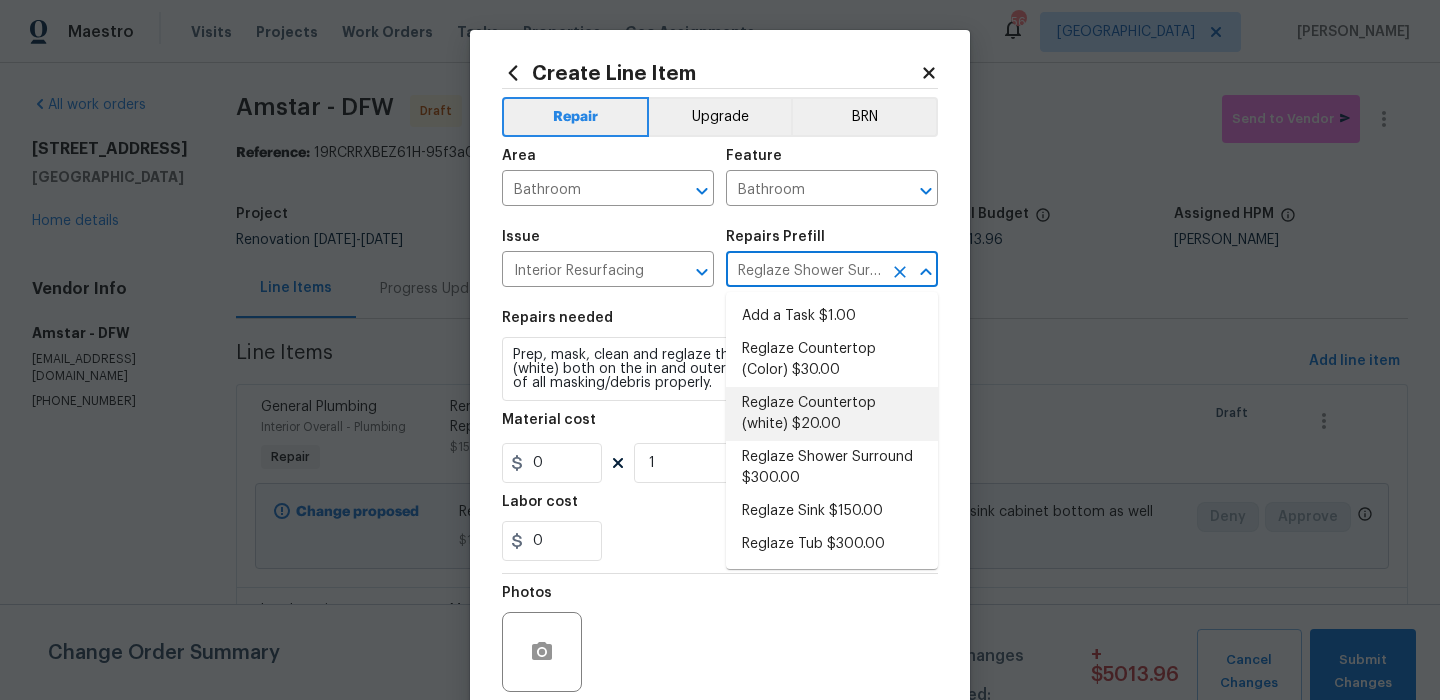 type on "300" 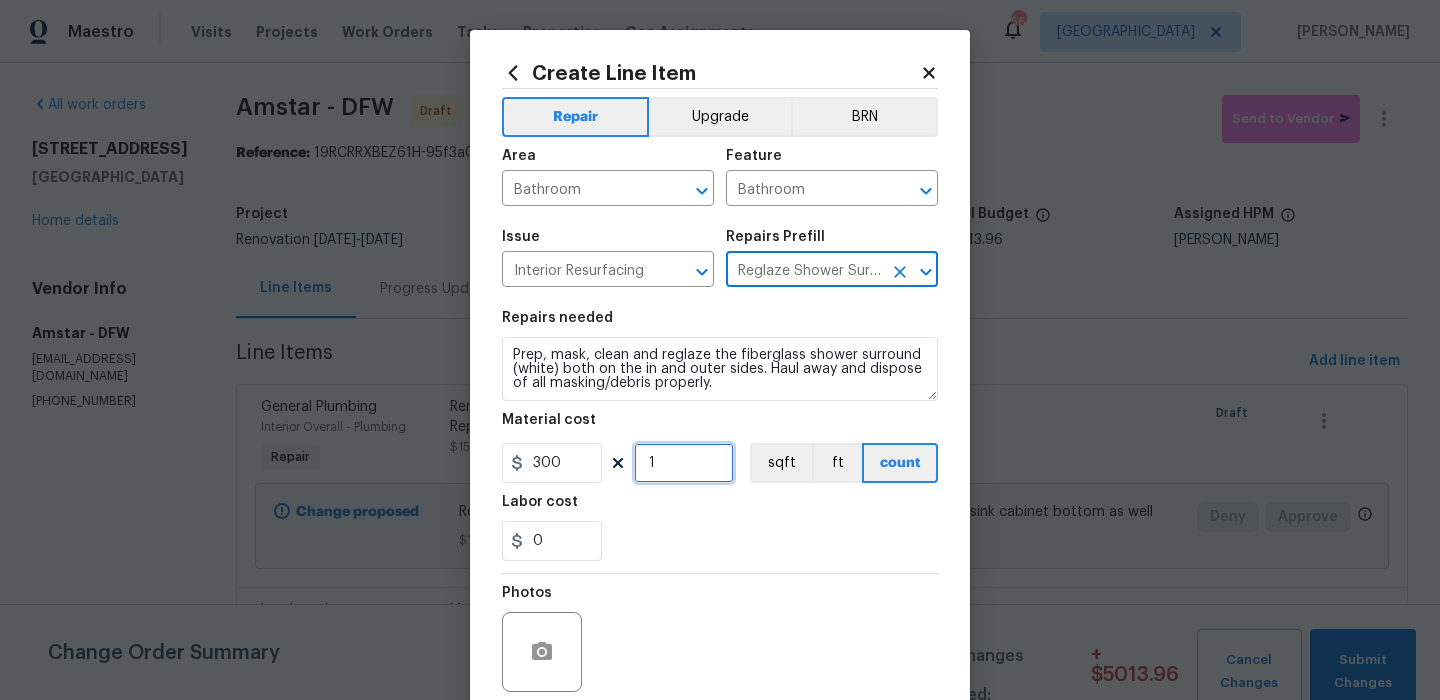 click on "1" at bounding box center (684, 463) 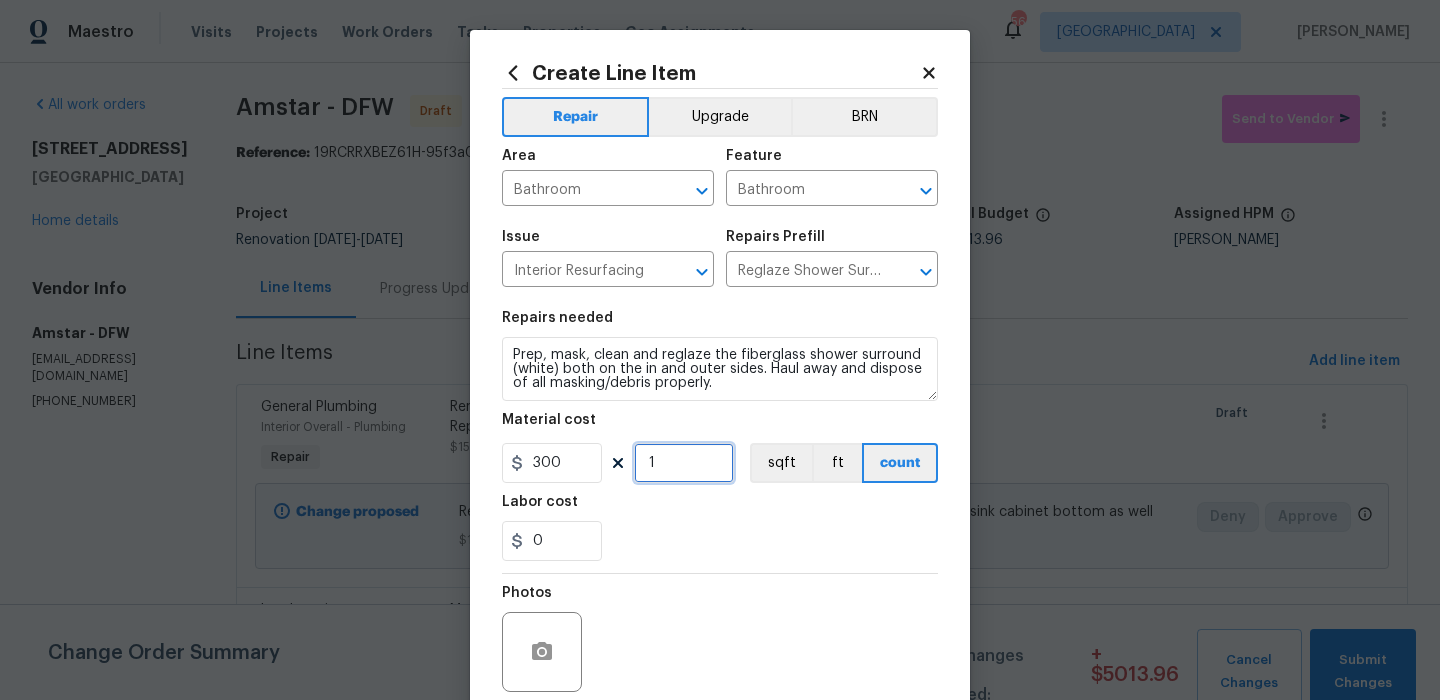 click on "1" at bounding box center (684, 463) 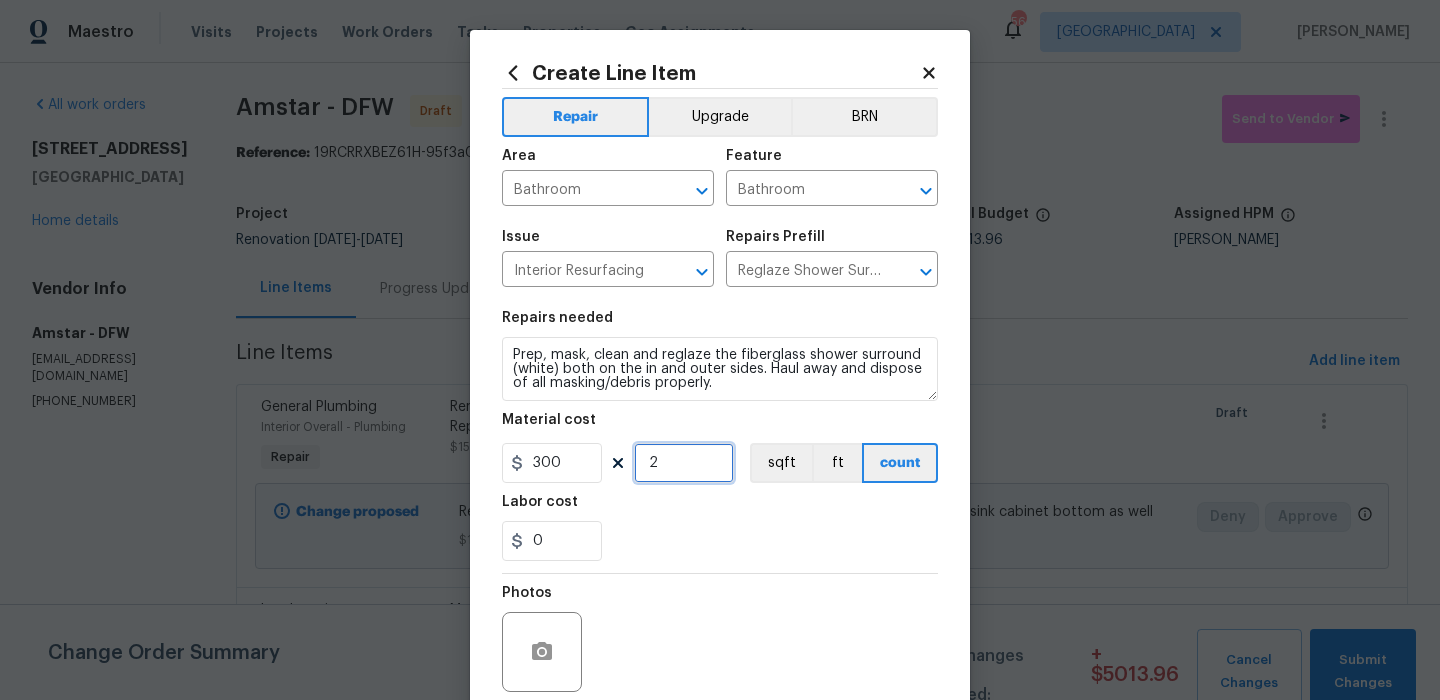 type on "2" 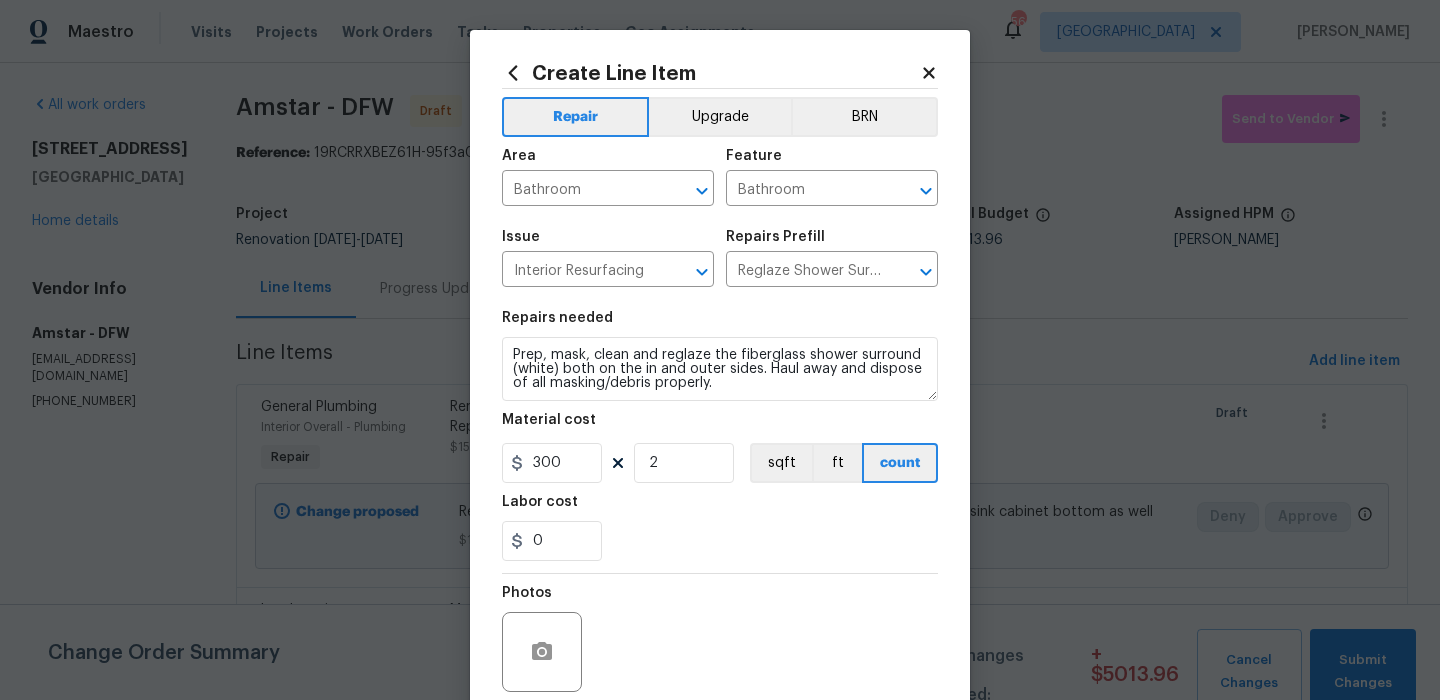 click on "0" at bounding box center [720, 541] 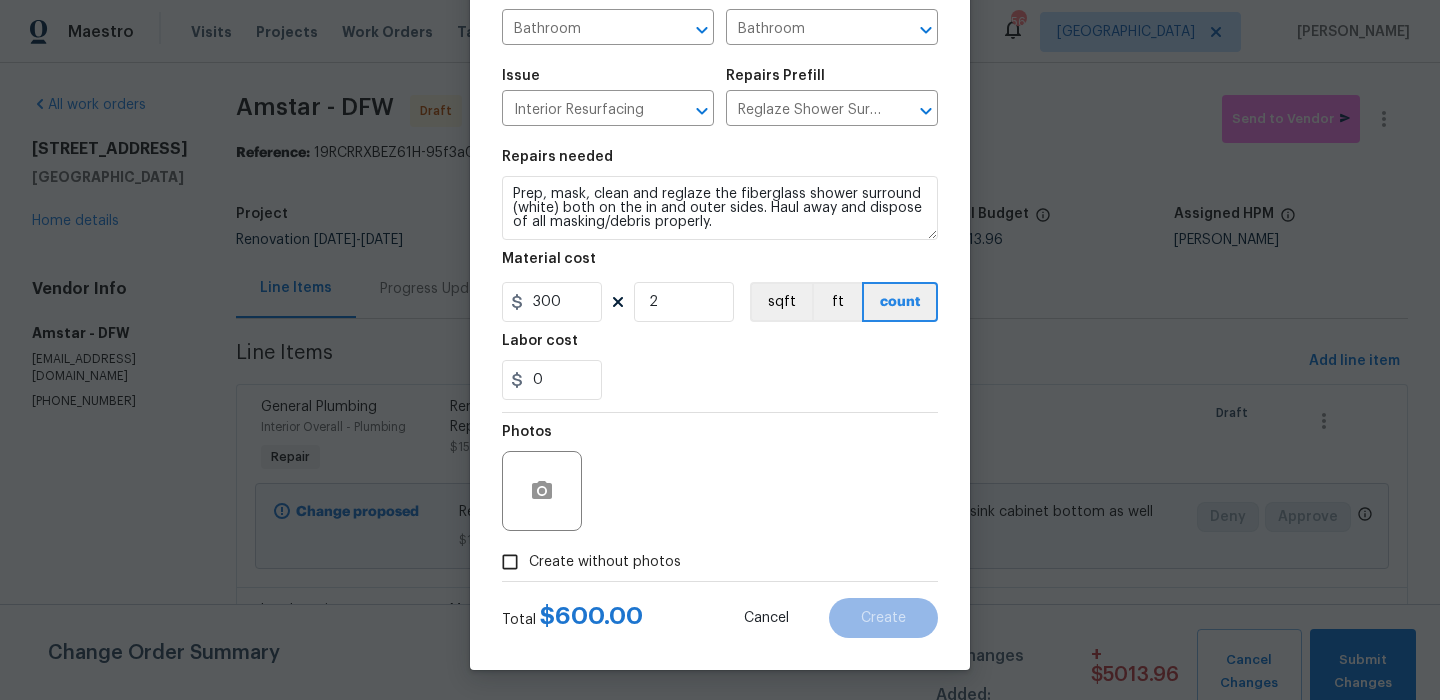click on "Create without photos" at bounding box center (586, 562) 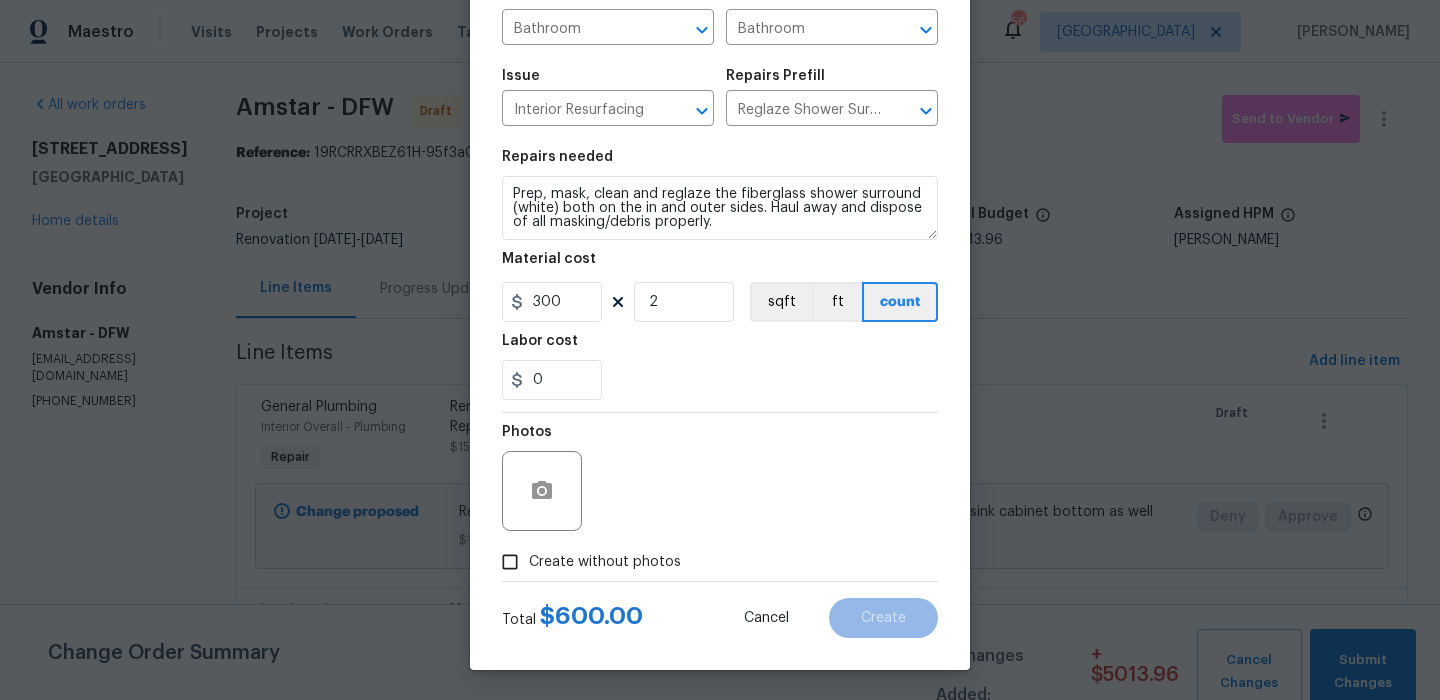 click on "Create without photos" at bounding box center (510, 562) 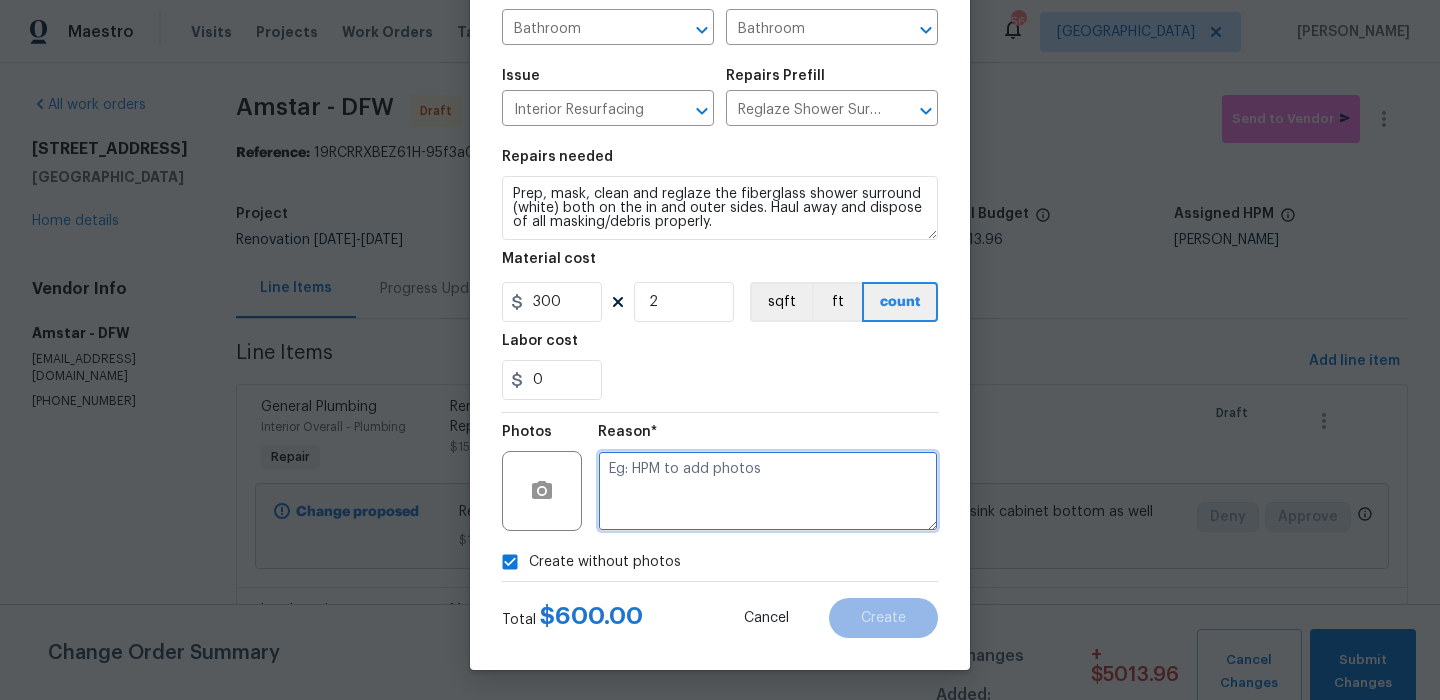 click at bounding box center (768, 491) 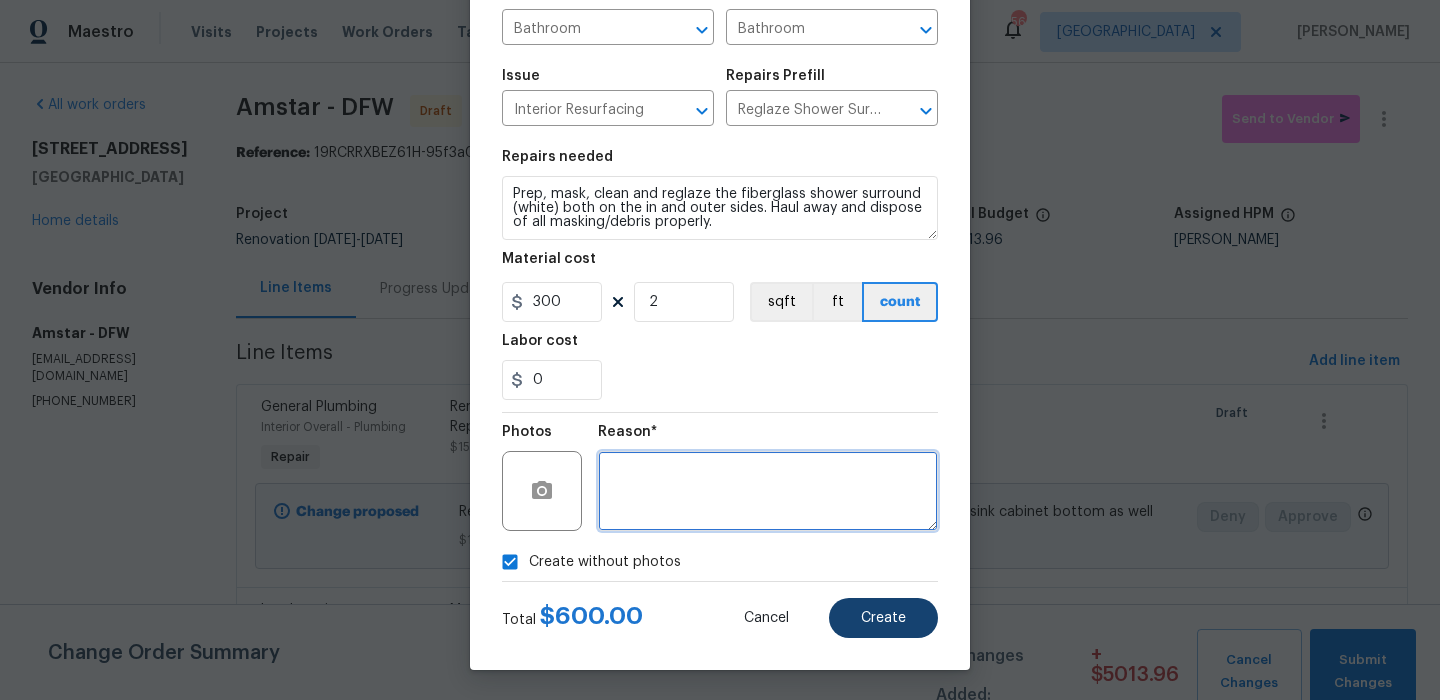 type 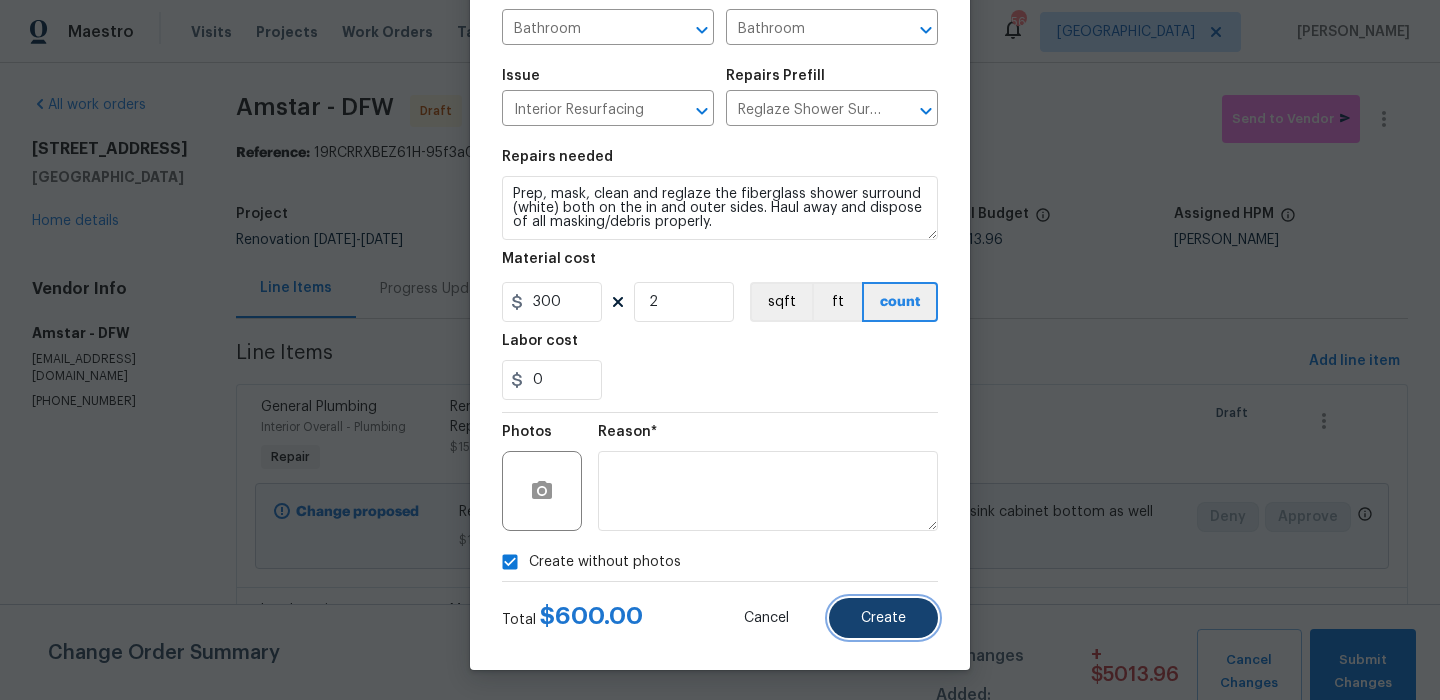 click on "Create" at bounding box center (883, 618) 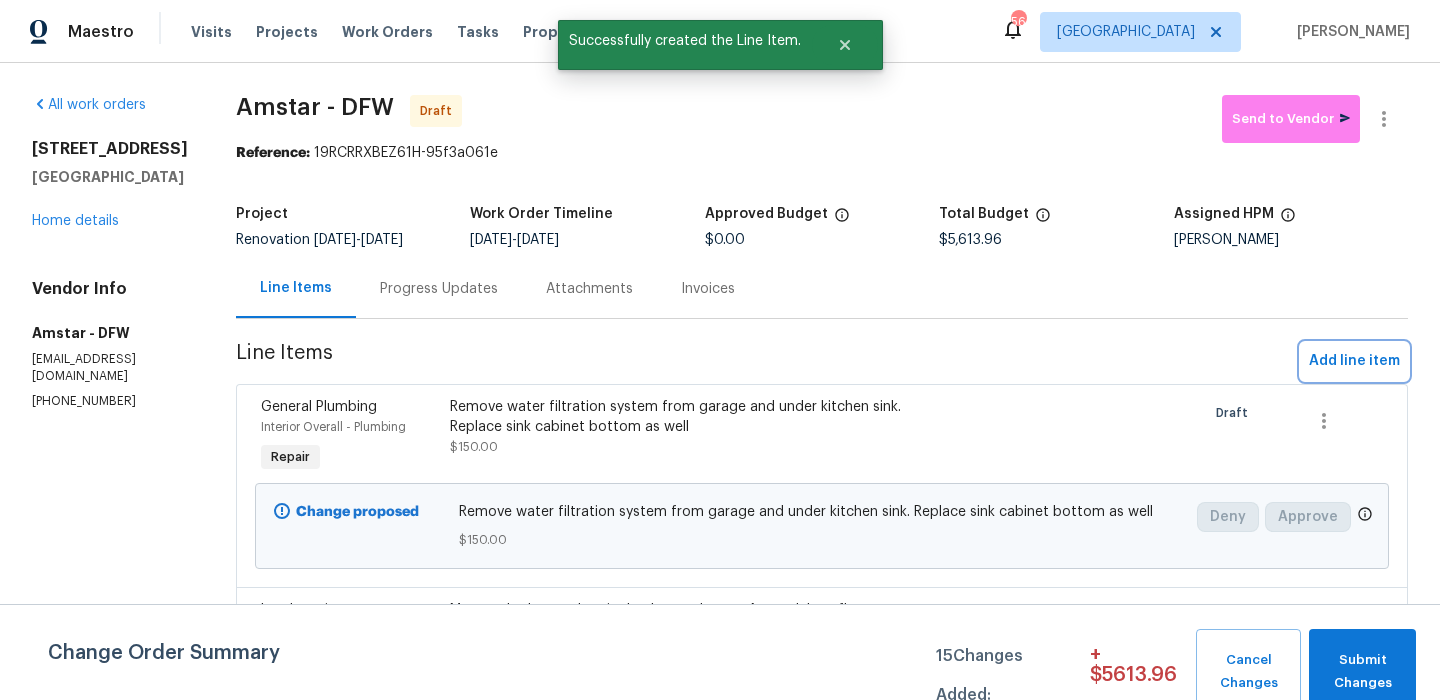 click on "Add line item" at bounding box center [1354, 361] 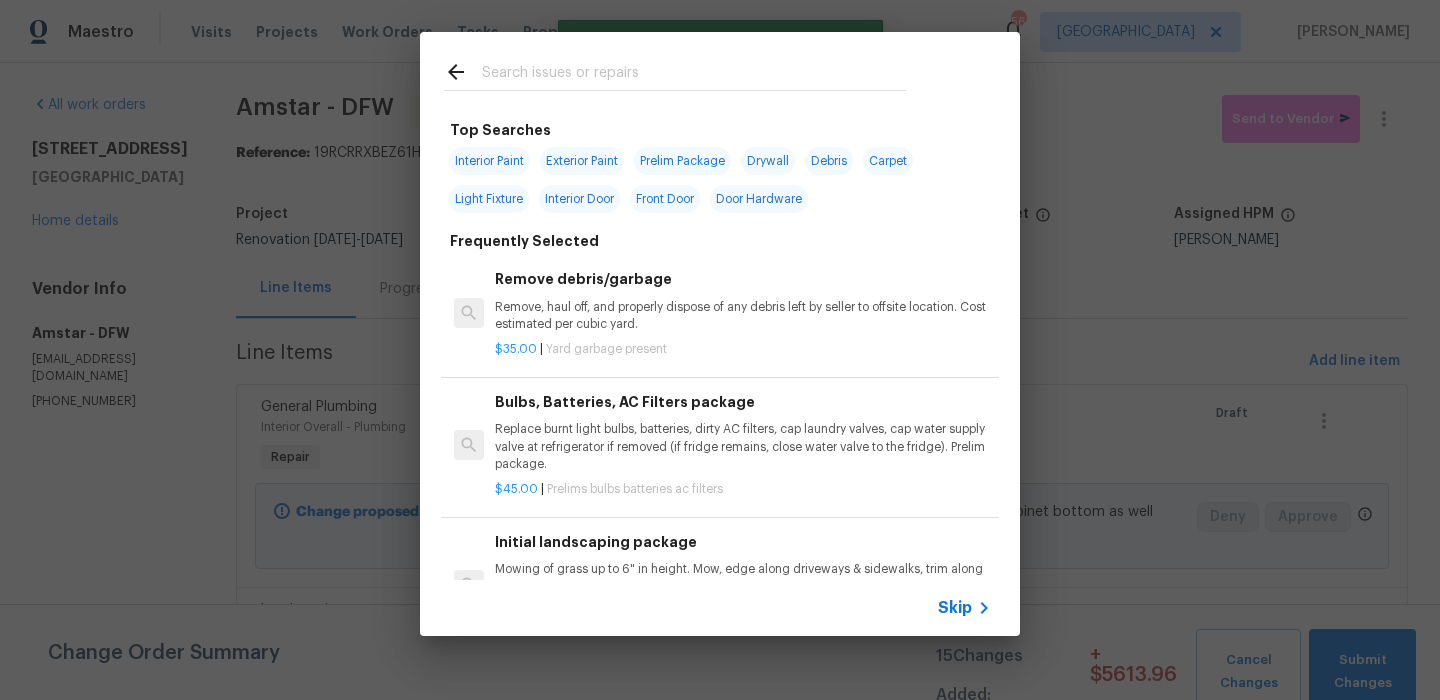 click on "Skip" at bounding box center [720, 608] 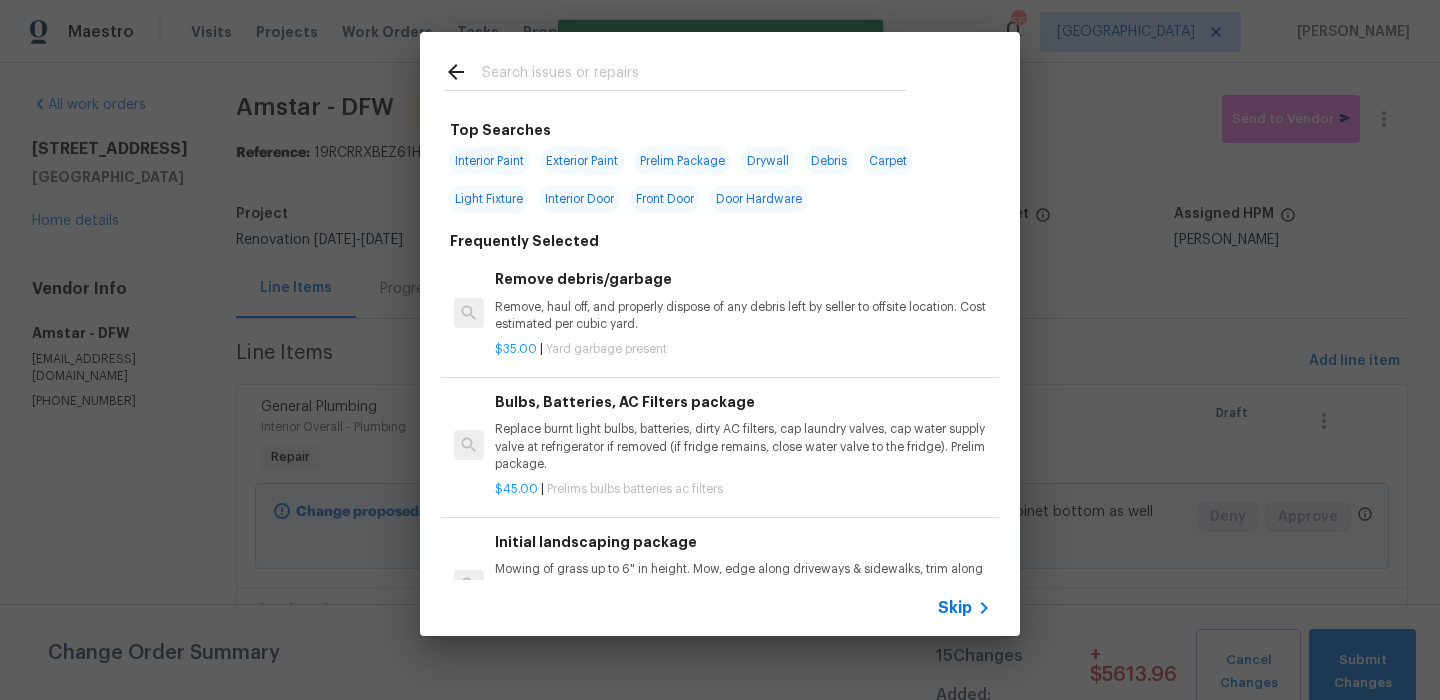 click 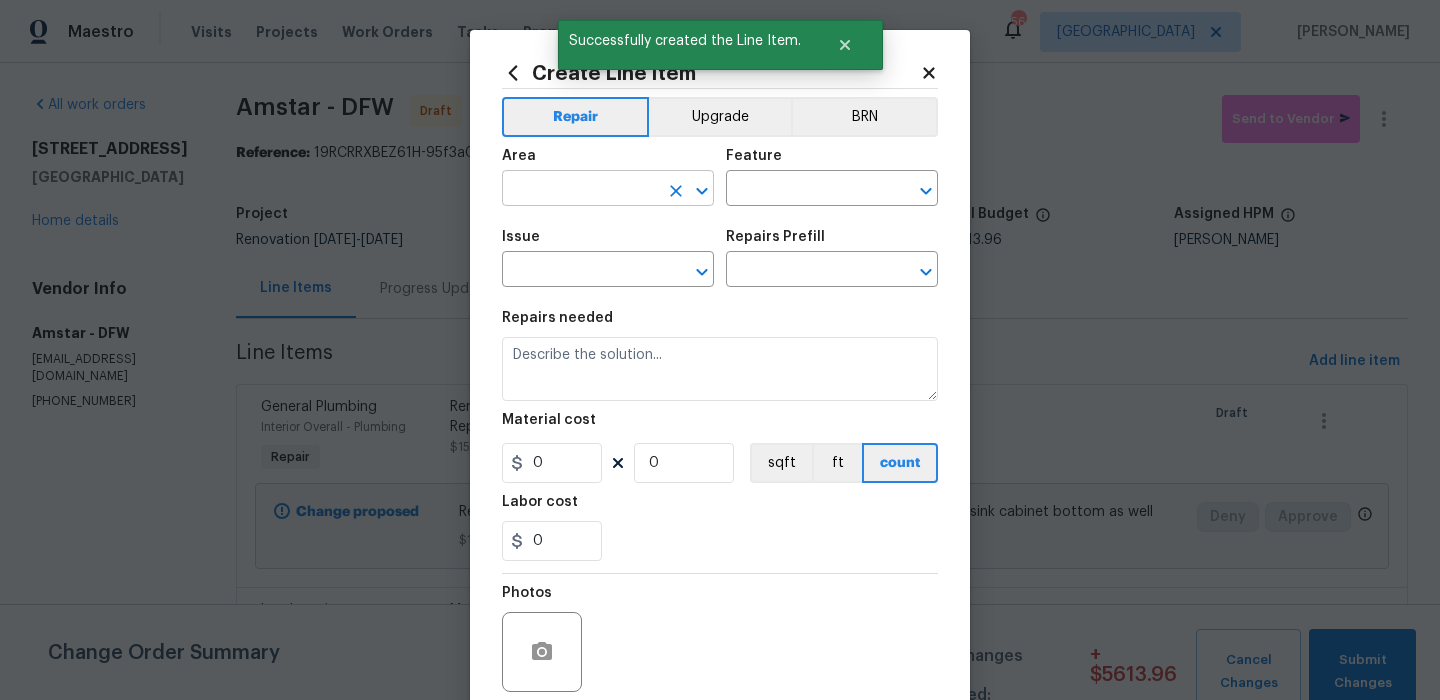 click at bounding box center (580, 190) 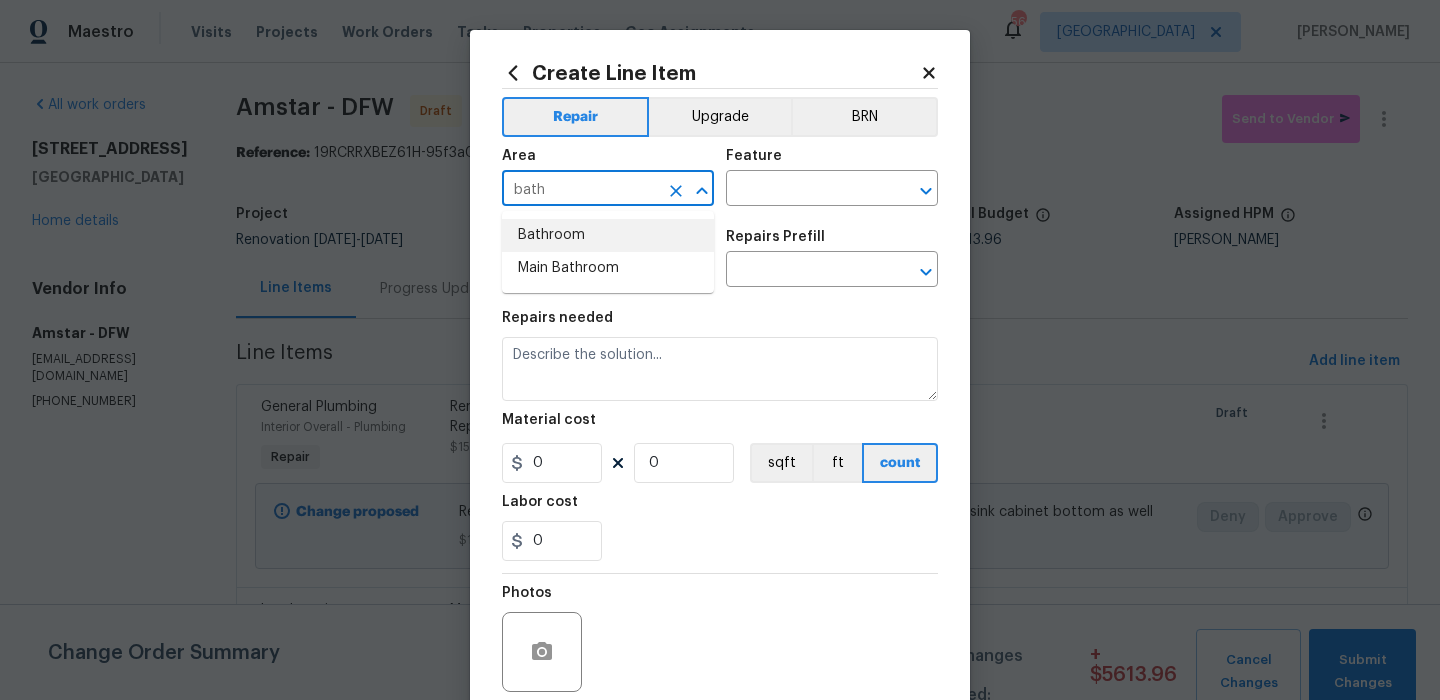 drag, startPoint x: 622, startPoint y: 241, endPoint x: 652, endPoint y: 224, distance: 34.48188 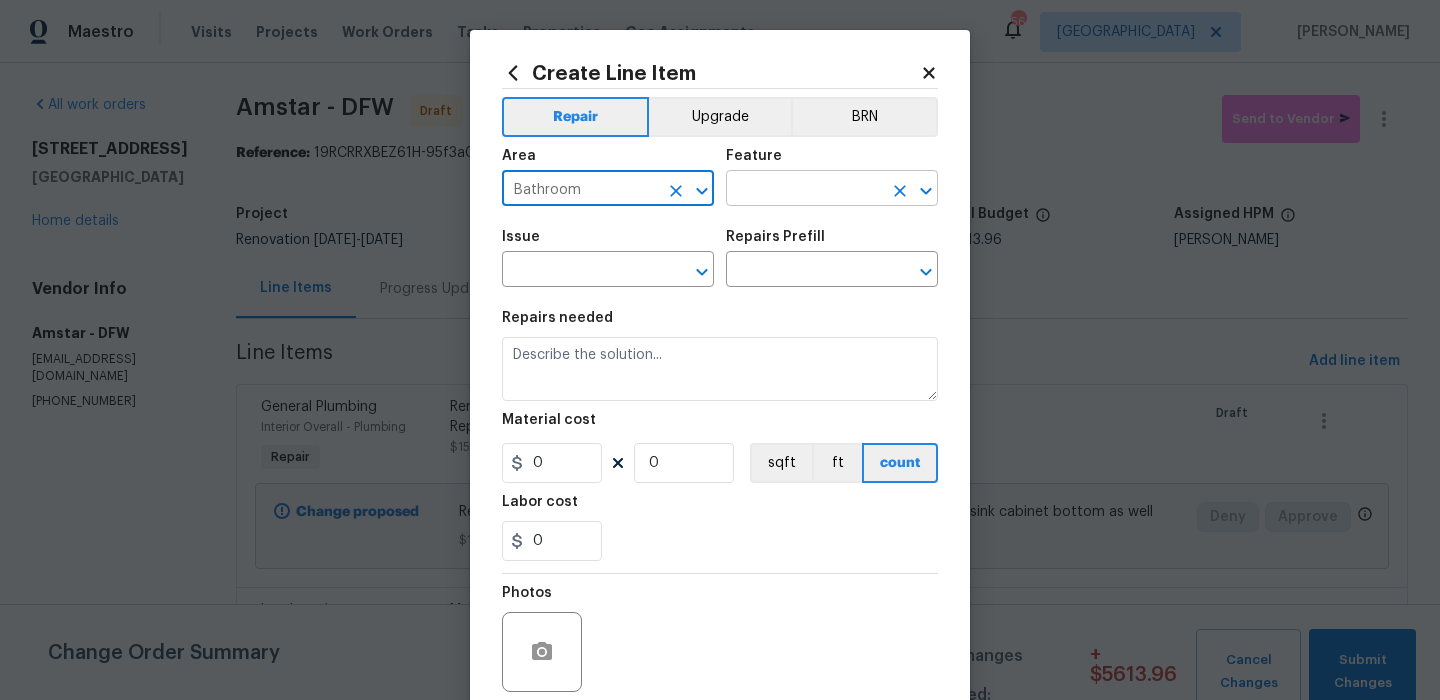 type on "Bathroom" 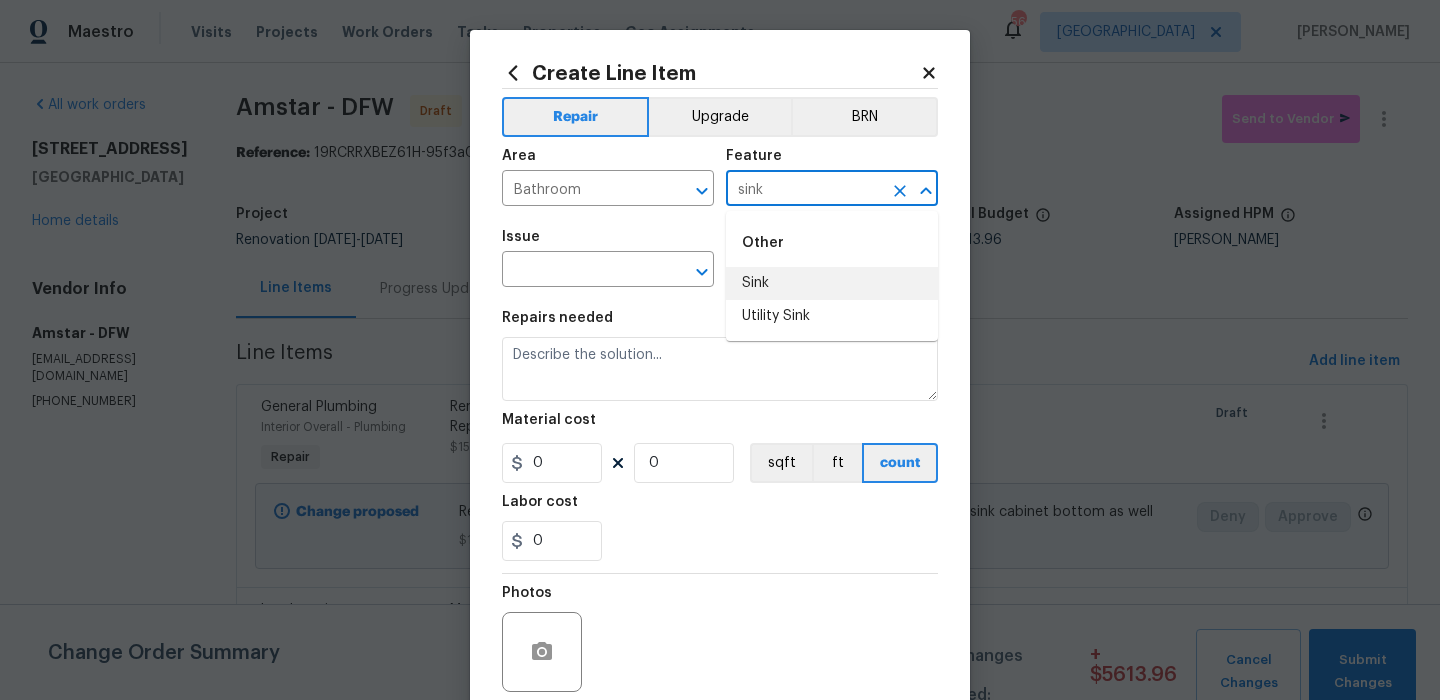 click on "Sink" at bounding box center (832, 283) 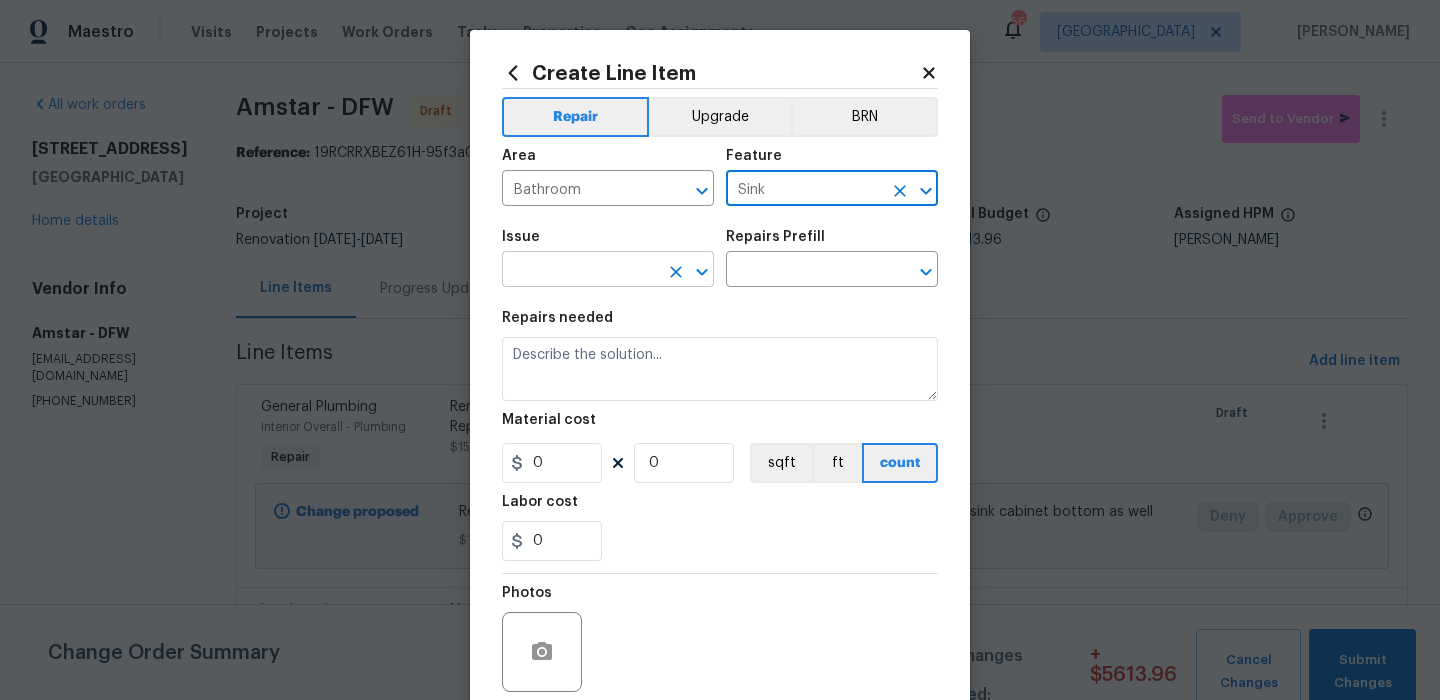 type on "Sink" 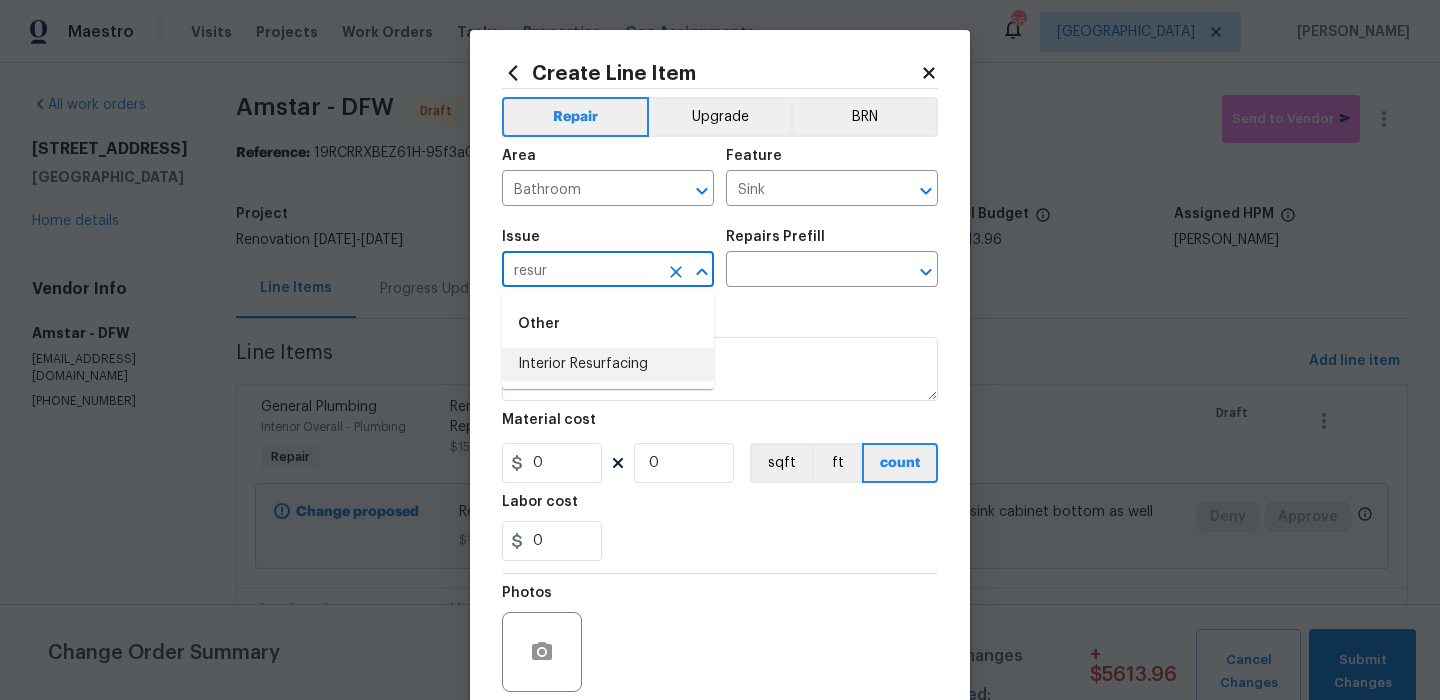 click on "Interior Resurfacing" at bounding box center (608, 364) 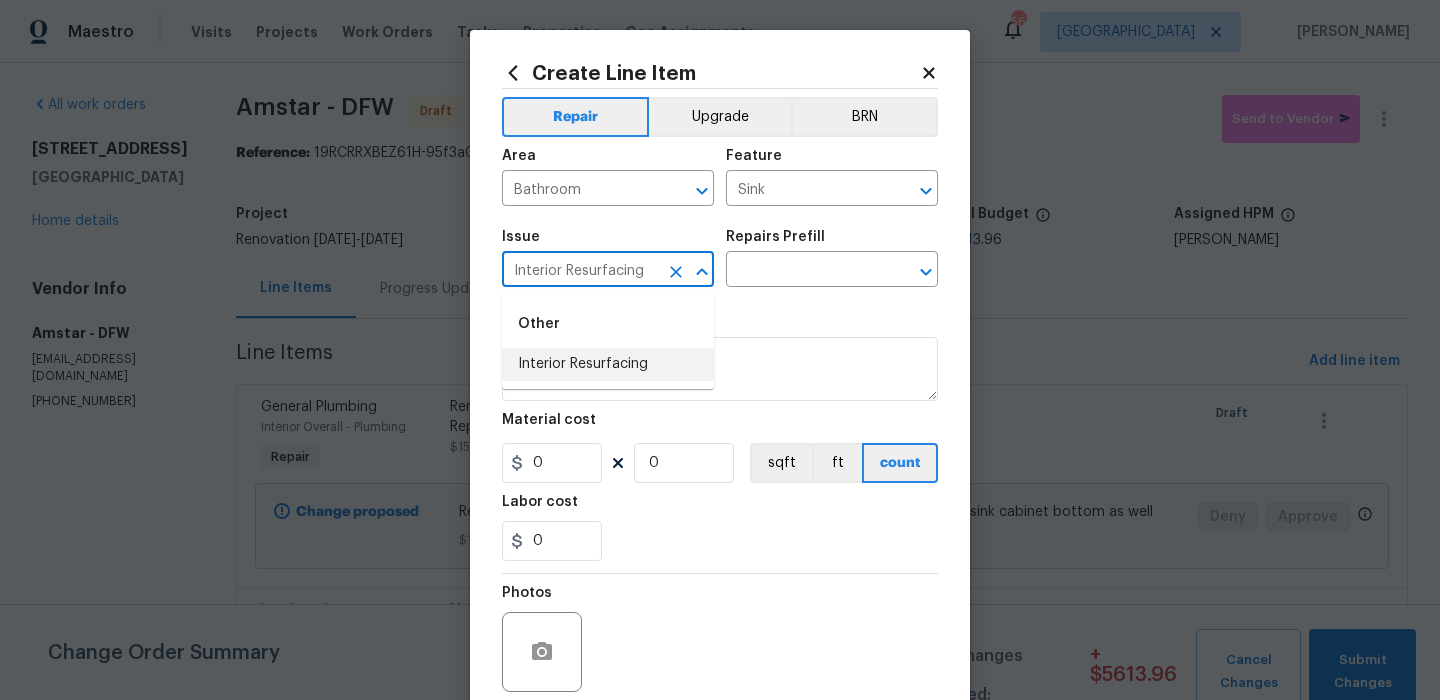 type on "Interior Resurfacing" 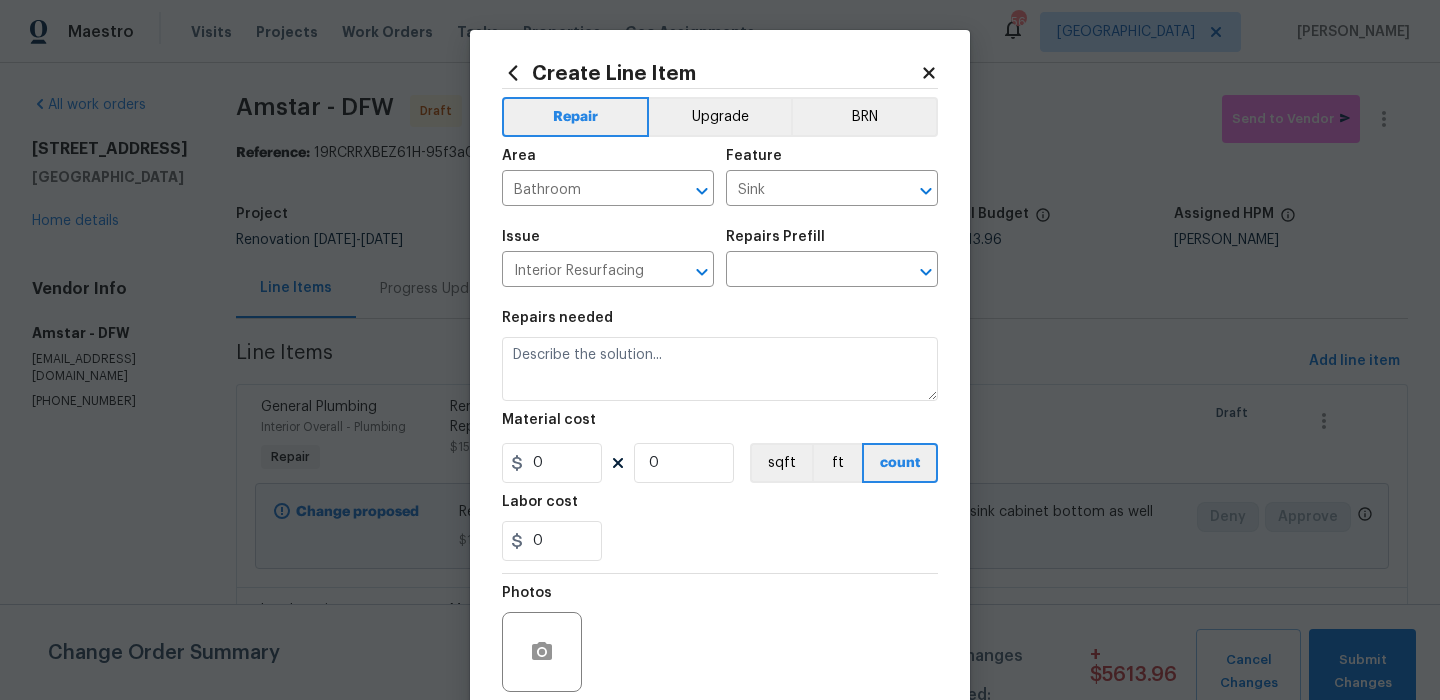 click on "Repairs Prefill" at bounding box center (832, 243) 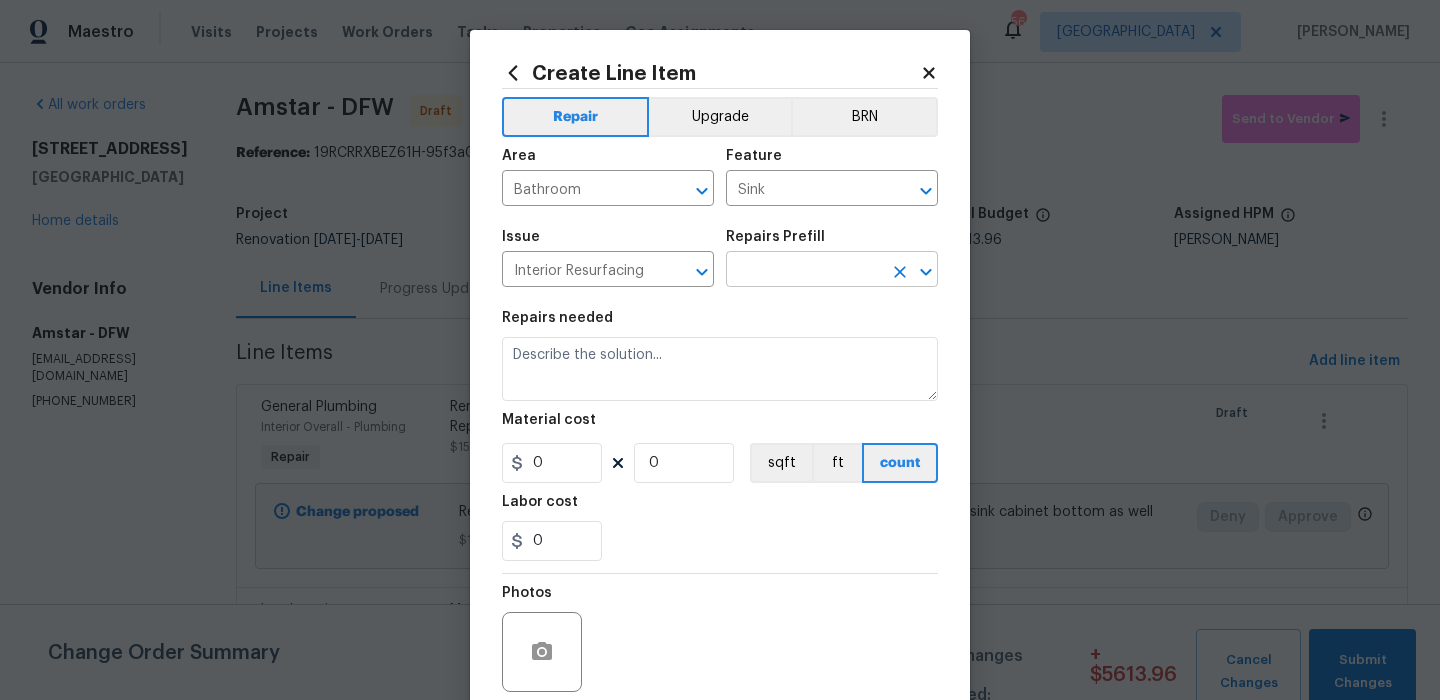 click at bounding box center (804, 271) 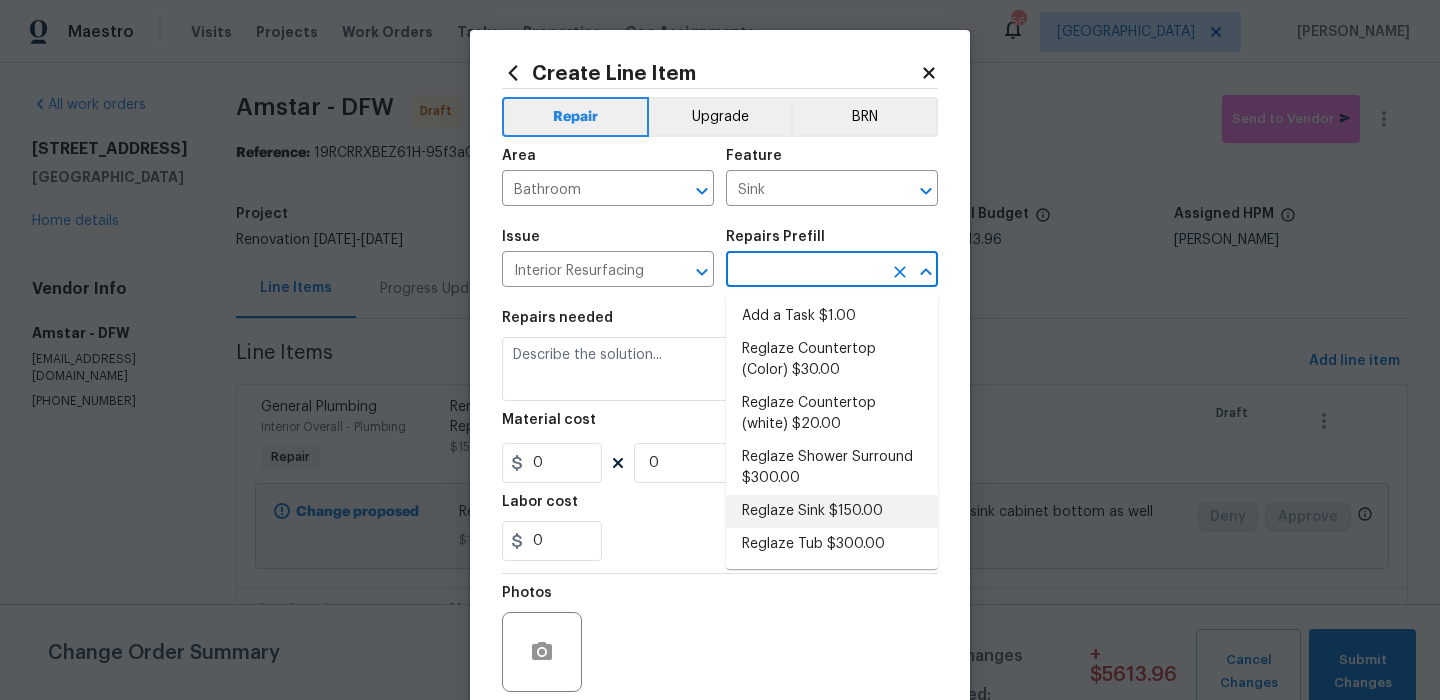 click on "Reglaze Sink $150.00" at bounding box center (832, 511) 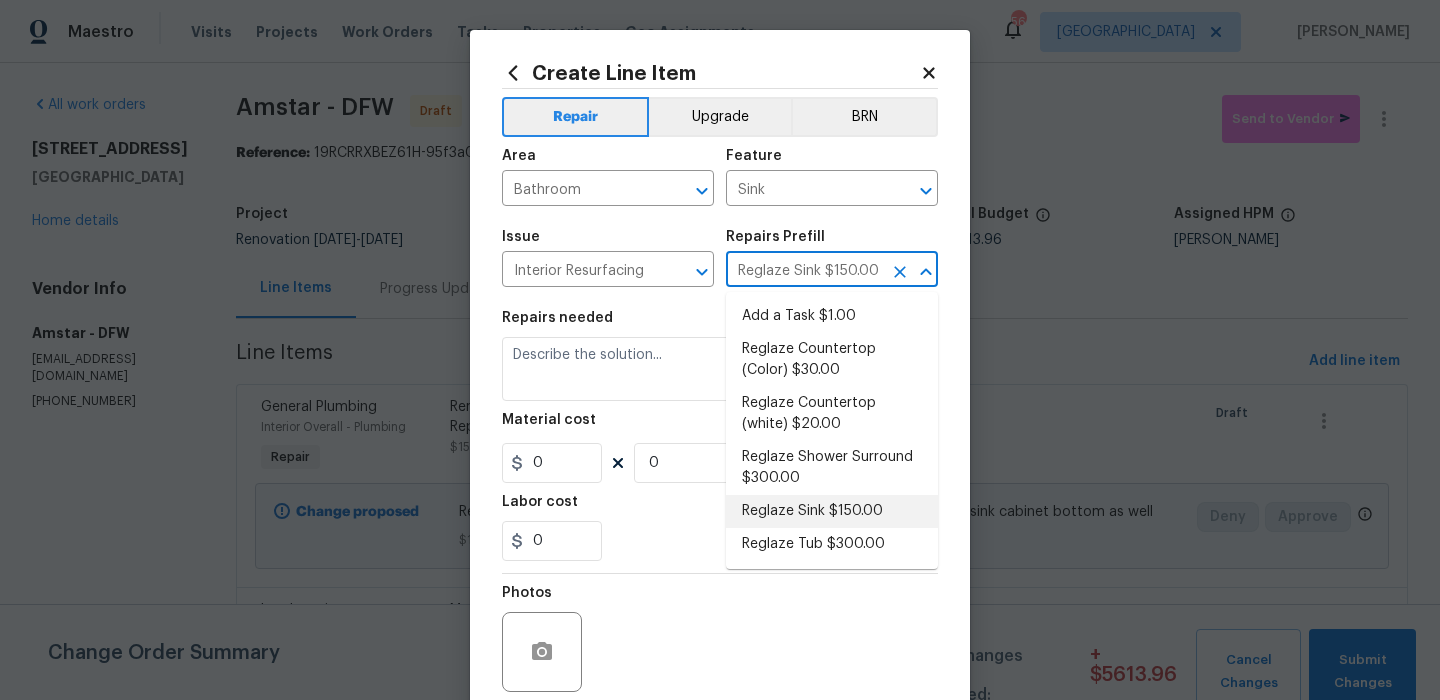 type on "Prep, mask and reglaze finish the bathroom sink (white). Ensure that the finish is smooth, consistent and that the proper millage is applied. Clean up and dispose of all debris properly." 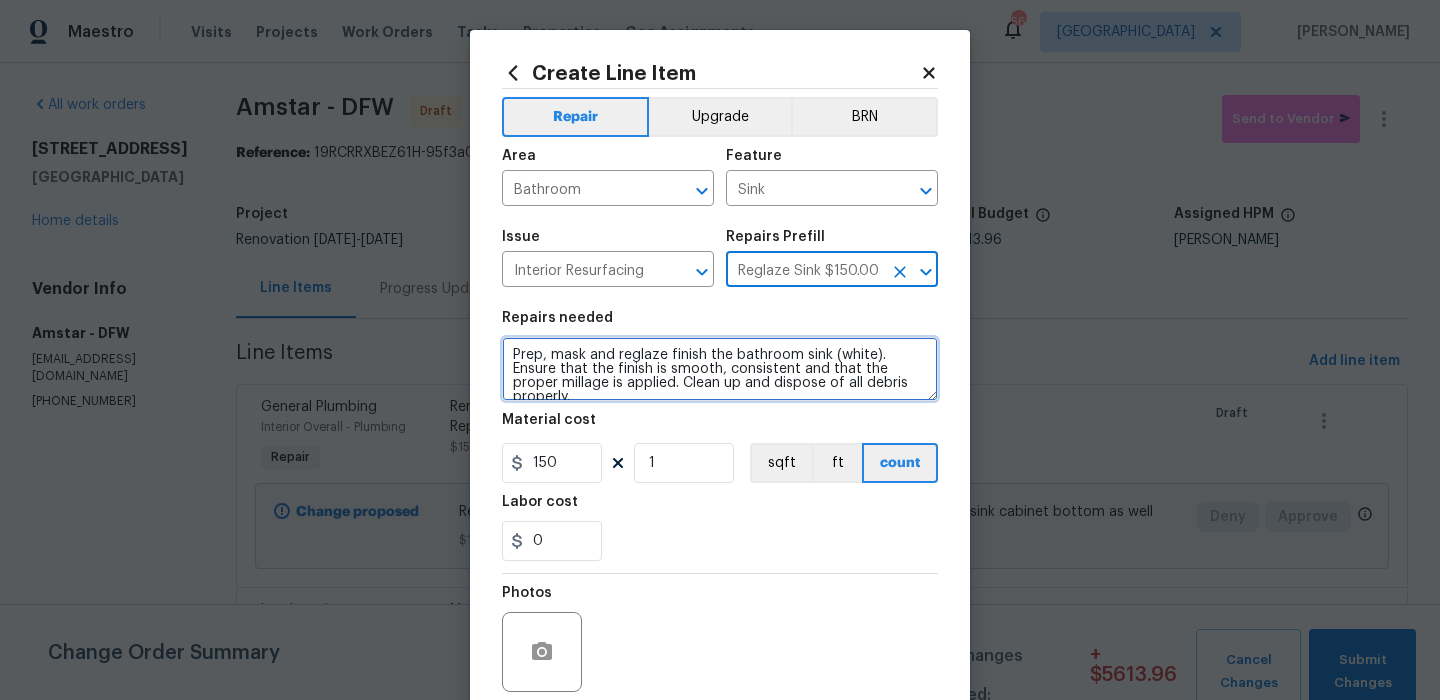 click on "Prep, mask and reglaze finish the bathroom sink (white). Ensure that the finish is smooth, consistent and that the proper millage is applied. Clean up and dispose of all debris properly." at bounding box center (720, 369) 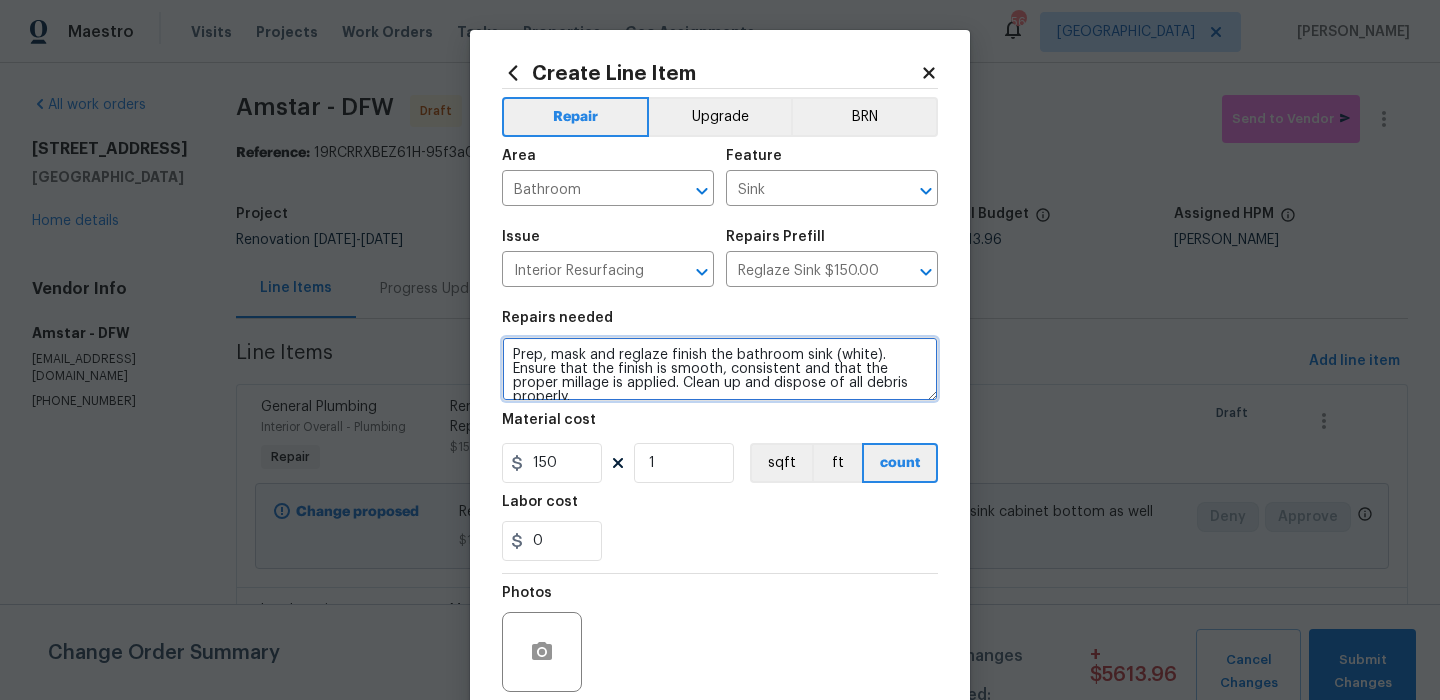 click on "Prep, mask and reglaze finish the bathroom sink (white). Ensure that the finish is smooth, consistent and that the proper millage is applied. Clean up and dispose of all debris properly." at bounding box center [720, 369] 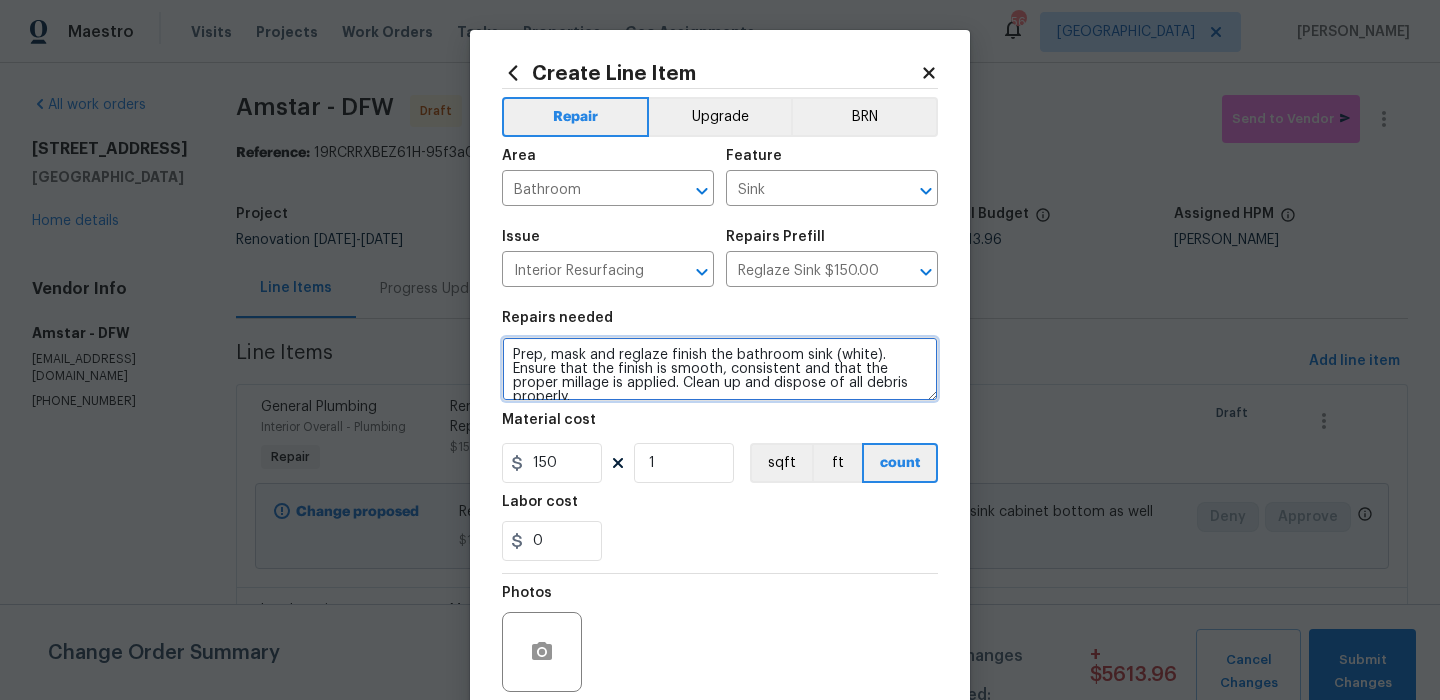 click on "Prep, mask and reglaze finish the bathroom sink (white). Ensure that the finish is smooth, consistent and that the proper millage is applied. Clean up and dispose of all debris properly." at bounding box center [720, 369] 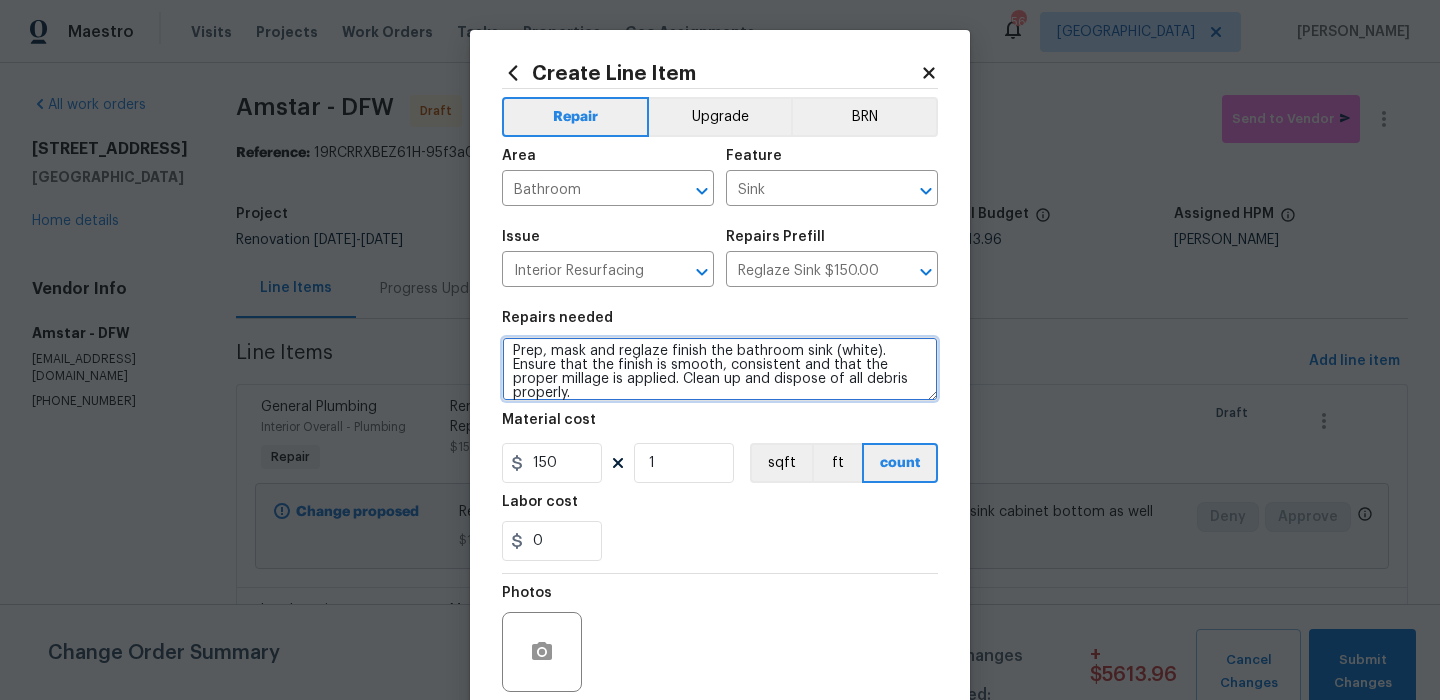 scroll, scrollTop: 18, scrollLeft: 0, axis: vertical 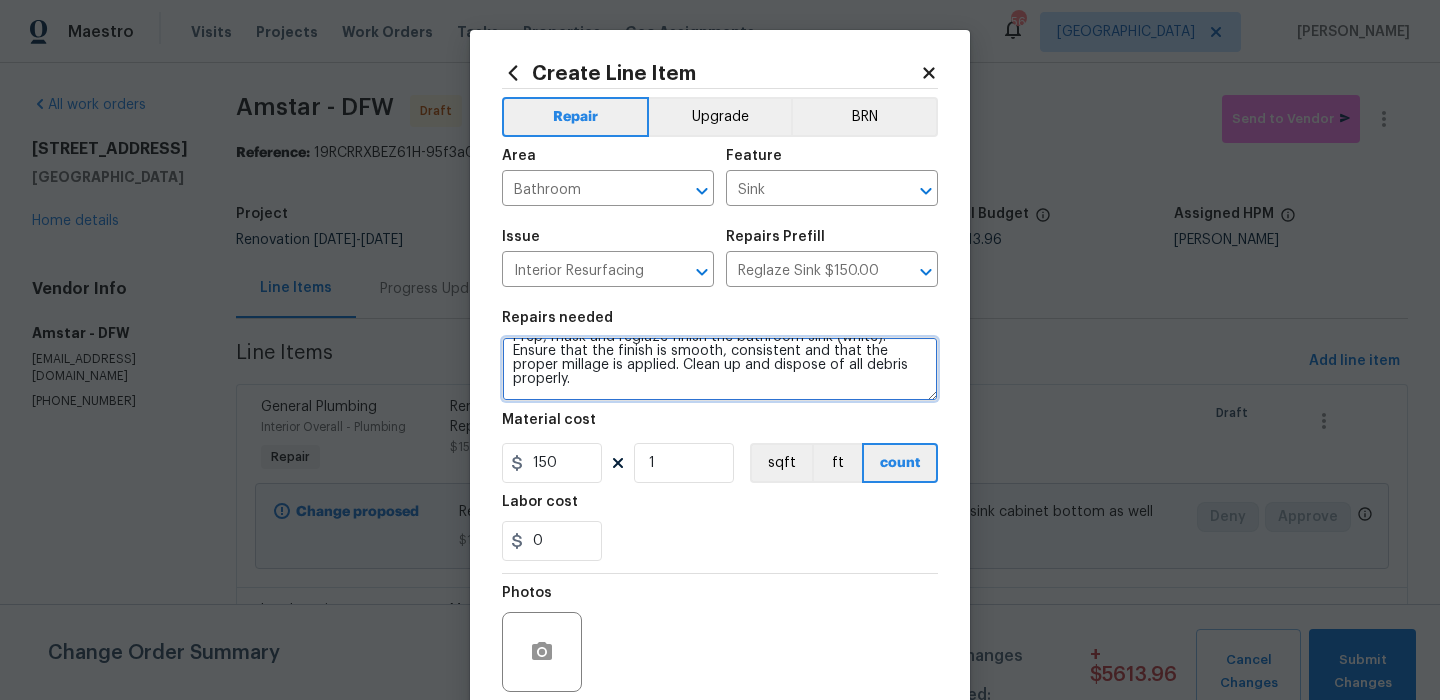type on "Prep, mask and reglaze finish the bathroom sink (white). Ensure that the finish is smooth, consistent and that the proper millage is applied. Clean up and dispose of all debris properly.
Replace faucet  and vanity light as well" 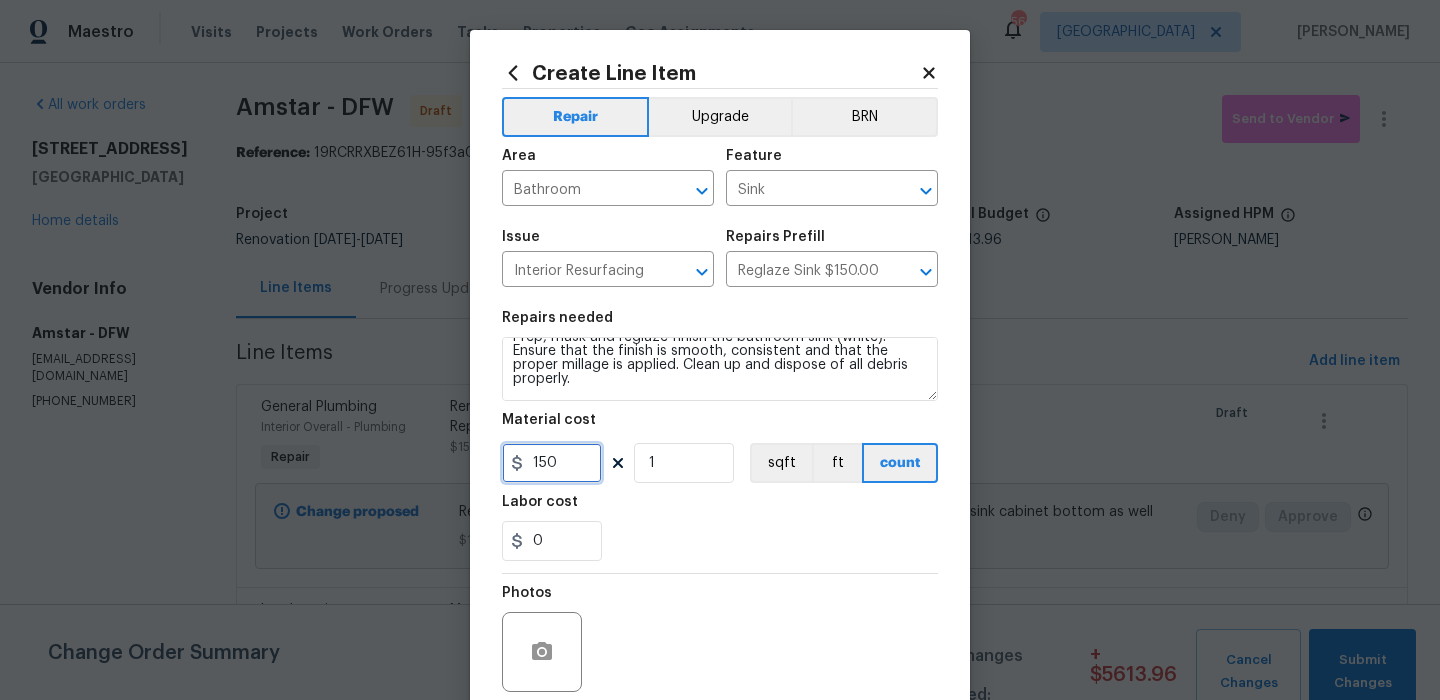 click on "150" at bounding box center [552, 463] 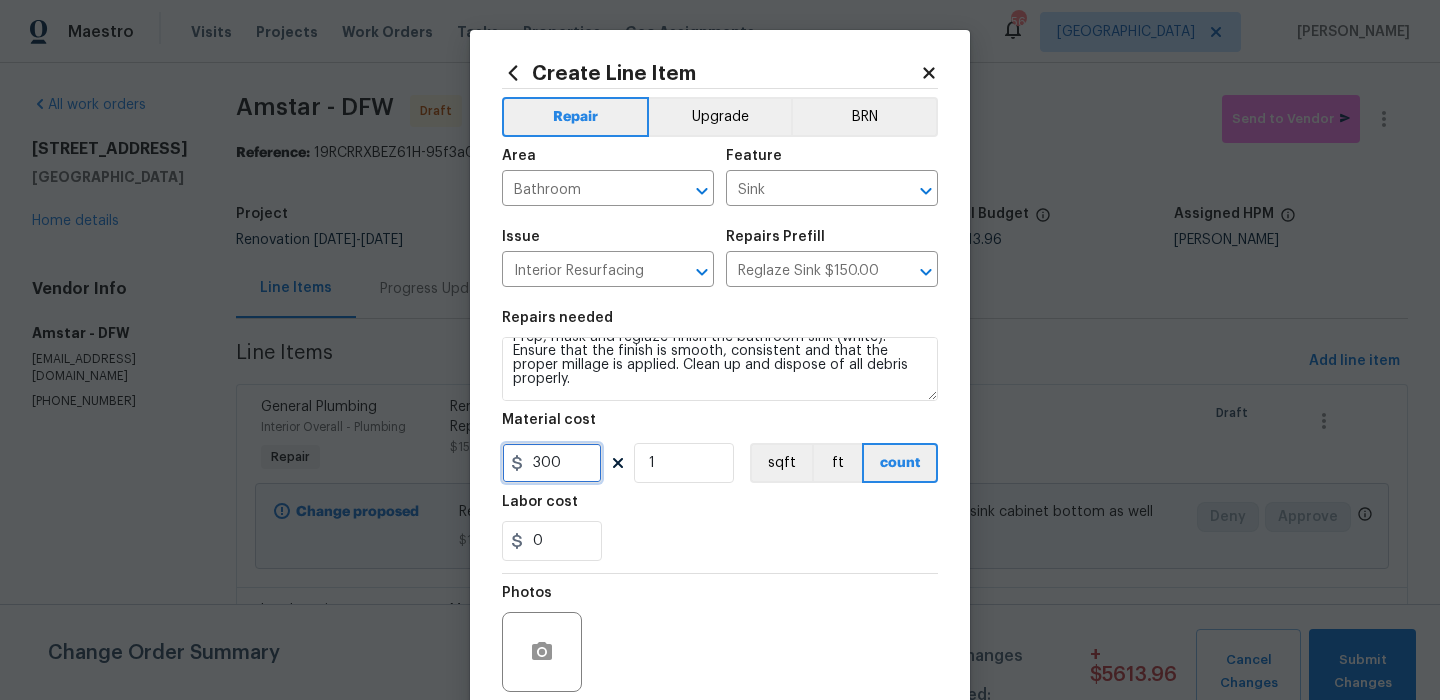 type on "300" 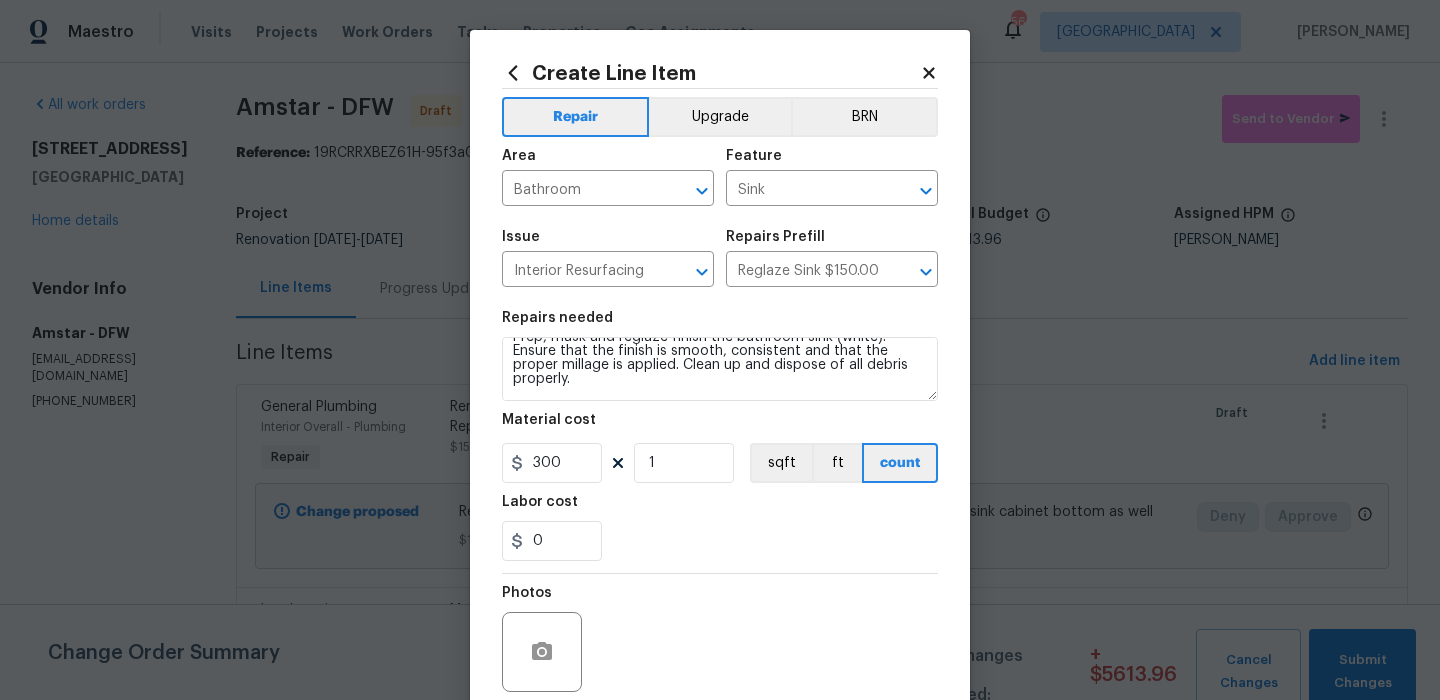 click on "Labor cost" at bounding box center (720, 508) 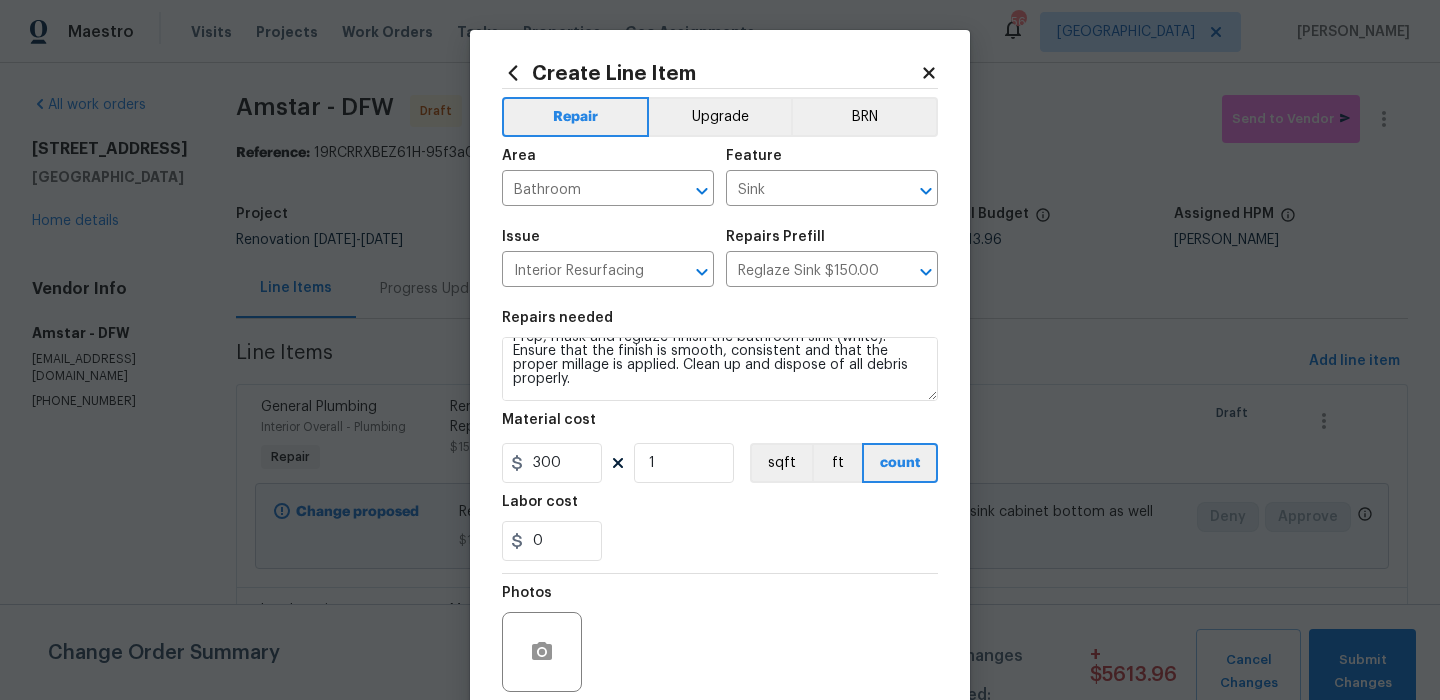 scroll, scrollTop: 162, scrollLeft: 0, axis: vertical 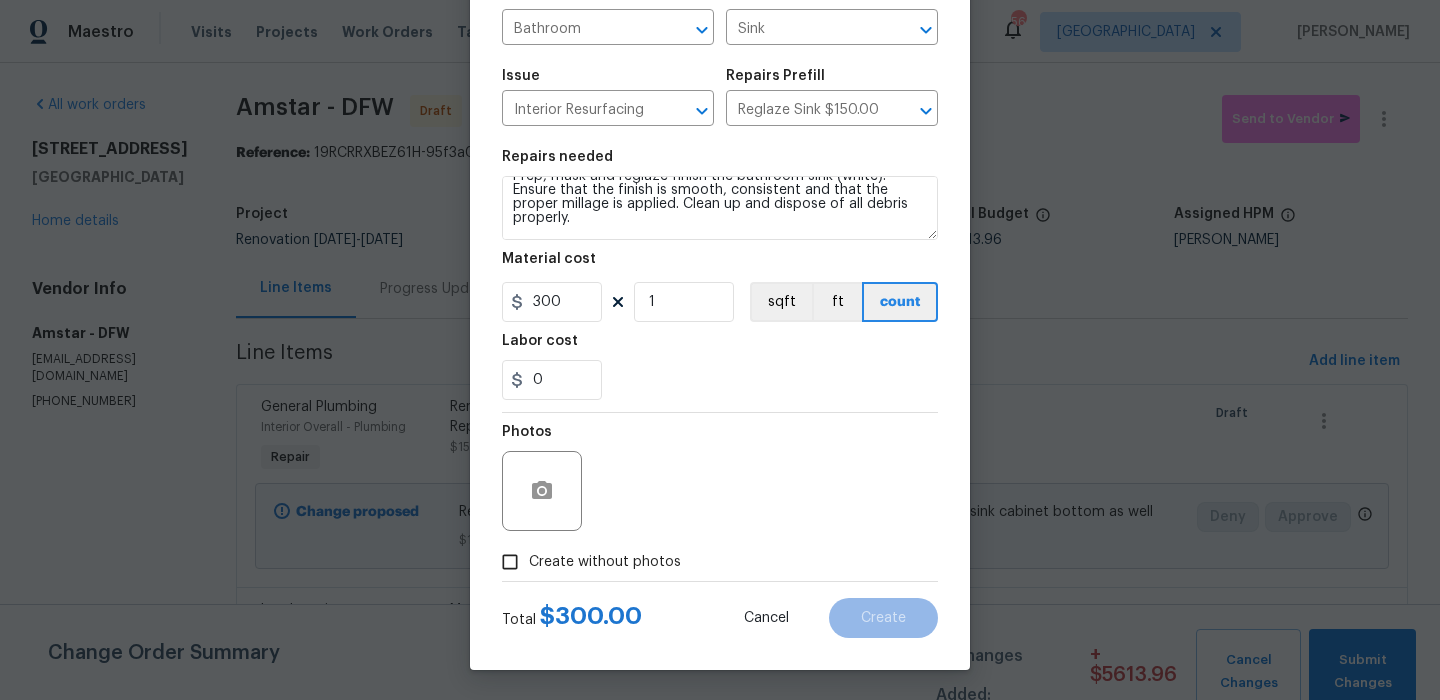 click on "Create without photos" at bounding box center [605, 562] 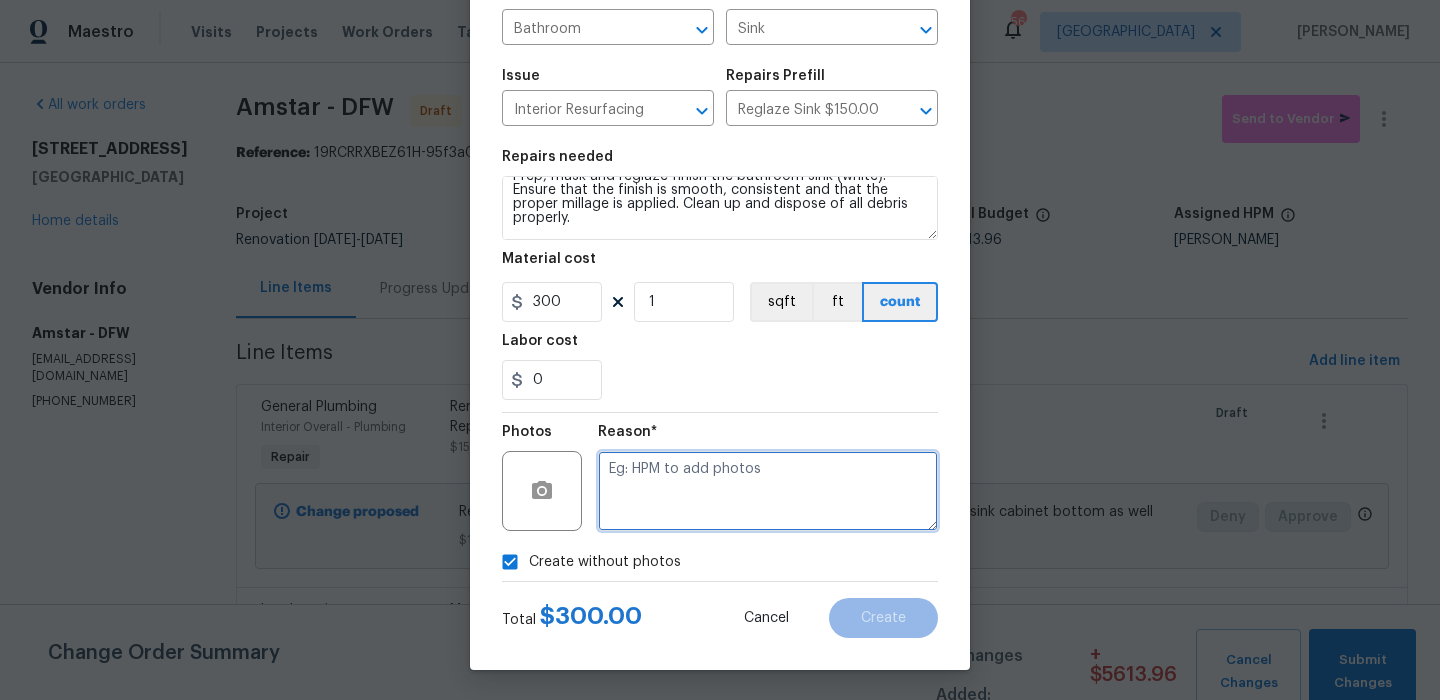 click at bounding box center [768, 491] 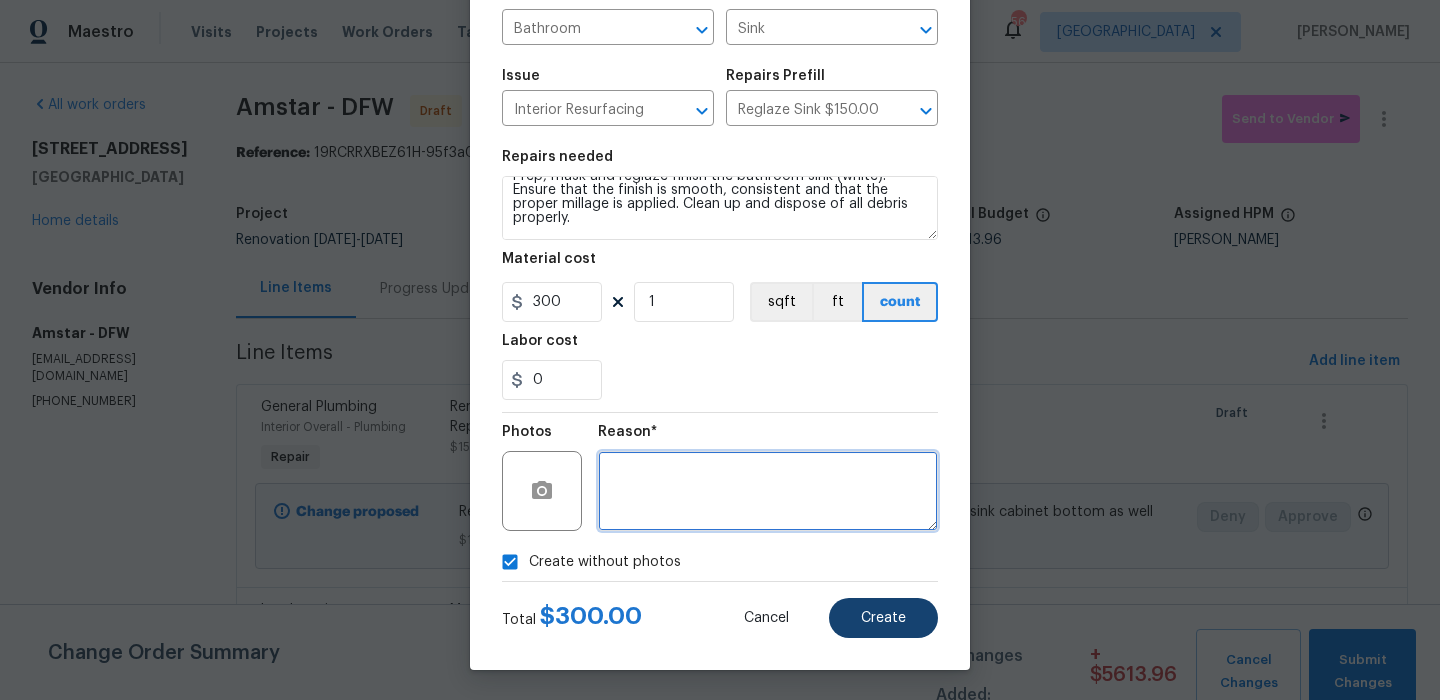 type 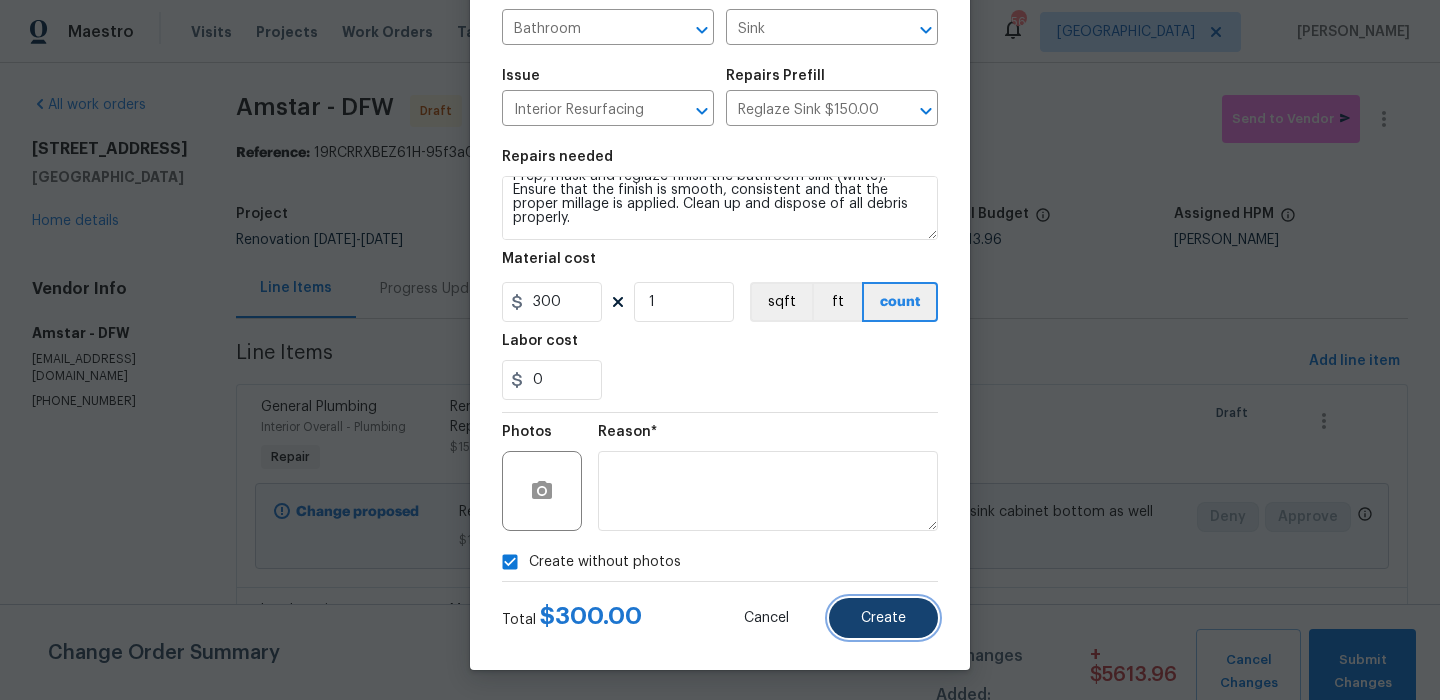 click on "Create" at bounding box center (883, 618) 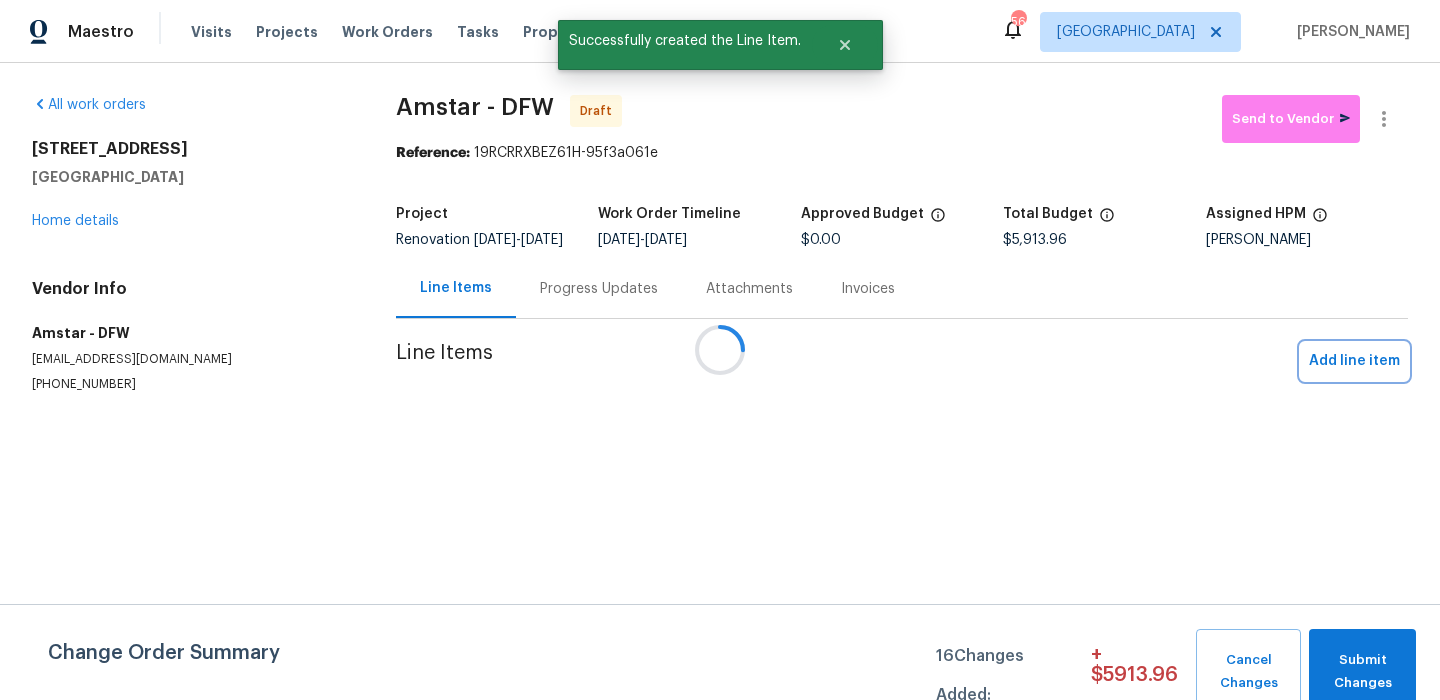 click on "Add line item" at bounding box center [1354, 361] 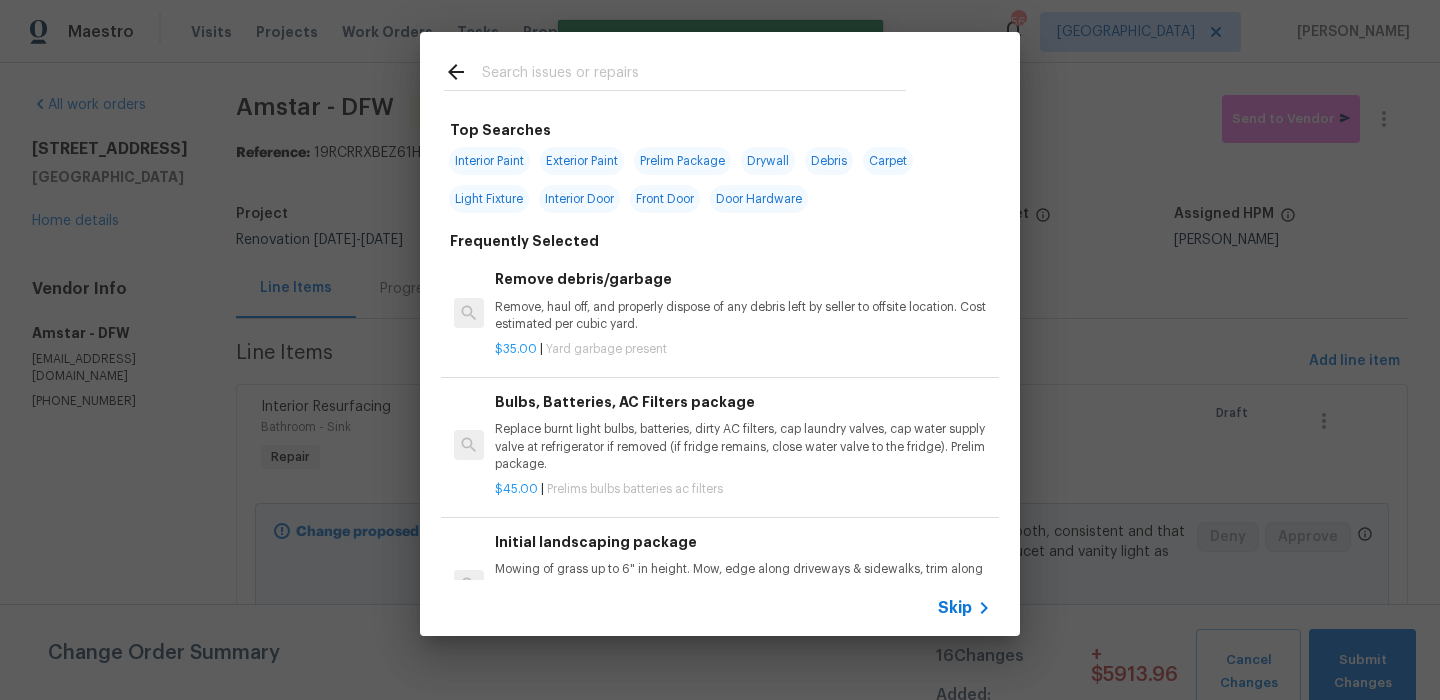 click on "Skip" at bounding box center (720, 608) 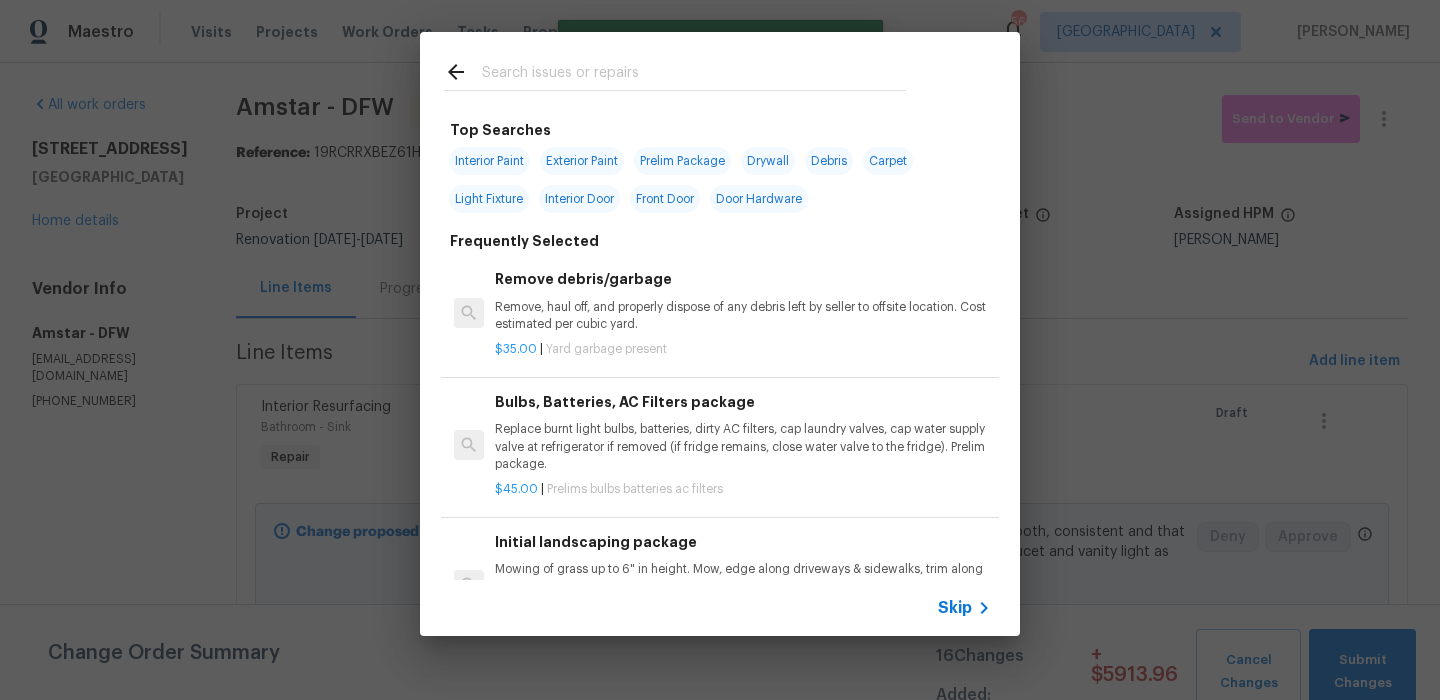 click on "Skip" at bounding box center [955, 608] 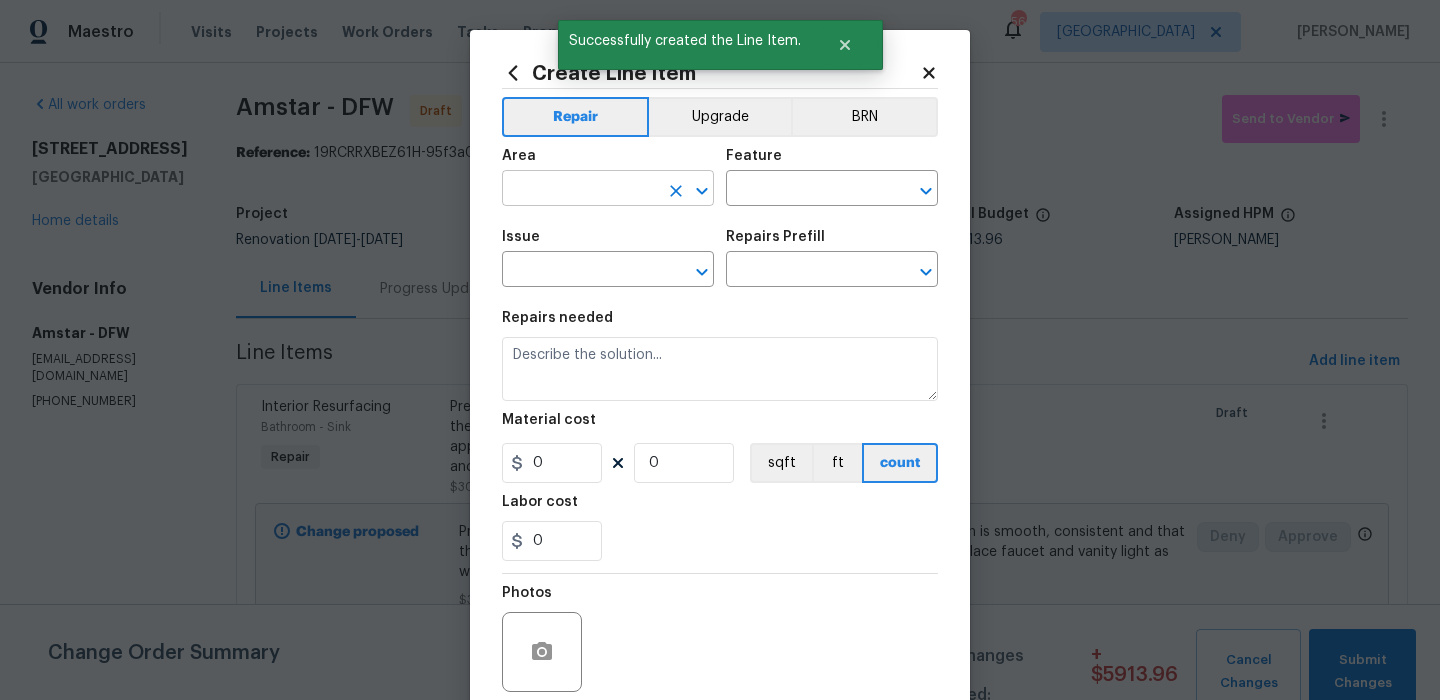 click at bounding box center [580, 190] 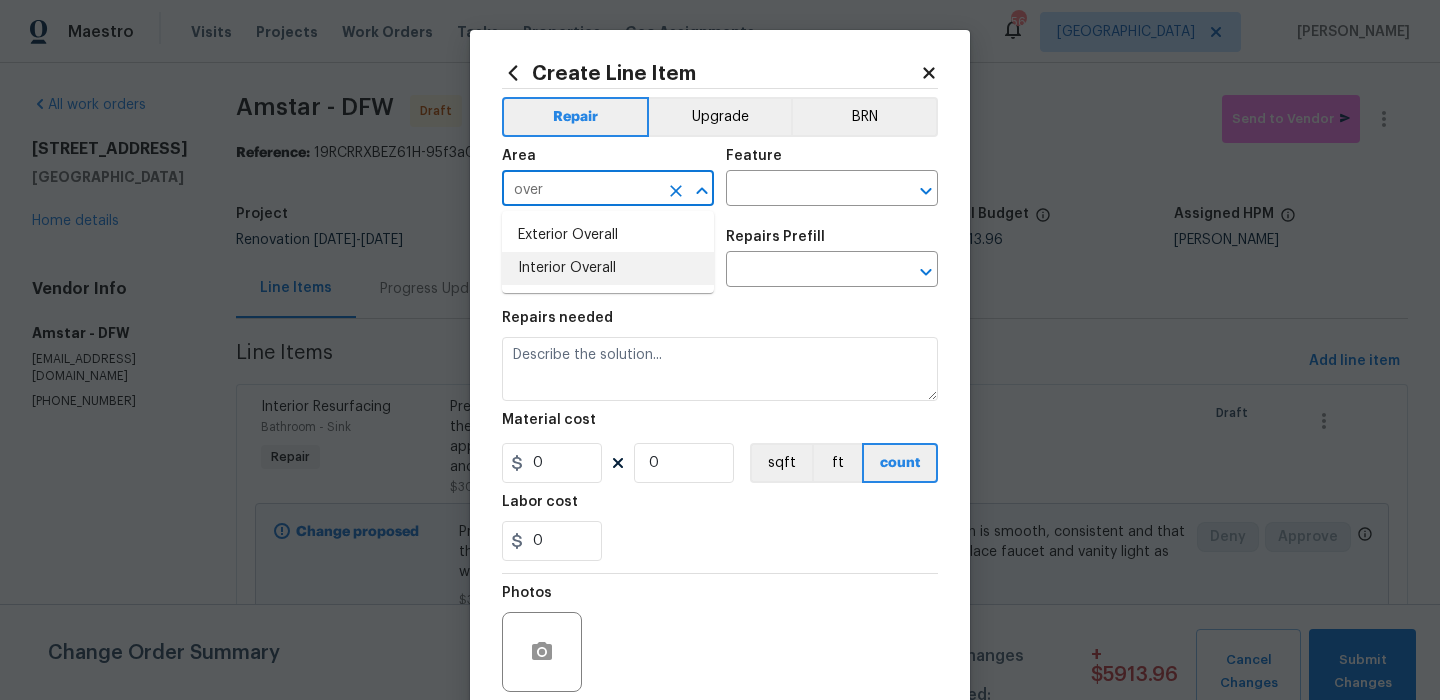click on "Interior Overall" at bounding box center [608, 268] 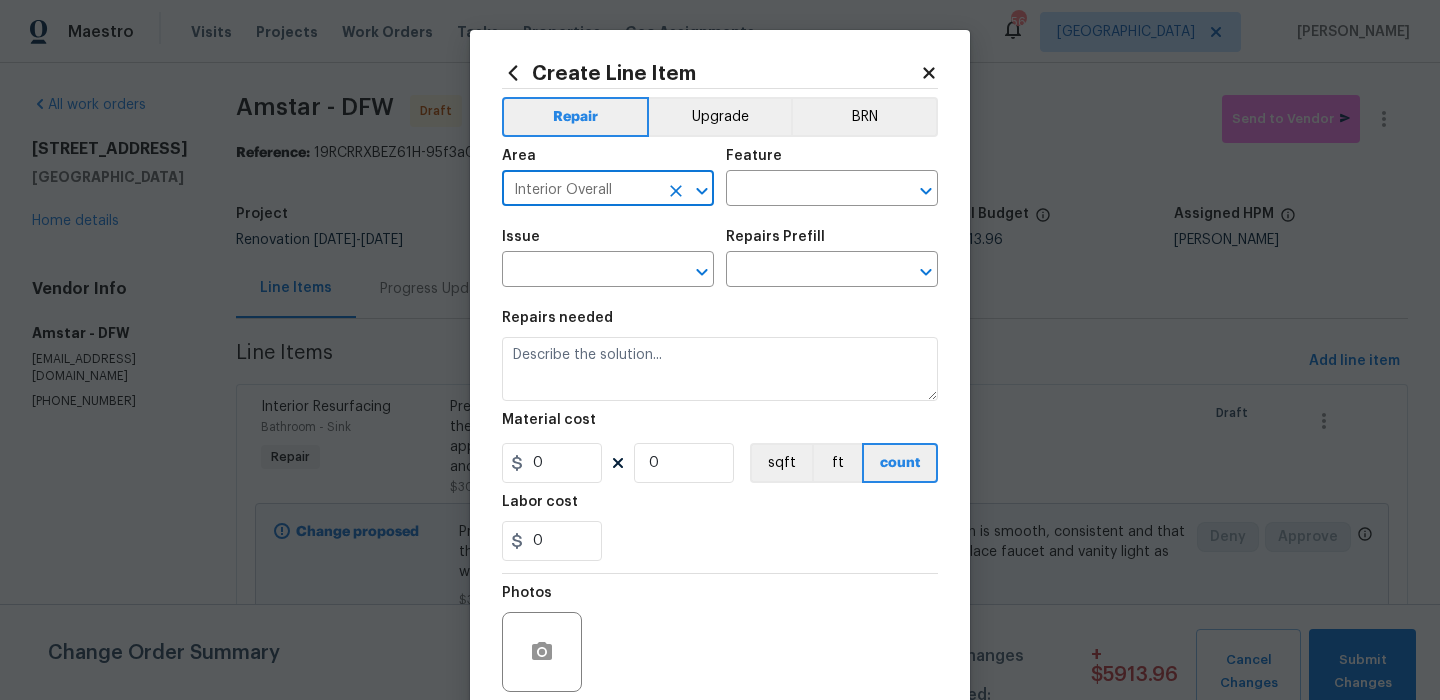 type on "Interior Overall" 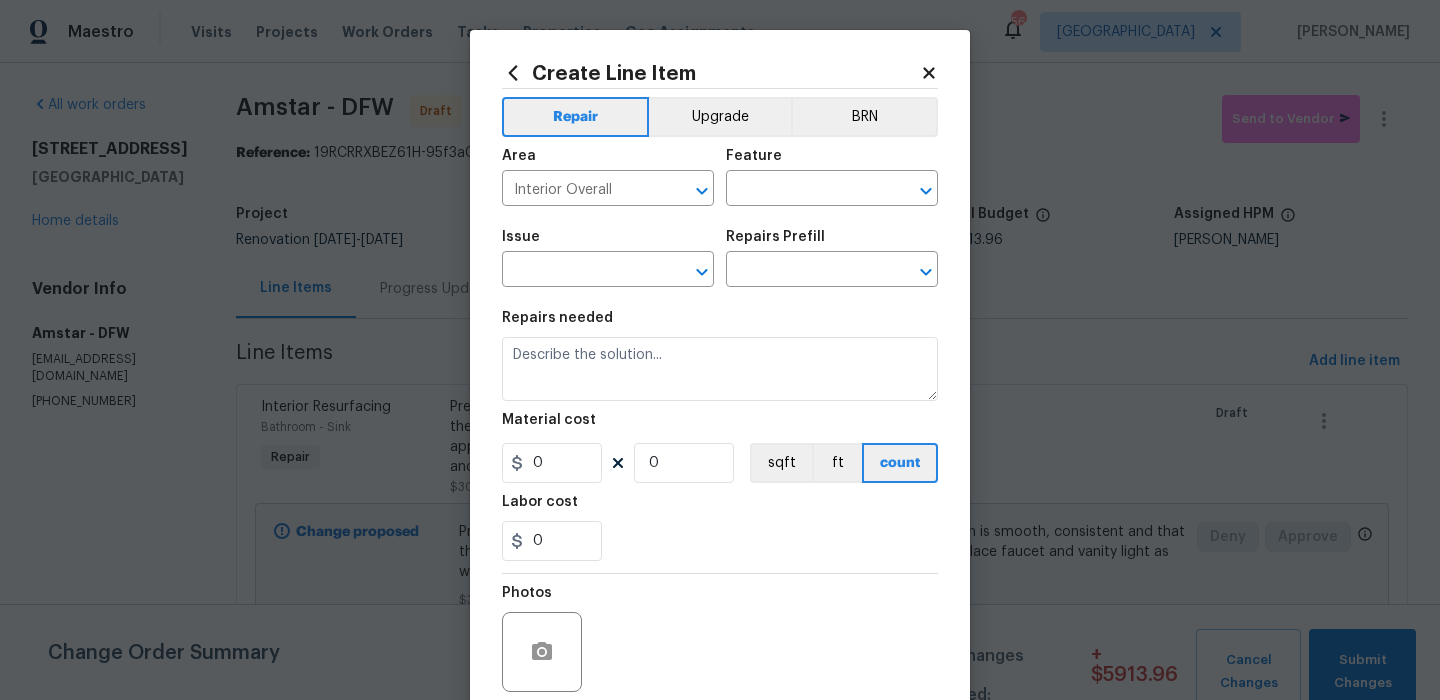 click on "Feature" at bounding box center [832, 162] 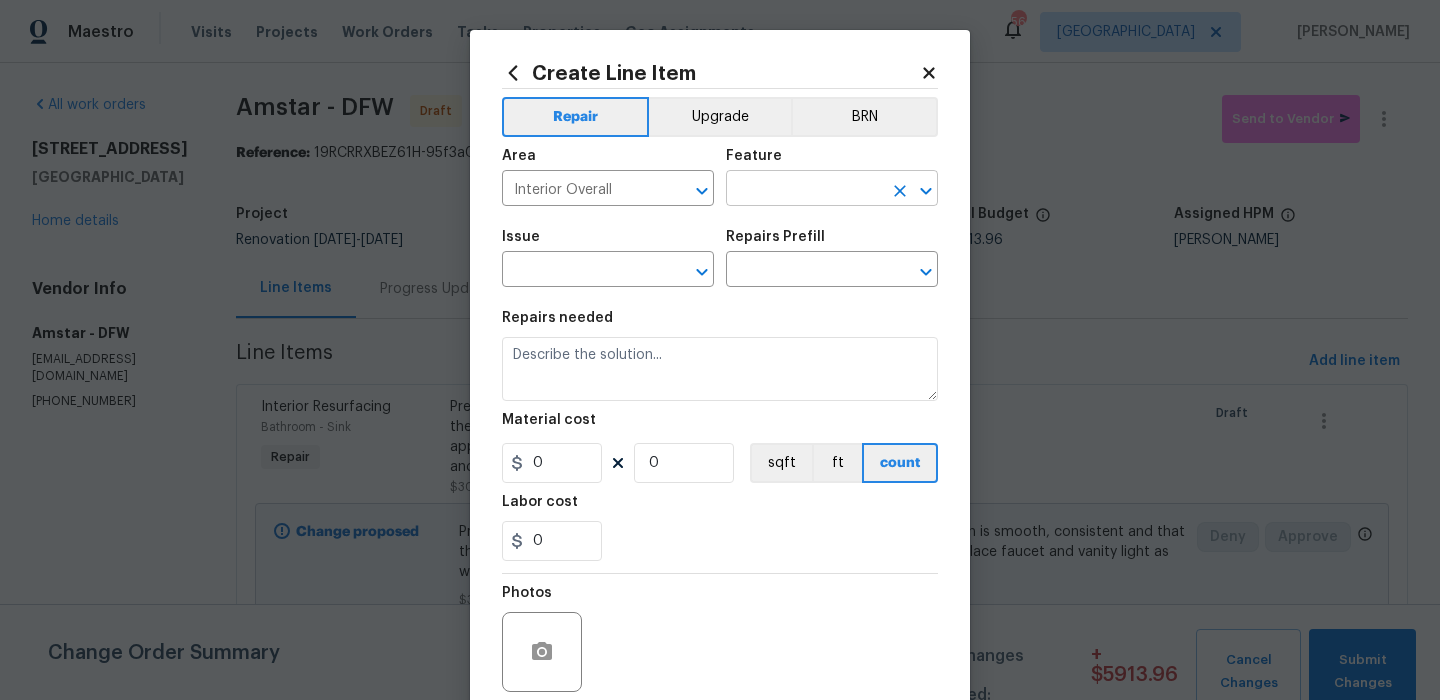 click at bounding box center (804, 190) 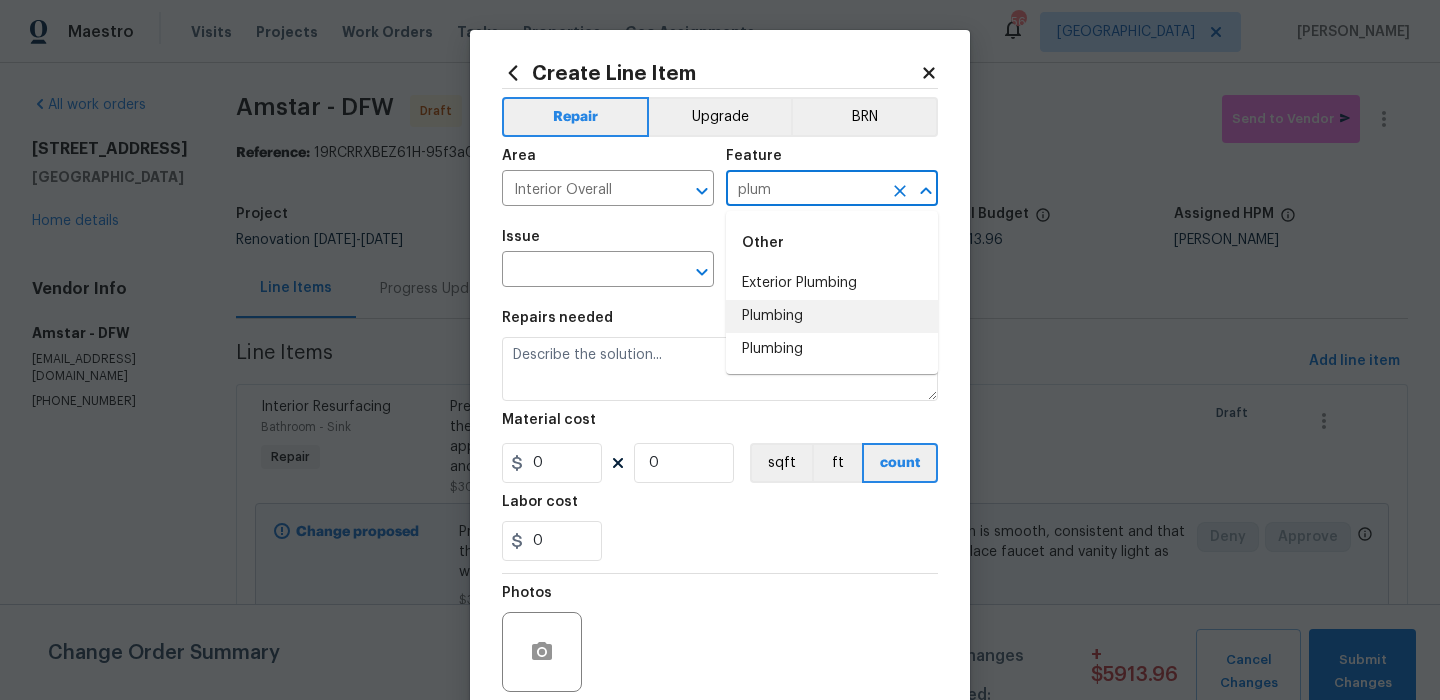 click on "Plumbing" at bounding box center (832, 316) 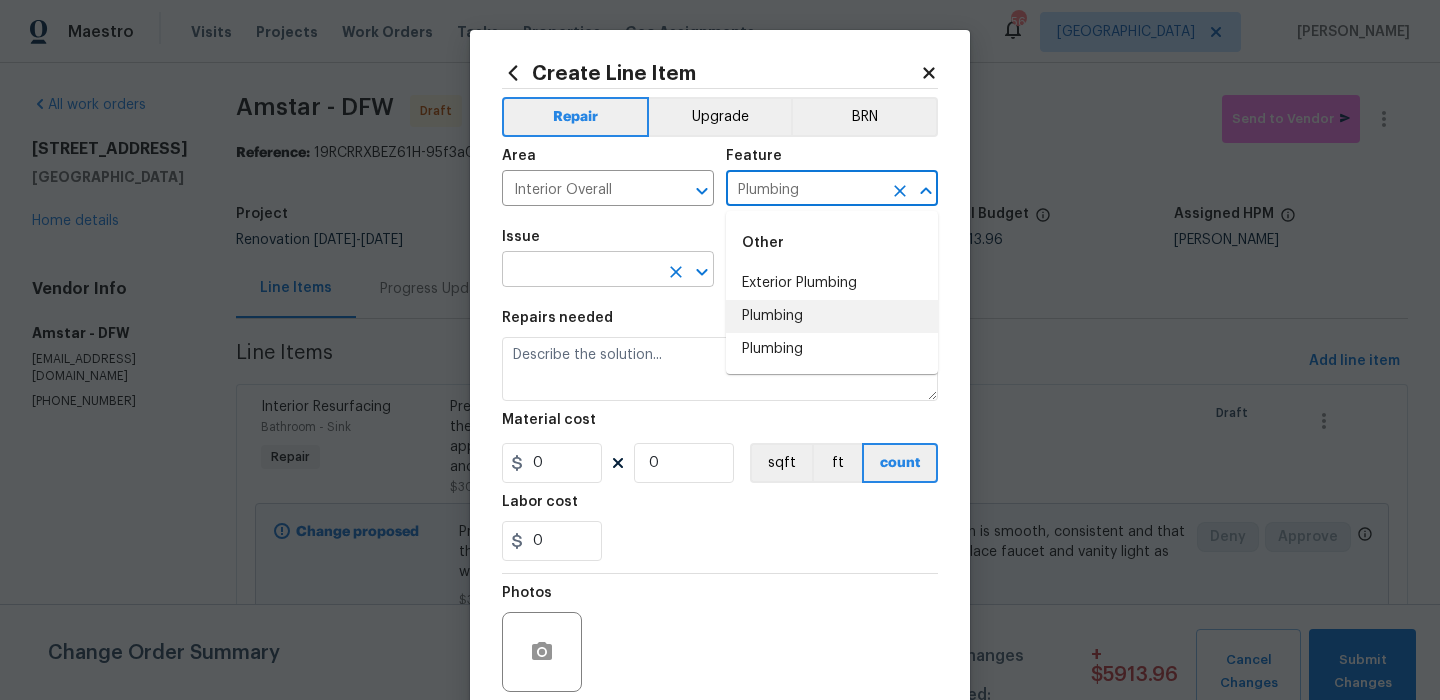 type on "Plumbing" 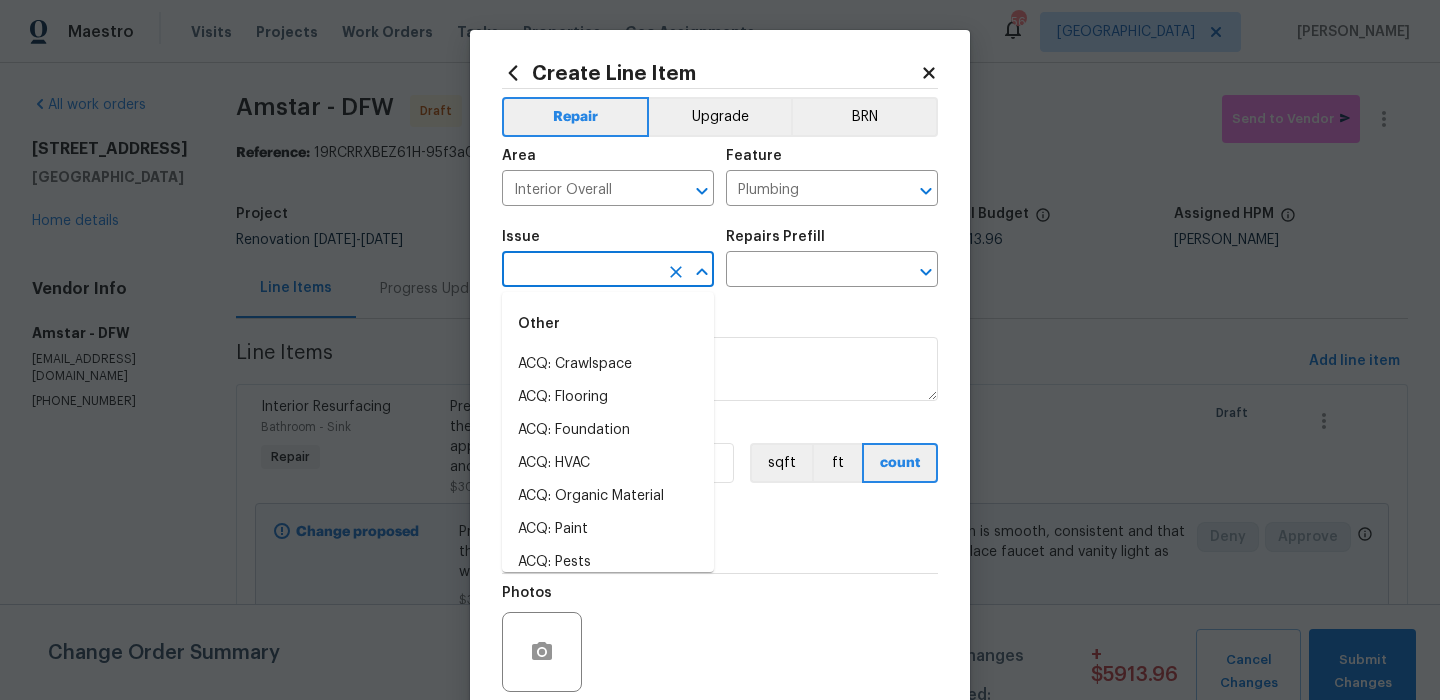 click at bounding box center [580, 271] 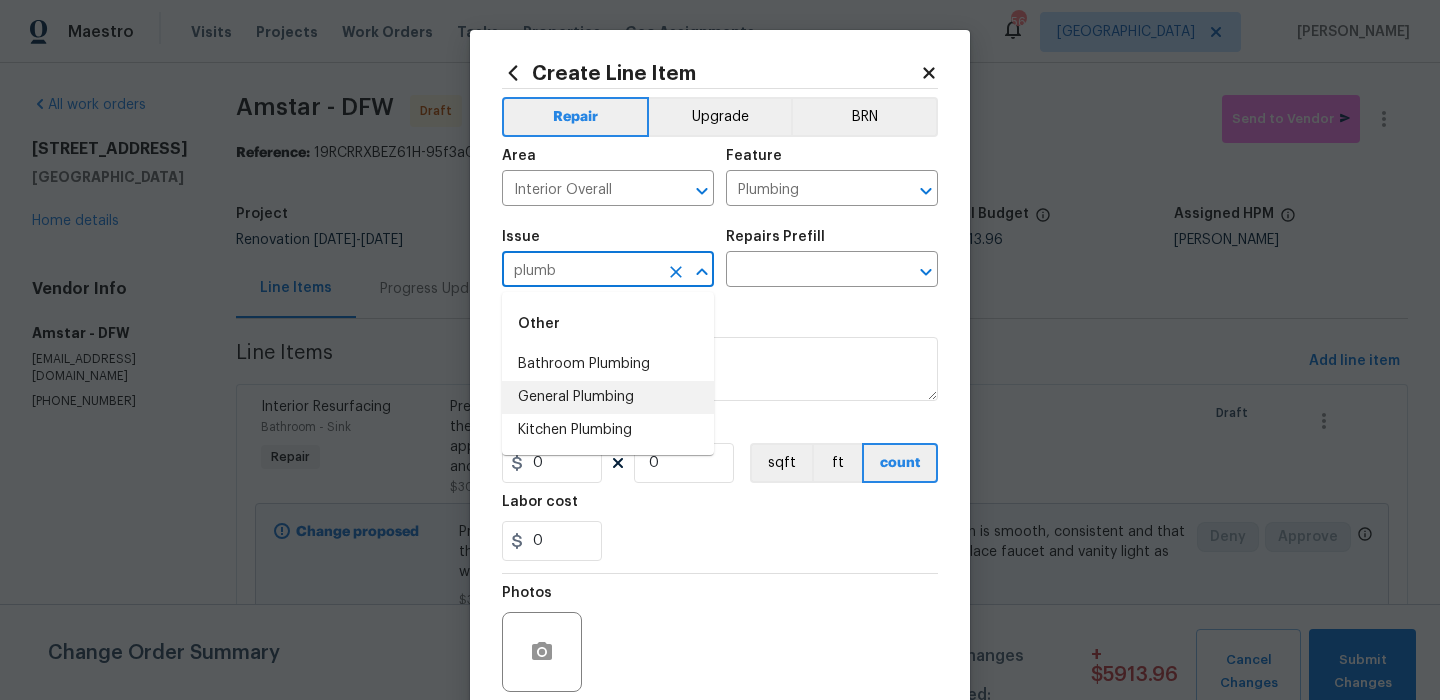 click on "General Plumbing" at bounding box center [608, 397] 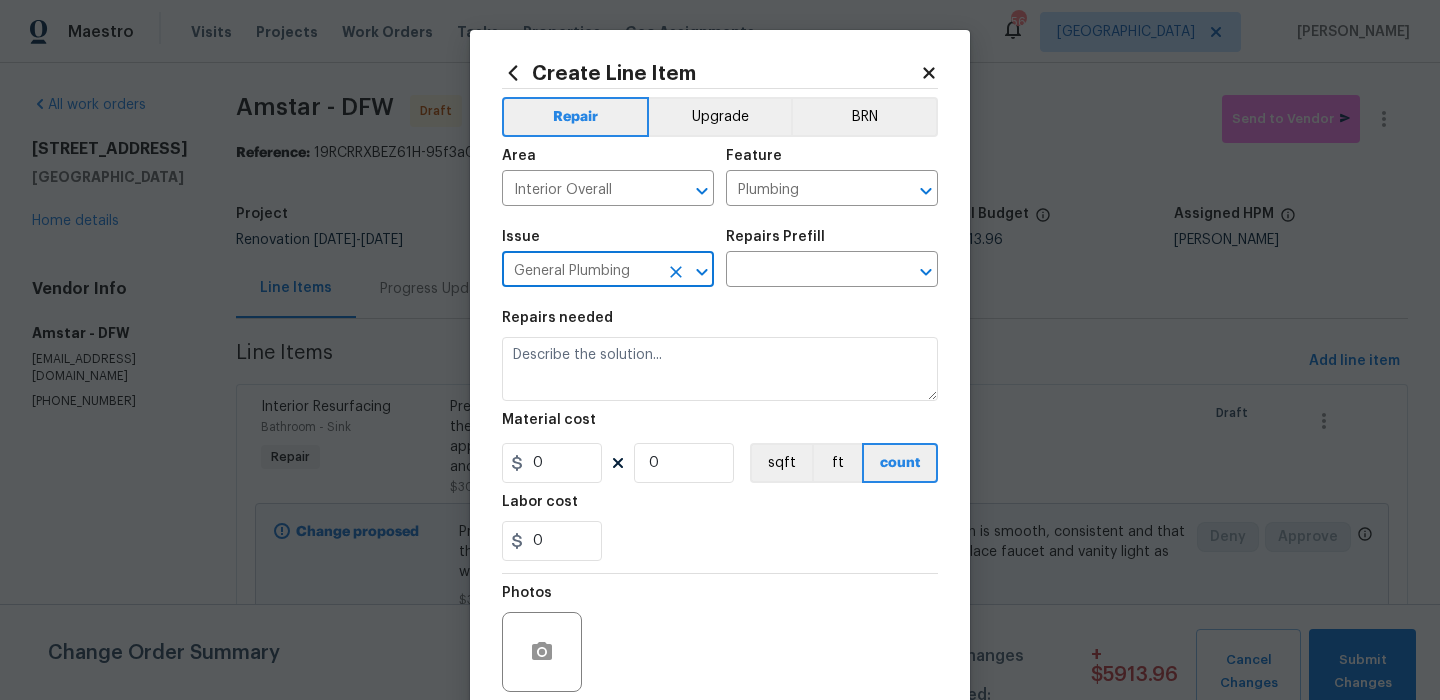 type on "General Plumbing" 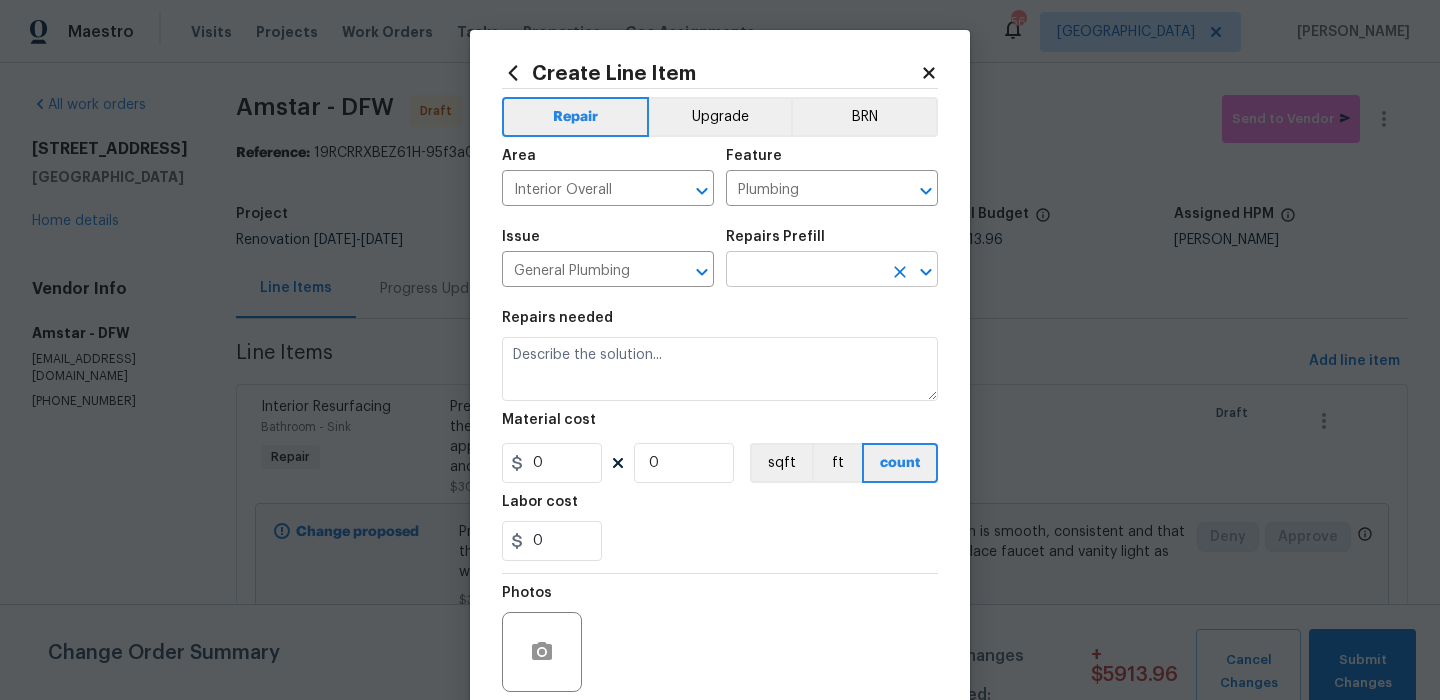 click at bounding box center [804, 271] 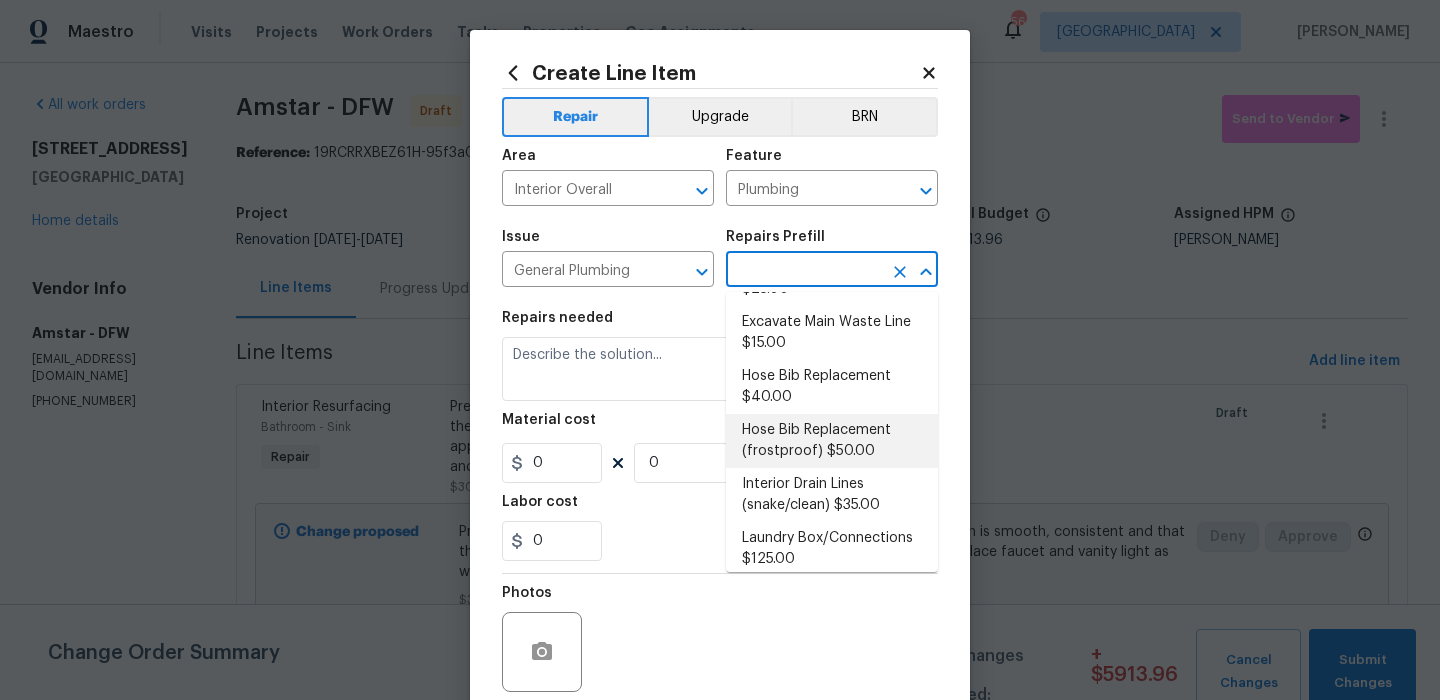 scroll, scrollTop: 123, scrollLeft: 0, axis: vertical 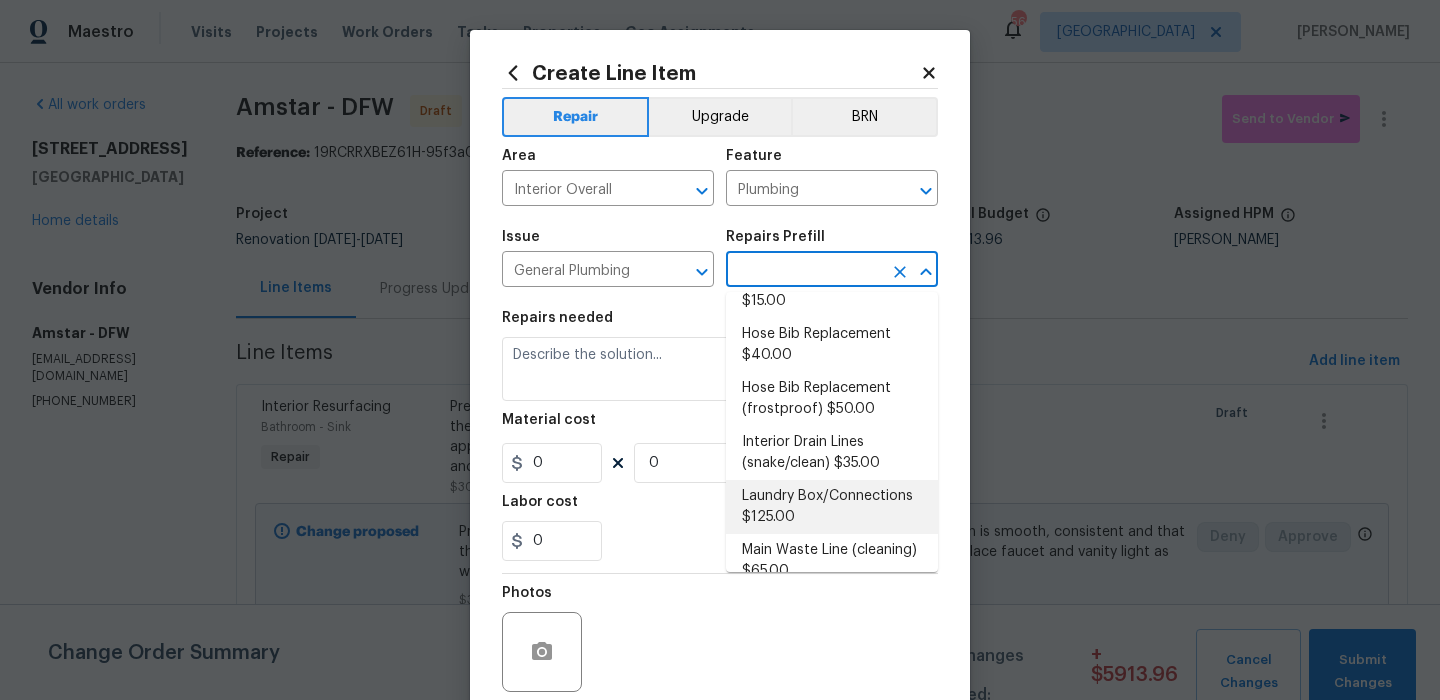 click on "Laundry Box/Connections $125.00" at bounding box center (832, 507) 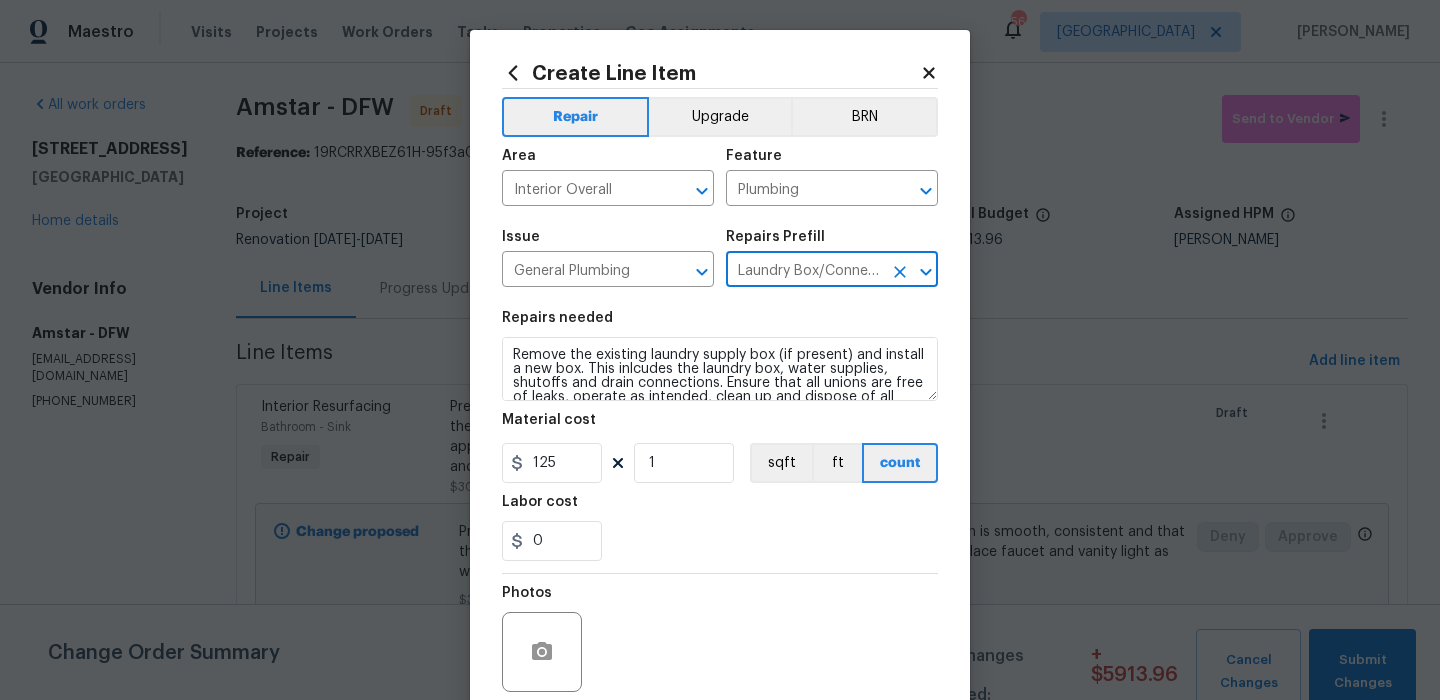 scroll, scrollTop: 162, scrollLeft: 0, axis: vertical 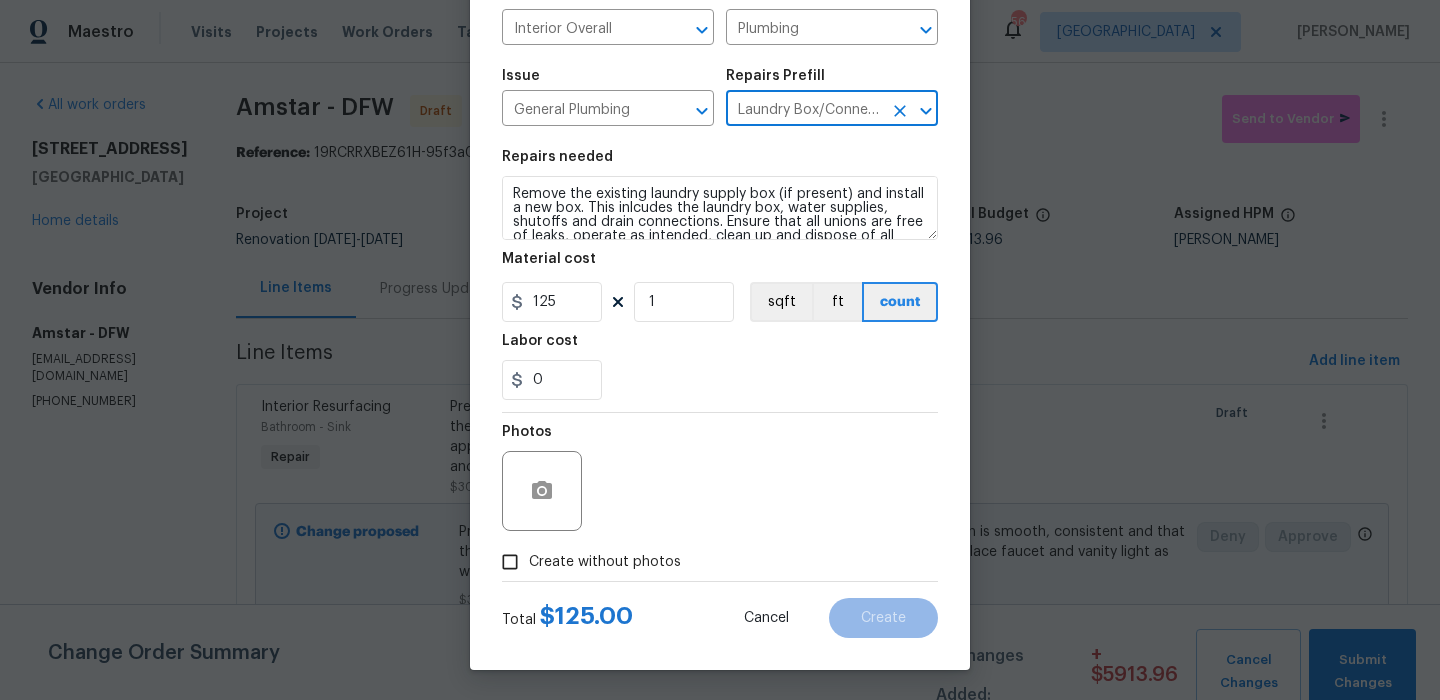 click on "Create without photos" at bounding box center [586, 562] 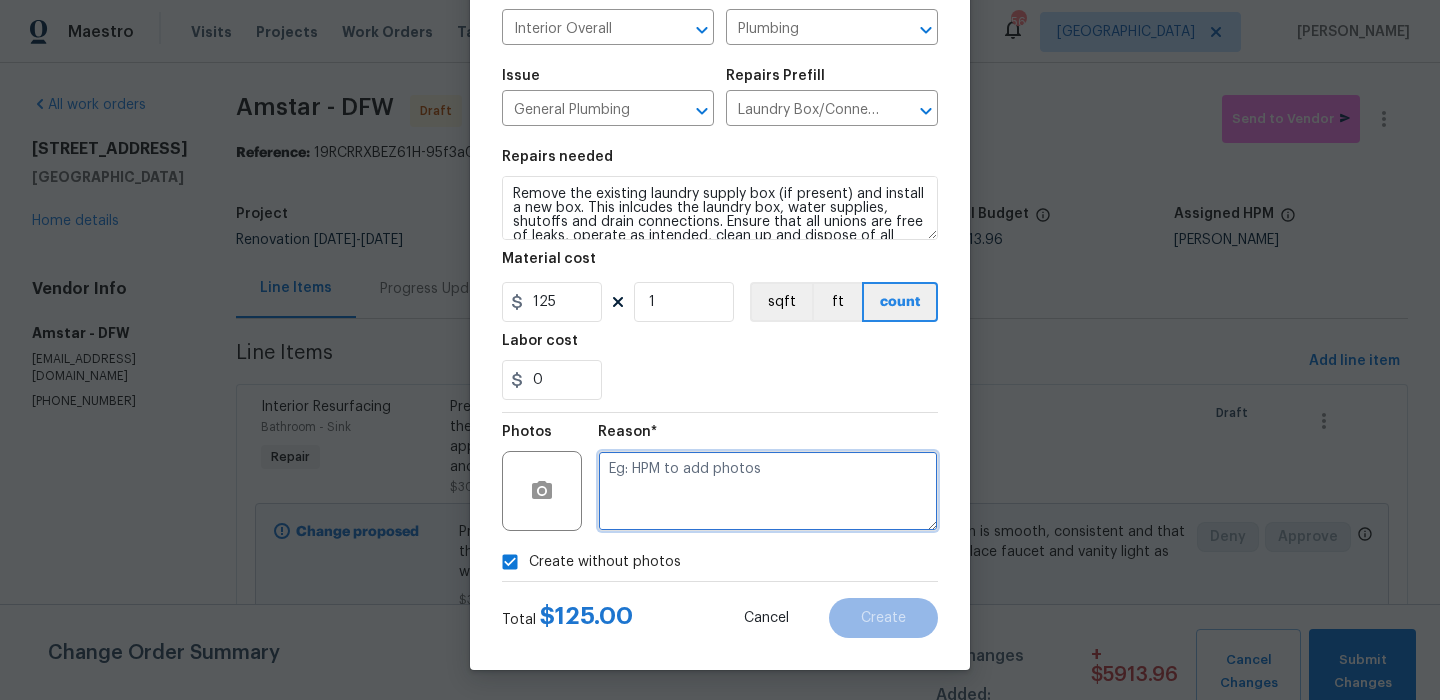 click at bounding box center (768, 491) 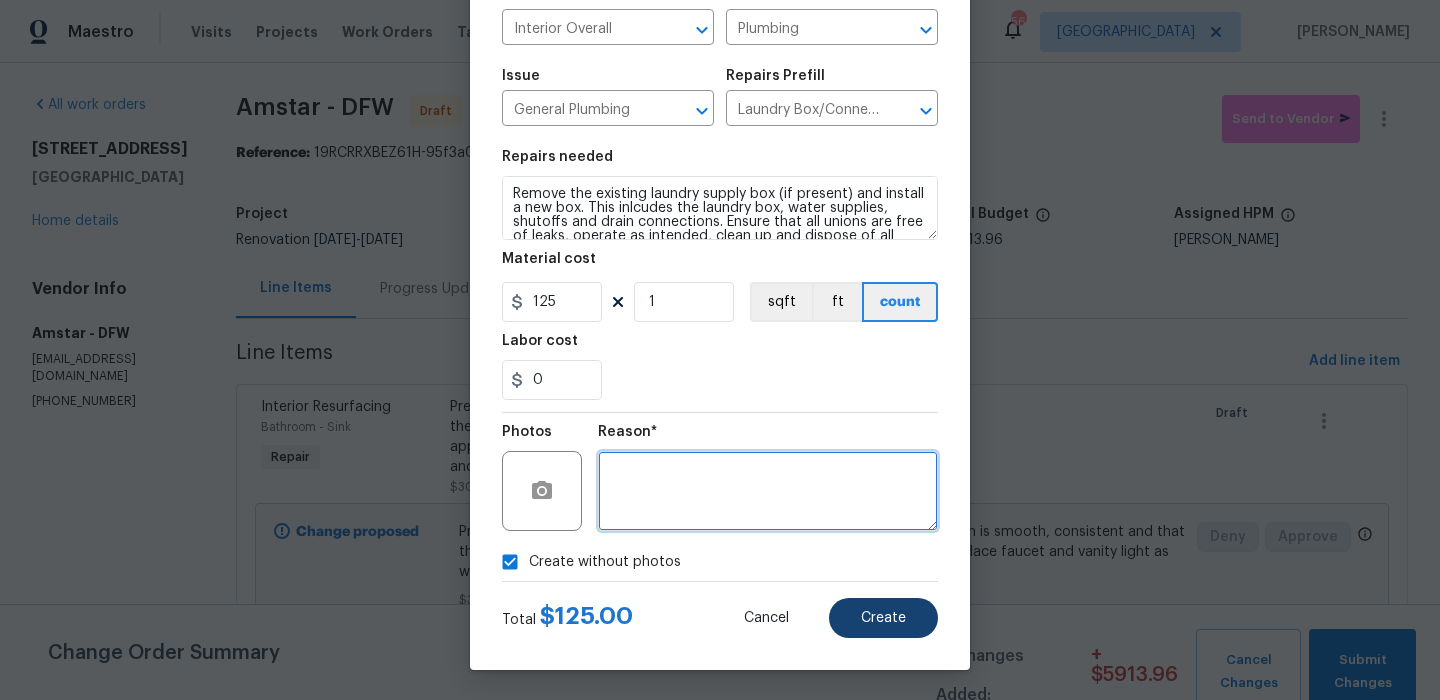 type 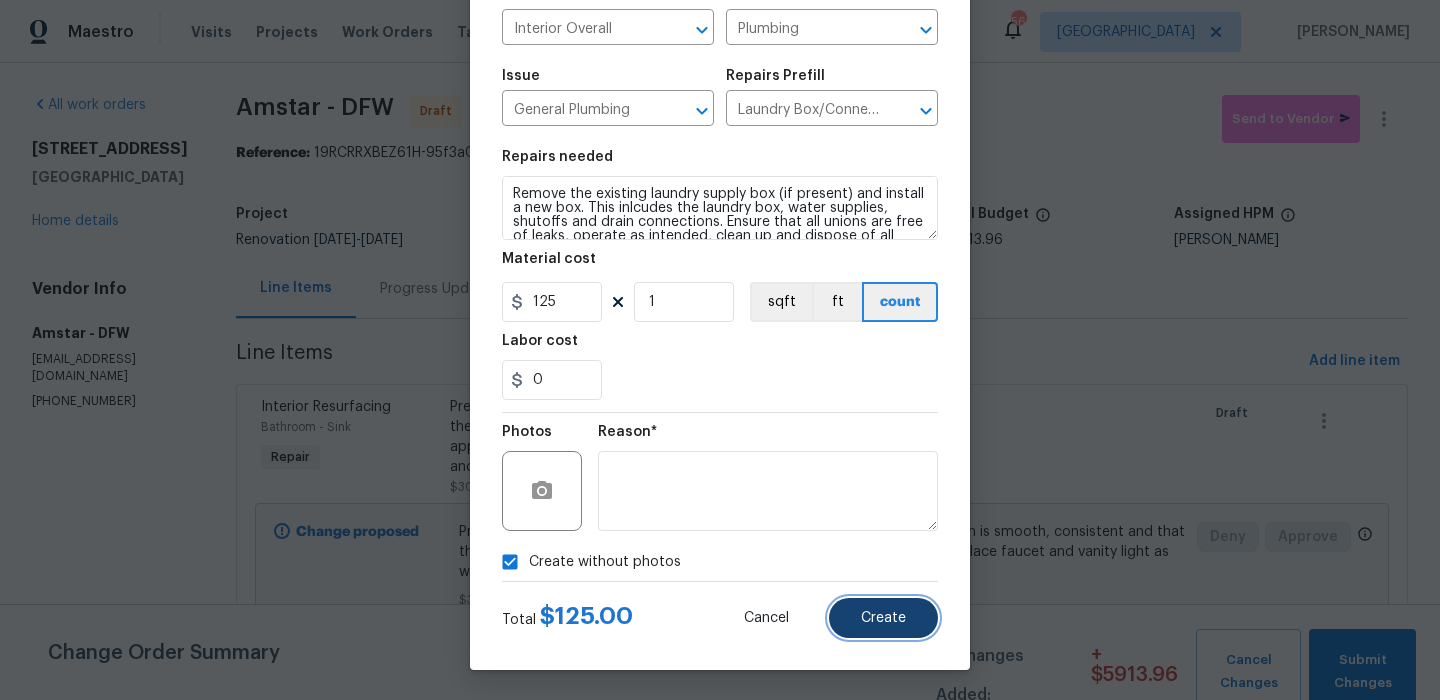 click on "Create" at bounding box center (883, 618) 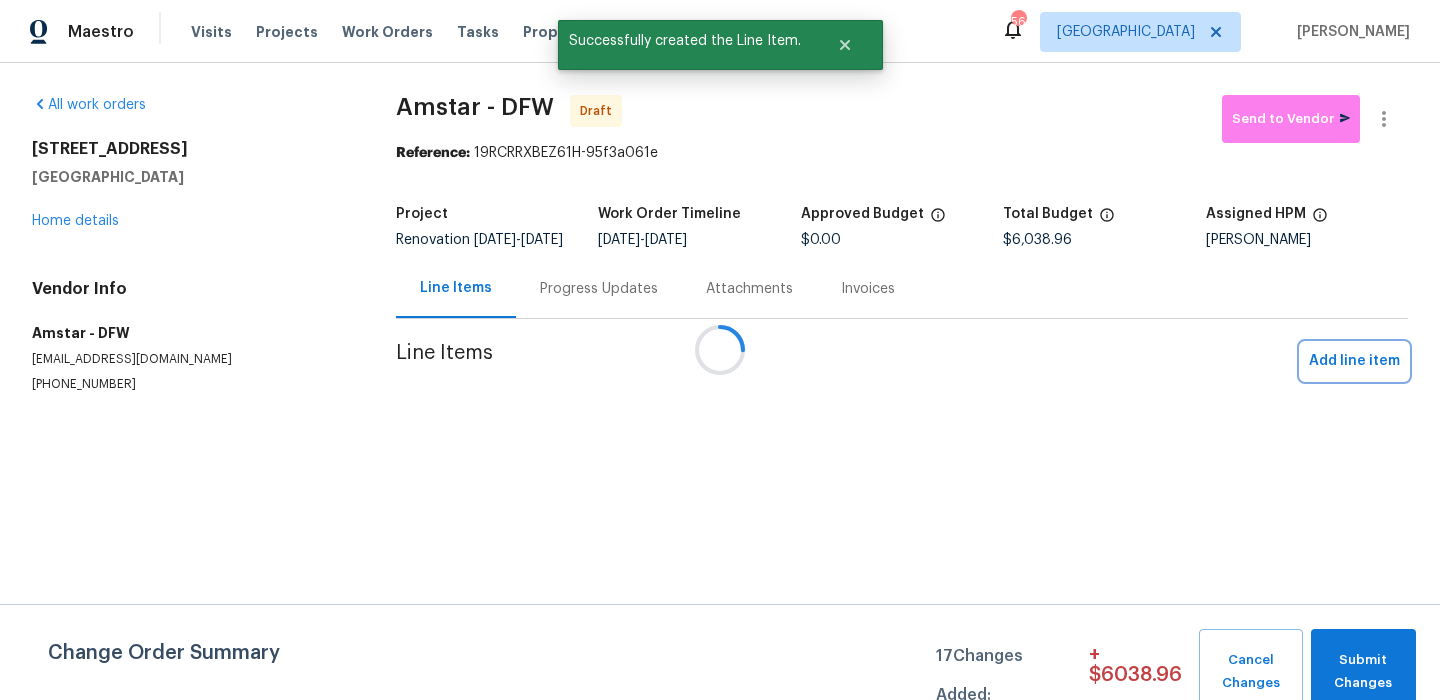click on "Add line item" at bounding box center [1354, 361] 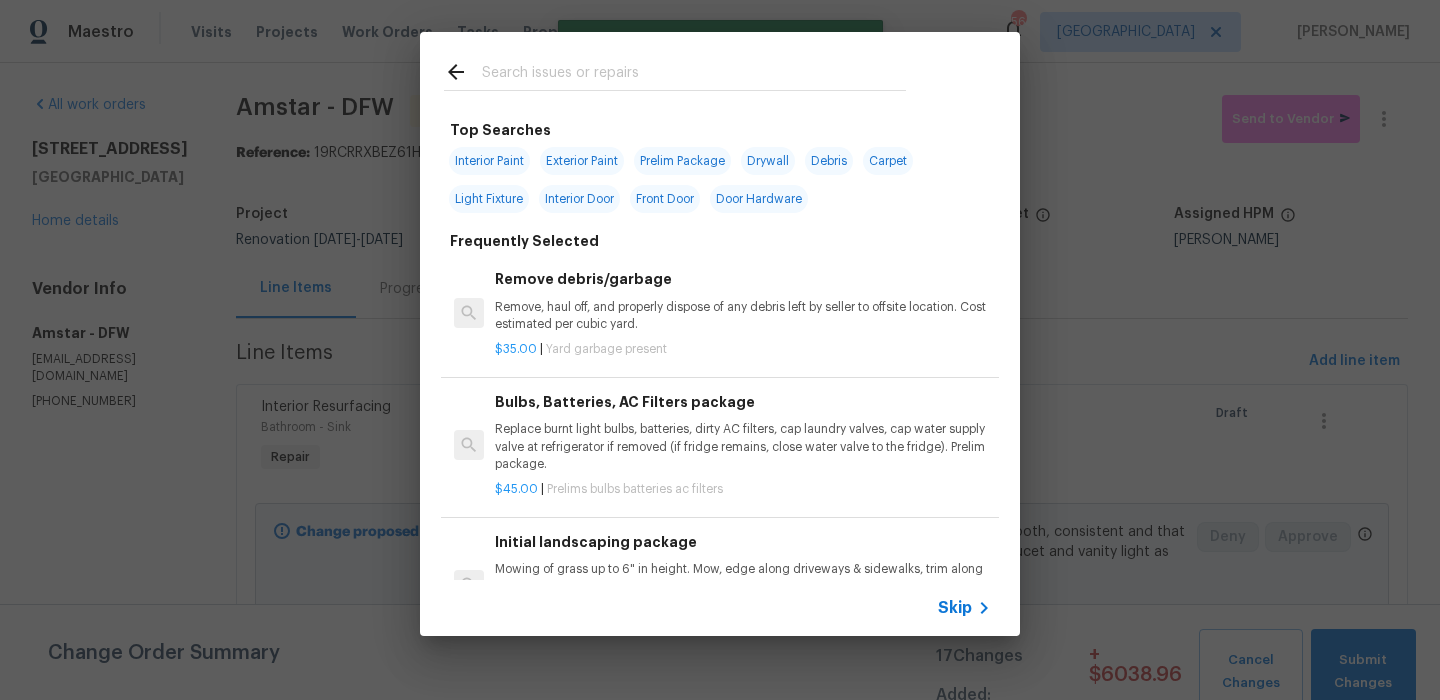 click on "Skip" at bounding box center [720, 608] 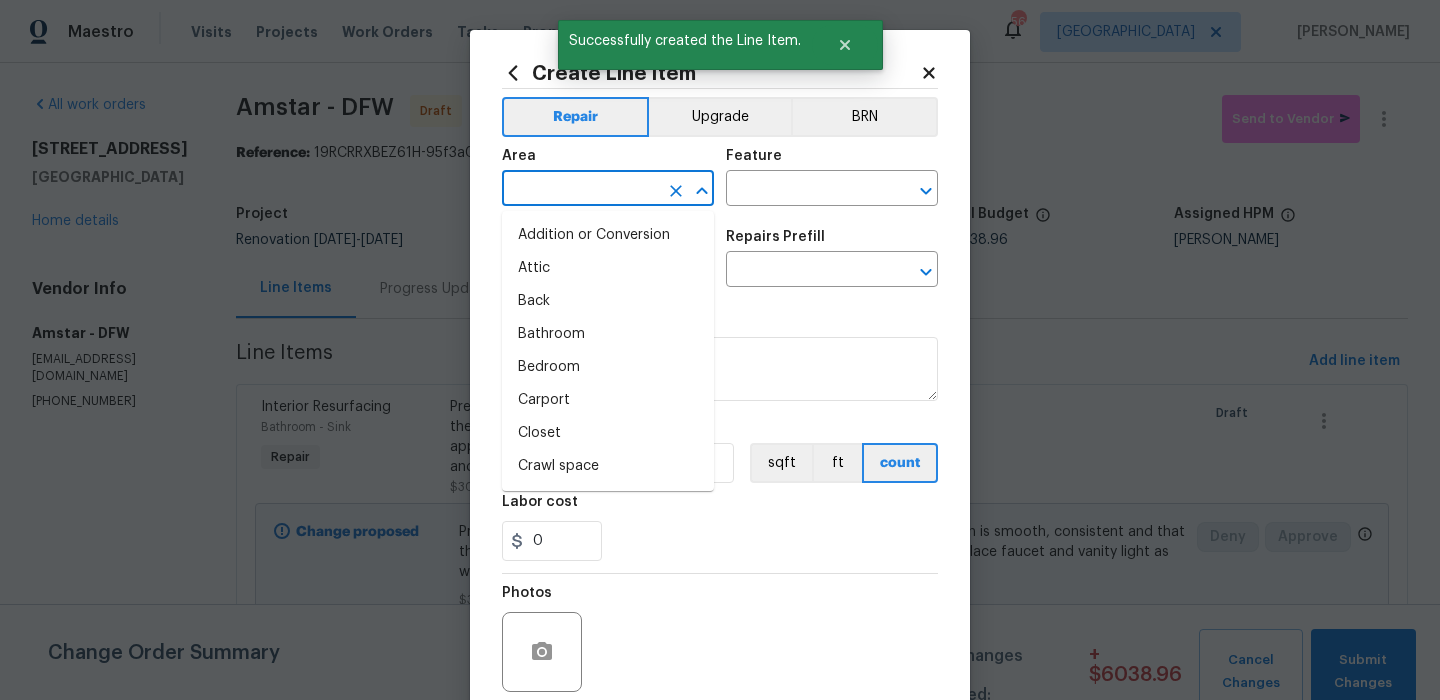 click at bounding box center [580, 190] 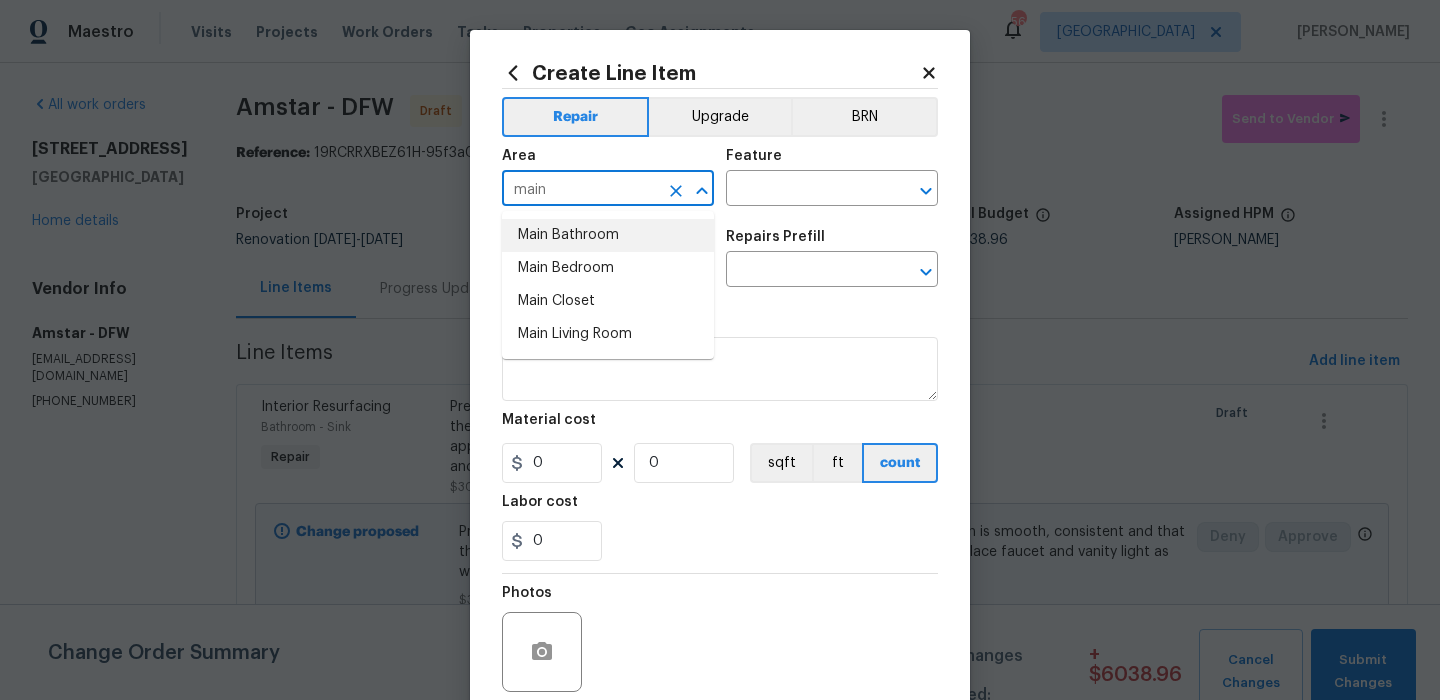 click on "Main Bathroom" at bounding box center (608, 235) 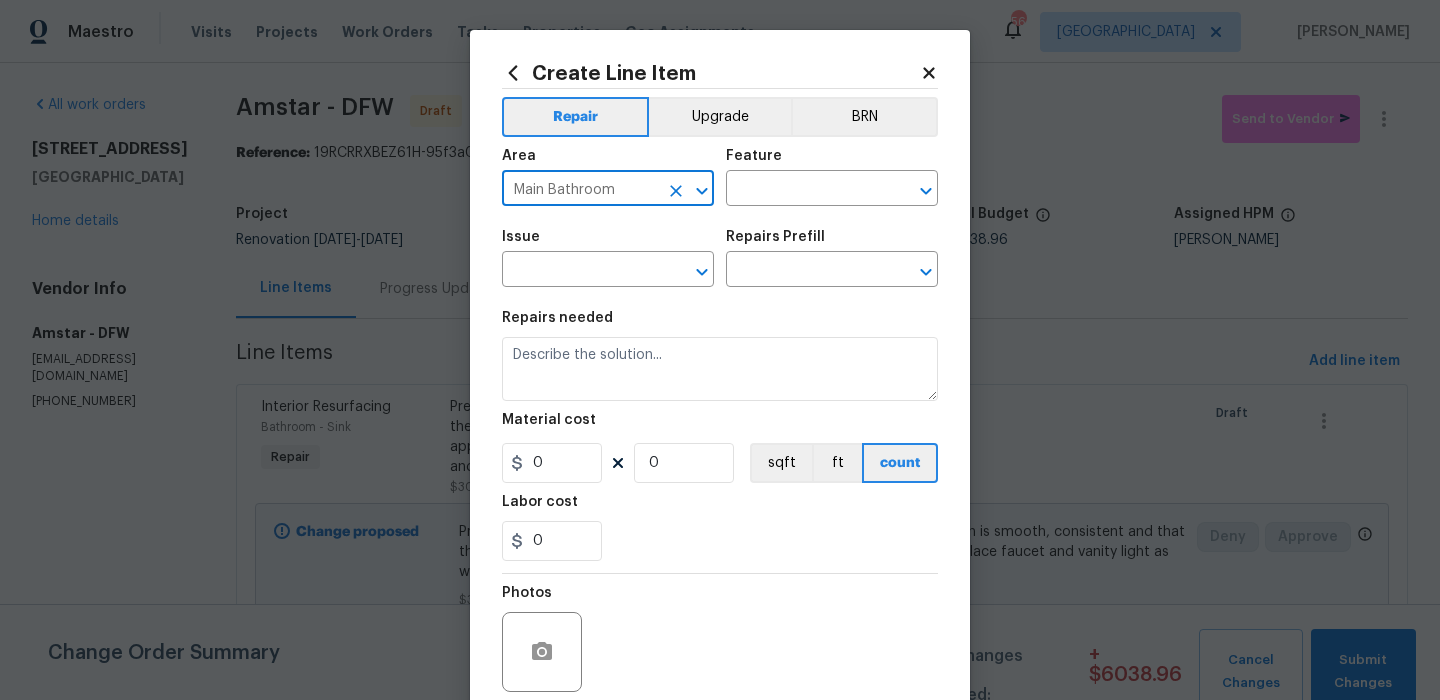type on "Main Bathroom" 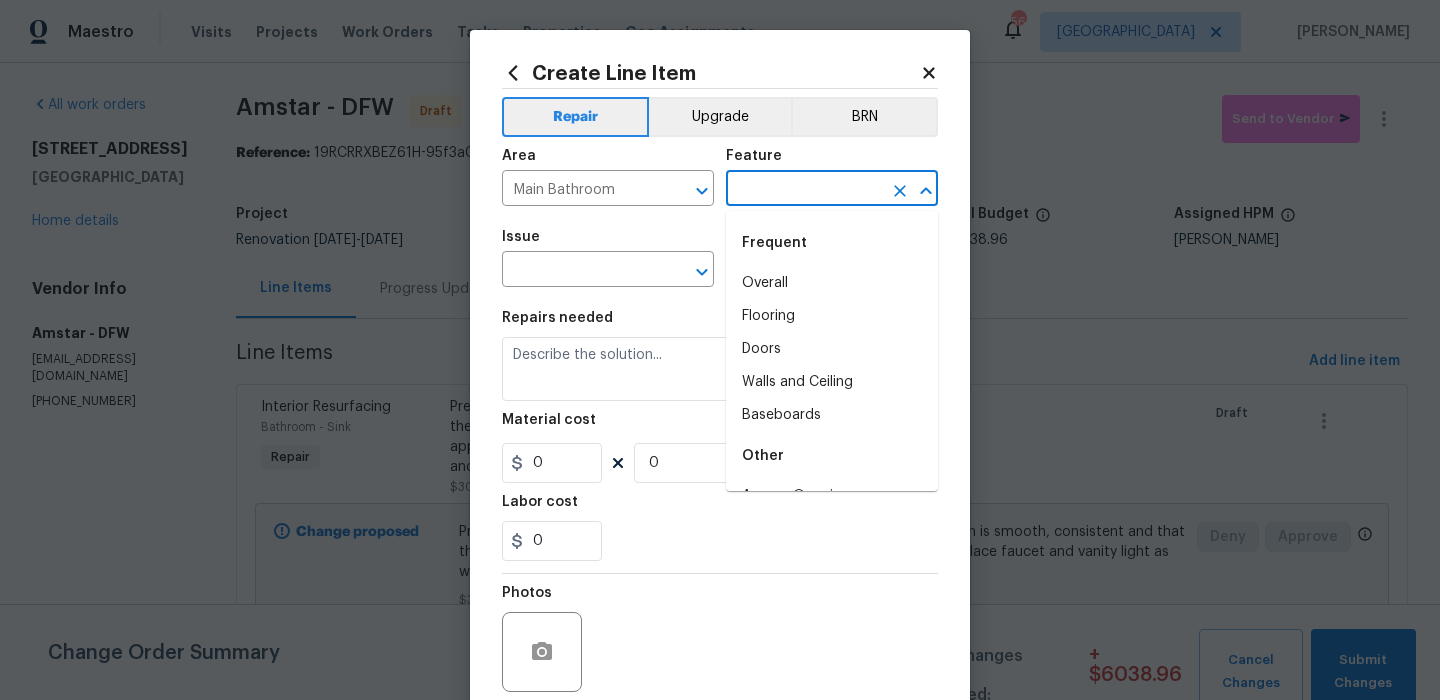 click at bounding box center (804, 190) 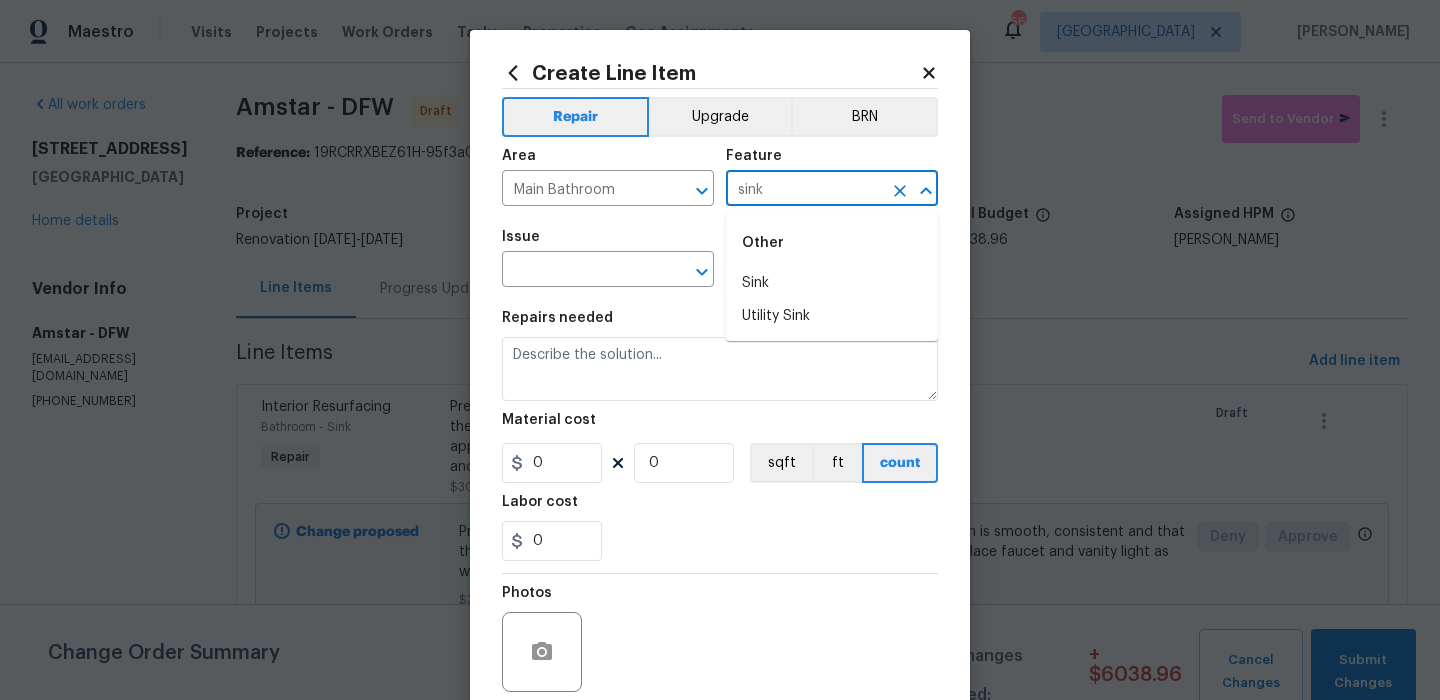 click on "Other" at bounding box center [832, 243] 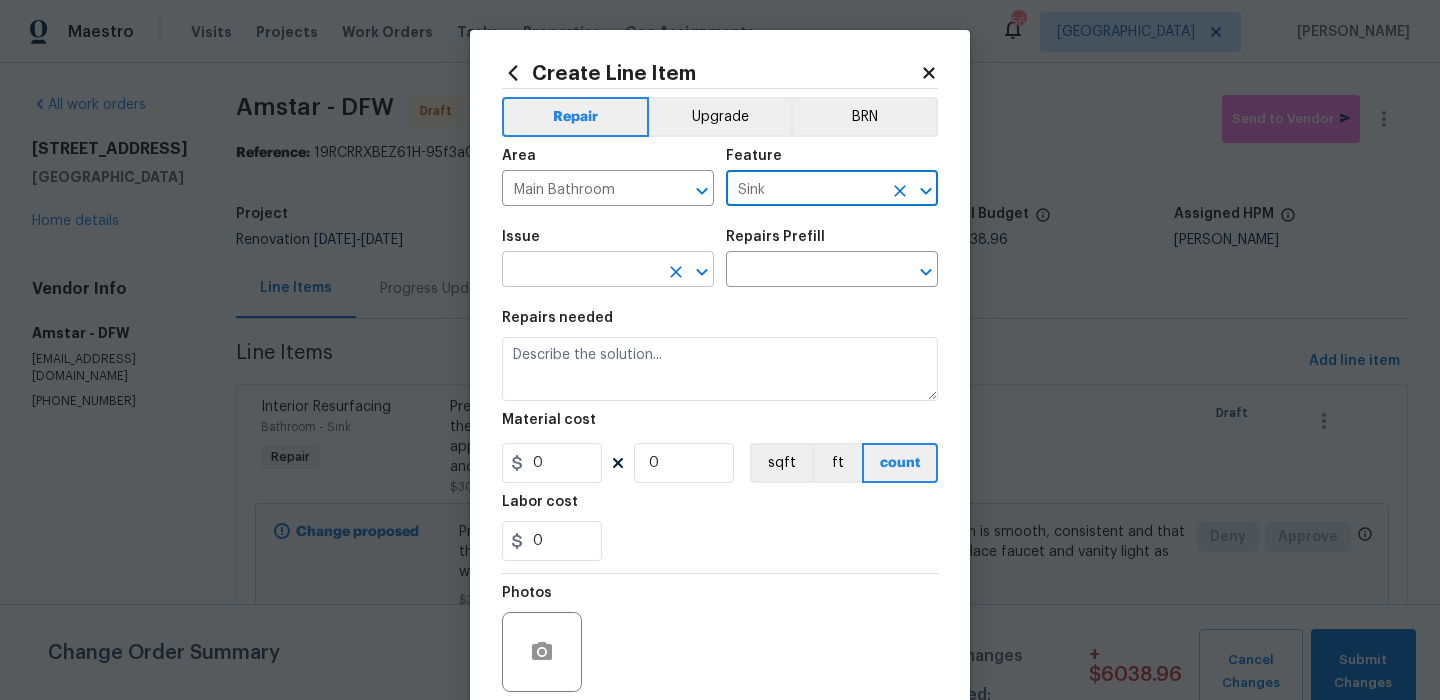 type on "Sink" 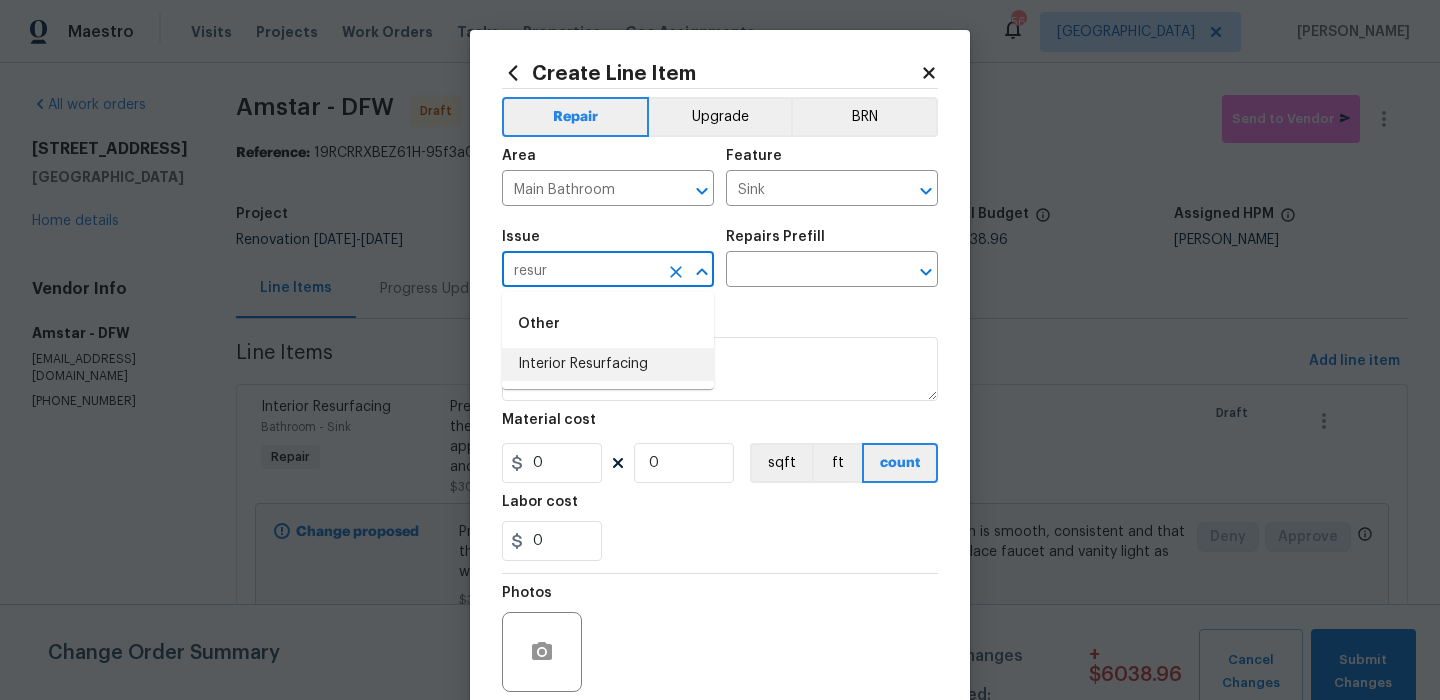 click on "Interior Resurfacing" at bounding box center (608, 364) 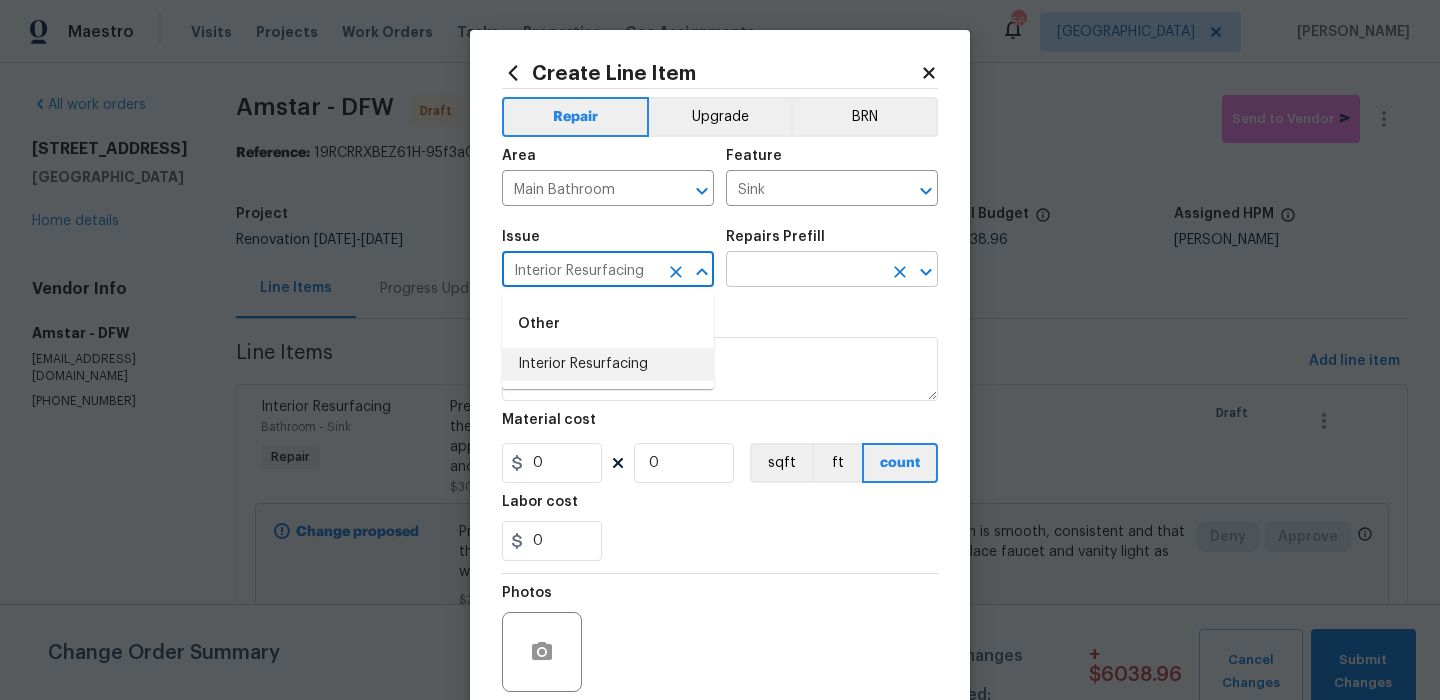type on "Interior Resurfacing" 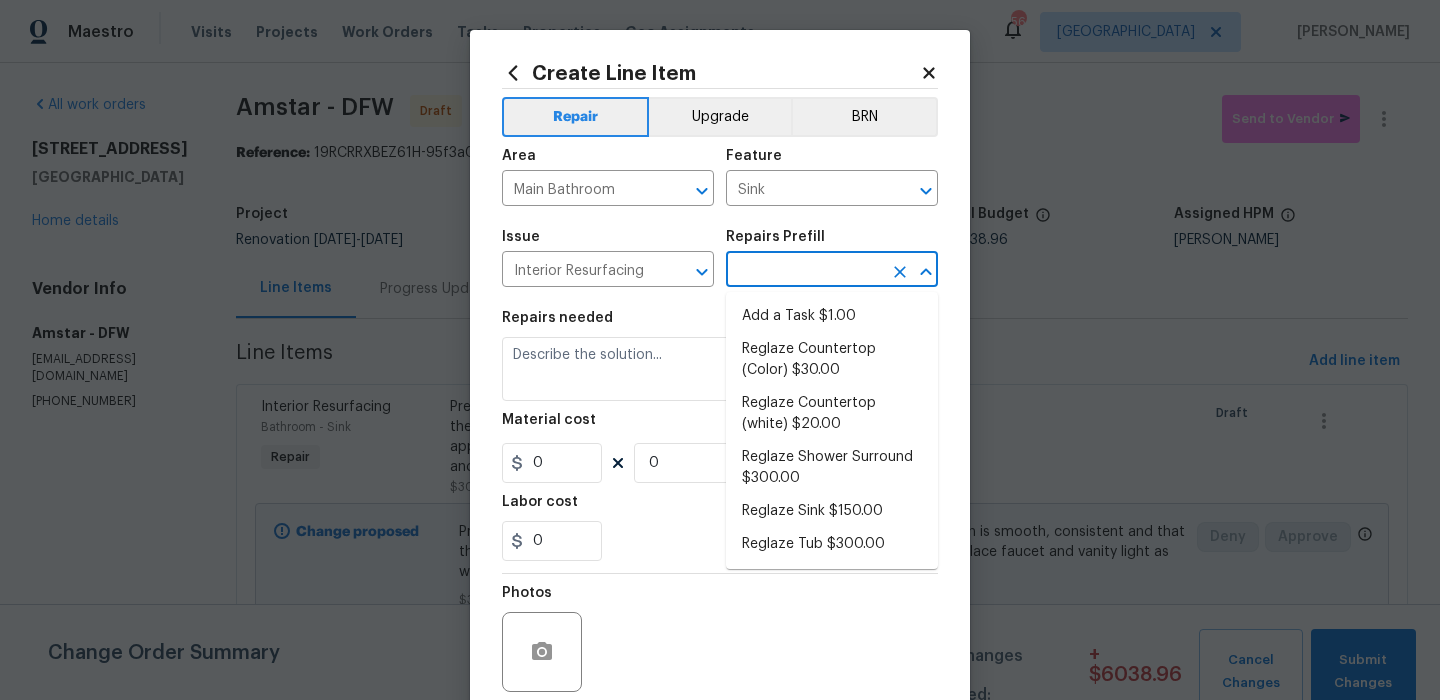 click at bounding box center [804, 271] 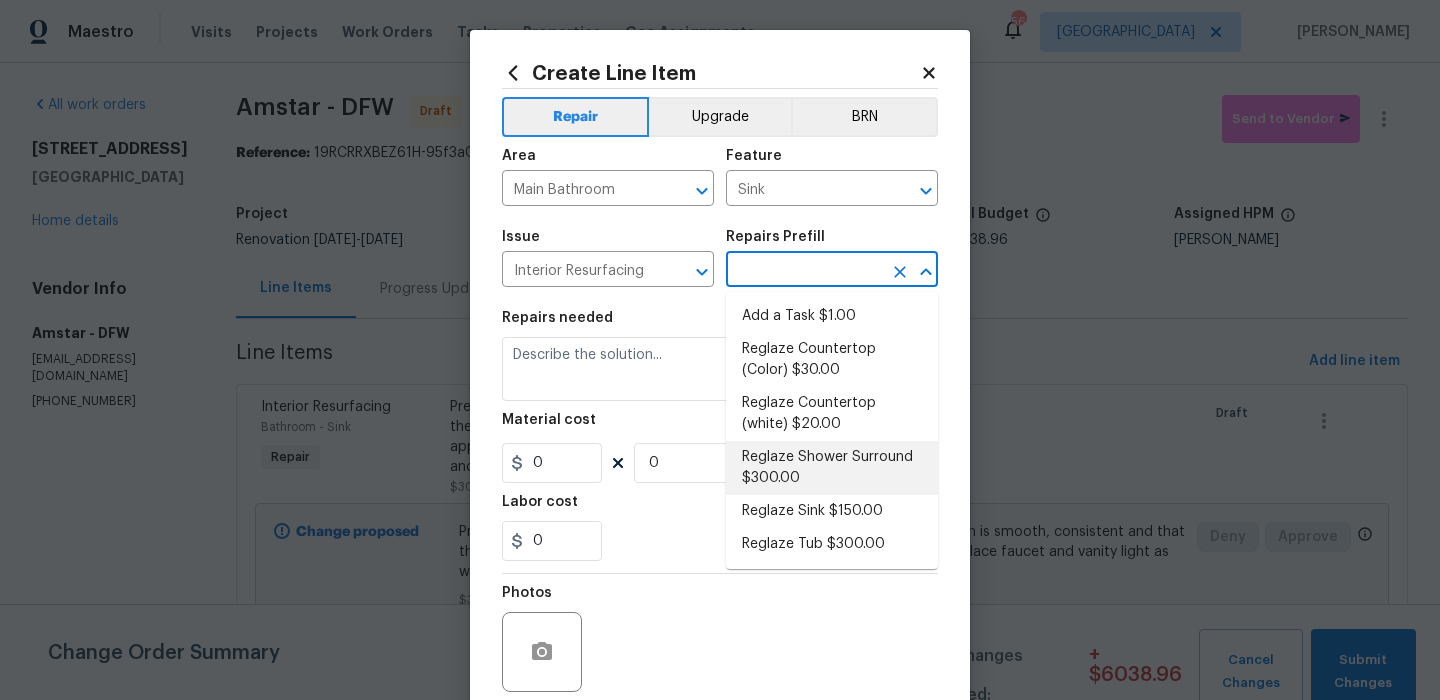 click on "Reglaze Sink $150.00" at bounding box center (832, 511) 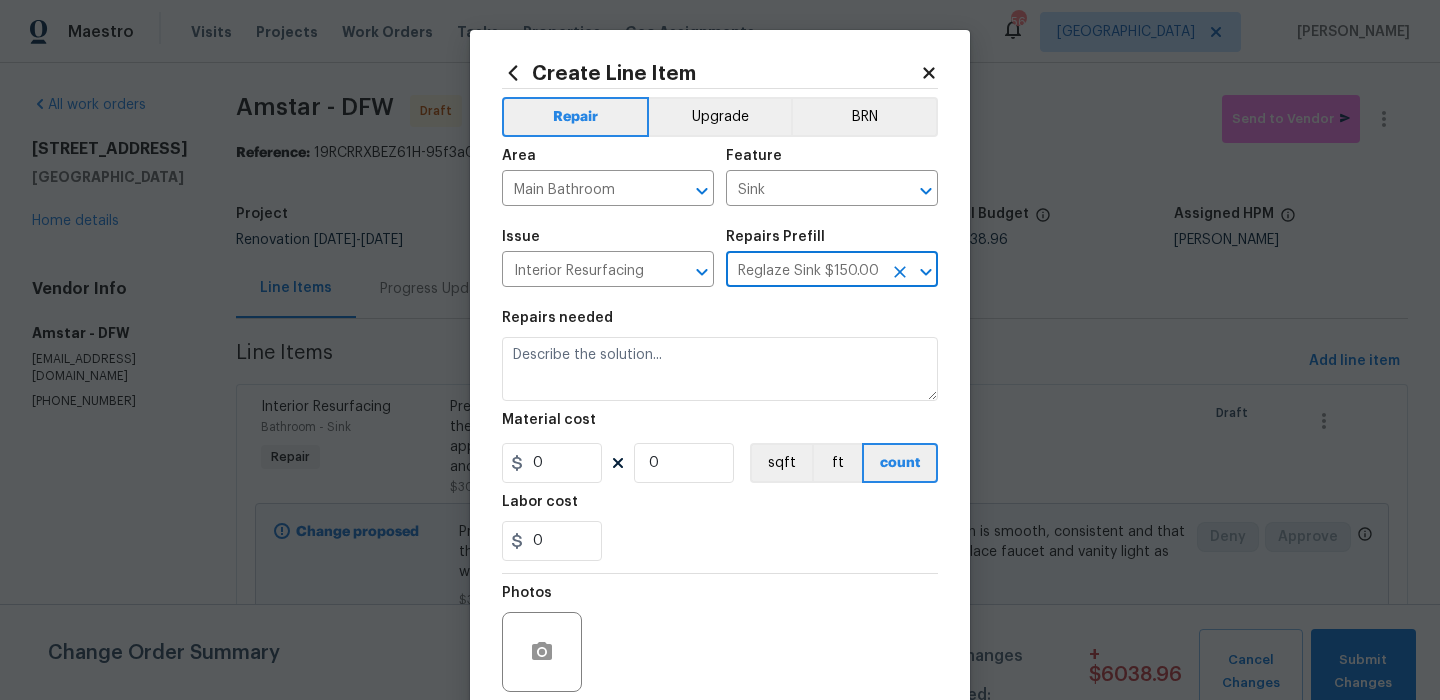type on "Reglaze Sink $150.00" 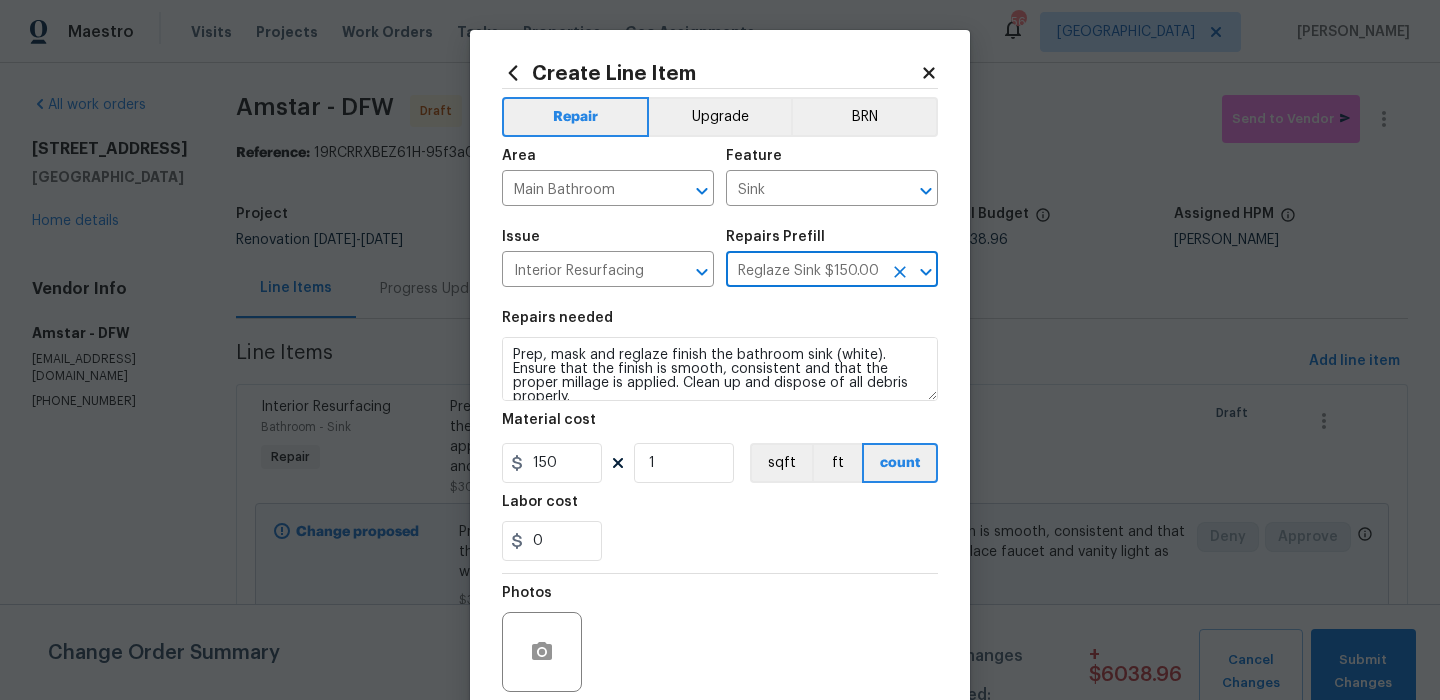 scroll, scrollTop: 162, scrollLeft: 0, axis: vertical 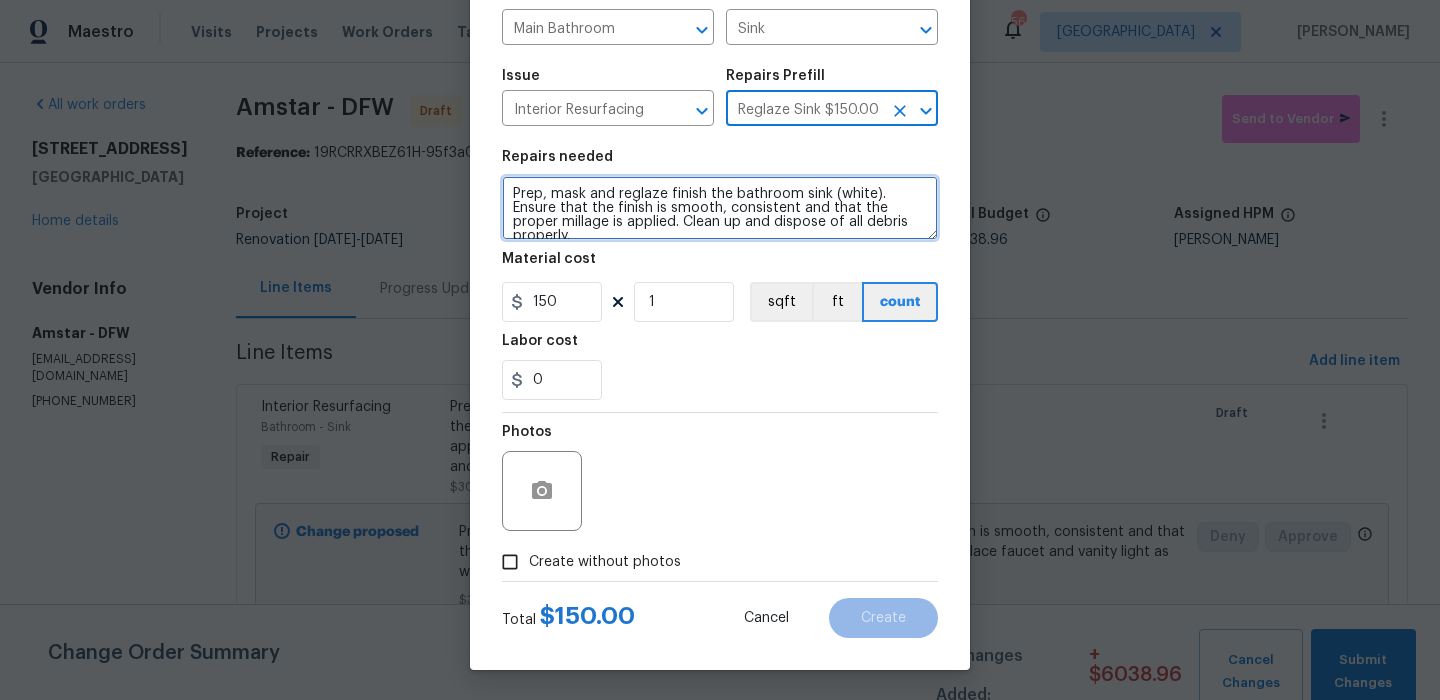click on "Prep, mask and reglaze finish the bathroom sink (white). Ensure that the finish is smooth, consistent and that the proper millage is applied. Clean up and dispose of all debris properly." at bounding box center [720, 208] 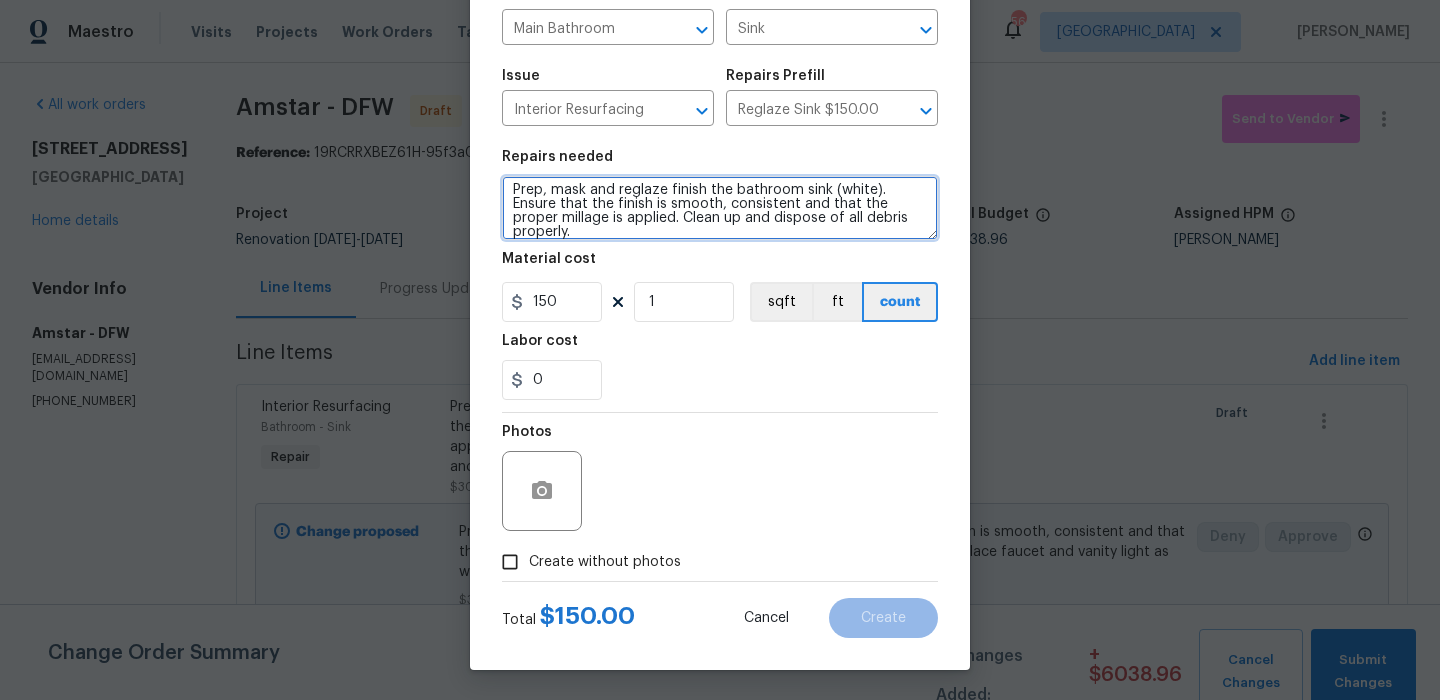 scroll, scrollTop: 18, scrollLeft: 0, axis: vertical 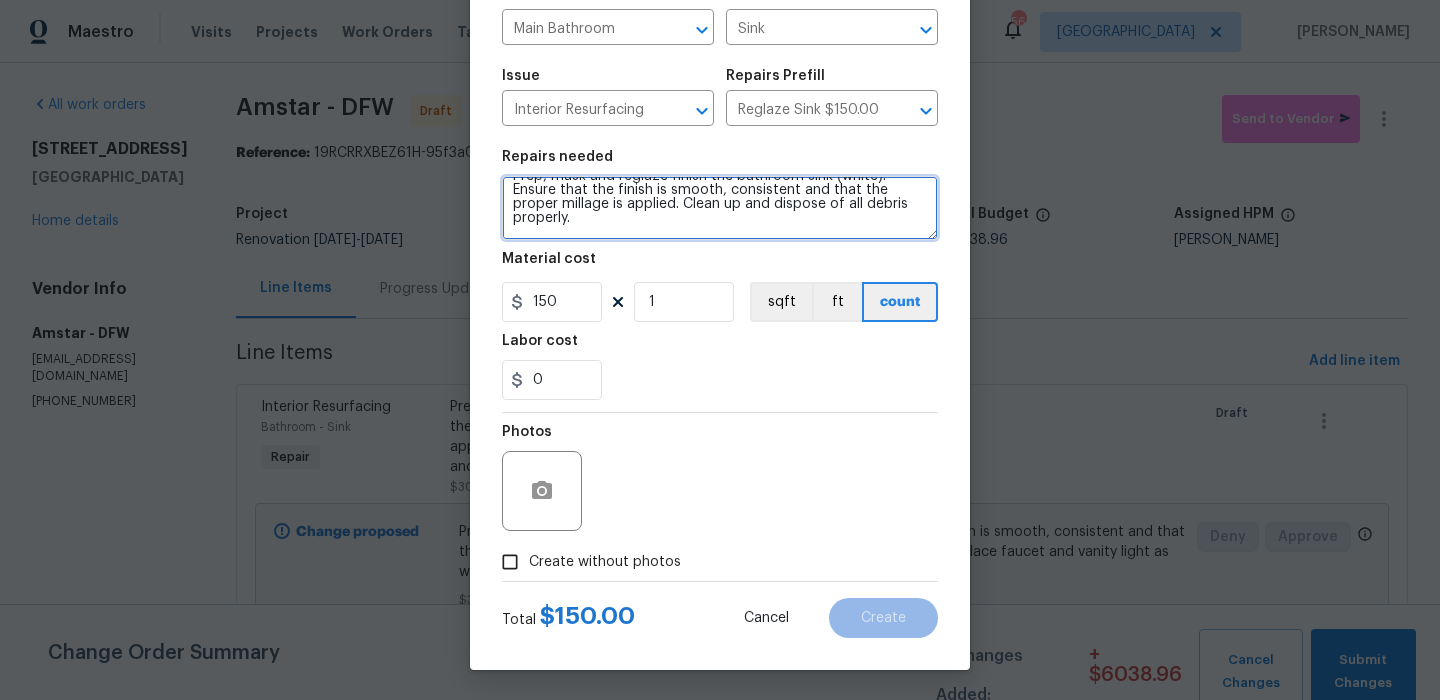 type on "Prep, mask and reglaze finish the bathroom sink (white). Ensure that the finish is smooth, consistent and that the proper millage is applied. Clean up and dispose of all debris properly.
Replace faucet and vanity light" 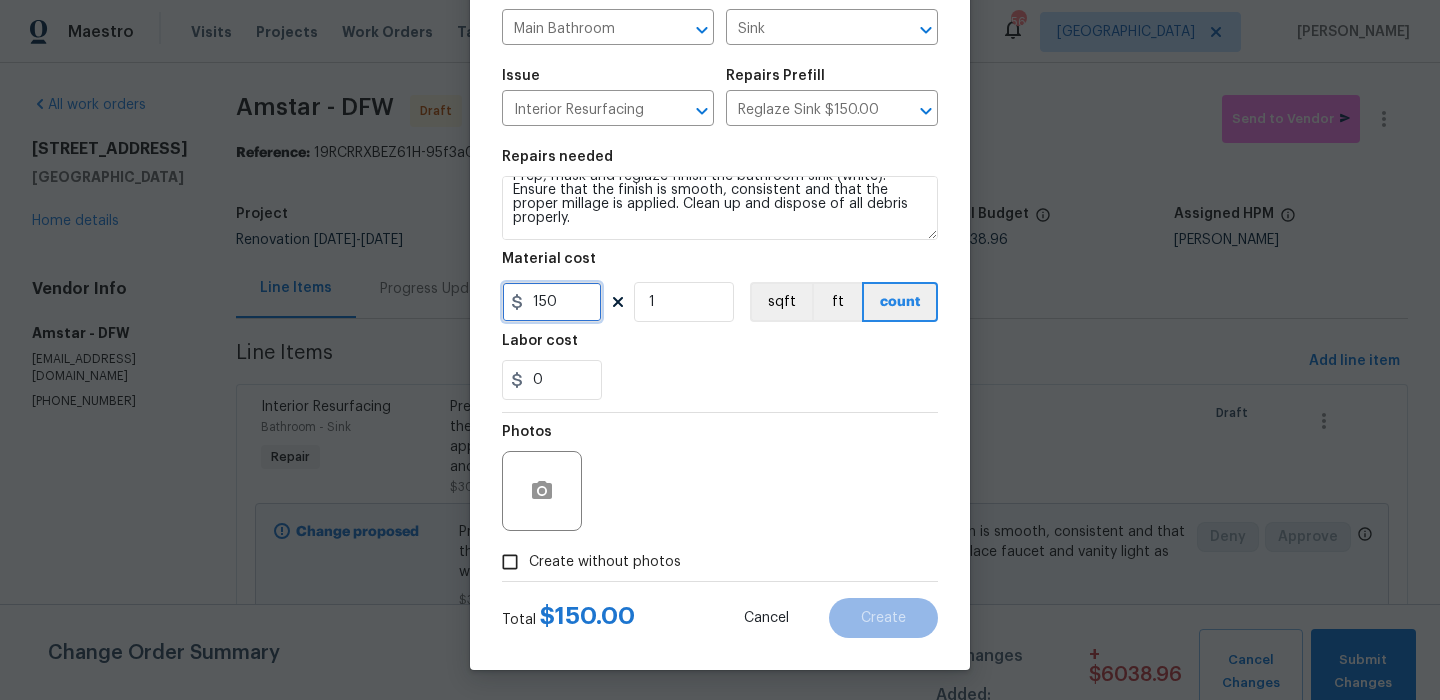 click on "150" at bounding box center (552, 302) 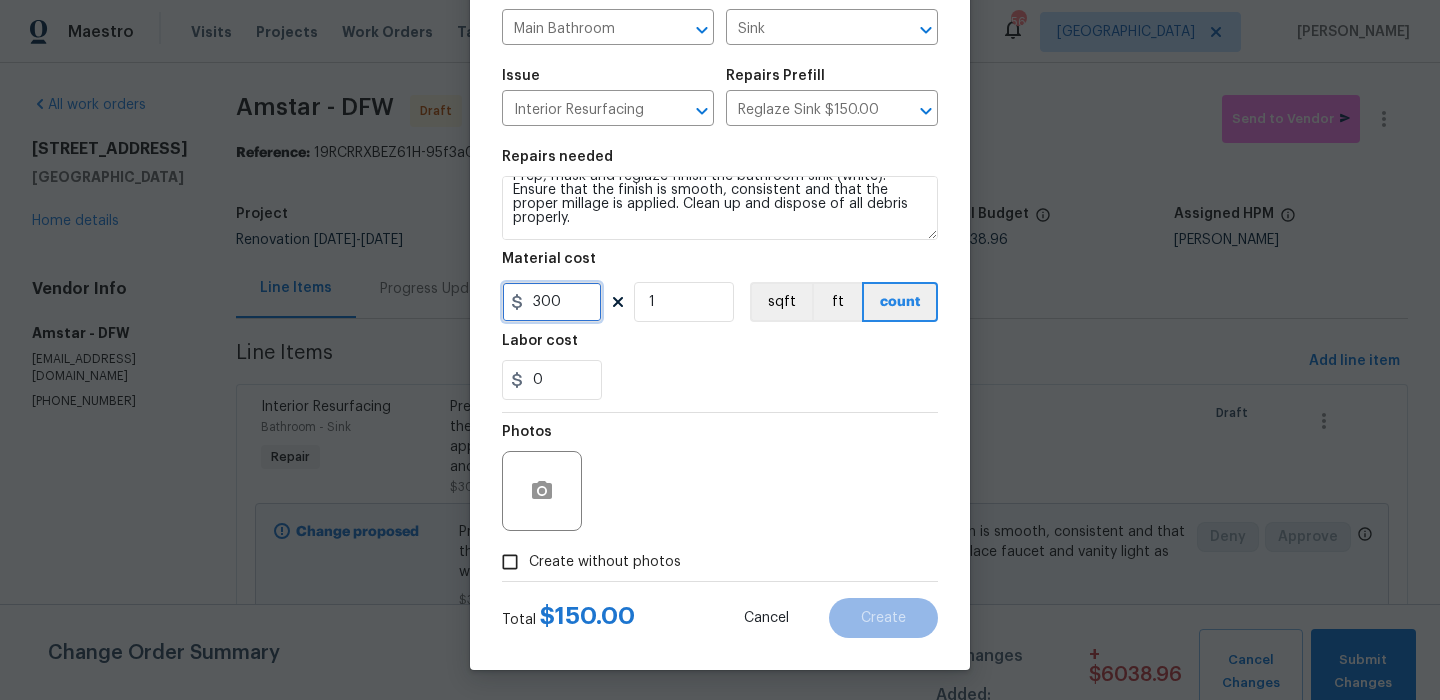 type on "300" 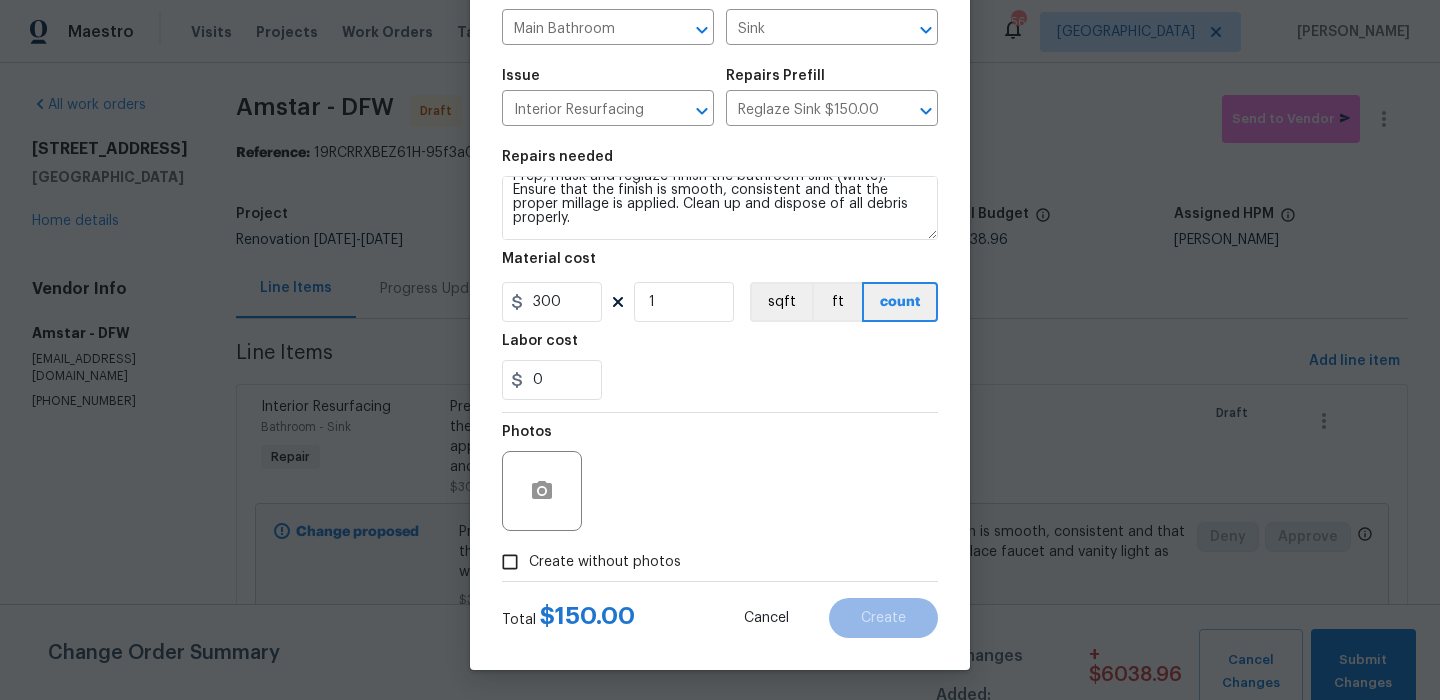 click on "Create without photos" at bounding box center (605, 562) 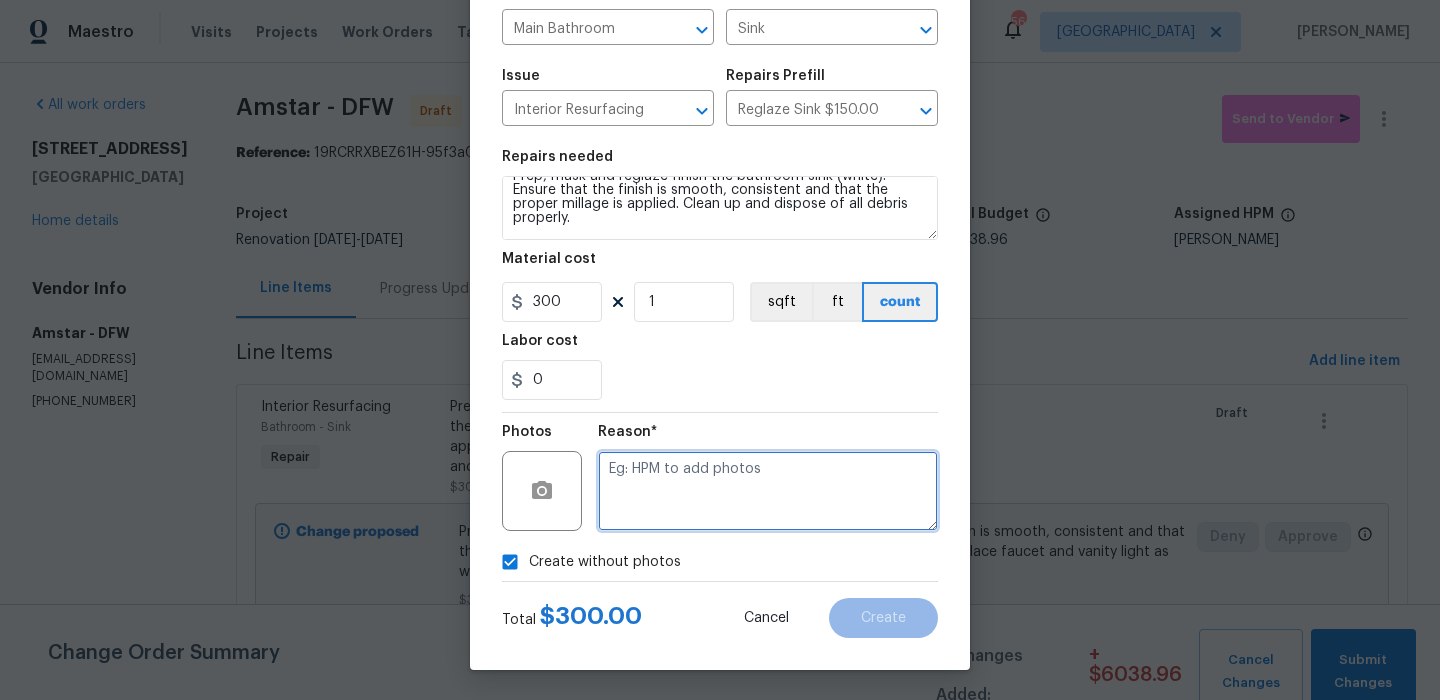 click at bounding box center [768, 491] 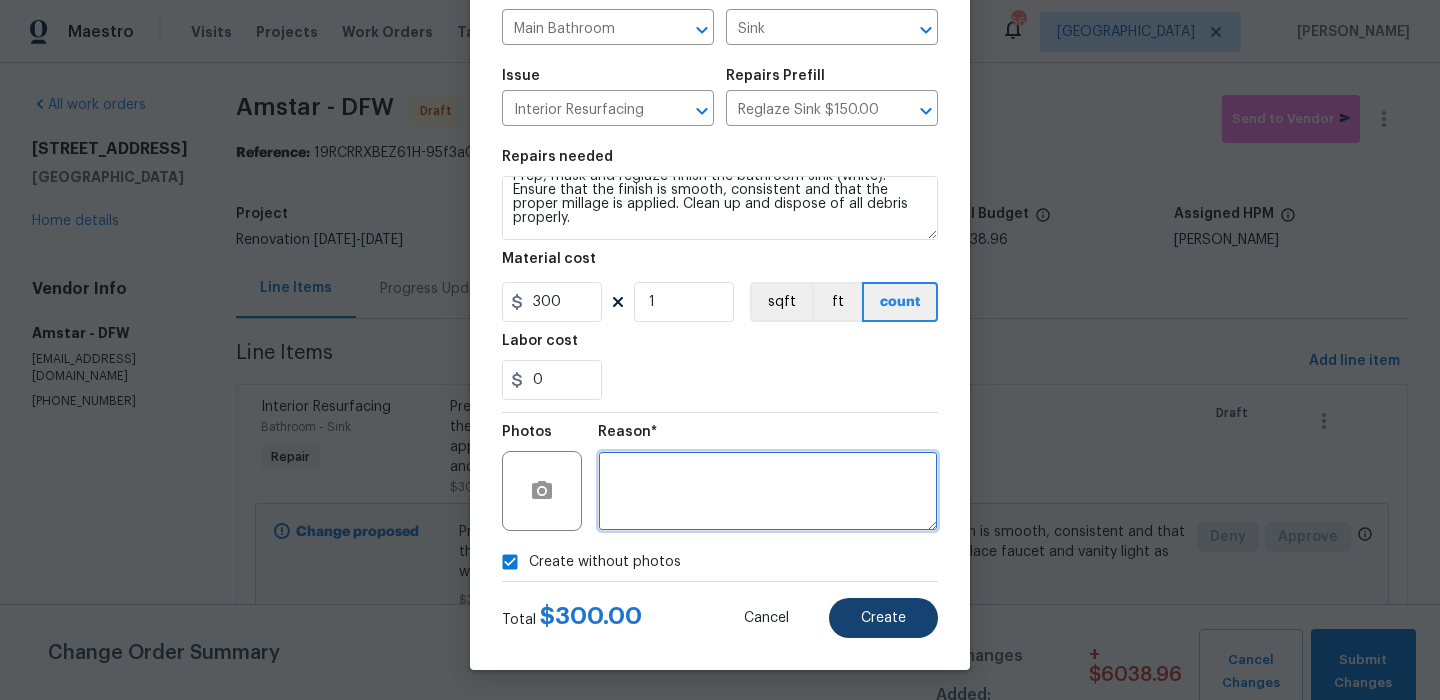 type 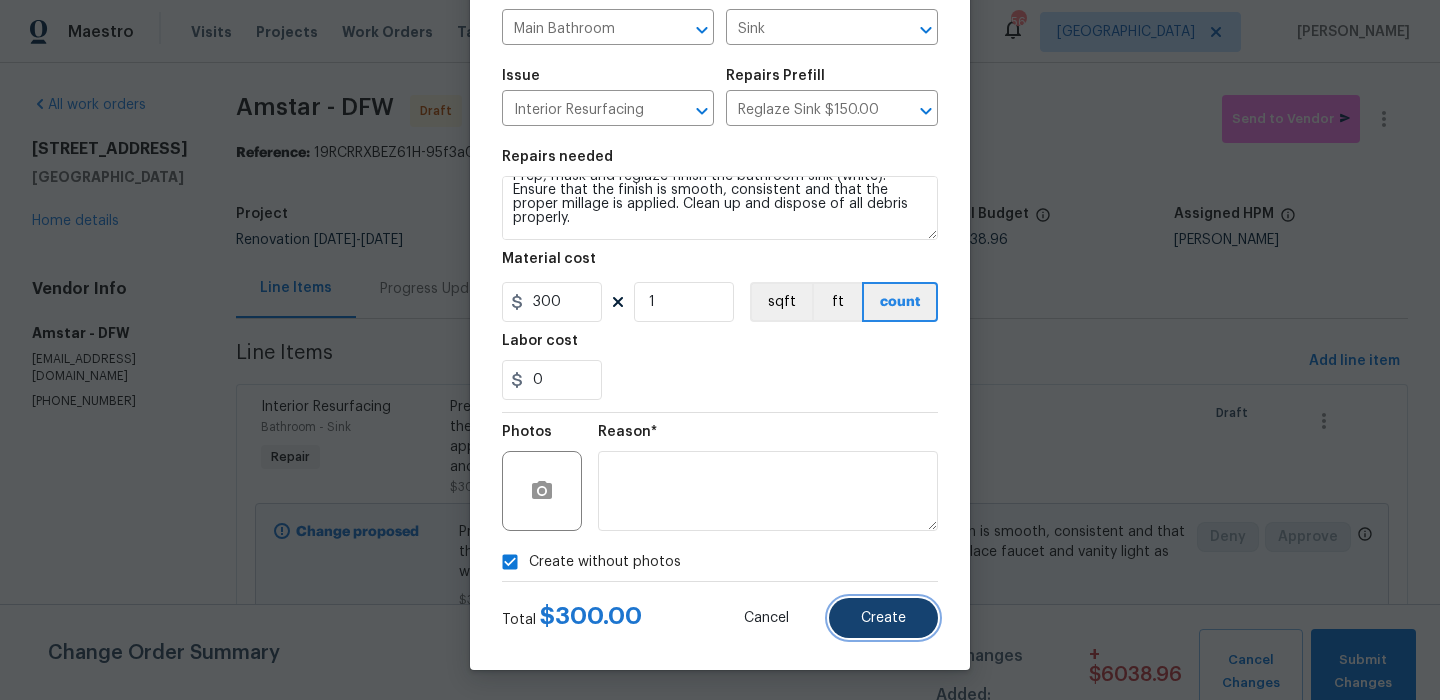 click on "Create" at bounding box center (883, 618) 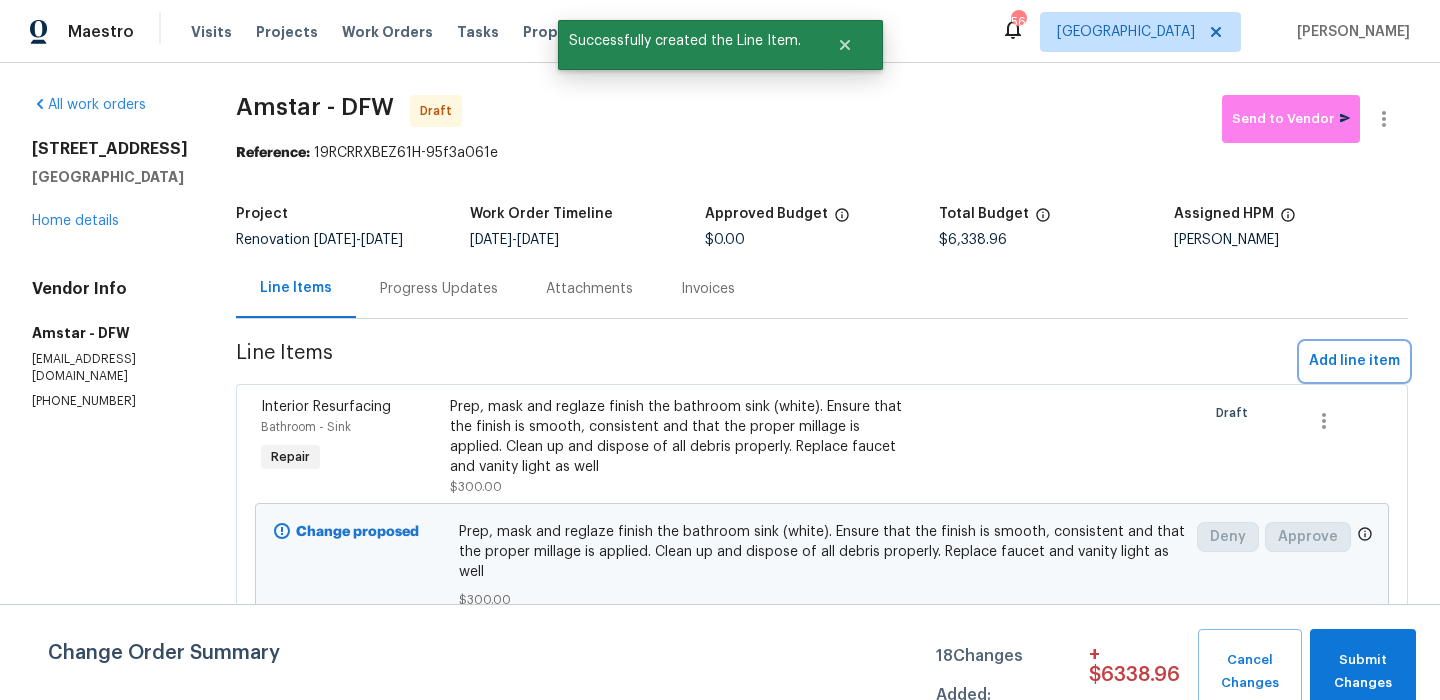 click on "Add line item" at bounding box center (1354, 361) 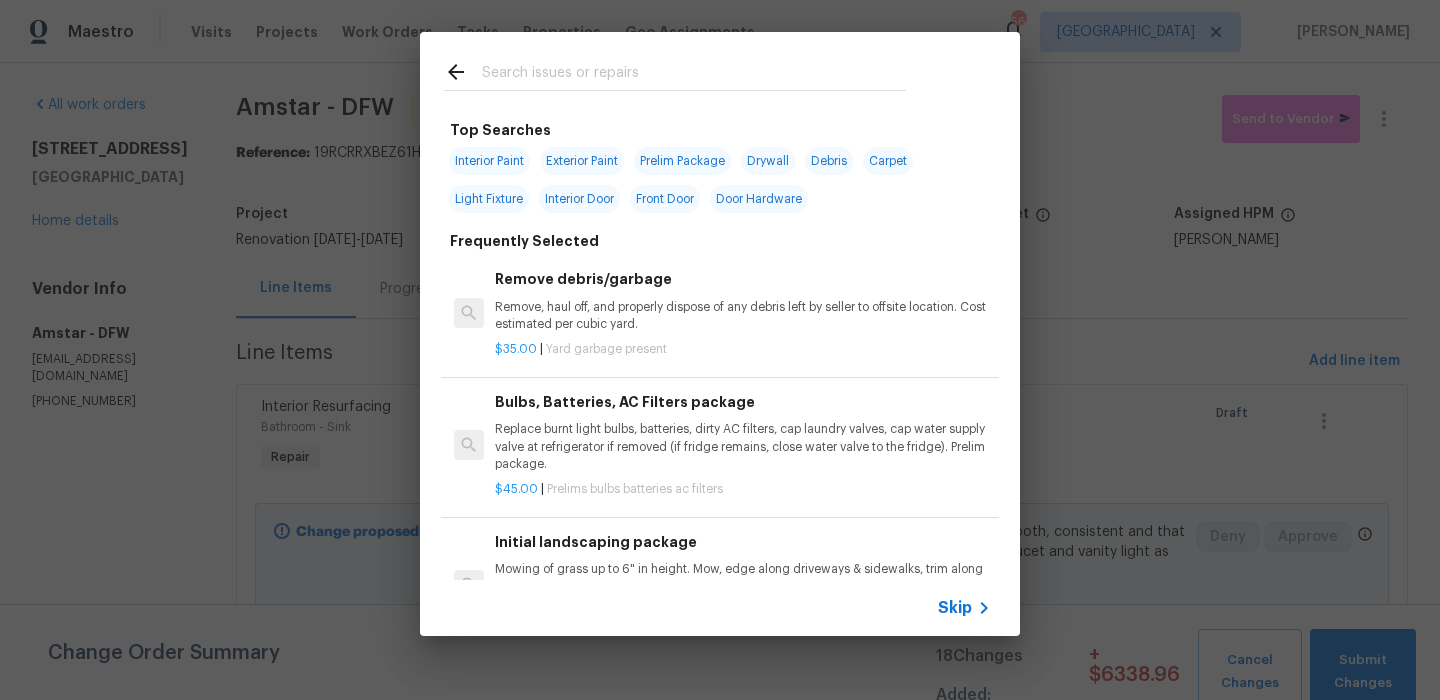 click on "Skip" at bounding box center [967, 608] 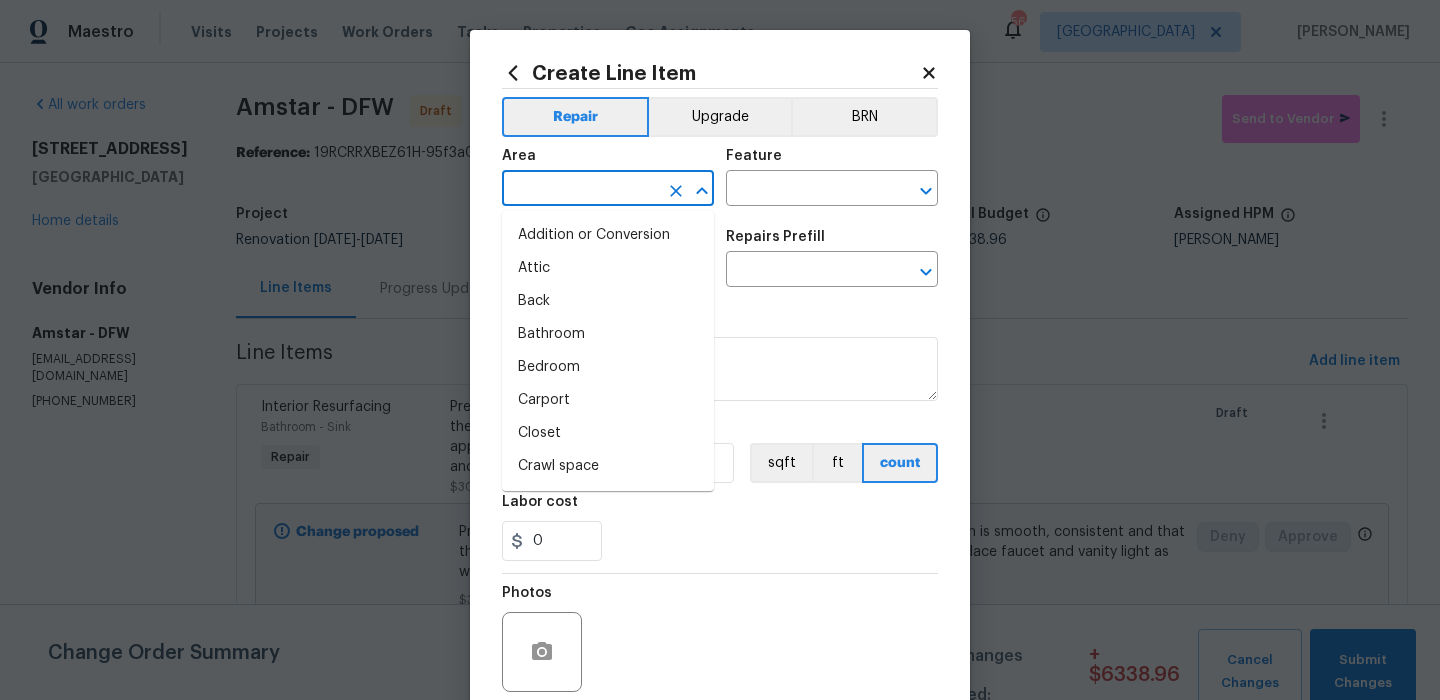 click at bounding box center [580, 190] 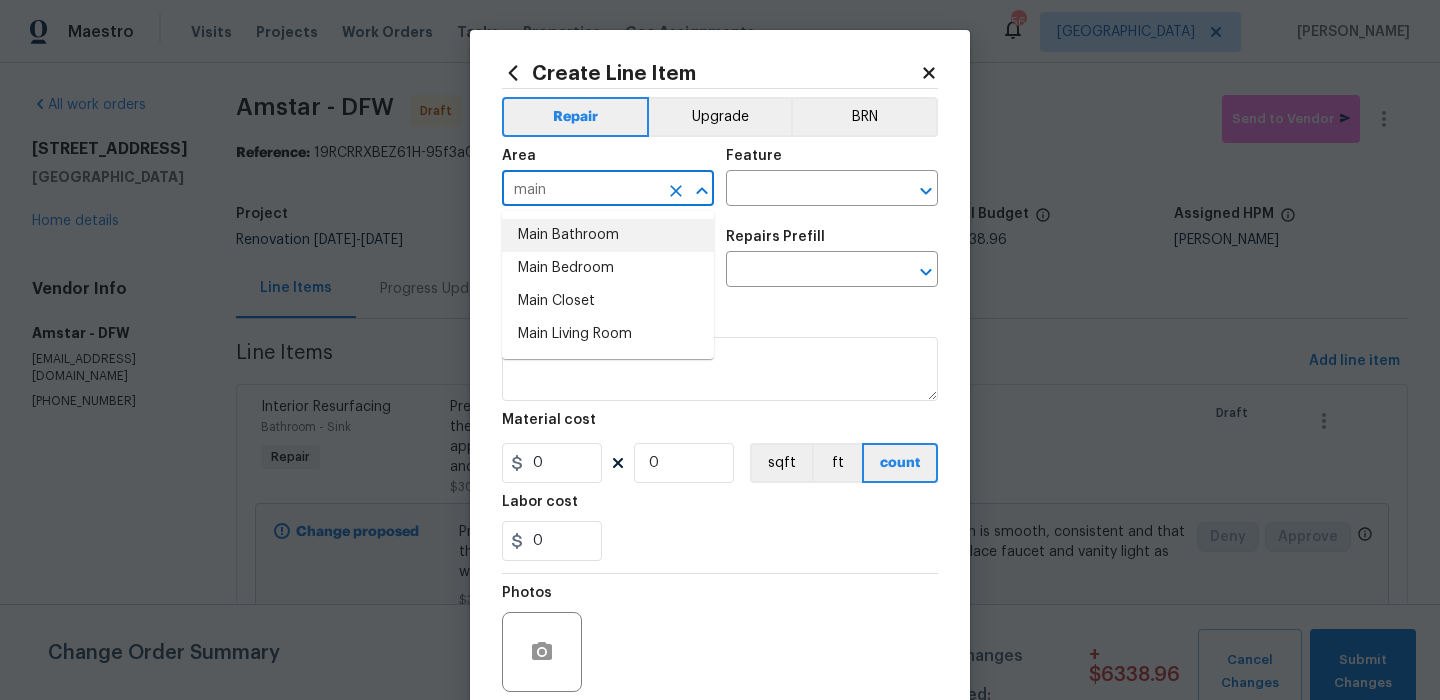 click on "Main Bathroom" at bounding box center (608, 235) 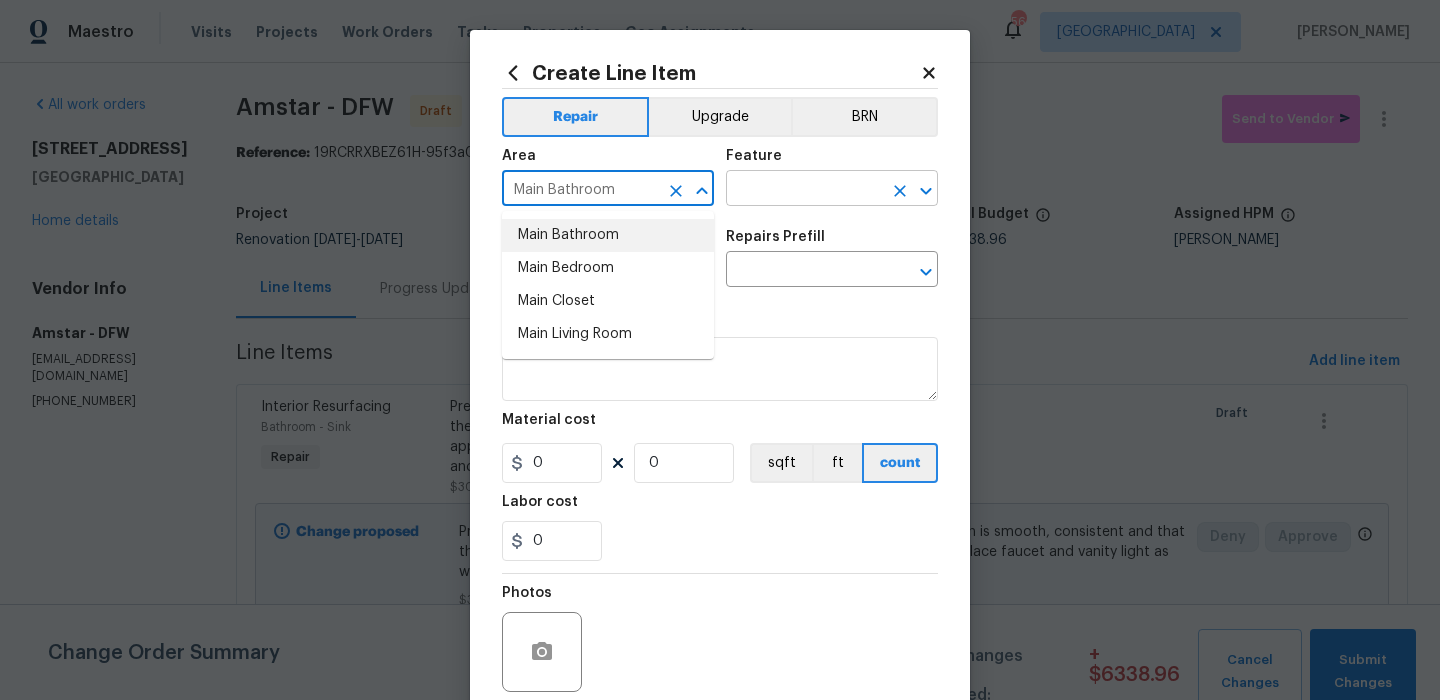 type on "Main Bathroom" 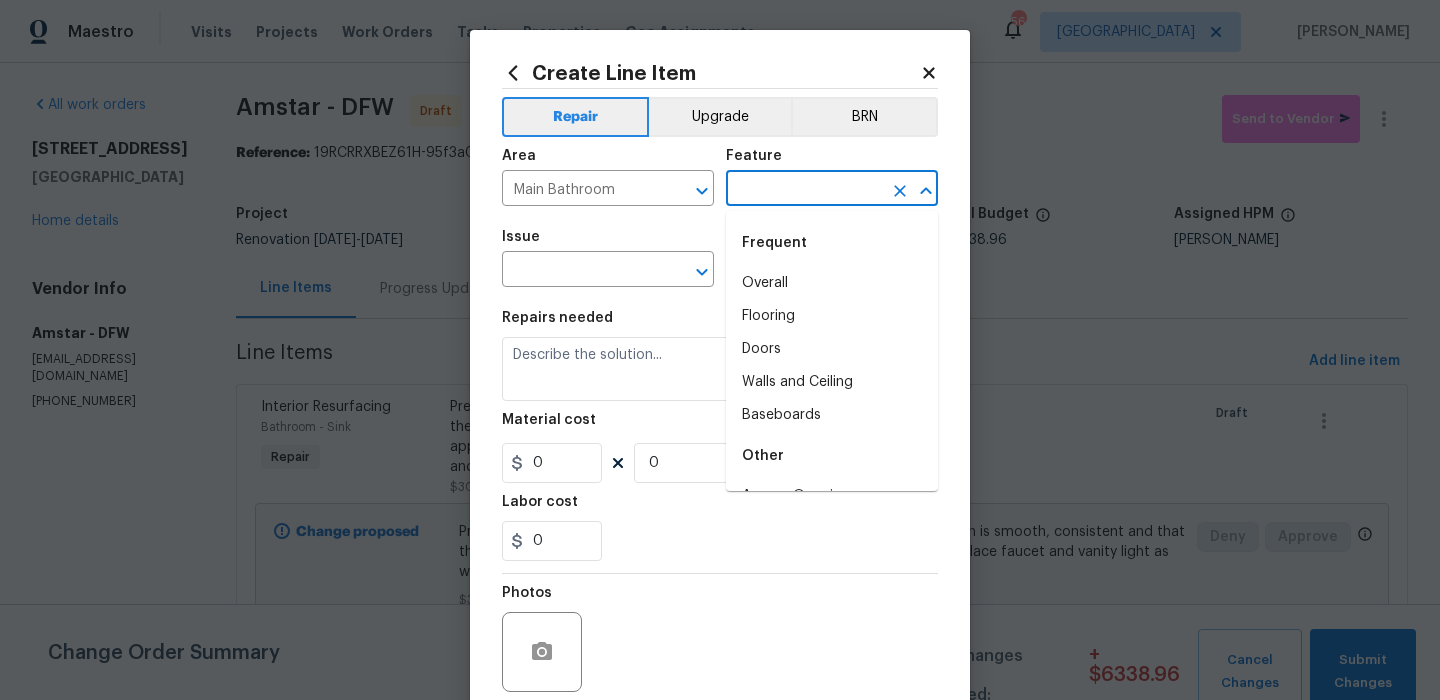 click at bounding box center (804, 190) 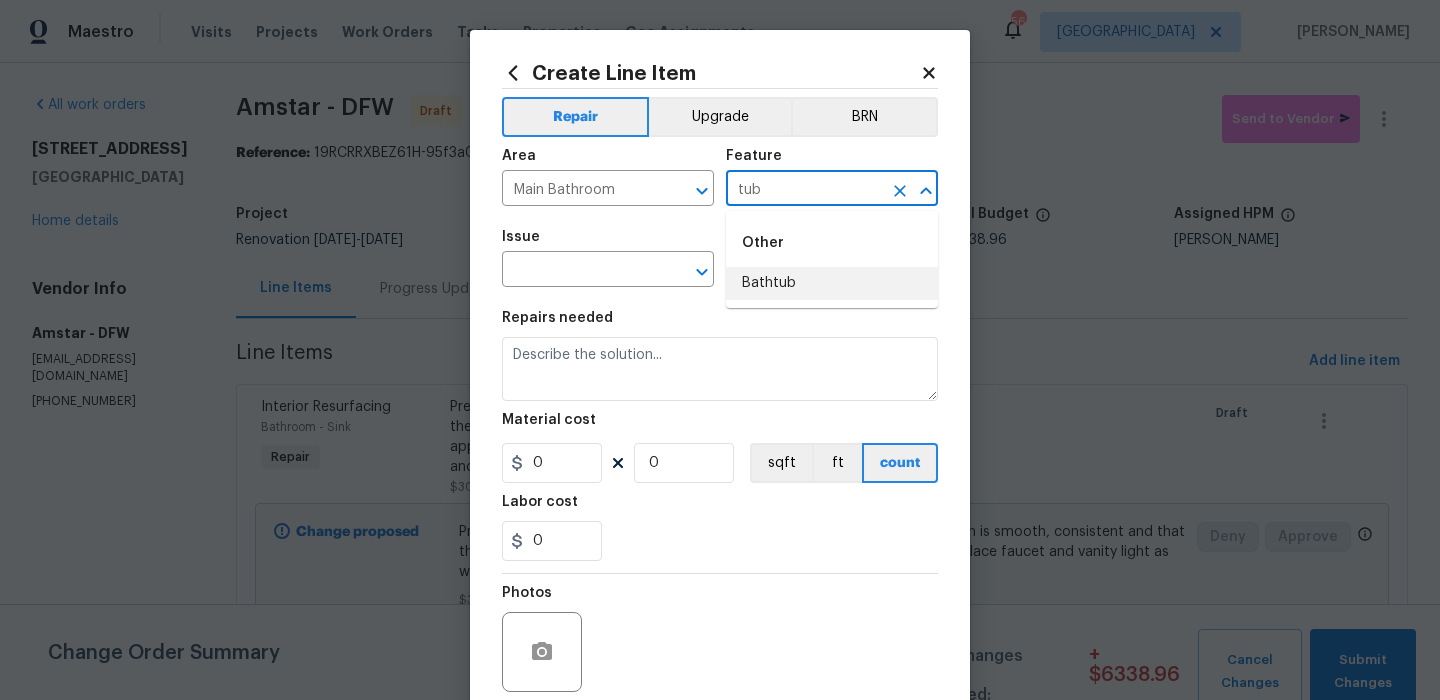 click on "Bathtub" at bounding box center [832, 283] 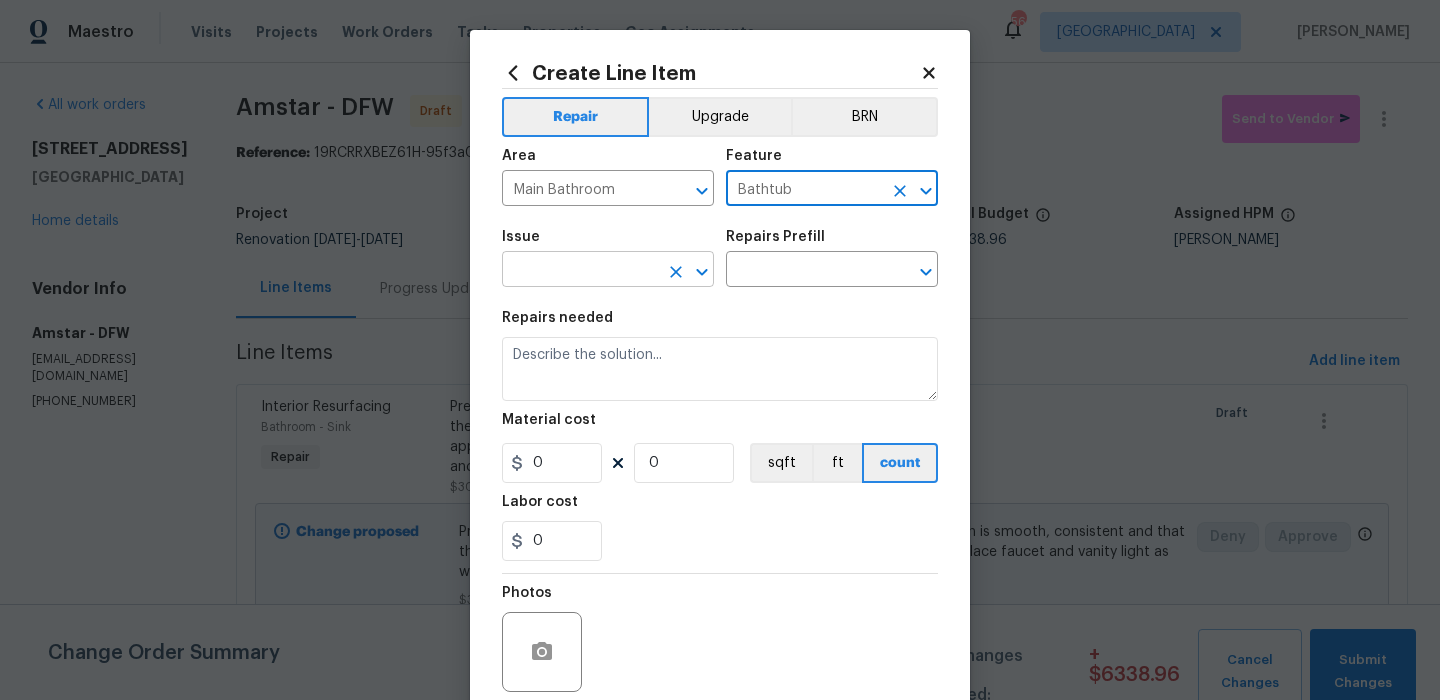 type on "Bathtub" 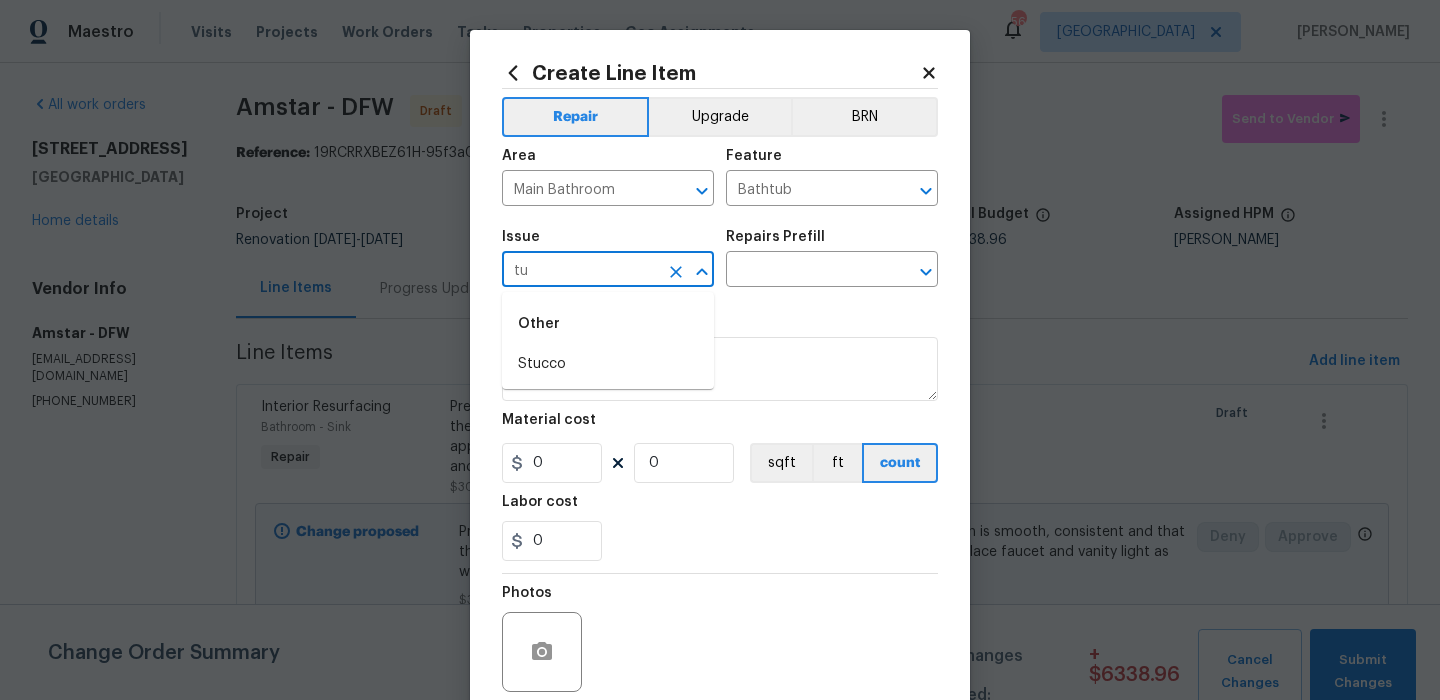 type on "t" 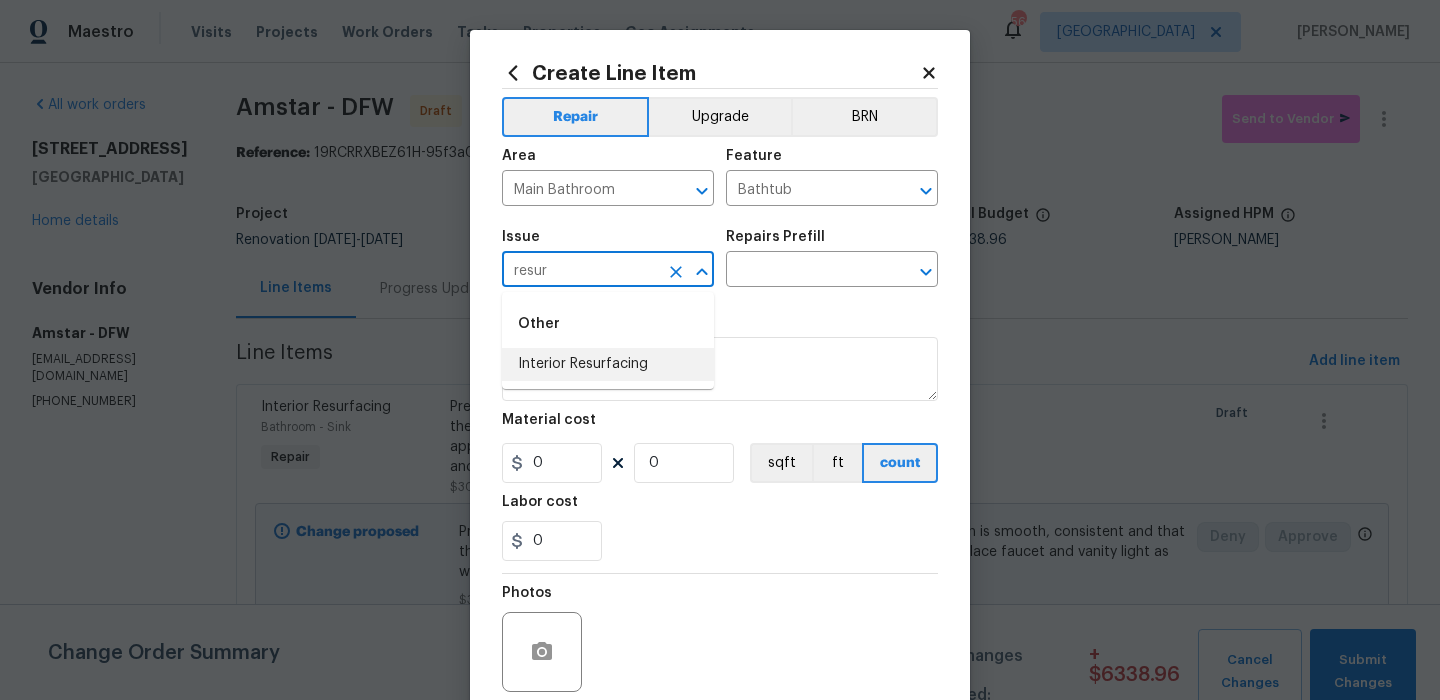 click on "Interior Resurfacing" at bounding box center (608, 364) 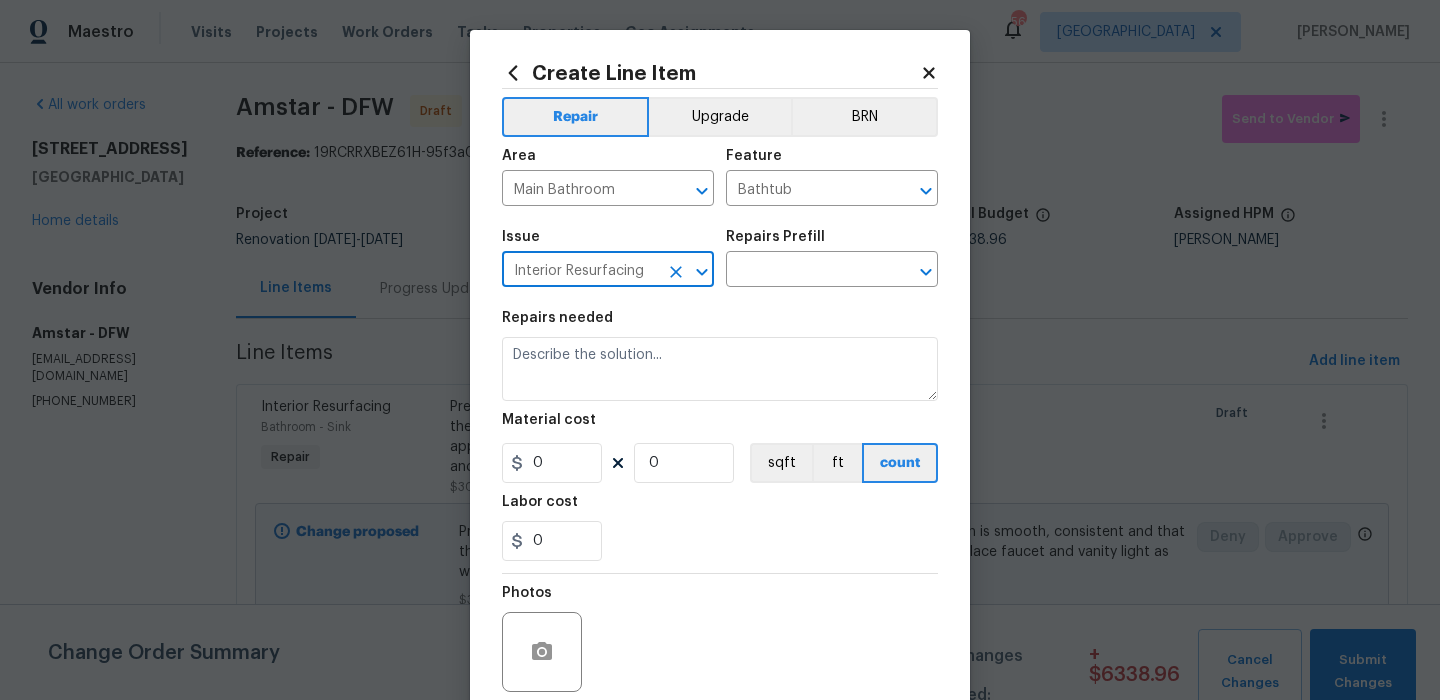 type on "Interior Resurfacing" 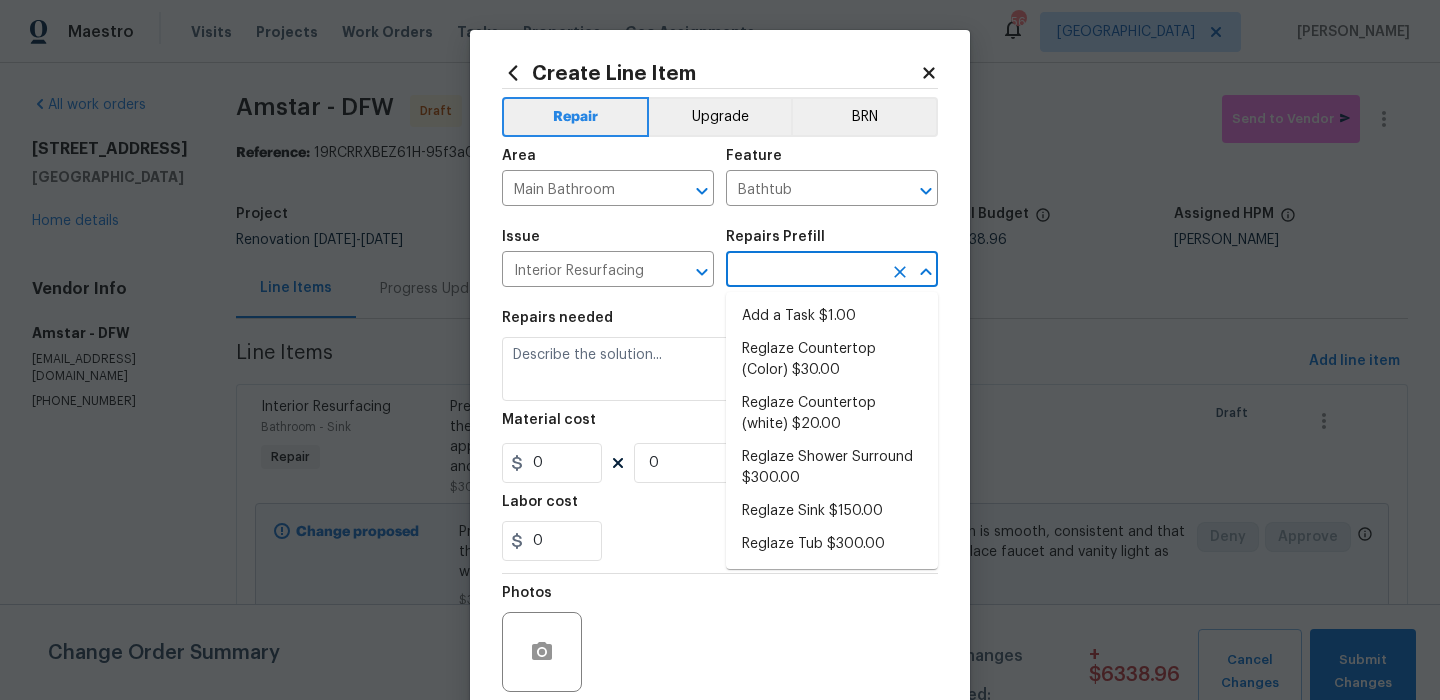 click at bounding box center (804, 271) 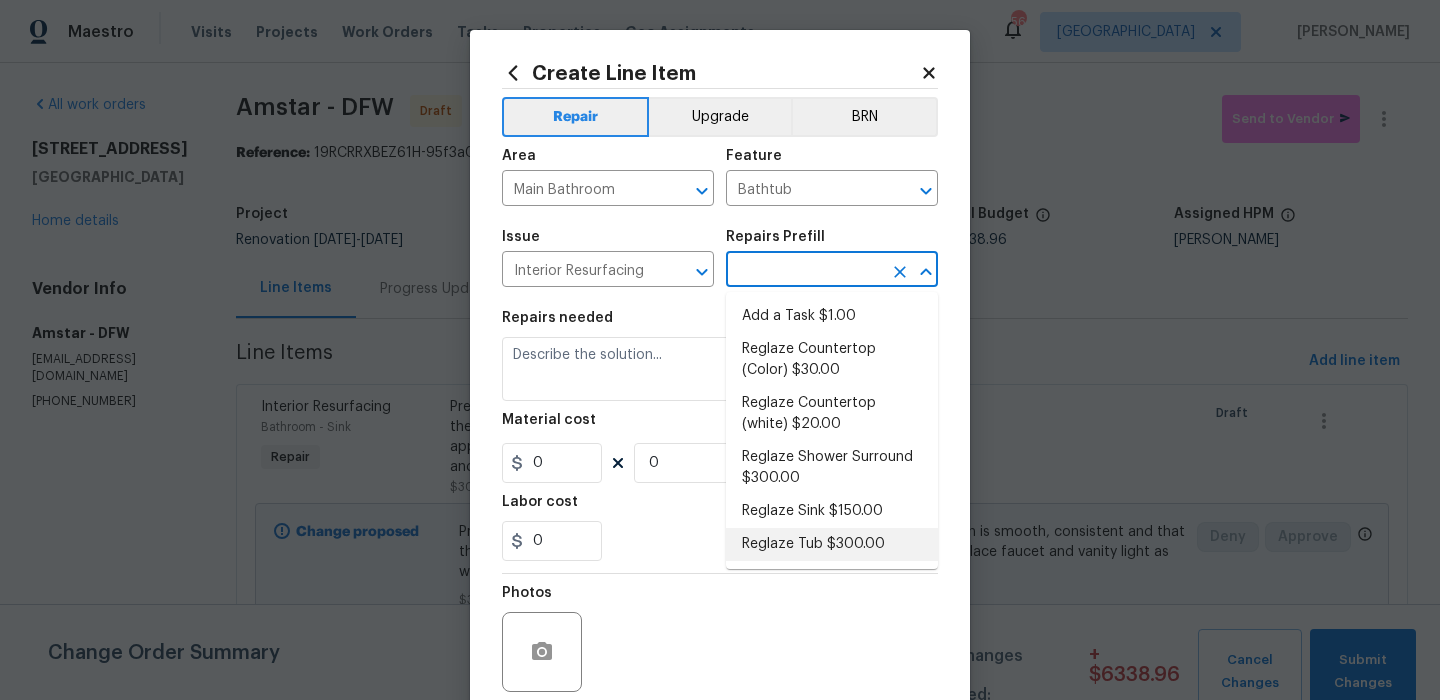 click on "Reglaze Tub $300.00" at bounding box center (832, 544) 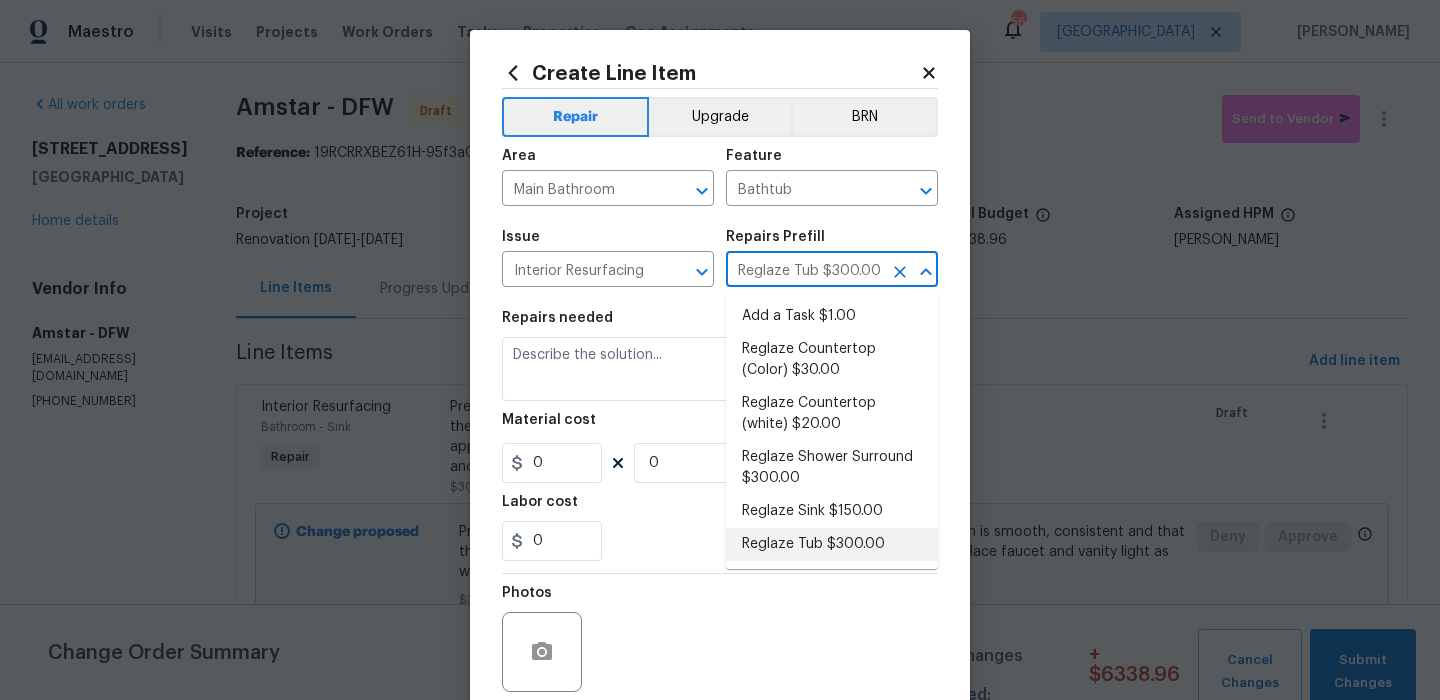 type on "Prep, mask, clean and reglaze the tub (white) both on the in and outer sides. Haul away and dispose of all masking/debris properly." 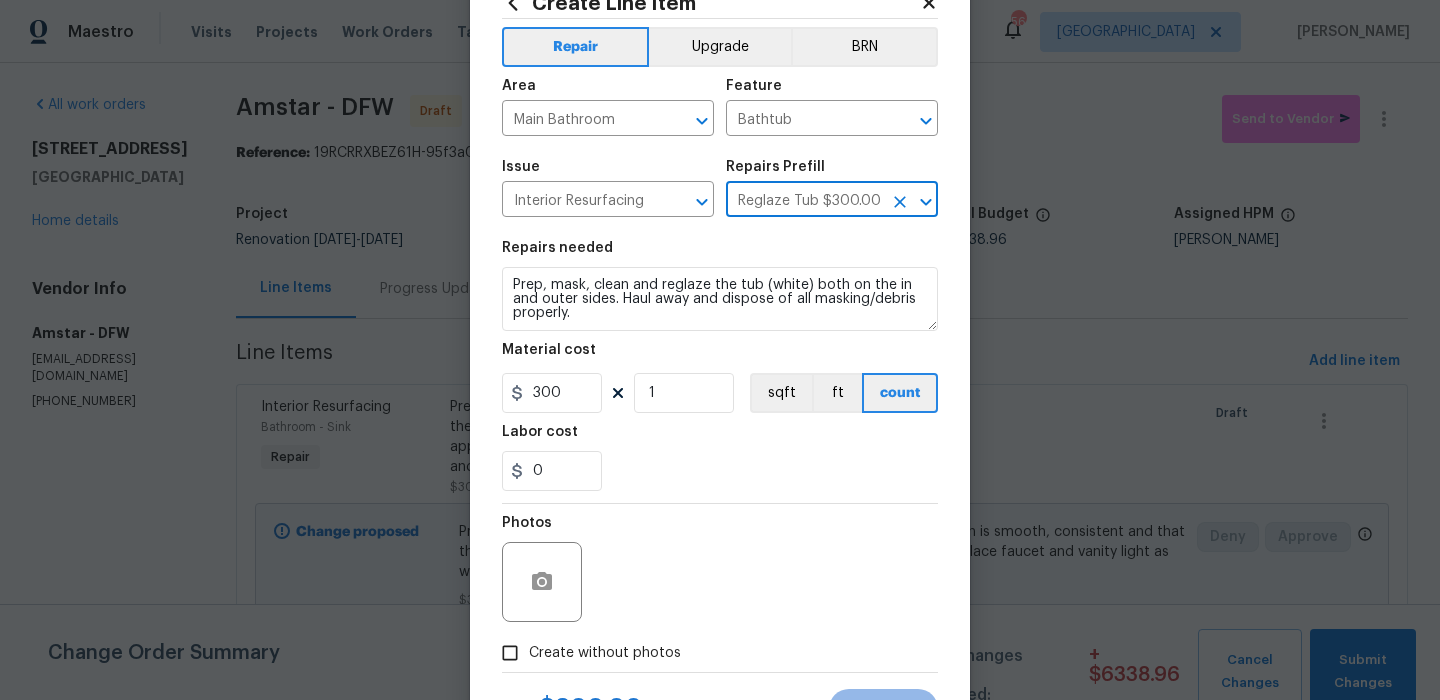 scroll, scrollTop: 76, scrollLeft: 0, axis: vertical 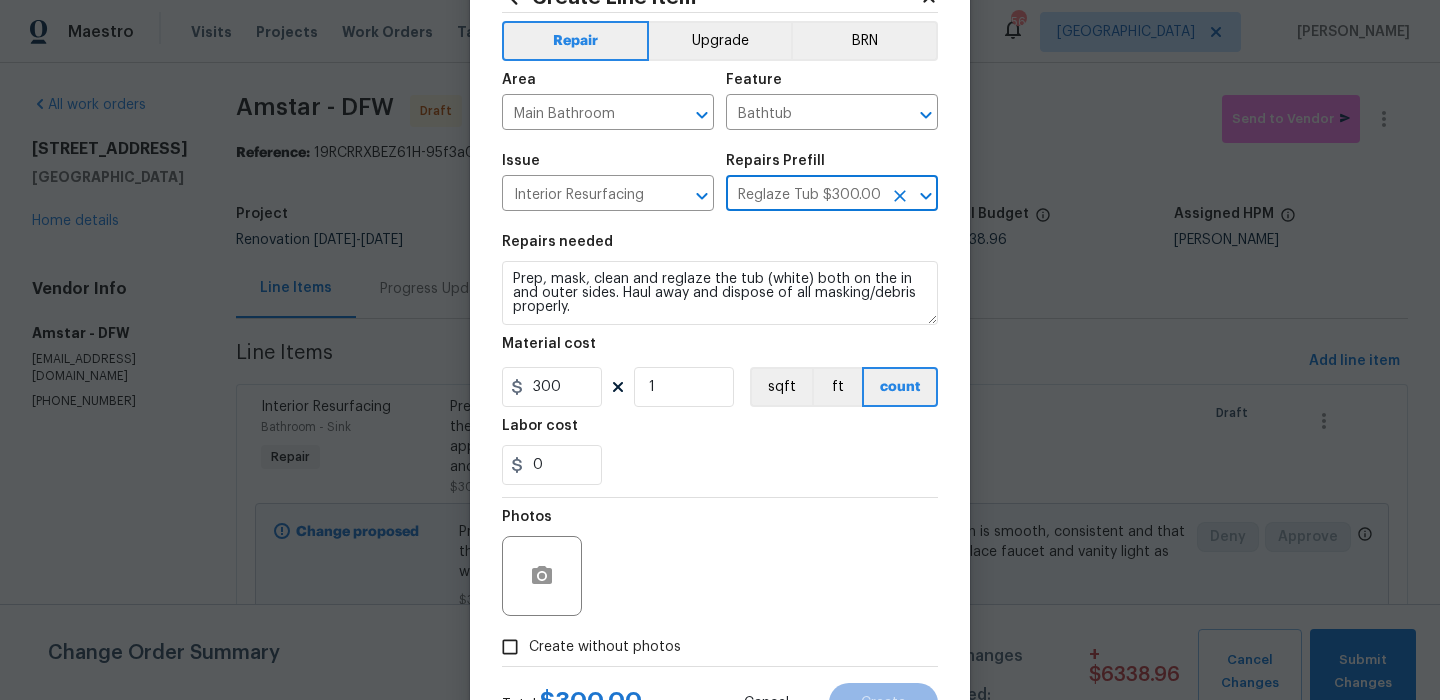 click on "Create without photos" at bounding box center (586, 647) 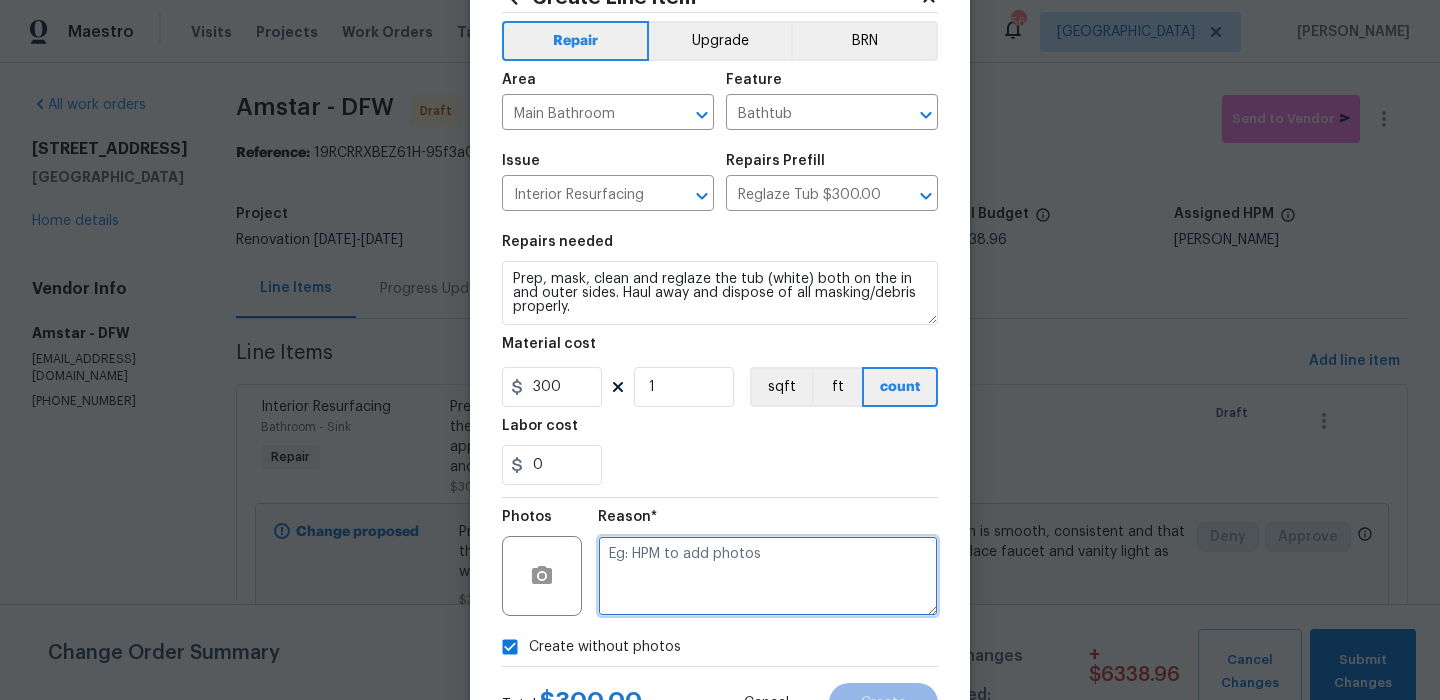 click at bounding box center [768, 576] 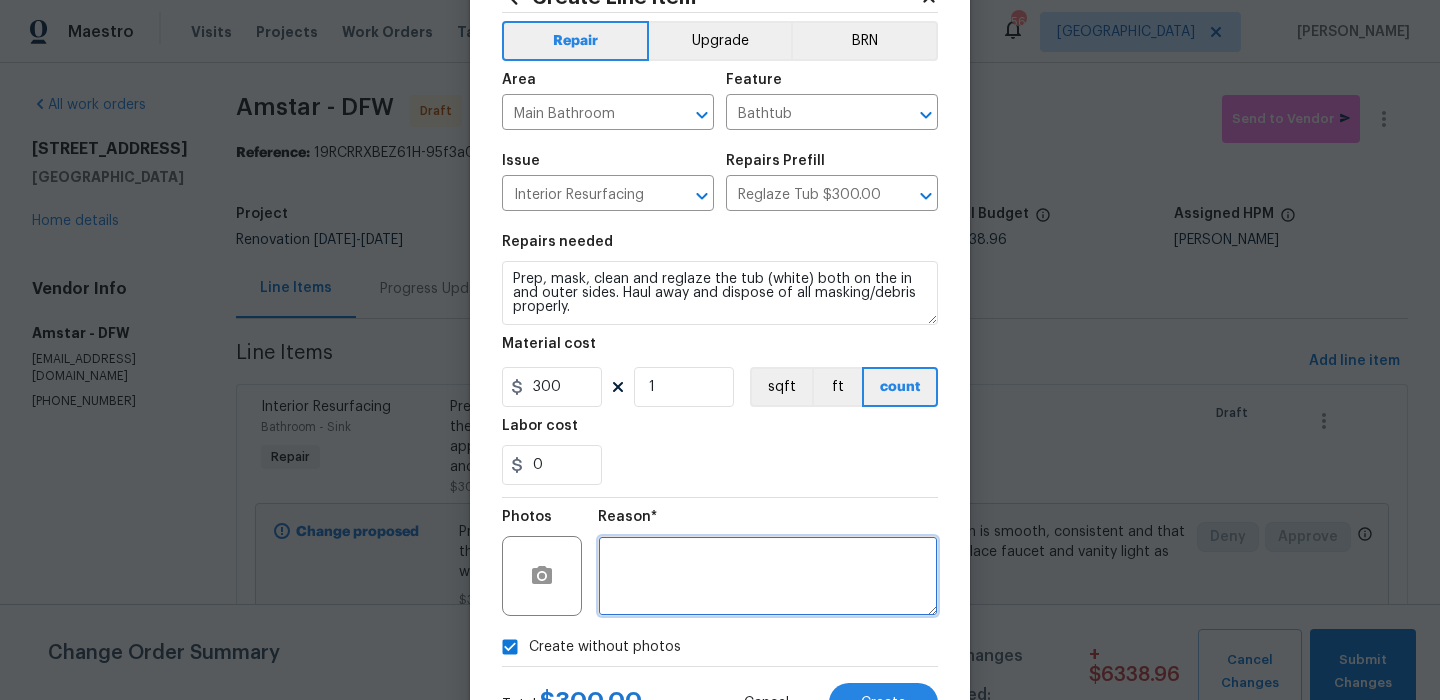 scroll, scrollTop: 162, scrollLeft: 0, axis: vertical 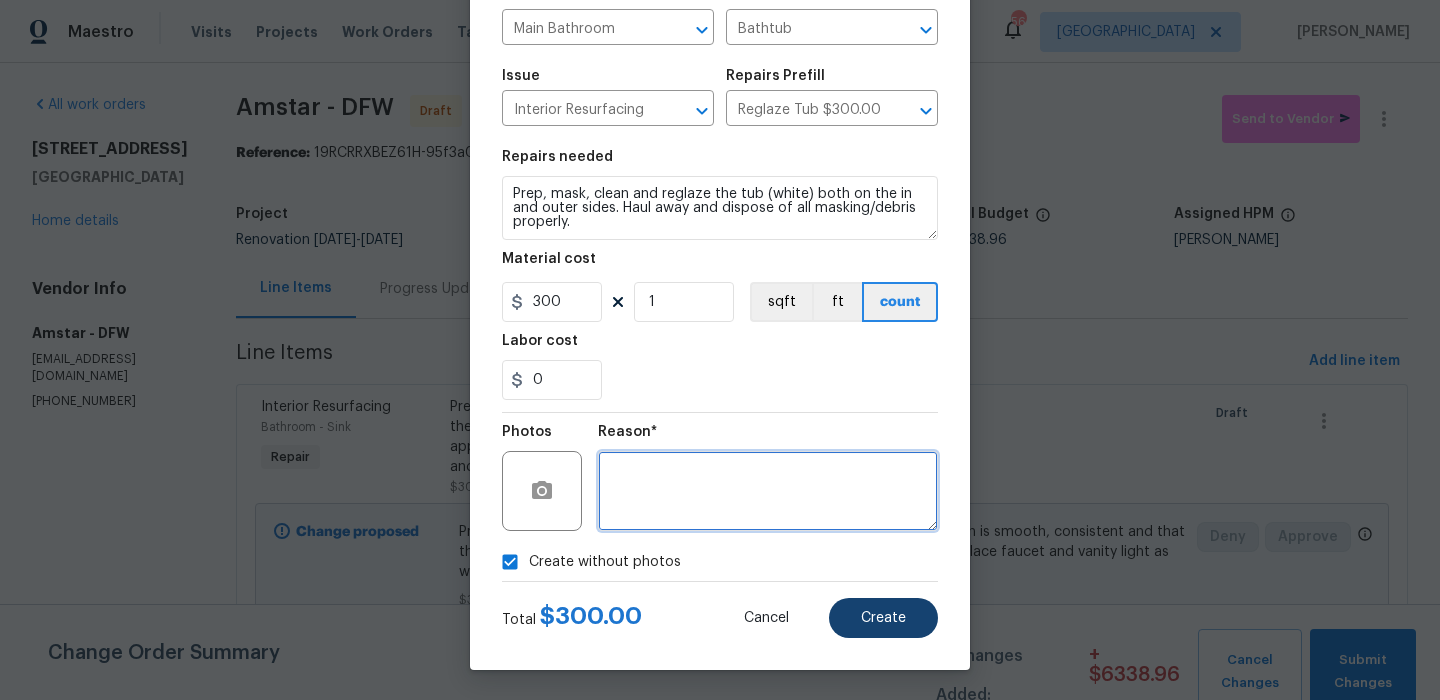 type 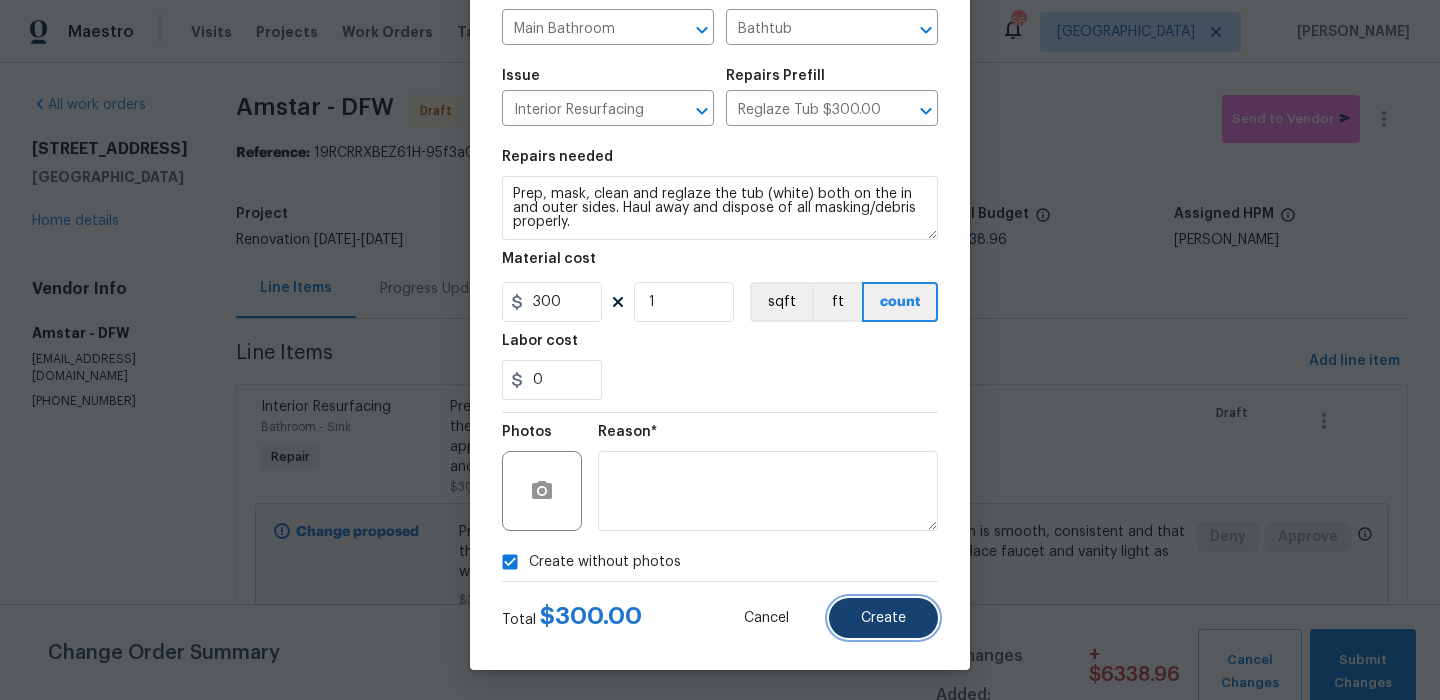 click on "Create" at bounding box center (883, 618) 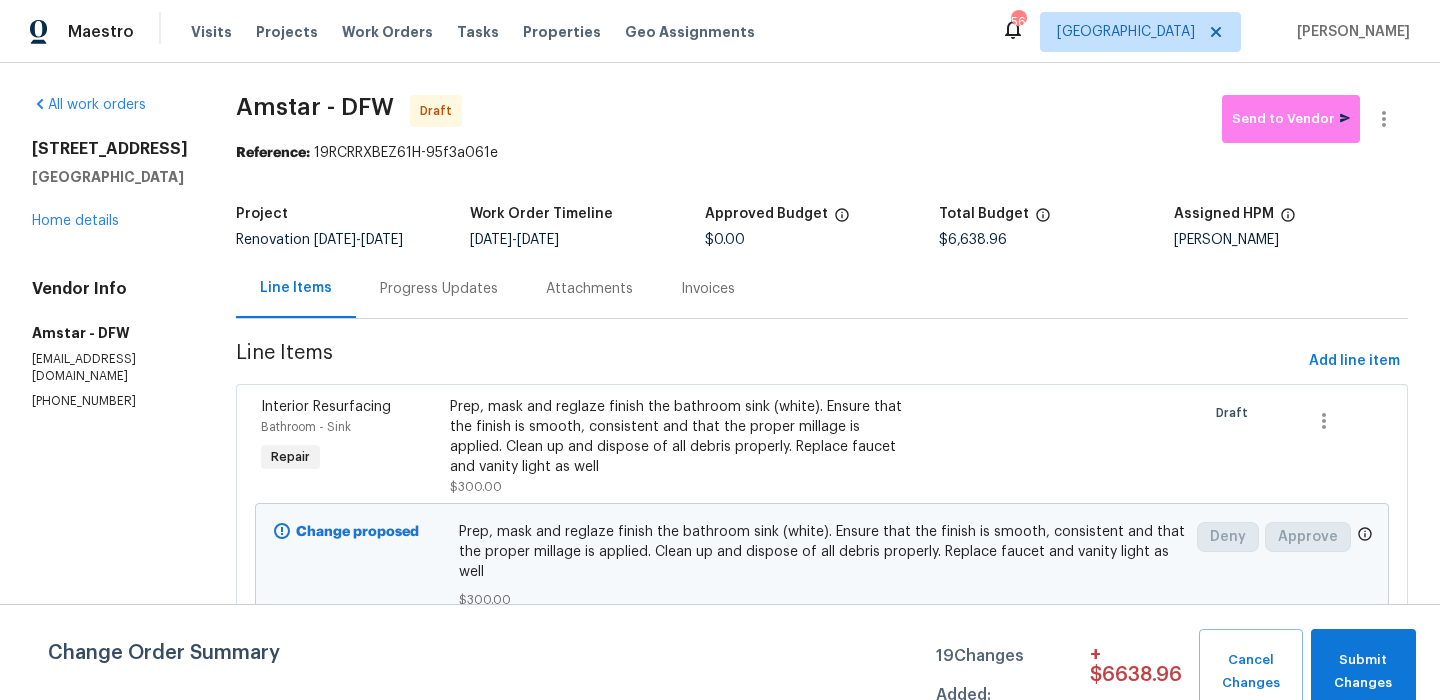 click on "Amstar - DFW Draft Send to Vendor   Reference:   19RCRRXBEZ61H-95f3a061e Project Renovation   7/21/2025  -  7/28/2025 Work Order Timeline 7/21/2025  -  7/28/2025 Approved Budget $0.00 Total Budget $6,638.96 Assigned HPM Francisco Balcazar Serrato Line Items Progress Updates Attachments Invoices Line Items Add line item Interior Resurfacing Bathroom - Sink Repair Prep, mask and reglaze finish the bathroom sink (white). Ensure that the finish is smooth, consistent and that the proper millage is applied. Clean up and dispose of all debris properly.
Replace faucet  and vanity light as well $300.00 Draft Change proposed Prep, mask and reglaze finish the bathroom sink (white). Ensure that the finish is smooth, consistent and that the proper millage is applied. Clean up and dispose of all debris properly.
Replace faucet  and vanity light as well $300.00 Deny Approve Interior Resurfacing Main Bathroom - Sink Repair $300.00 Draft Change proposed $300.00 Deny Approve General Plumbing Interior Overall - Plumbing Draft" at bounding box center (822, 2889) 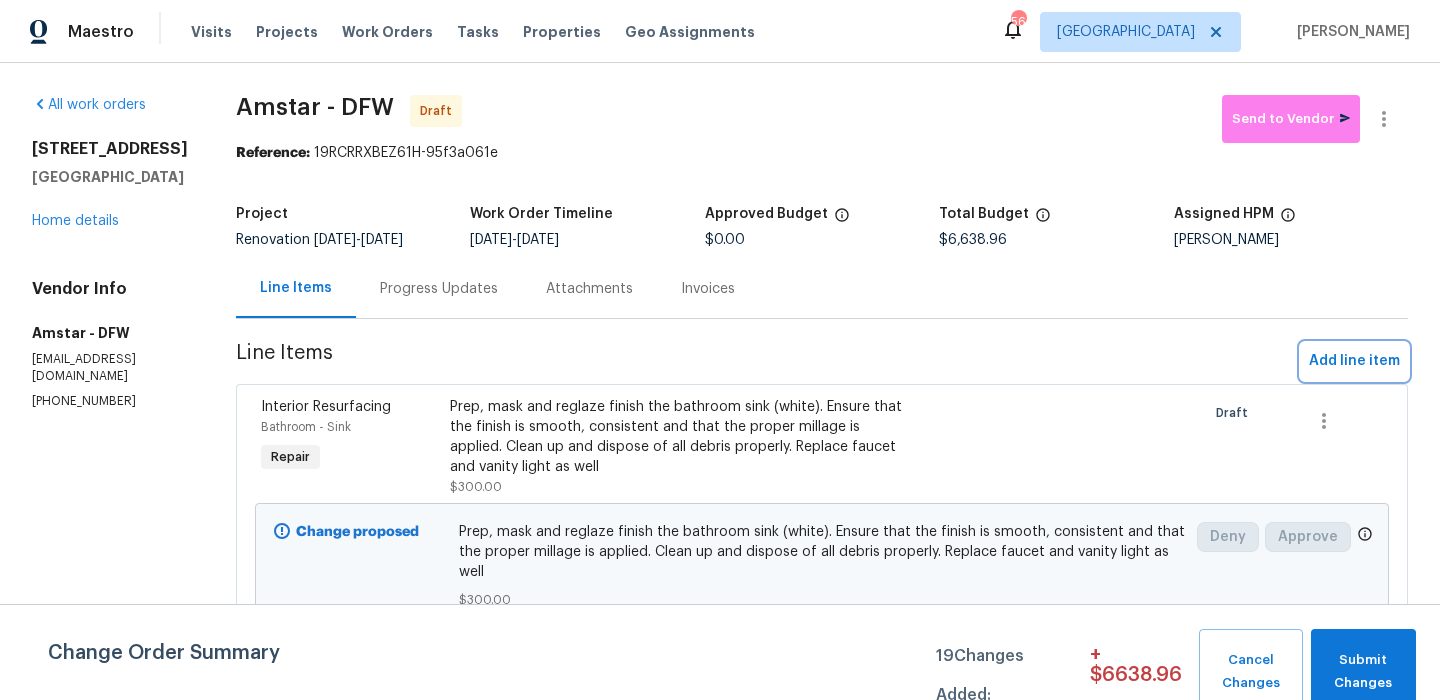 click on "Add line item" at bounding box center (1354, 361) 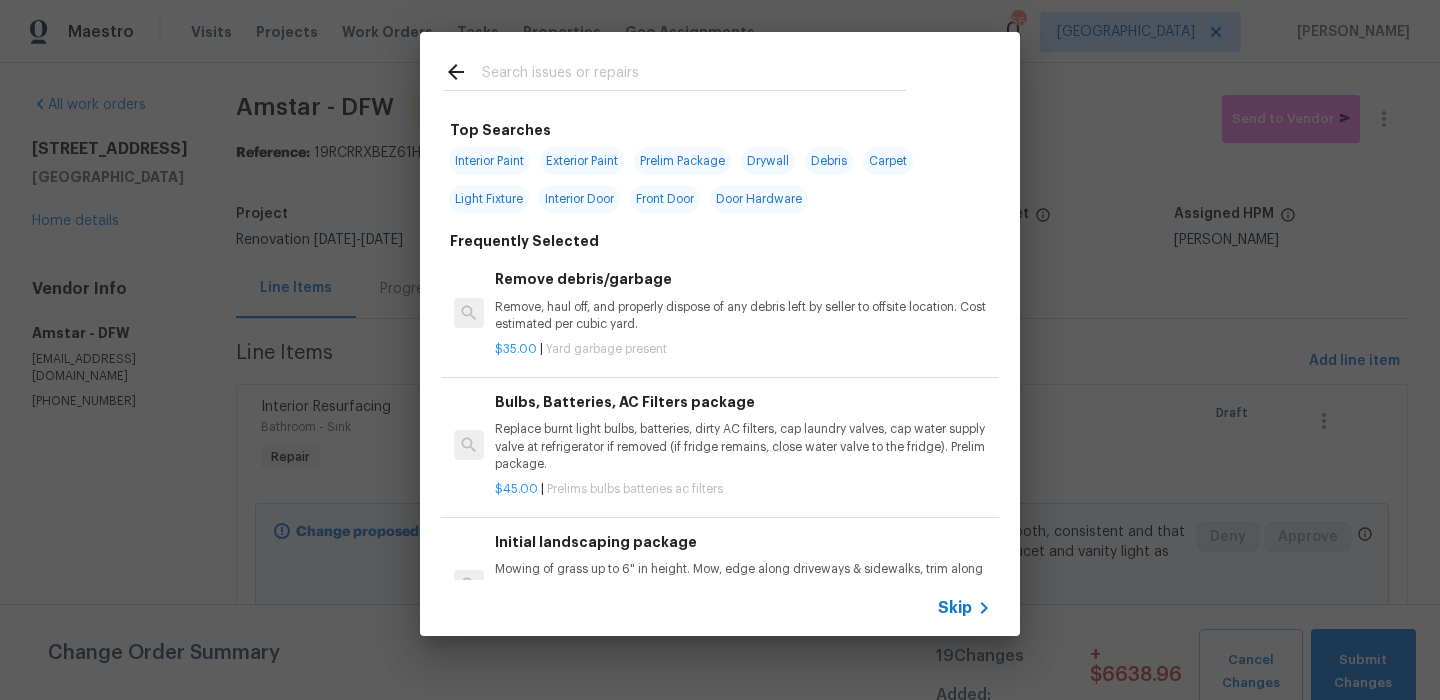 click on "Skip" at bounding box center (955, 608) 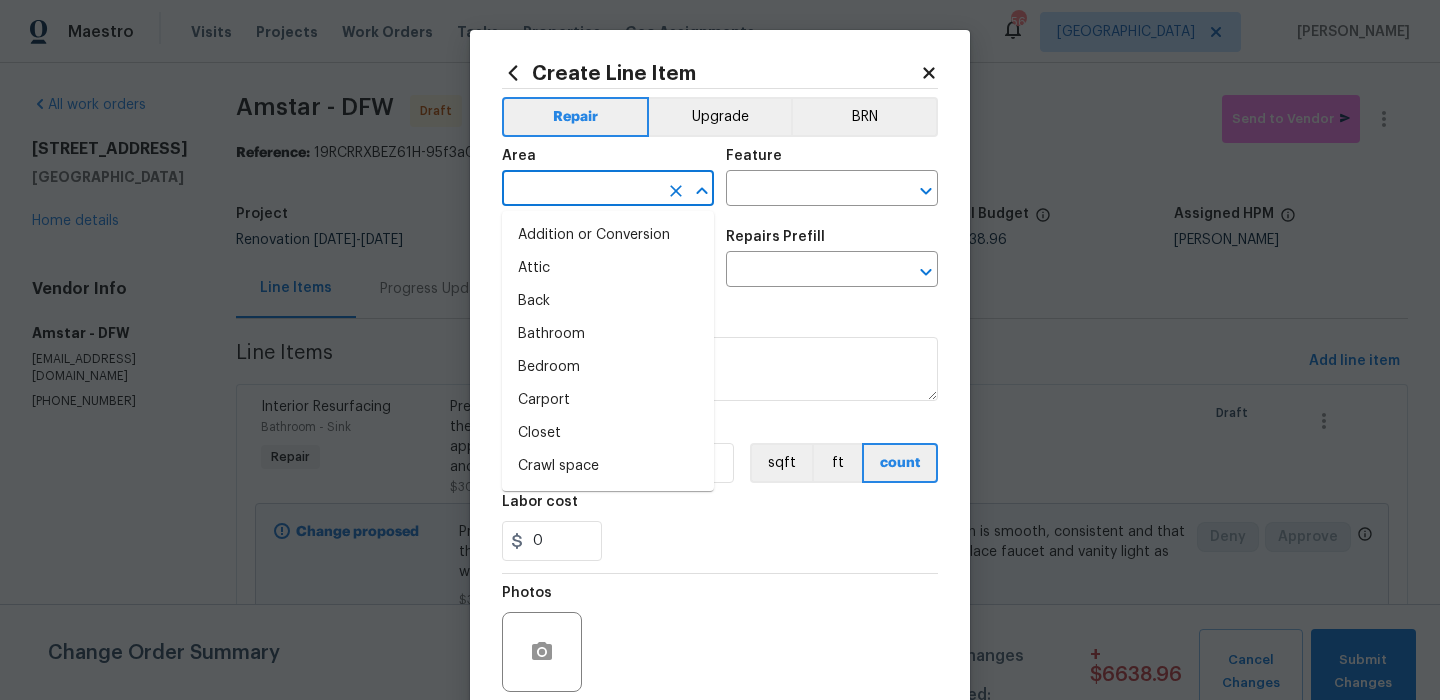 click at bounding box center (580, 190) 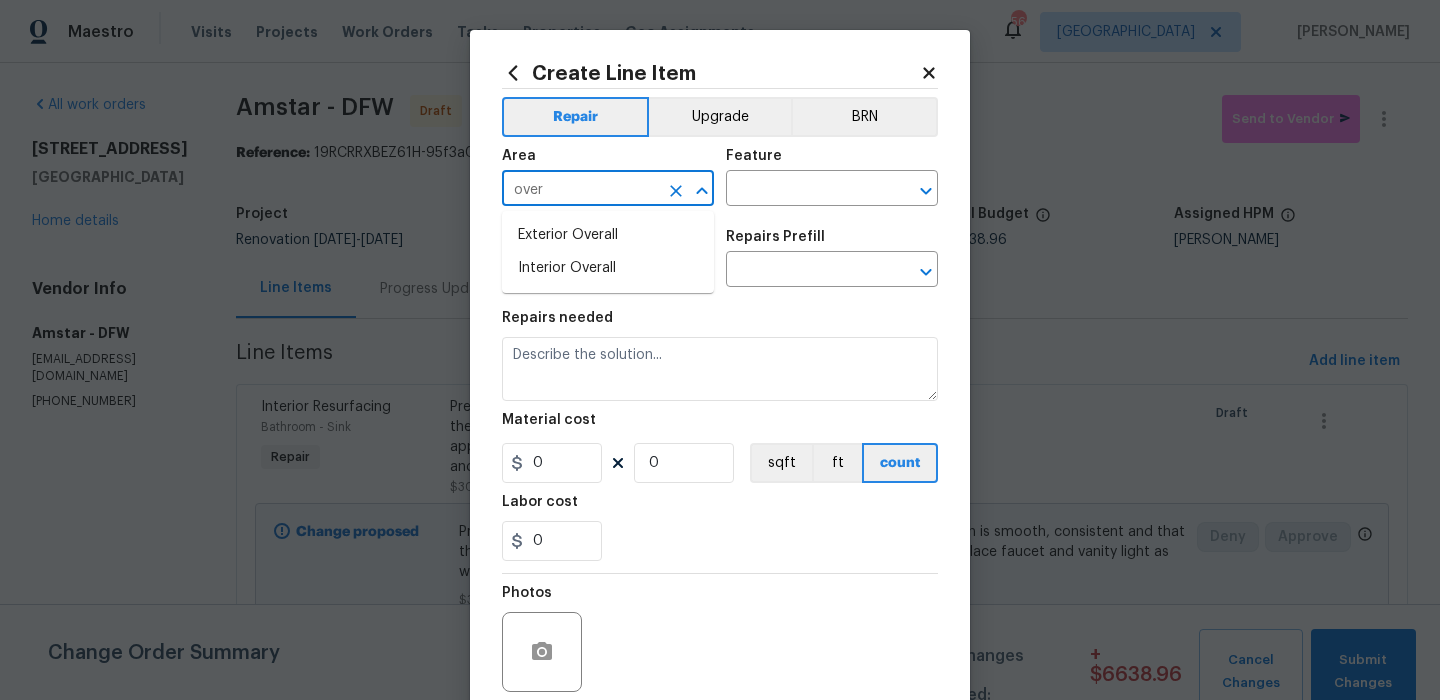 click on "Interior Overall" at bounding box center [608, 268] 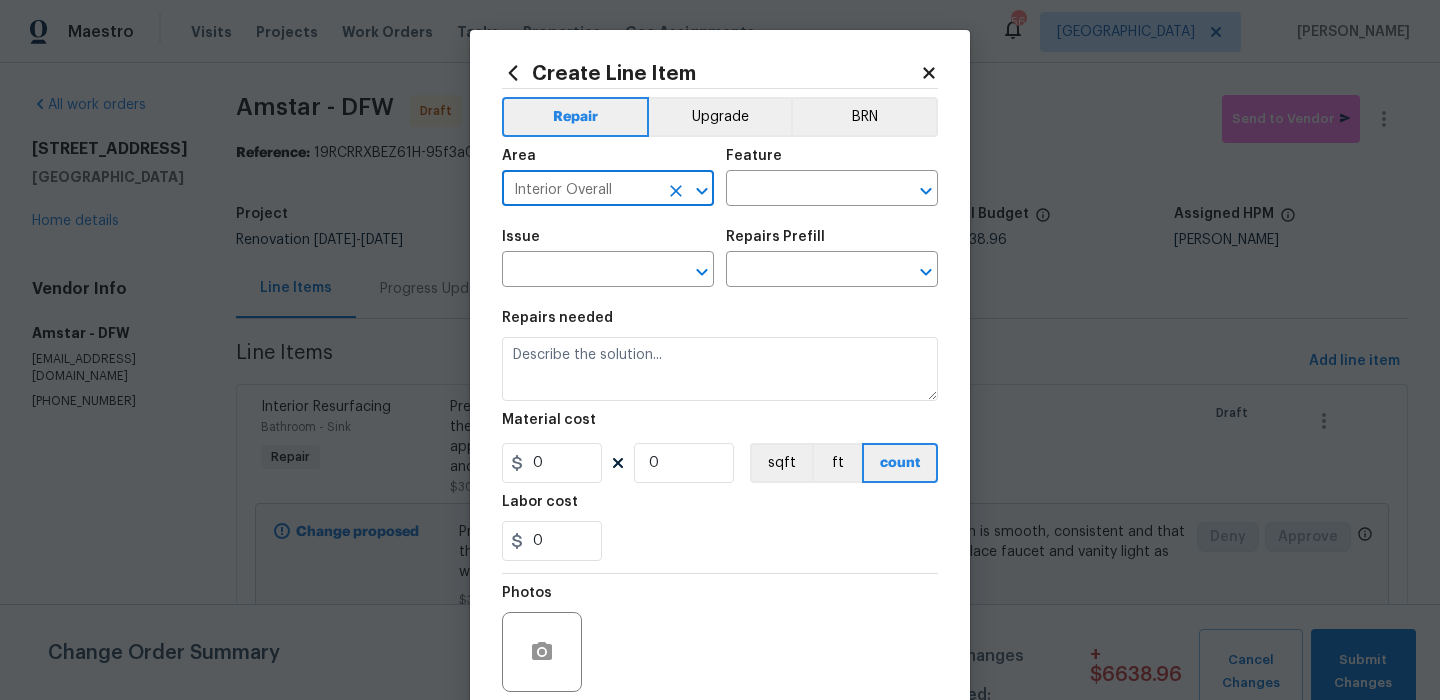 type on "Interior Overall" 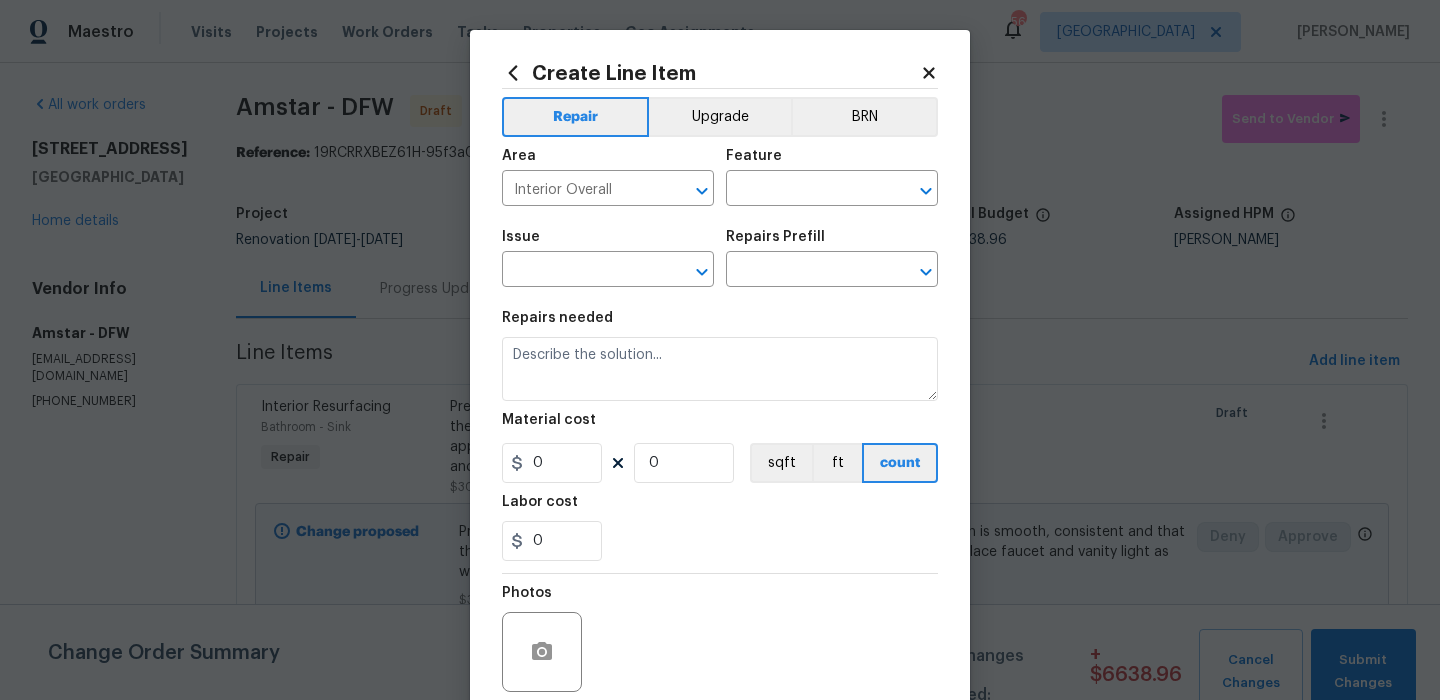 click on "Feature" at bounding box center (832, 162) 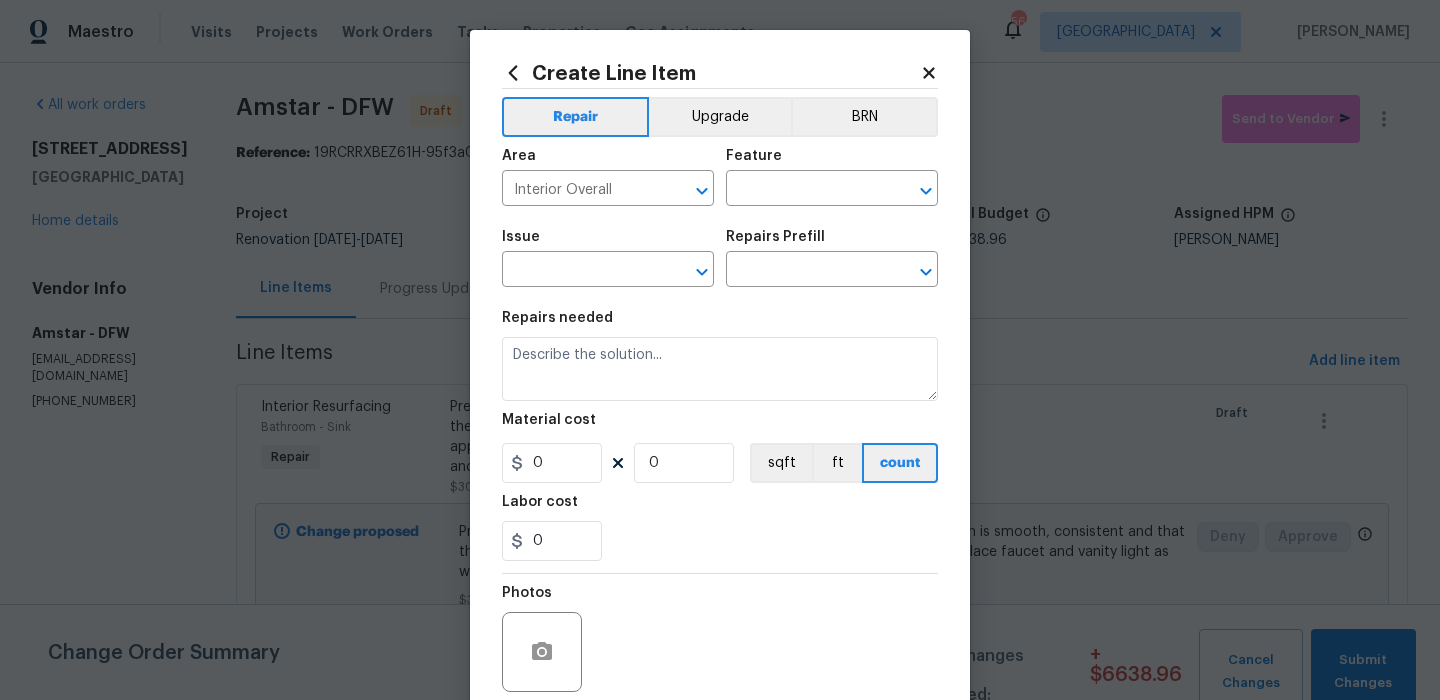click on "Repairs Prefill" at bounding box center (832, 243) 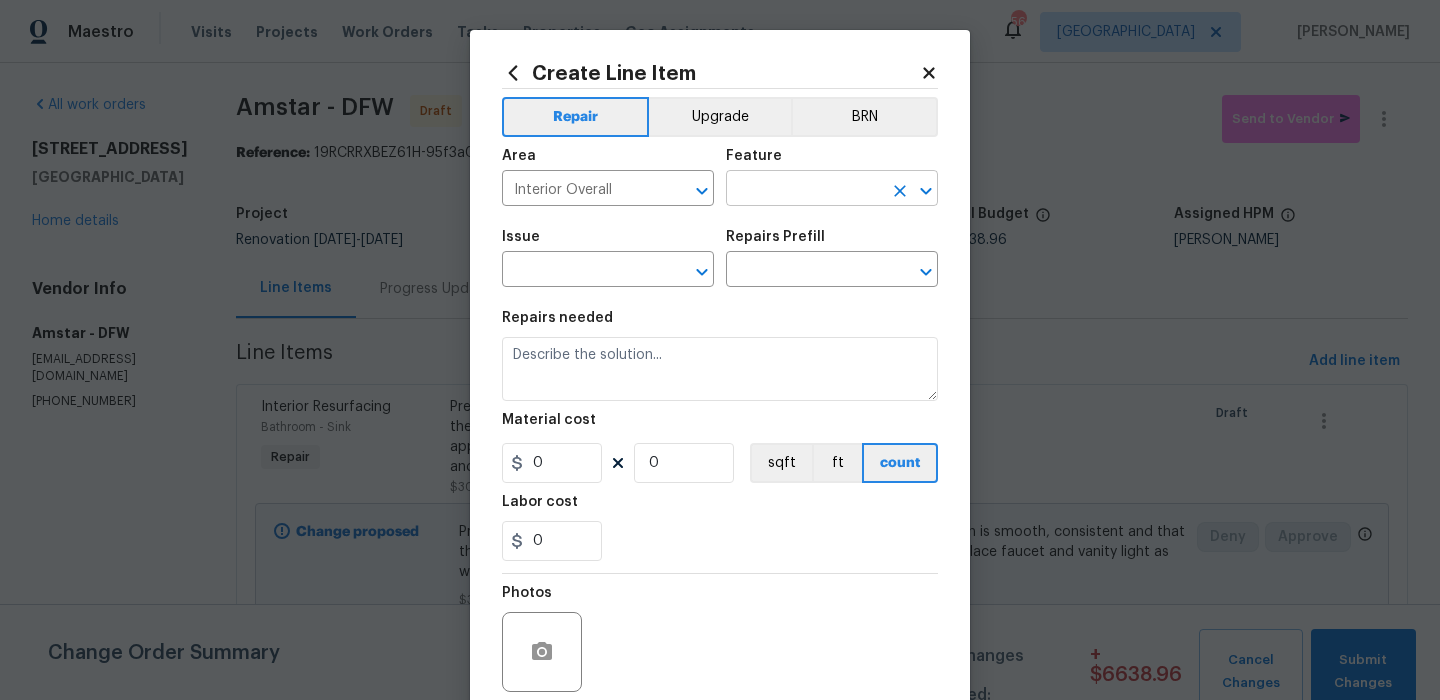 click at bounding box center [804, 190] 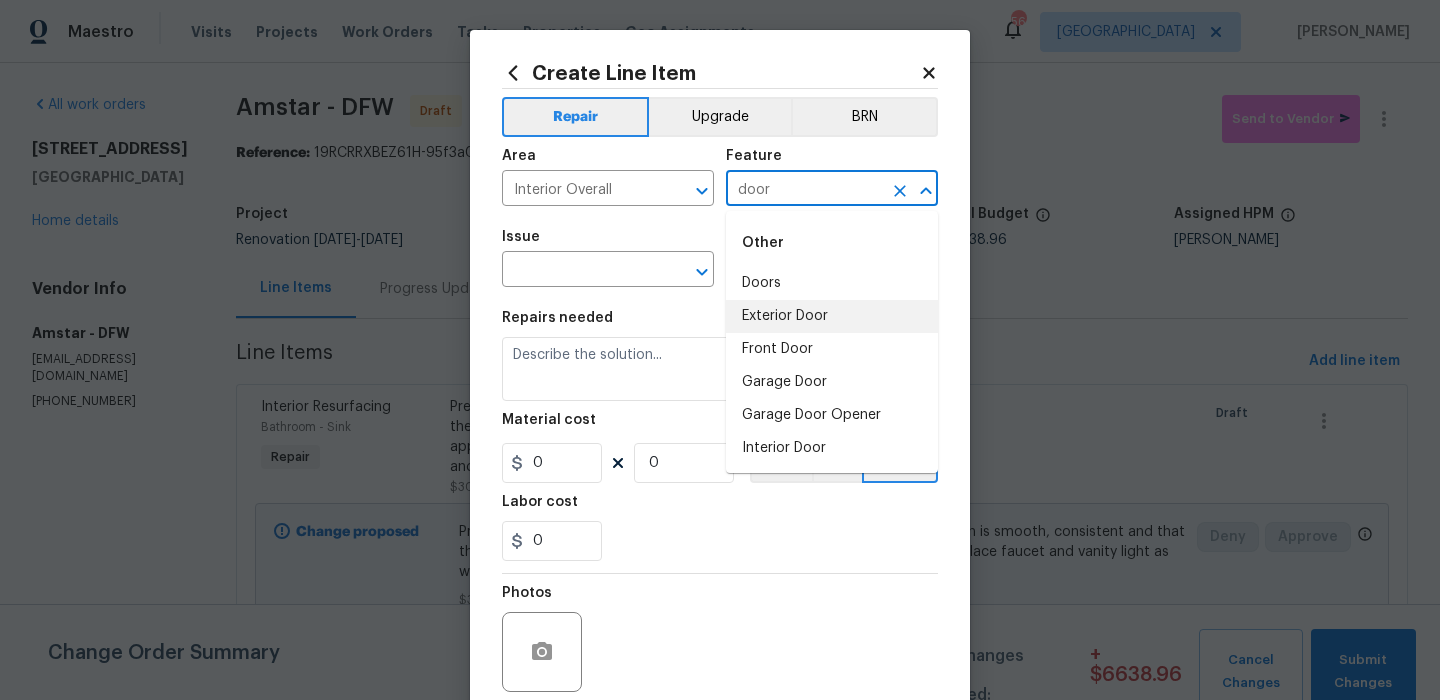 click on "Exterior Door" at bounding box center [832, 316] 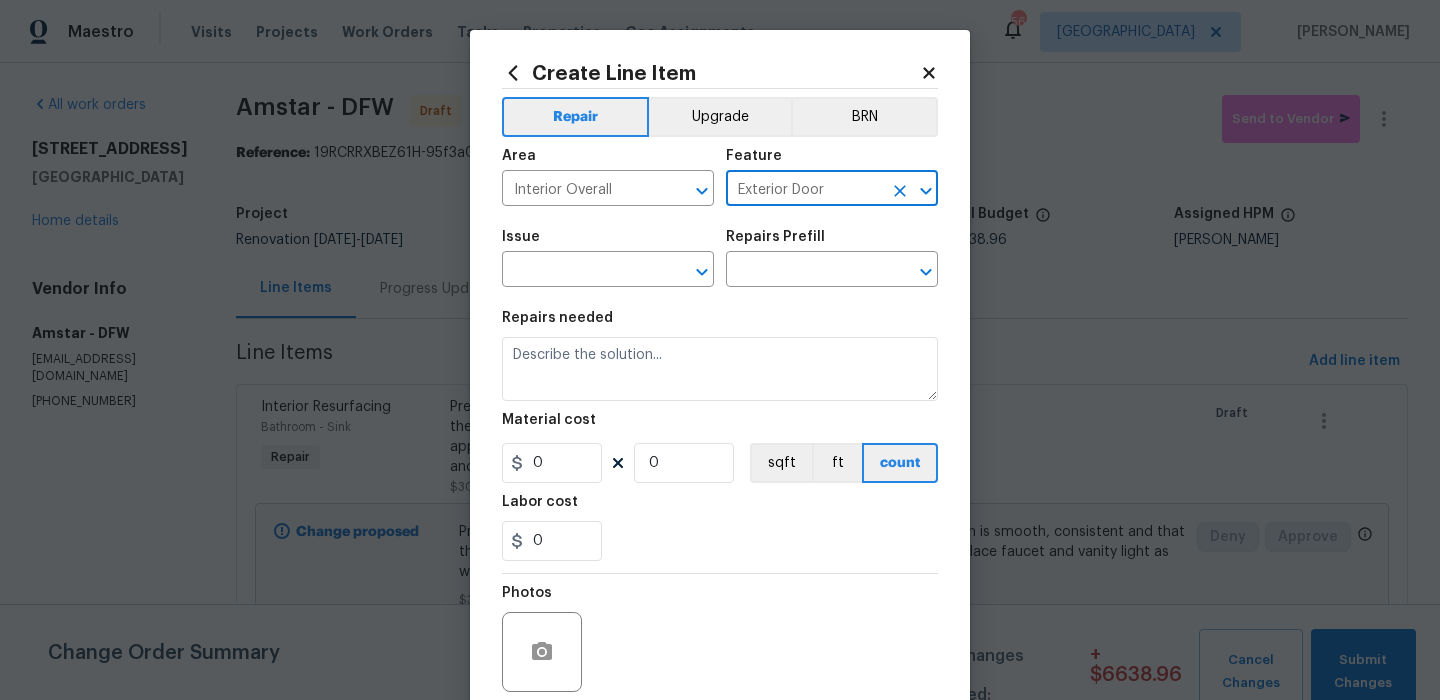 type on "Exterior Door" 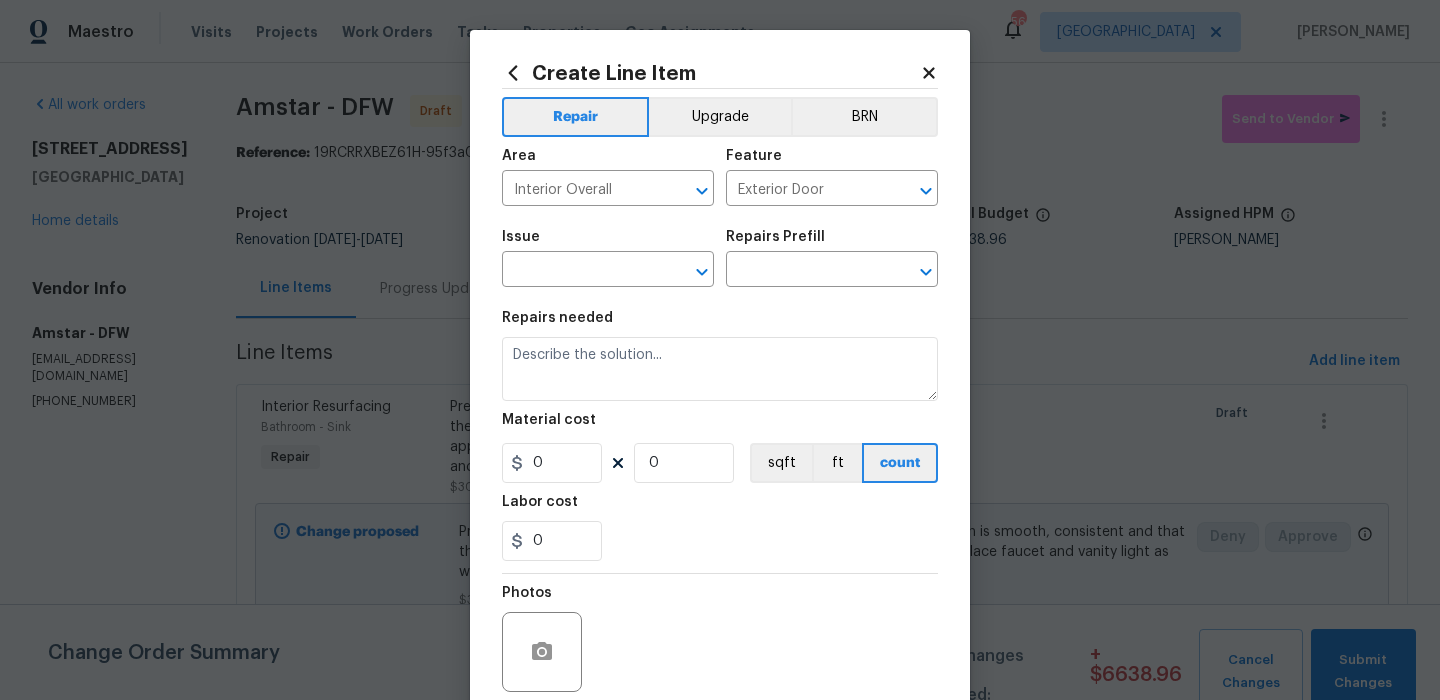 click on "Issue ​" at bounding box center (608, 258) 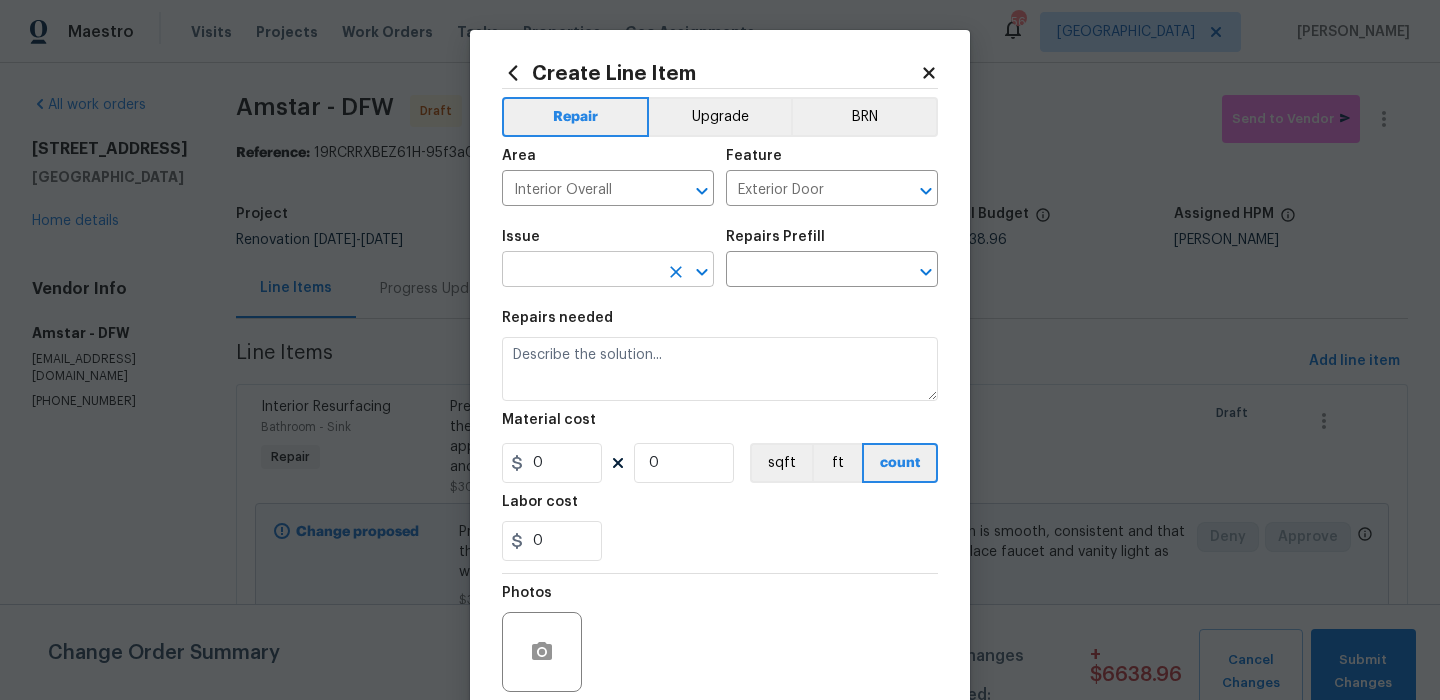 click at bounding box center [580, 271] 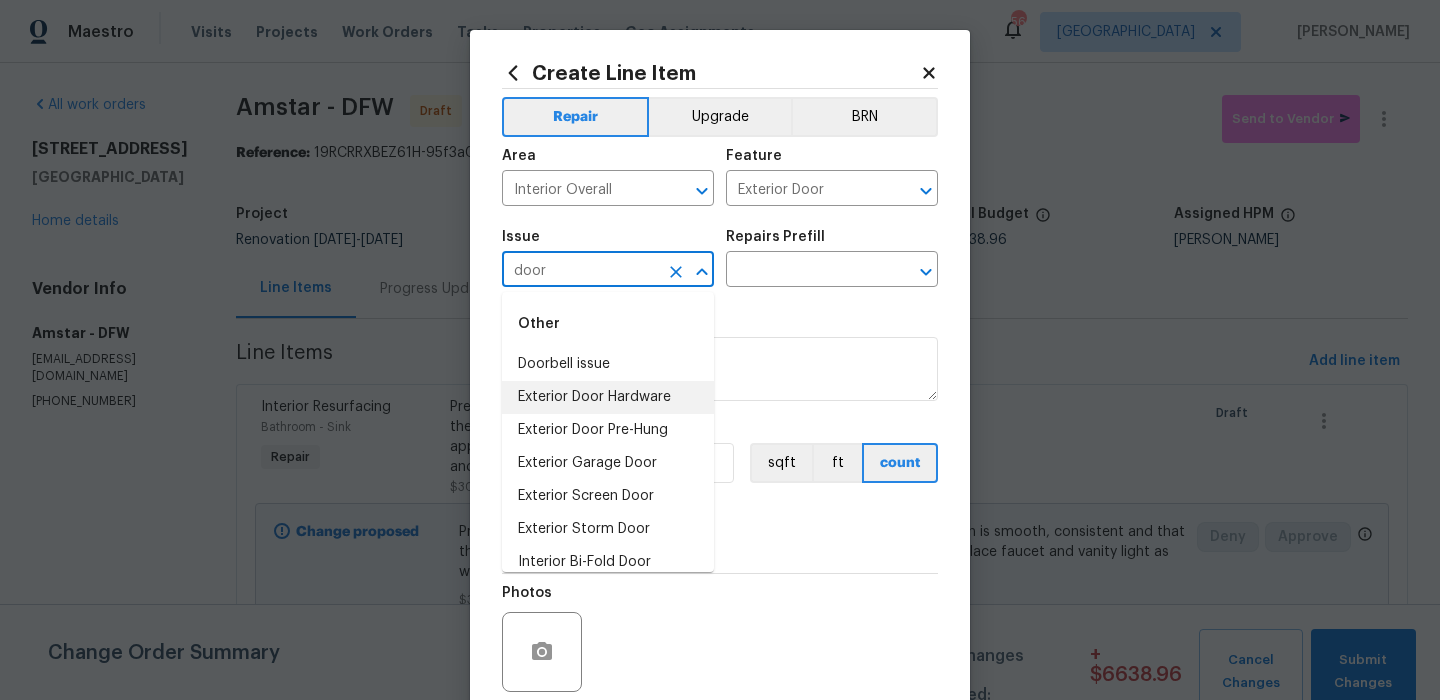 click on "Exterior Door Hardware" at bounding box center [608, 397] 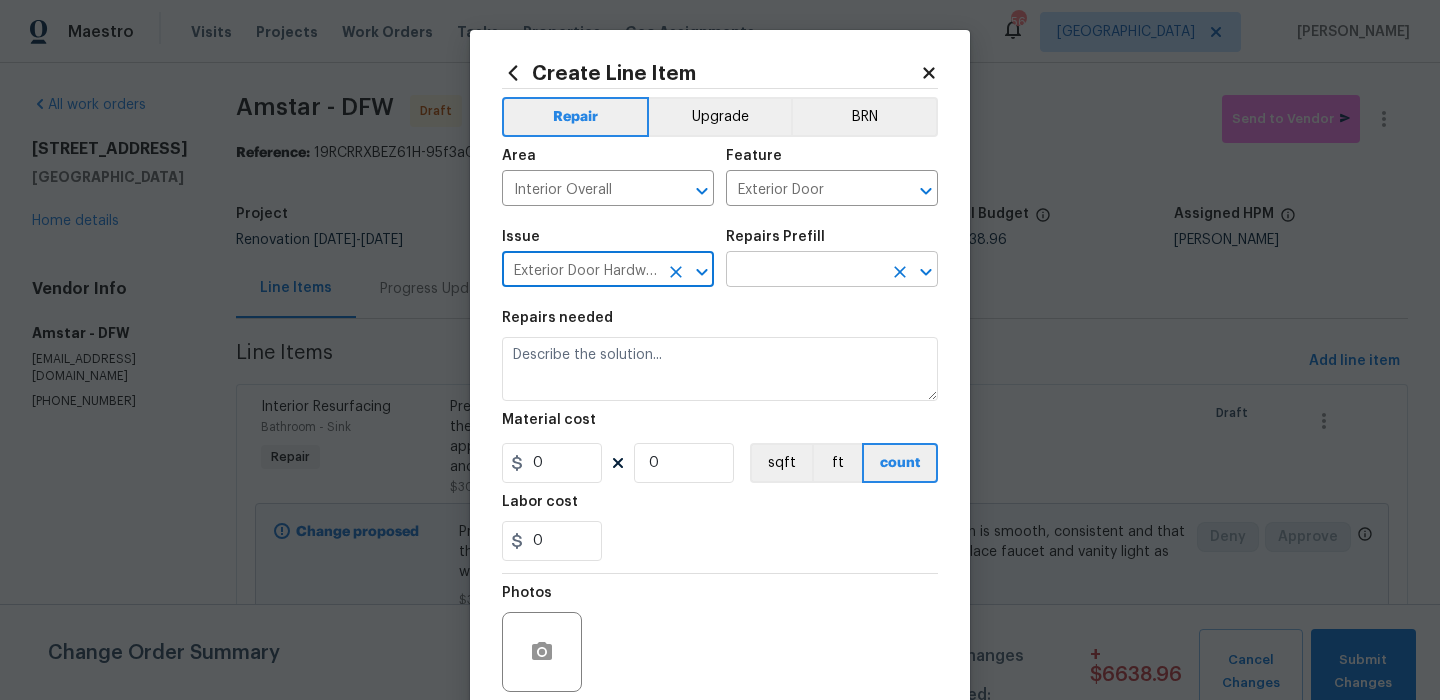 type on "Exterior Door Hardware" 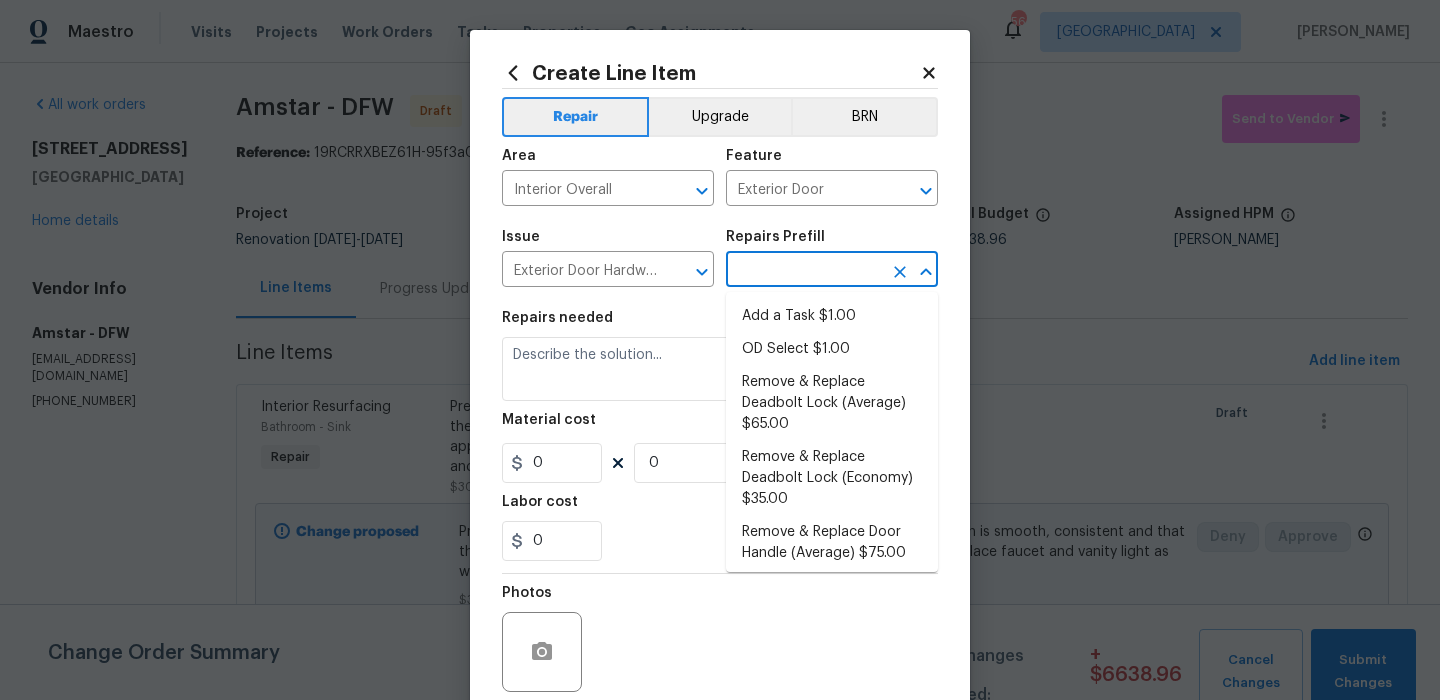 click at bounding box center (804, 271) 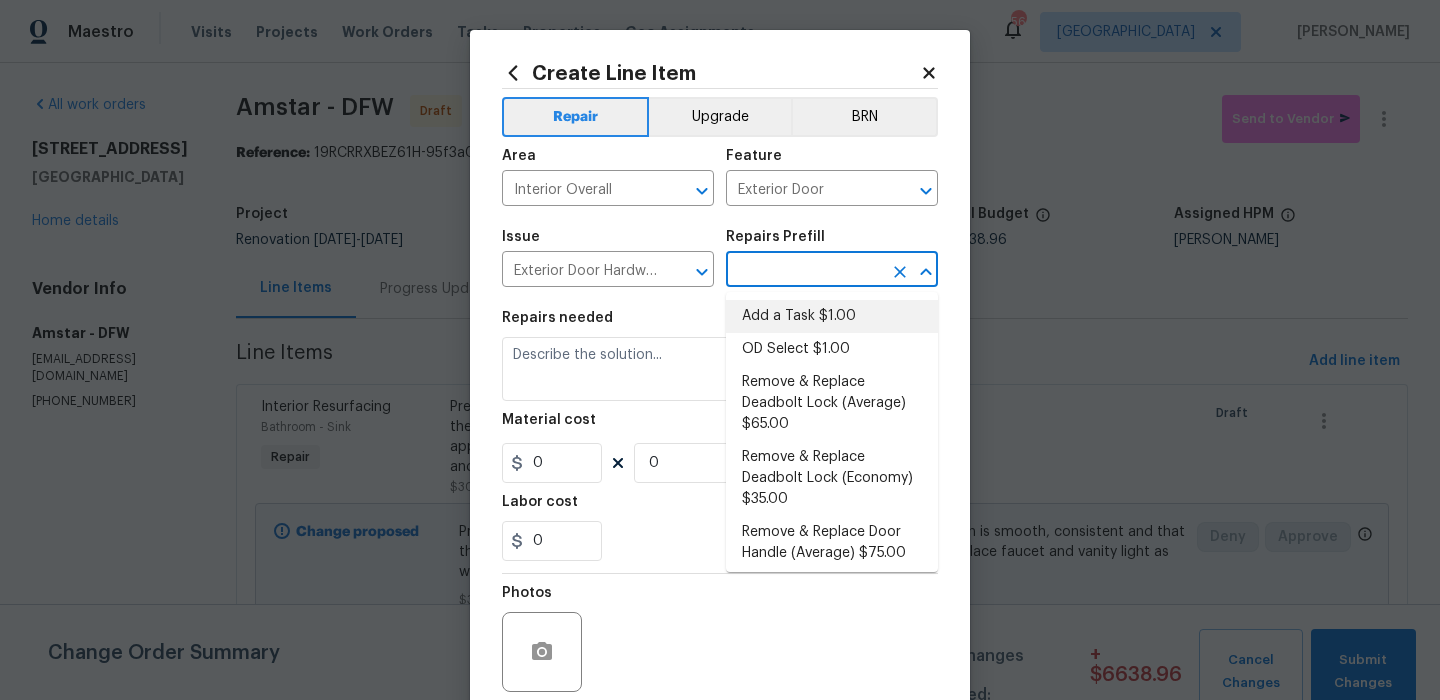 click on "Add a Task $1.00" at bounding box center (832, 316) 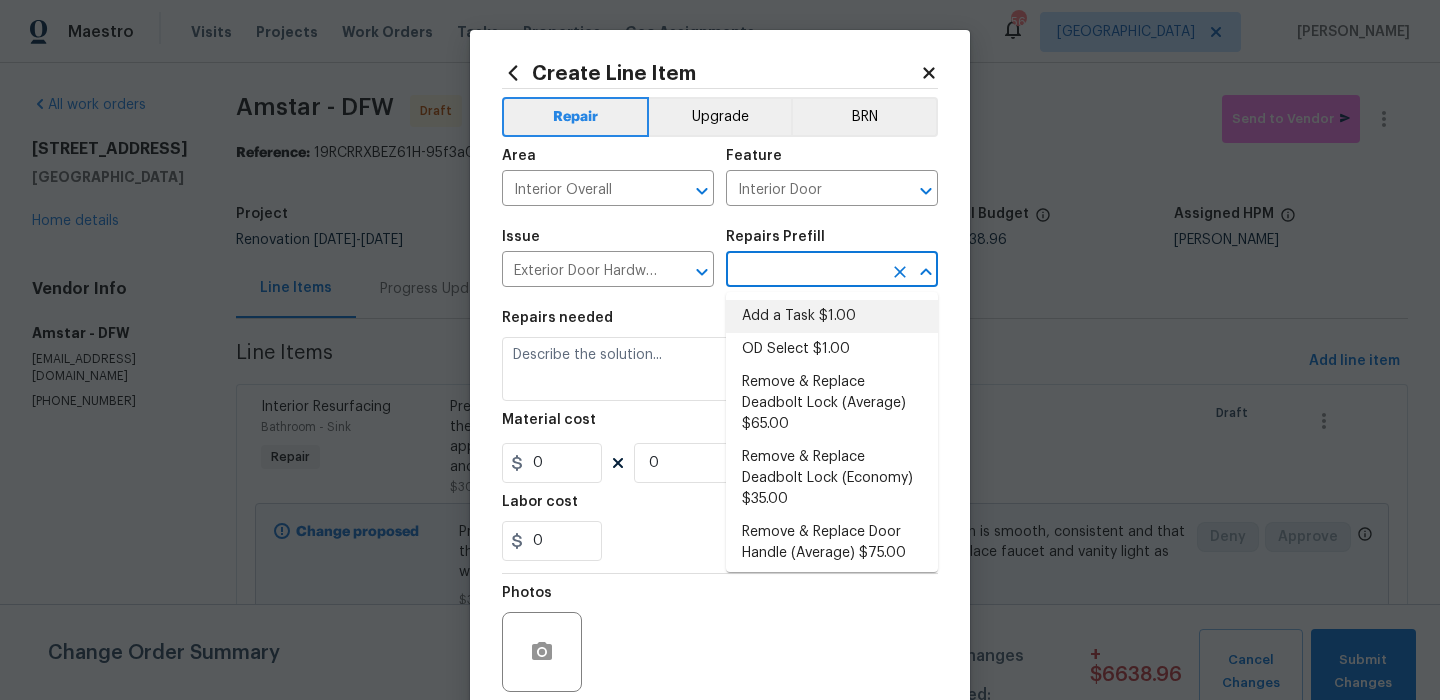 type on "Add a Task $1.00" 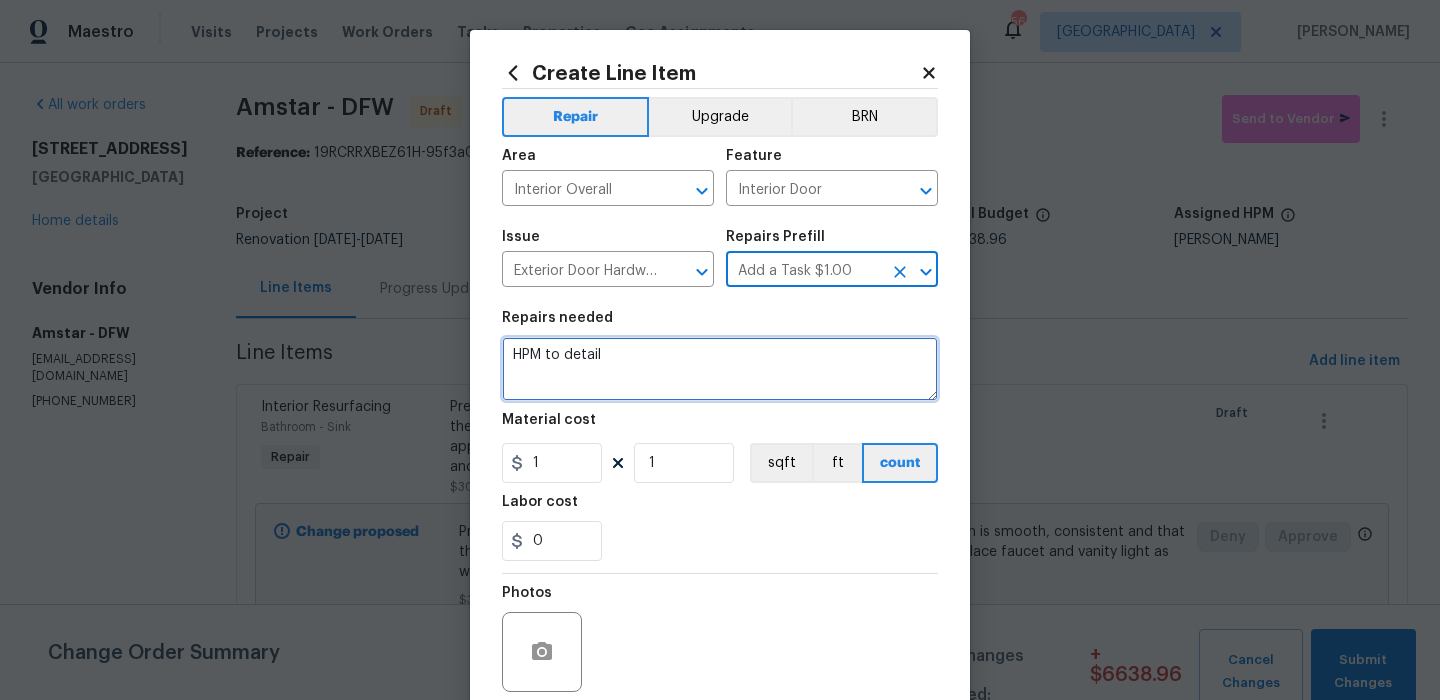 click on "HPM to detail" at bounding box center (720, 369) 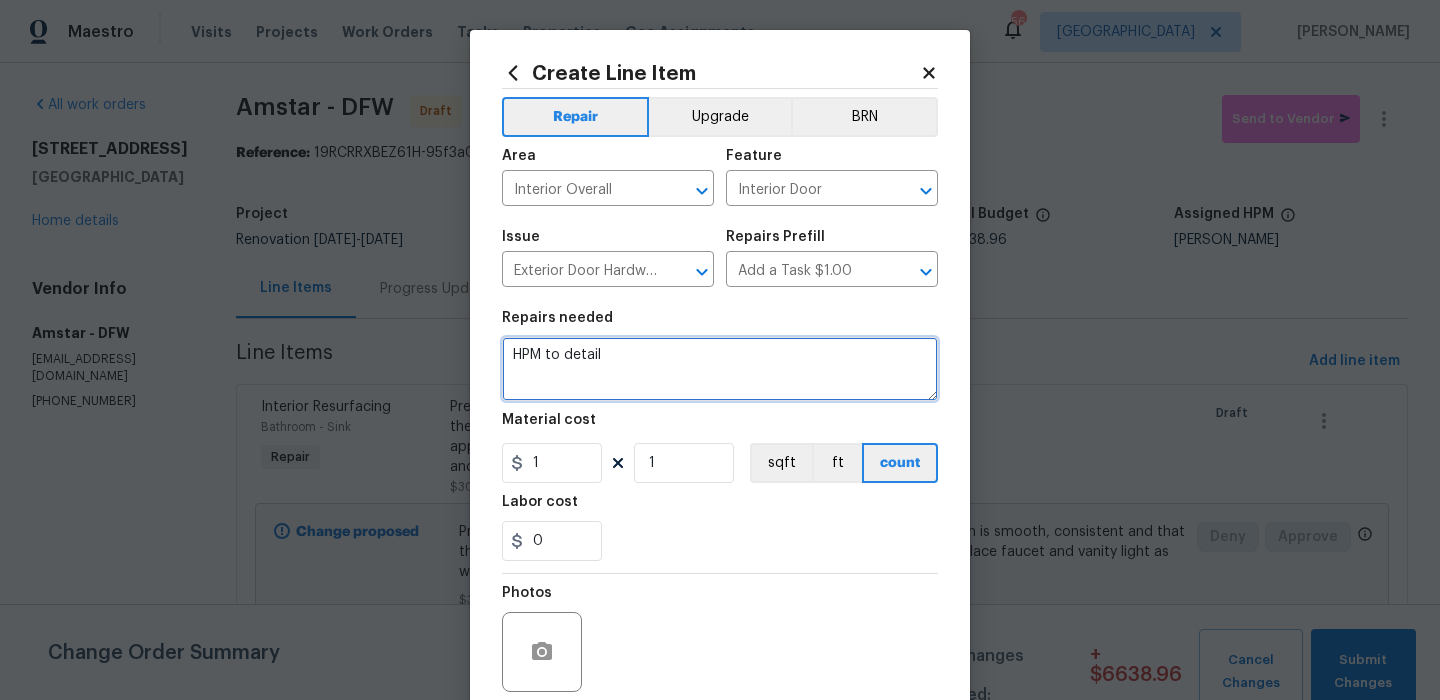 click on "HPM to detail" at bounding box center (720, 369) 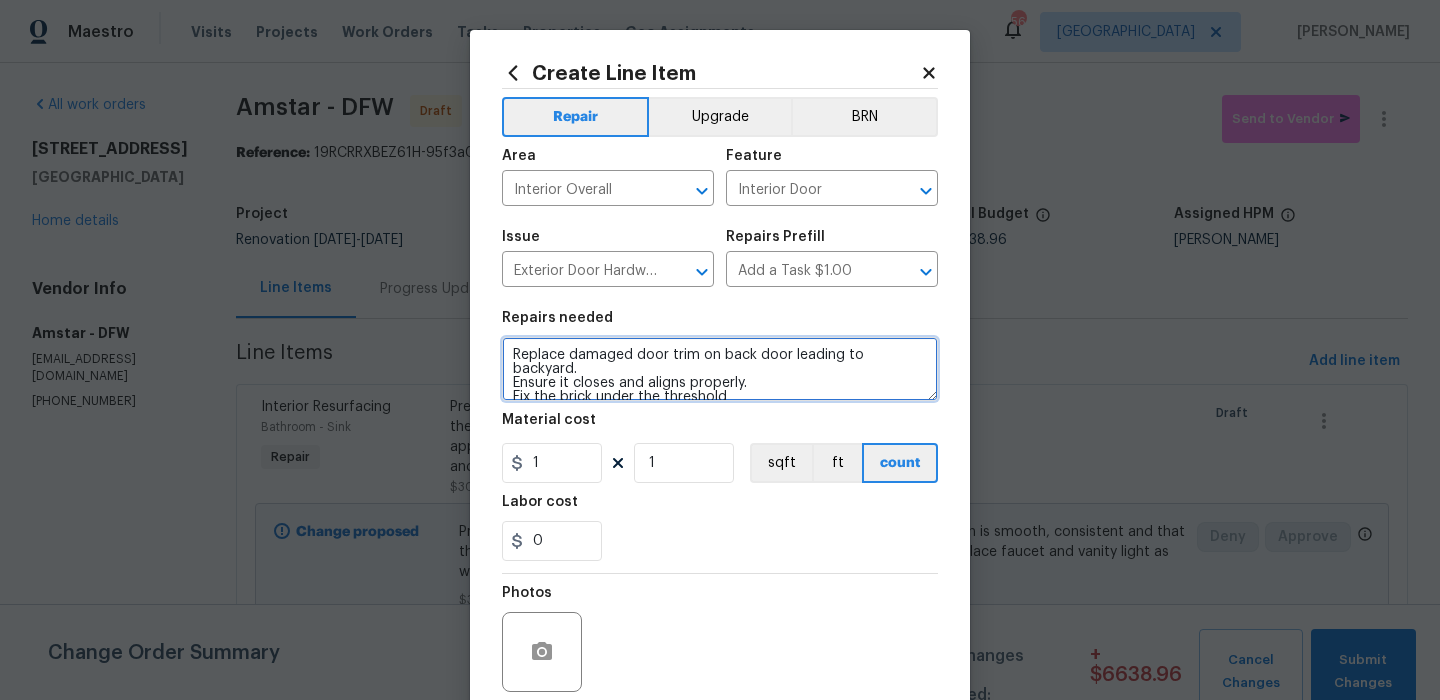 type on "Replace damaged door trim on back door leading to backyard.
Ensure it closes and aligns properly.
Fix the brick under the threshold" 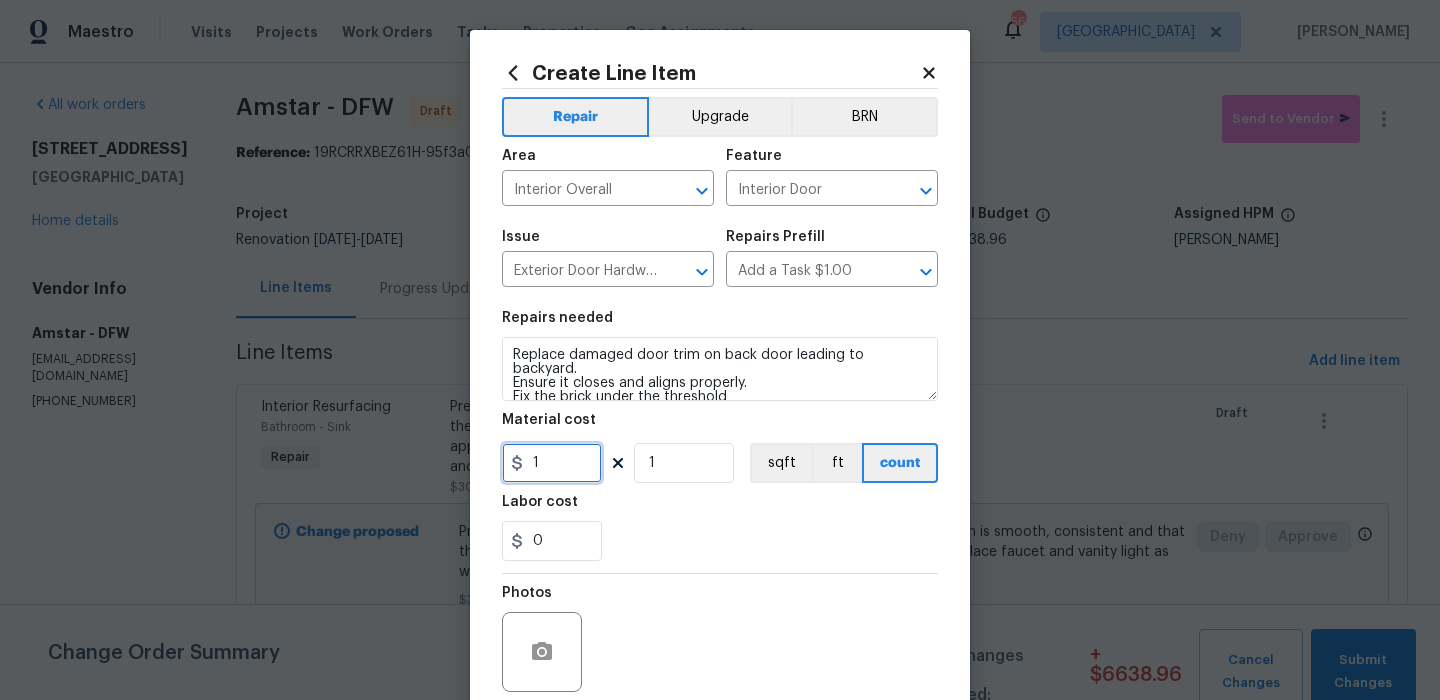 click on "1" at bounding box center (552, 463) 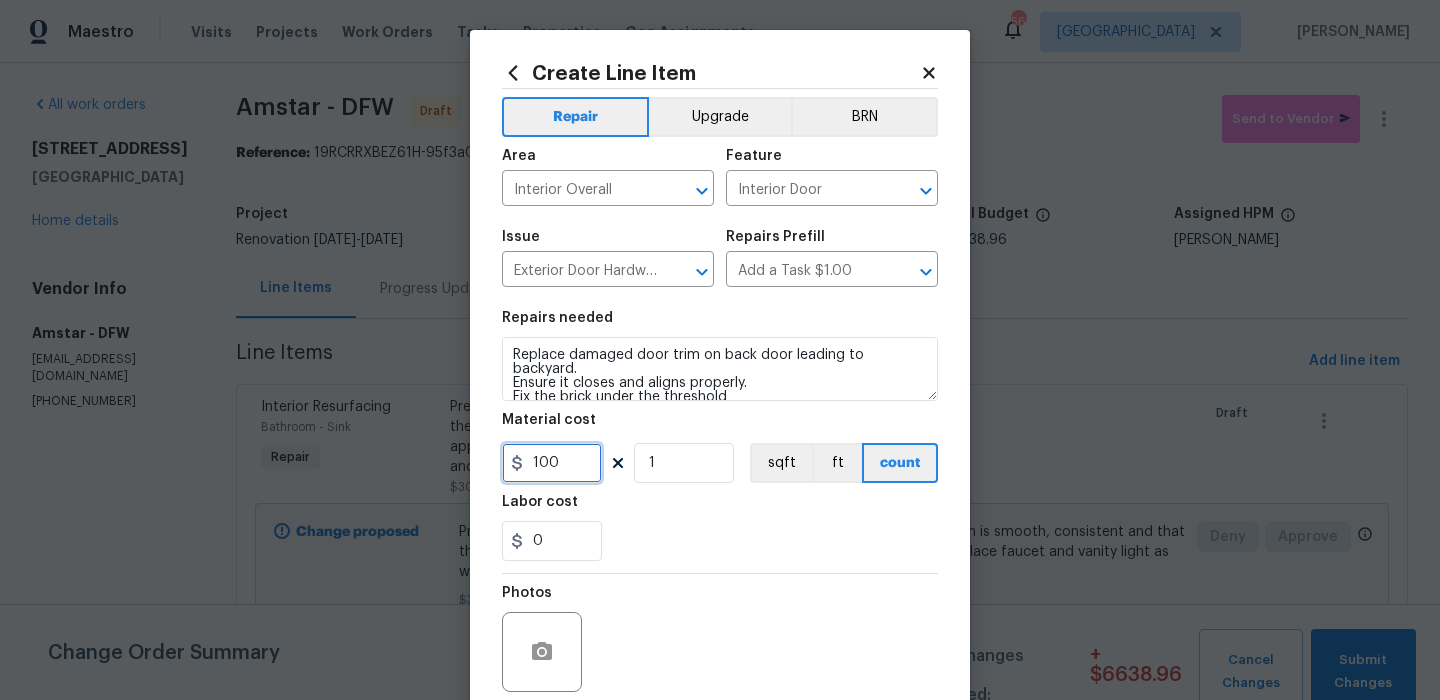 scroll, scrollTop: 162, scrollLeft: 0, axis: vertical 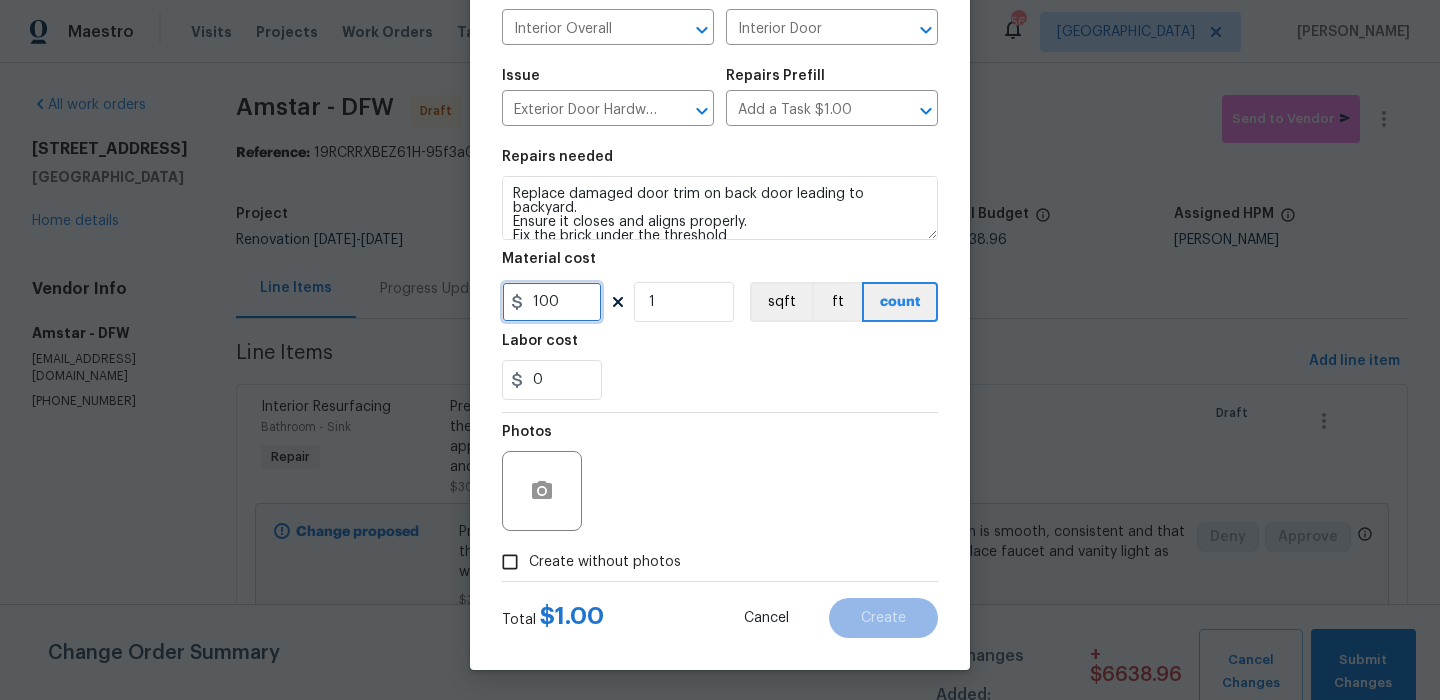 type on "100" 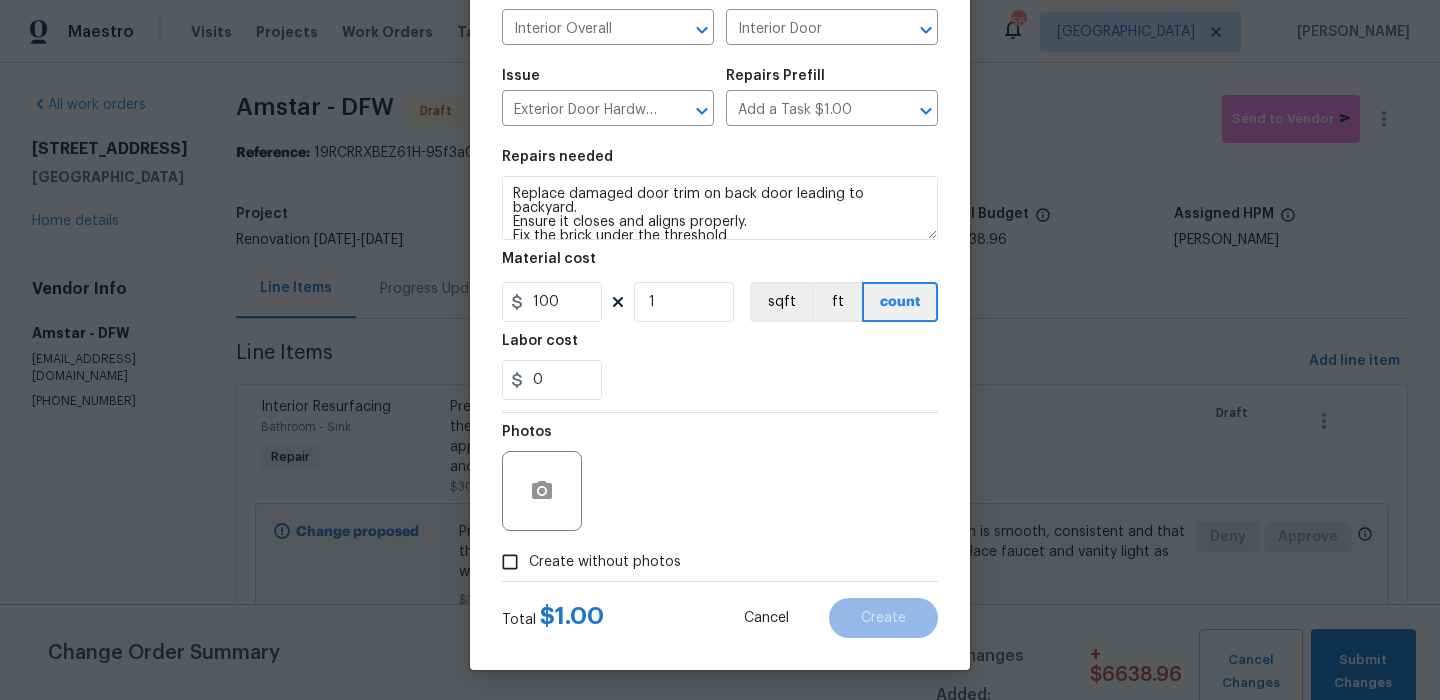 click on "Create without photos" at bounding box center (605, 562) 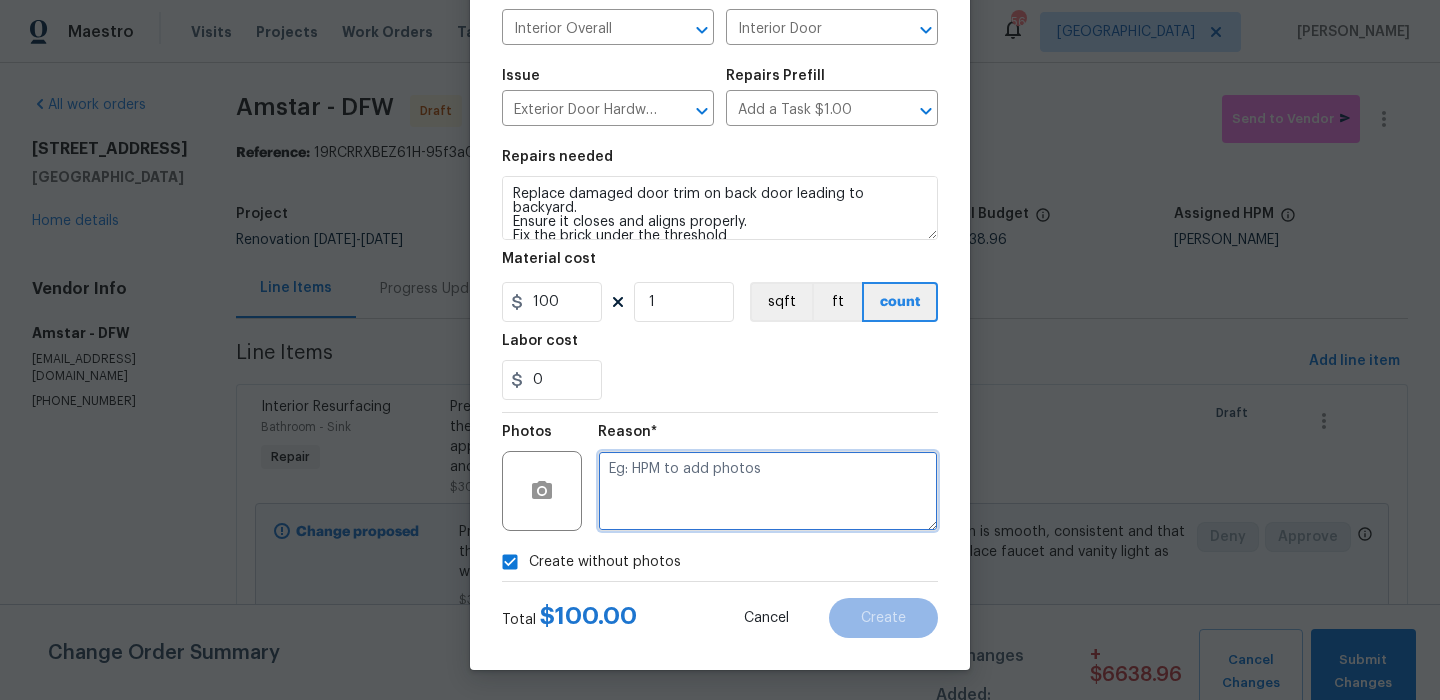 click at bounding box center (768, 491) 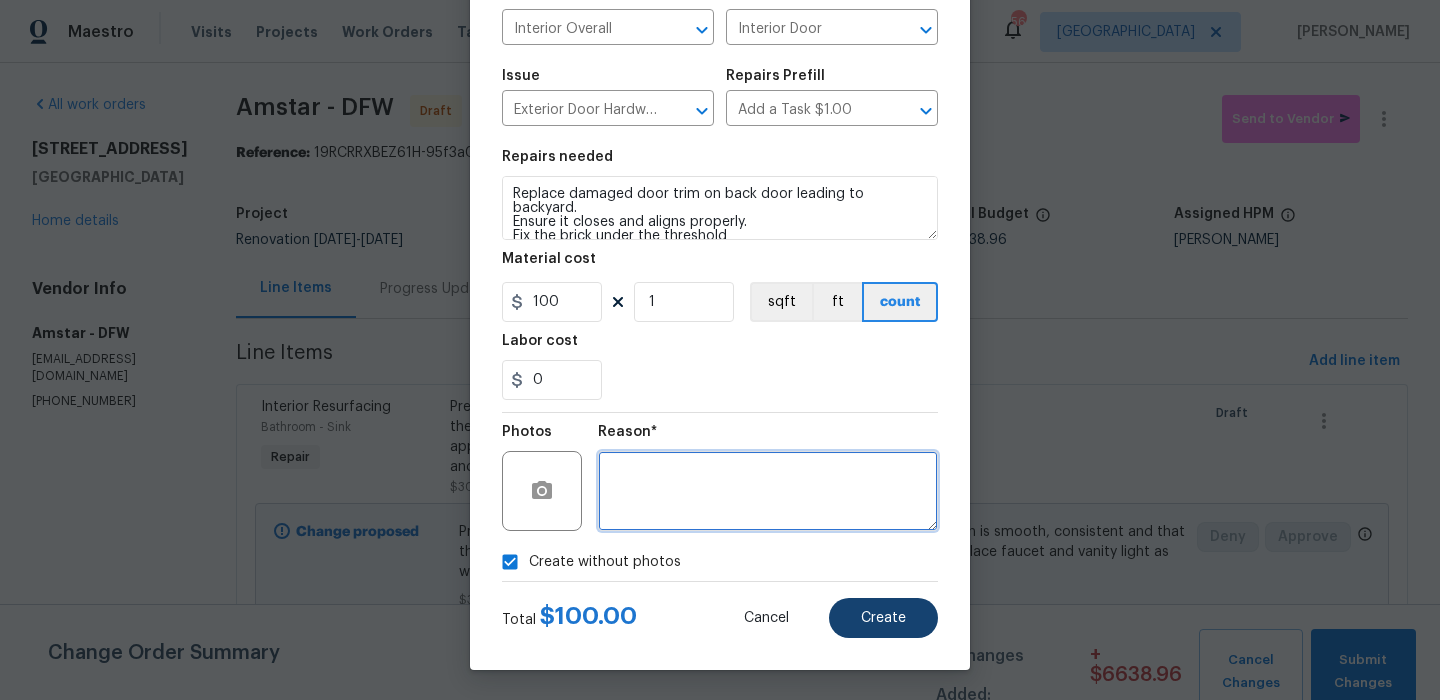 type 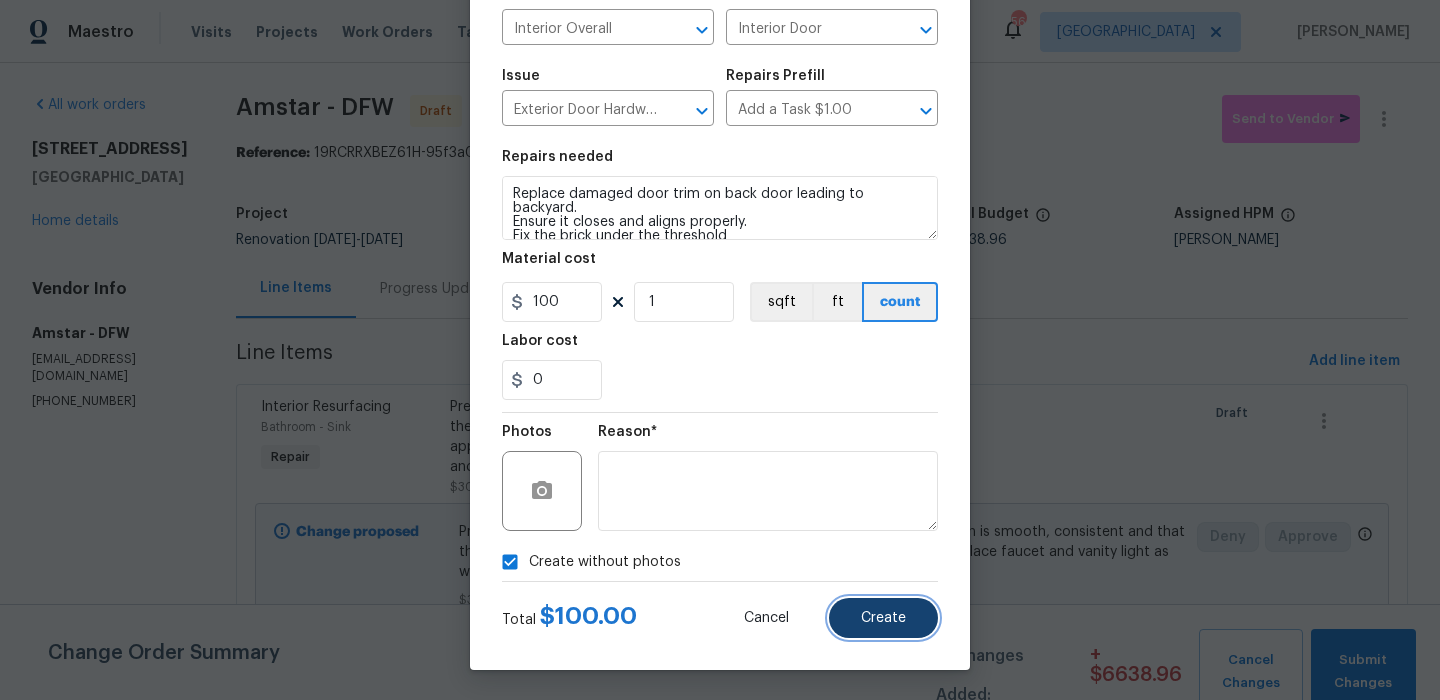 click on "Create" at bounding box center [883, 618] 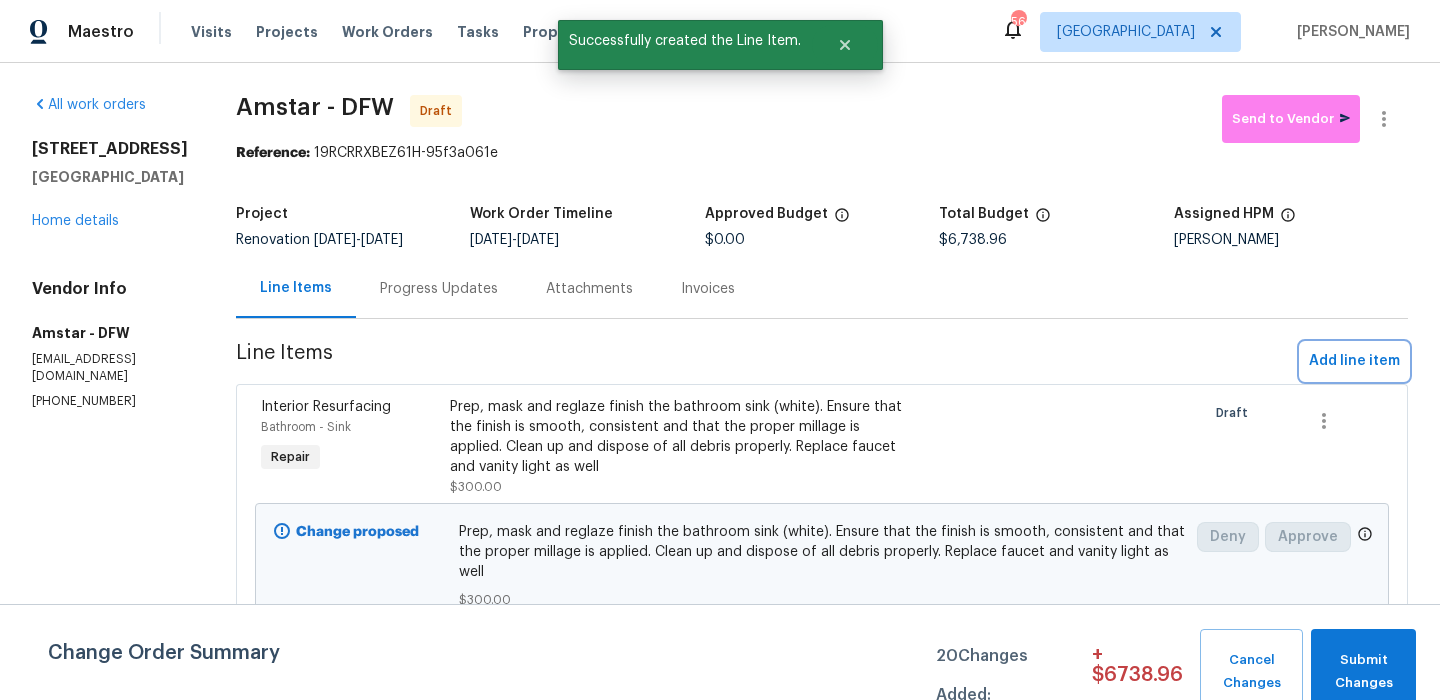 click on "Add line item" at bounding box center [1354, 361] 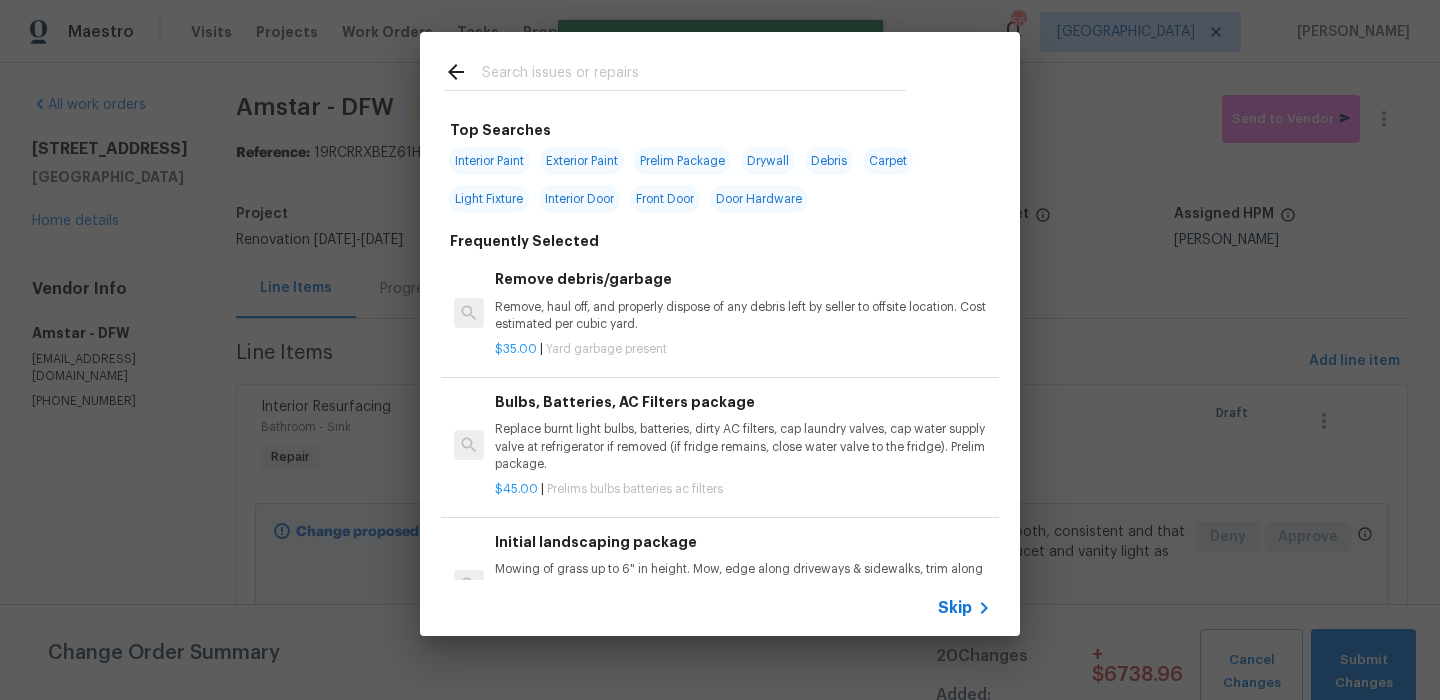 click on "Skip" at bounding box center (720, 608) 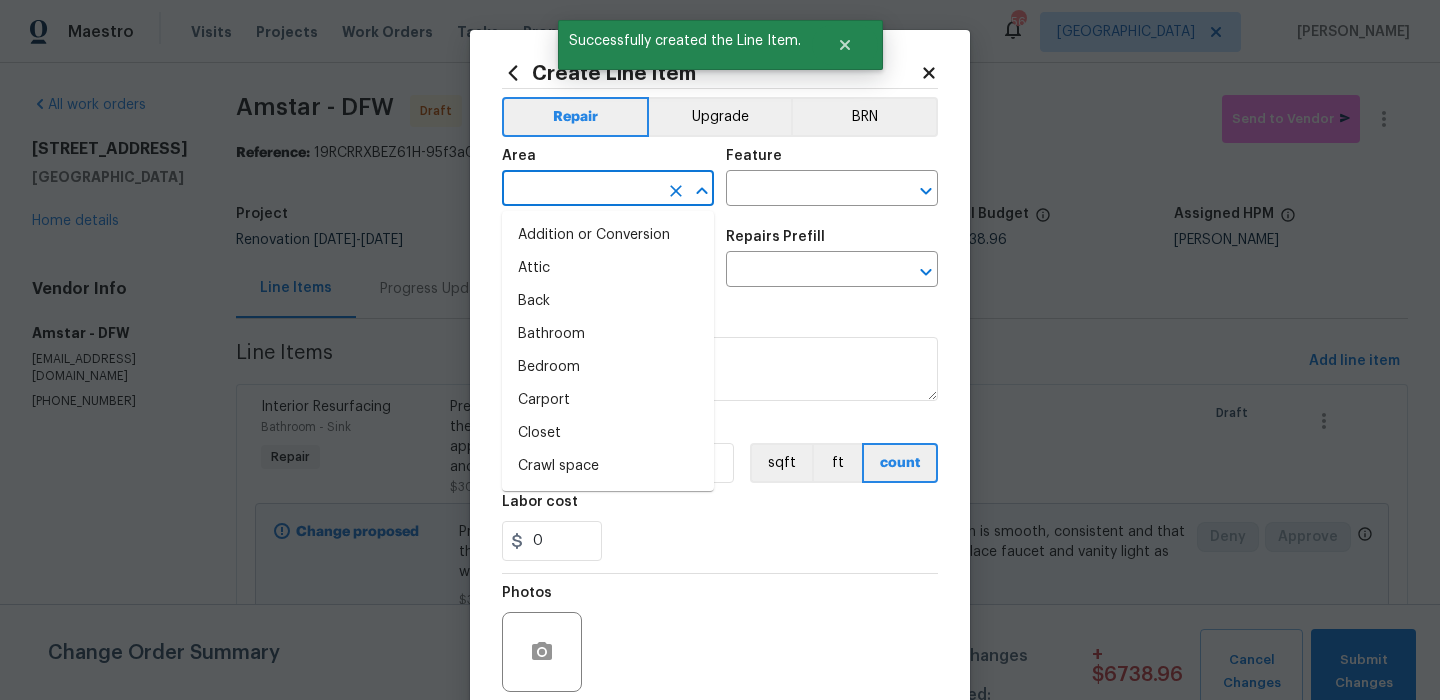 click at bounding box center [580, 190] 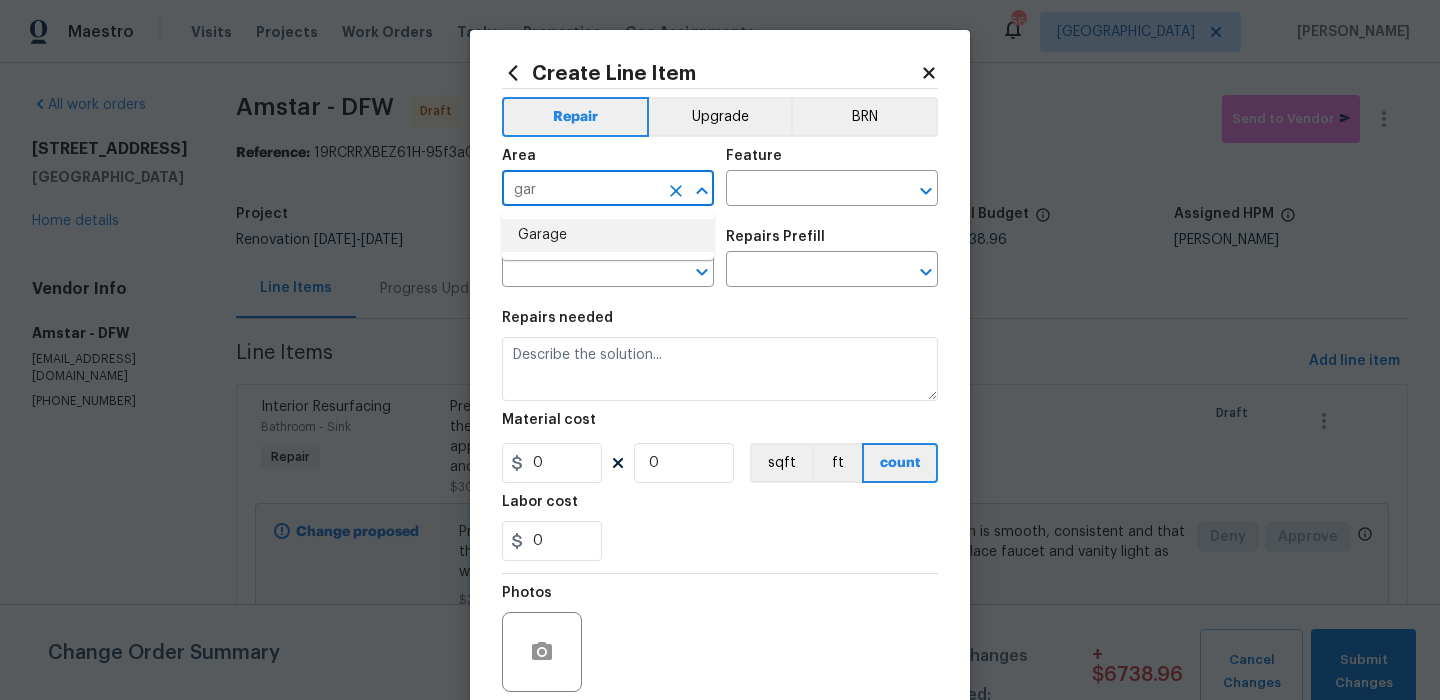 click on "Garage" at bounding box center (608, 235) 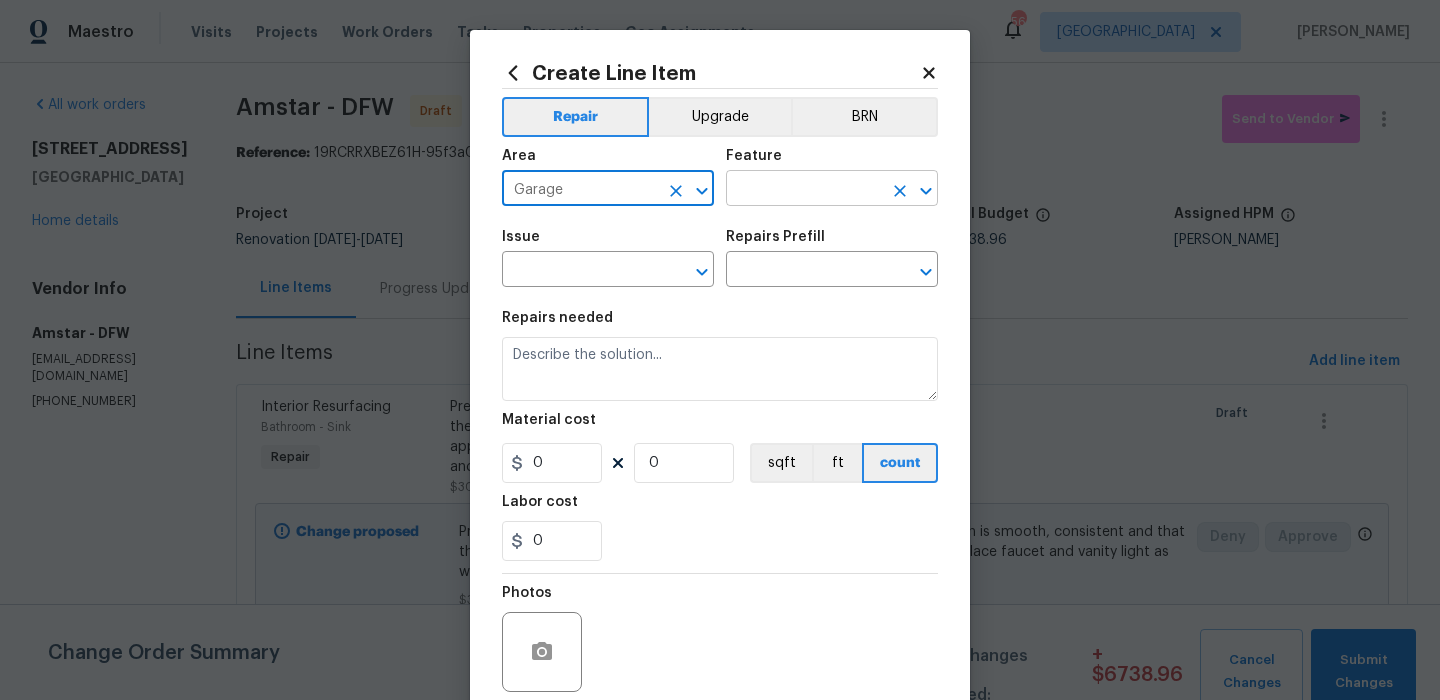 type on "Garage" 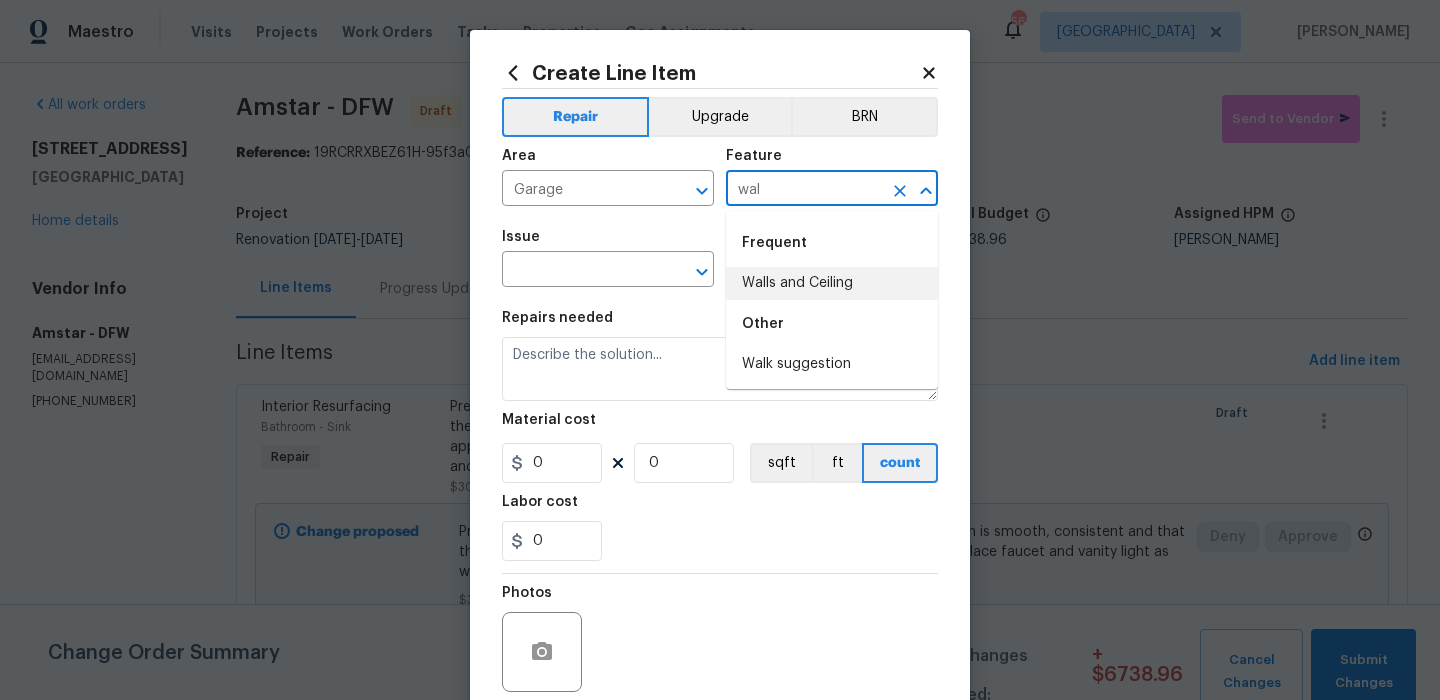 click on "Walls and Ceiling" at bounding box center (832, 283) 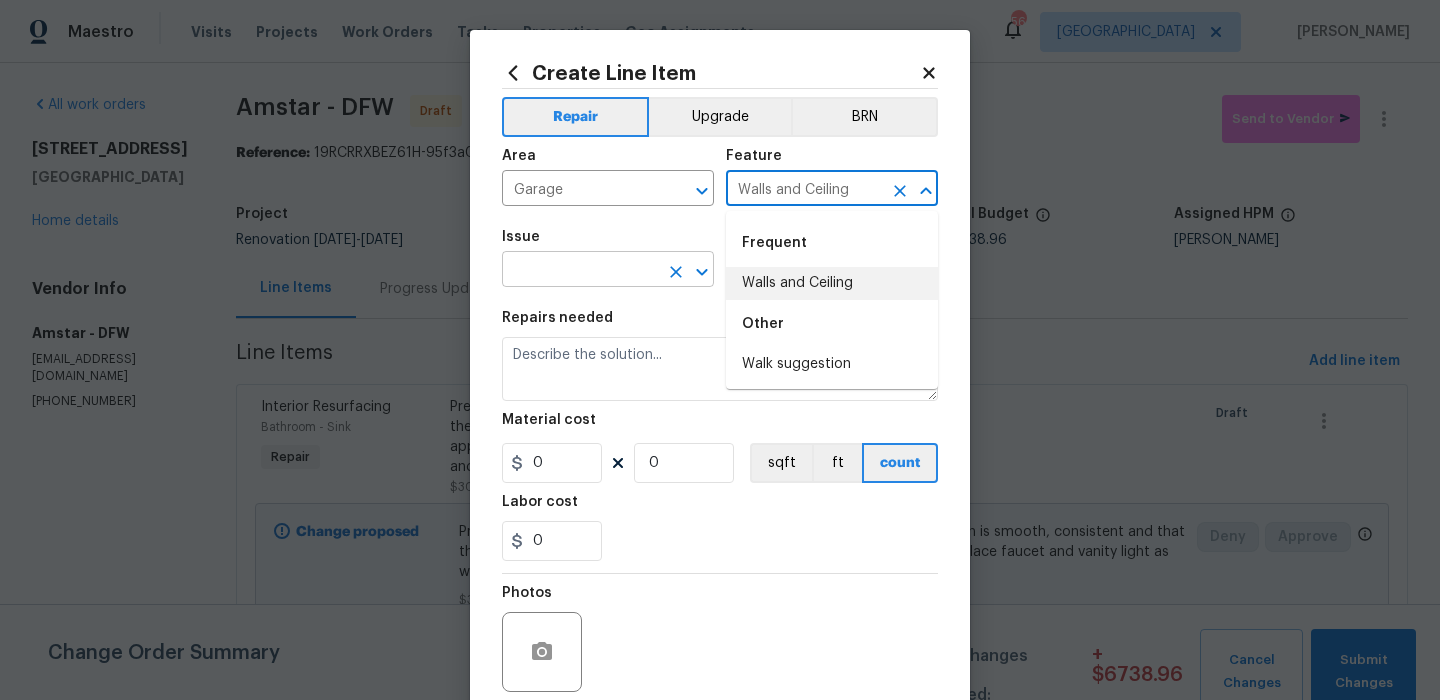 type on "Walls and Ceiling" 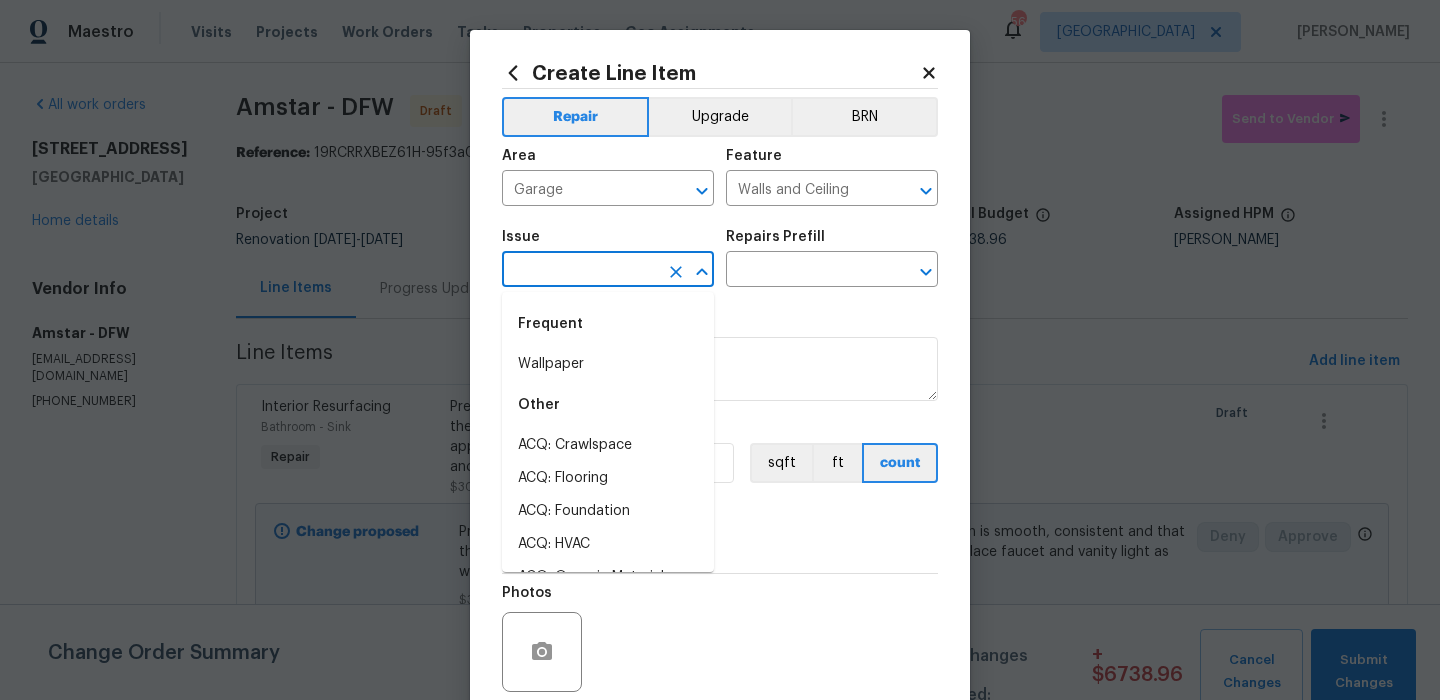 click at bounding box center (580, 271) 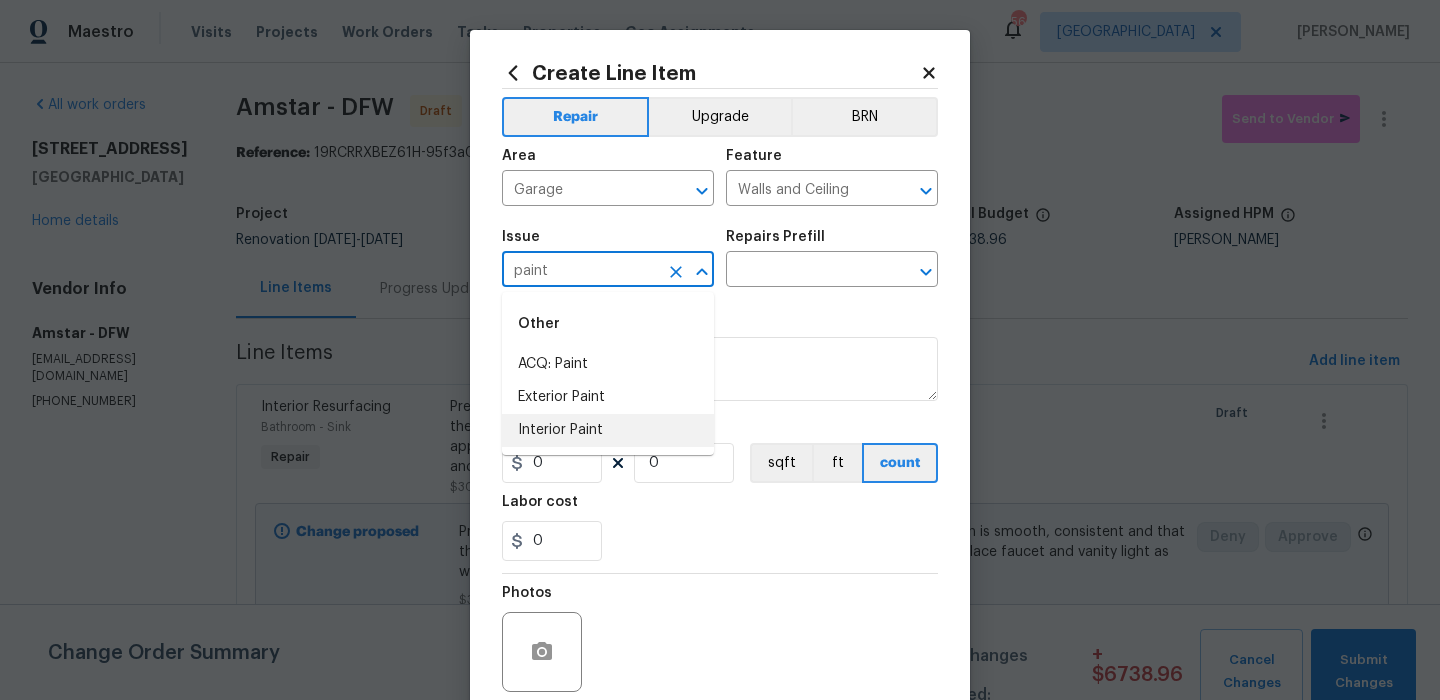 click on "Interior Paint" at bounding box center [608, 430] 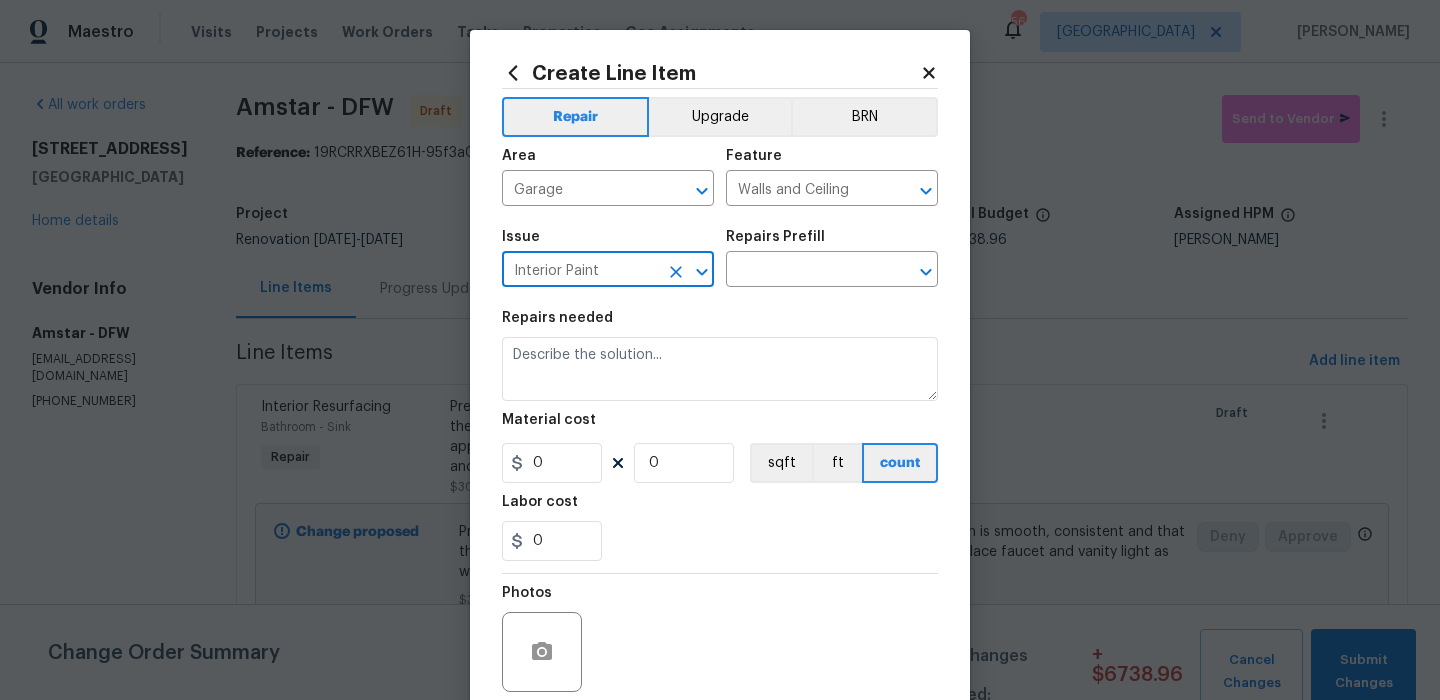 type on "Interior Paint" 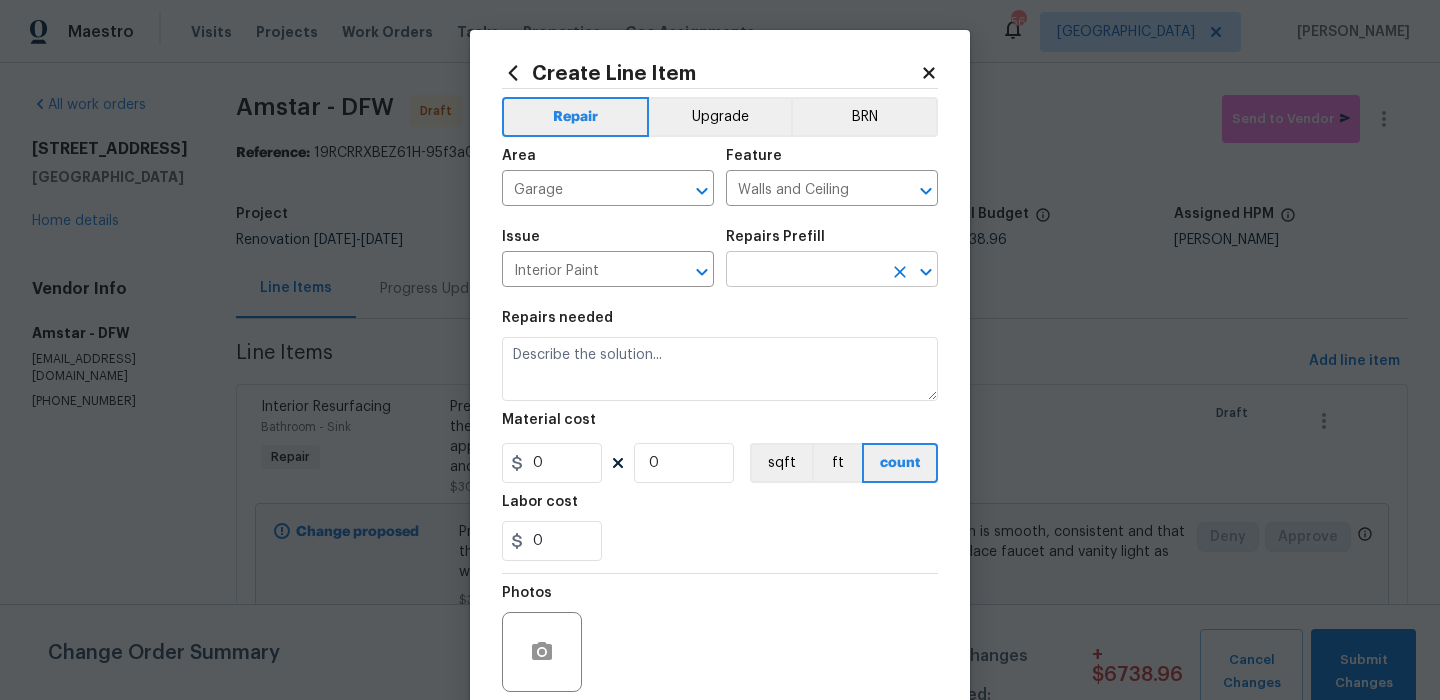 click at bounding box center (804, 271) 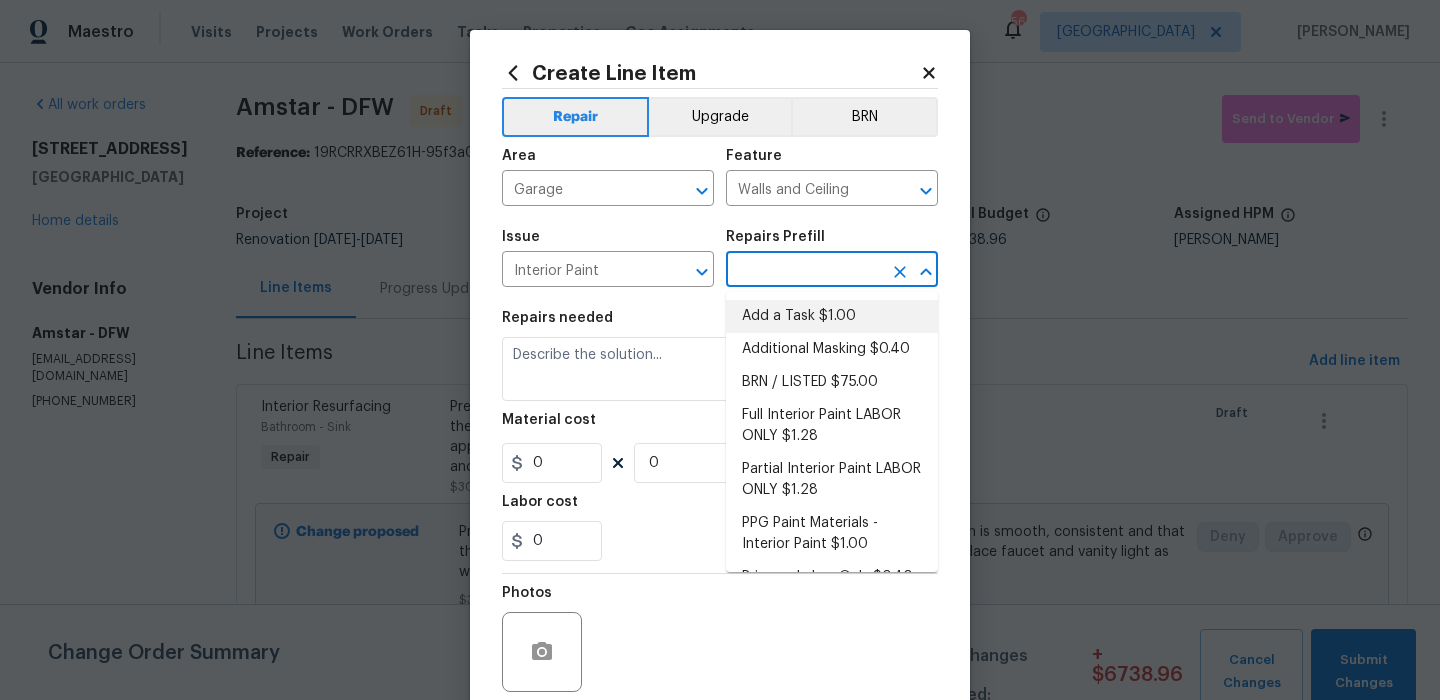 click on "Add a Task $1.00" at bounding box center (832, 316) 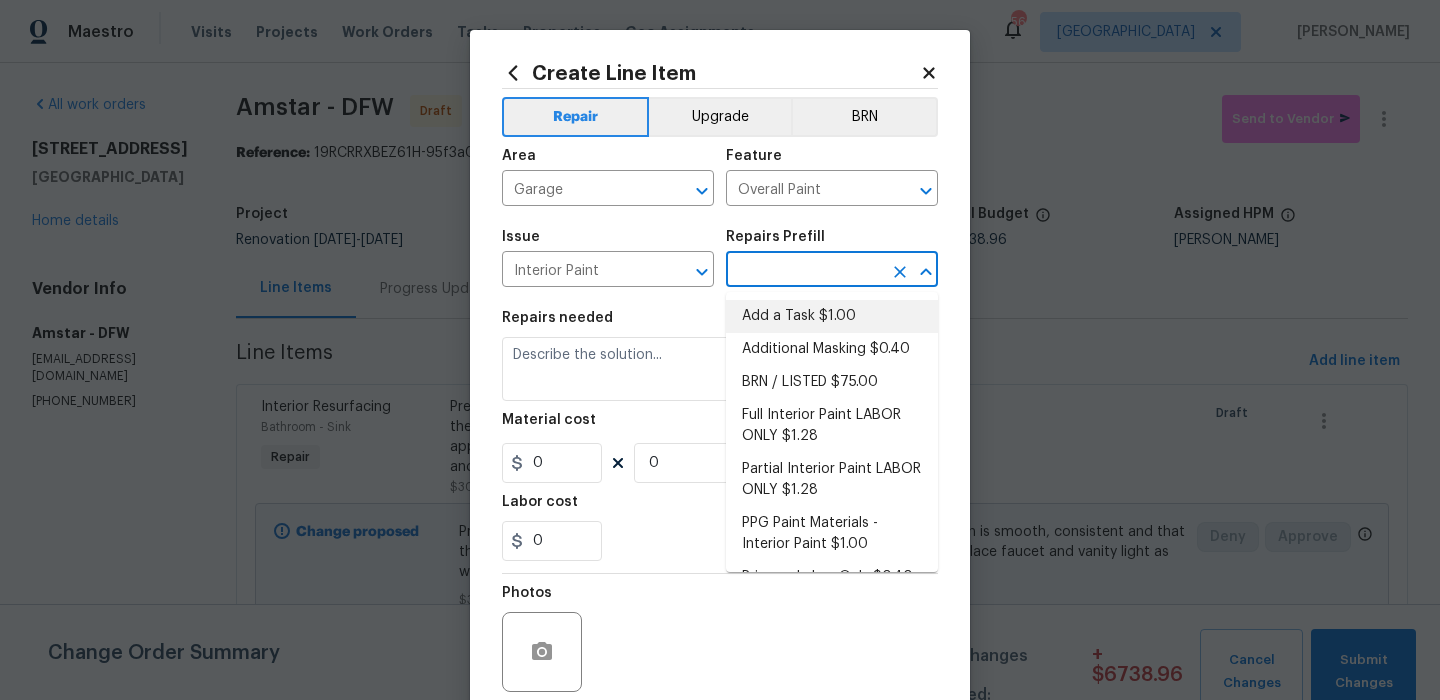 type on "Add a Task $1.00" 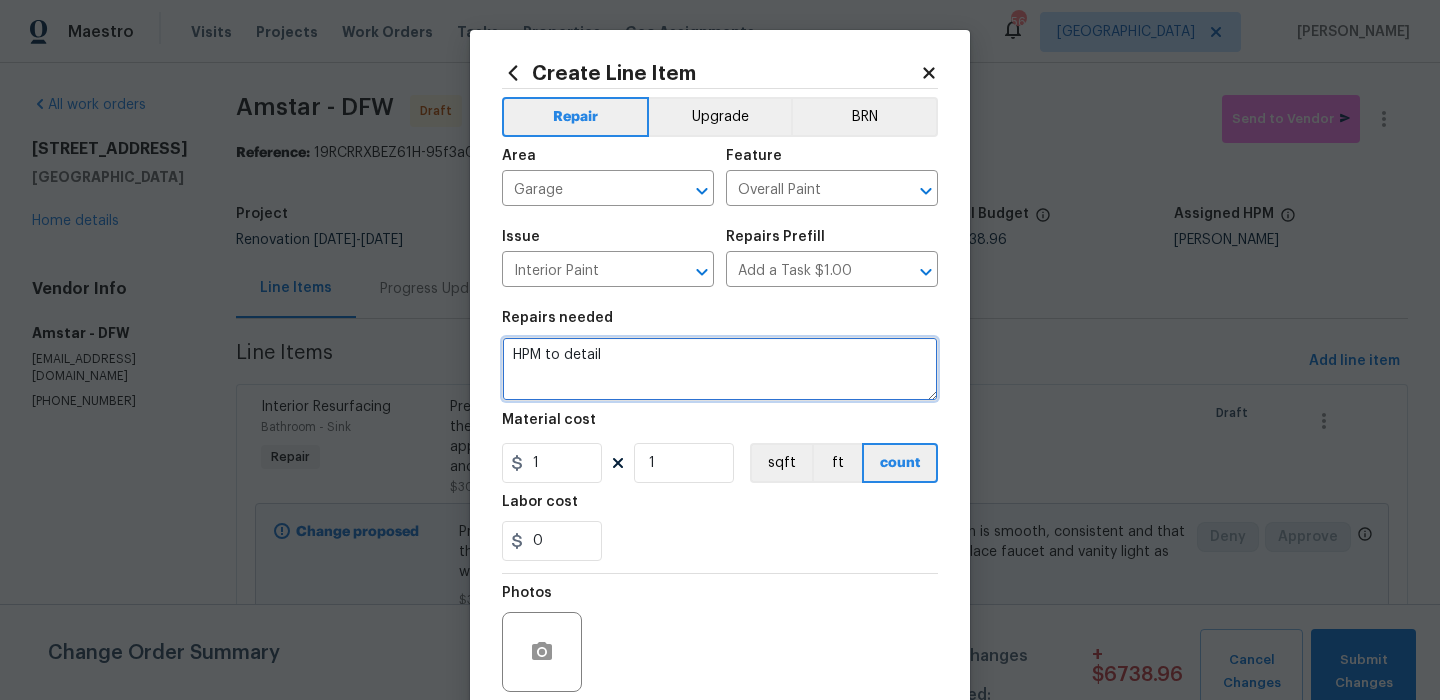 click on "HPM to detail" at bounding box center (720, 369) 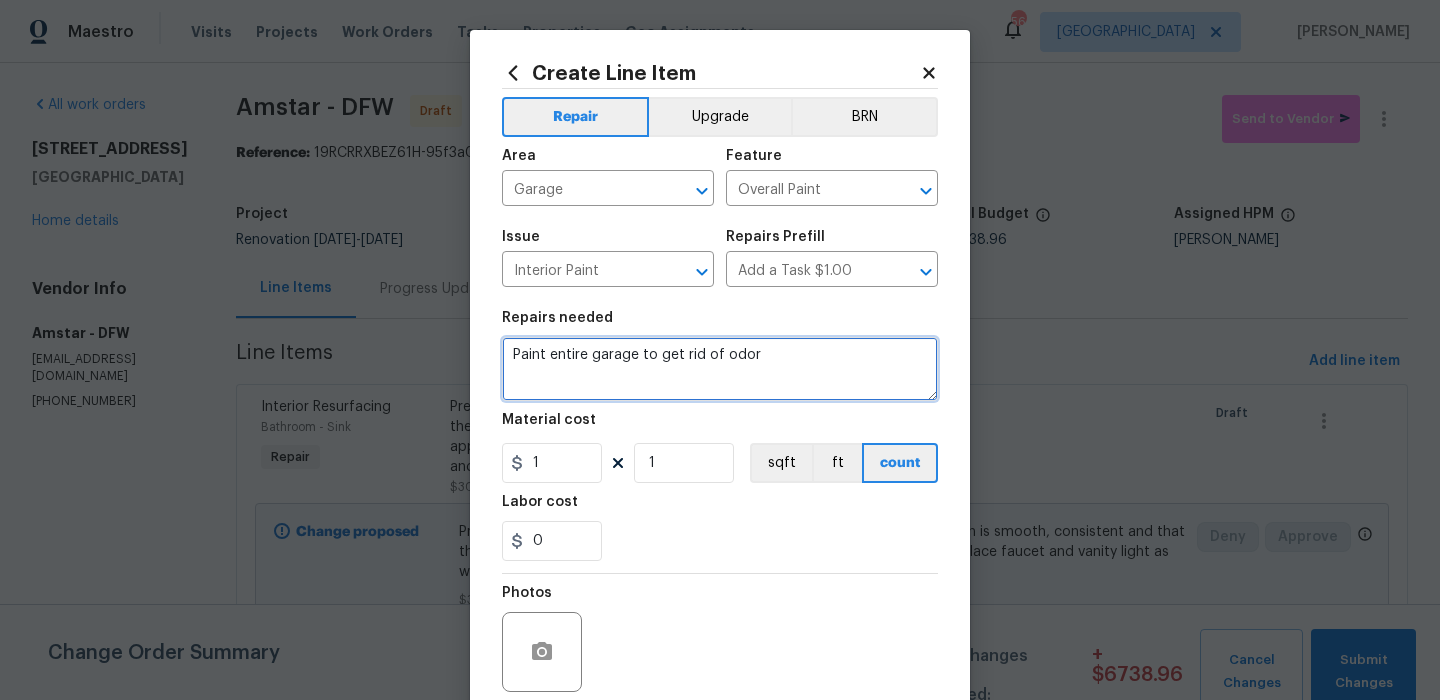type on "Paint entire garage to get rid of odor" 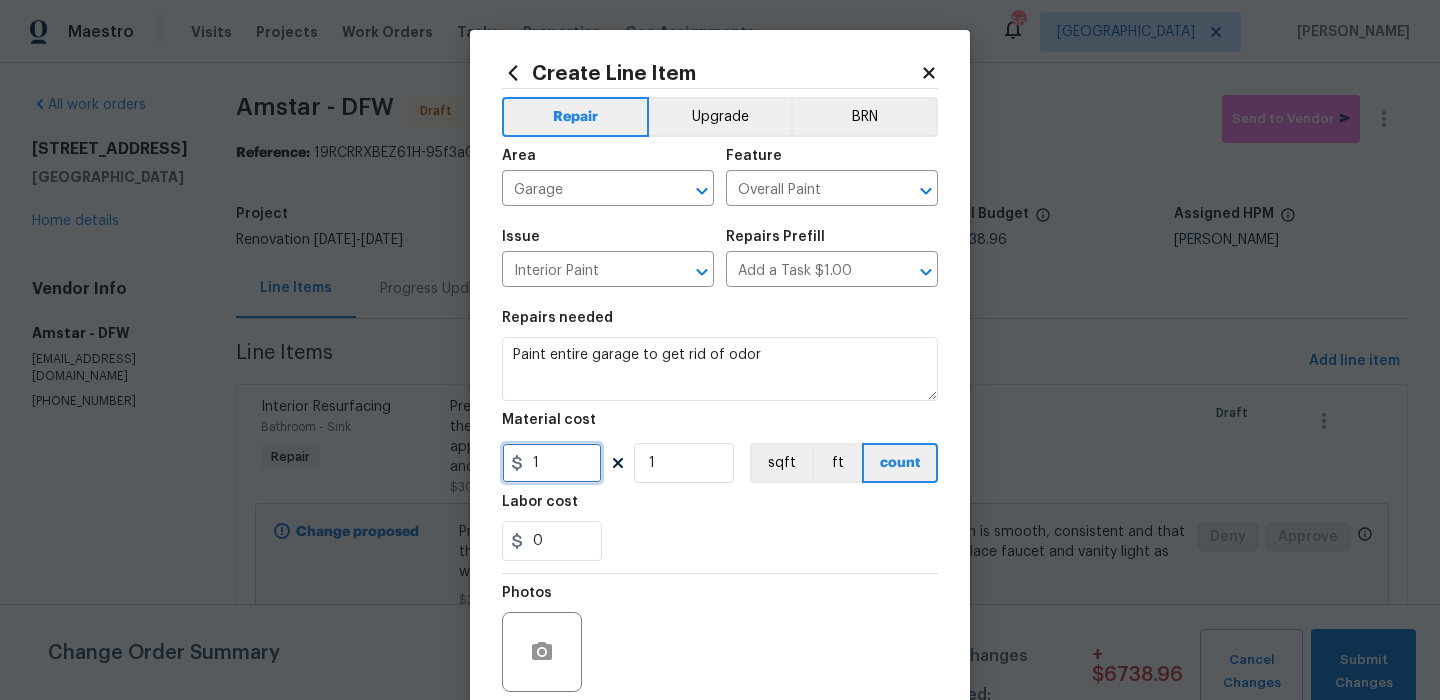 click on "1" at bounding box center [552, 463] 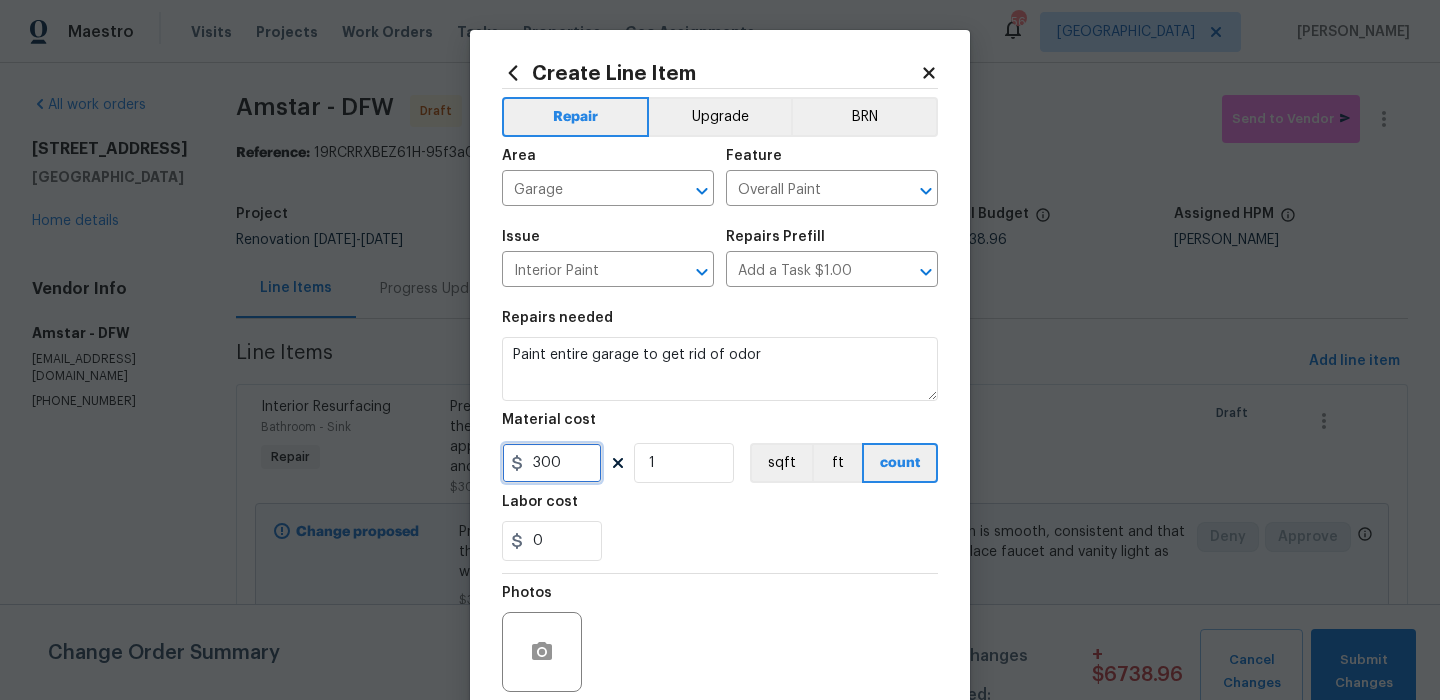 scroll, scrollTop: 162, scrollLeft: 0, axis: vertical 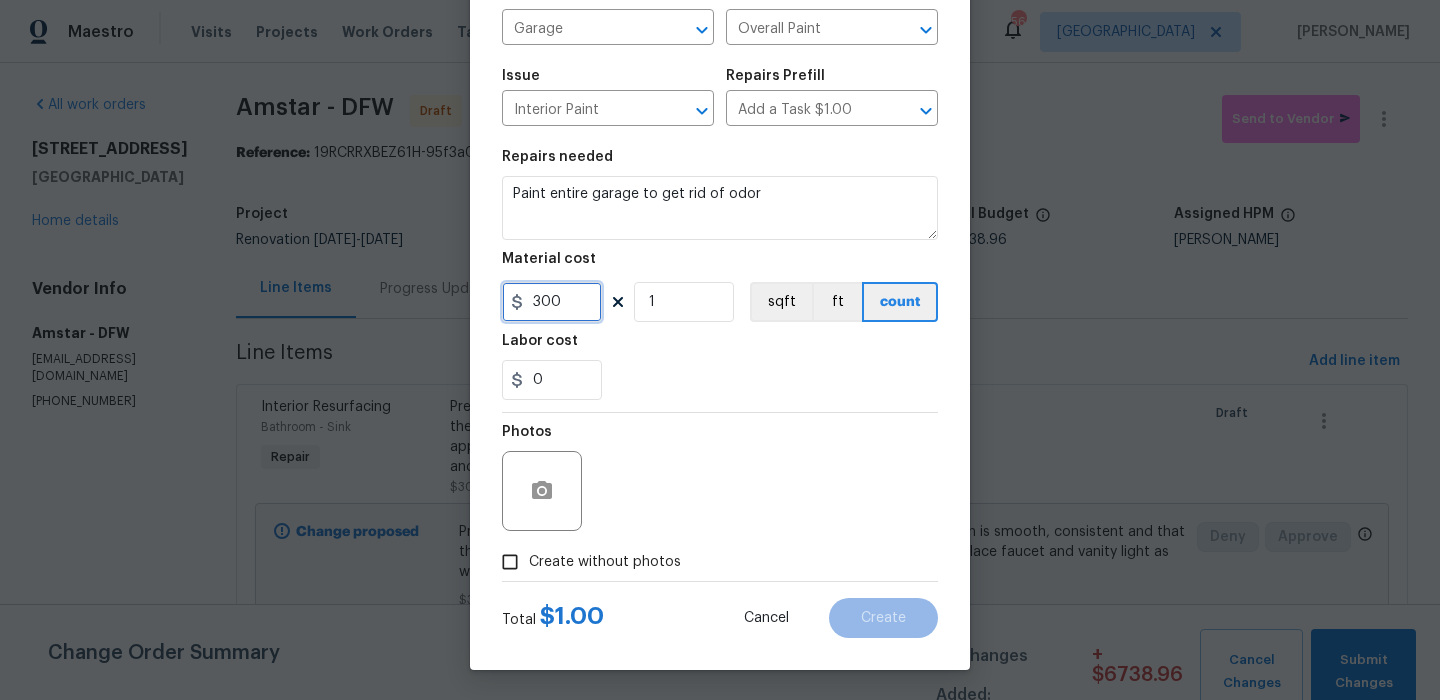 type on "300" 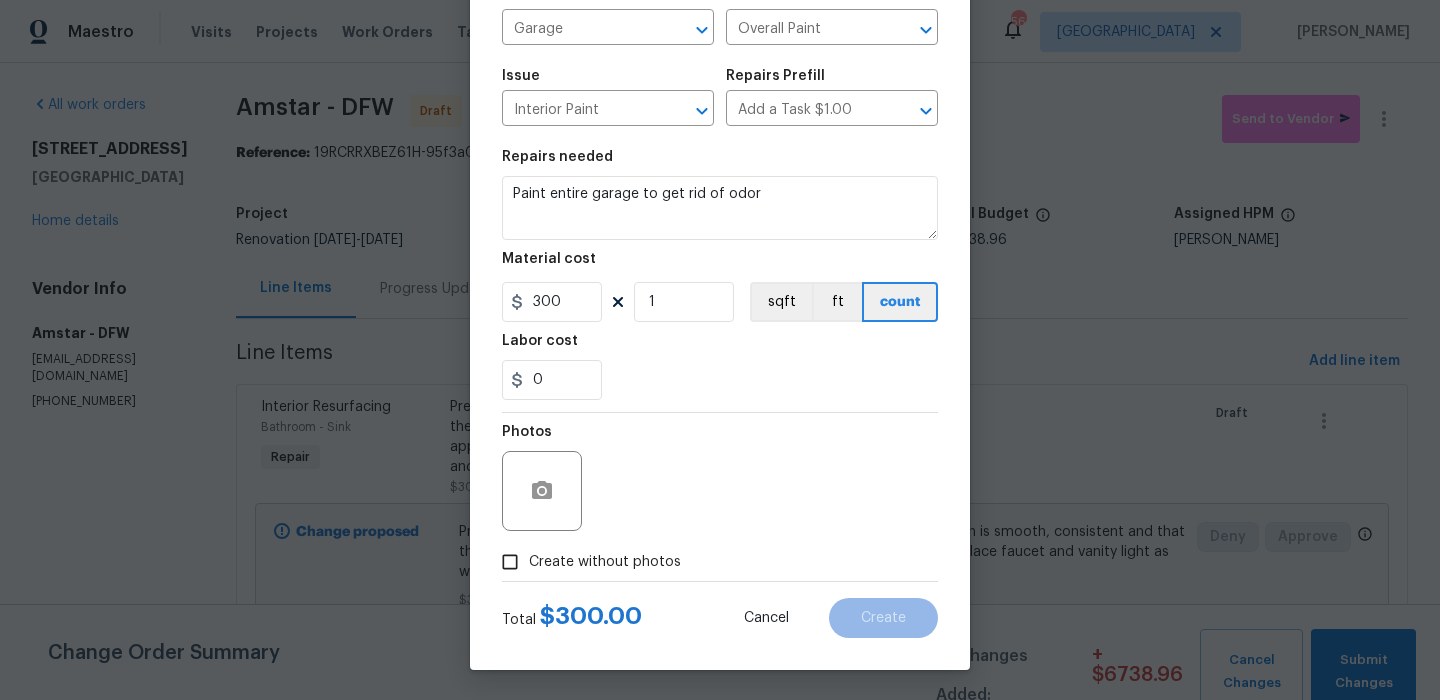 click on "Create without photos" at bounding box center (605, 562) 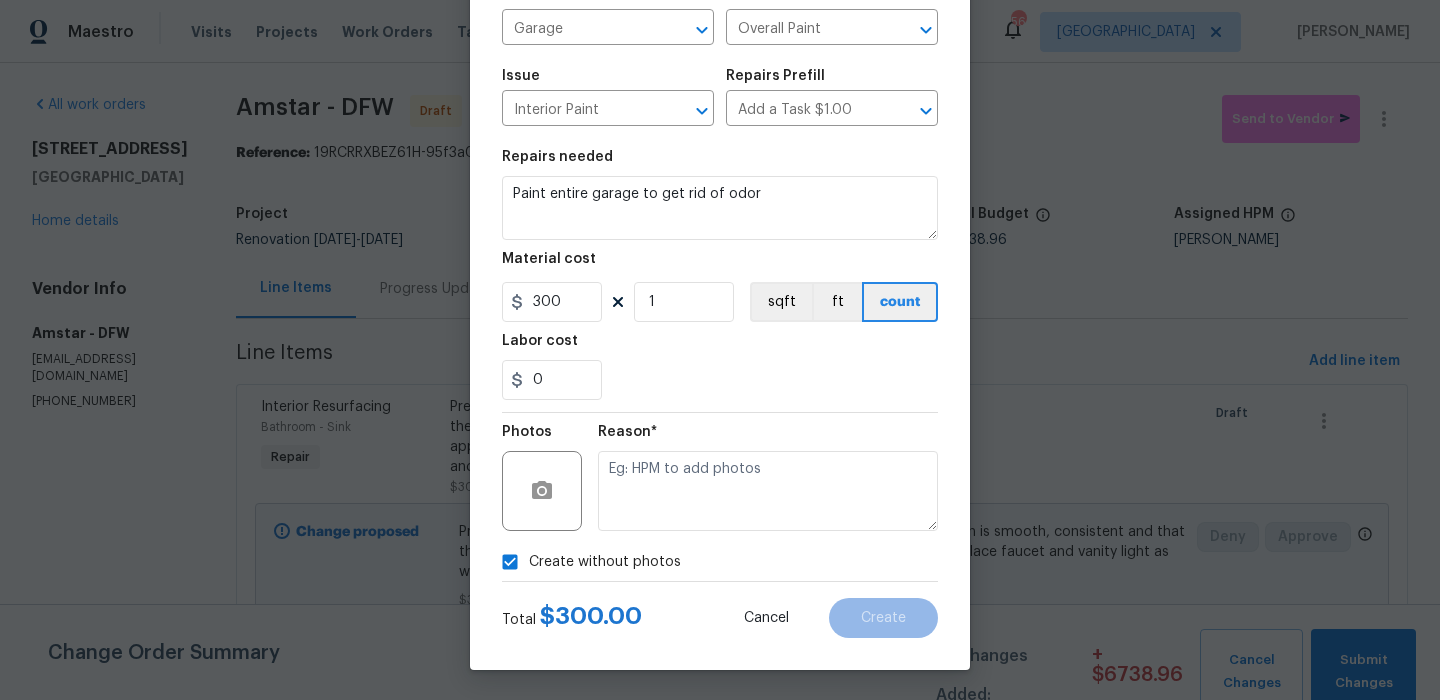 click at bounding box center [768, 491] 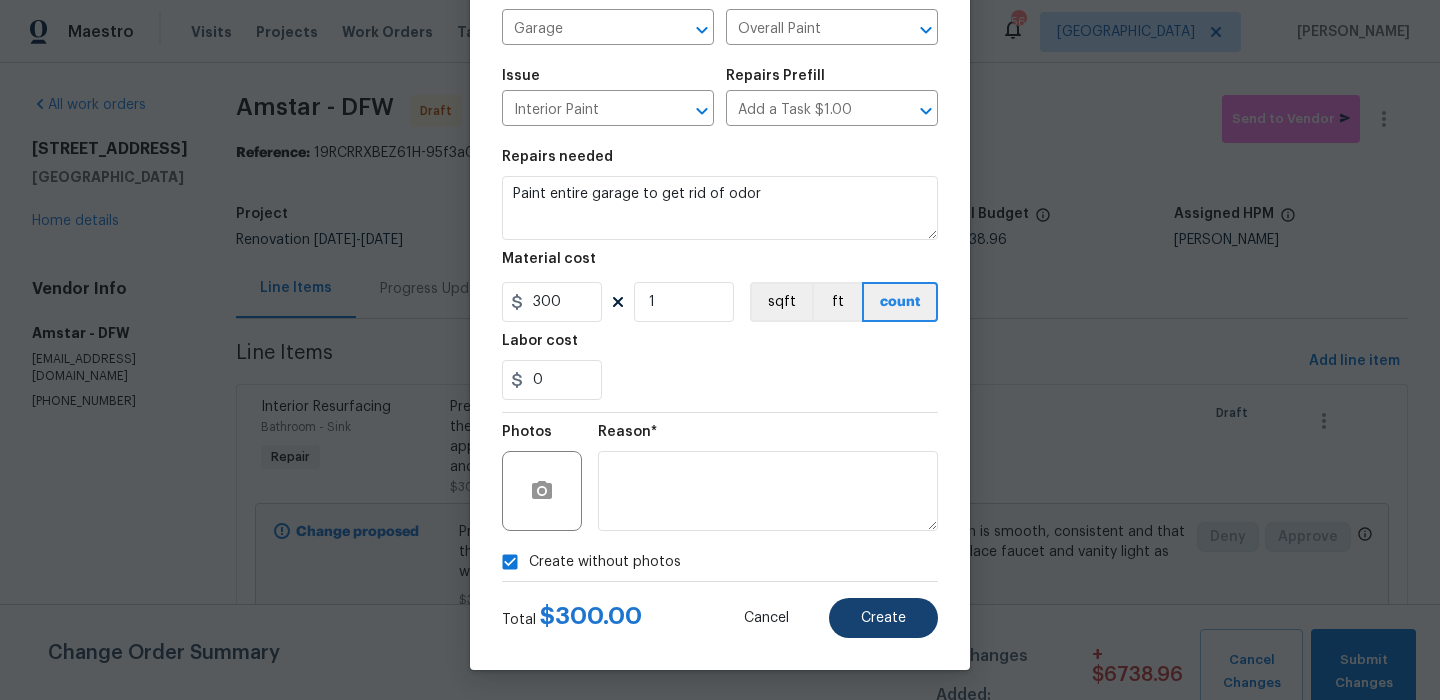 type 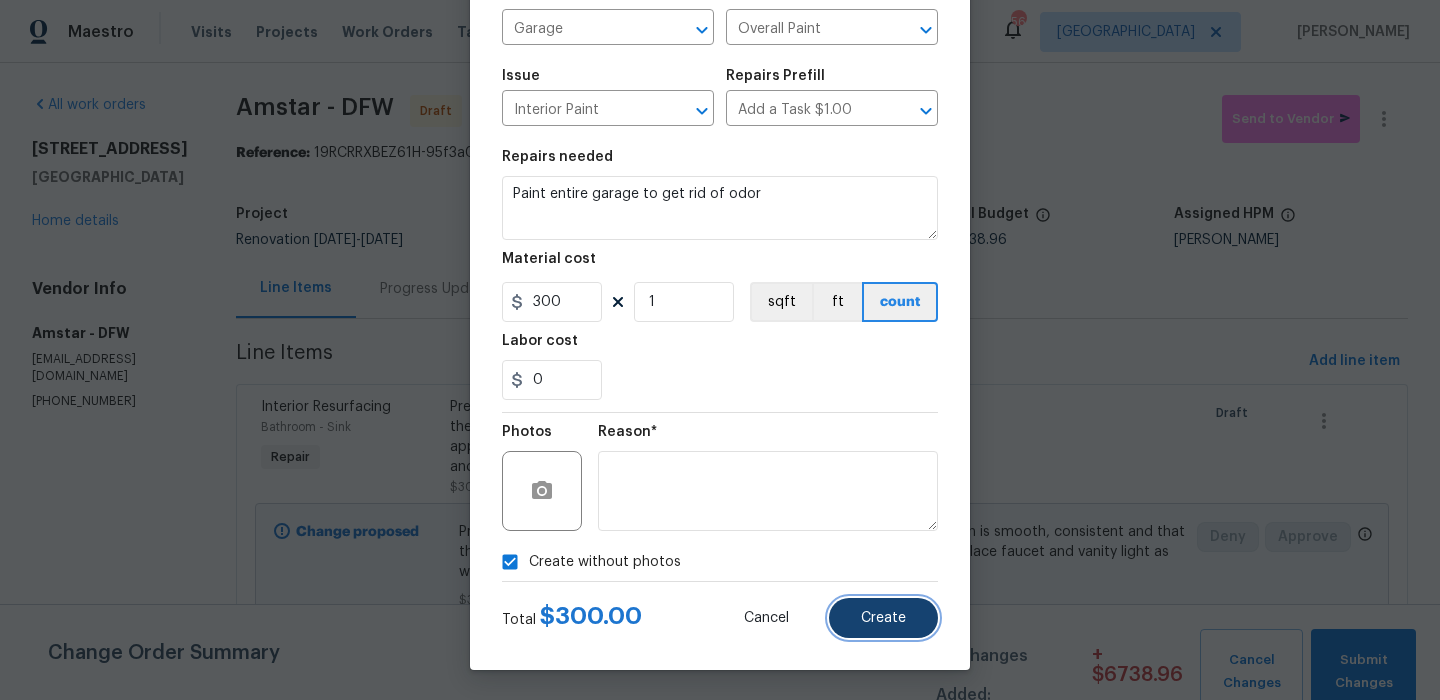click on "Create" at bounding box center [883, 618] 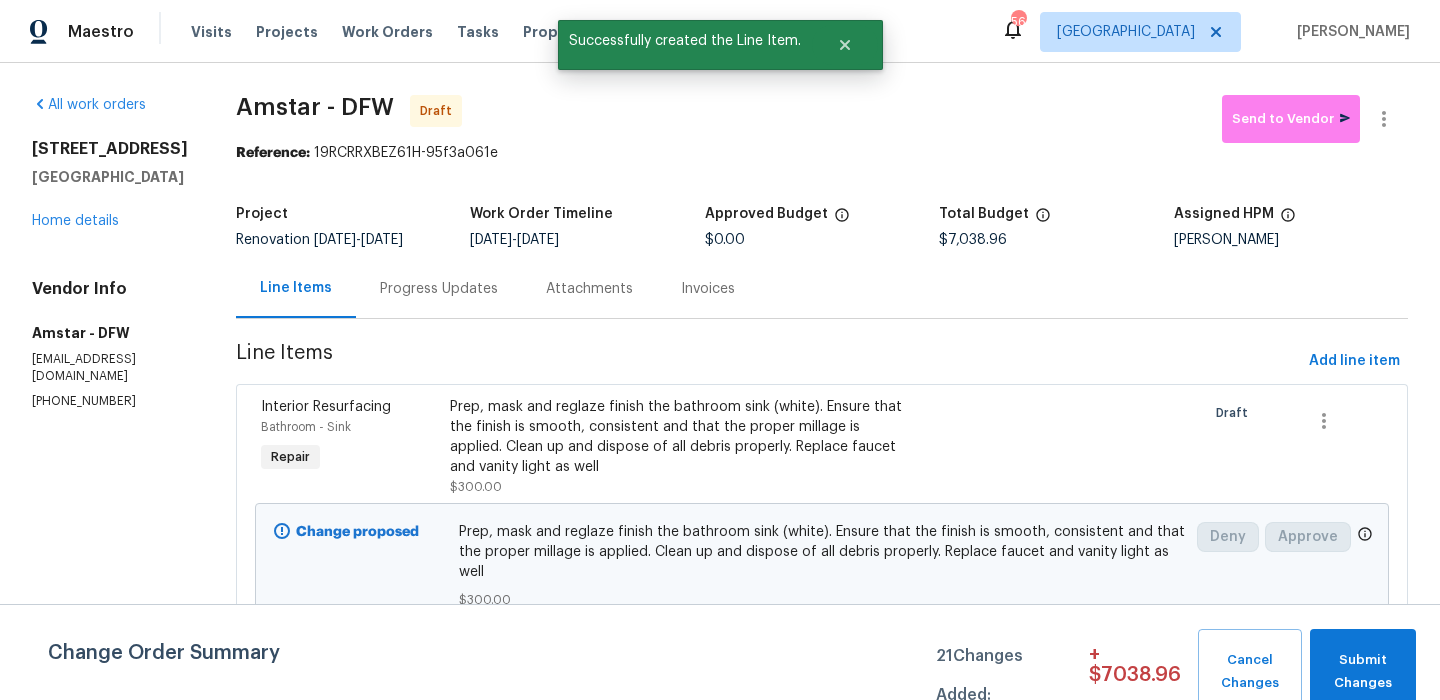 click on "Amstar - DFW Draft Send to Vendor   Reference:   19RCRRXBEZ61H-95f3a061e Project Renovation   7/21/2025  -  7/28/2025 Work Order Timeline 7/21/2025  -  7/28/2025 Approved Budget $0.00 Total Budget $7,038.96 Assigned HPM Francisco Balcazar Serrato Line Items Progress Updates Attachments Invoices Line Items Add line item Interior Resurfacing Bathroom - Sink Repair Prep, mask and reglaze finish the bathroom sink (white). Ensure that the finish is smooth, consistent and that the proper millage is applied. Clean up and dispose of all debris properly.
Replace faucet  and vanity light as well $300.00 Draft Change proposed Prep, mask and reglaze finish the bathroom sink (white). Ensure that the finish is smooth, consistent and that the proper millage is applied. Clean up and dispose of all debris properly.
Replace faucet  and vanity light as well $300.00 Deny Approve Interior Resurfacing Main Bathroom - Sink Repair $300.00 Draft Change proposed $300.00 Deny Approve General Plumbing Interior Overall - Plumbing Draft" at bounding box center [822, 3102] 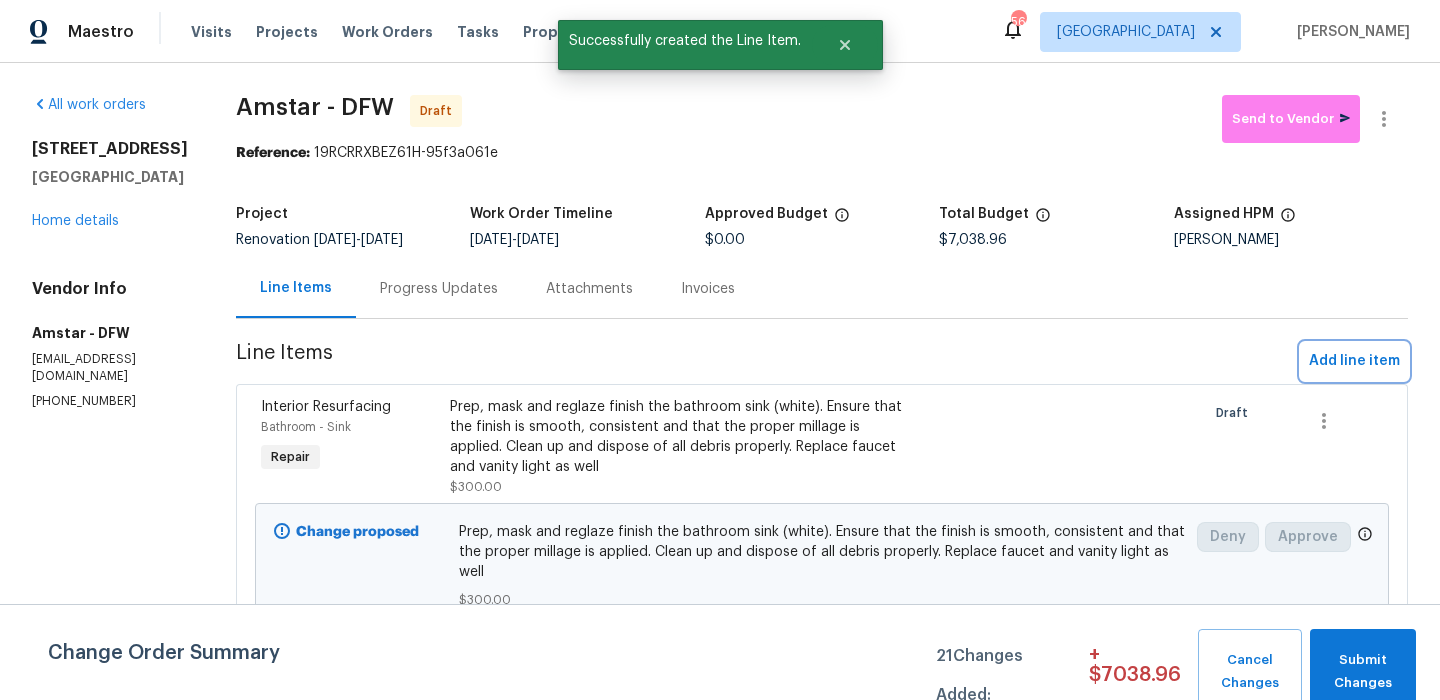 click on "Add line item" at bounding box center [1354, 361] 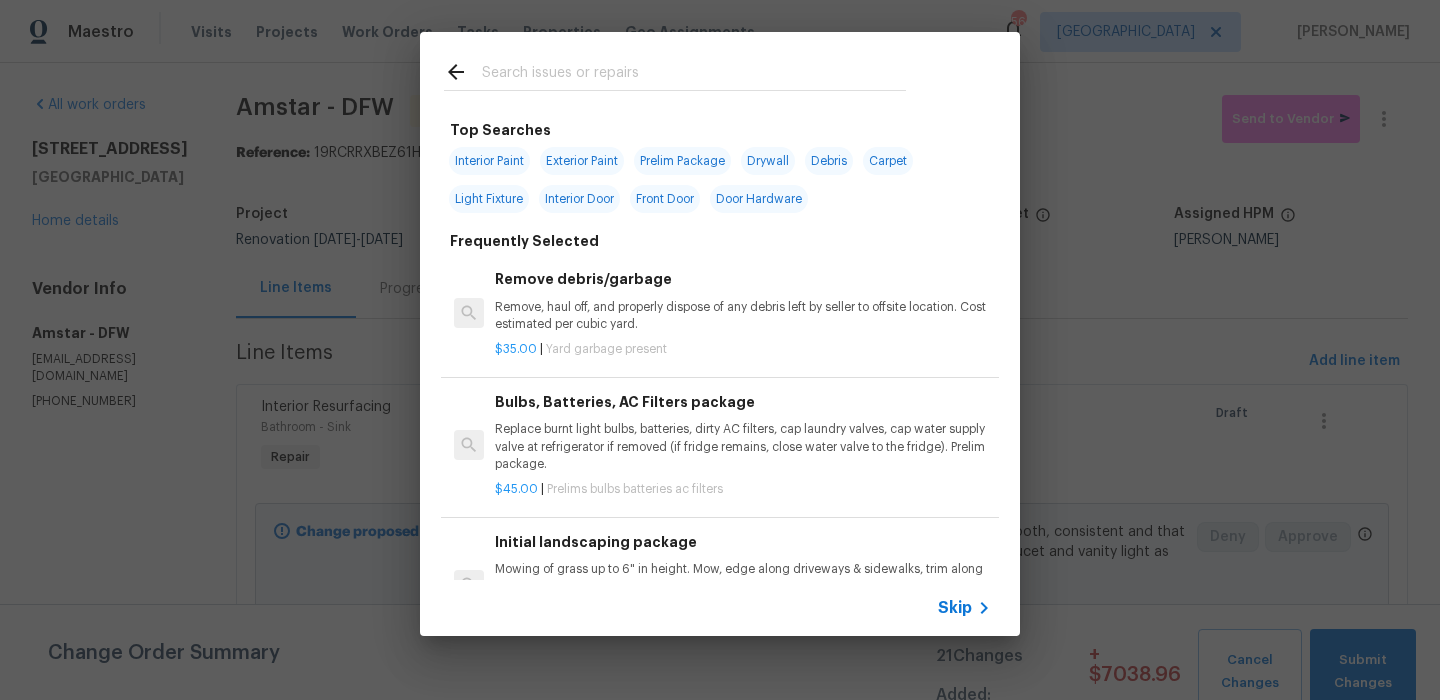 click on "Skip" at bounding box center (967, 608) 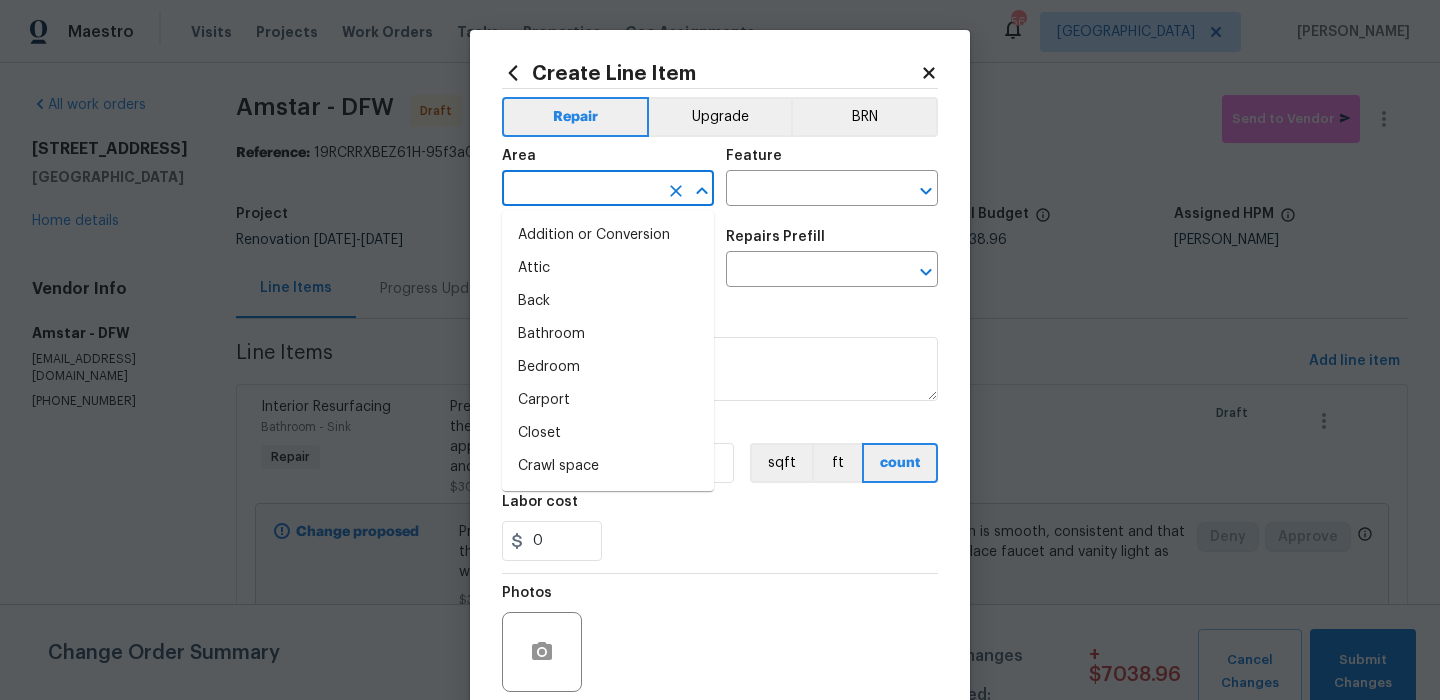 click at bounding box center (580, 190) 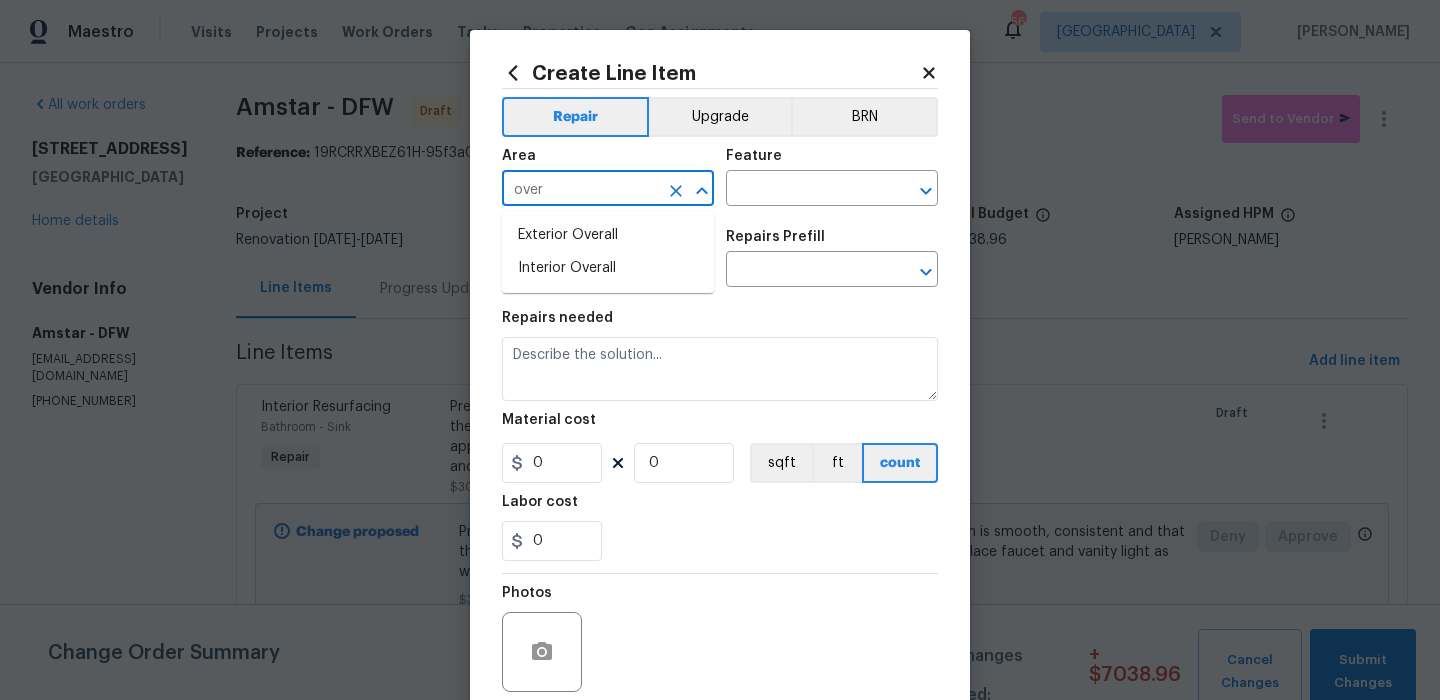 click on "Exterior Overall" at bounding box center [608, 235] 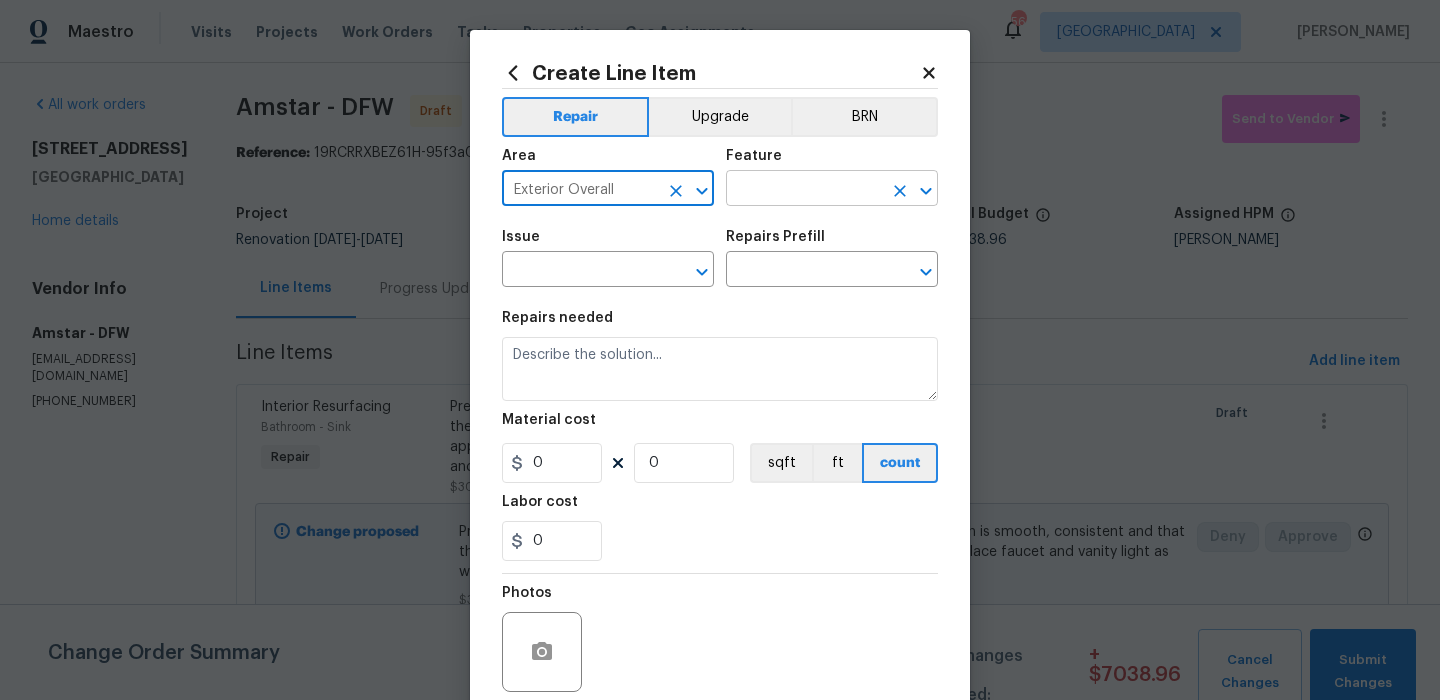 type 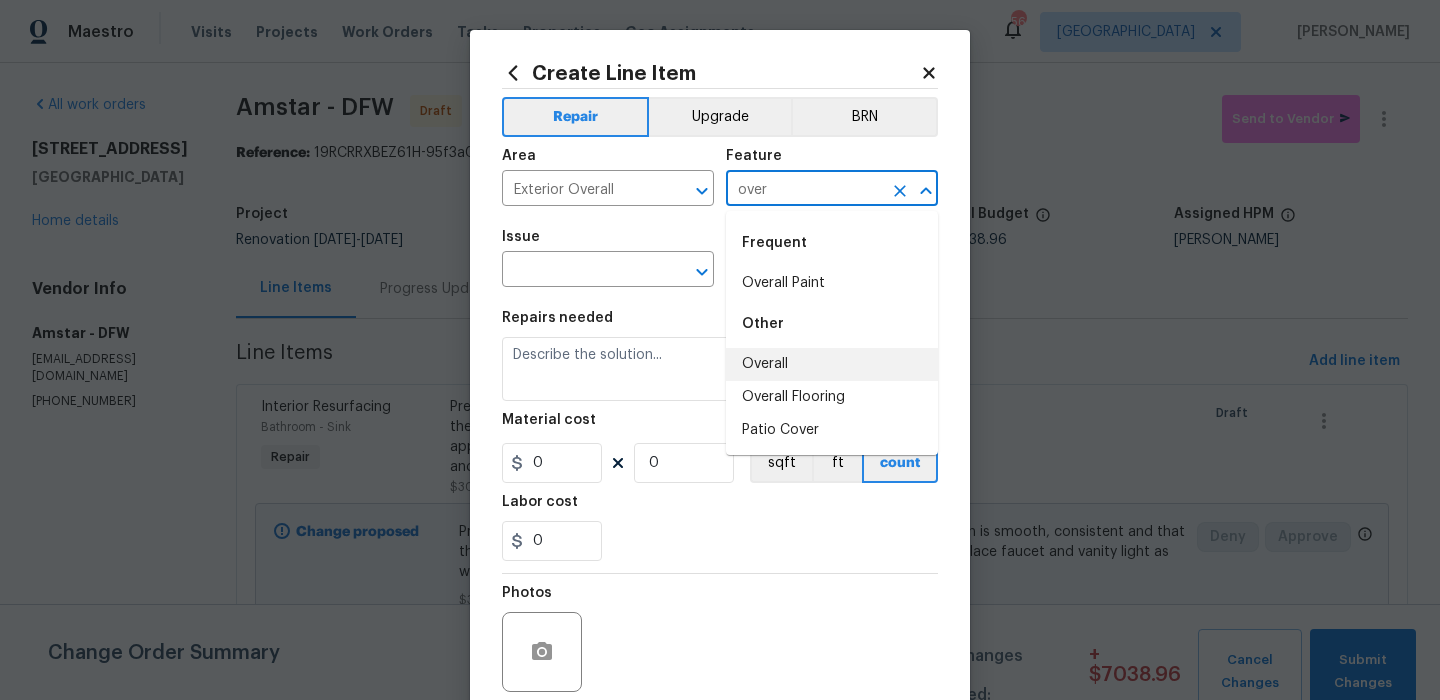 click on "Overall" at bounding box center [832, 364] 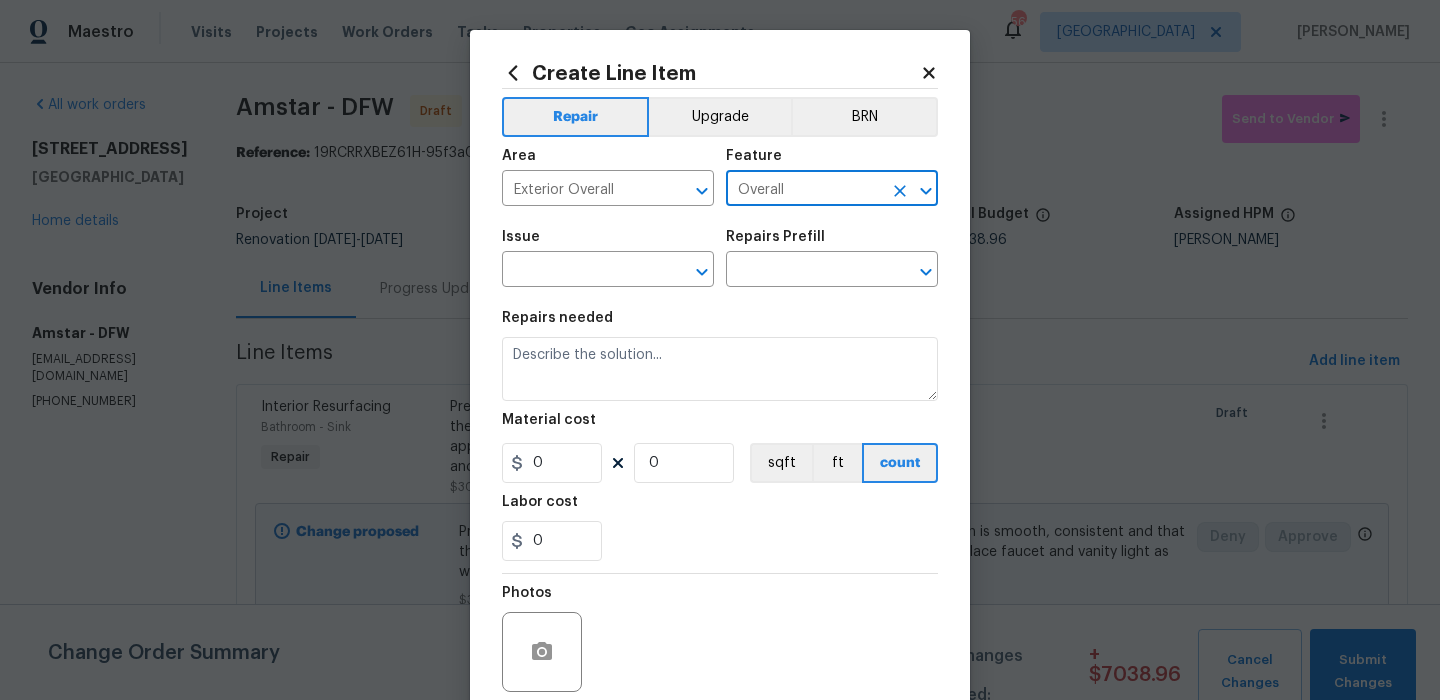 click on "Repairs needed Material cost 0 0 sqft ft count Labor cost 0" at bounding box center [720, 436] 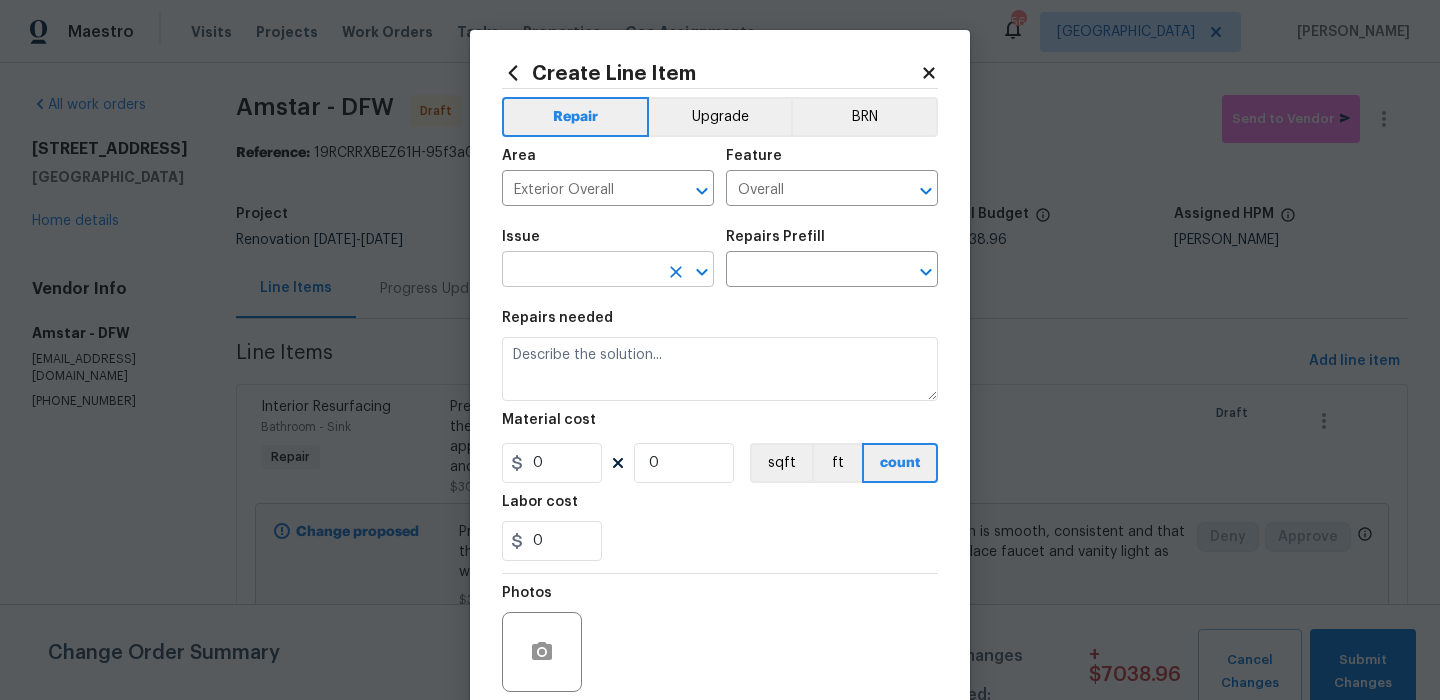 click at bounding box center (580, 271) 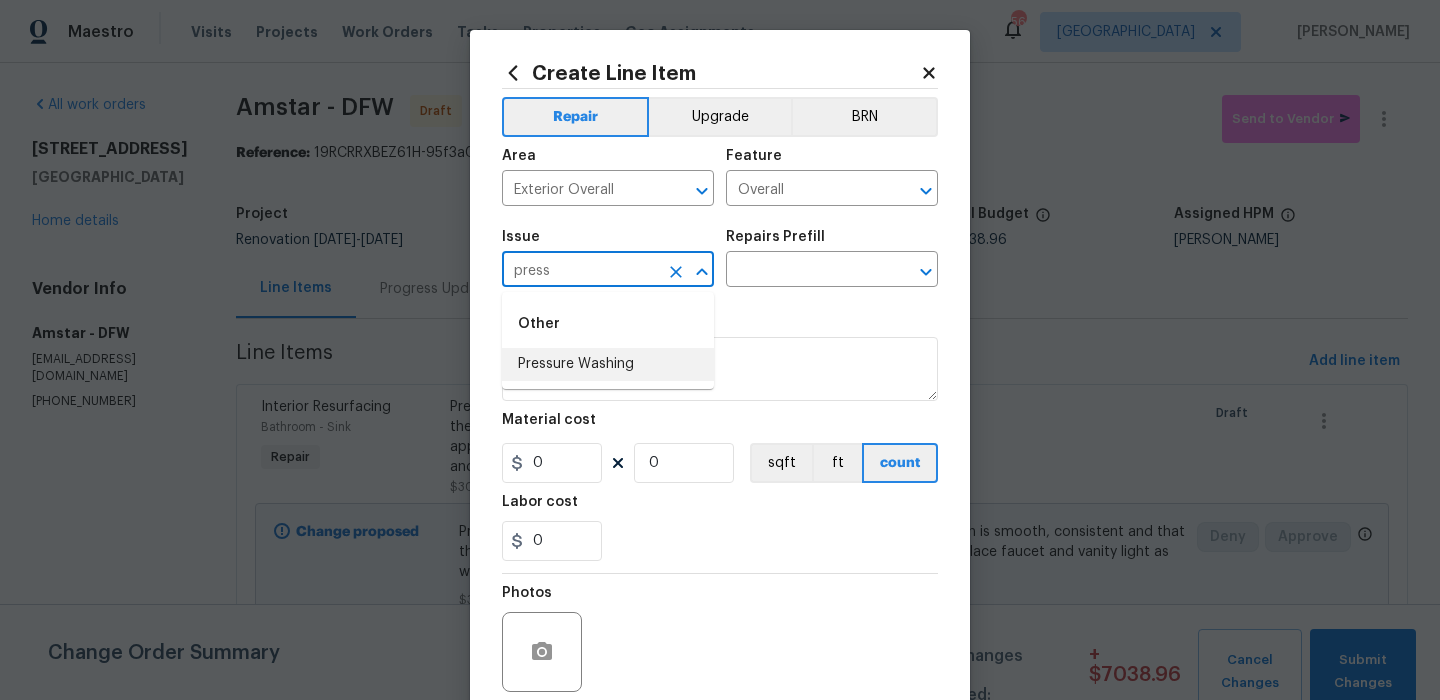click on "Other Pressure Washing" at bounding box center [608, 340] 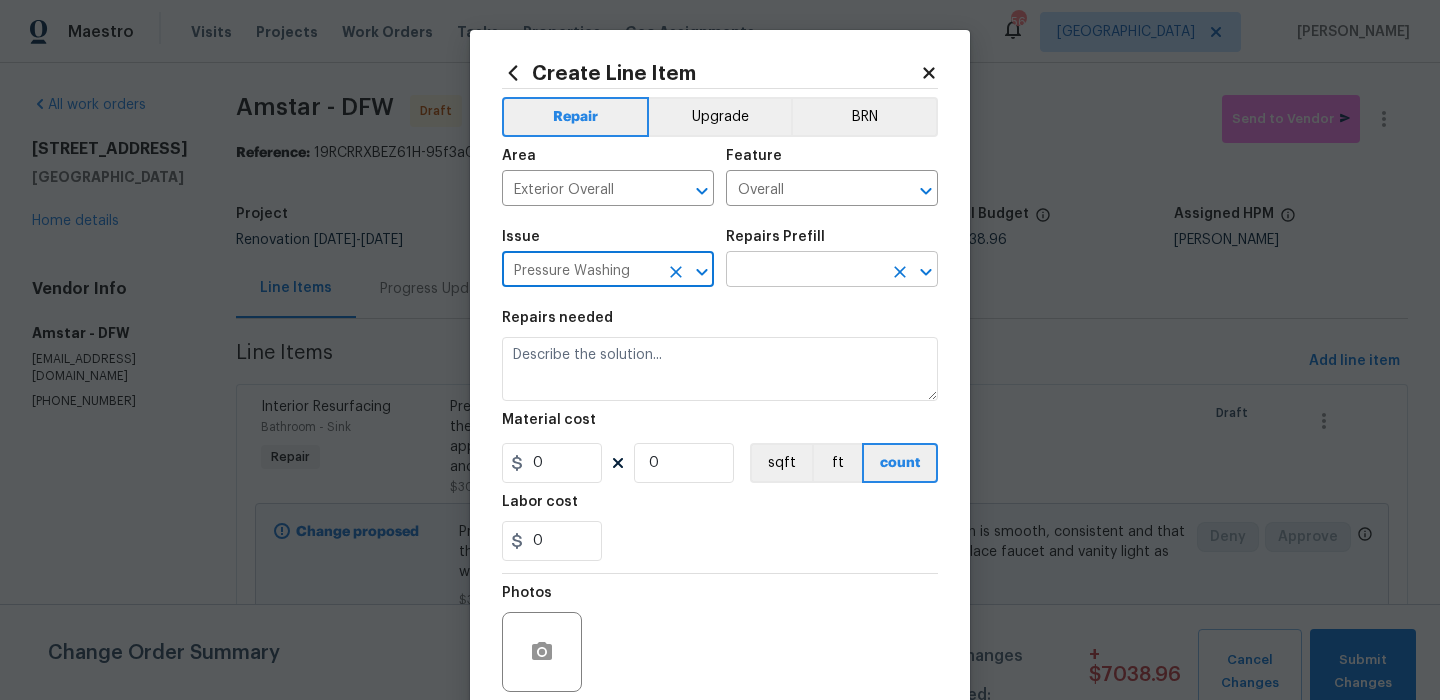 click at bounding box center [804, 271] 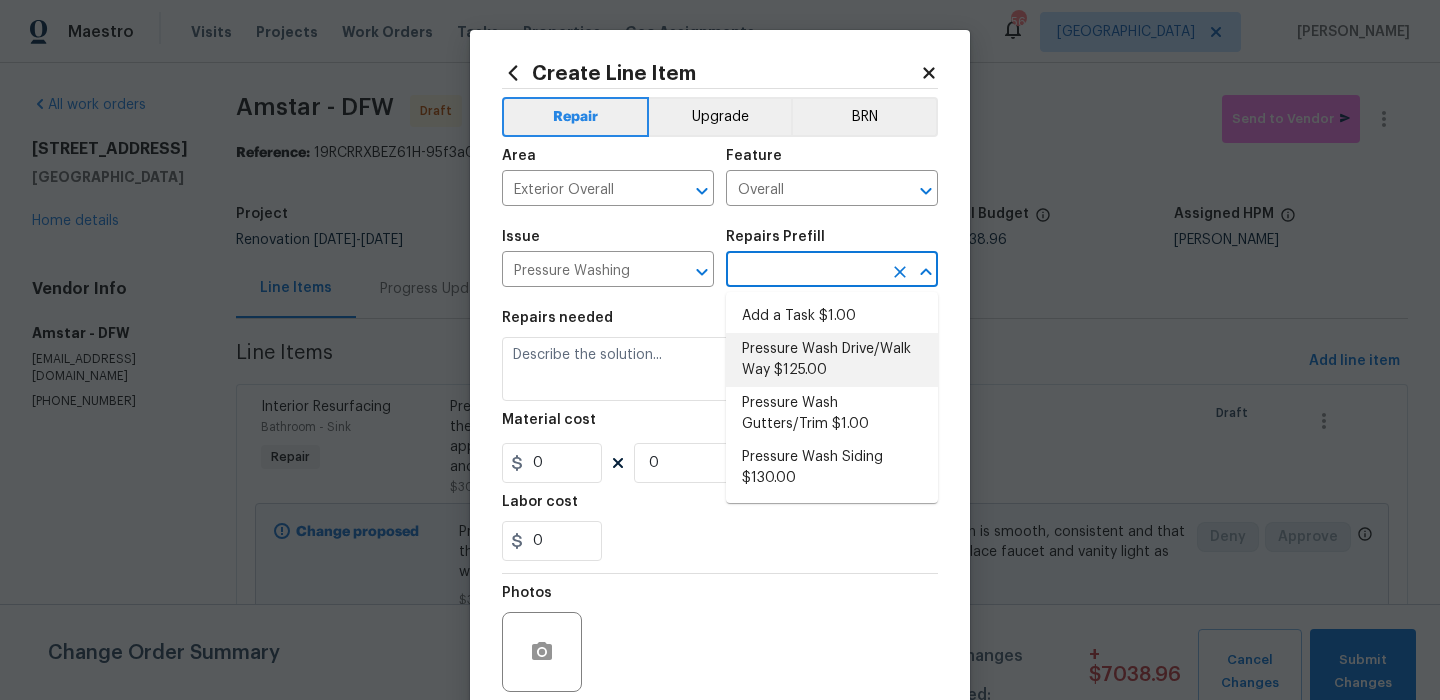 click on "Pressure Wash Drive/Walk Way $125.00" at bounding box center (832, 360) 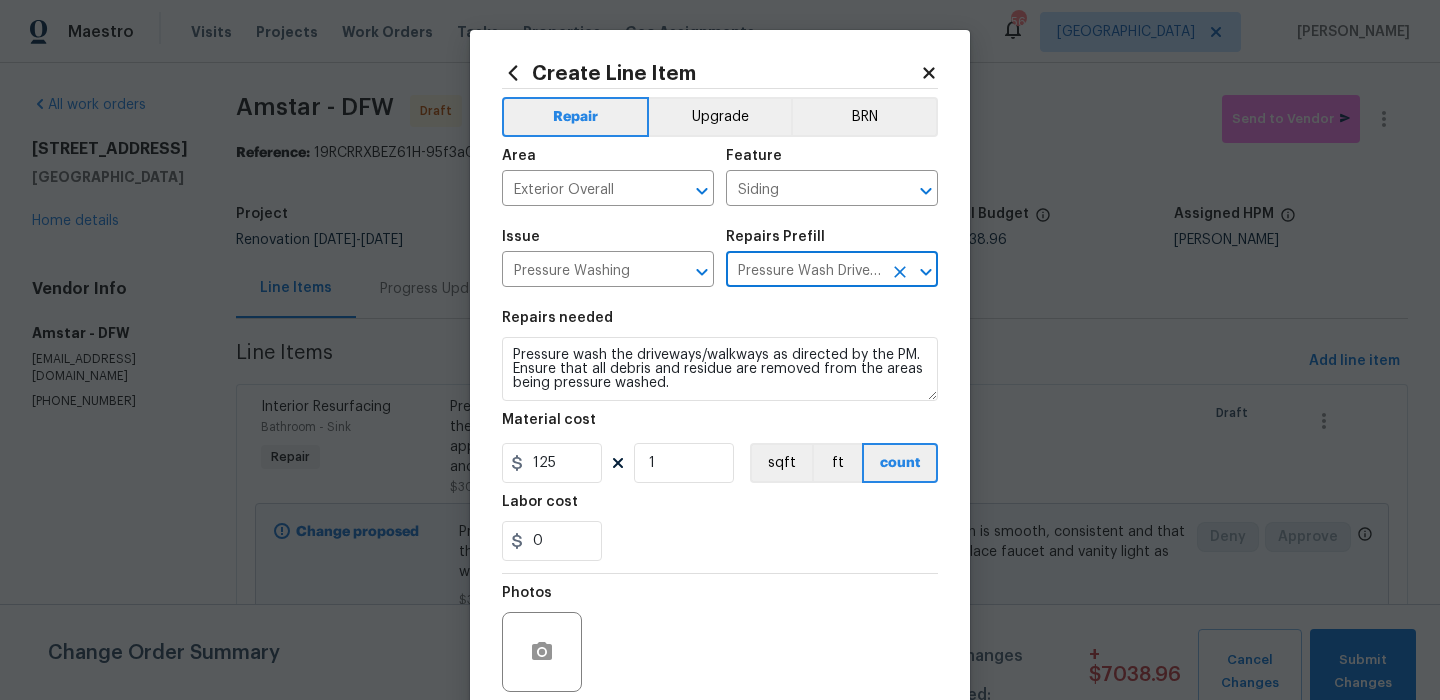 scroll, scrollTop: 162, scrollLeft: 0, axis: vertical 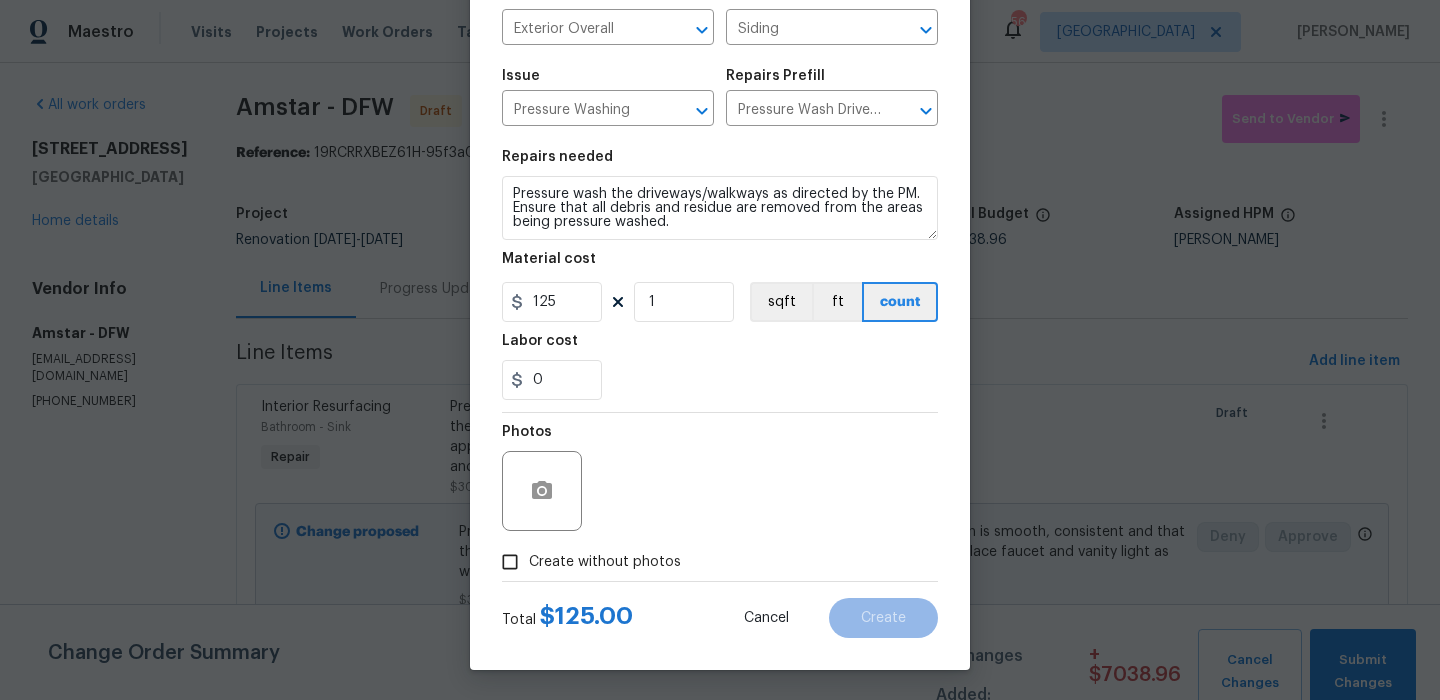 click on "Create without photos" at bounding box center [605, 562] 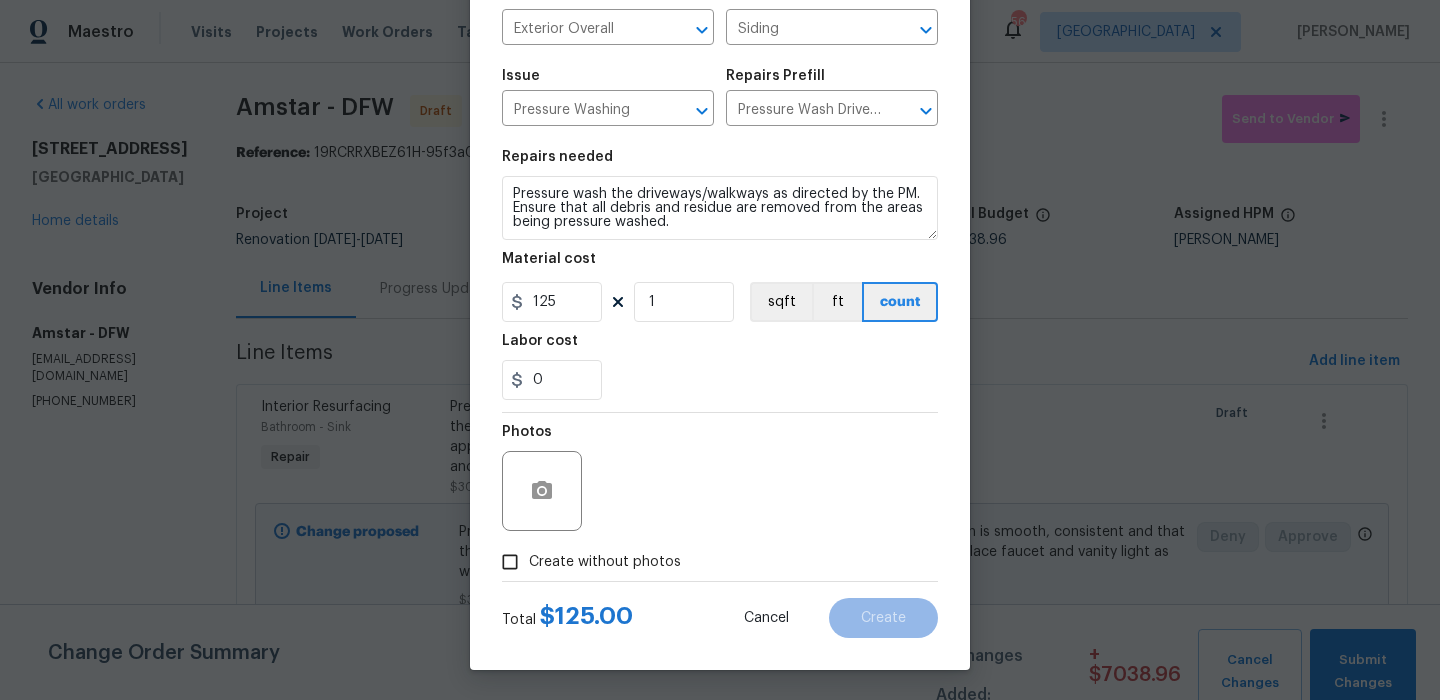 click on "Create without photos" at bounding box center [510, 562] 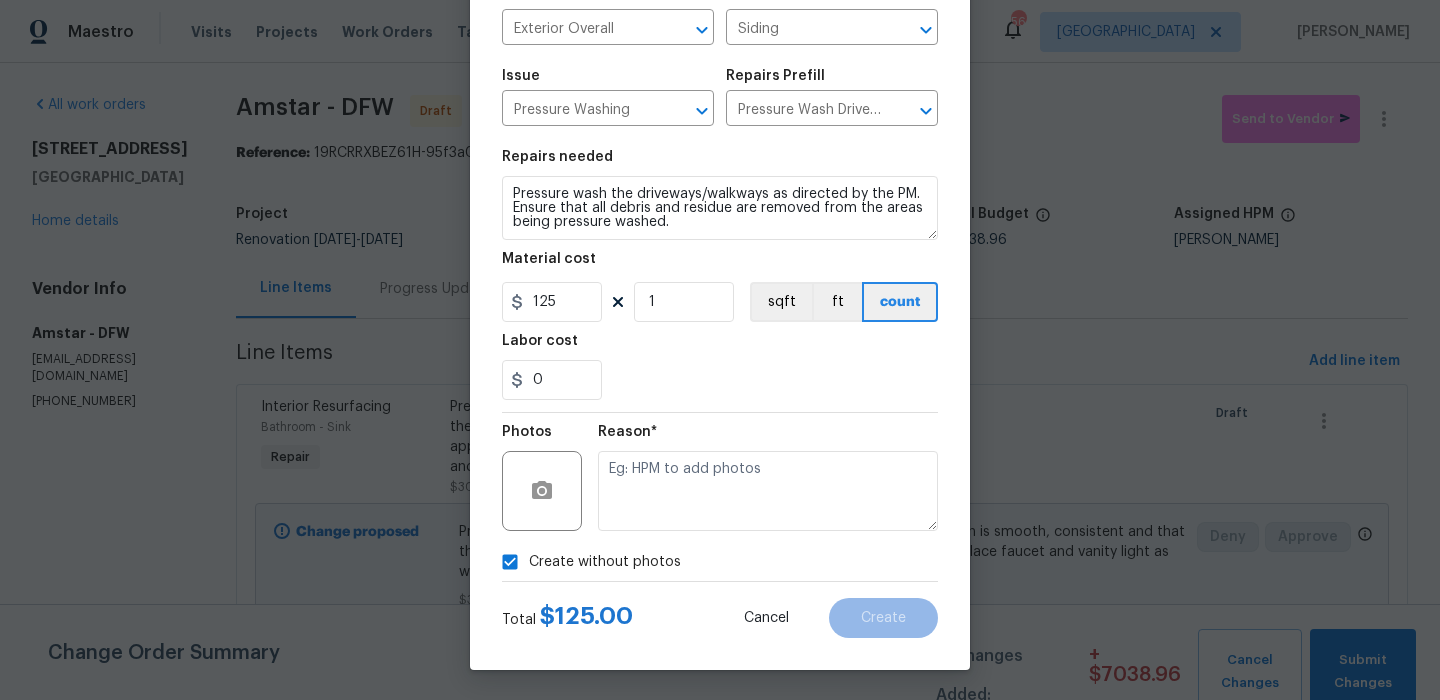 click at bounding box center (768, 491) 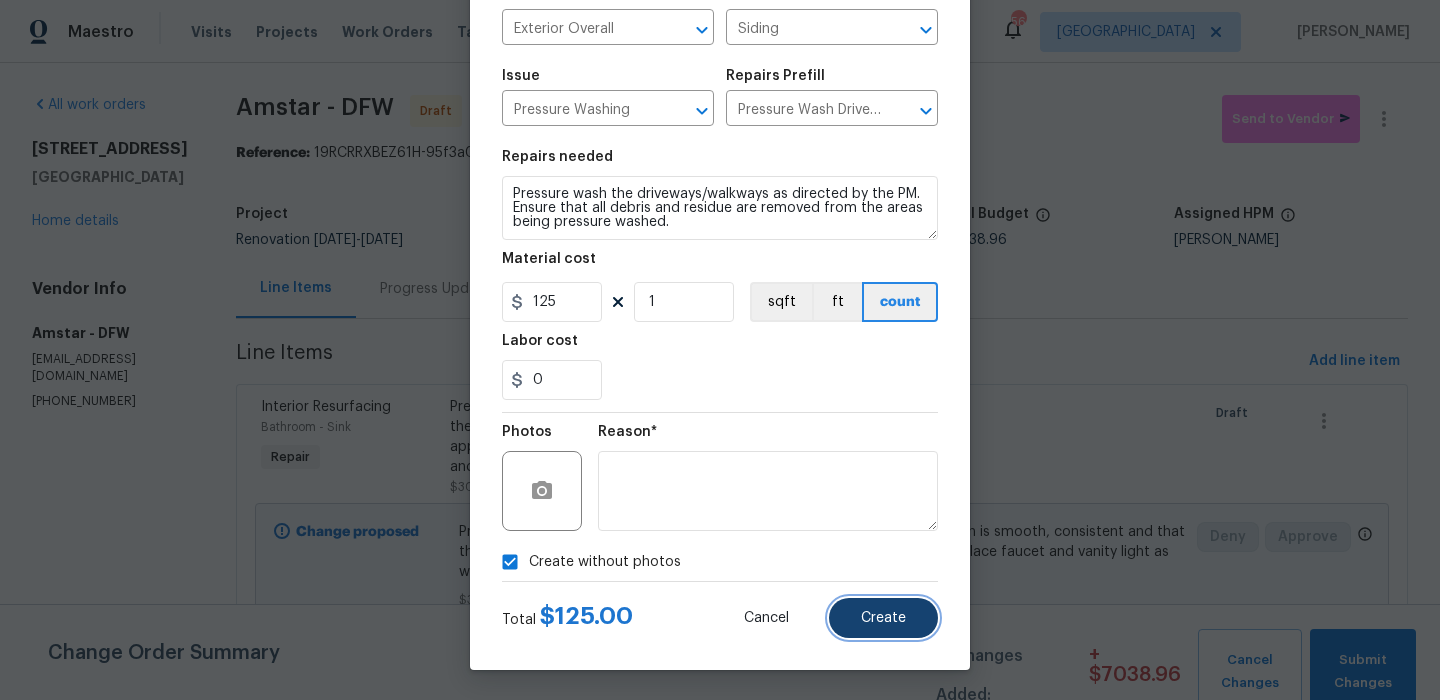 click on "Create" at bounding box center [883, 618] 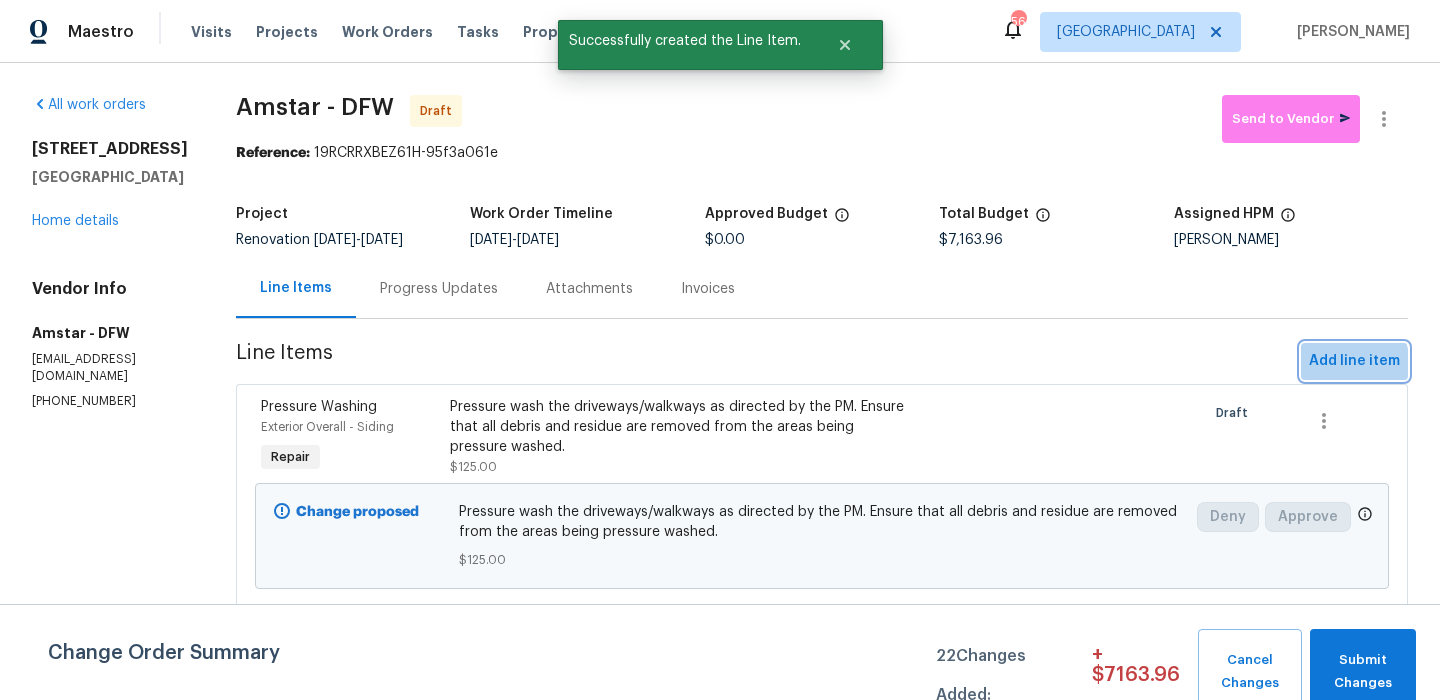 click on "Add line item" at bounding box center [1354, 361] 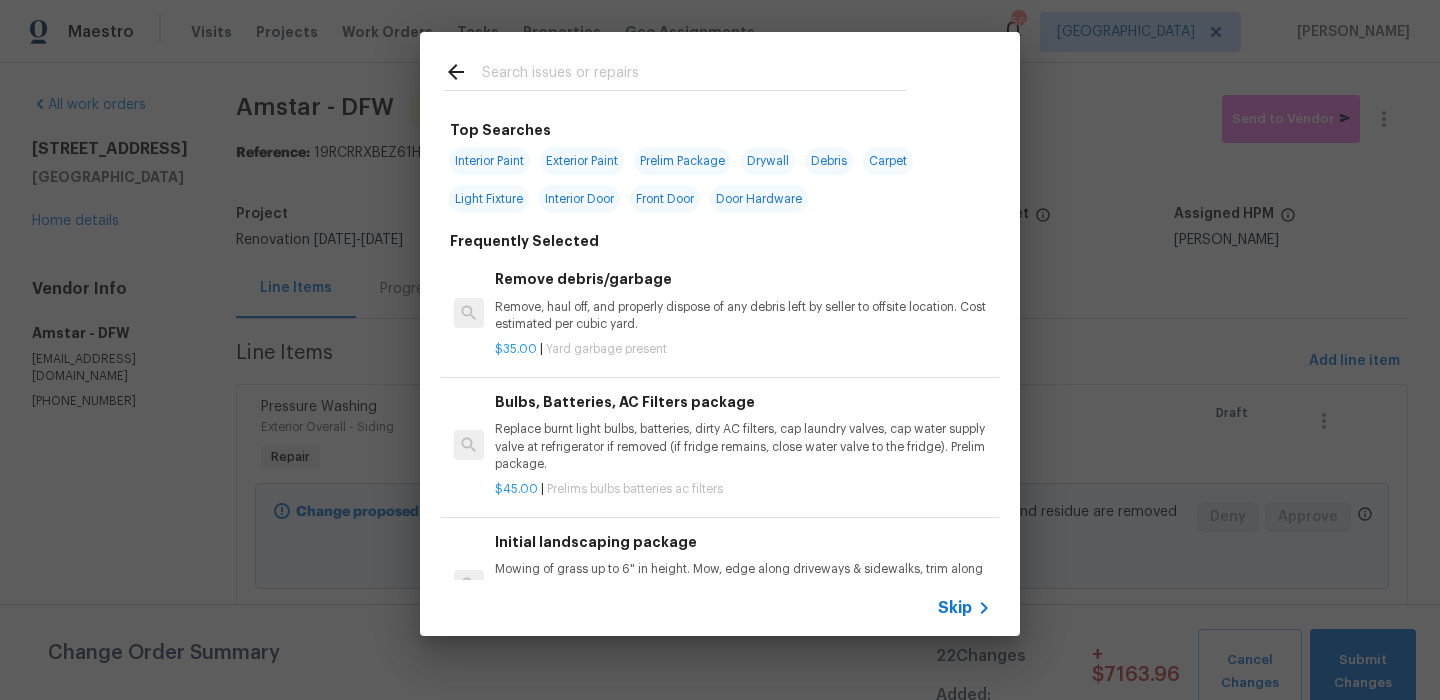 click 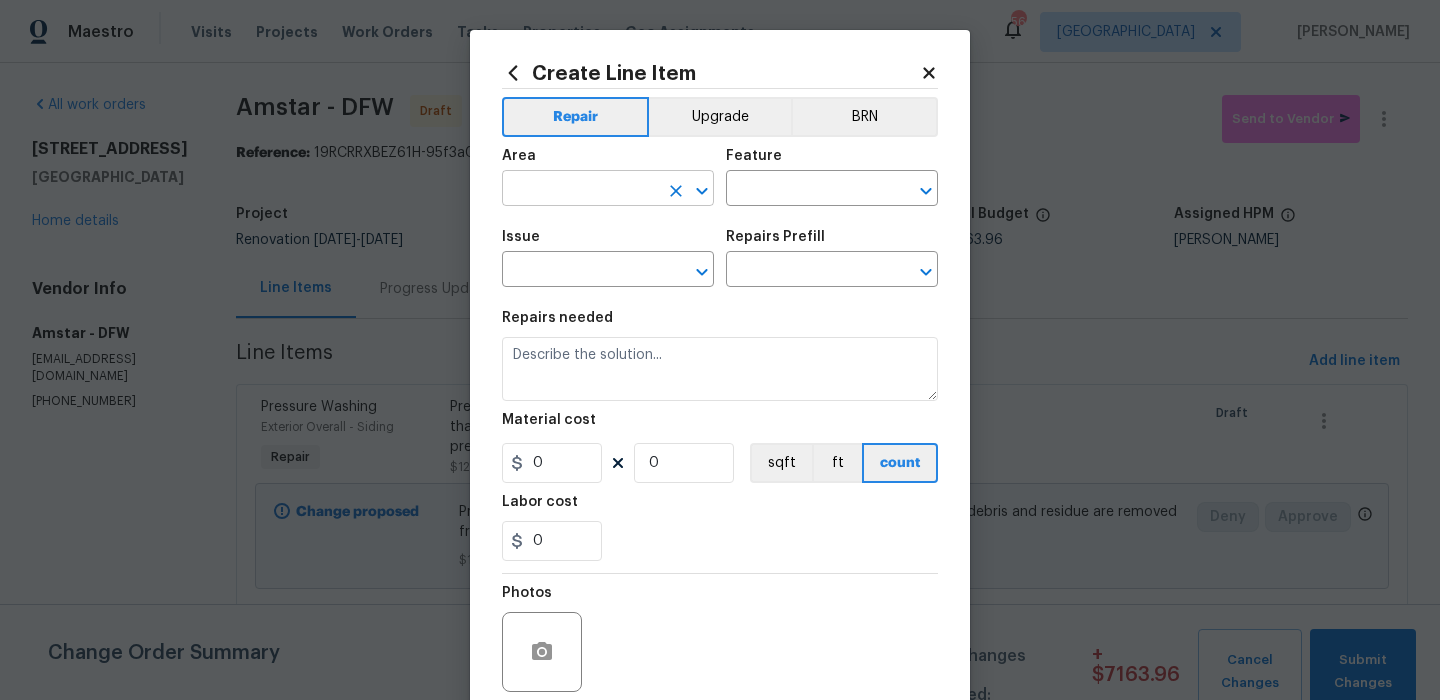 click at bounding box center (580, 190) 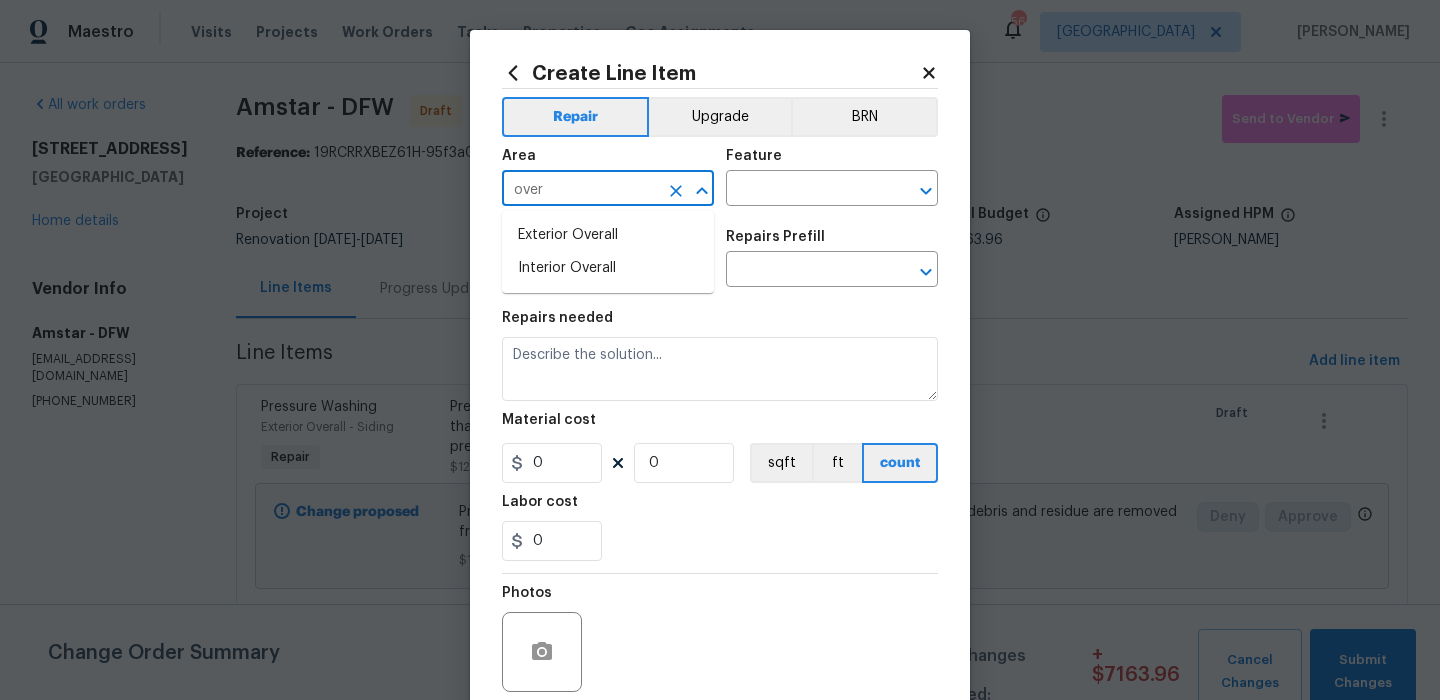 click on "Exterior Overall" at bounding box center [608, 235] 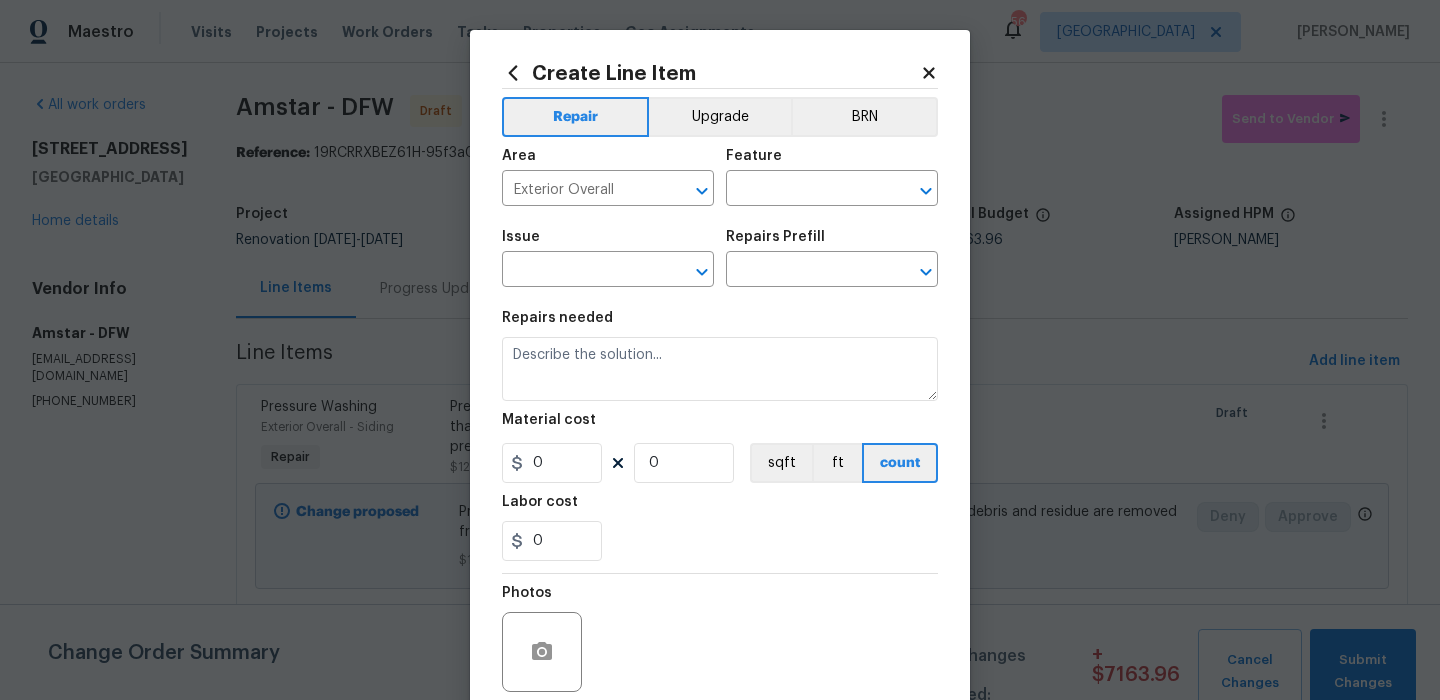 click on "Feature" at bounding box center [832, 162] 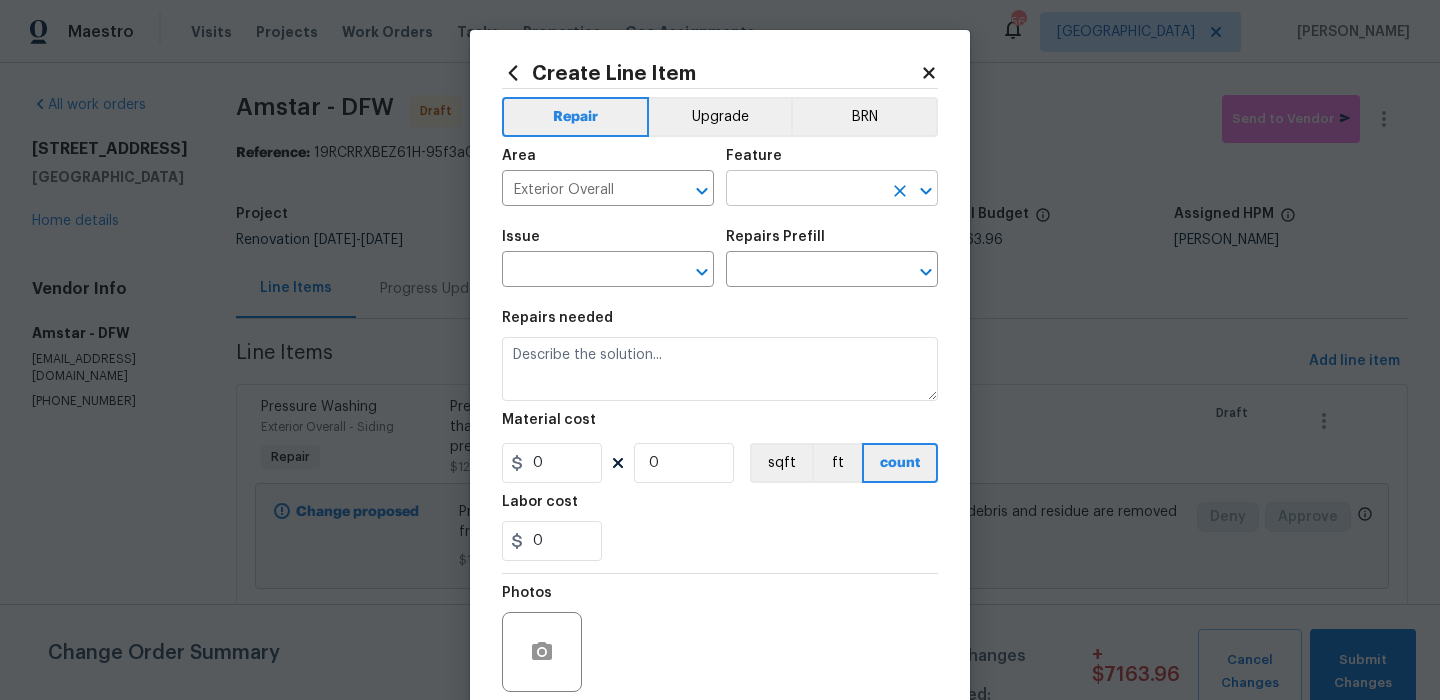 click at bounding box center (804, 190) 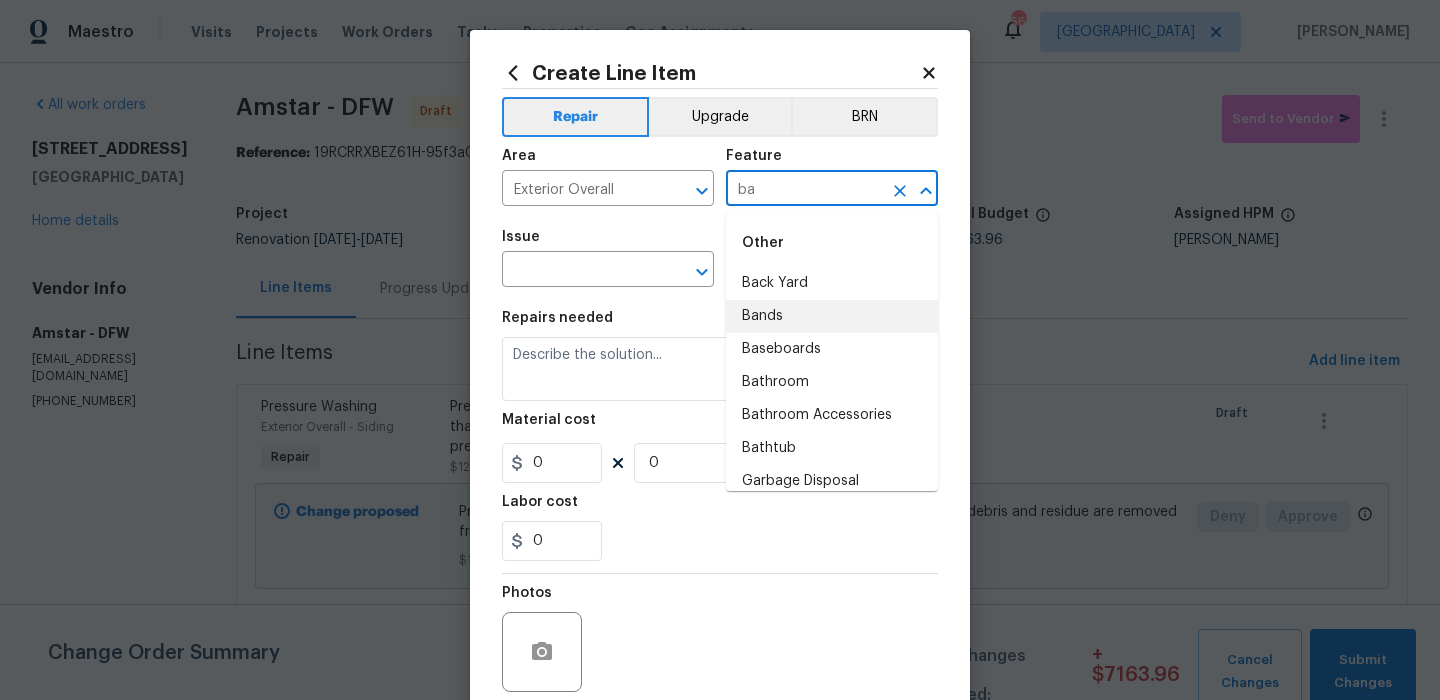 click on "Bands" at bounding box center [832, 316] 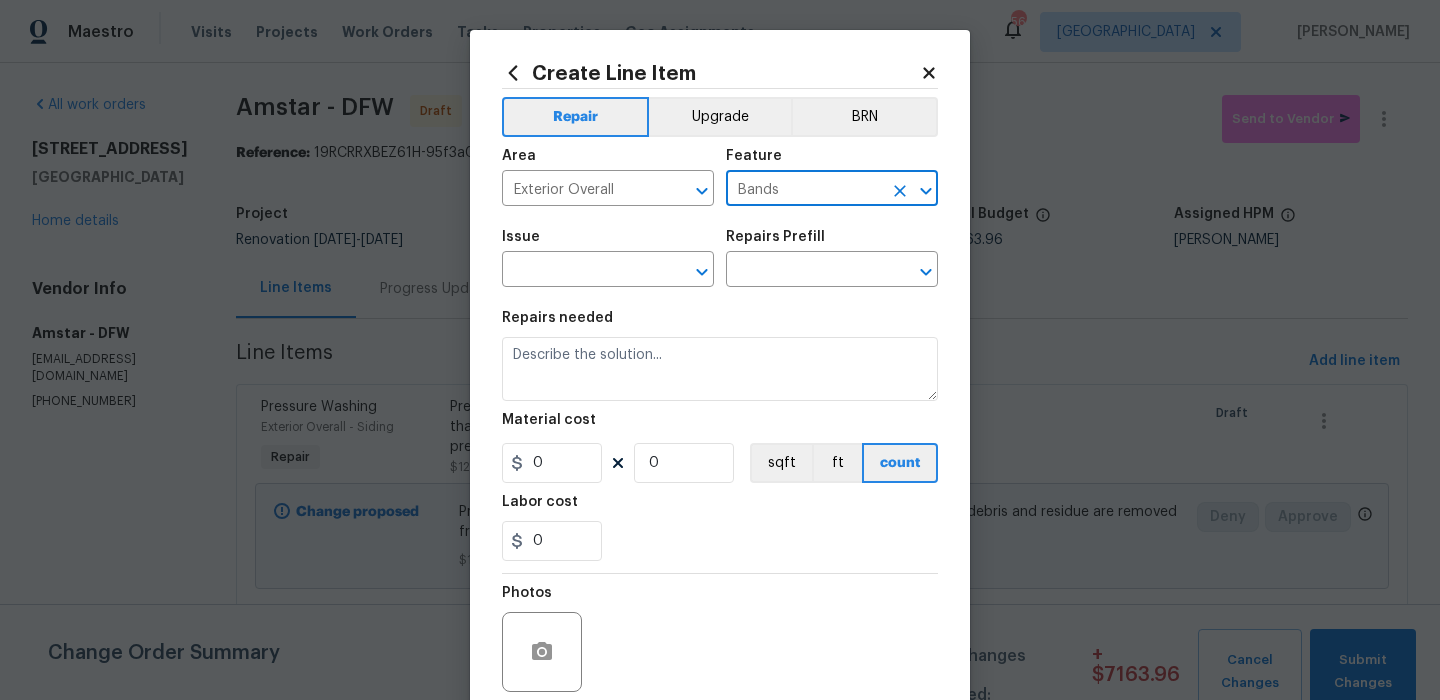click on "Bands" at bounding box center (804, 190) 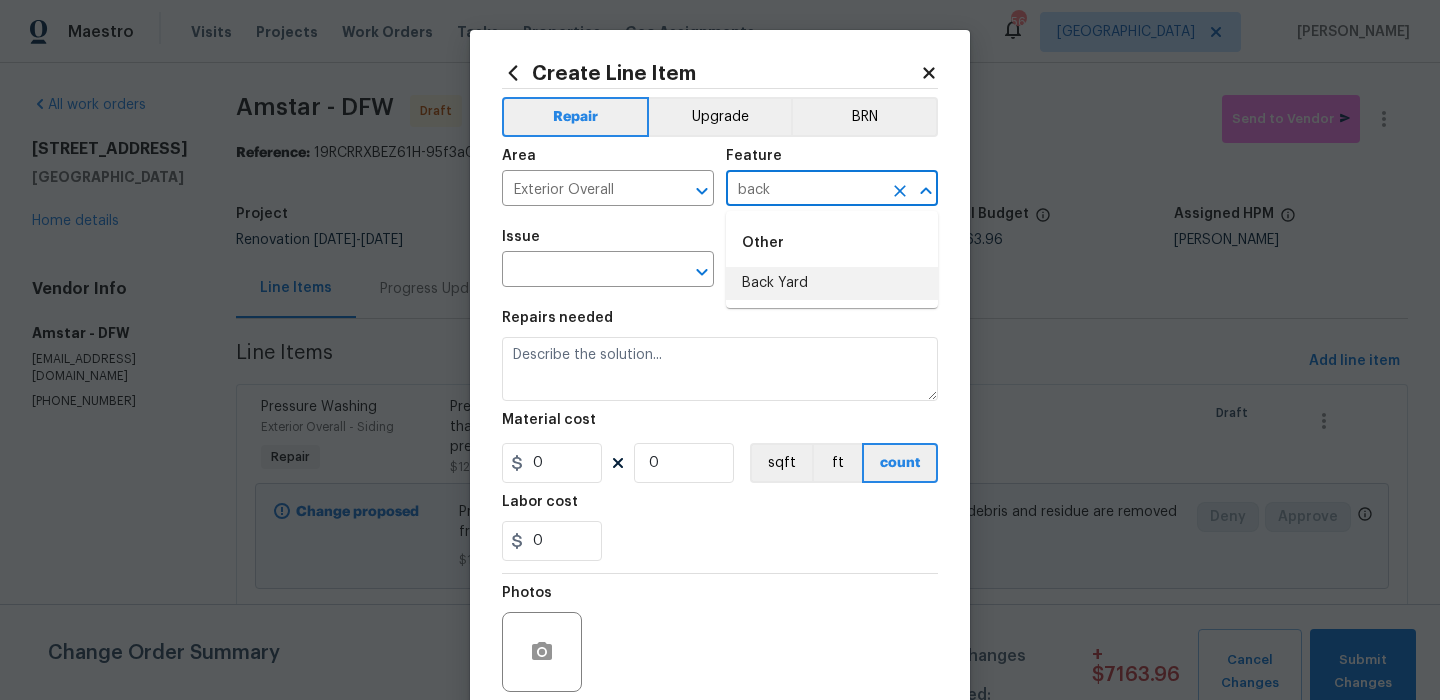 click on "Back Yard" at bounding box center (832, 283) 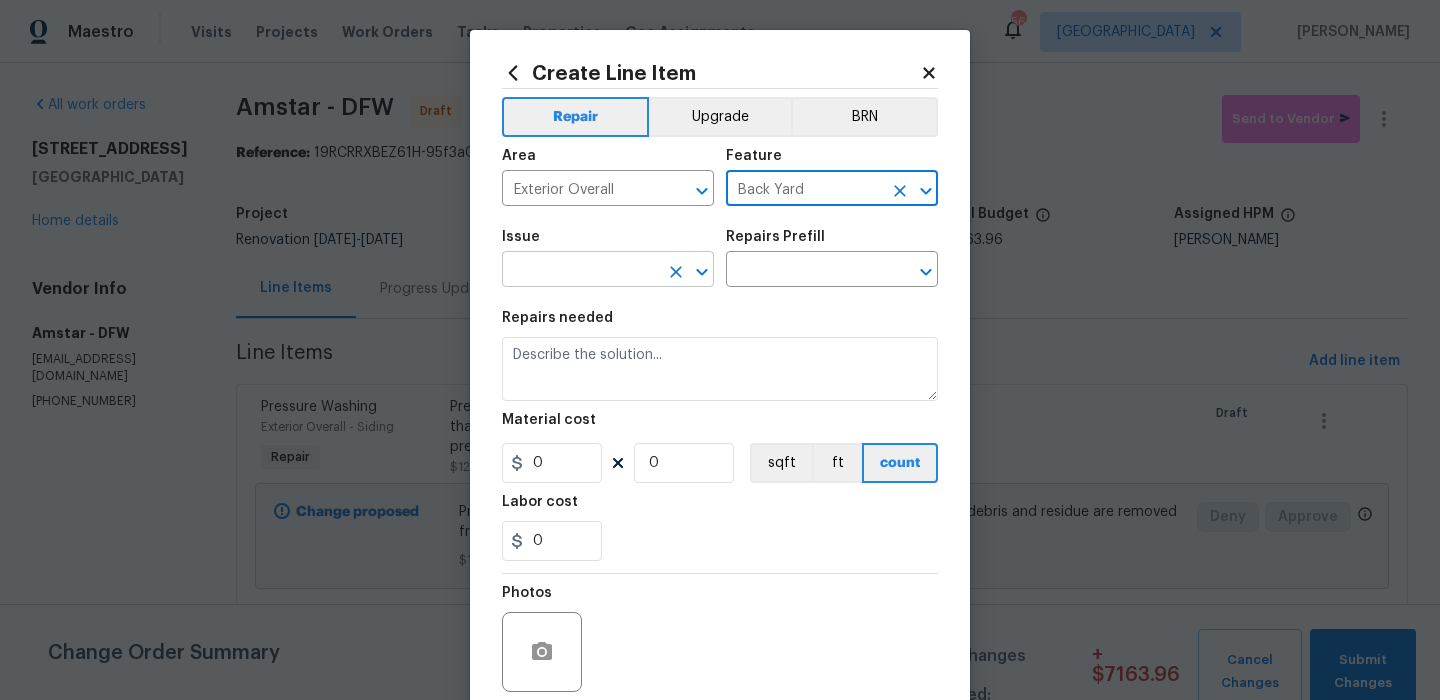click at bounding box center (580, 271) 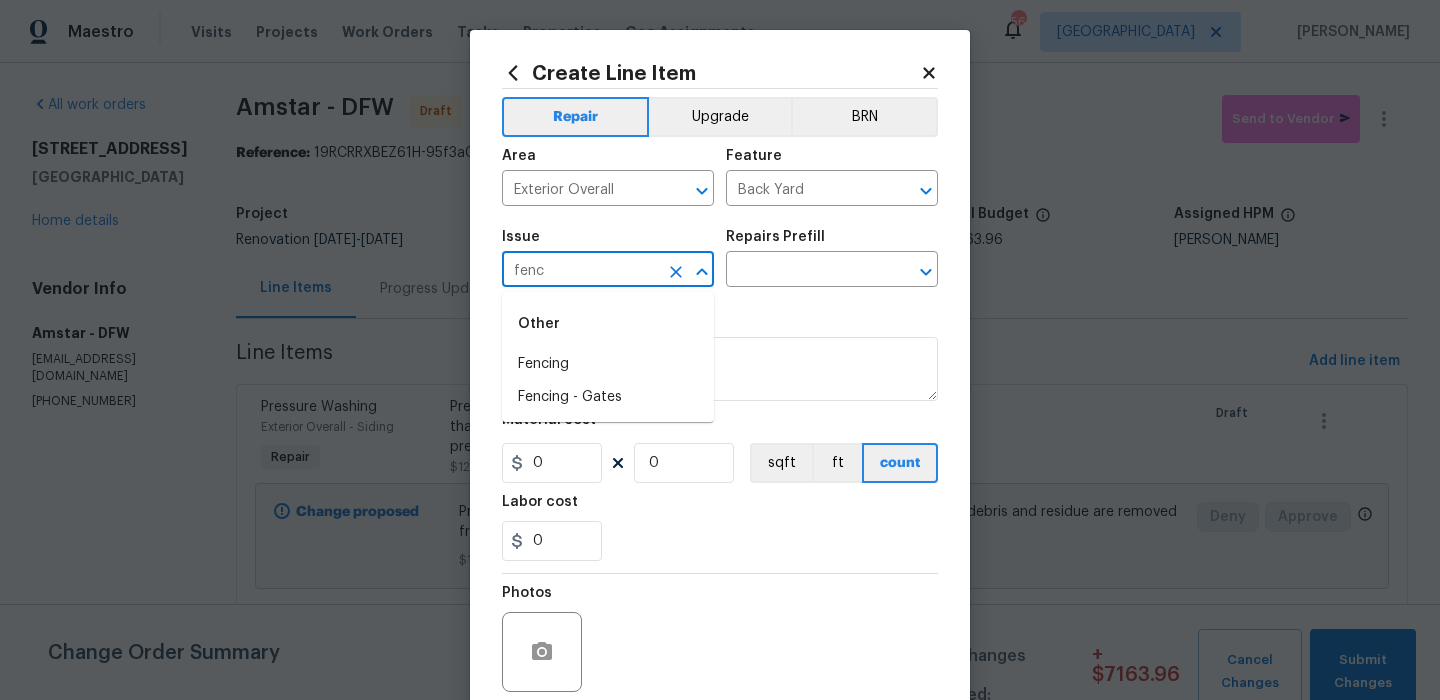 click on "Other" at bounding box center [608, 324] 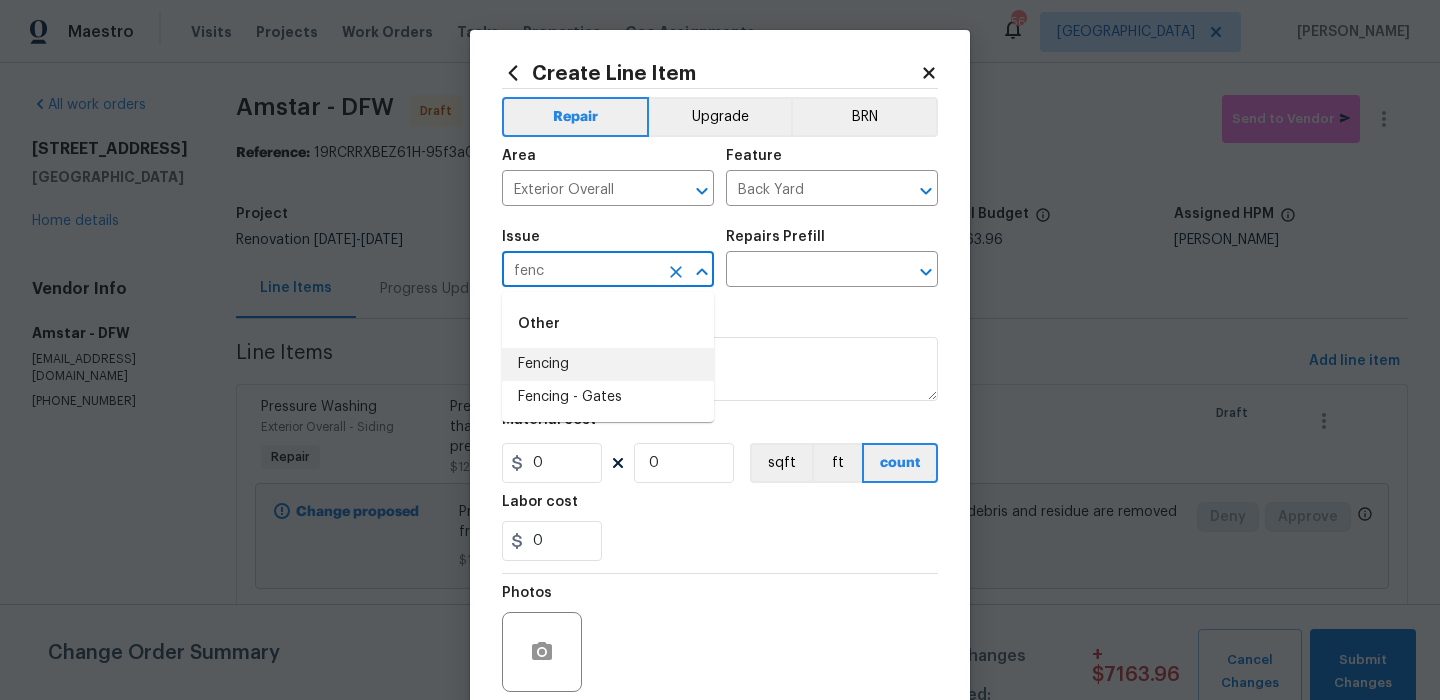 click on "Fencing" at bounding box center [608, 364] 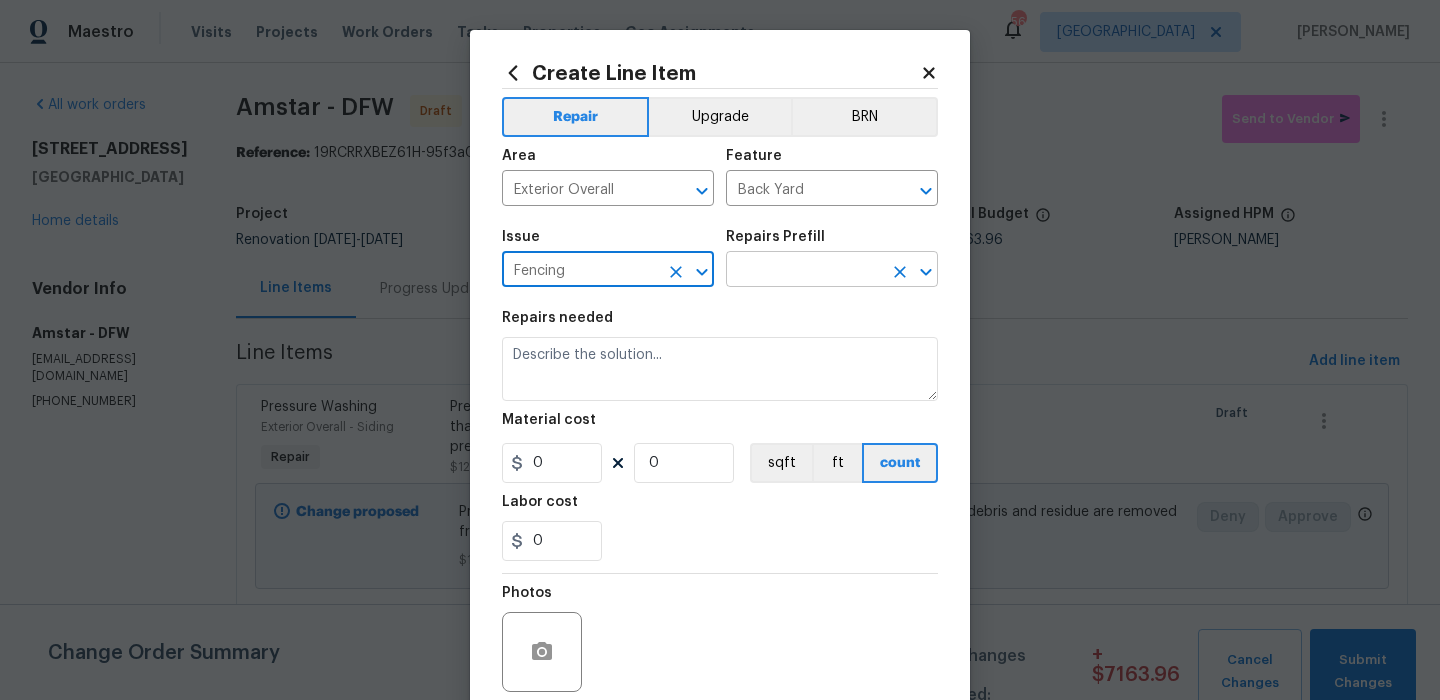 click at bounding box center [804, 271] 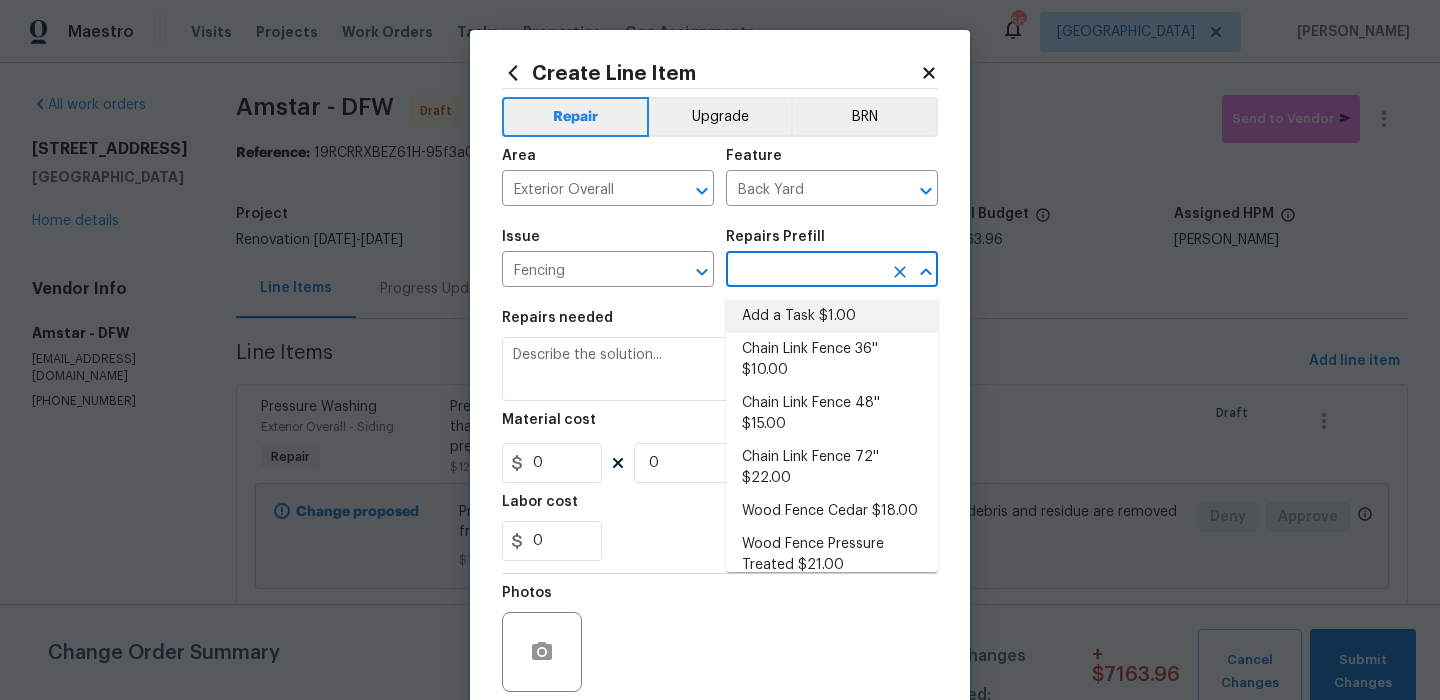 click on "Add a Task $1.00" at bounding box center [832, 316] 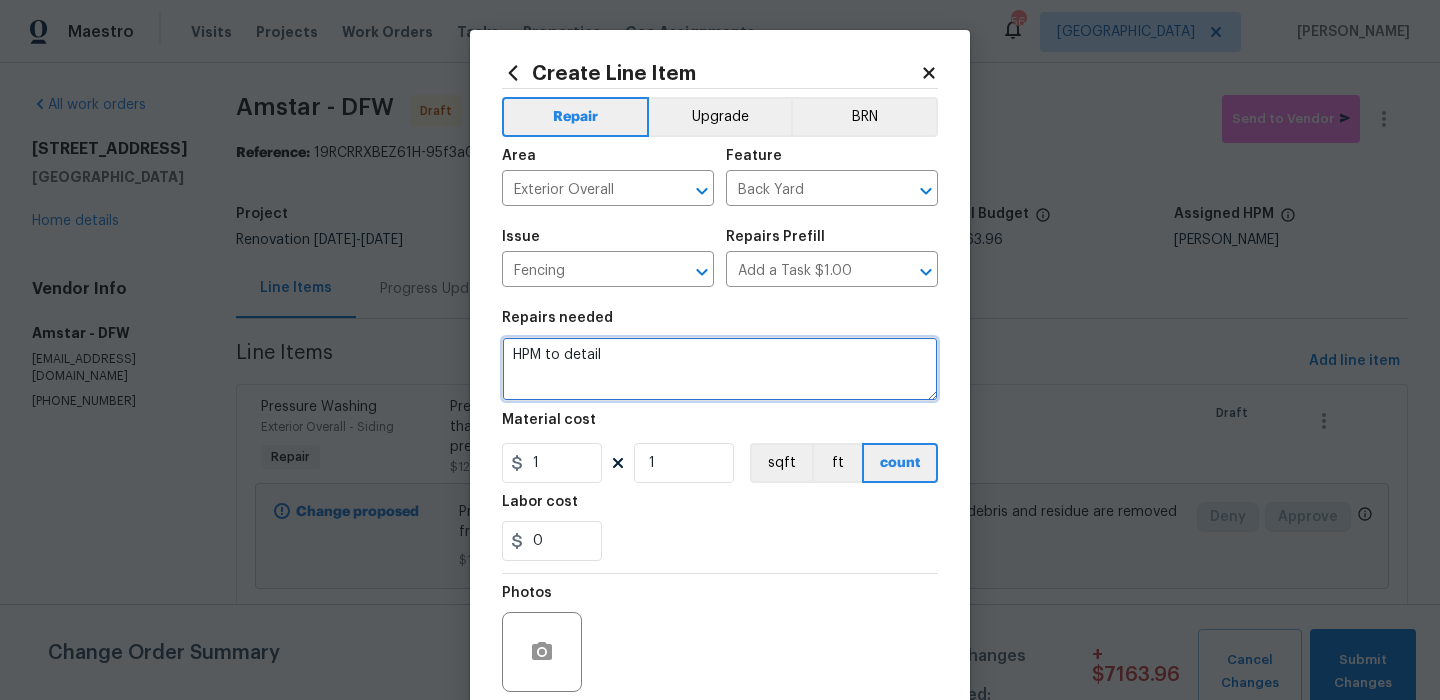 click on "HPM to detail" at bounding box center [720, 369] 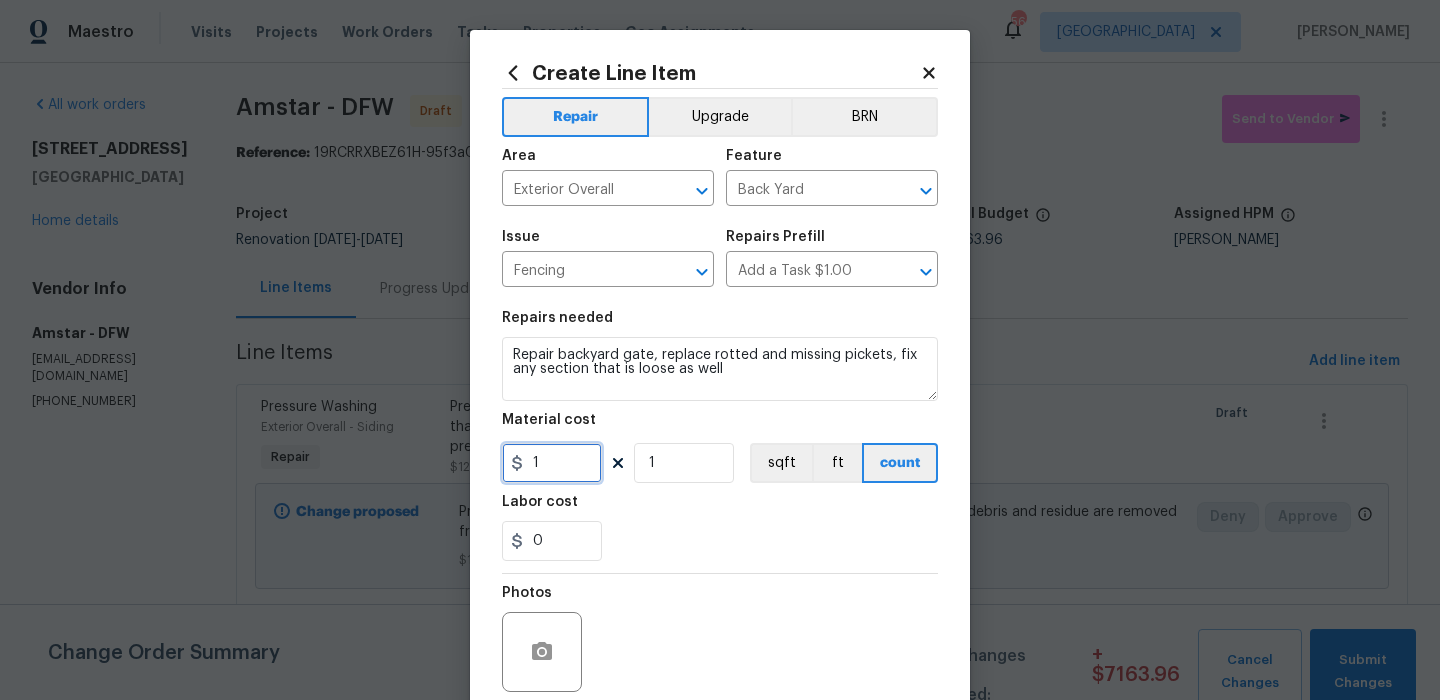 click on "1" at bounding box center [552, 463] 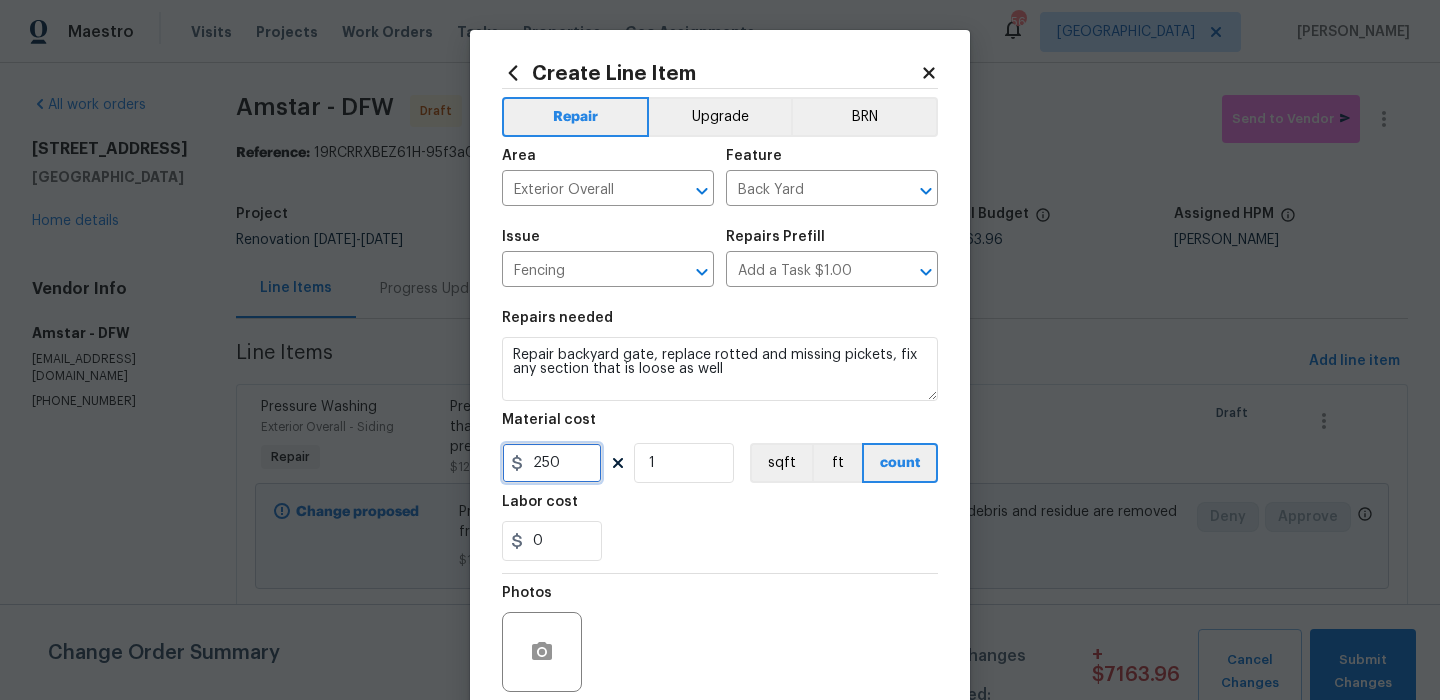 scroll, scrollTop: 162, scrollLeft: 0, axis: vertical 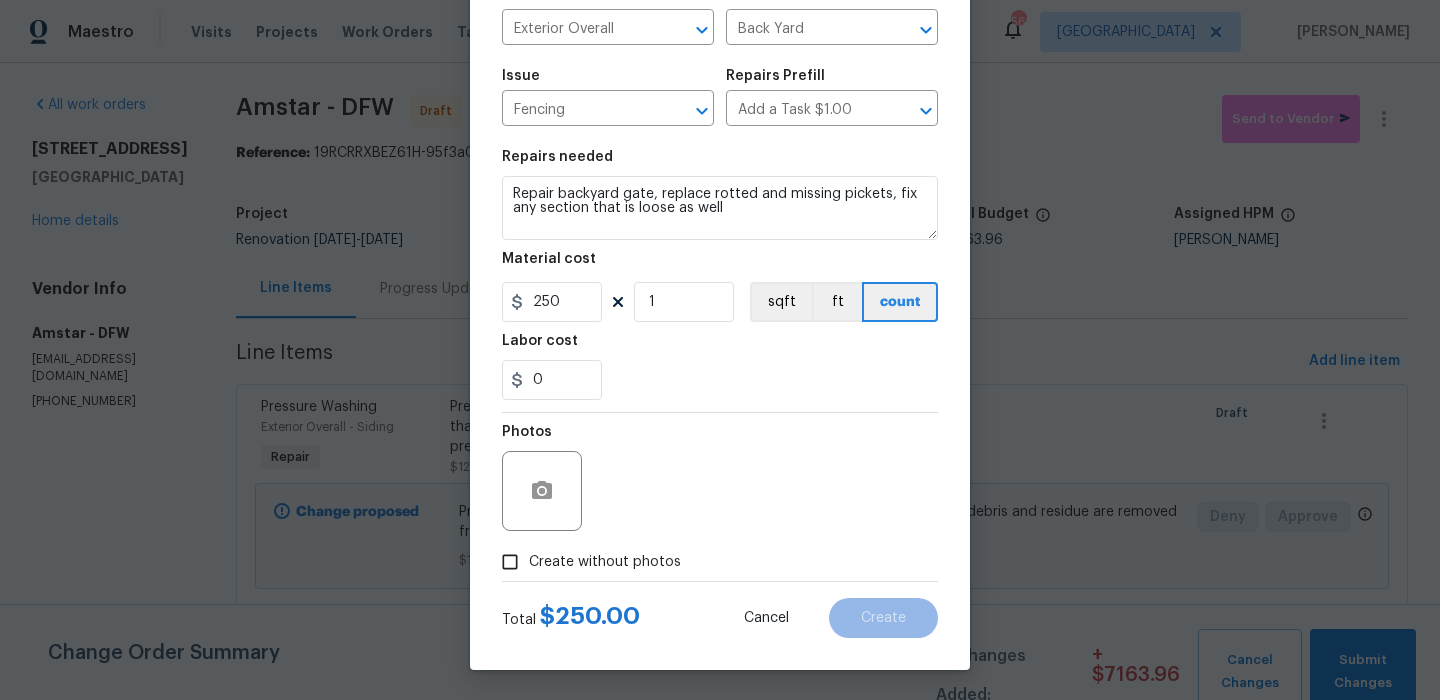 drag, startPoint x: 613, startPoint y: 553, endPoint x: 624, endPoint y: 547, distance: 12.529964 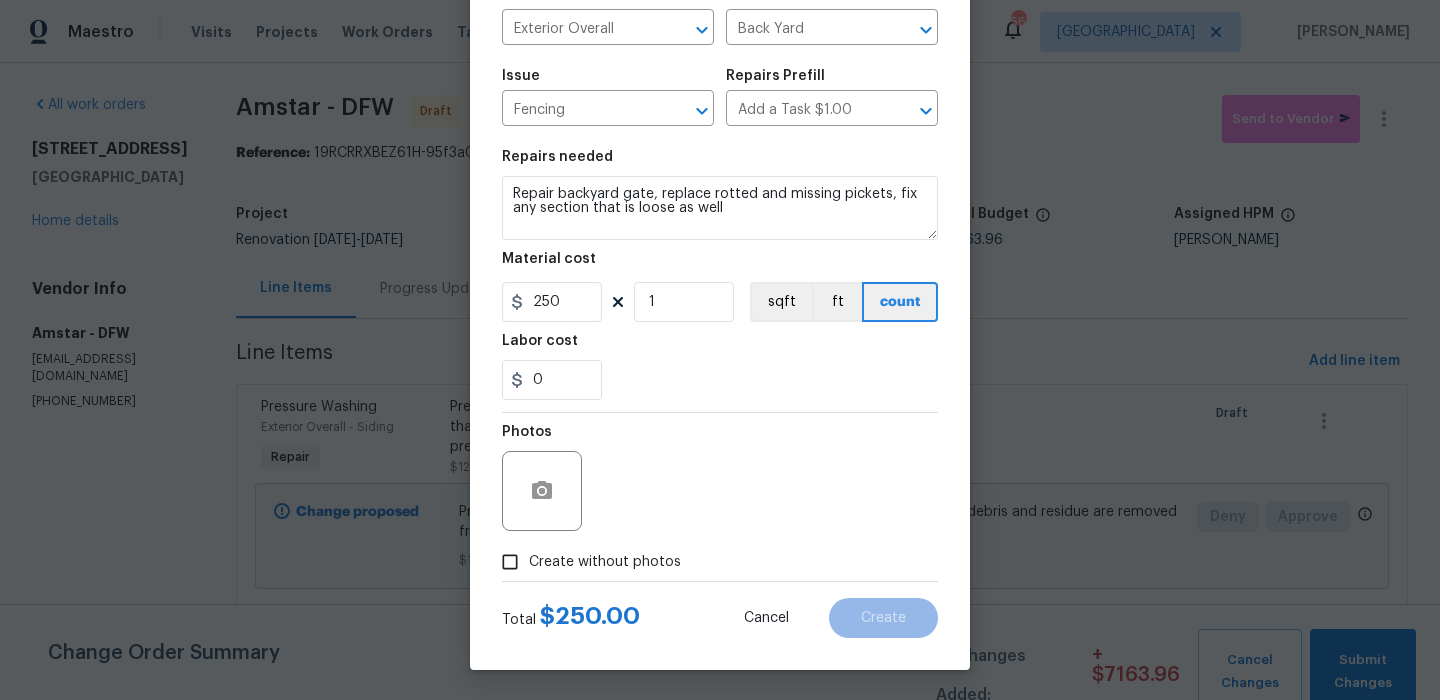 click on "Create without photos" at bounding box center (605, 562) 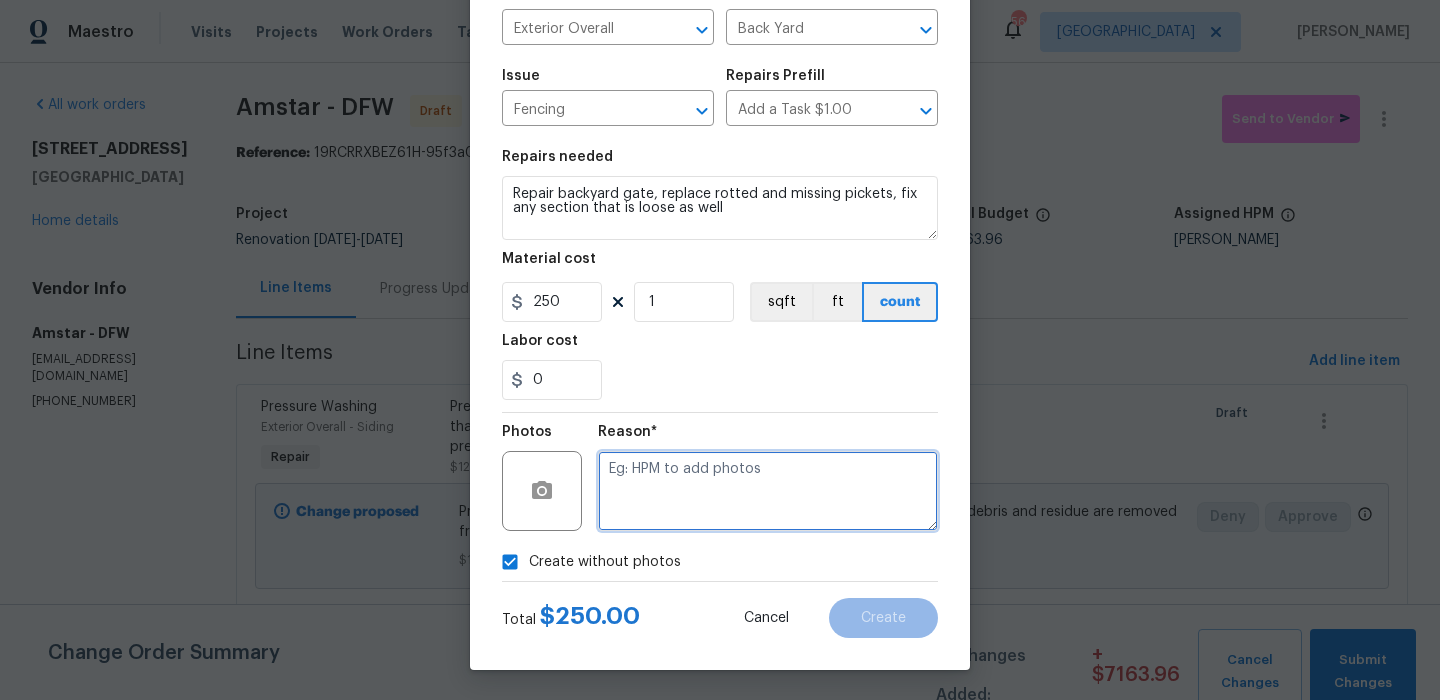 drag, startPoint x: 624, startPoint y: 547, endPoint x: 751, endPoint y: 464, distance: 151.71684 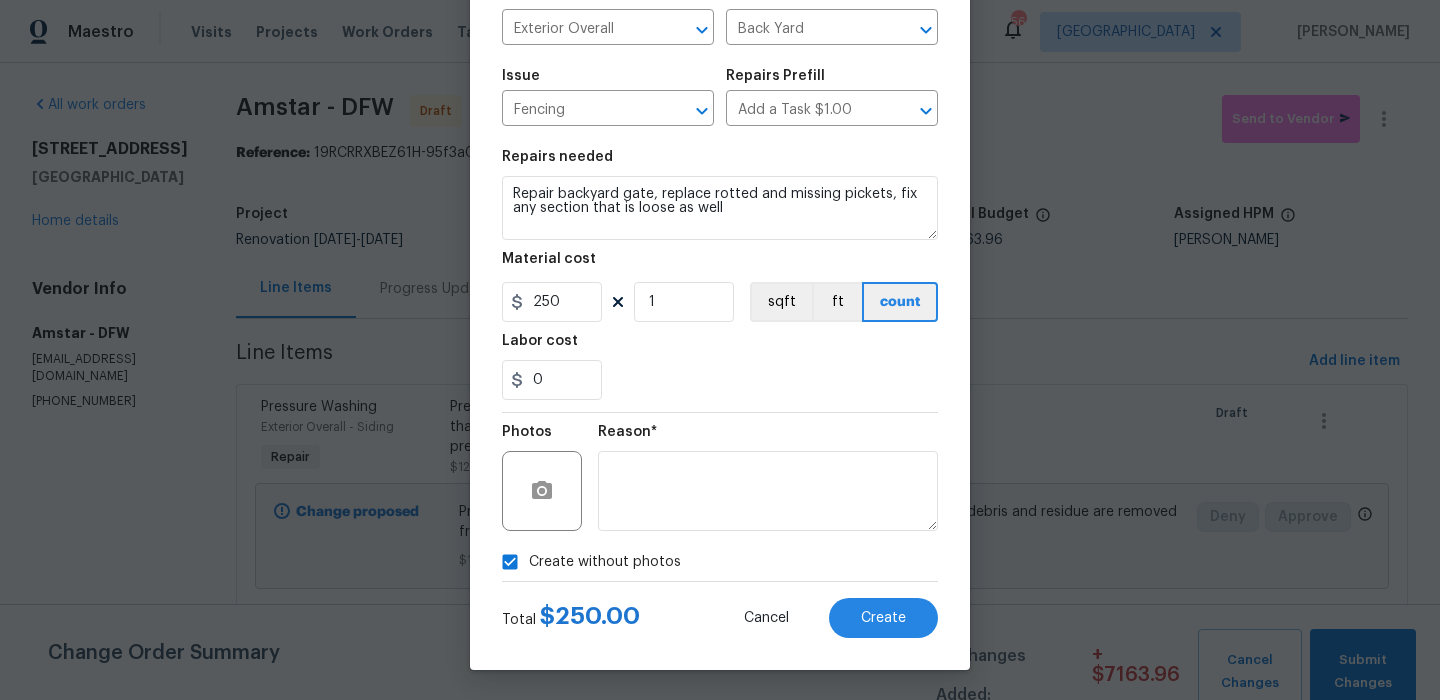 click on "Total   $ 250.00 Cancel Create" at bounding box center (720, 610) 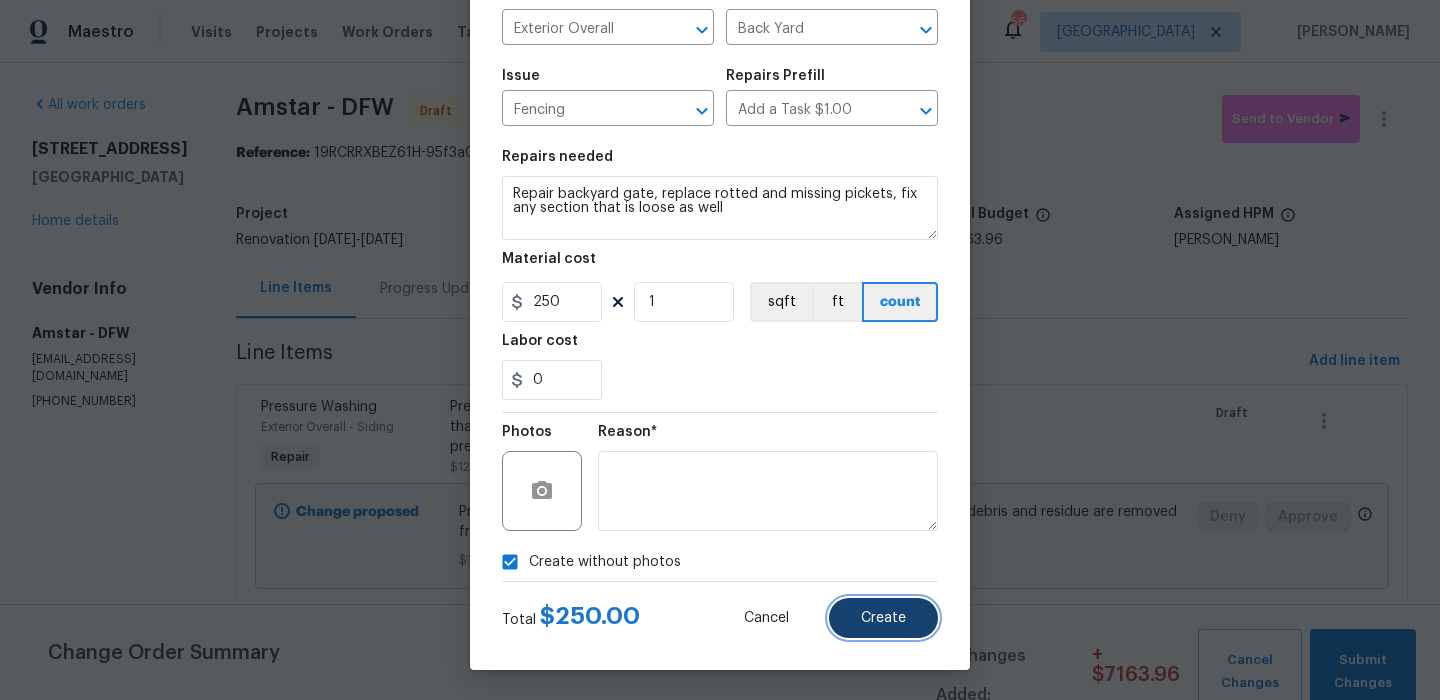click on "Create" at bounding box center (883, 618) 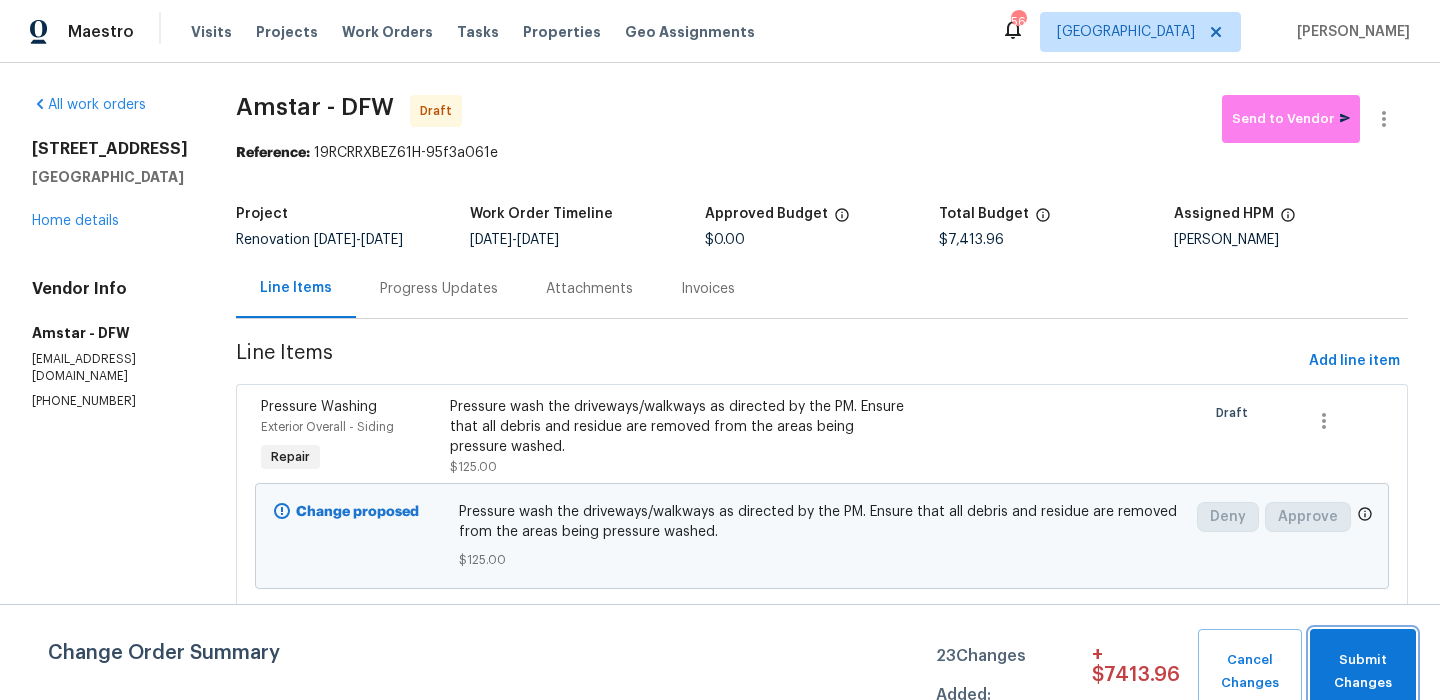 click on "Submit Changes" at bounding box center [1363, 672] 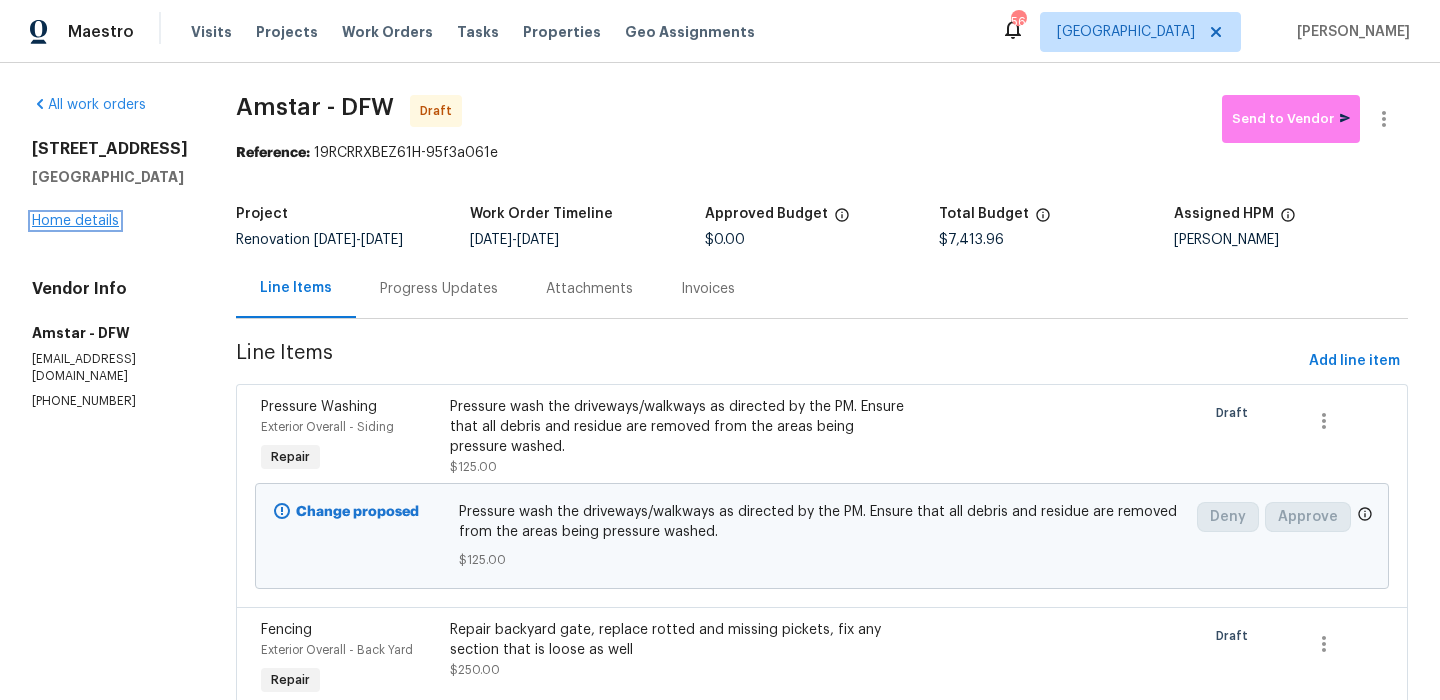 click on "Home details" at bounding box center [75, 221] 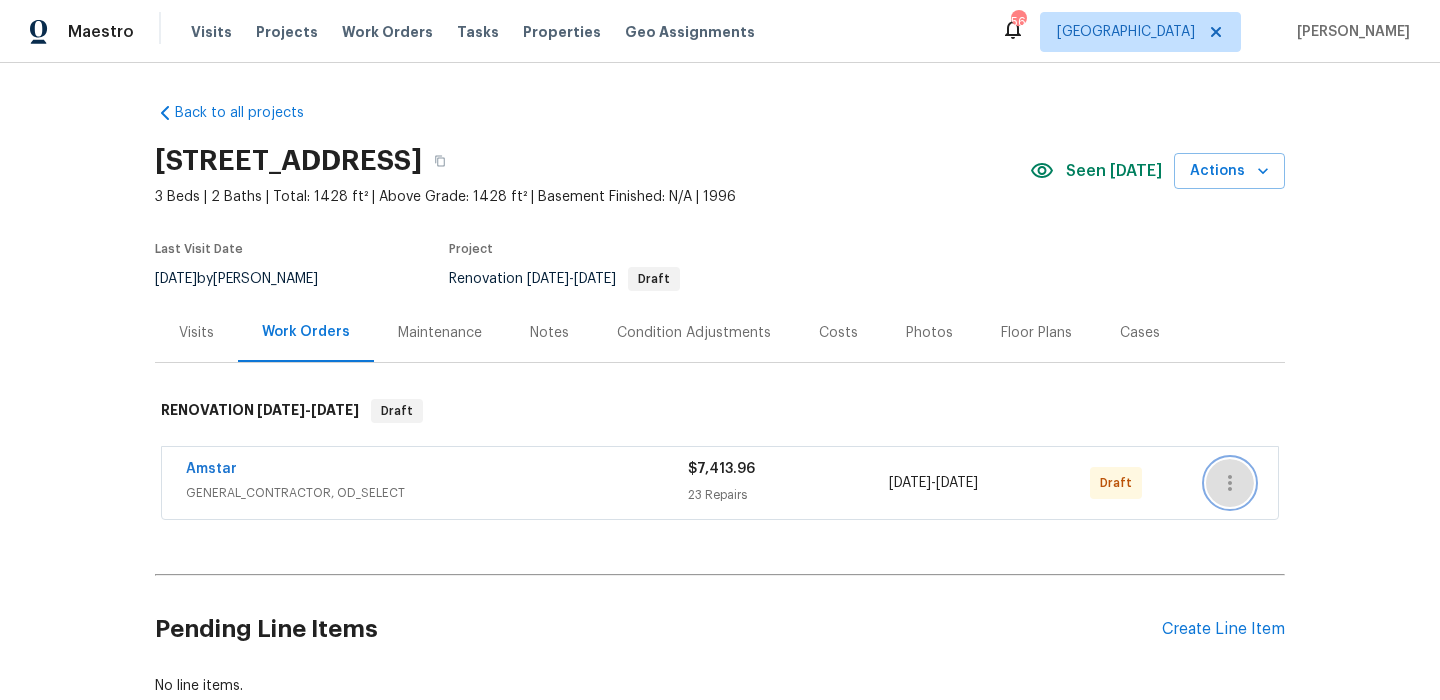 click 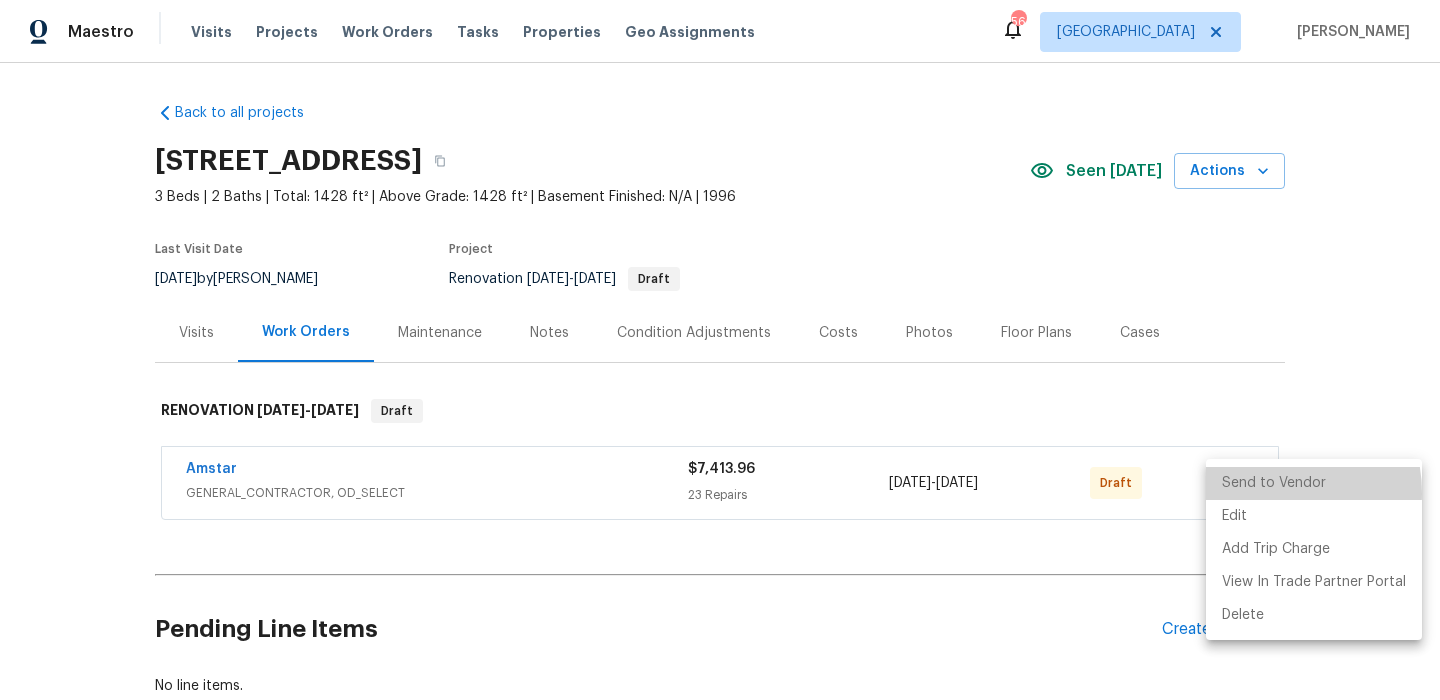 click on "Send to Vendor" at bounding box center (1314, 483) 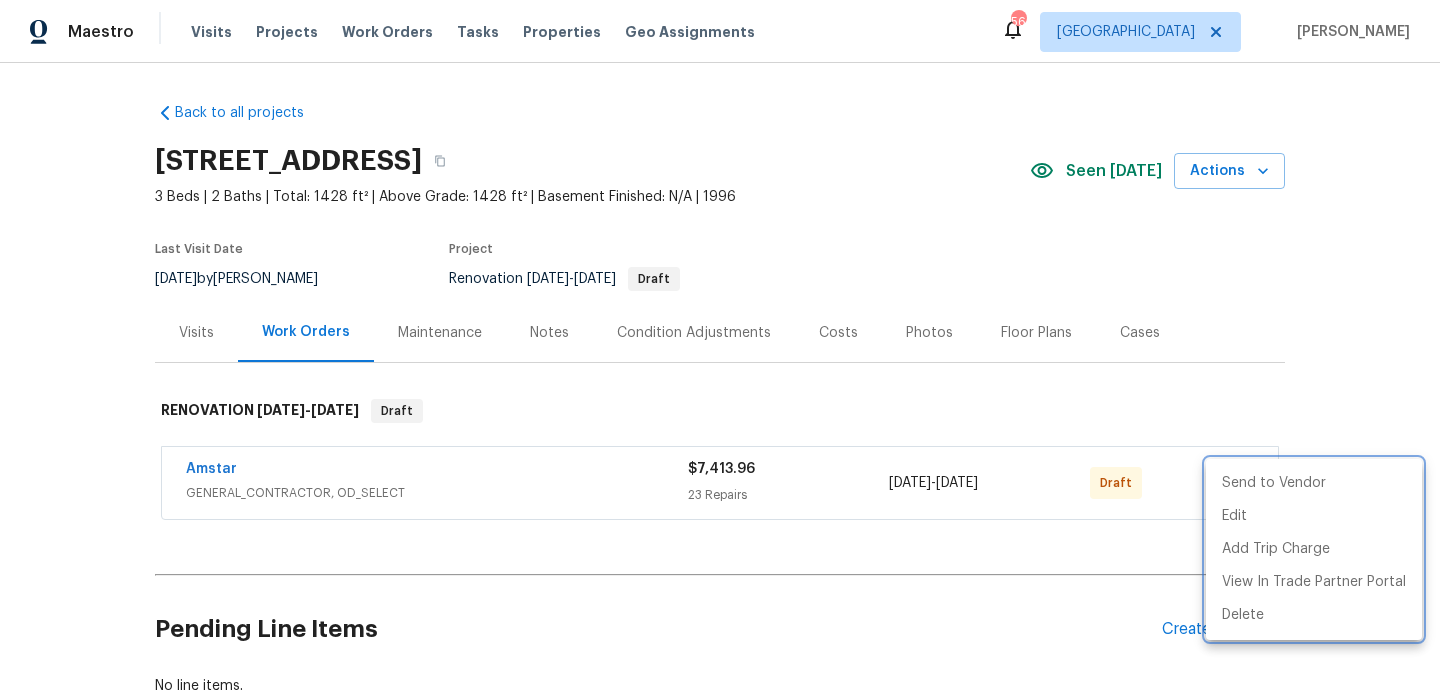 click at bounding box center (720, 350) 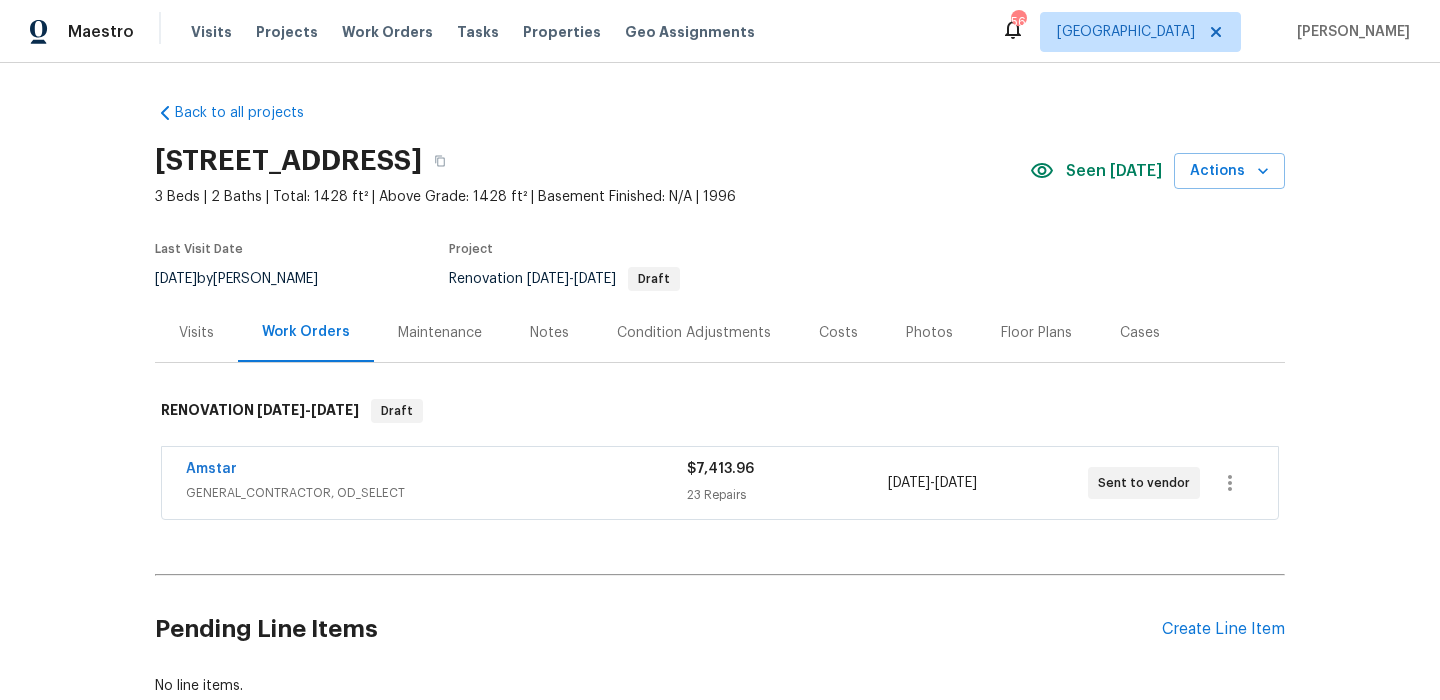 click on "Pending Line Items Create Line Item" at bounding box center [720, 629] 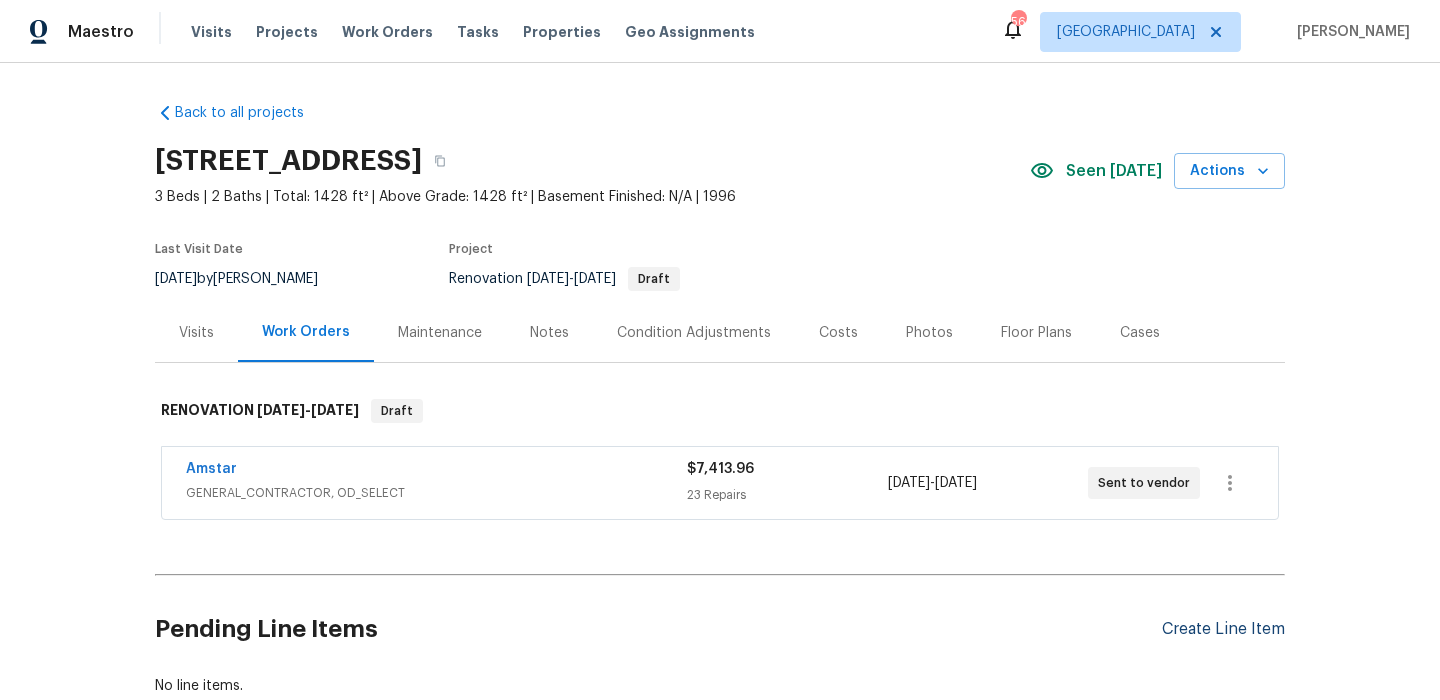 click on "Create Line Item" at bounding box center [1223, 629] 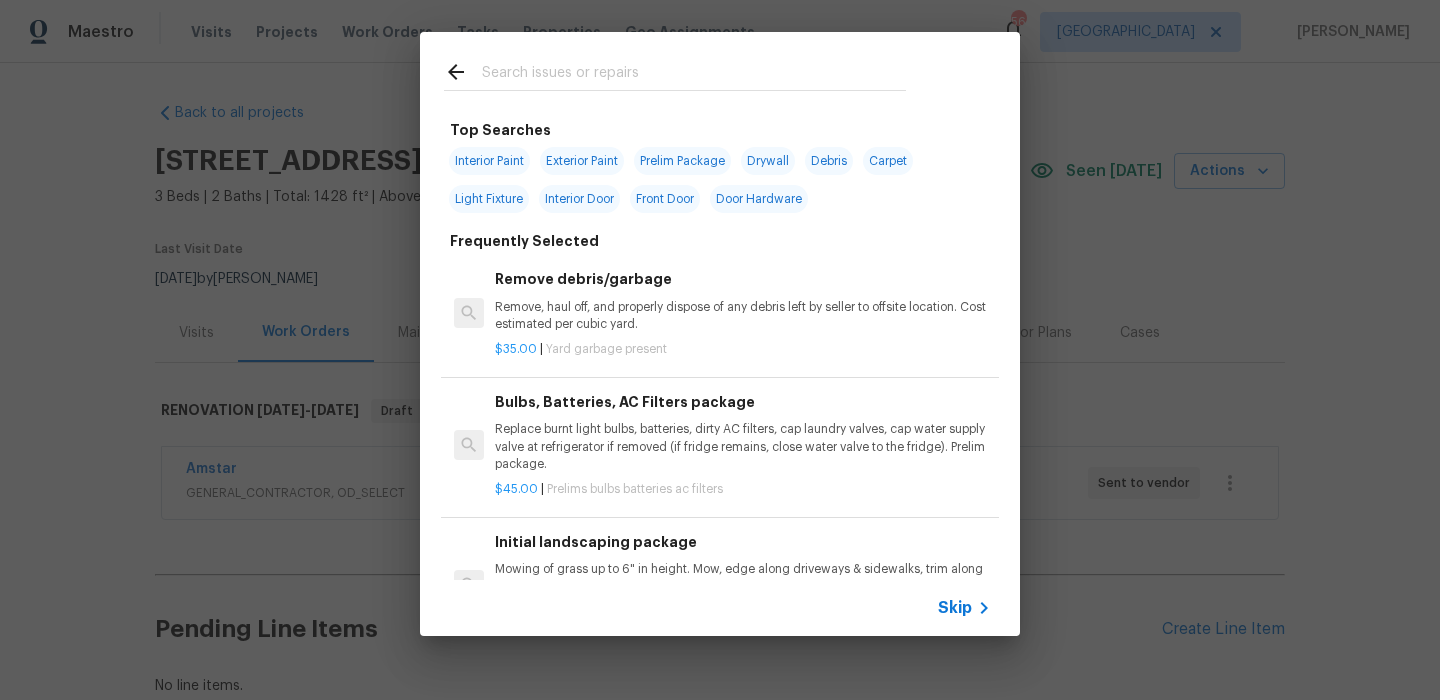 click on "Skip" at bounding box center [955, 608] 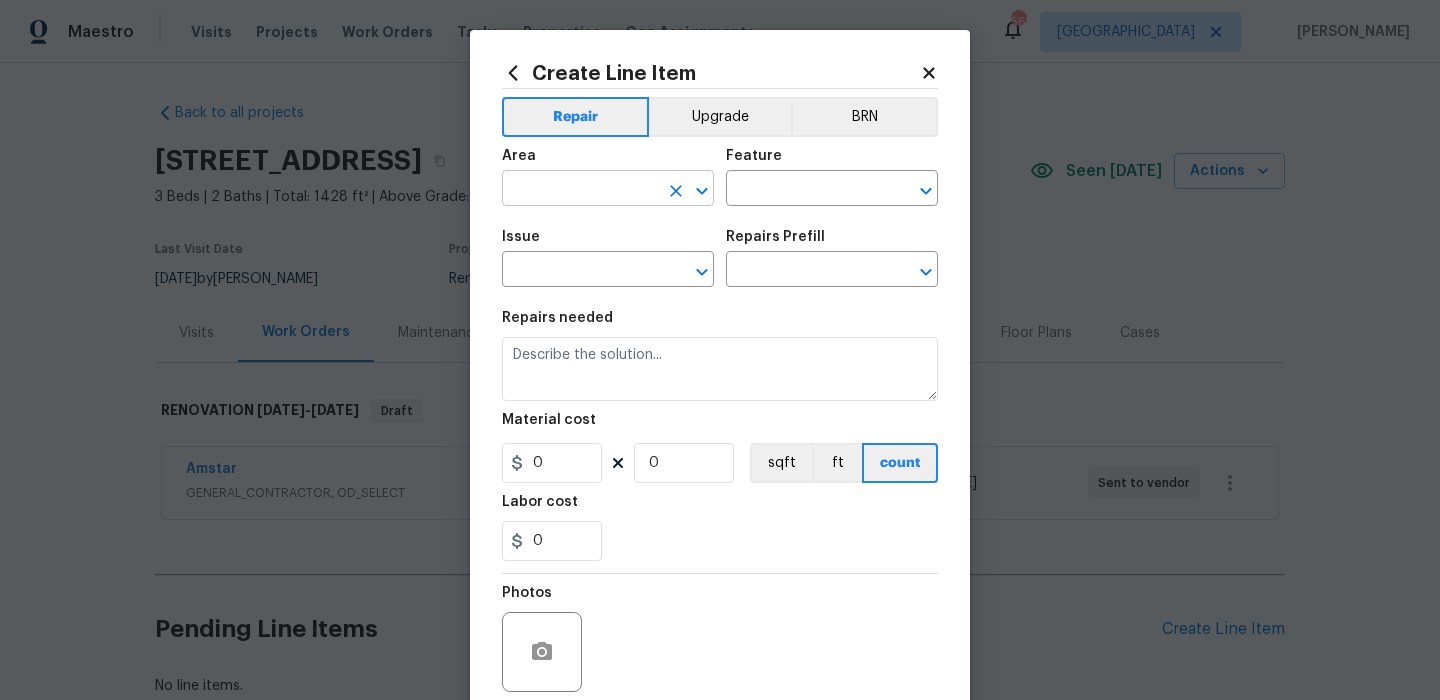 click at bounding box center (580, 190) 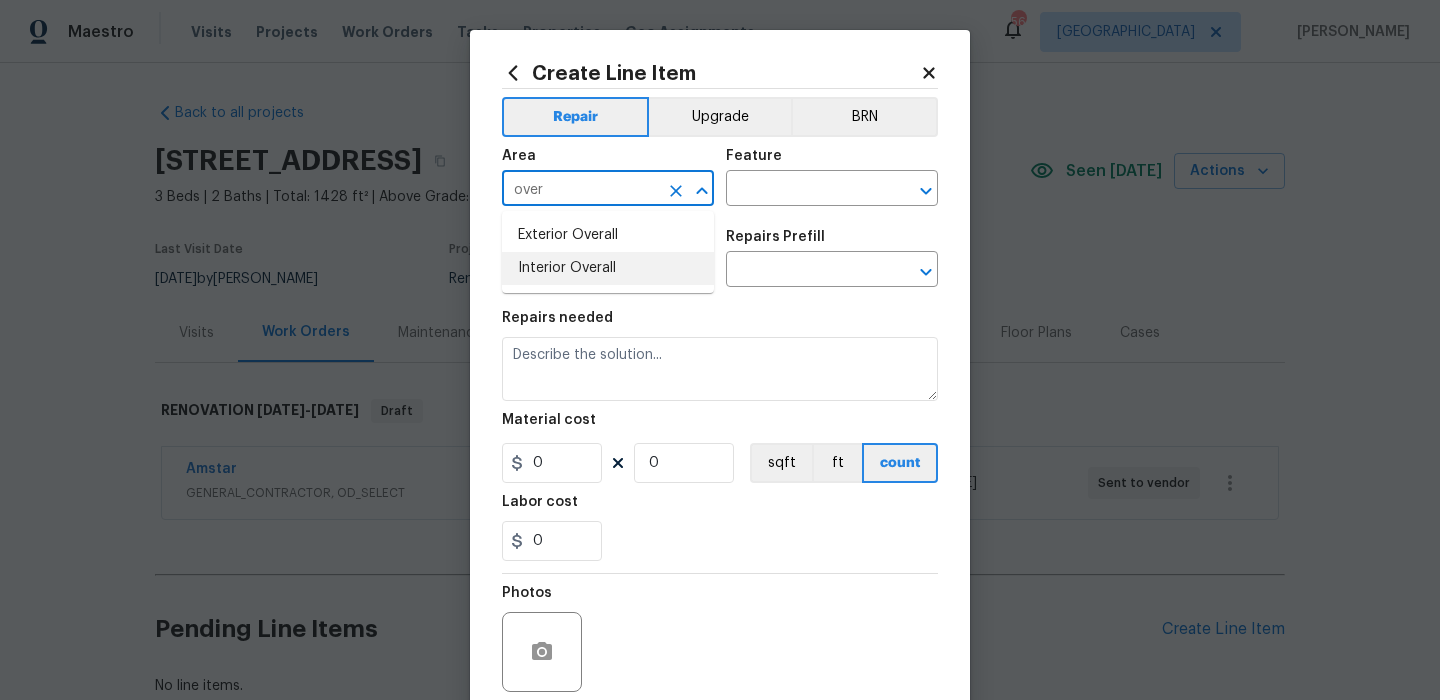 click on "Interior Overall" at bounding box center (608, 268) 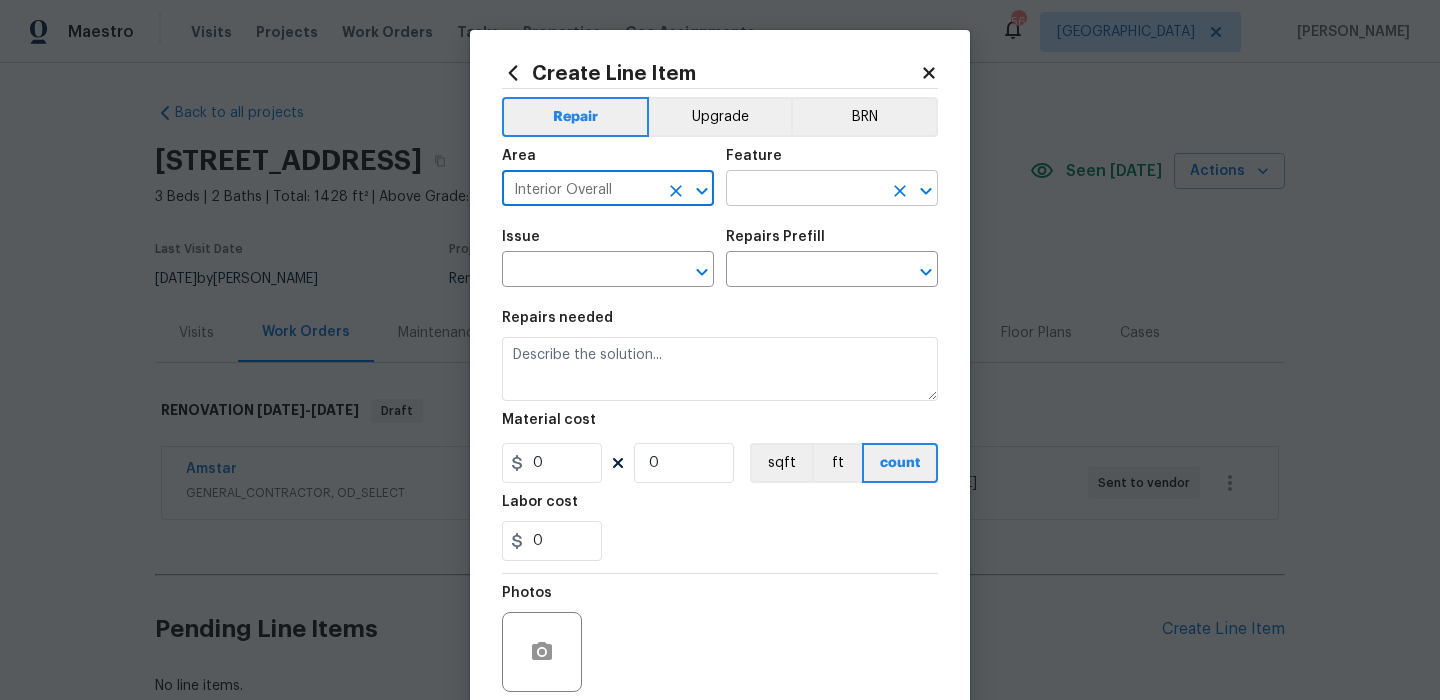 click at bounding box center [804, 190] 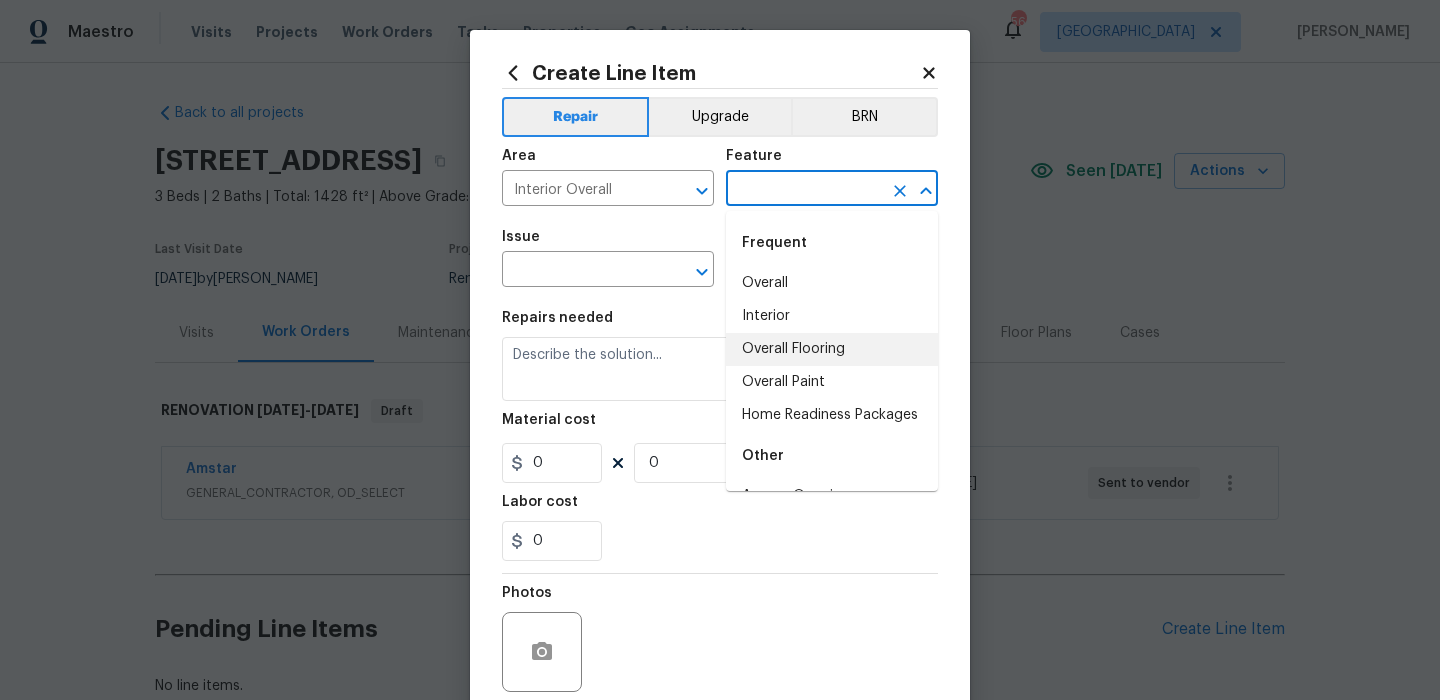 click on "Overall Flooring" at bounding box center [832, 349] 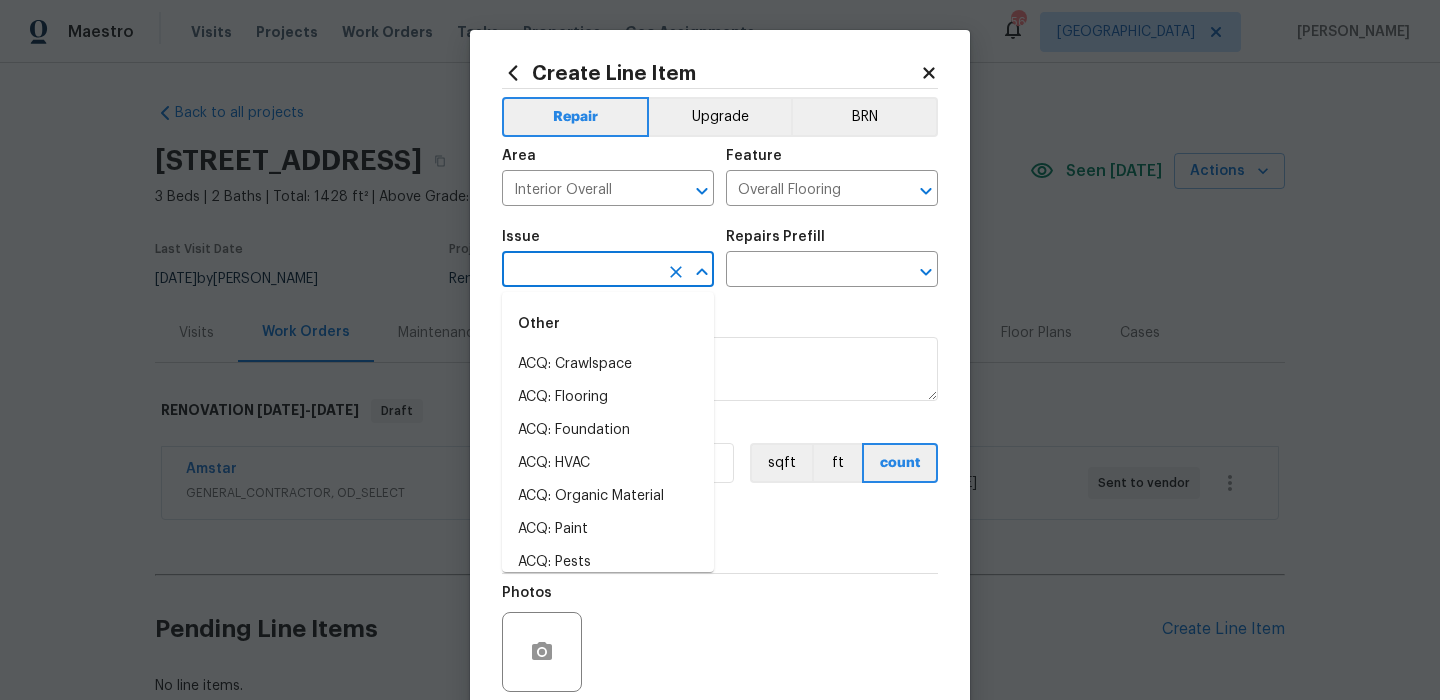 click at bounding box center (580, 271) 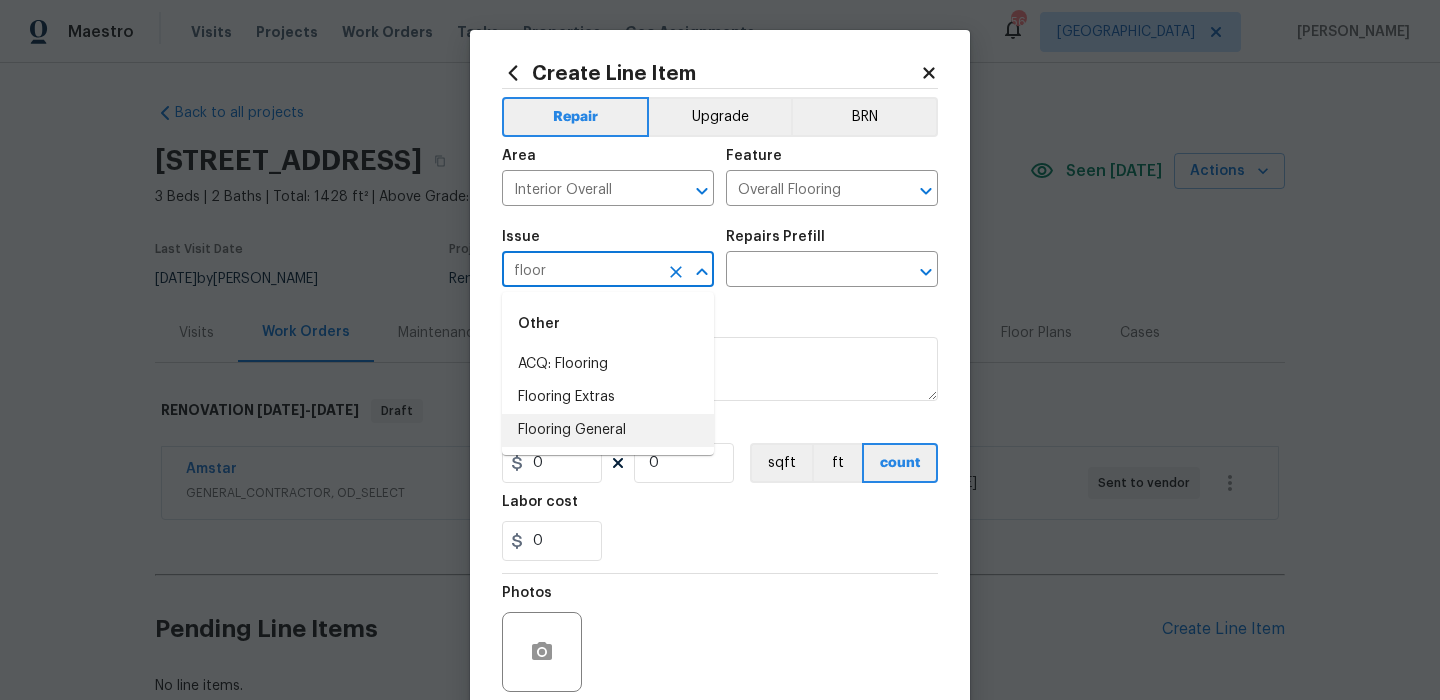 click on "Flooring General" at bounding box center [608, 430] 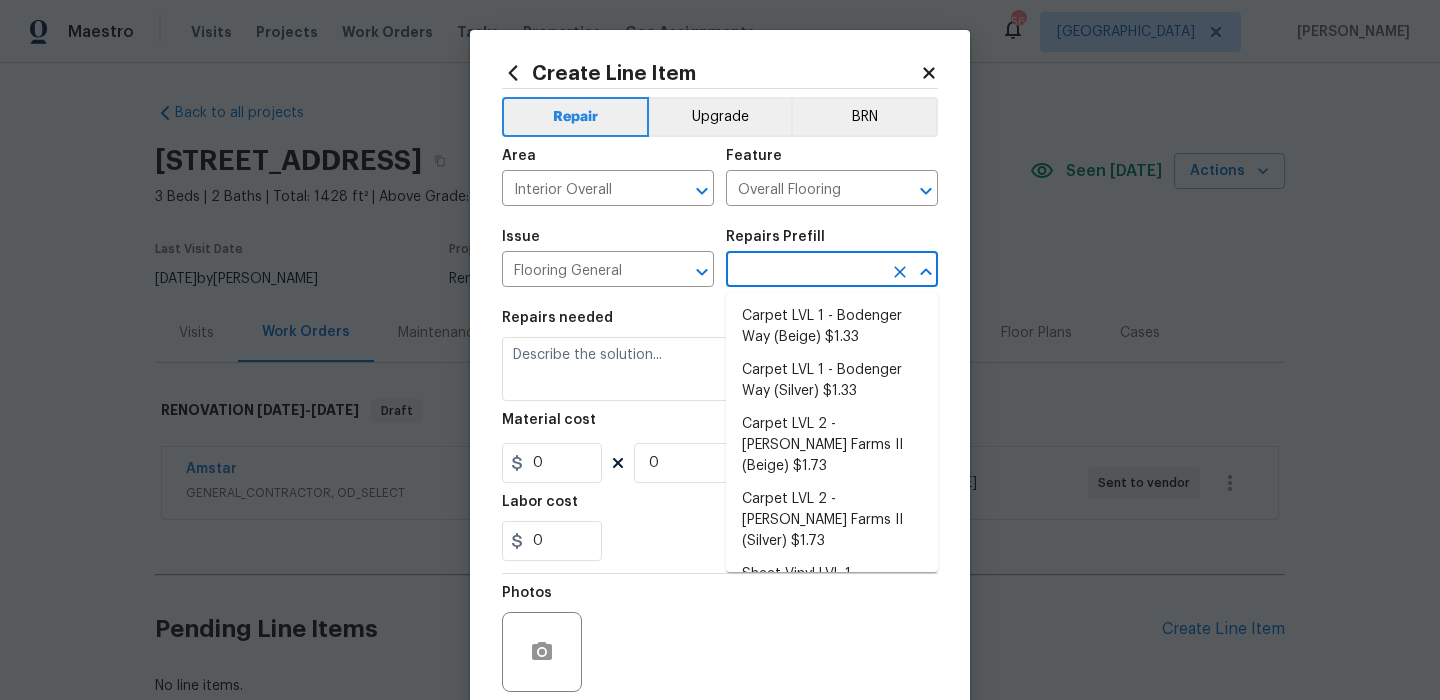 click at bounding box center [804, 271] 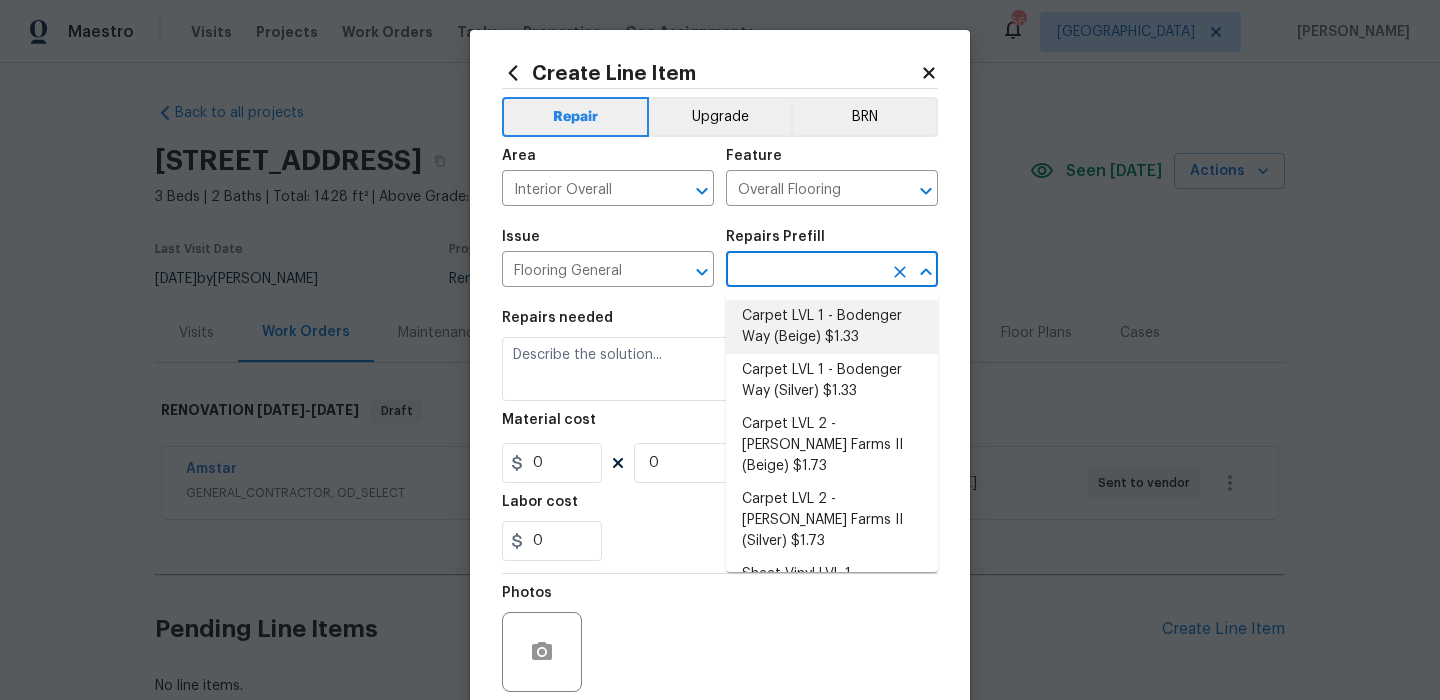 click on "Carpet LVL 1 - Bodenger Way (Beige) $1.33" at bounding box center [832, 327] 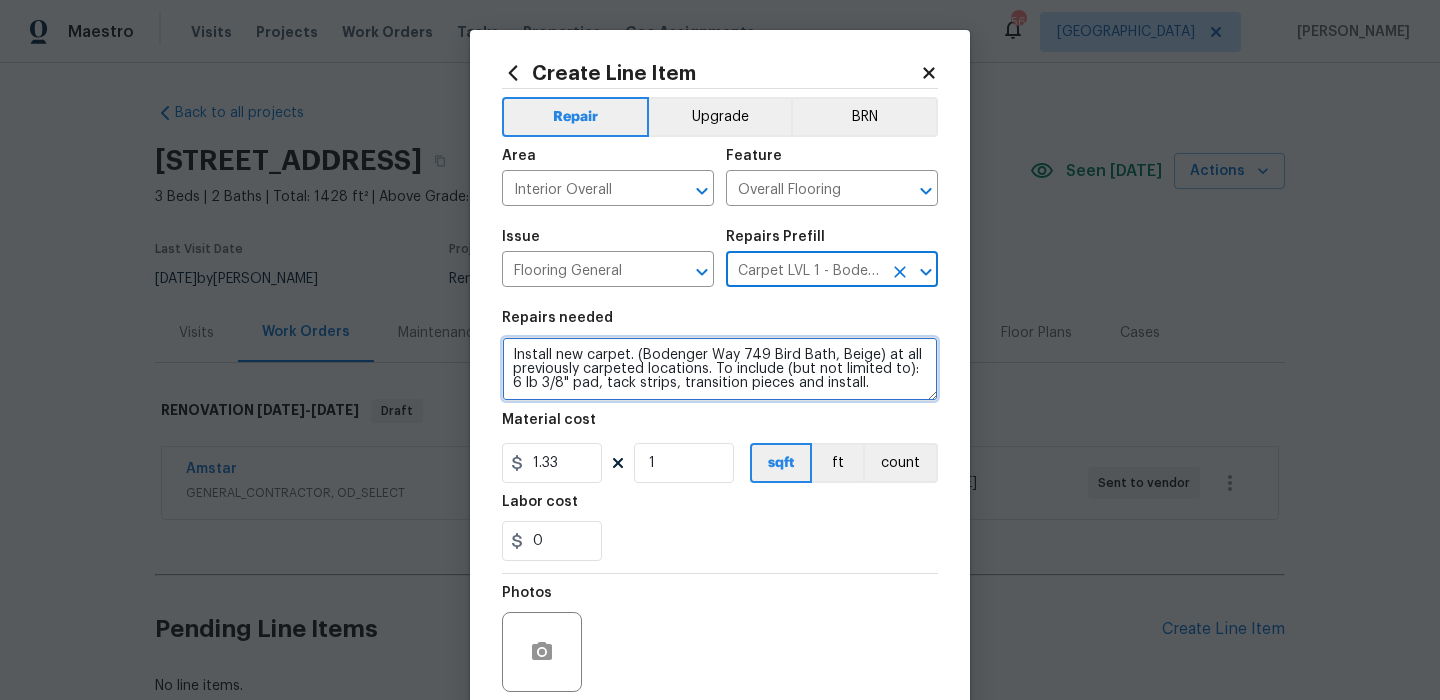 click on "Install new carpet. (Bodenger Way 749 Bird Bath, Beige) at all previously carpeted locations. To include (but not limited to): 6 lb 3/8" pad, tack strips, transition pieces and install." at bounding box center (720, 369) 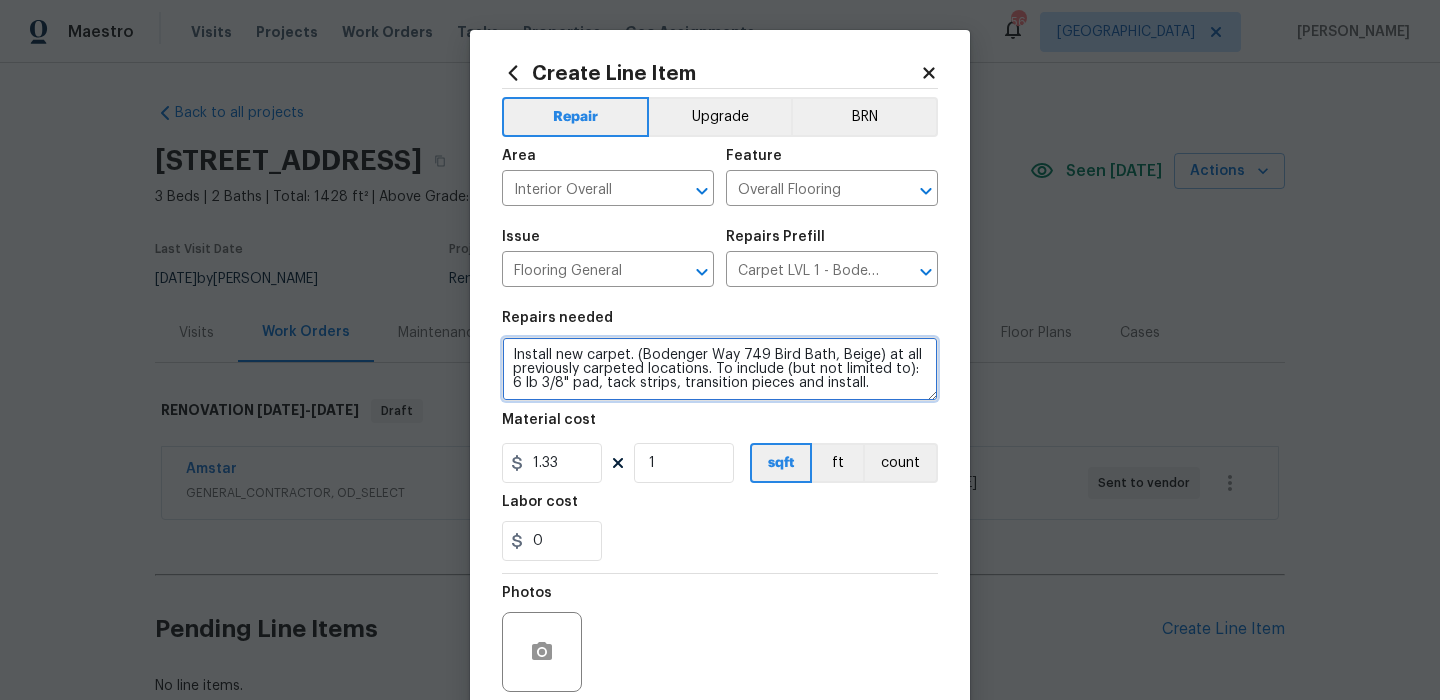 click on "Install new carpet. (Bodenger Way 749 Bird Bath, Beige) at all previously carpeted locations. To include (but not limited to): 6 lb 3/8" pad, tack strips, transition pieces and install." at bounding box center (720, 369) 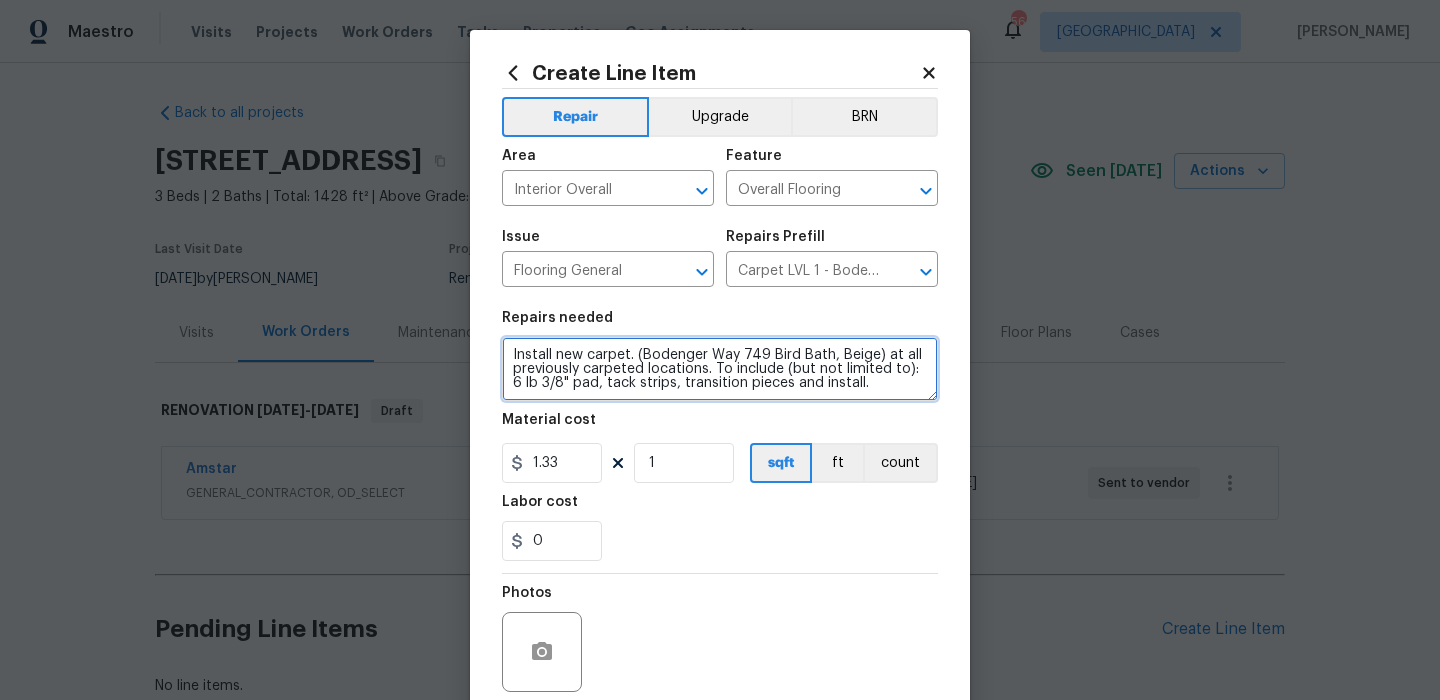 click on "Install new carpet. (Bodenger Way 749 Bird Bath, Beige) at all previously carpeted locations. To include (but not limited to): 6 lb 3/8" pad, tack strips, transition pieces and install." at bounding box center [720, 369] 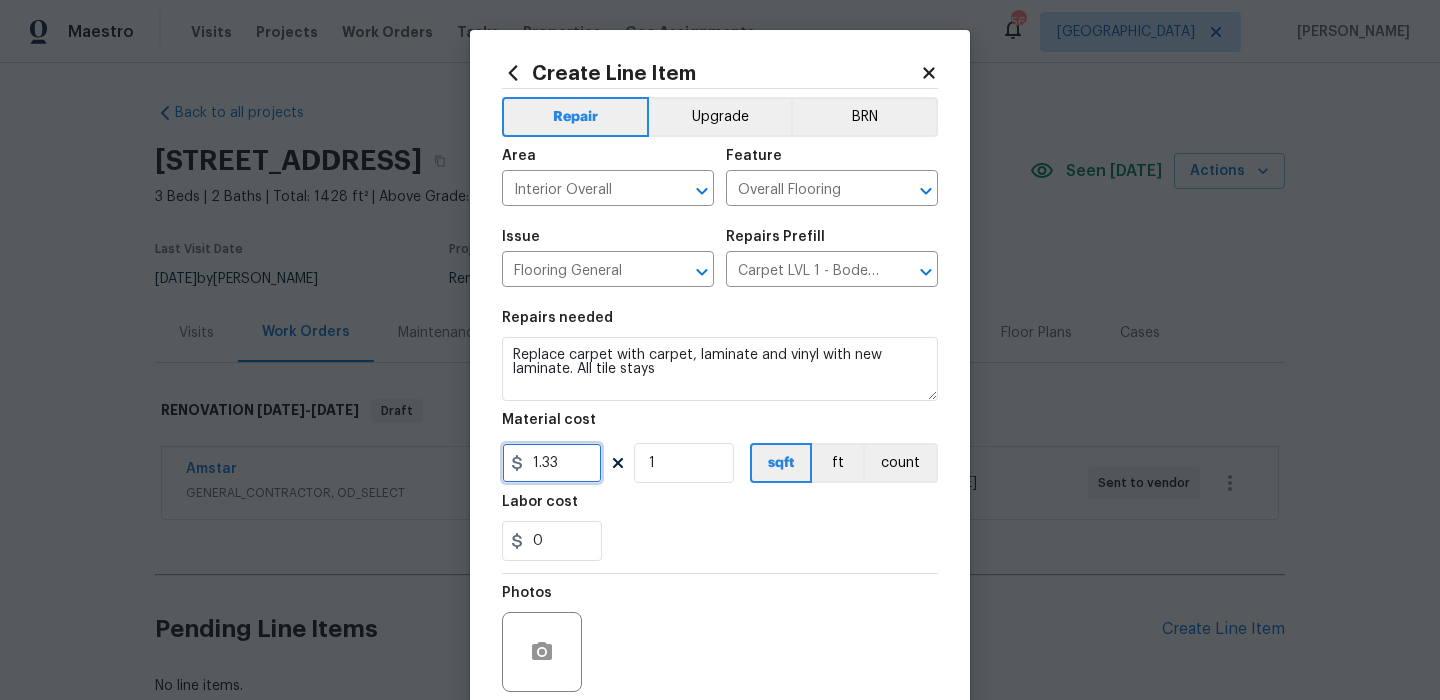 click on "1.33" at bounding box center (552, 463) 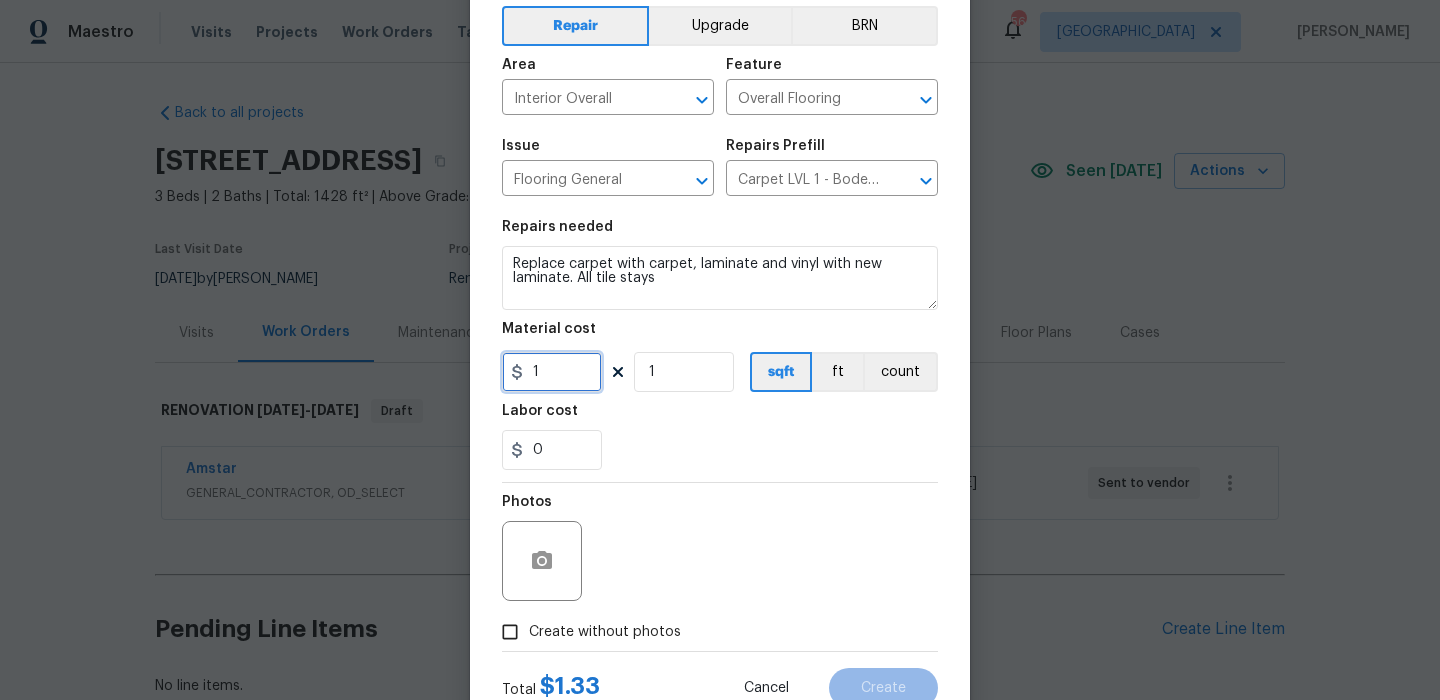 scroll, scrollTop: 124, scrollLeft: 0, axis: vertical 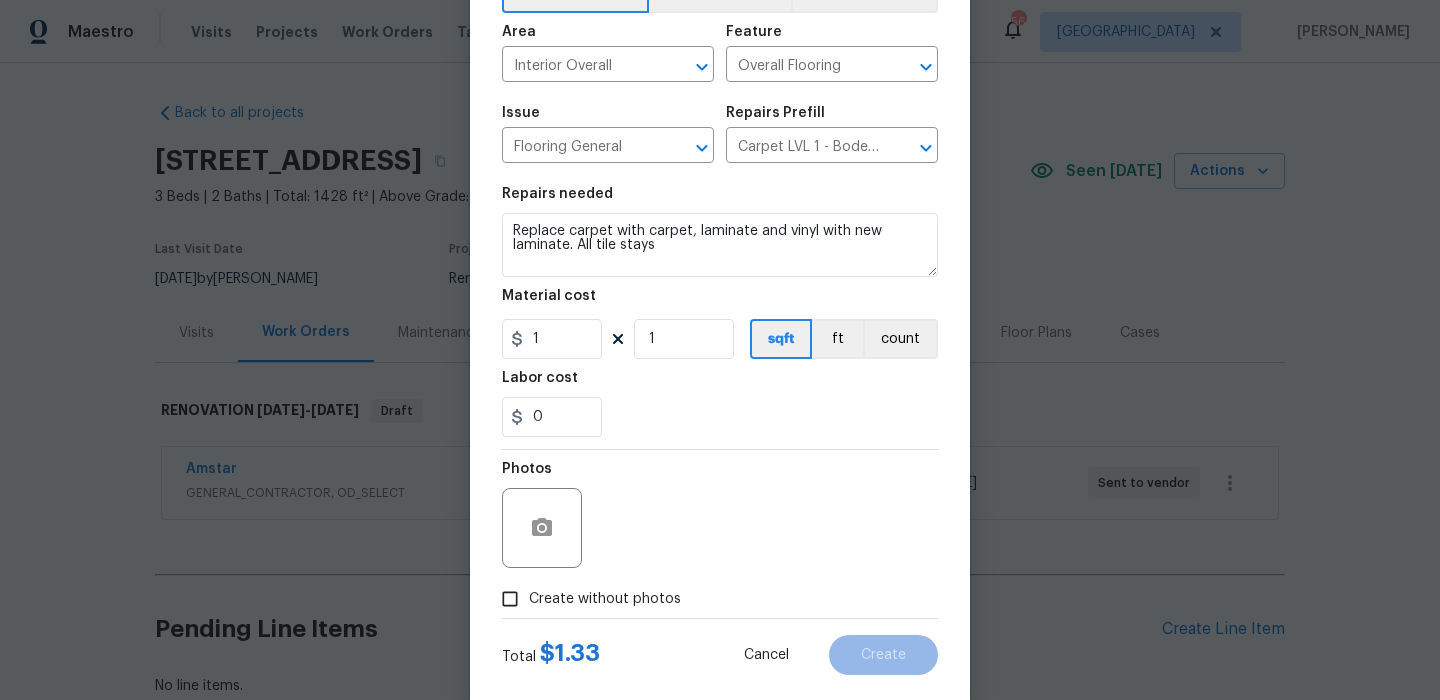 click on "Create without photos" at bounding box center [586, 599] 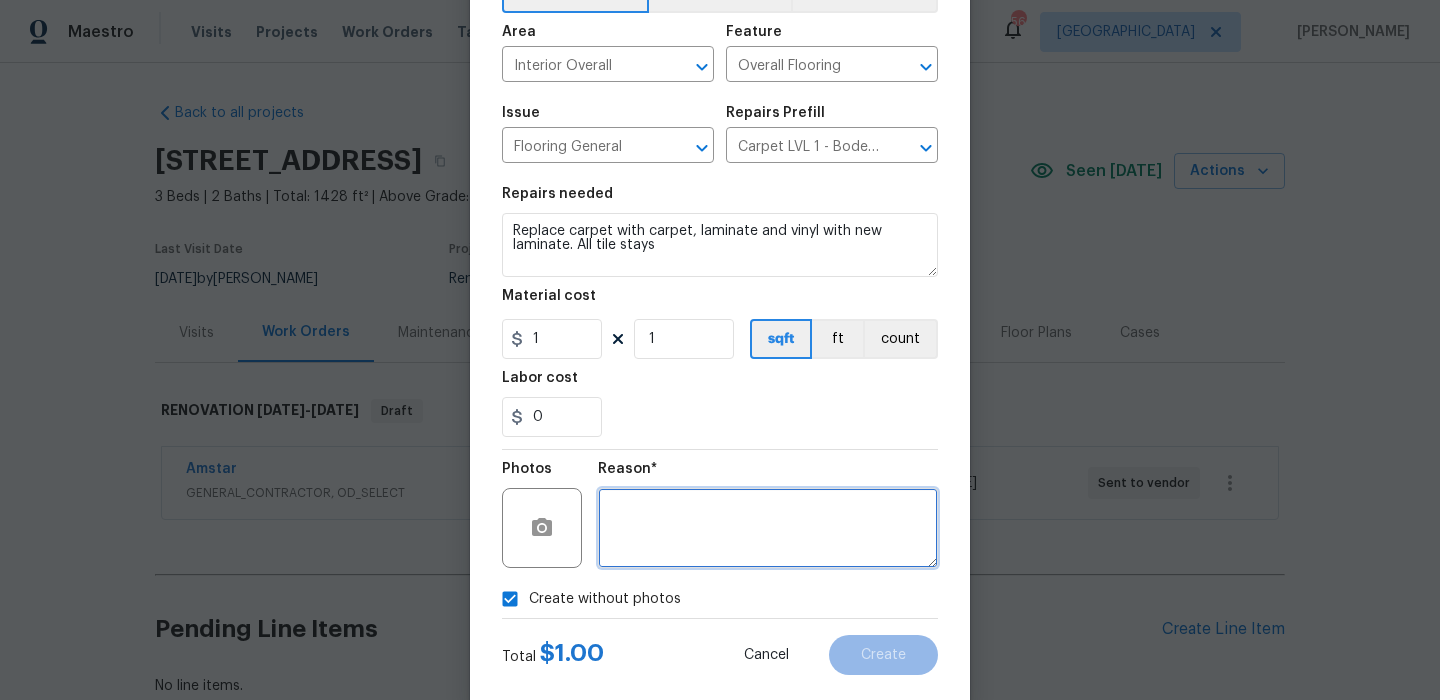 click at bounding box center [768, 528] 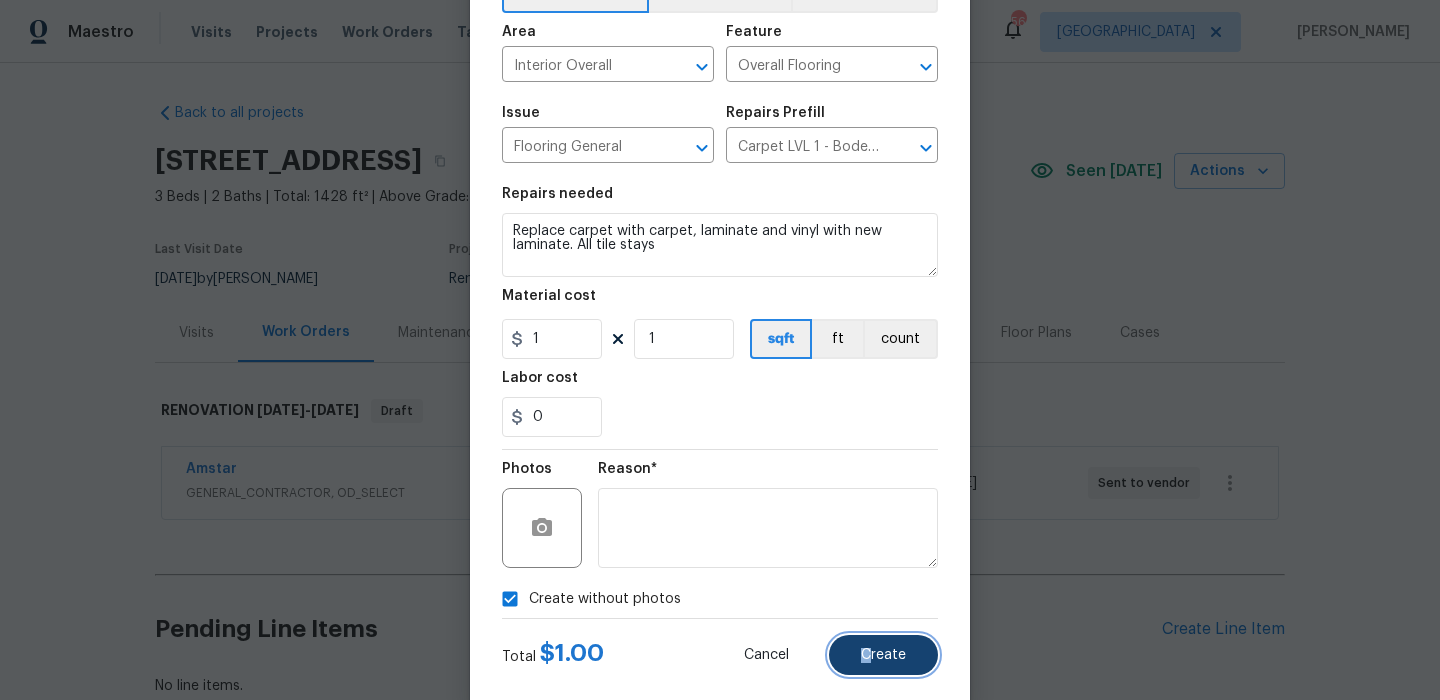 click on "Create" at bounding box center (883, 655) 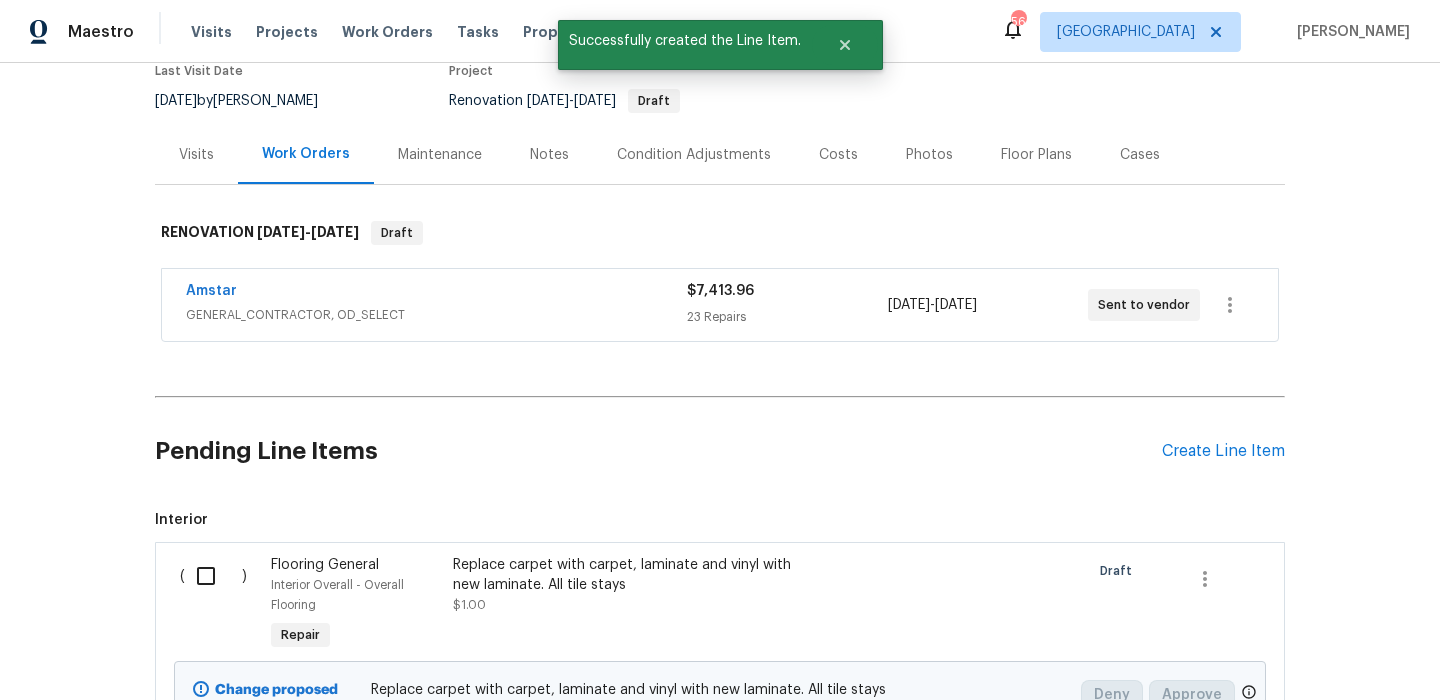 scroll, scrollTop: 313, scrollLeft: 0, axis: vertical 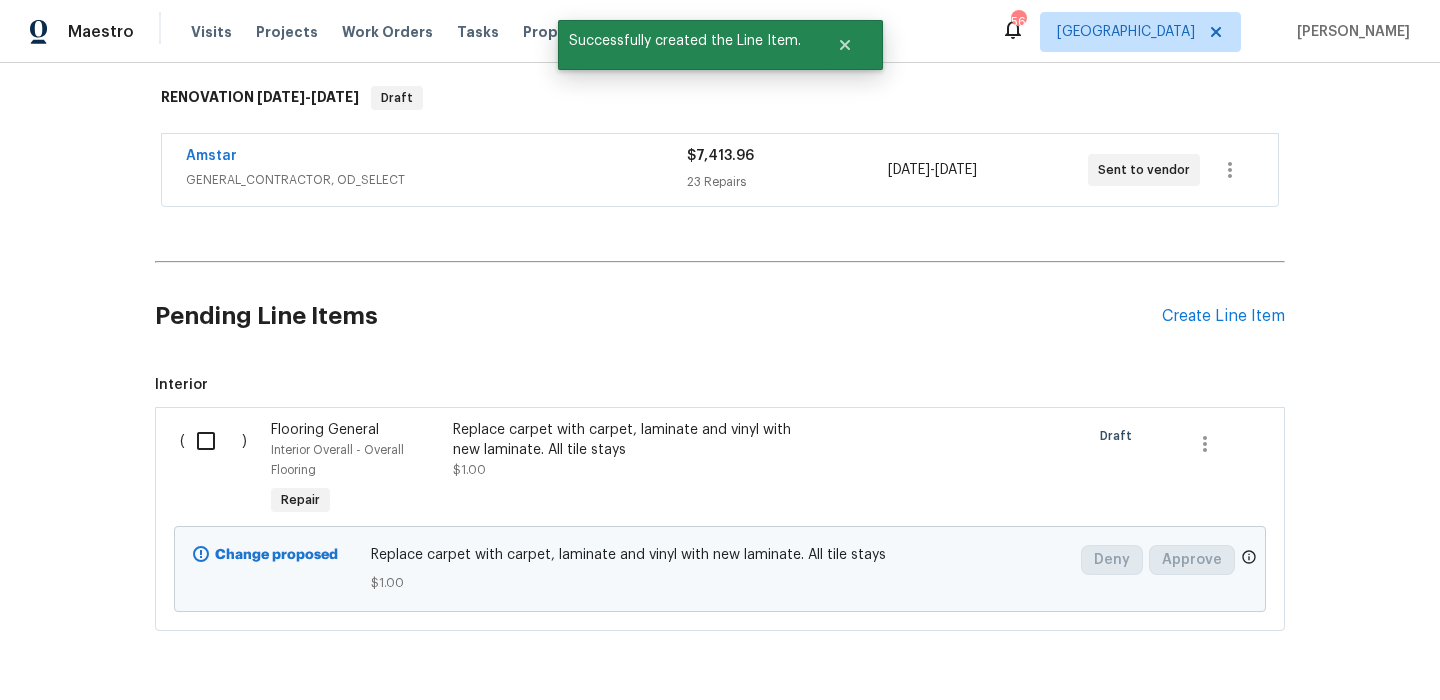 click at bounding box center [213, 441] 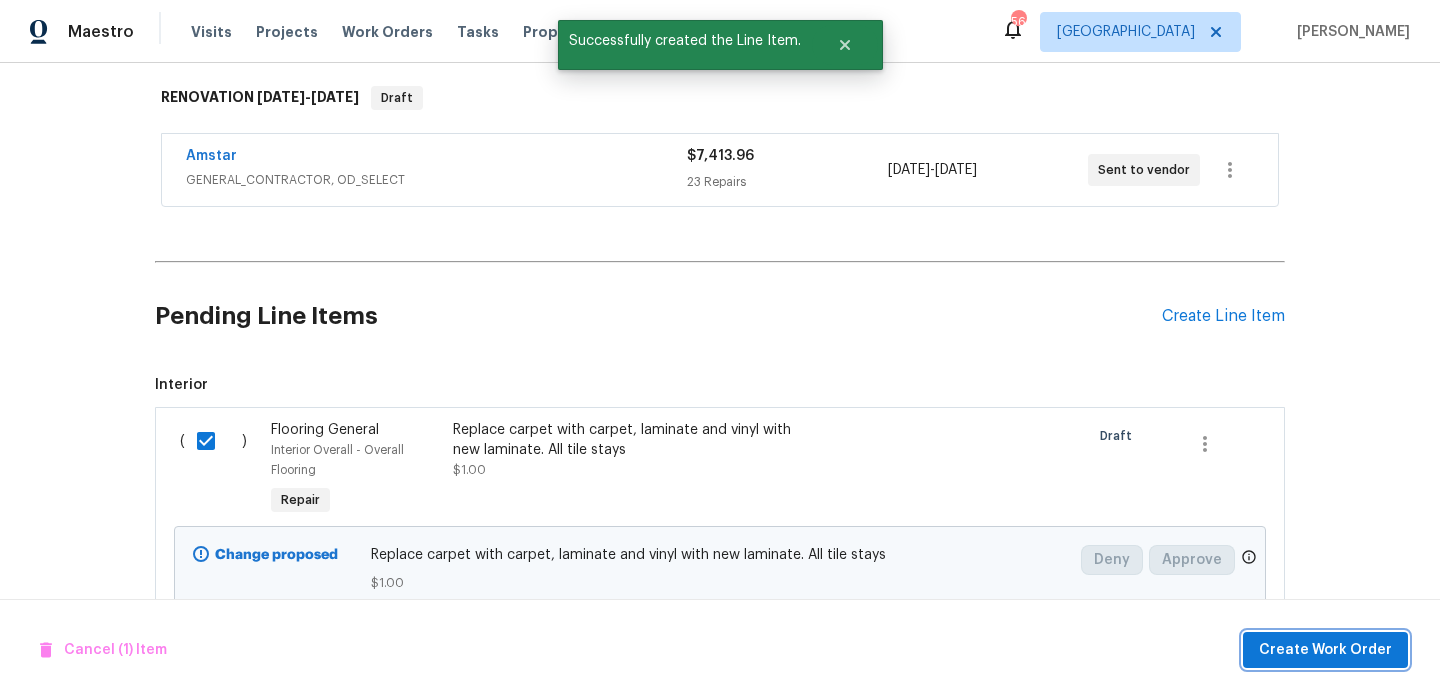 click on "Create Work Order" at bounding box center (1325, 650) 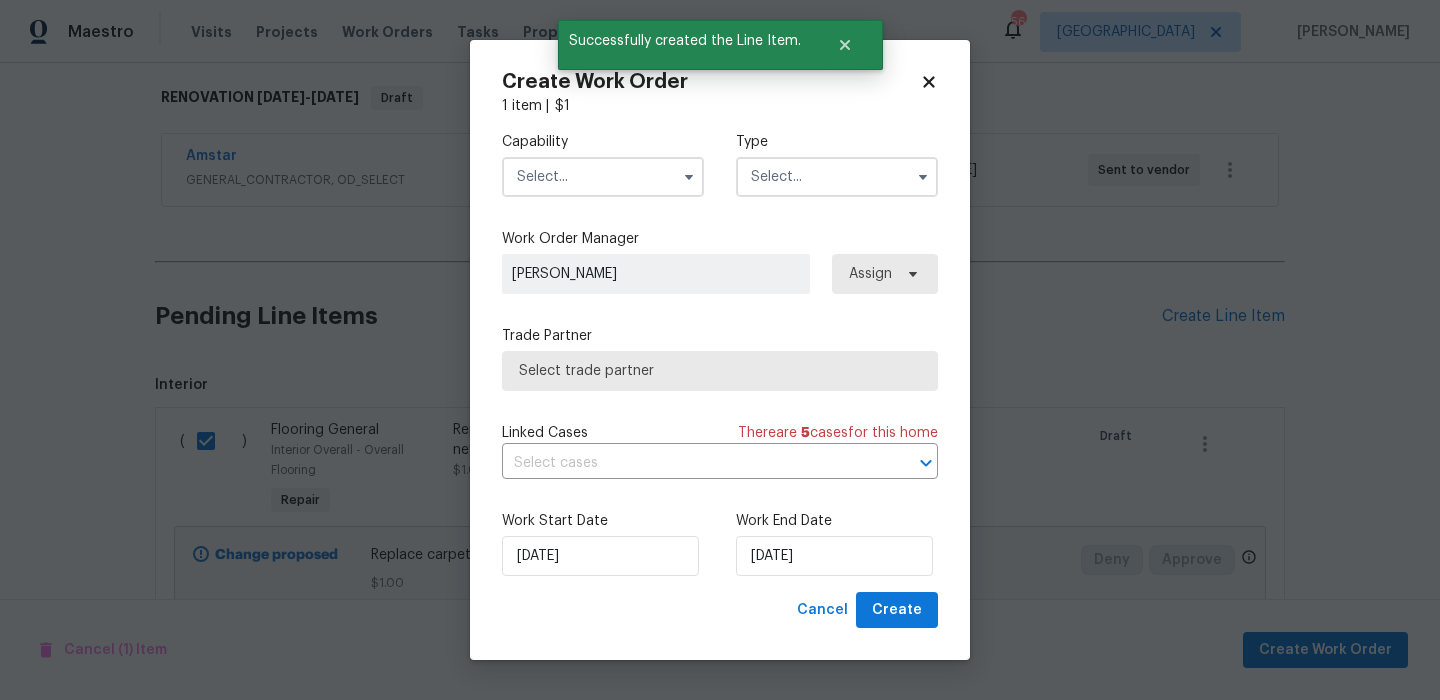click at bounding box center (603, 177) 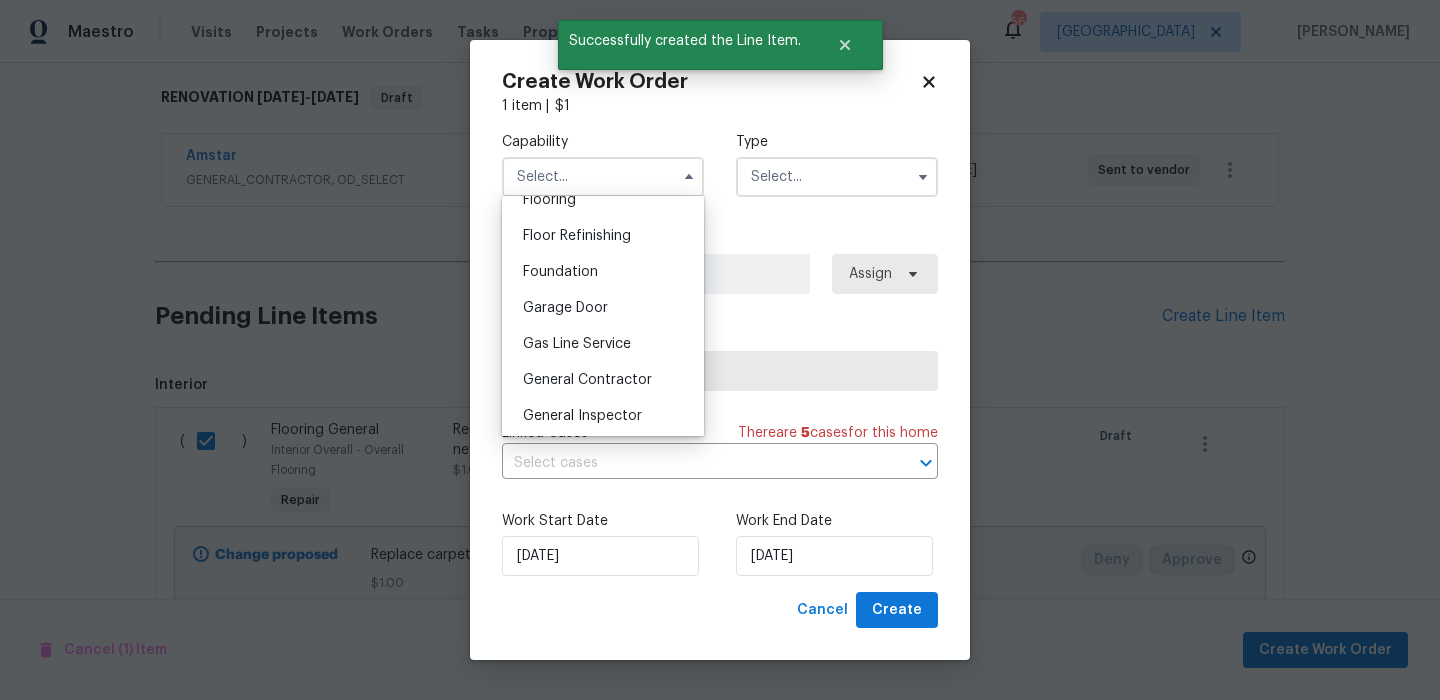 scroll, scrollTop: 796, scrollLeft: 0, axis: vertical 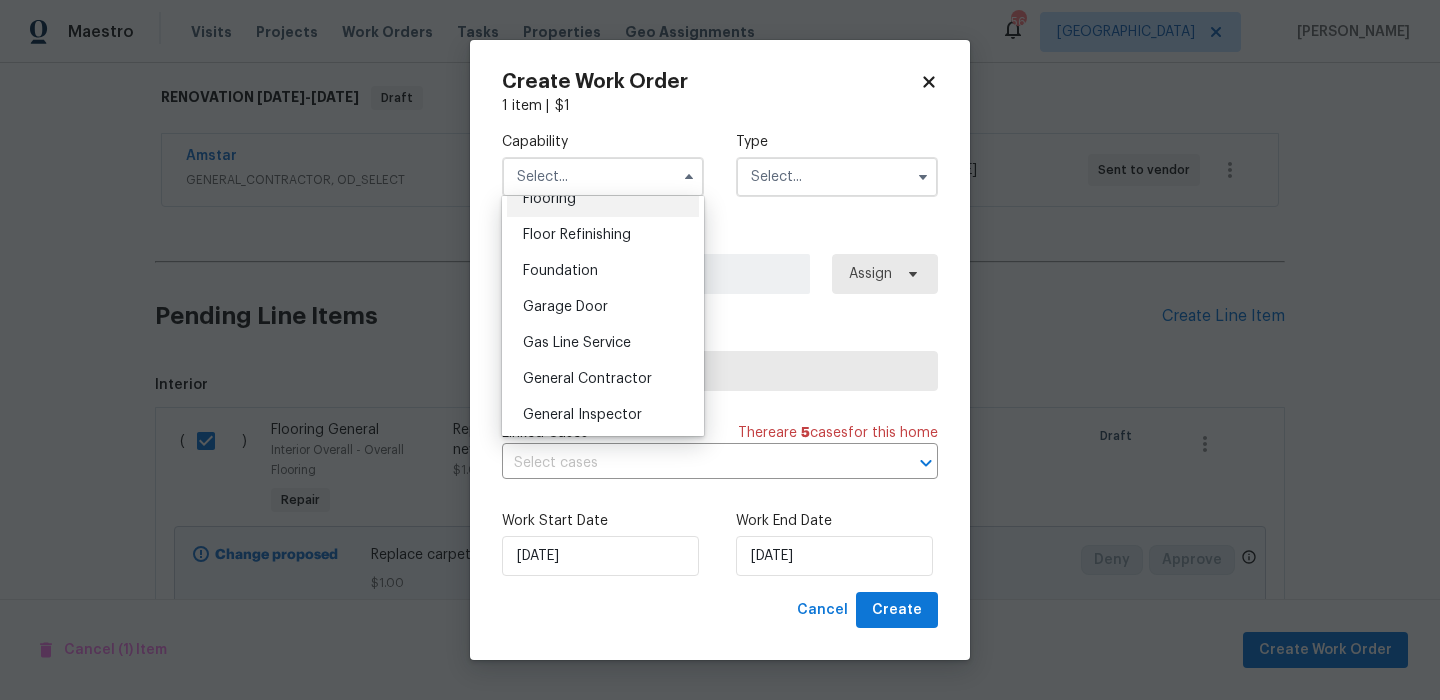 click on "Flooring" at bounding box center [603, 199] 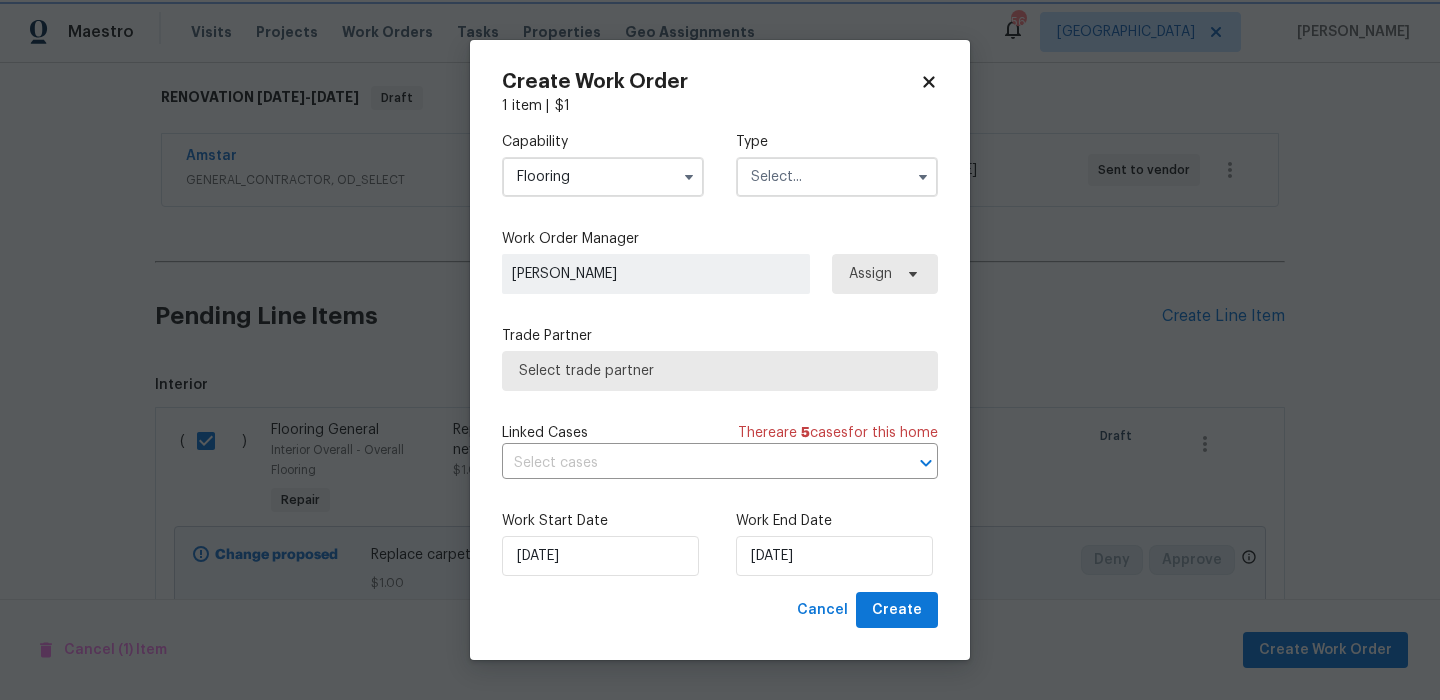 scroll, scrollTop: 740, scrollLeft: 0, axis: vertical 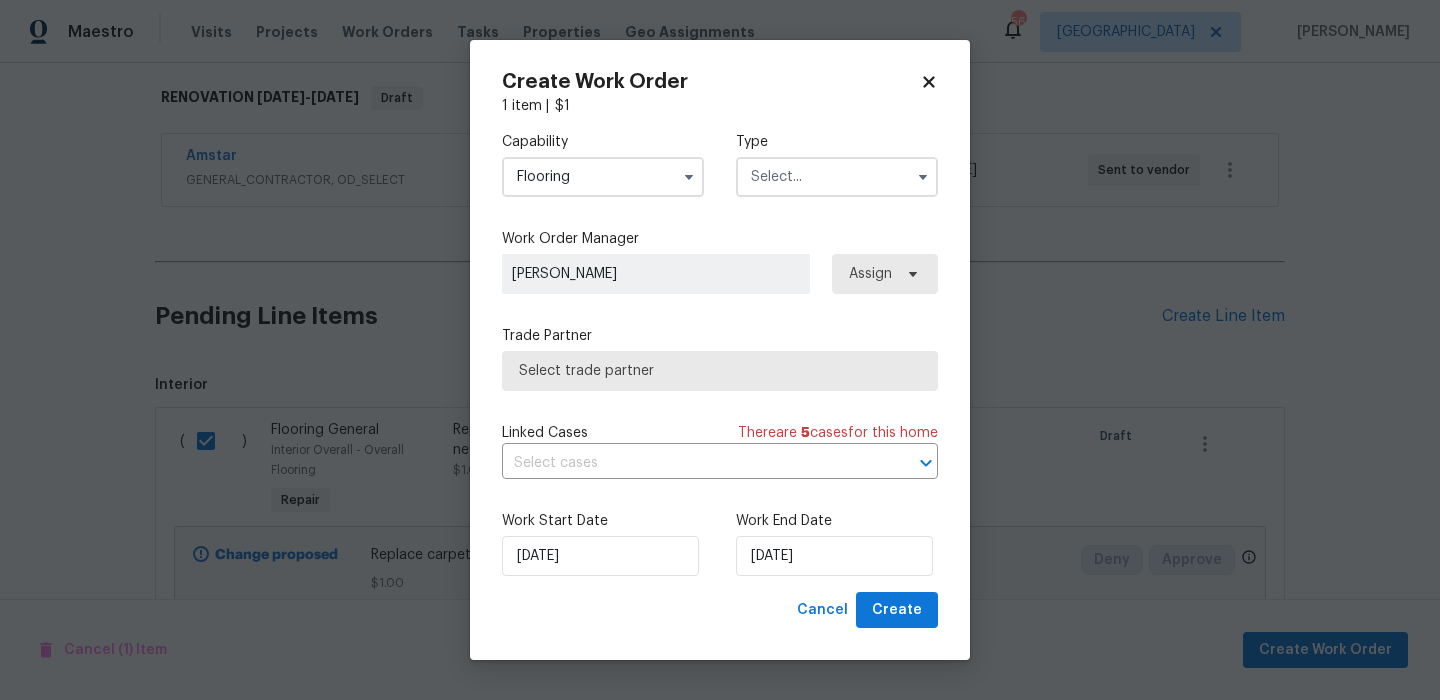 click at bounding box center [837, 177] 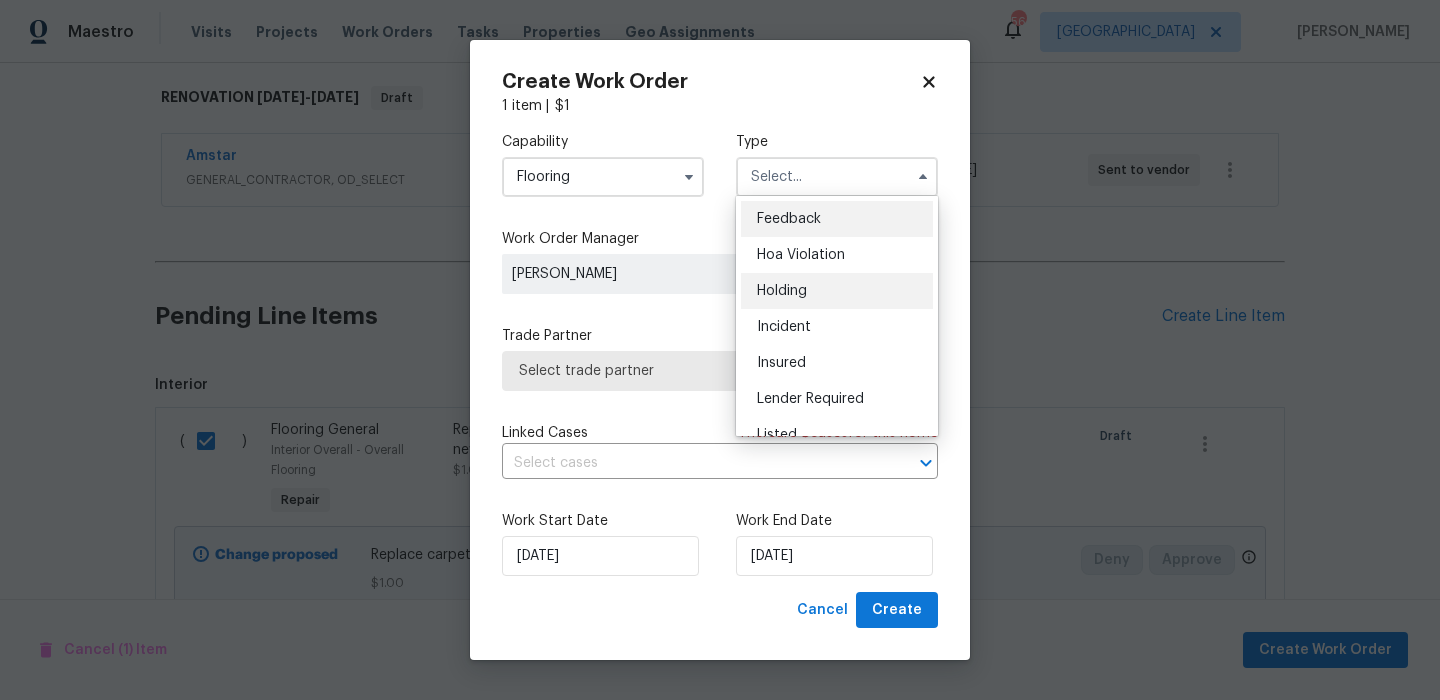 scroll, scrollTop: 454, scrollLeft: 0, axis: vertical 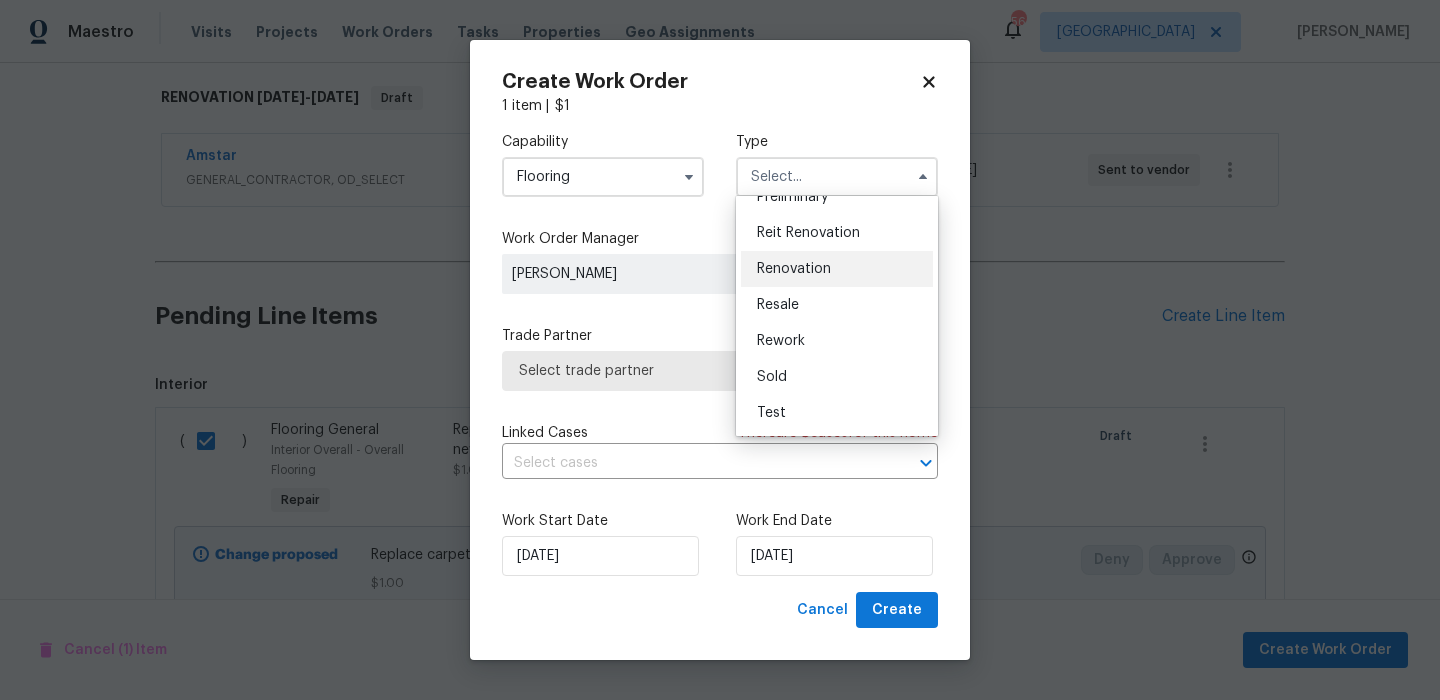 click on "Renovation" at bounding box center (837, 269) 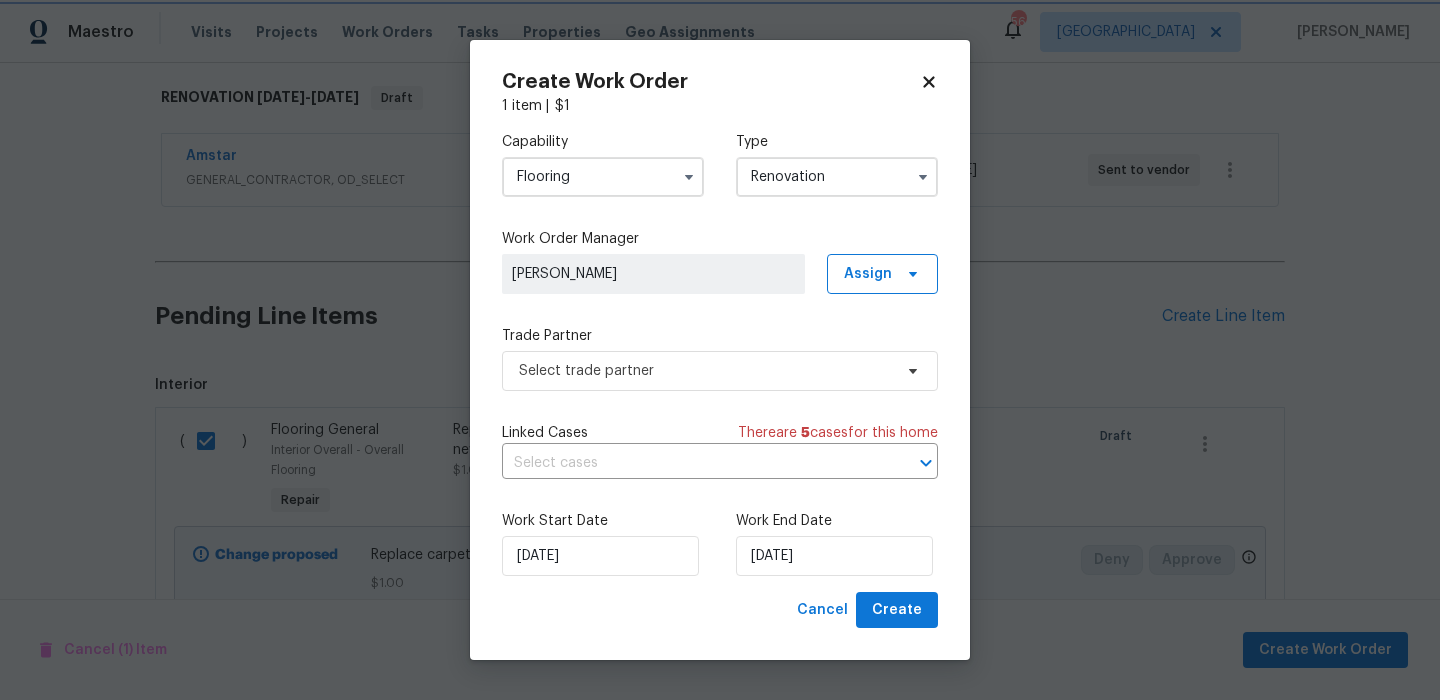 scroll, scrollTop: 0, scrollLeft: 0, axis: both 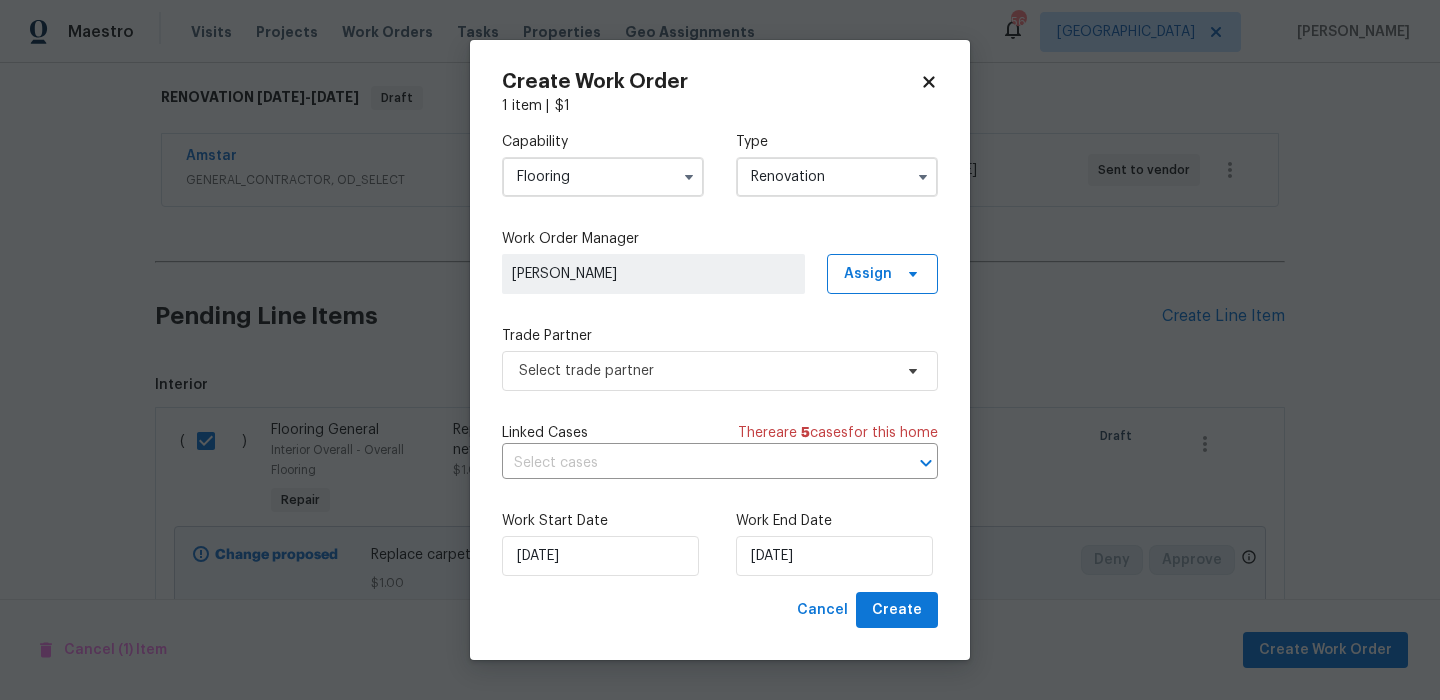 click on "Trade Partner" at bounding box center [720, 336] 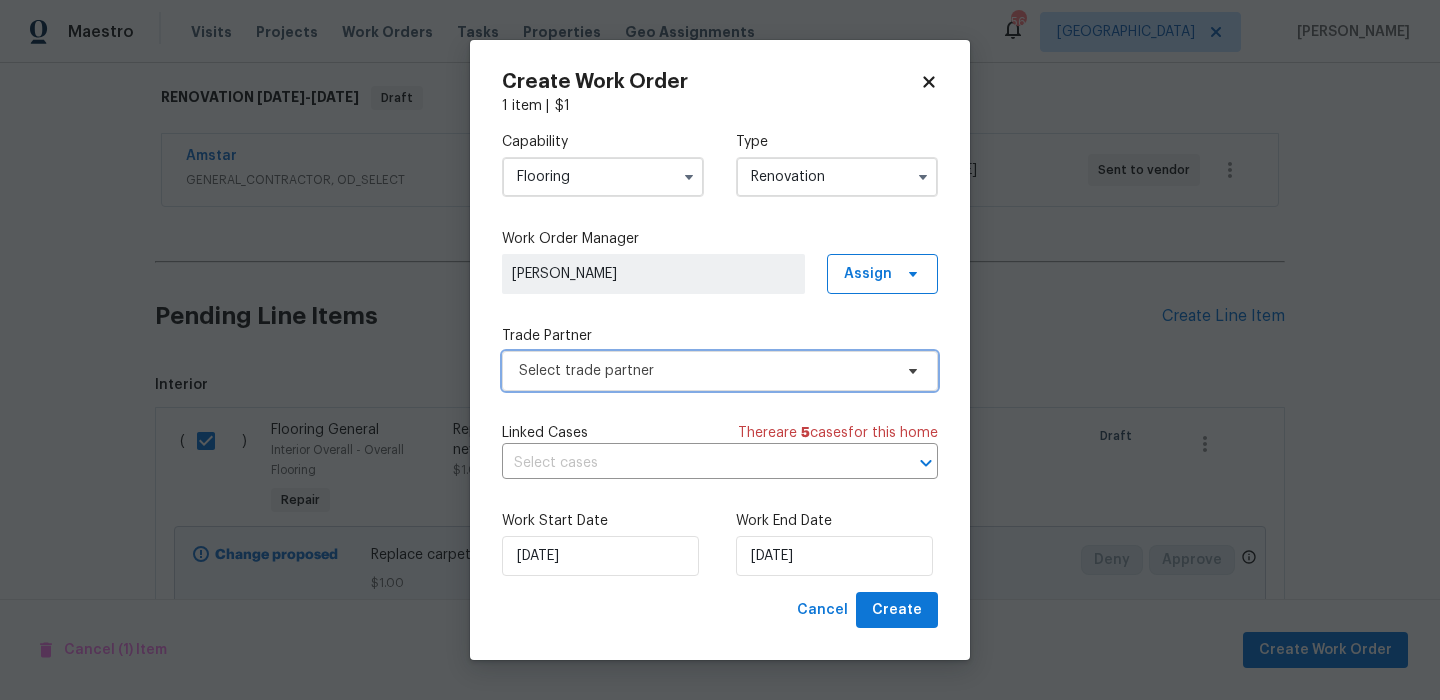 click on "Select trade partner" at bounding box center (720, 371) 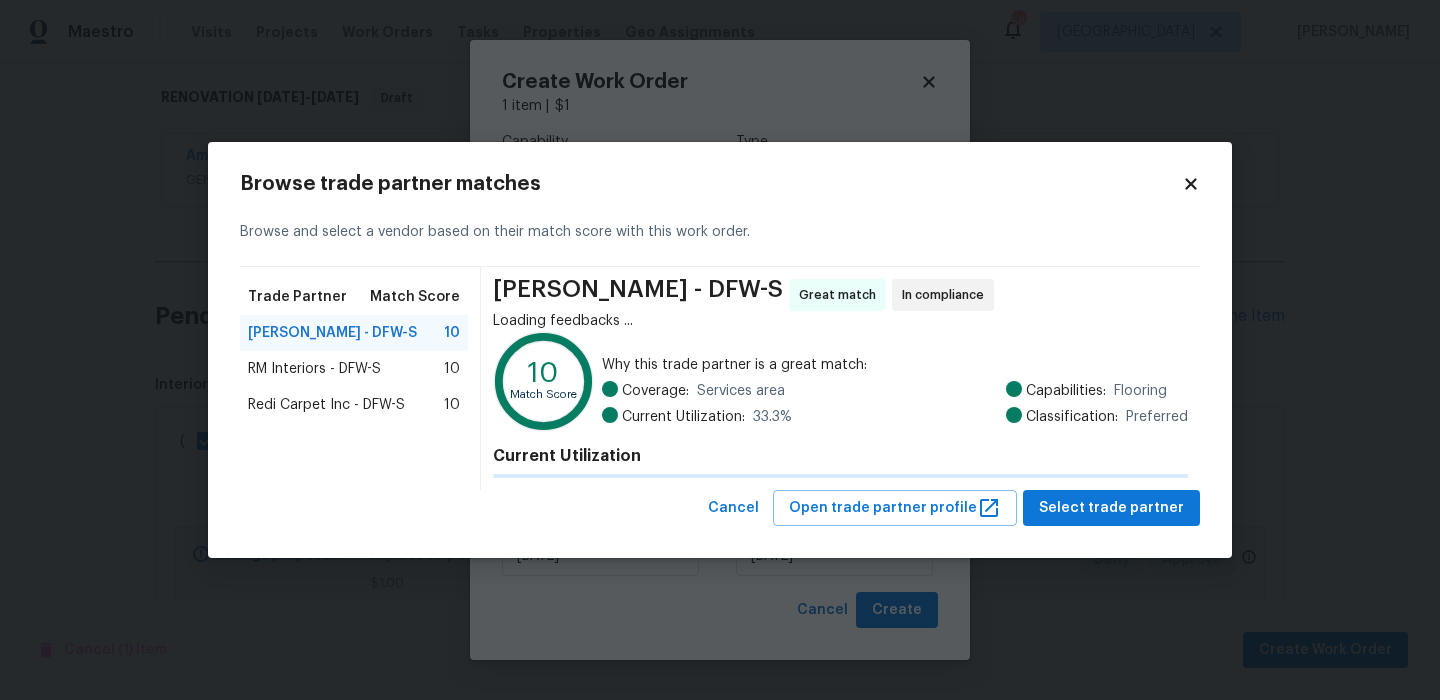 click on "10 Match Score Why this trade partner is a great match: Coverage: Services area Current Utilization: 33.3 % Capabilities: Flooring Classification: Preferred" at bounding box center (840, 384) 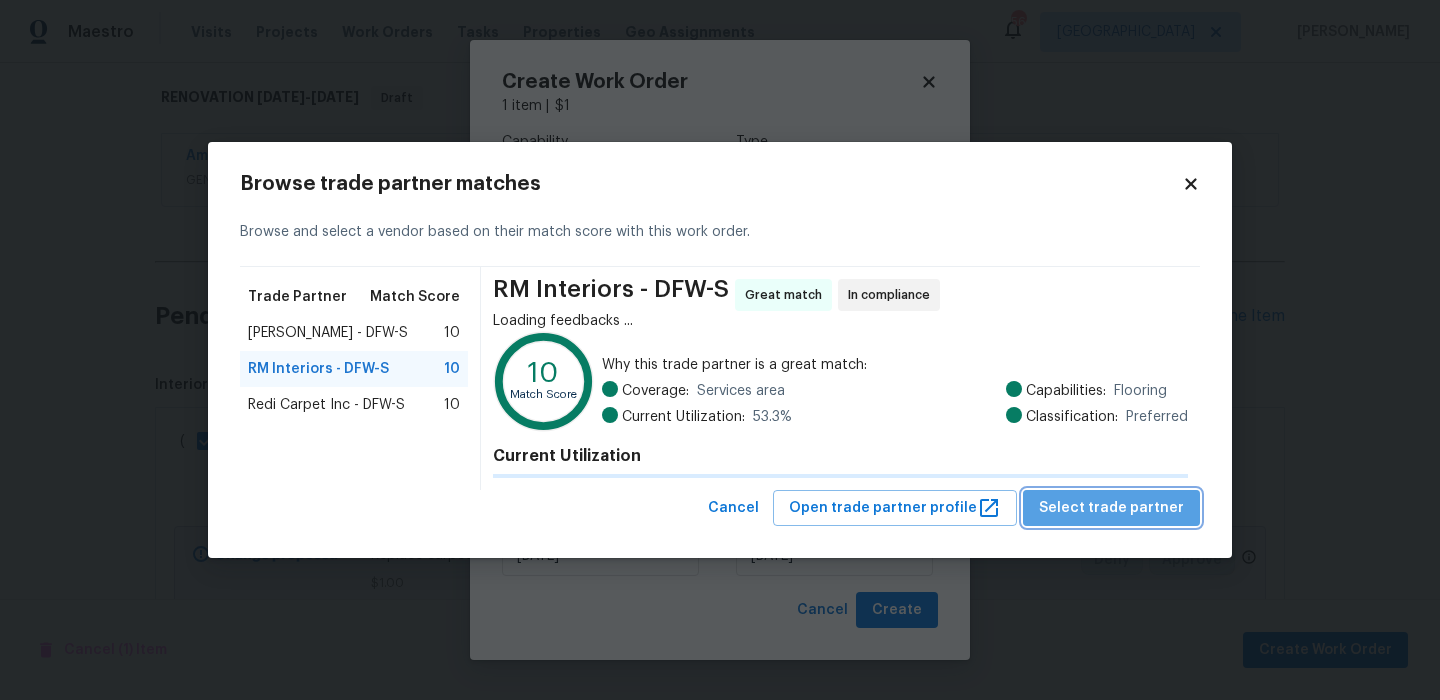 click on "Select trade partner" at bounding box center (1111, 508) 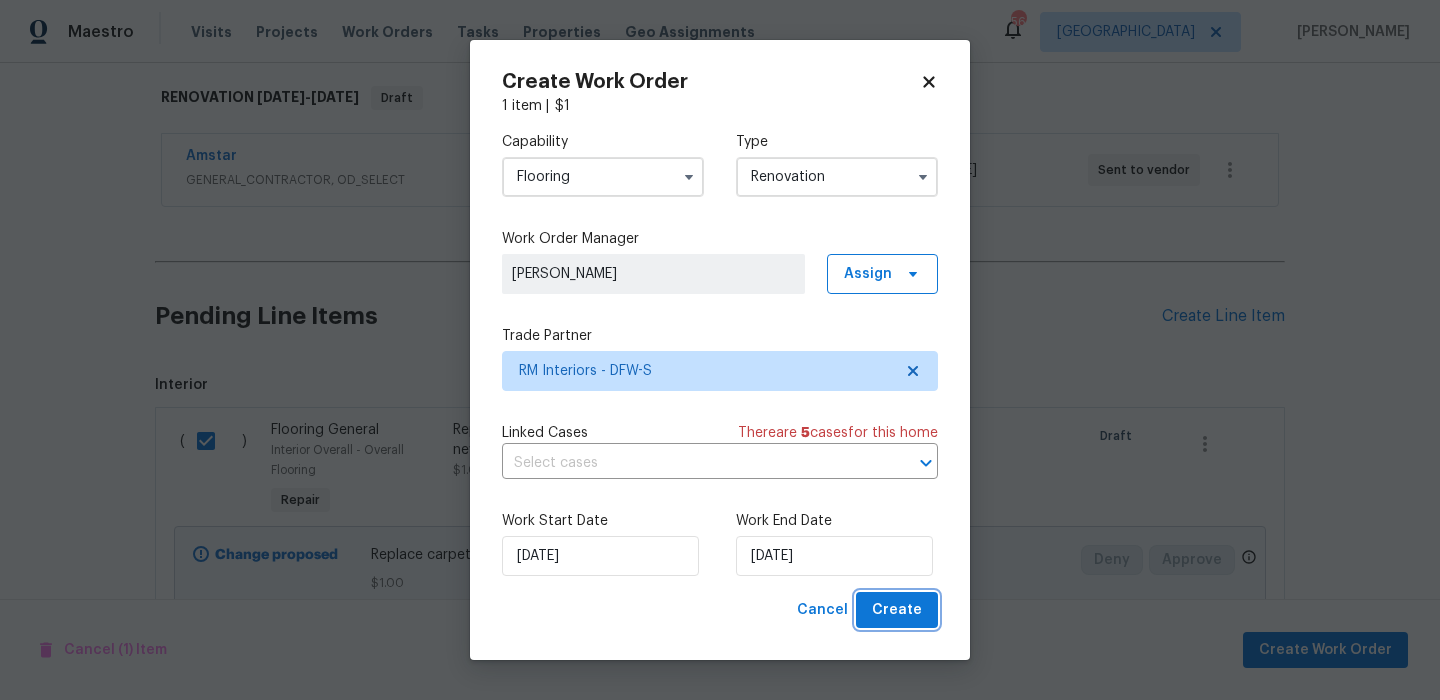 click on "Create" at bounding box center (897, 610) 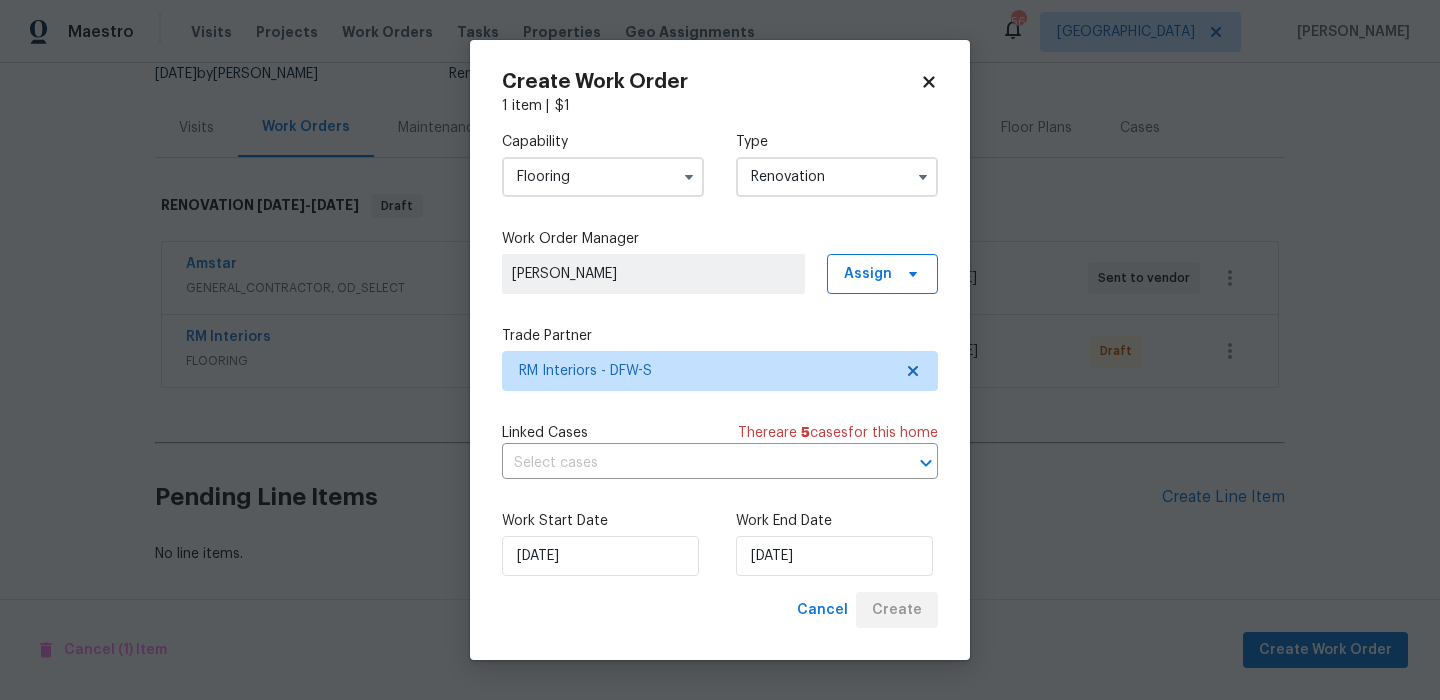 scroll, scrollTop: 205, scrollLeft: 0, axis: vertical 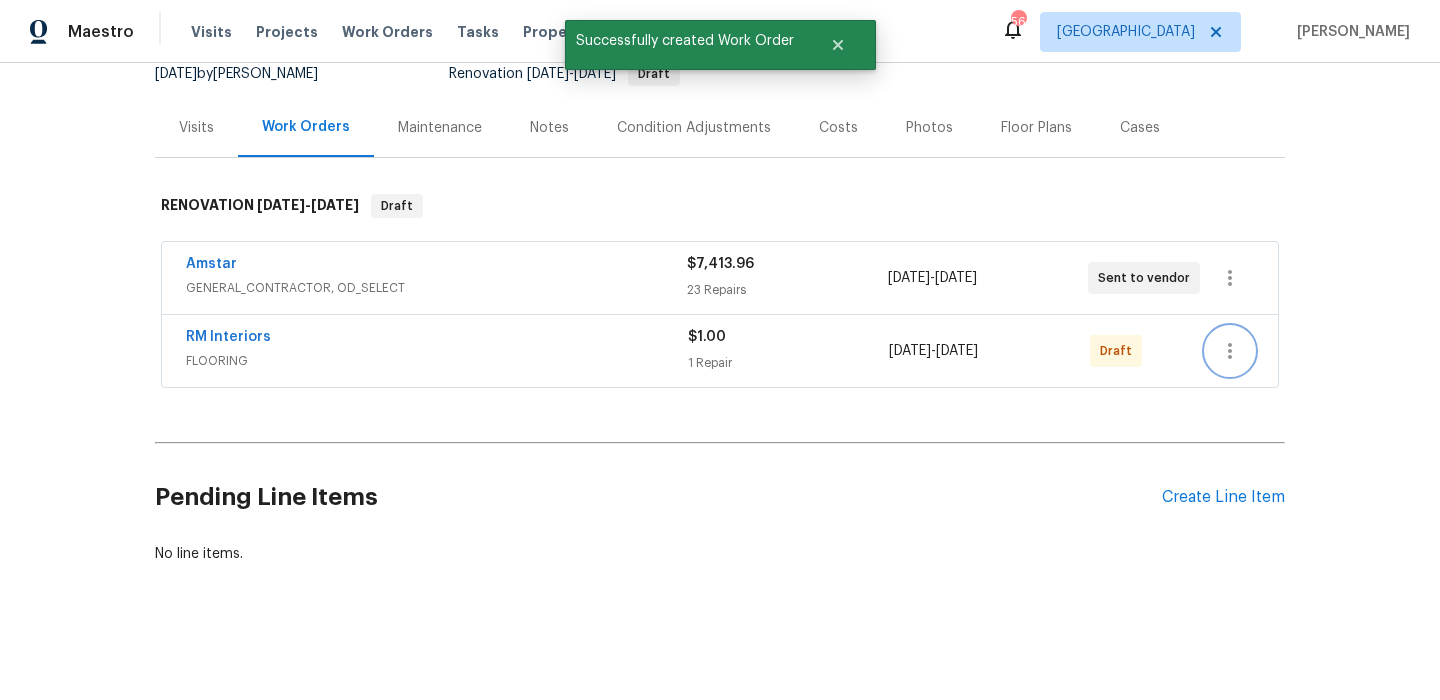 click 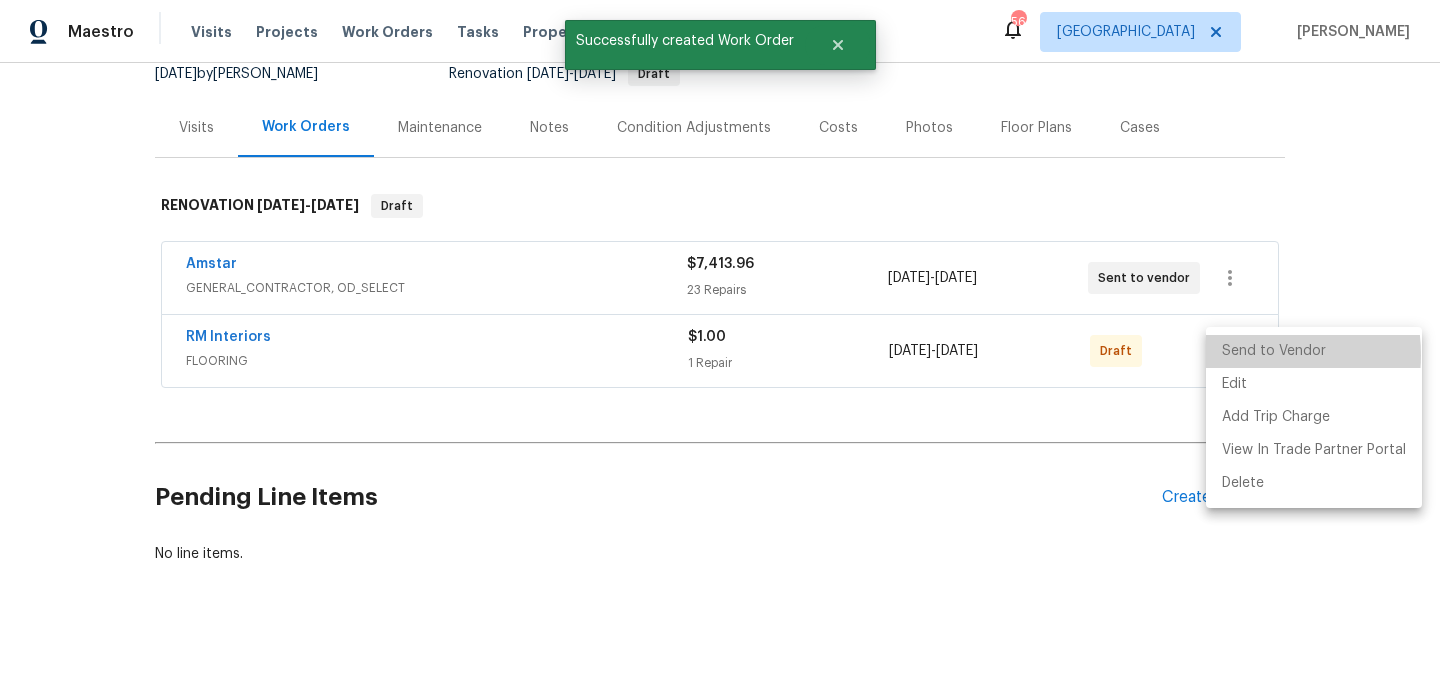 click on "Send to Vendor" at bounding box center [1314, 351] 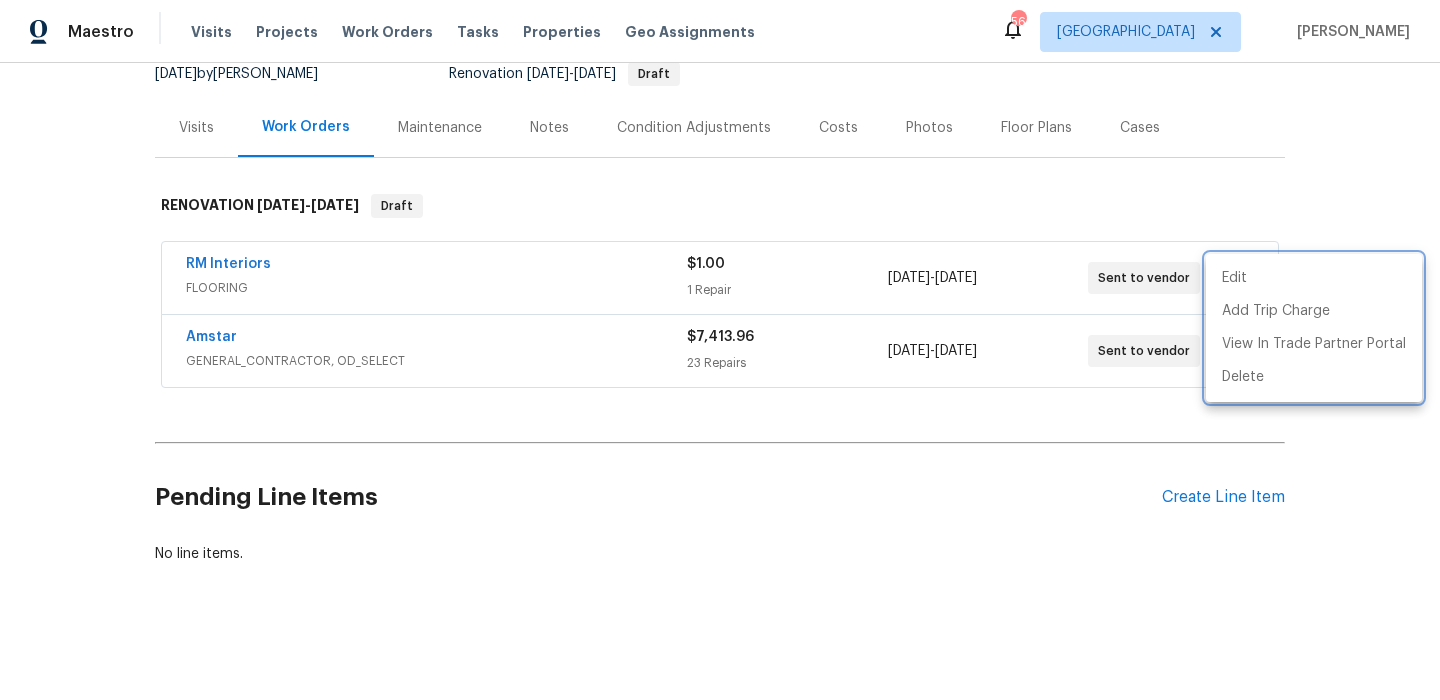 click at bounding box center [720, 350] 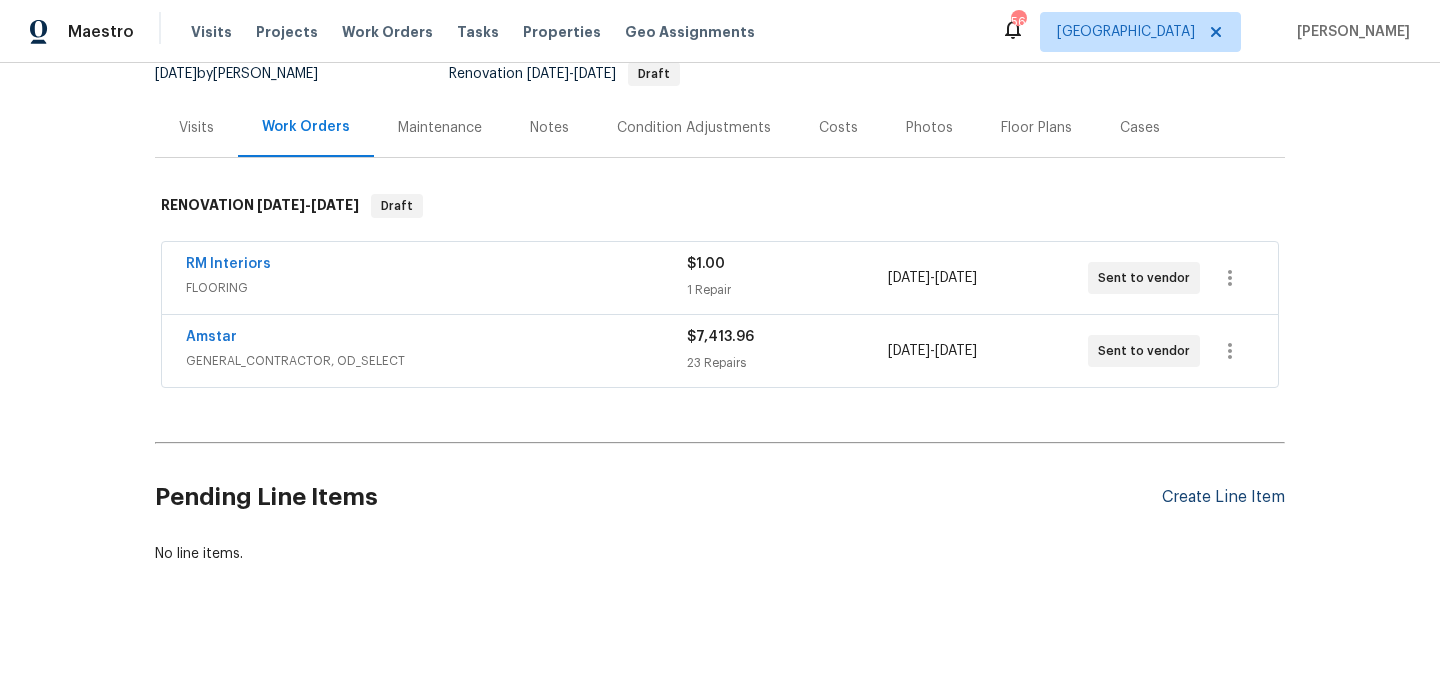 click on "Create Line Item" at bounding box center (1223, 497) 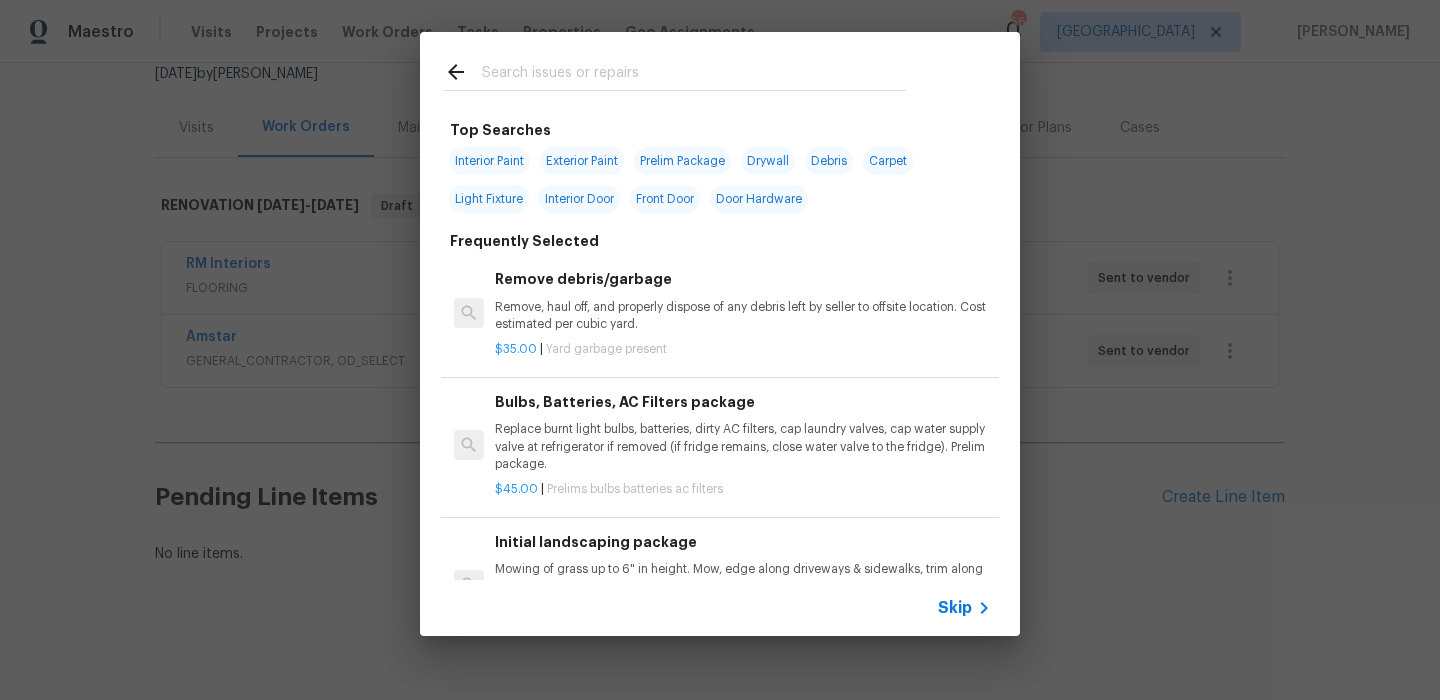 click on "Skip" at bounding box center [720, 608] 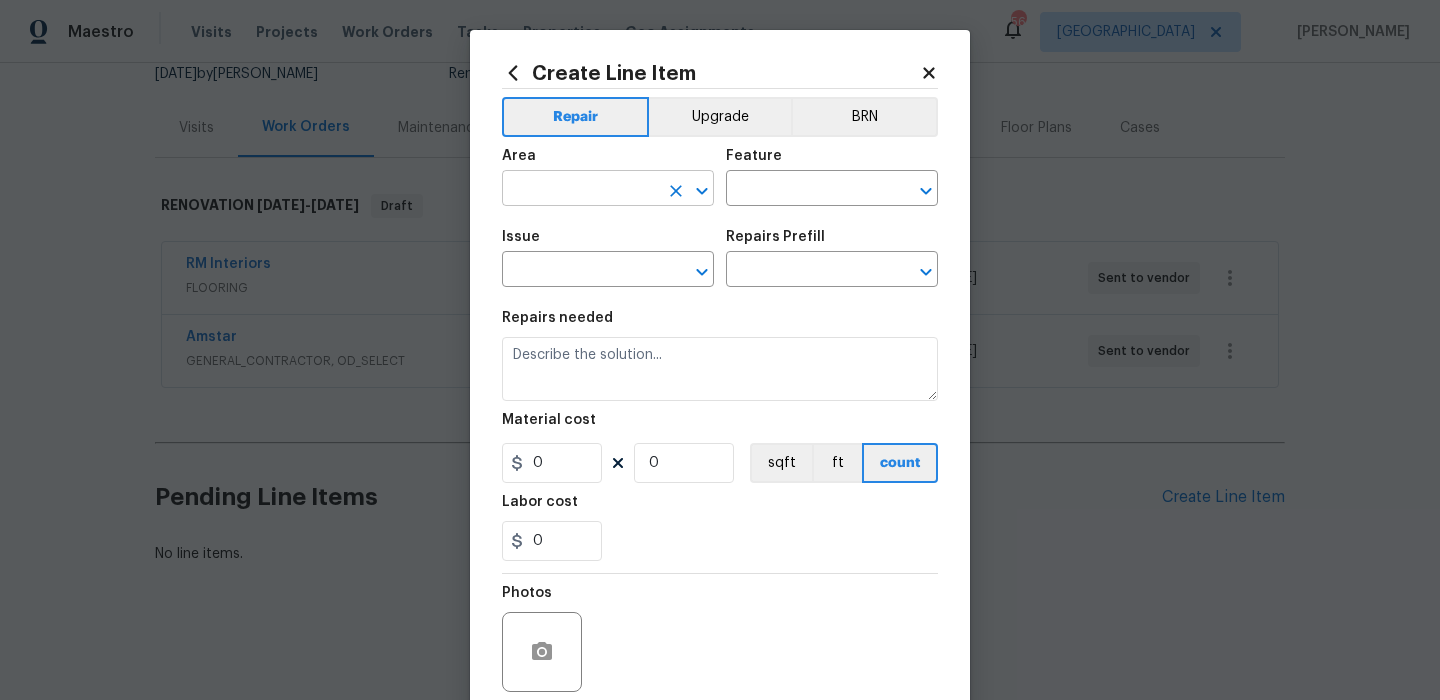 click at bounding box center (580, 190) 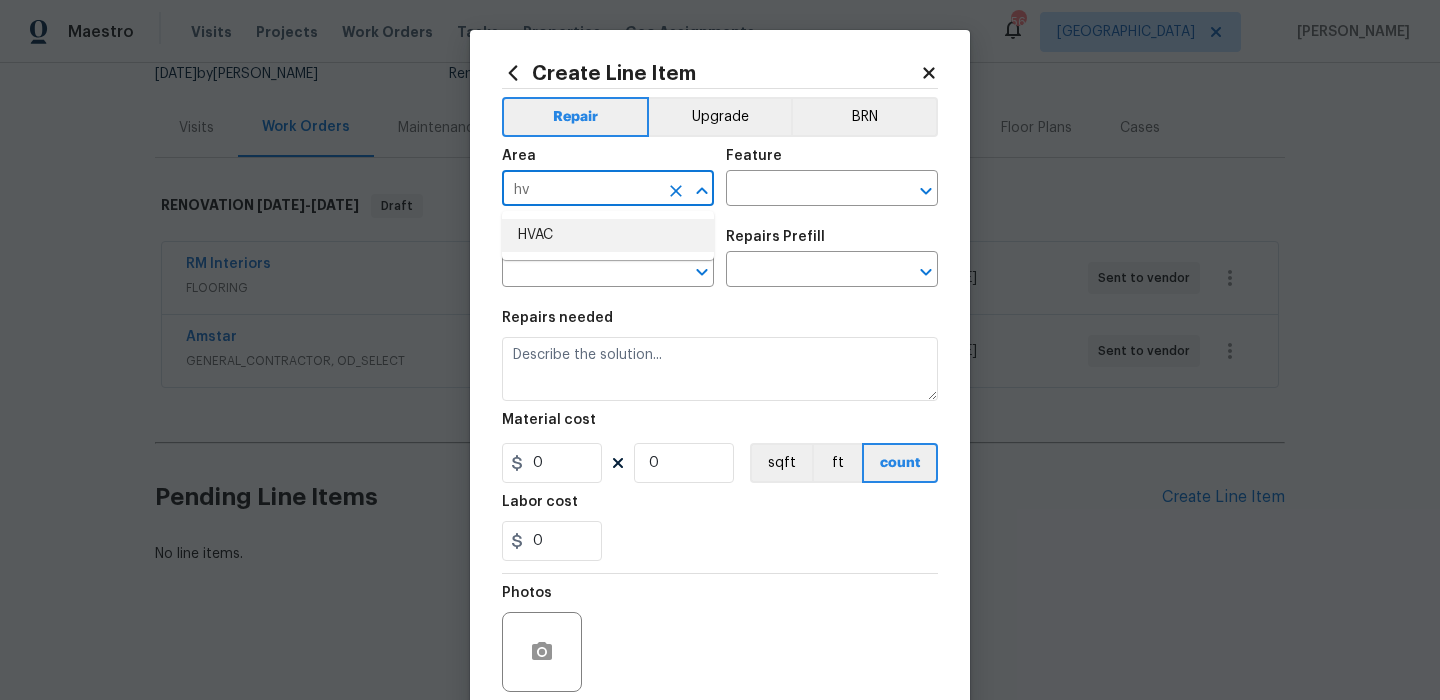 click on "HVAC" at bounding box center (608, 235) 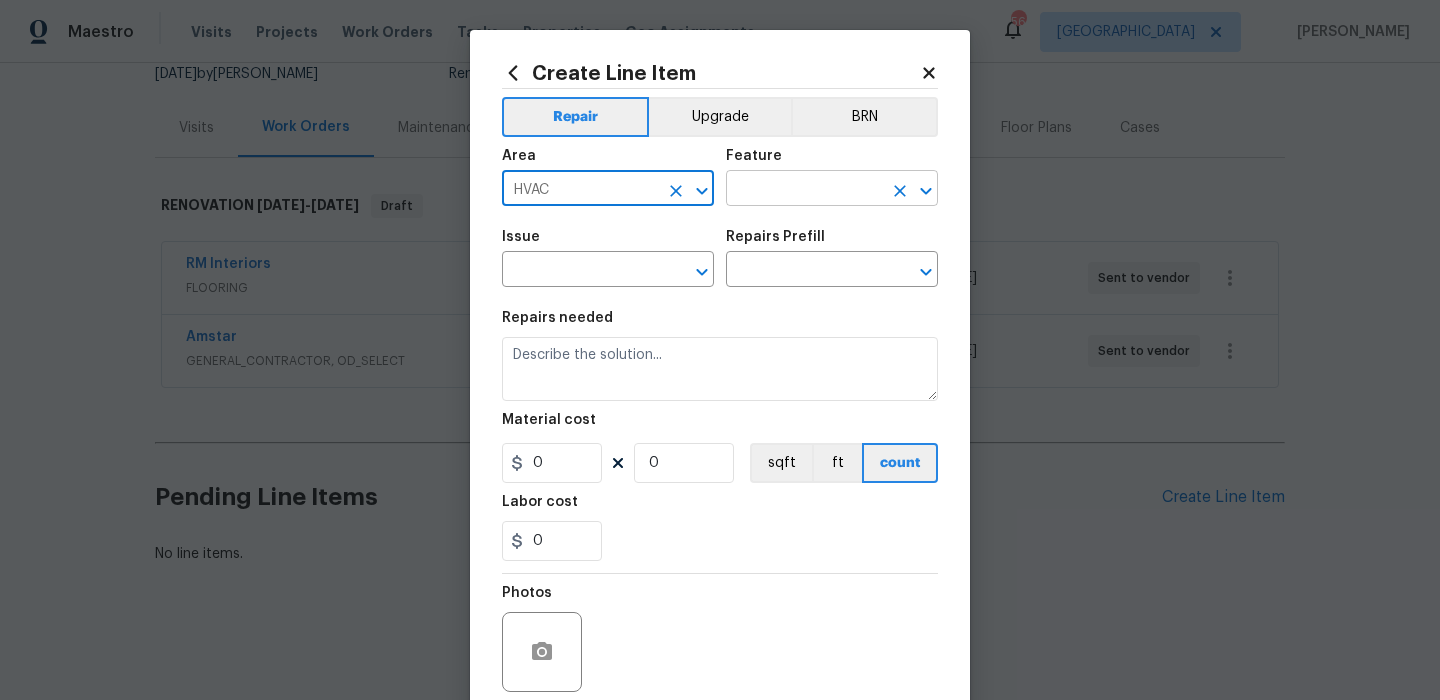 click at bounding box center (804, 190) 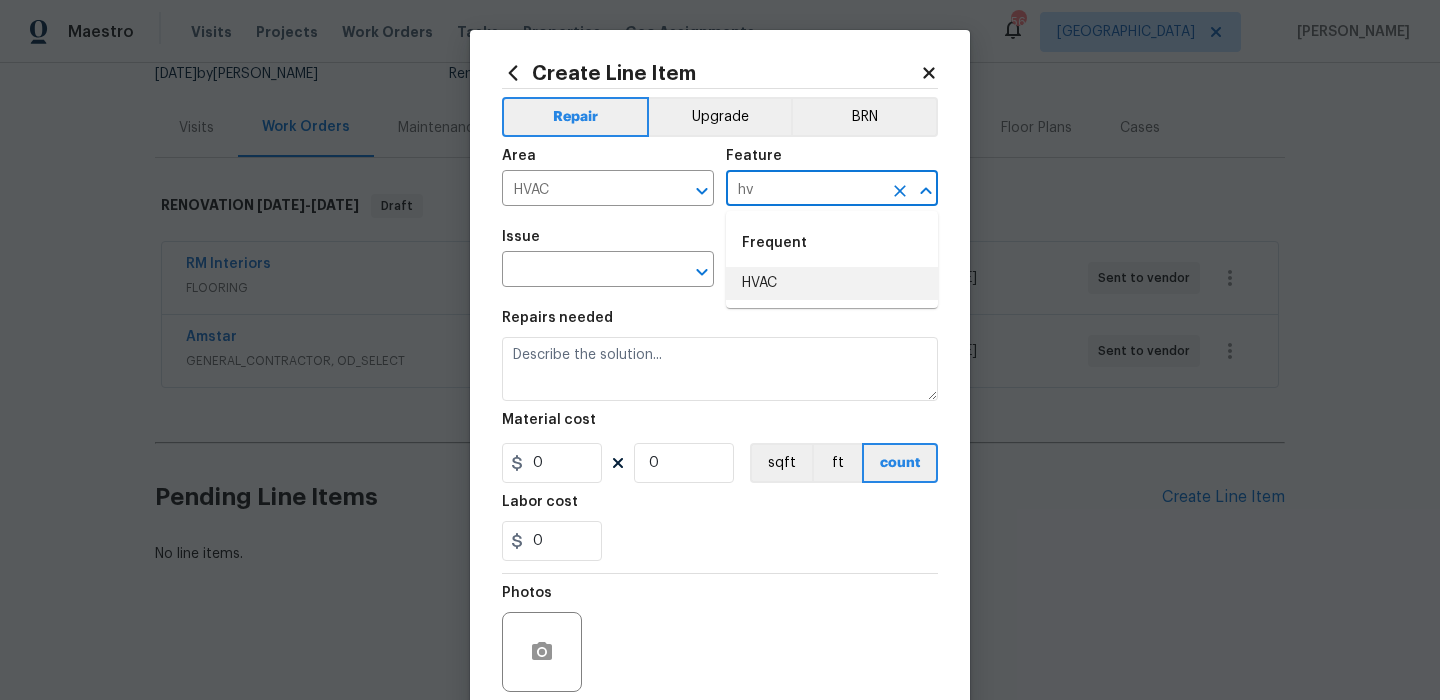 click on "HVAC" at bounding box center (832, 283) 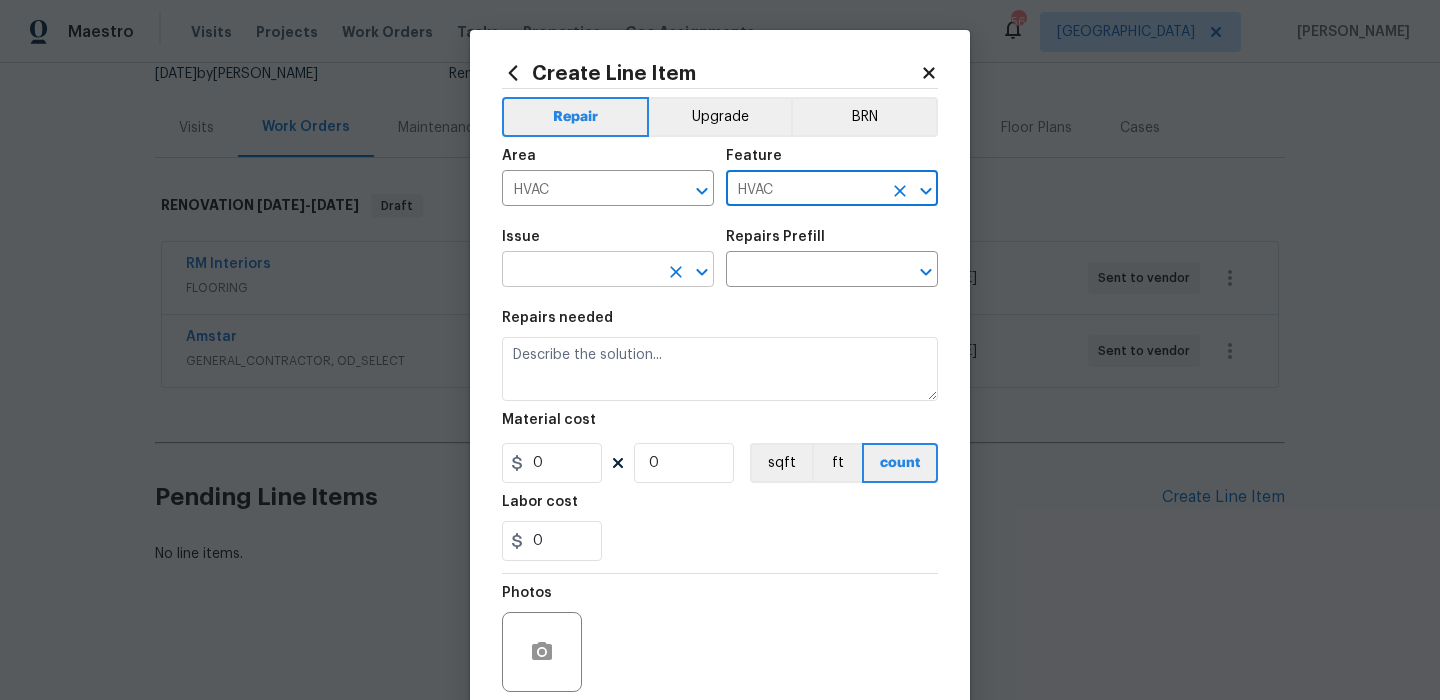 click at bounding box center [580, 271] 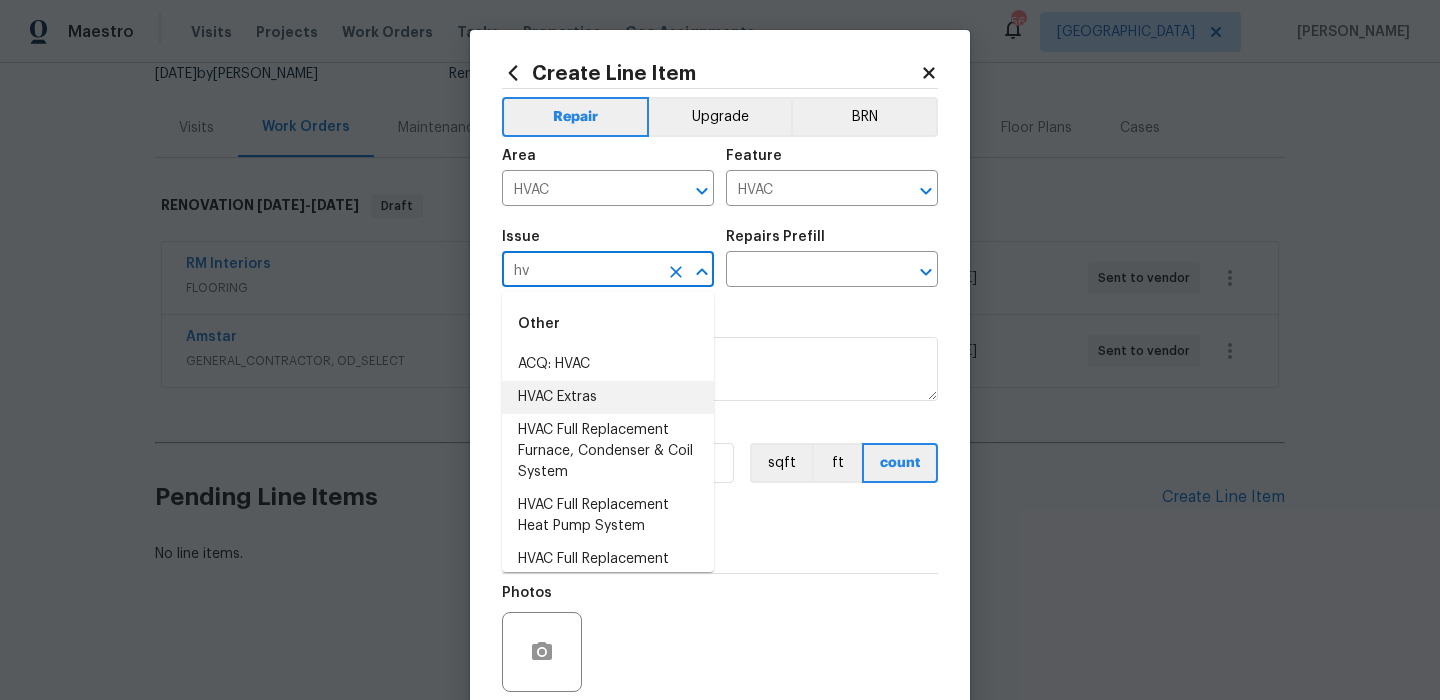 click on "HVAC Extras" at bounding box center (608, 397) 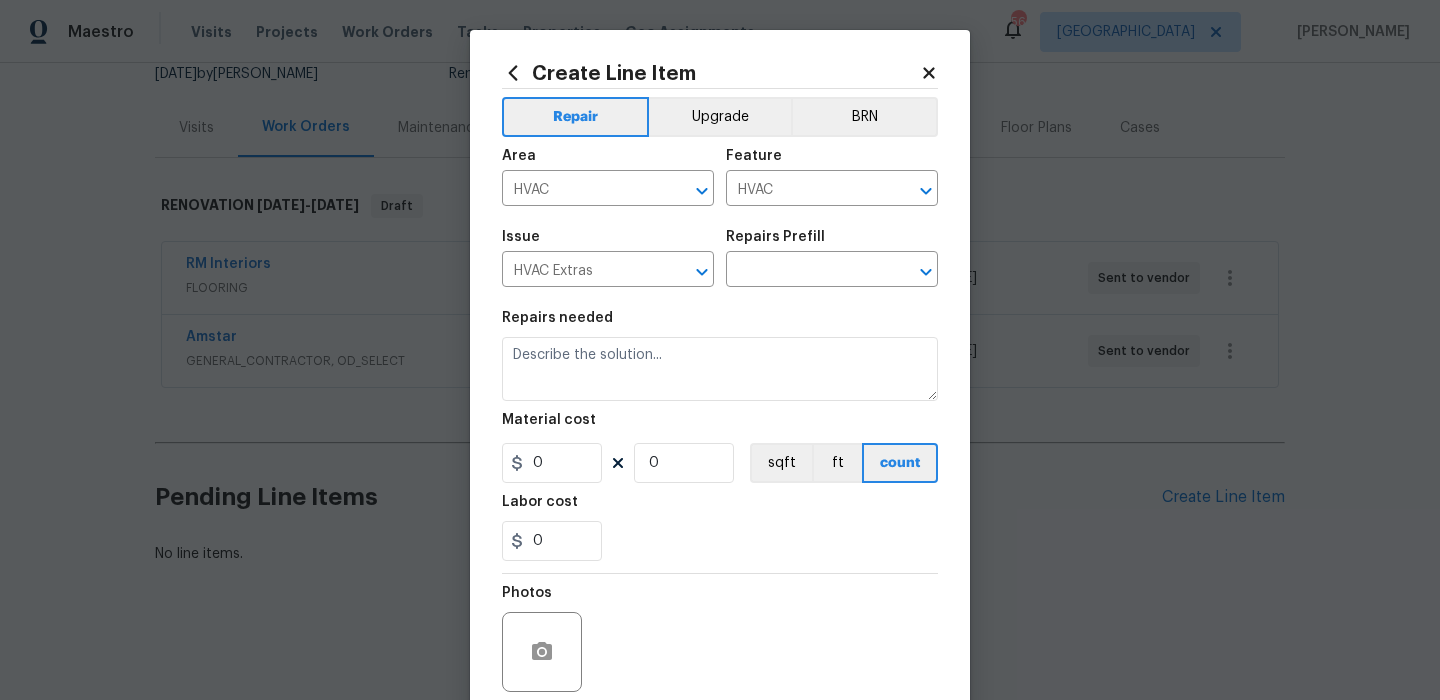 click on "Issue HVAC Extras ​ Repairs Prefill ​" at bounding box center (720, 258) 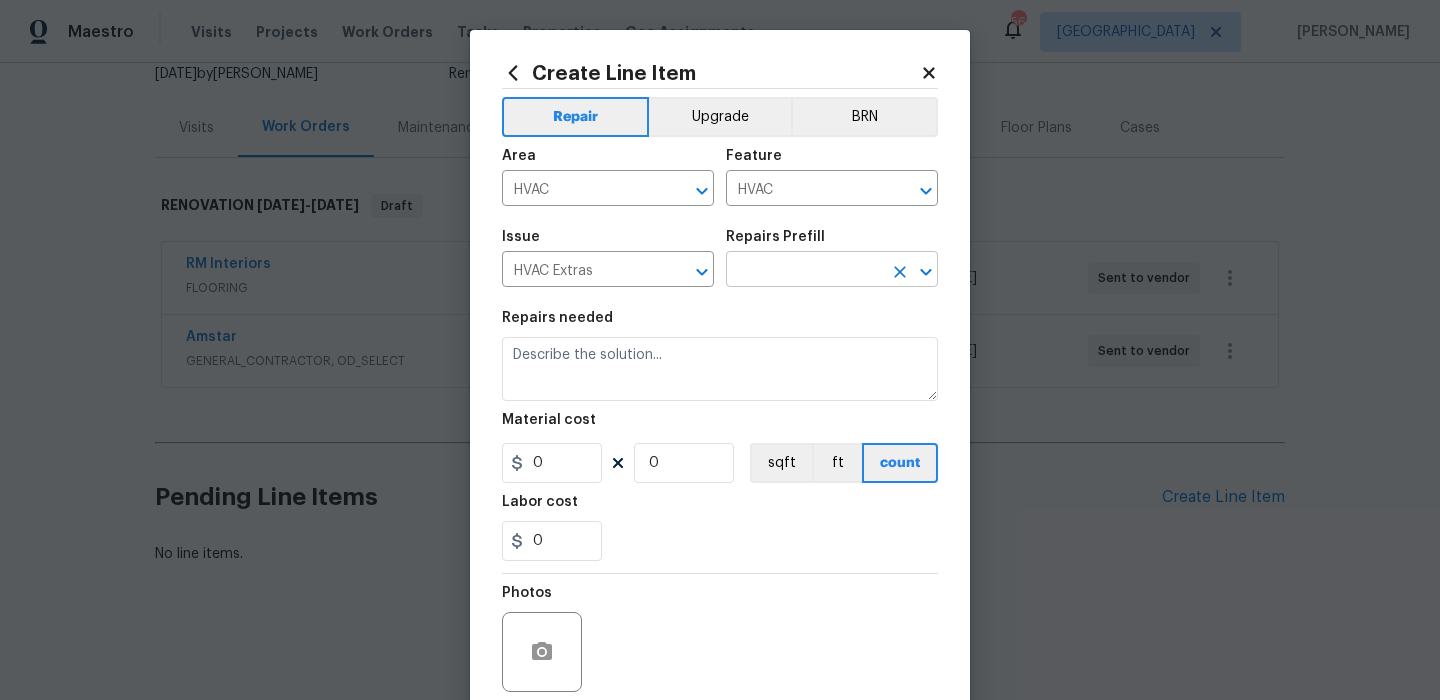 click at bounding box center (804, 271) 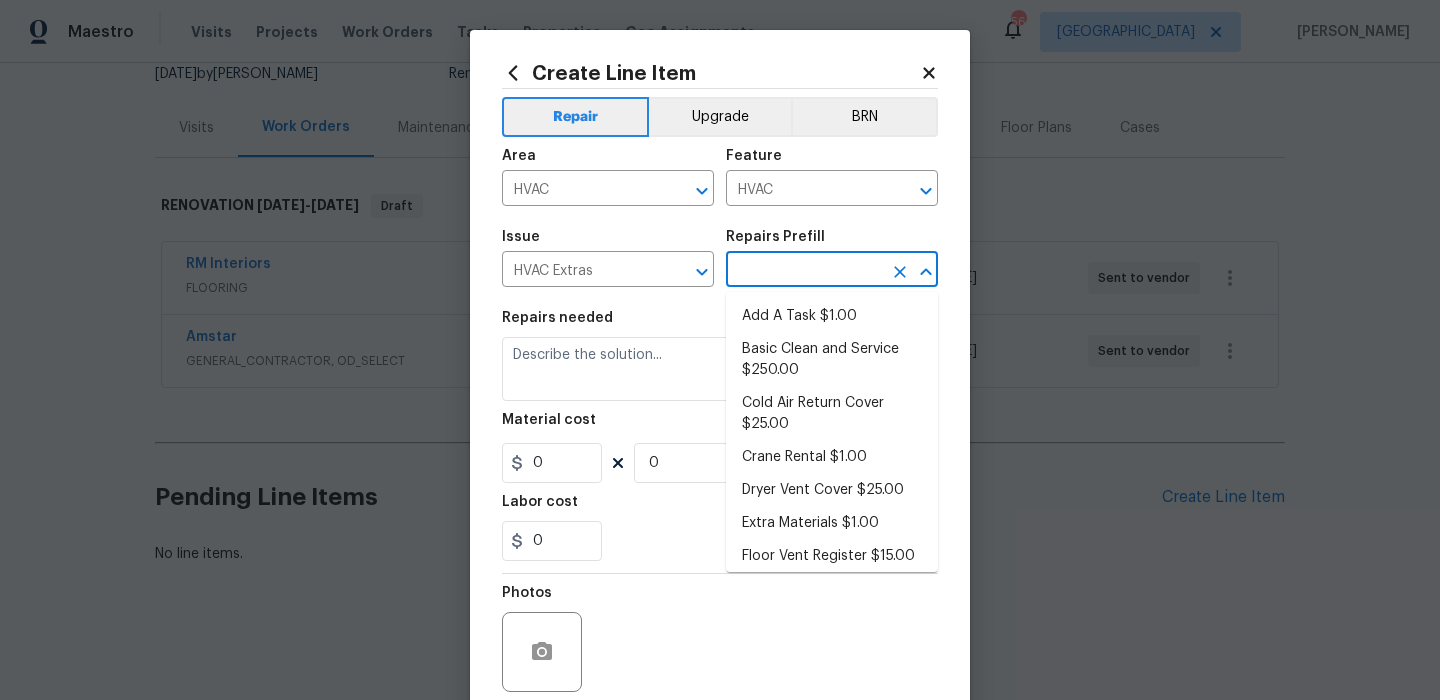 click on "Add A Task $1.00" at bounding box center (832, 316) 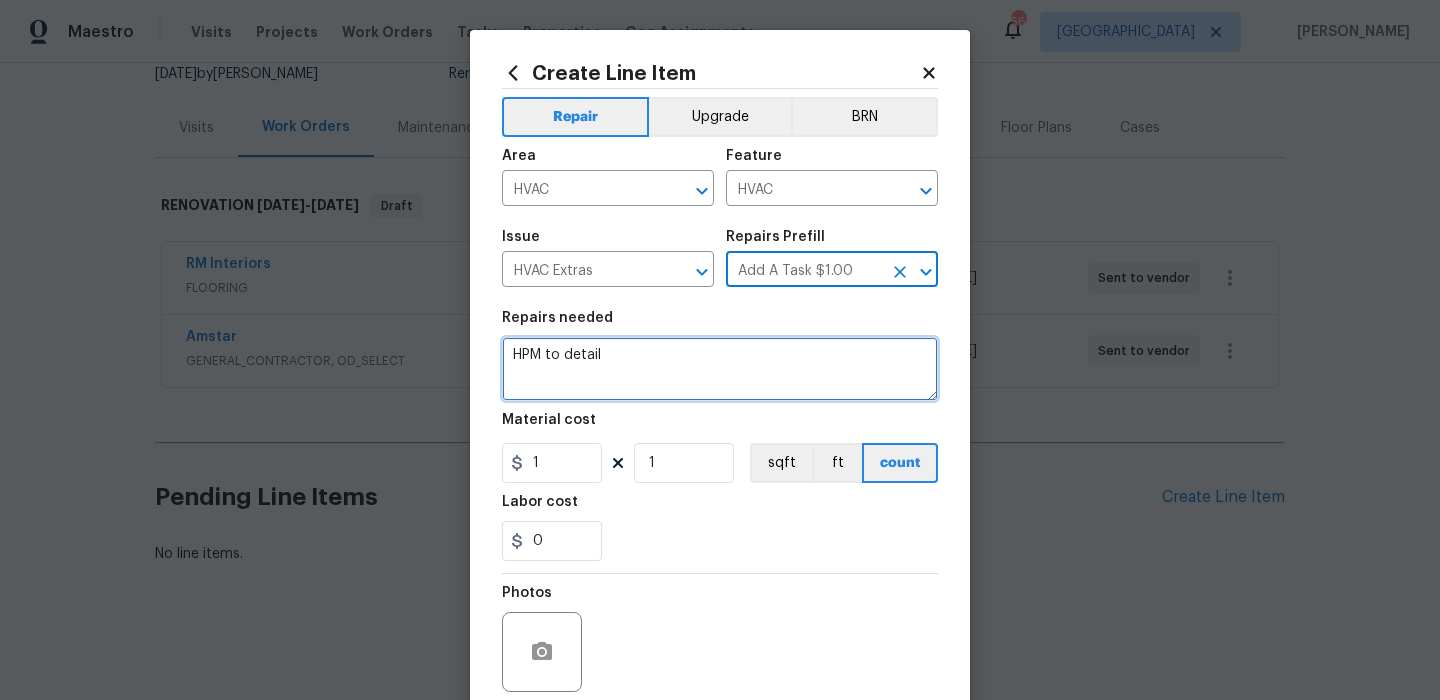 click on "HPM to detail" at bounding box center (720, 369) 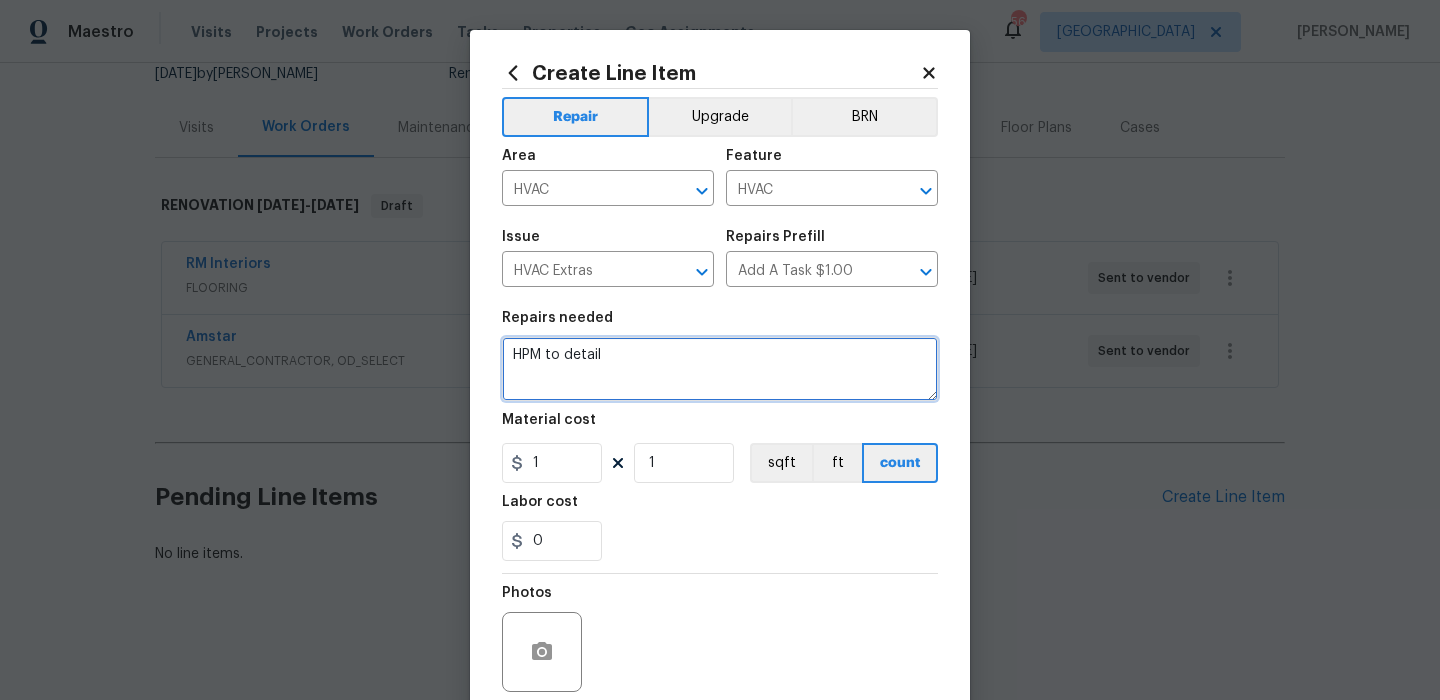 click on "HPM to detail" at bounding box center [720, 369] 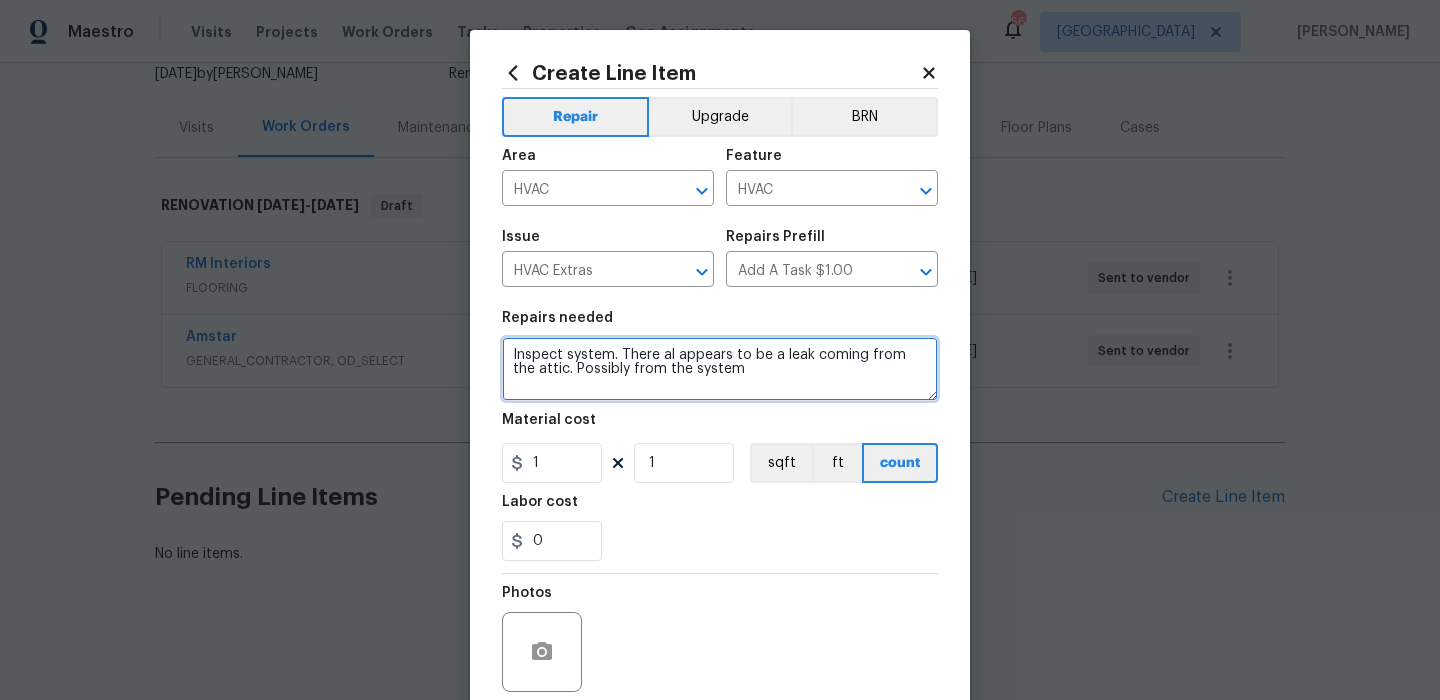 scroll, scrollTop: 162, scrollLeft: 0, axis: vertical 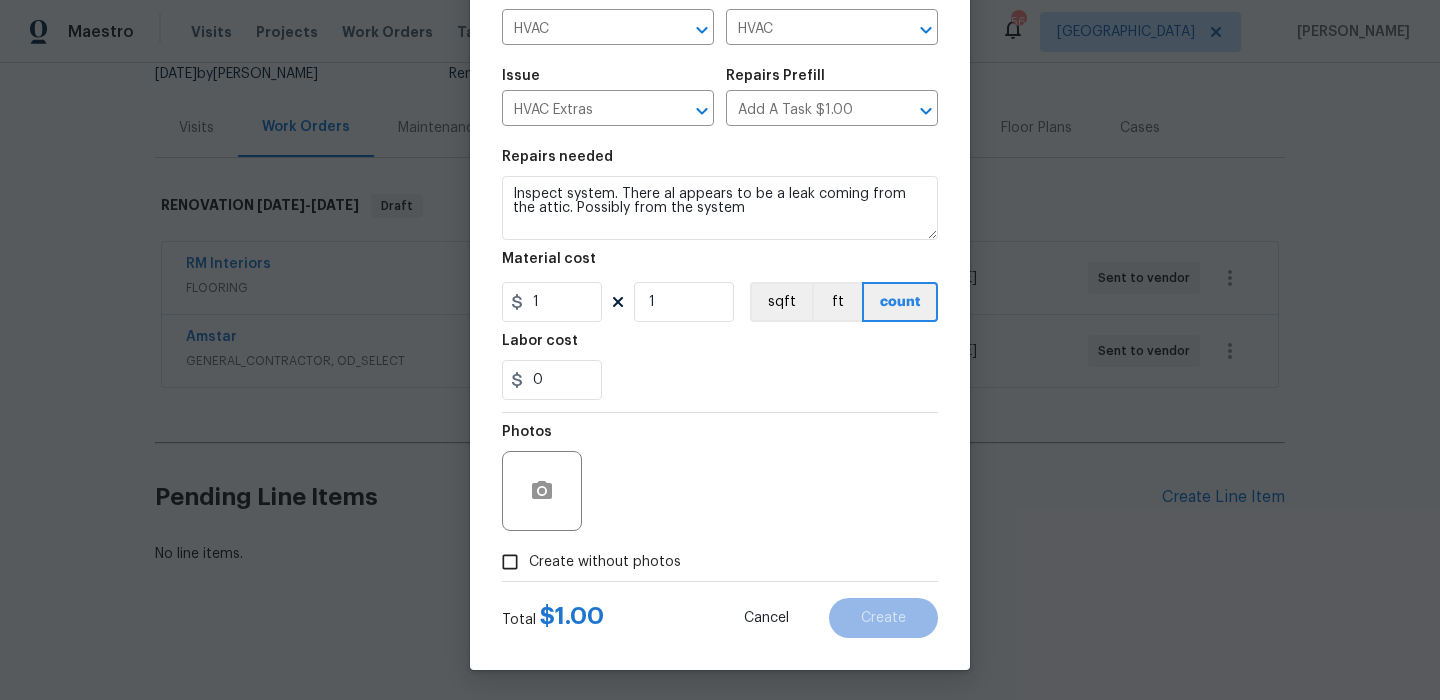 click on "Create without photos" at bounding box center [605, 562] 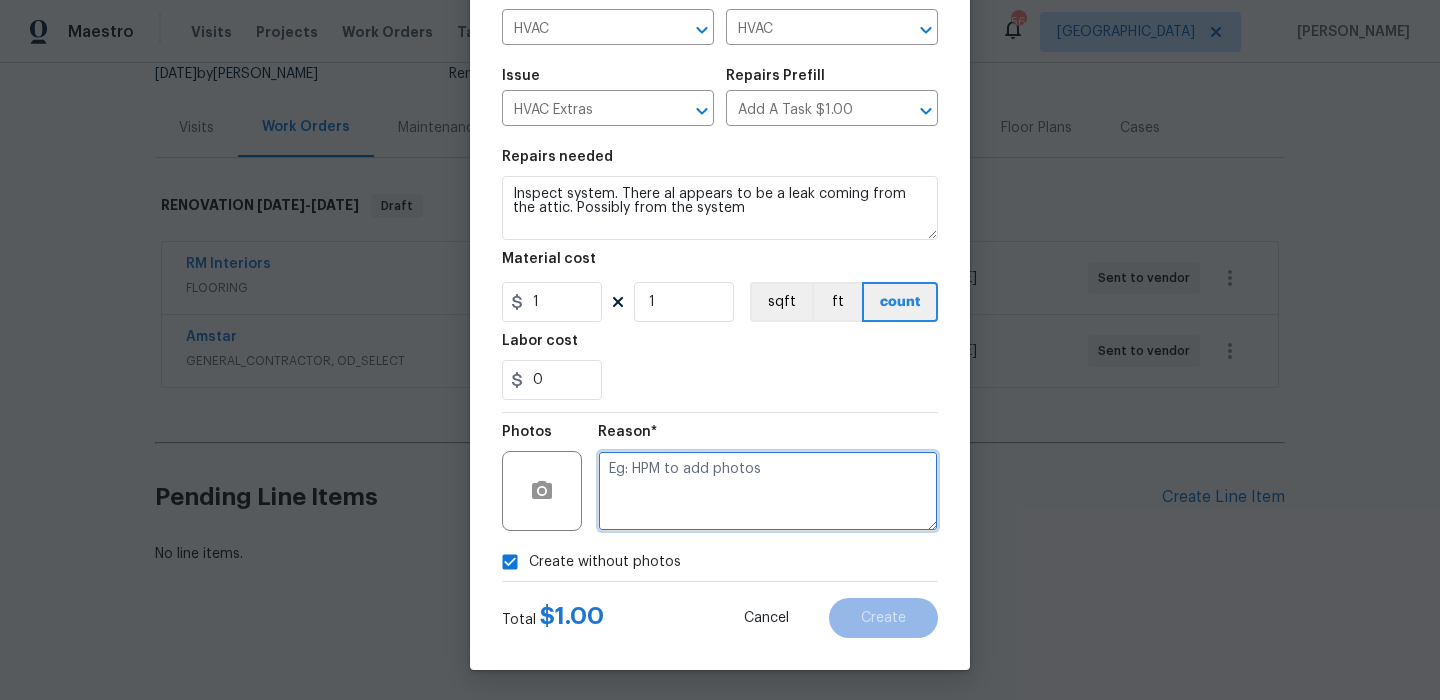 click at bounding box center (768, 491) 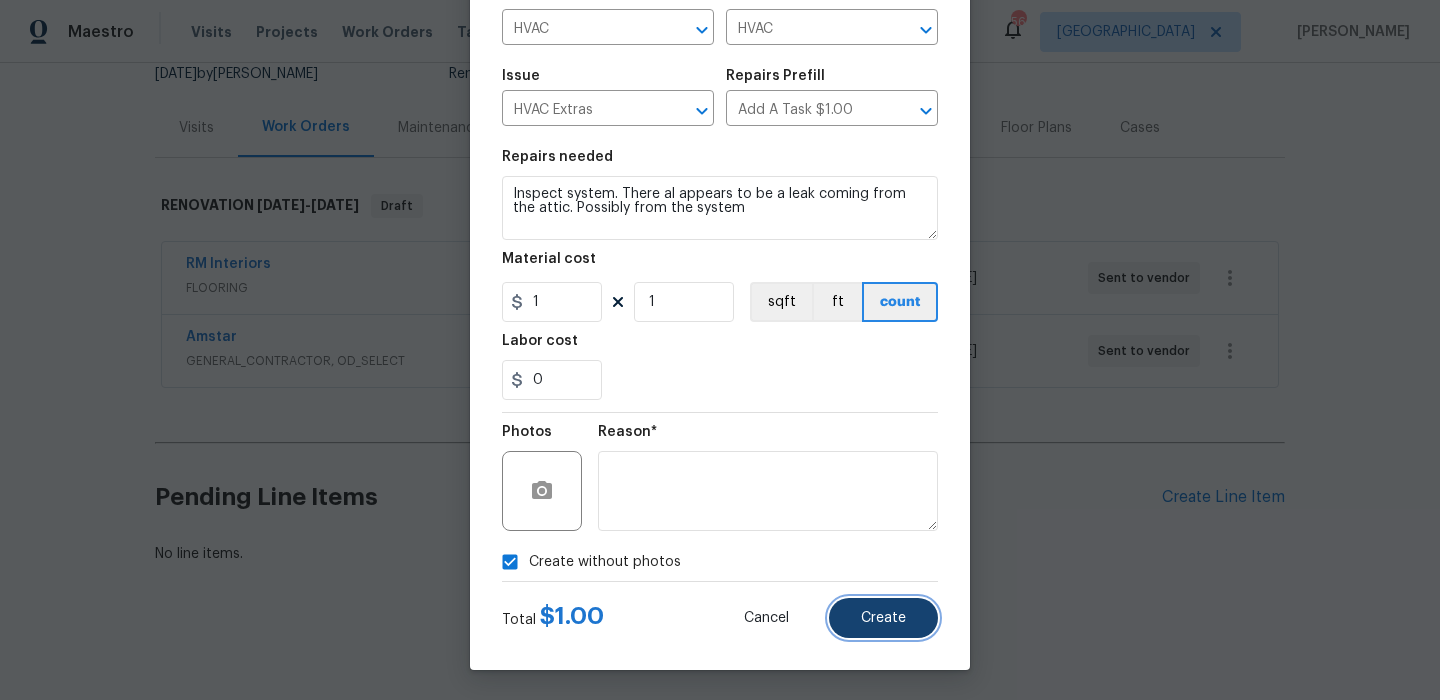 click on "Create" at bounding box center (883, 618) 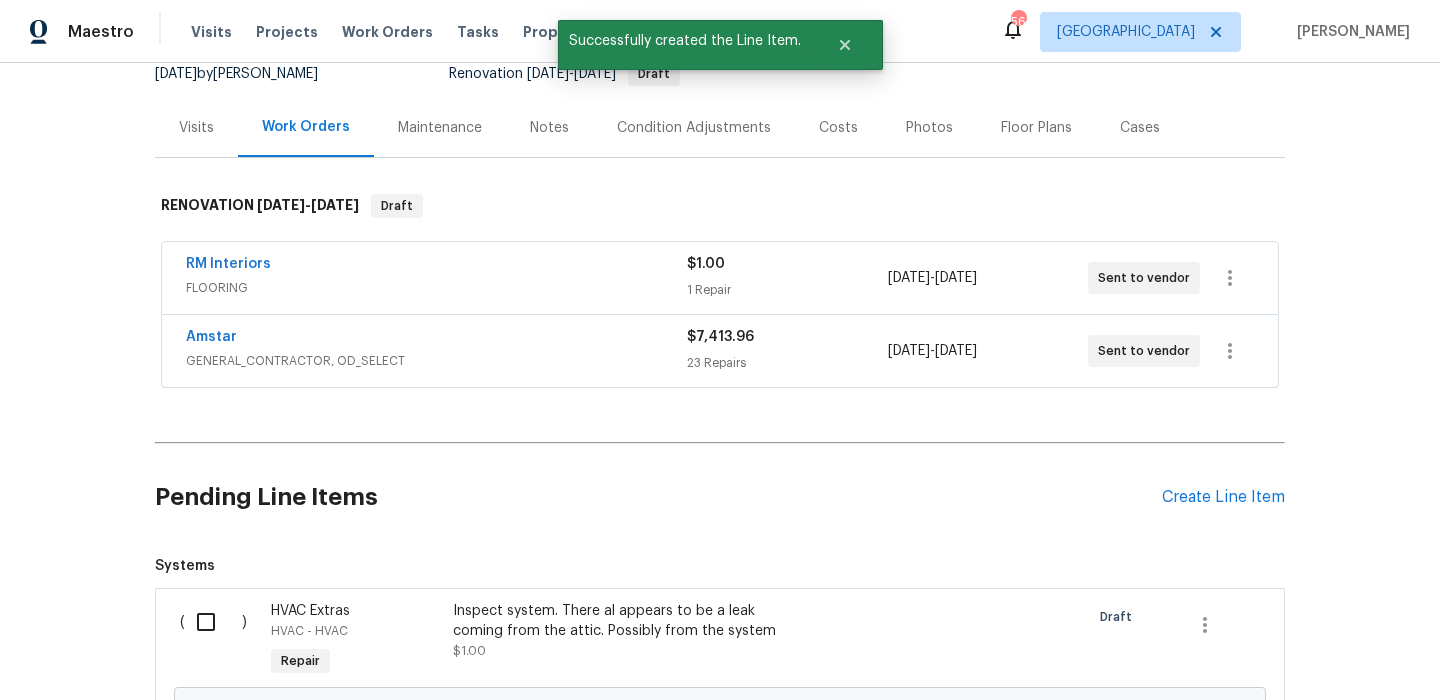 scroll, scrollTop: 369, scrollLeft: 0, axis: vertical 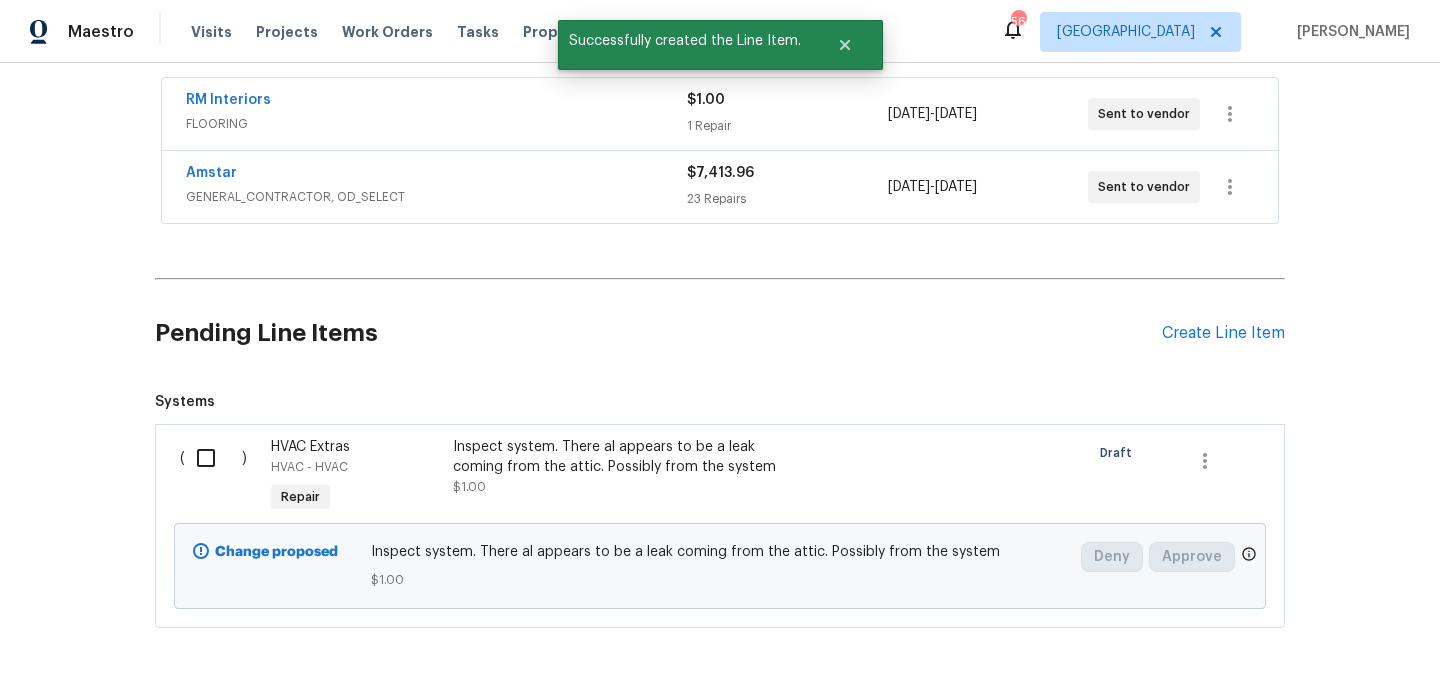 click at bounding box center (213, 458) 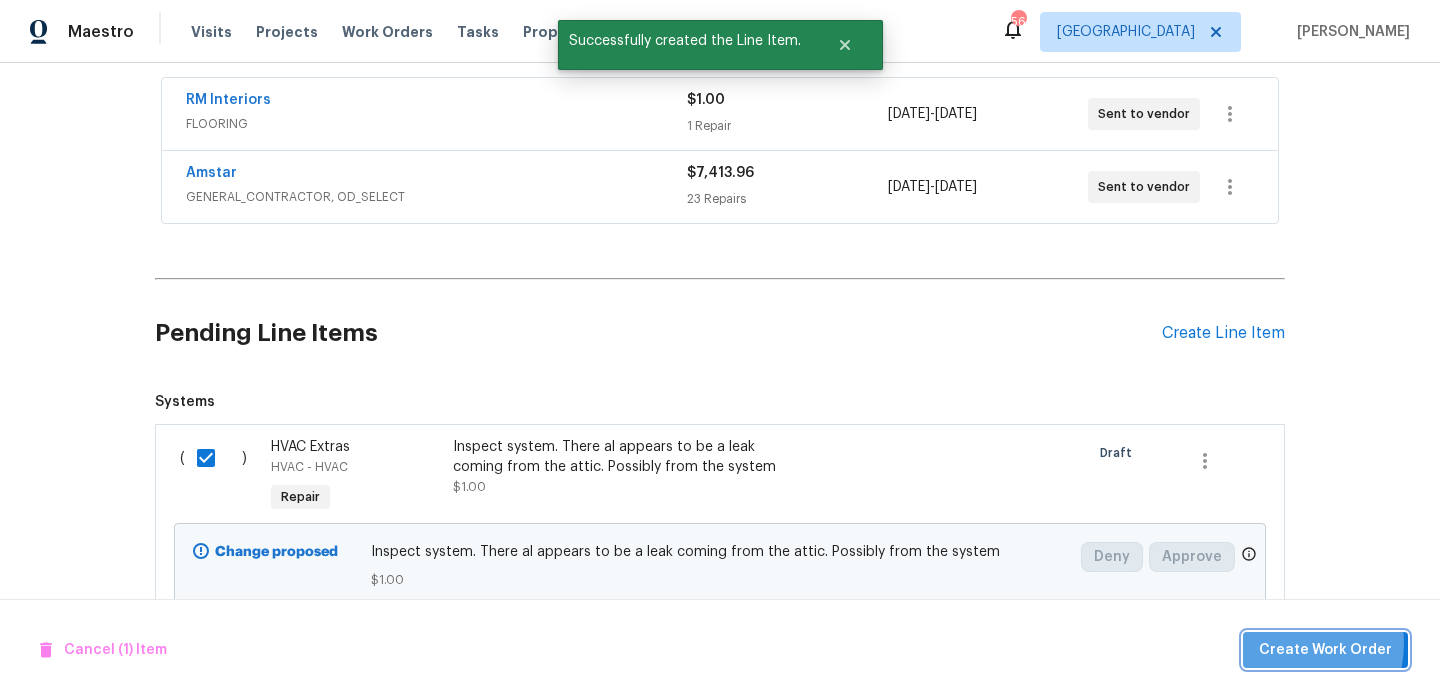 click on "Create Work Order" at bounding box center [1325, 650] 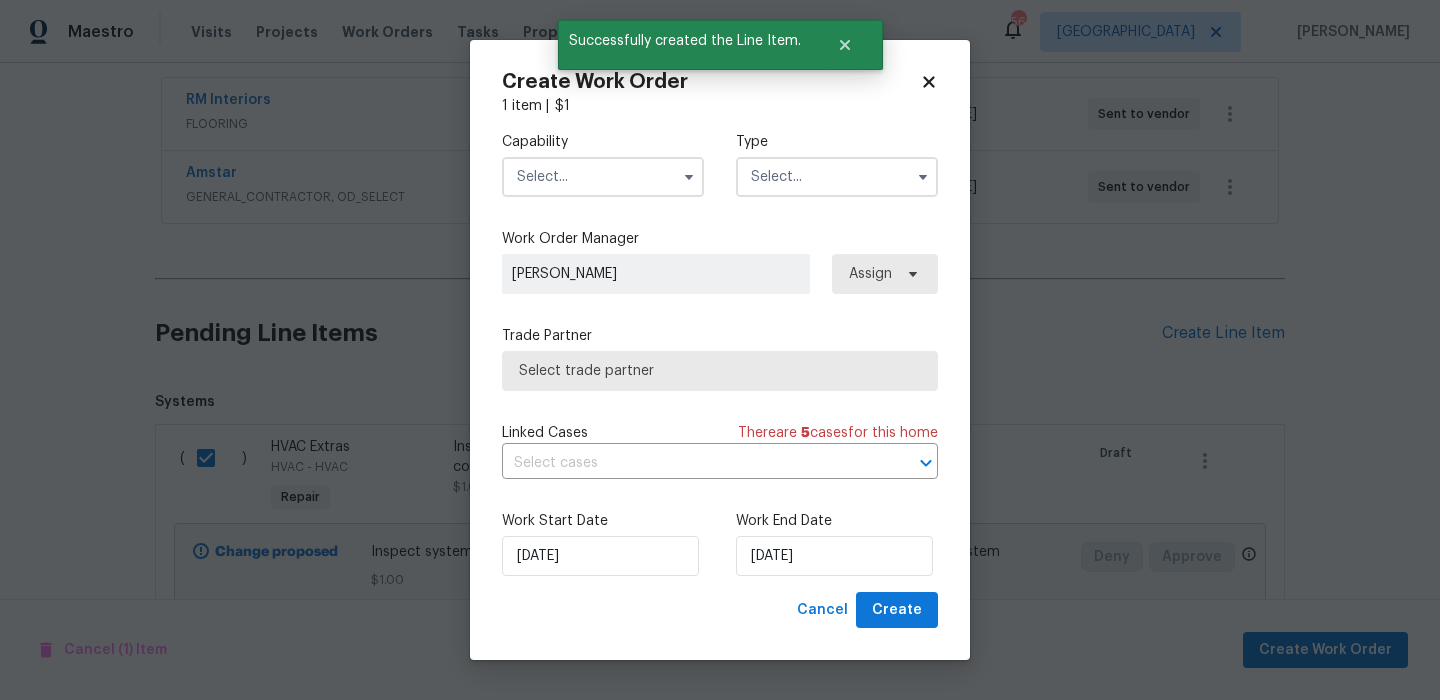click at bounding box center [603, 177] 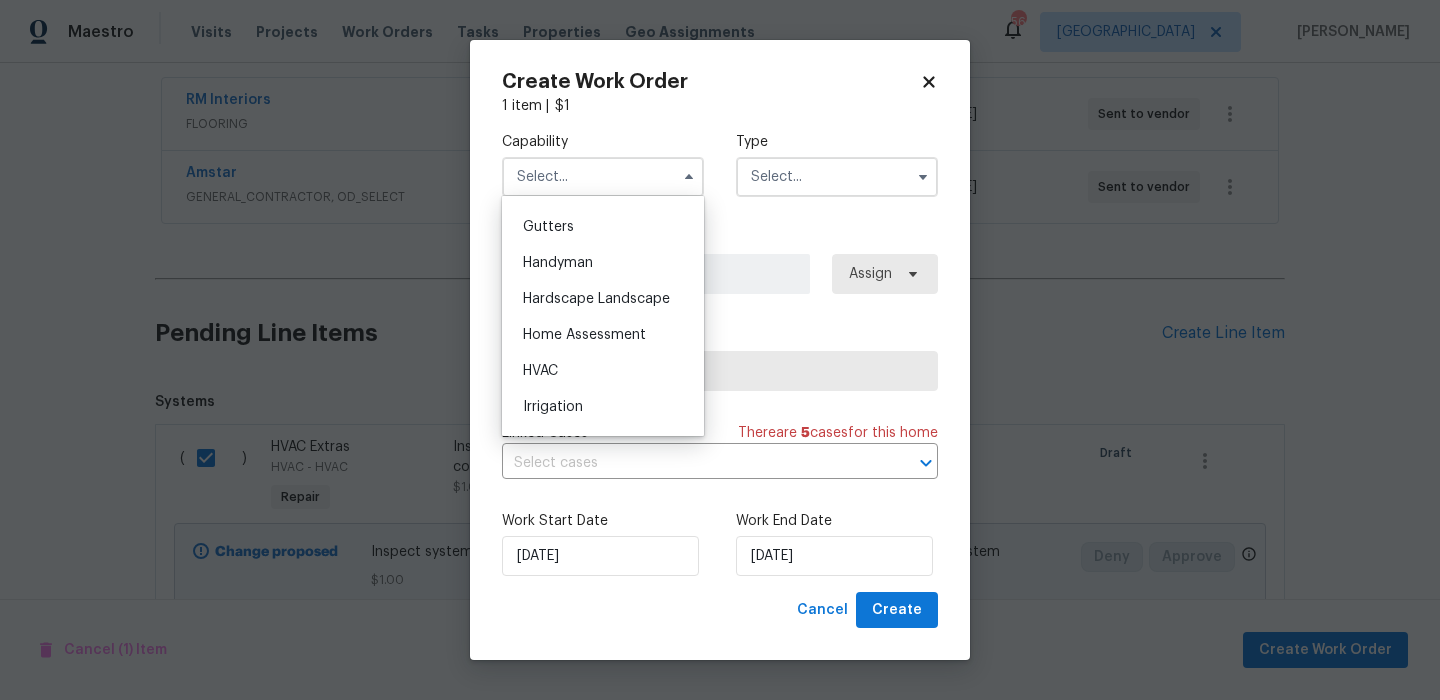 scroll, scrollTop: 1060, scrollLeft: 0, axis: vertical 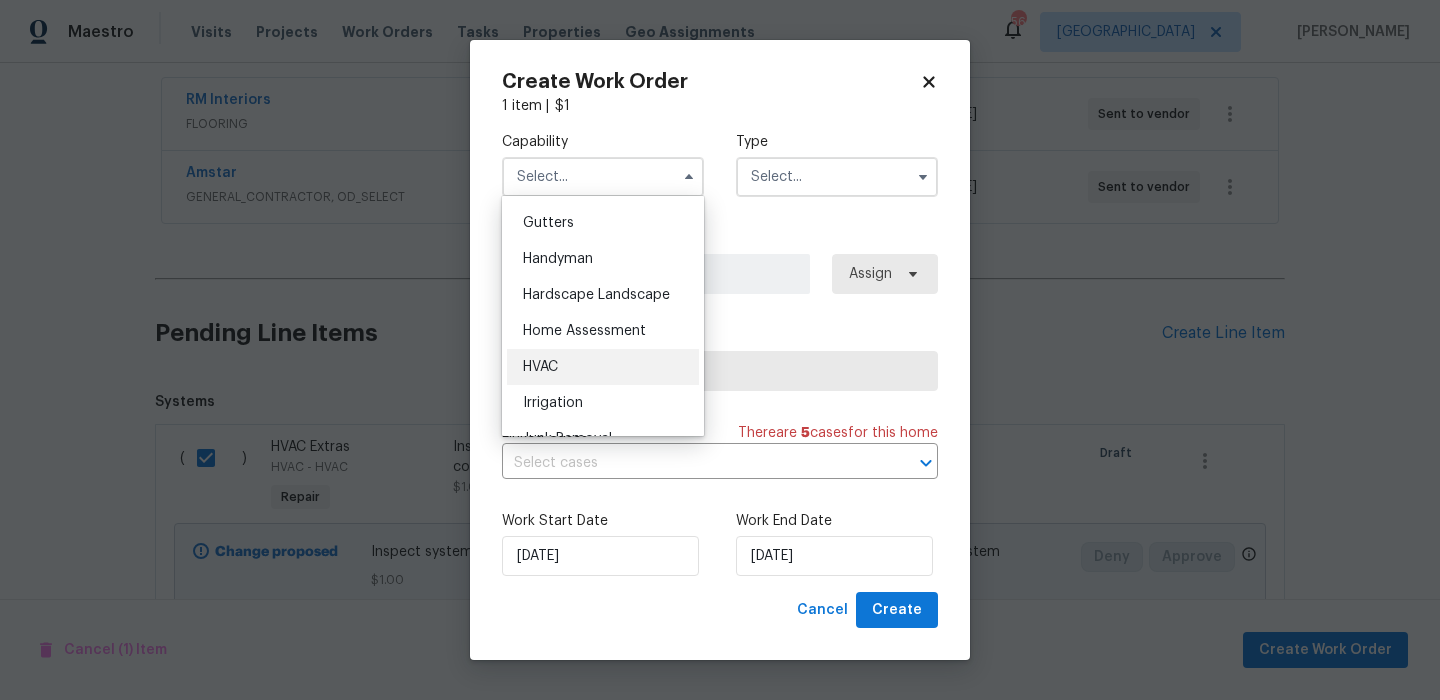 click on "HVAC" at bounding box center [603, 367] 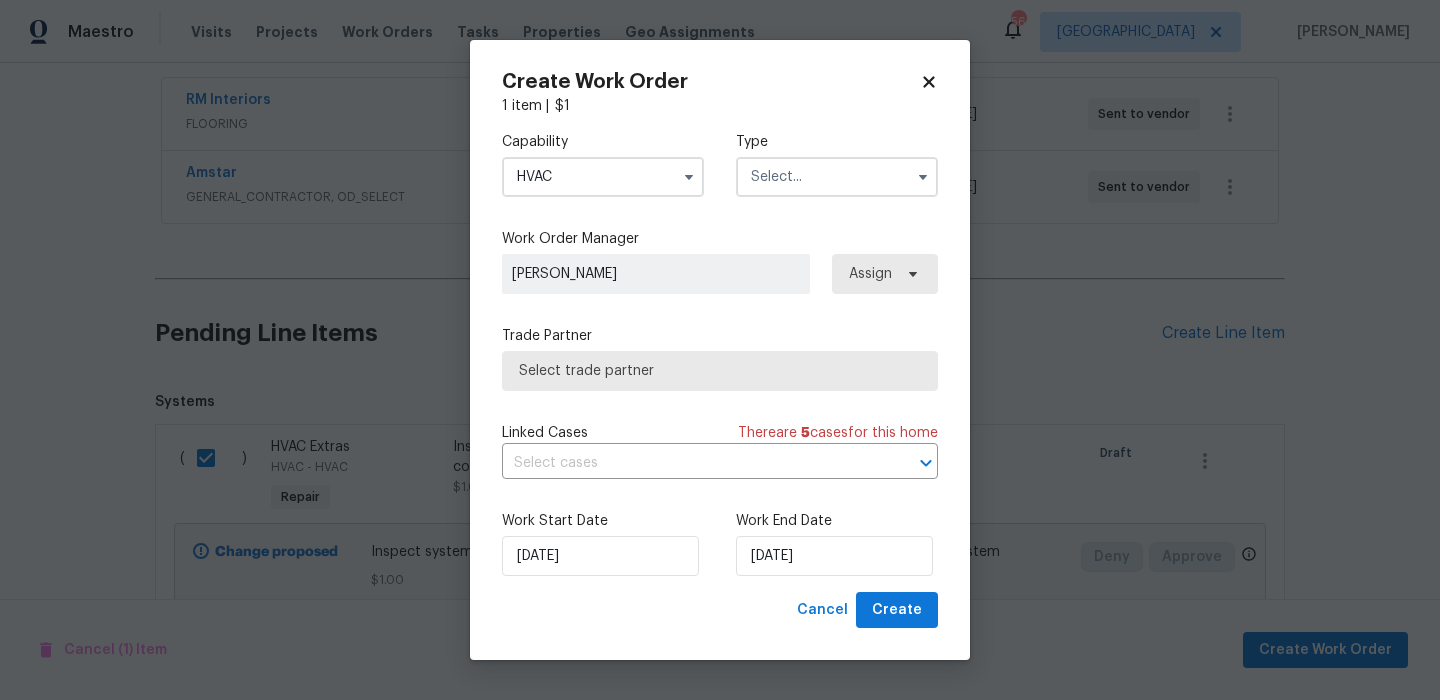 click at bounding box center [837, 177] 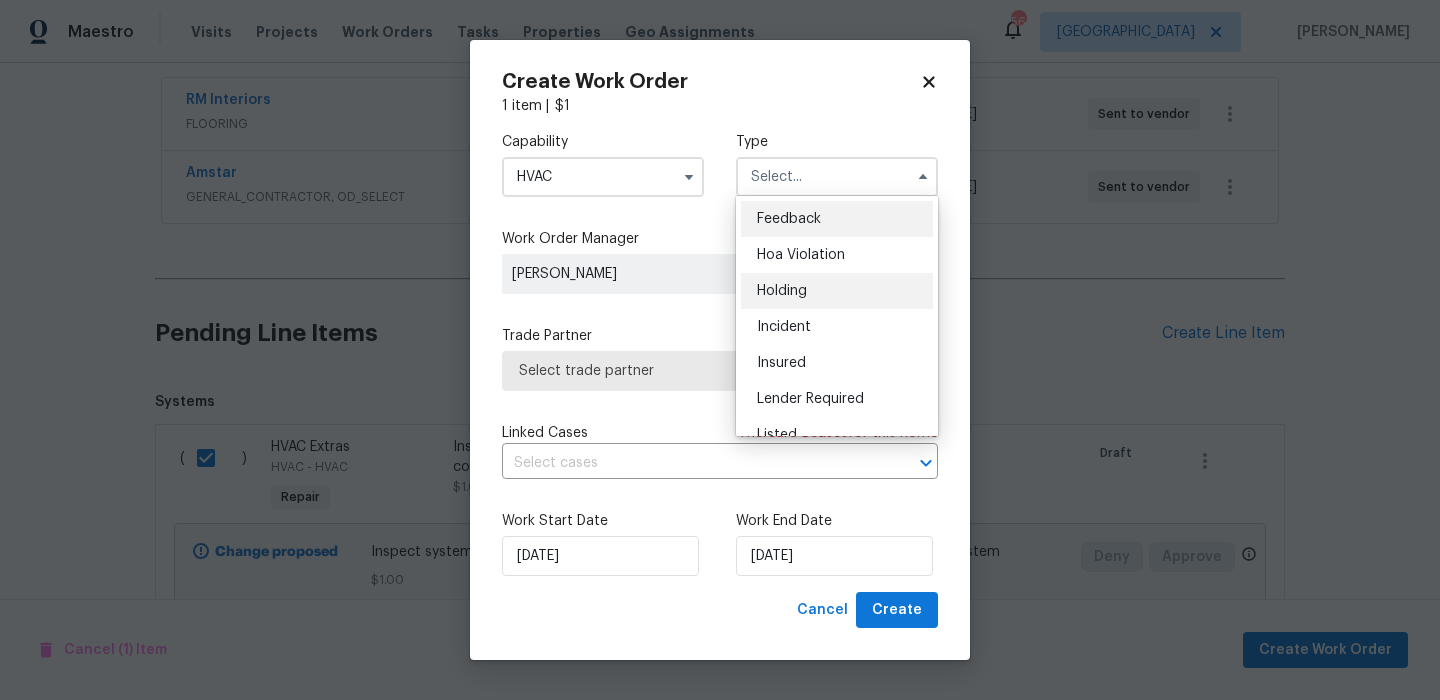 scroll, scrollTop: 454, scrollLeft: 0, axis: vertical 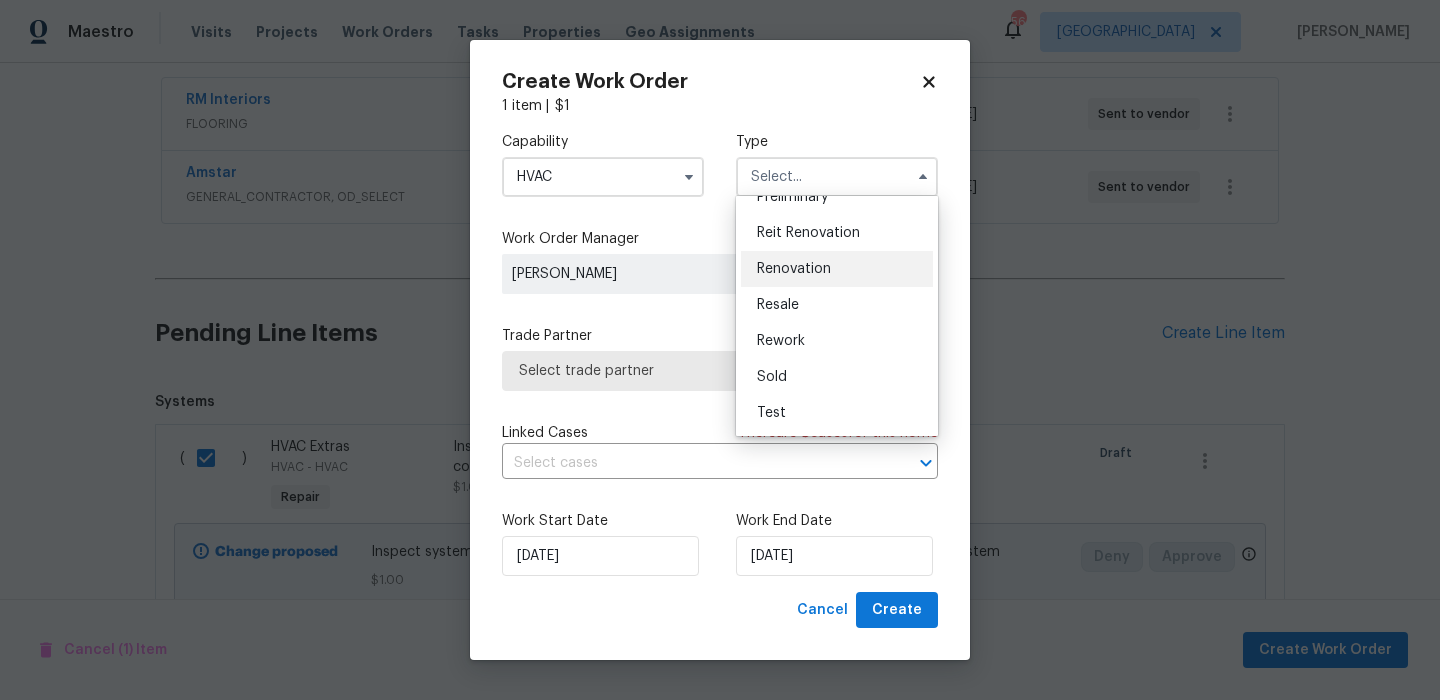click on "Renovation" at bounding box center [794, 269] 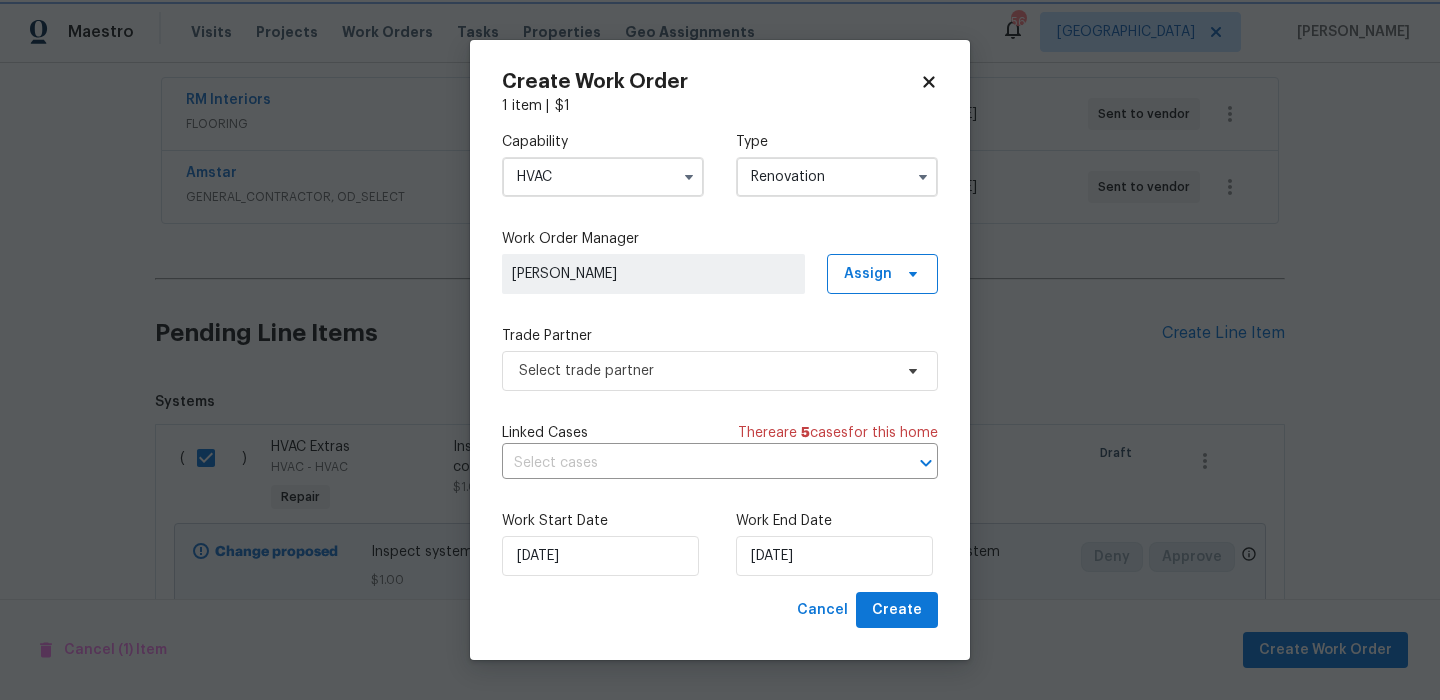 scroll, scrollTop: 0, scrollLeft: 0, axis: both 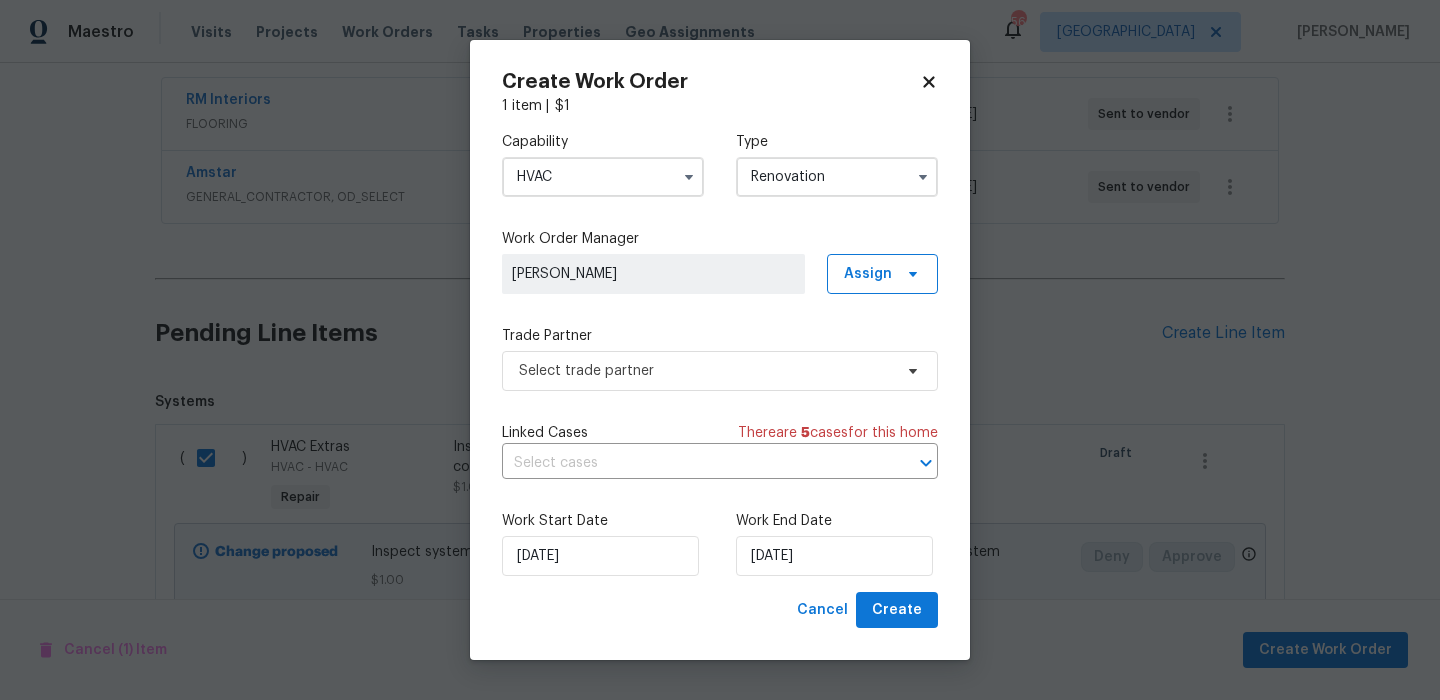 click on "Work Start Date   7/21/2025 Work End Date   7/21/2025" at bounding box center (720, 543) 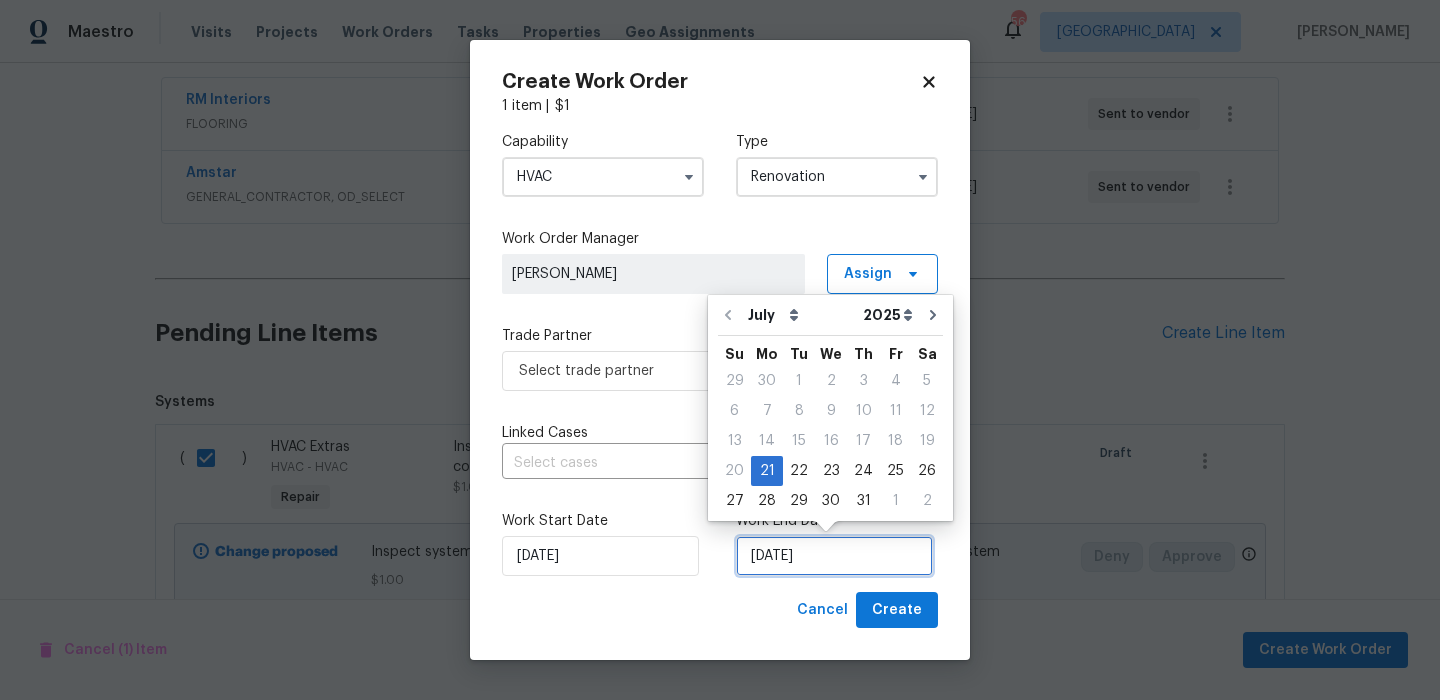 click on "[DATE]" at bounding box center (834, 556) 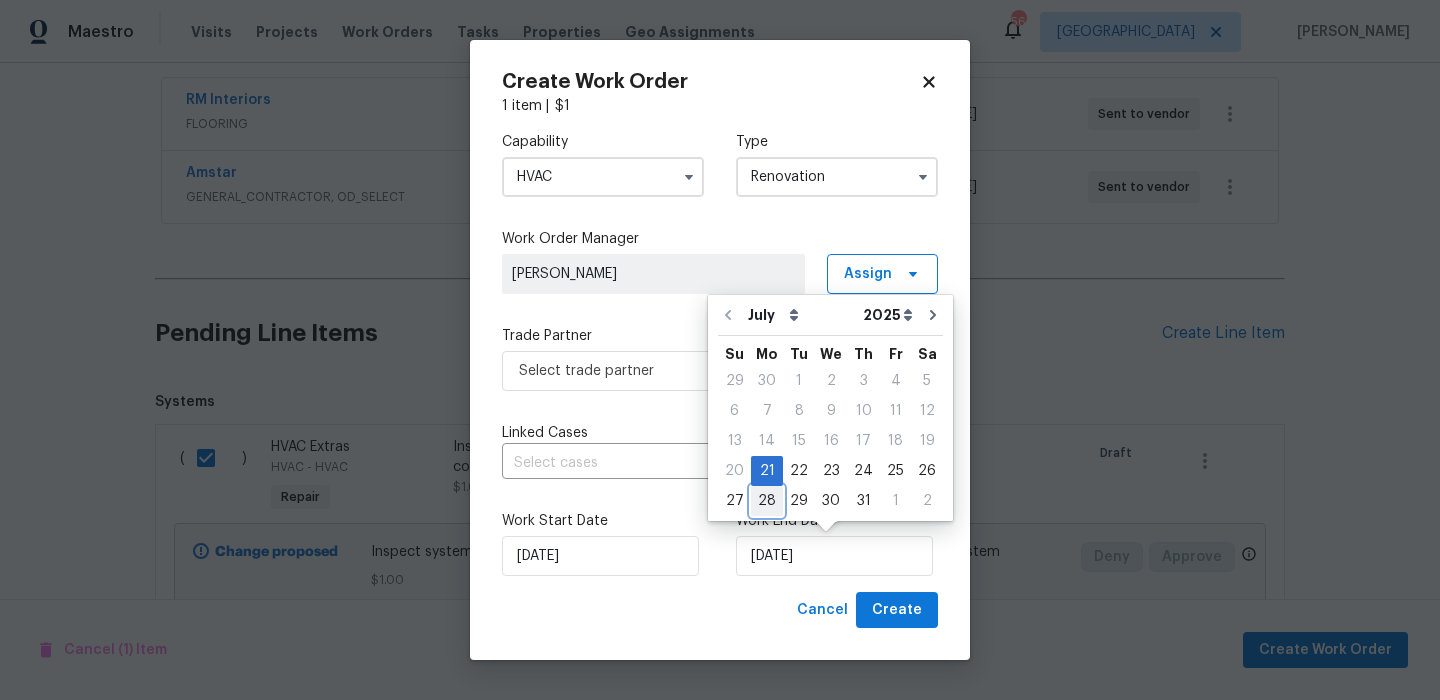 click on "28" at bounding box center [767, 501] 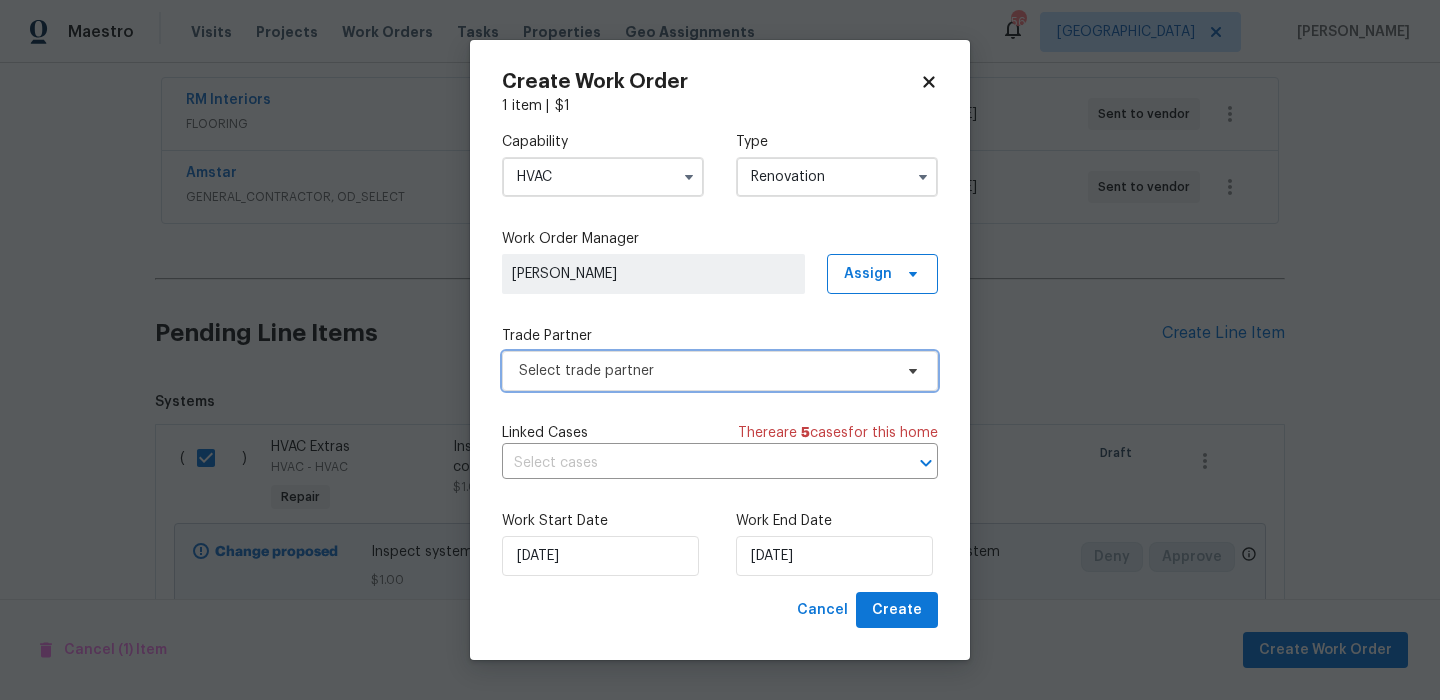 click on "Select trade partner" at bounding box center [720, 371] 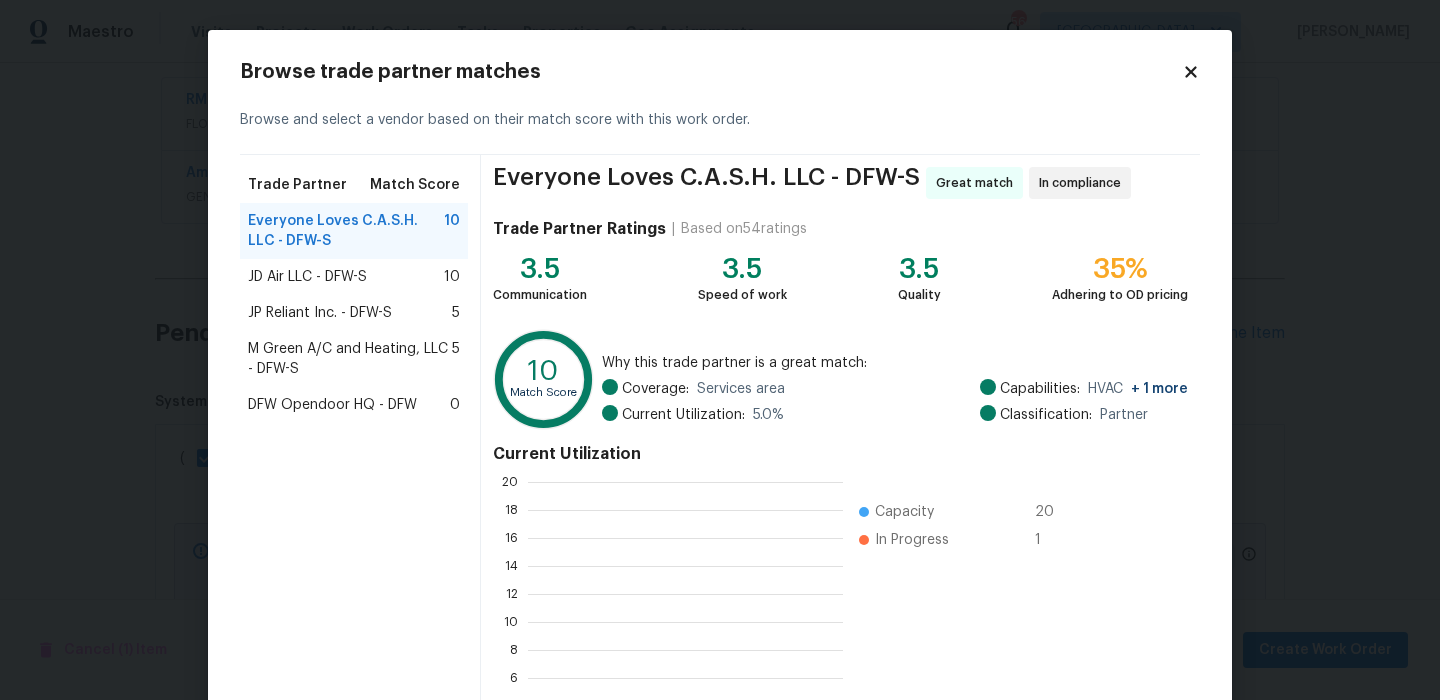 scroll, scrollTop: 2, scrollLeft: 2, axis: both 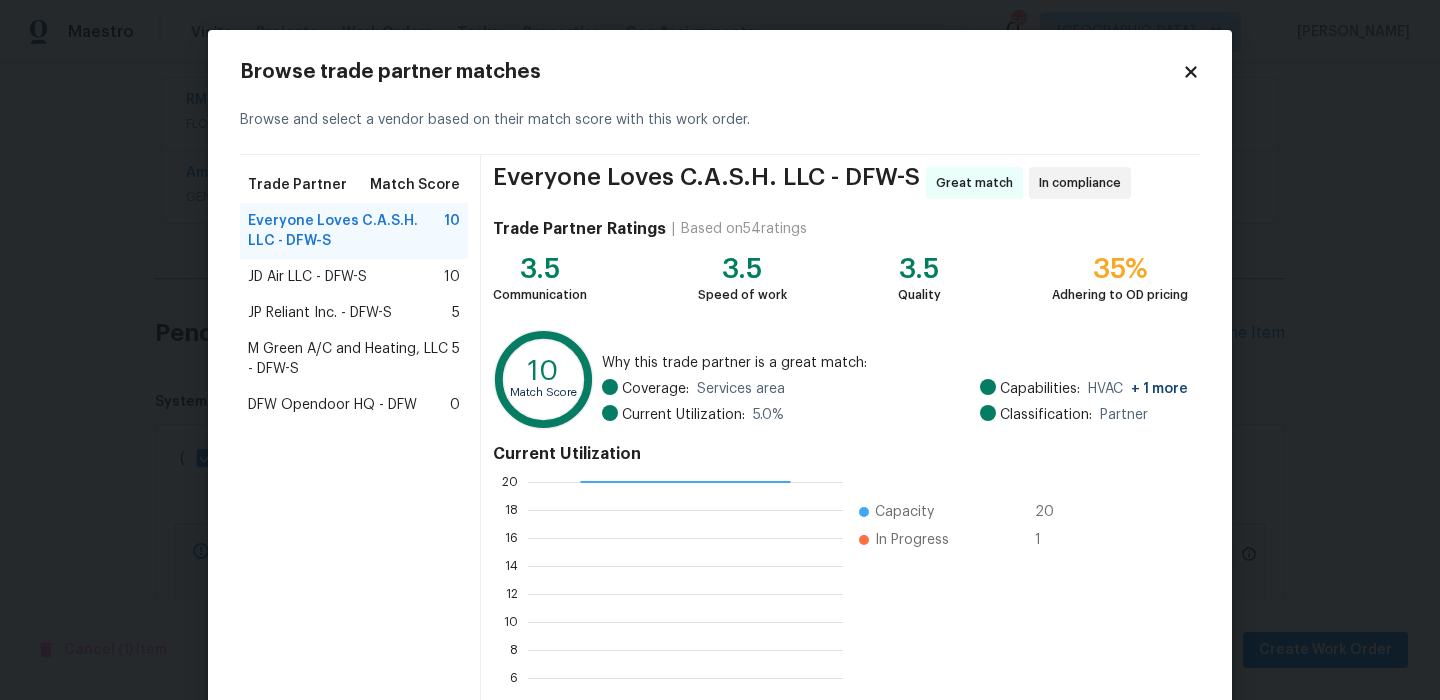 click on "JD Air LLC - DFW-S 10" at bounding box center [354, 277] 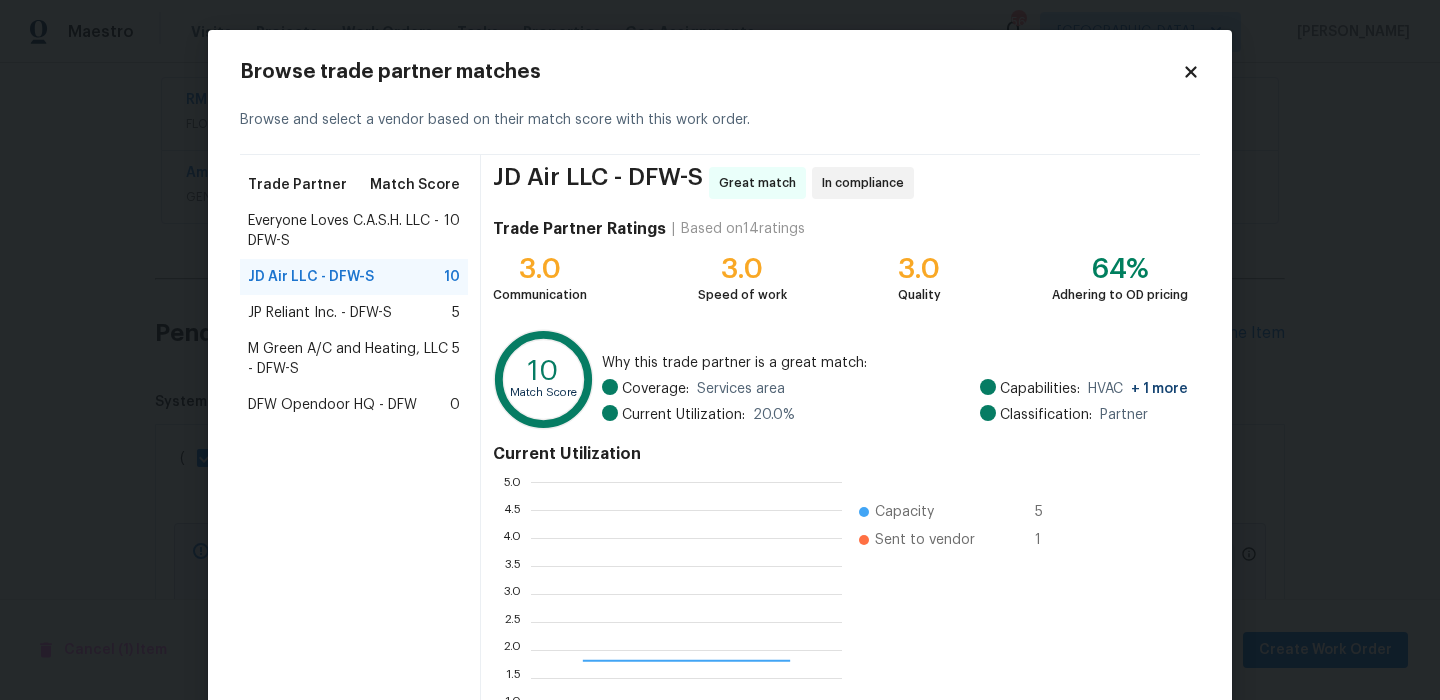 scroll, scrollTop: 2, scrollLeft: 1, axis: both 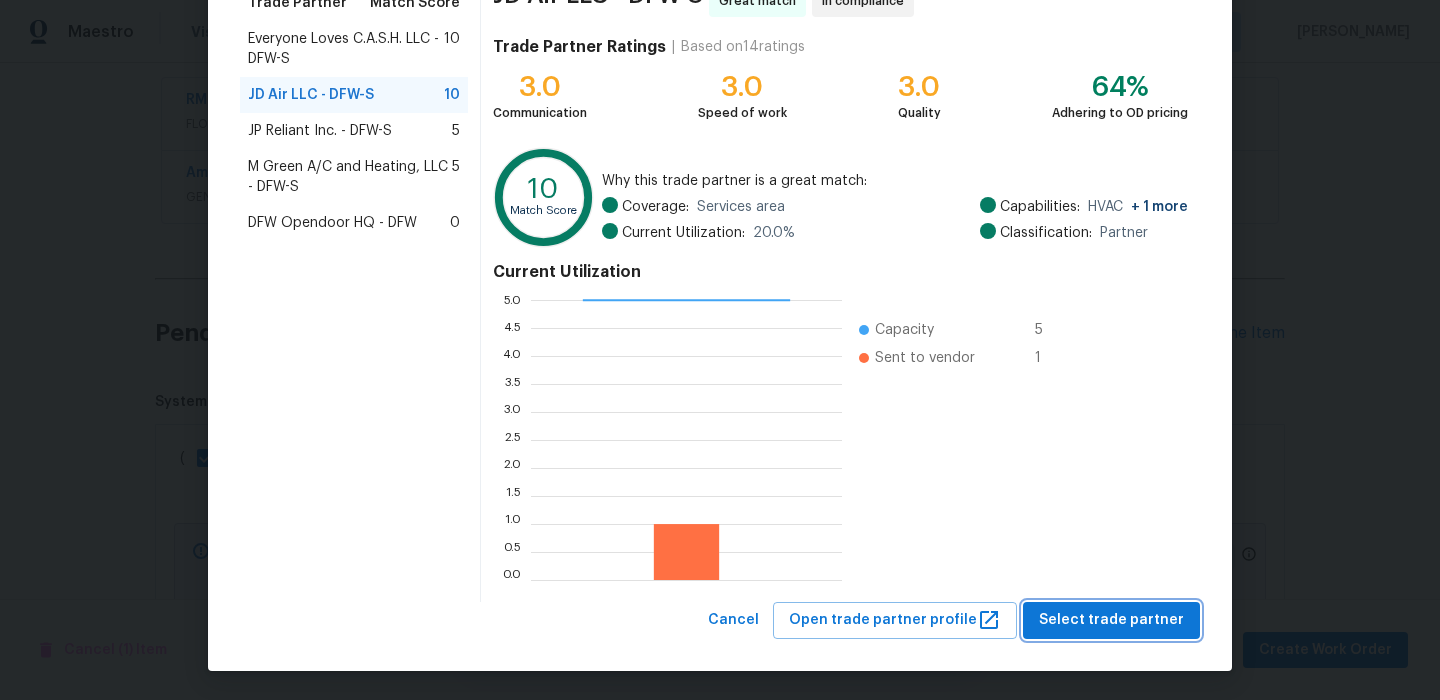 click on "Select trade partner" at bounding box center (1111, 620) 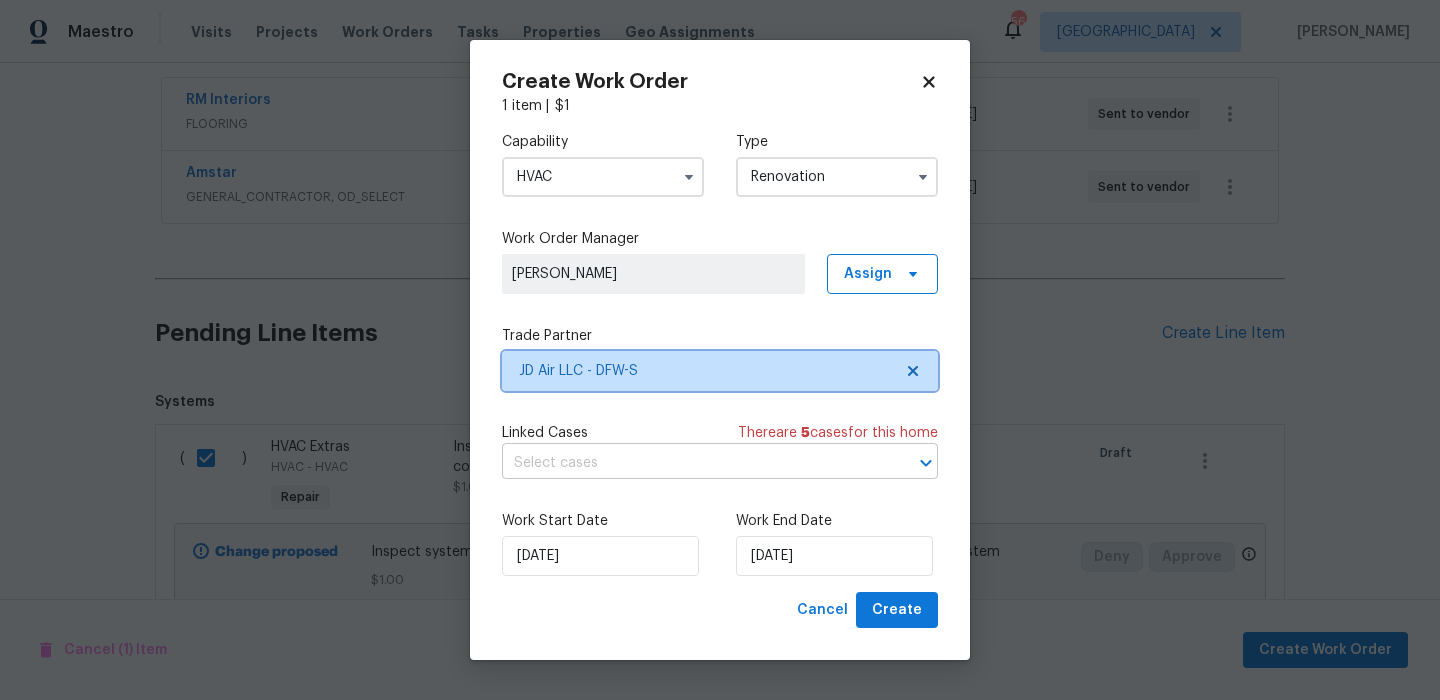 scroll, scrollTop: 0, scrollLeft: 0, axis: both 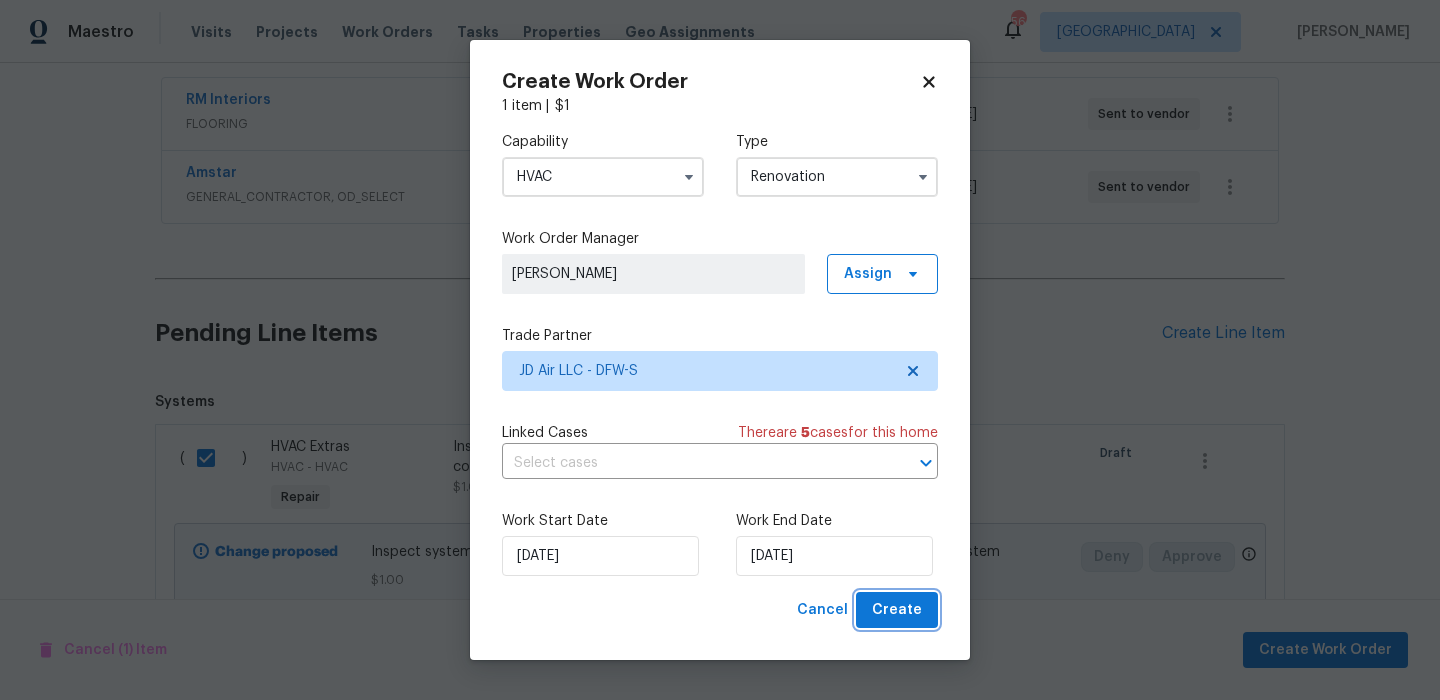 click on "Create" at bounding box center [897, 610] 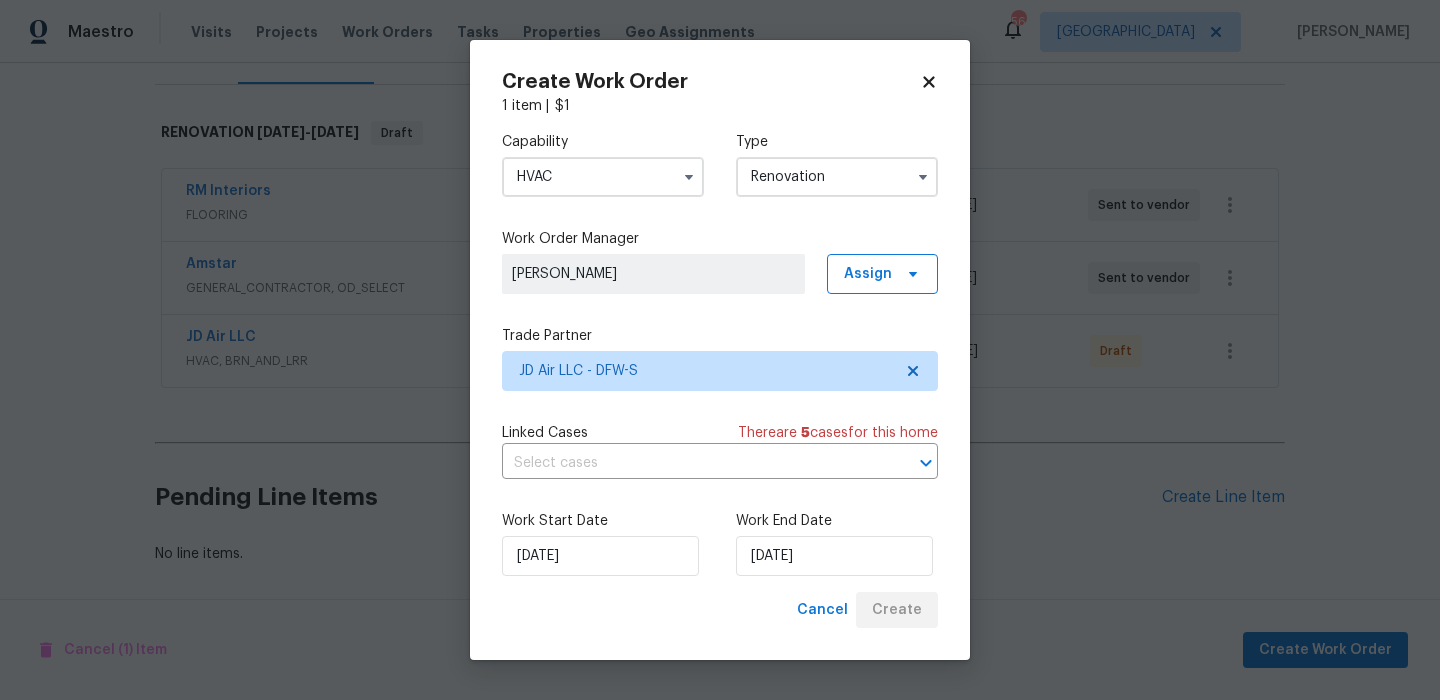 scroll, scrollTop: 278, scrollLeft: 0, axis: vertical 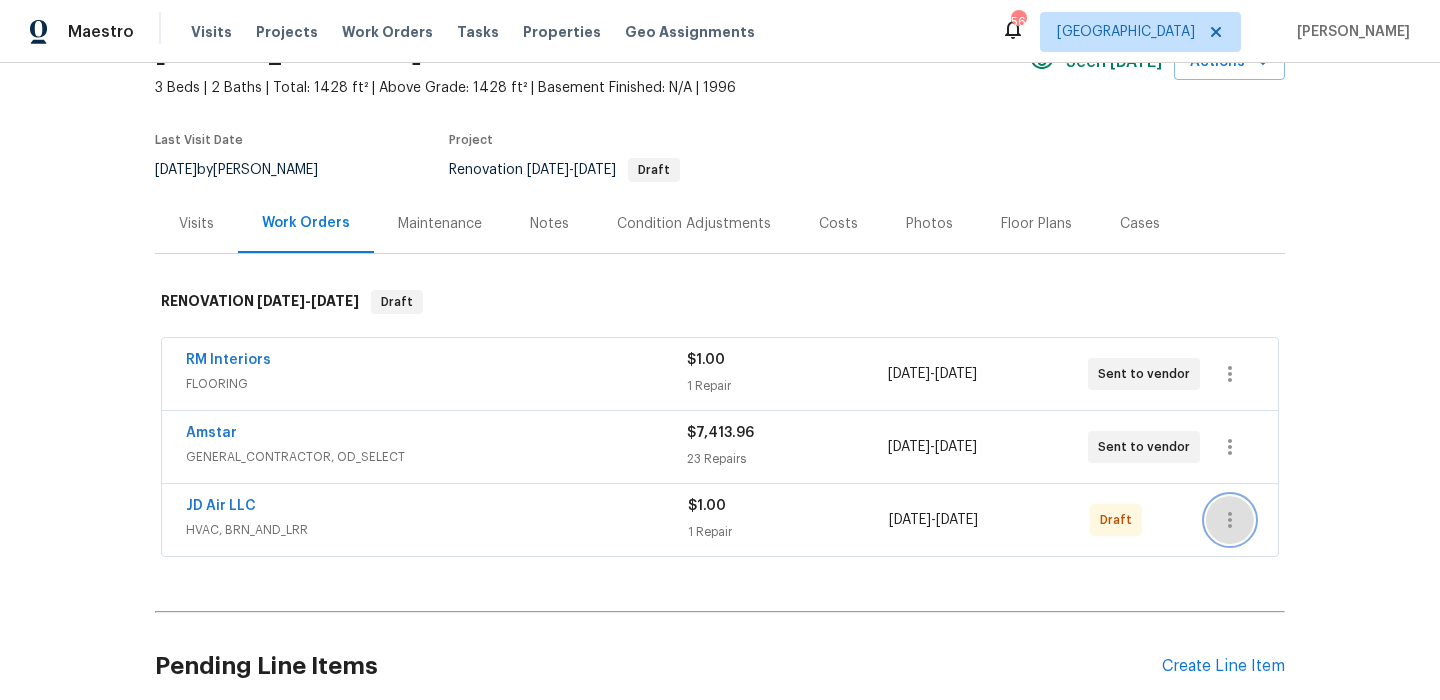 click at bounding box center (1230, 520) 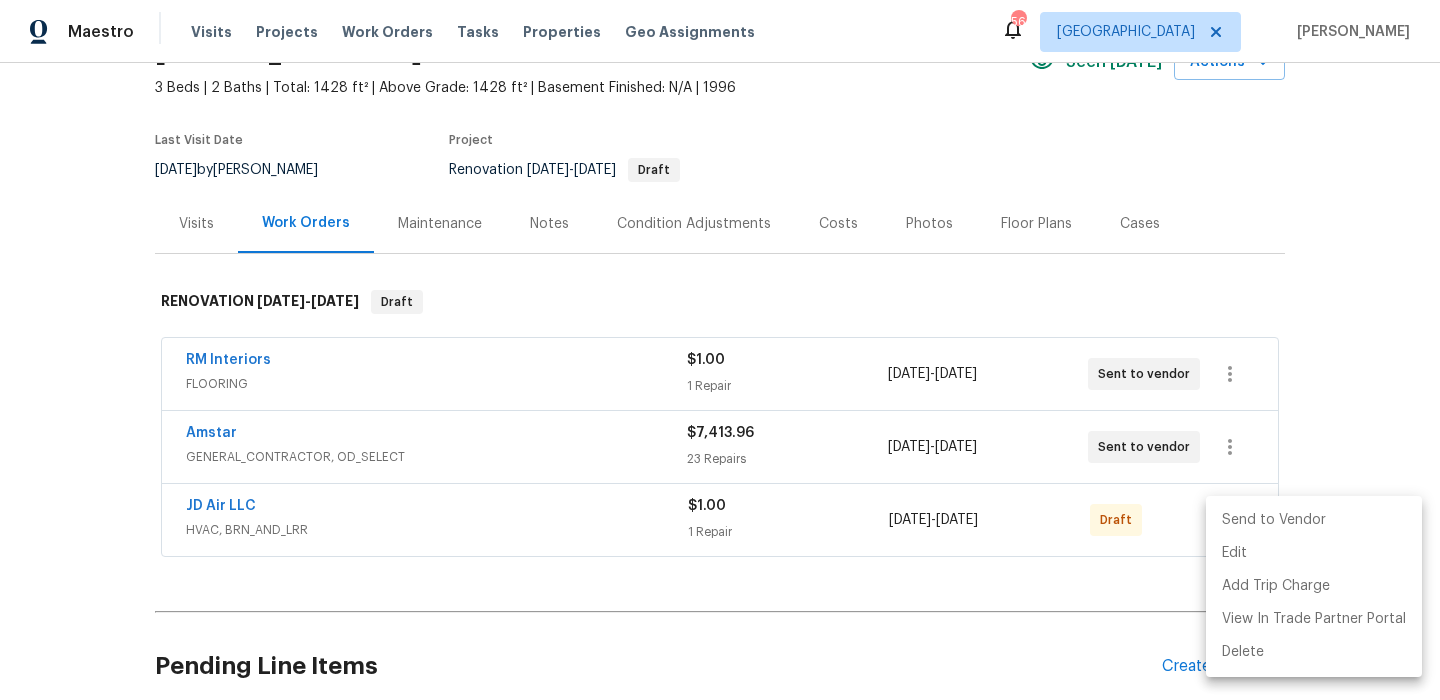 click on "Send to Vendor" at bounding box center (1314, 520) 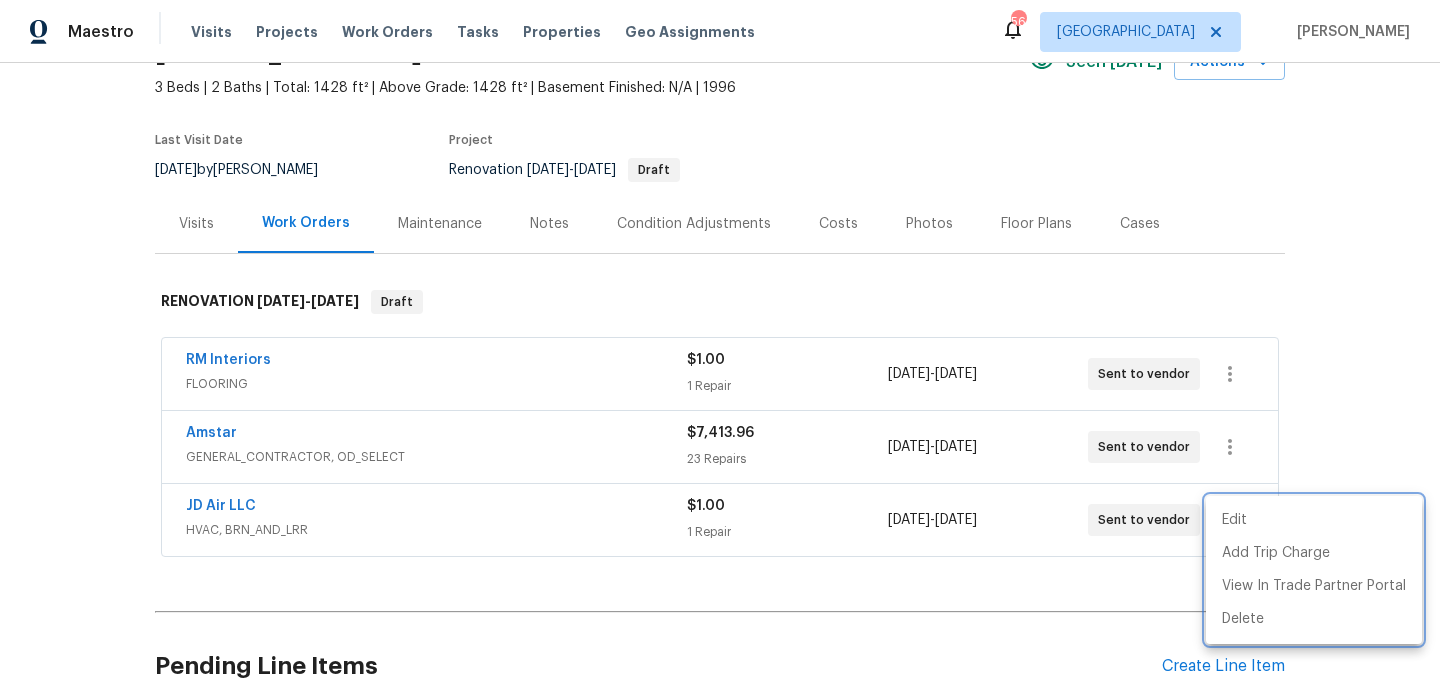 click at bounding box center [720, 350] 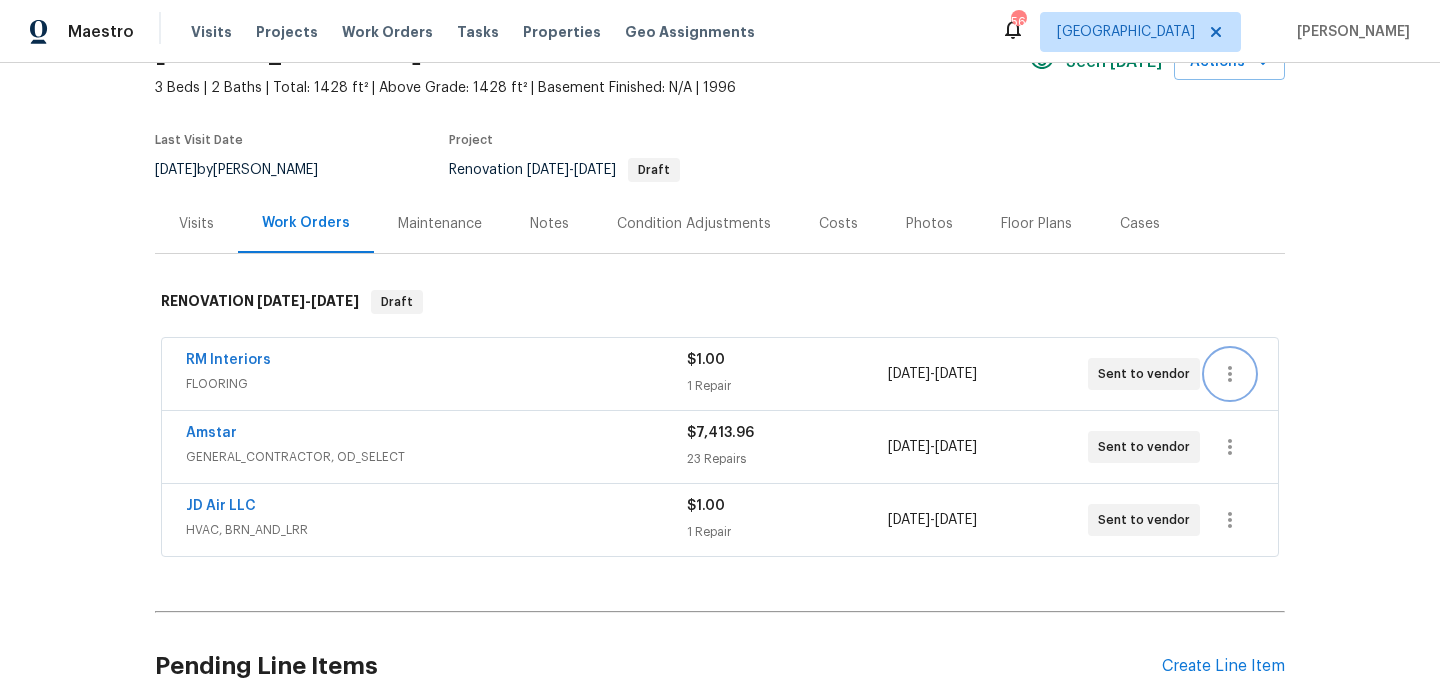 click 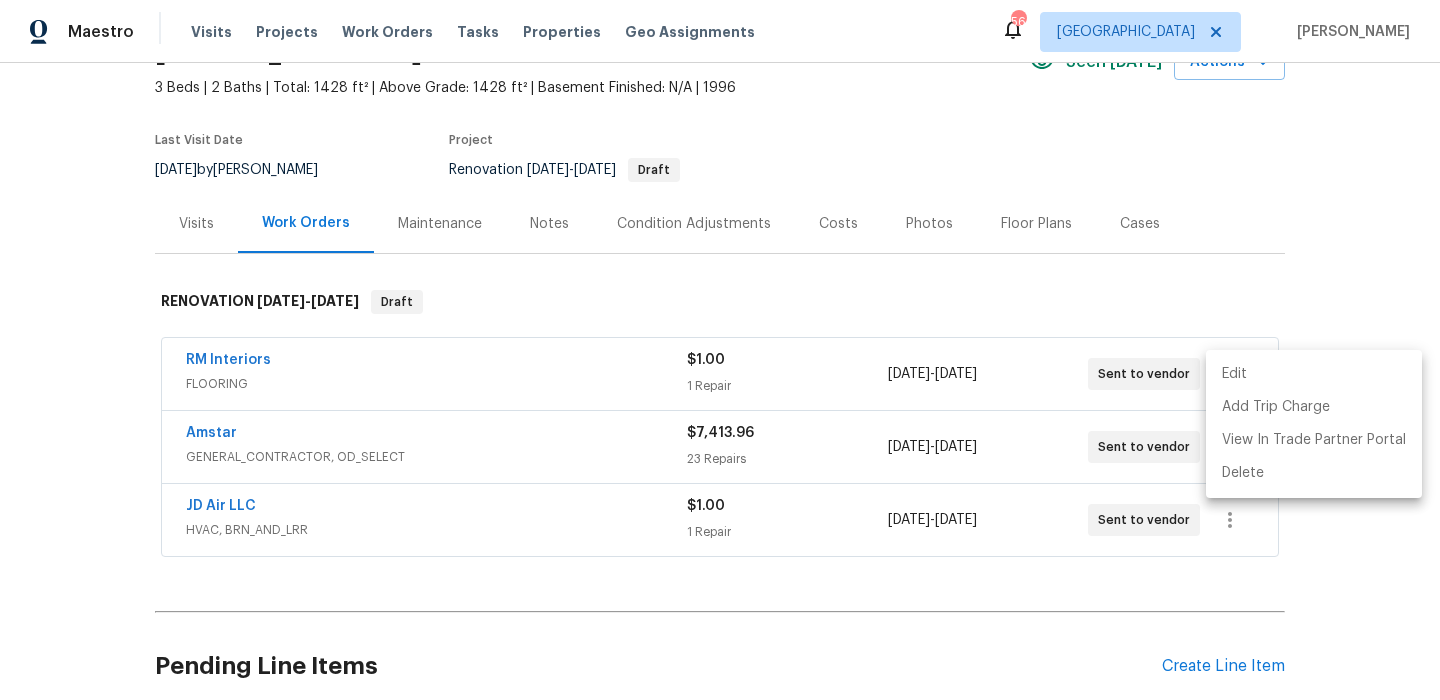 click on "Edit" at bounding box center [1314, 374] 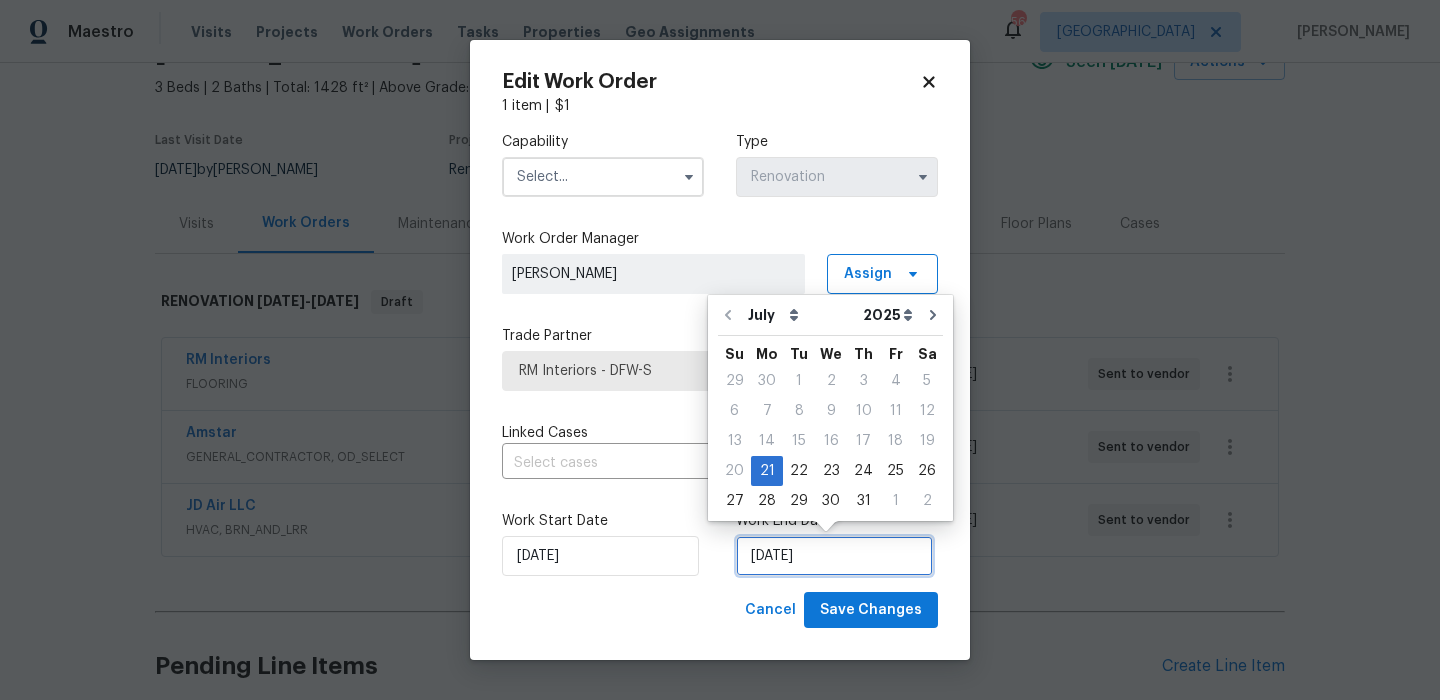 click on "[DATE]" at bounding box center [834, 556] 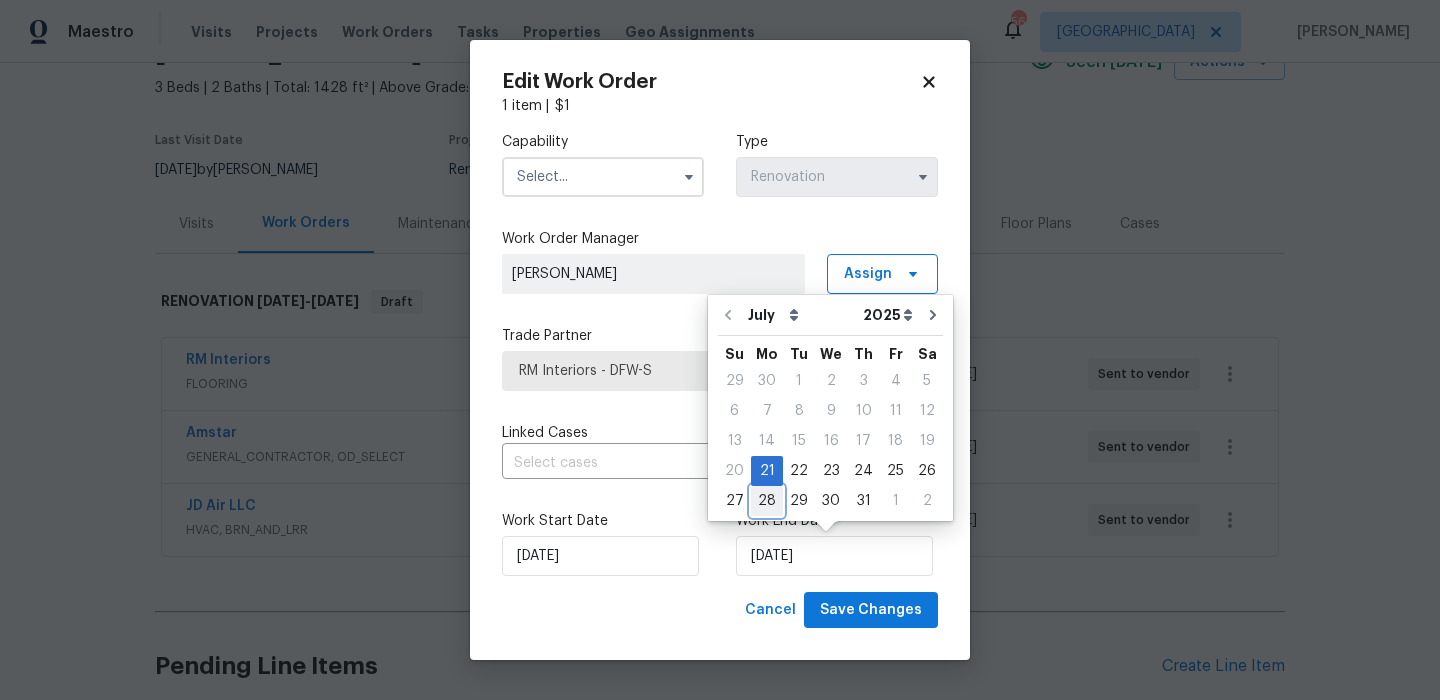 click on "28" at bounding box center [767, 501] 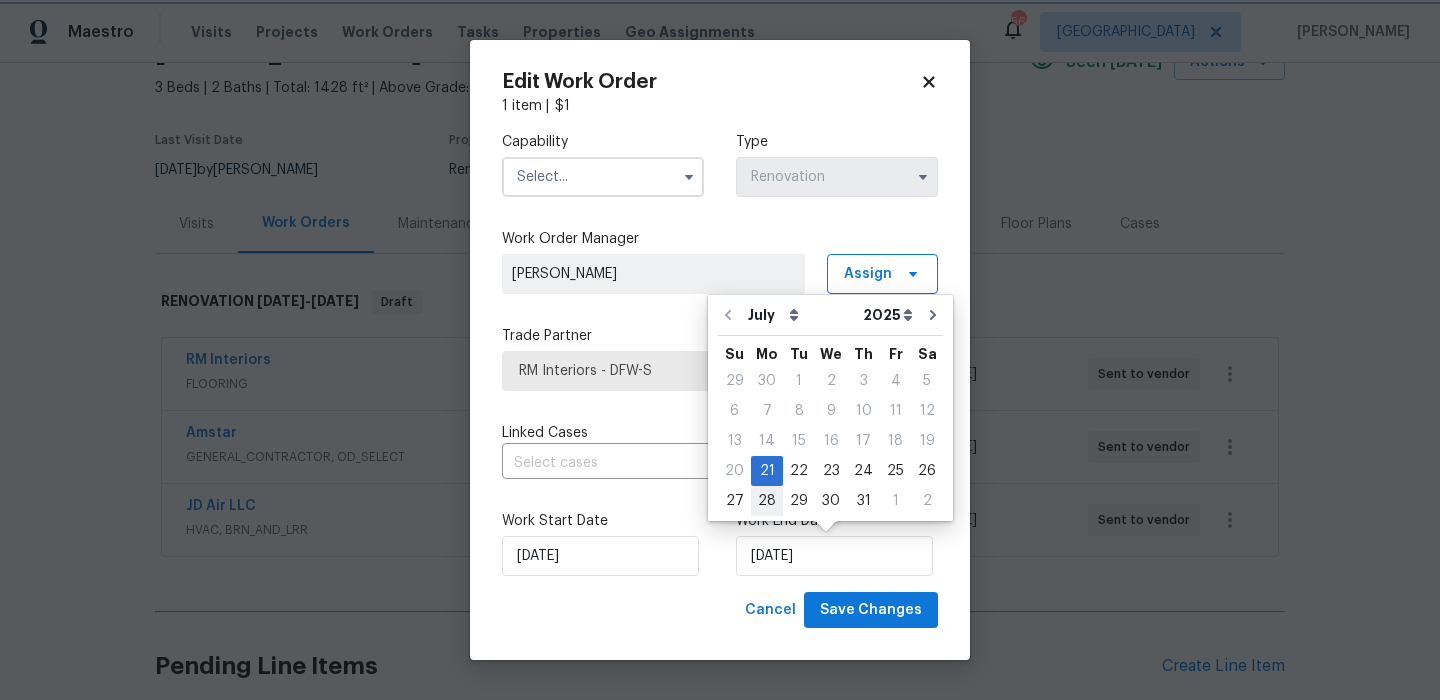 type on "[DATE]" 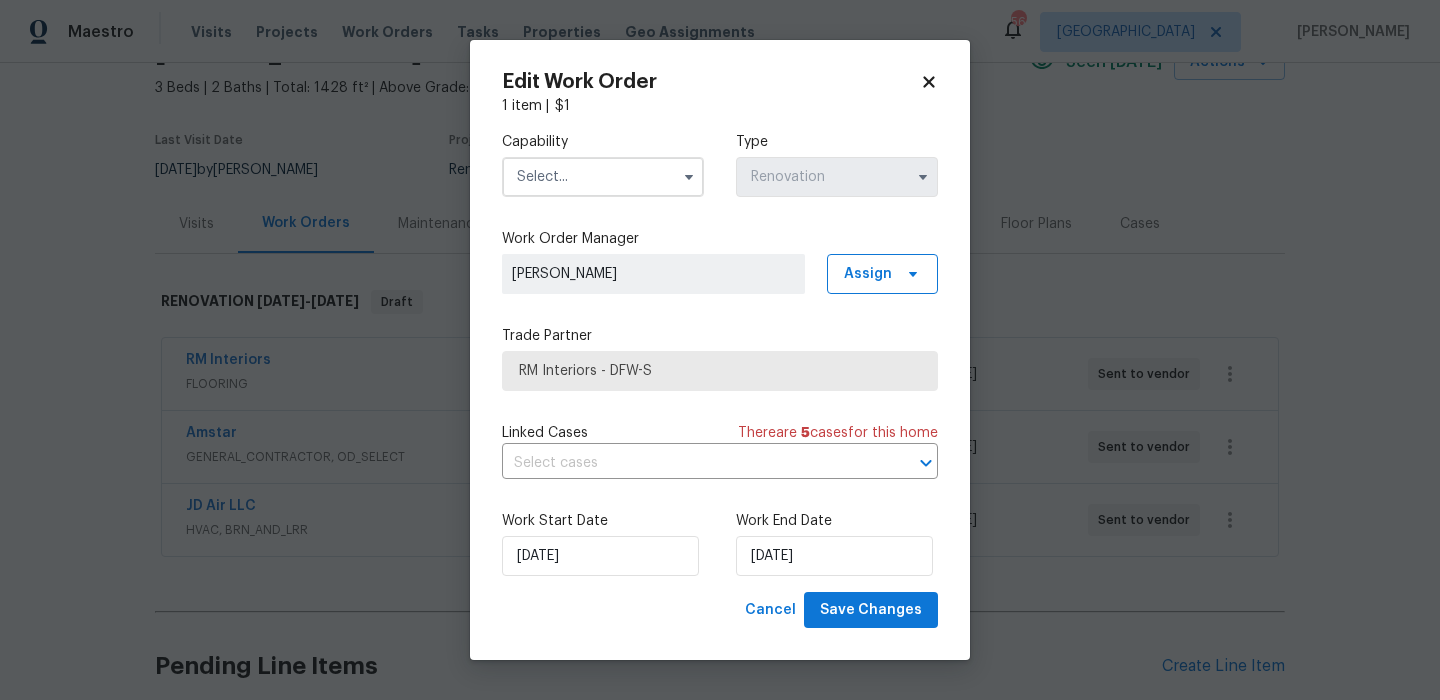 click at bounding box center [603, 177] 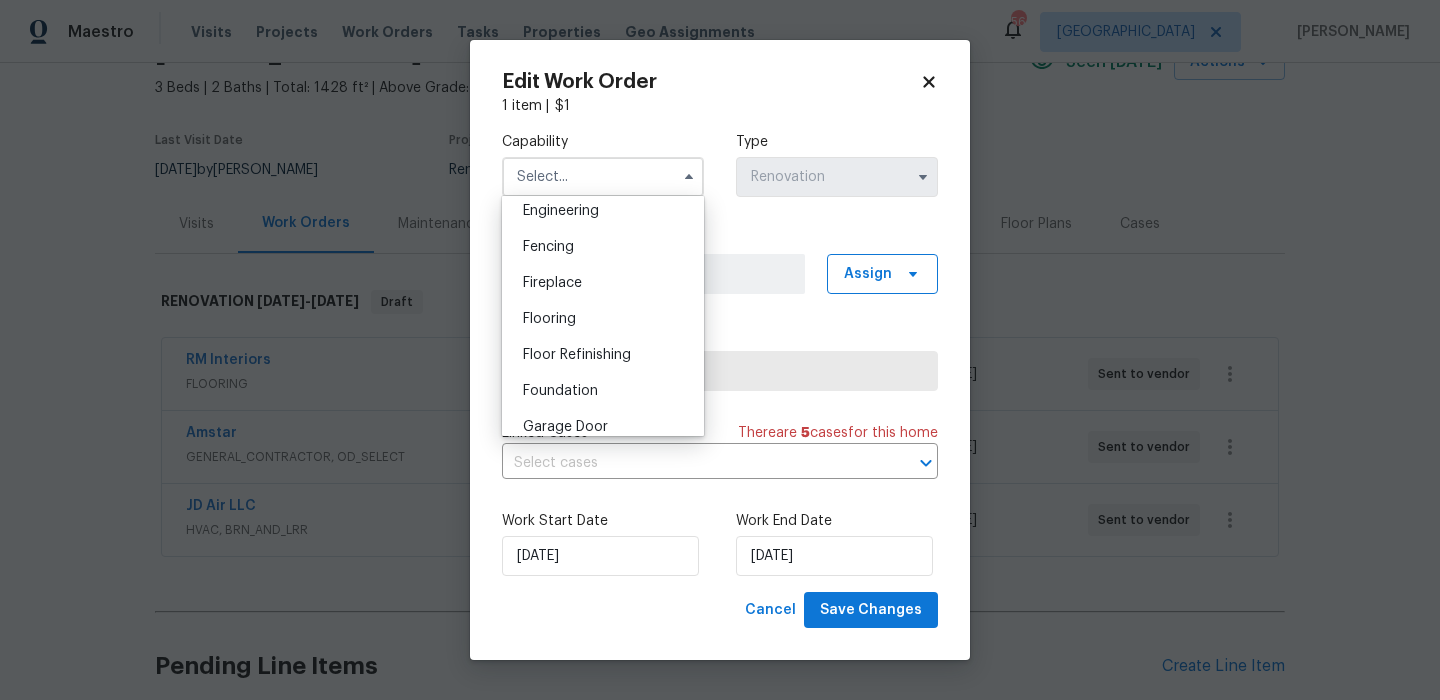 scroll, scrollTop: 705, scrollLeft: 0, axis: vertical 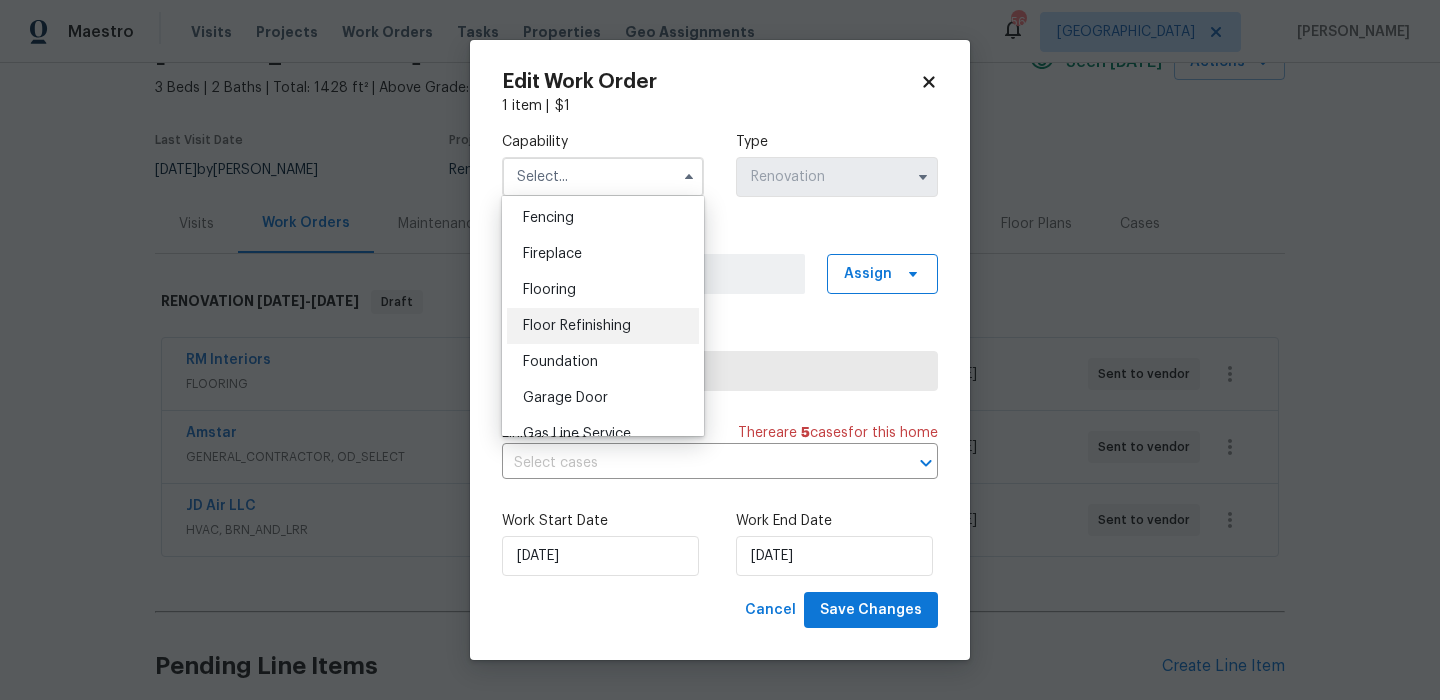 click on "Floor Refinishing" at bounding box center [603, 326] 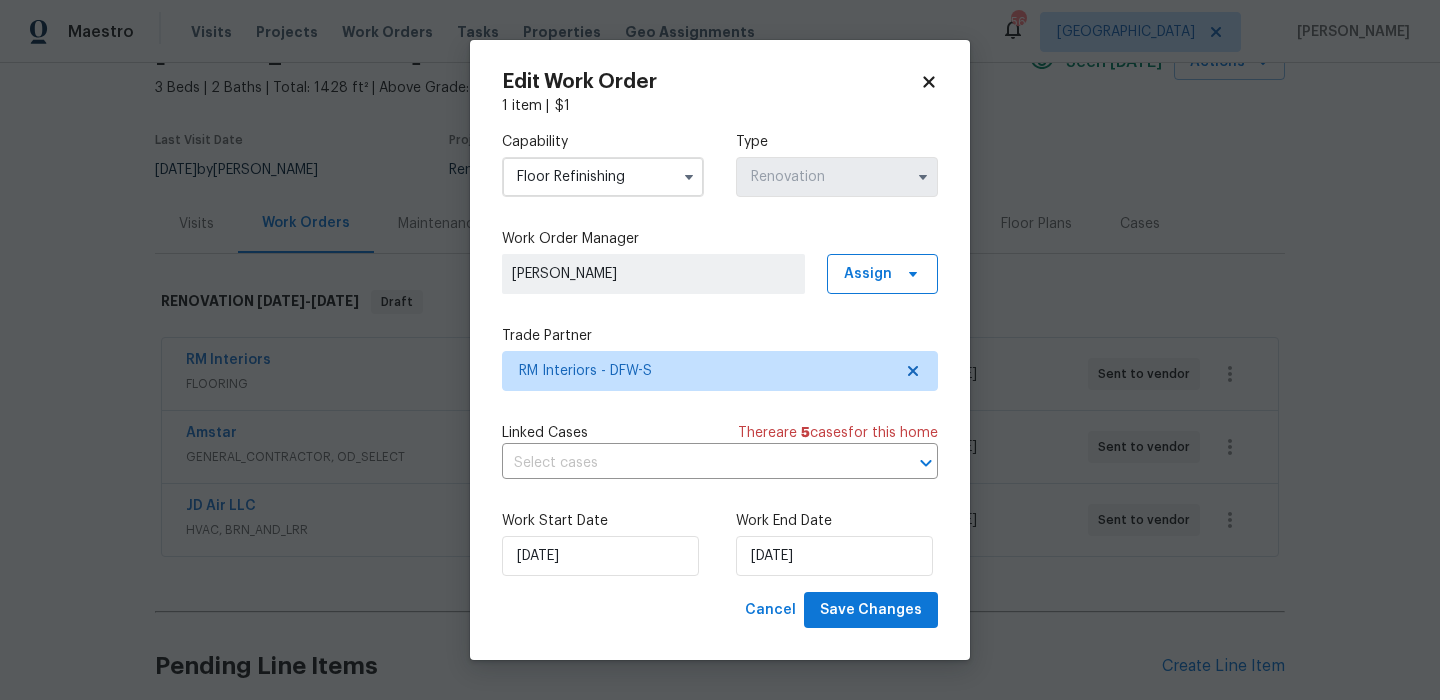 click on "Floor Refinishing" at bounding box center [603, 177] 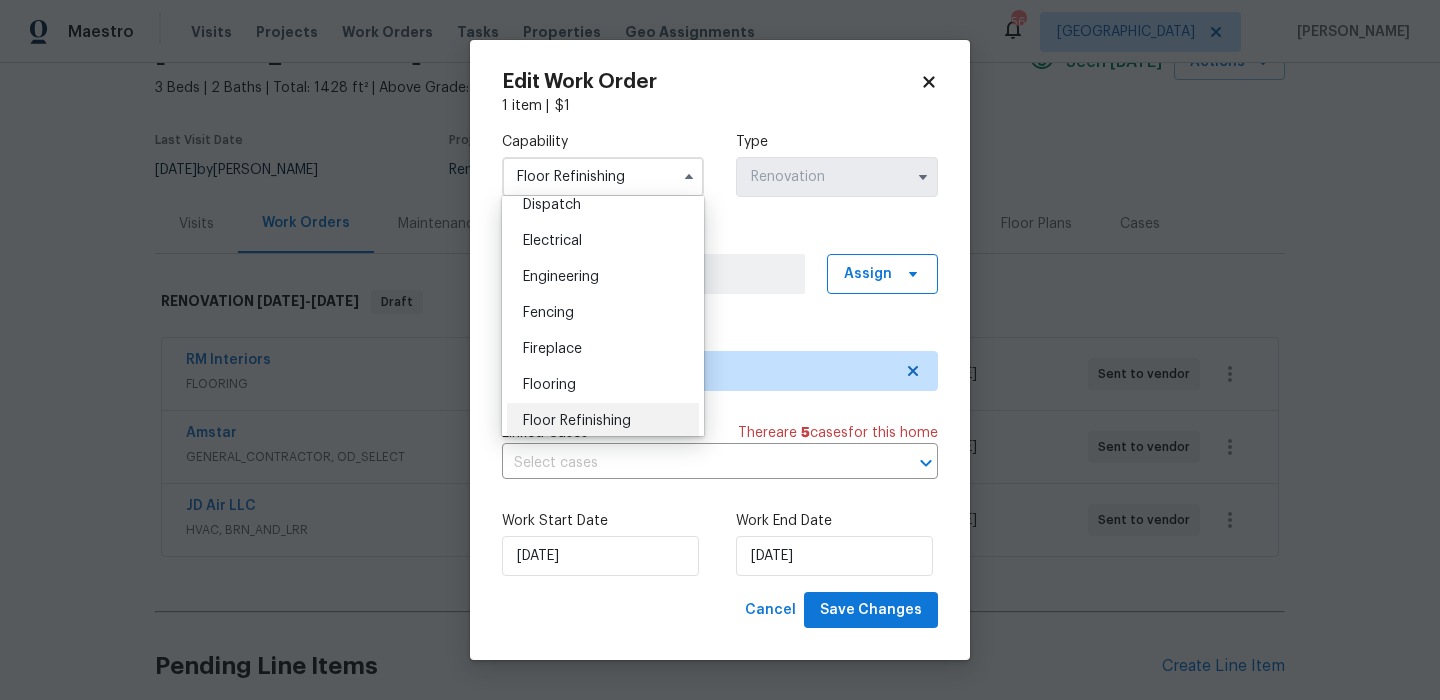 scroll, scrollTop: 612, scrollLeft: 0, axis: vertical 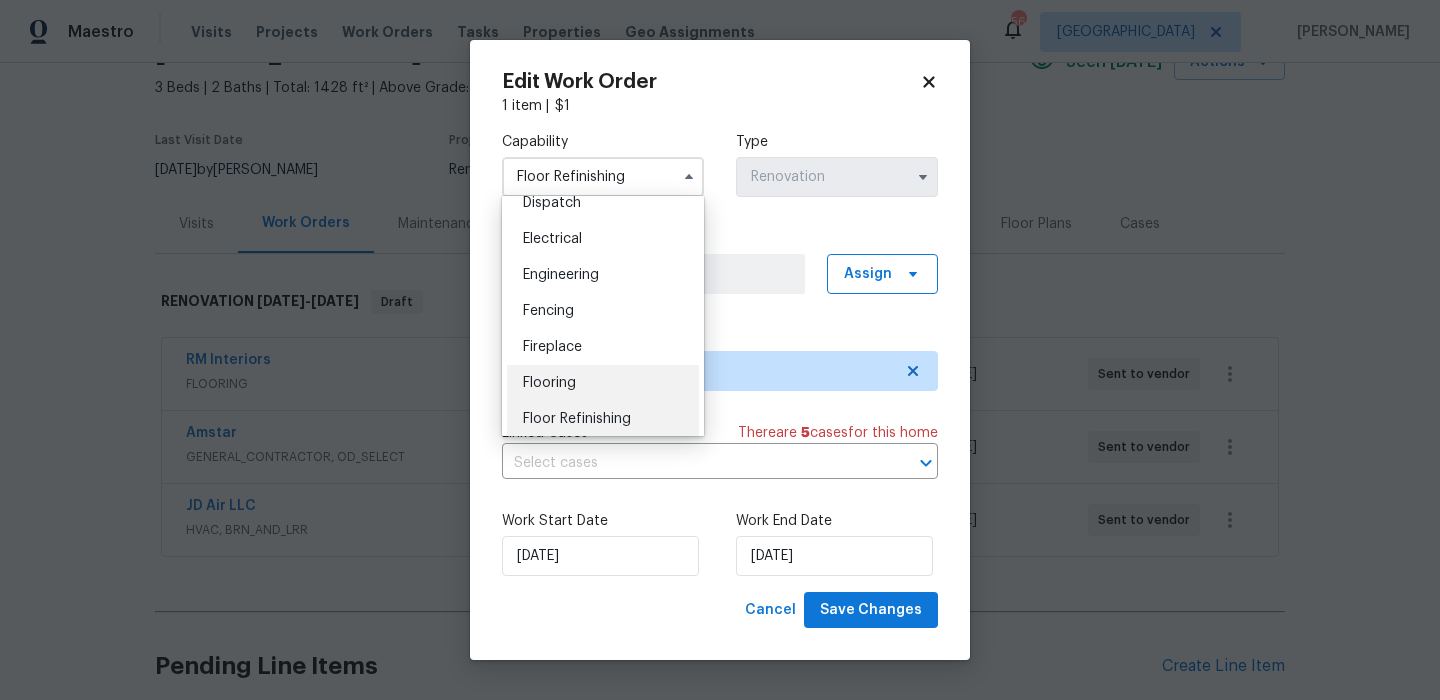 click on "Flooring" at bounding box center [603, 383] 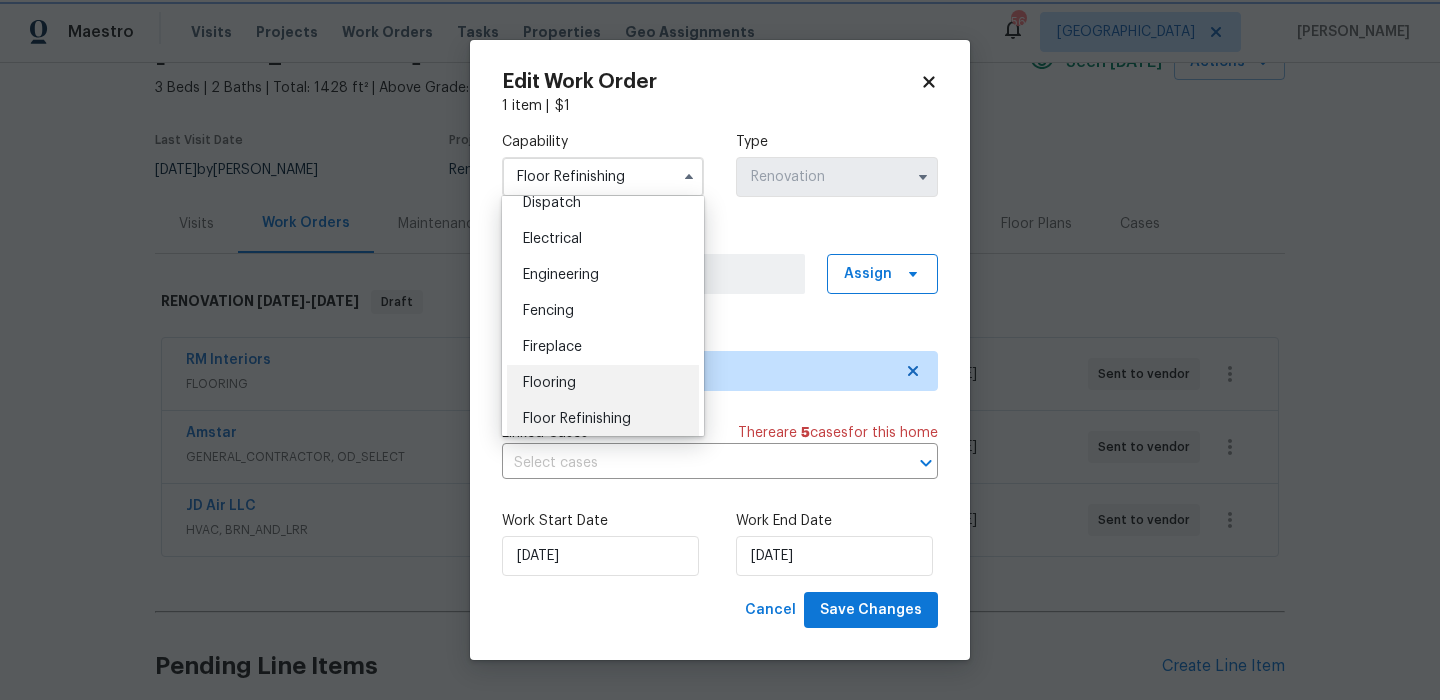 type on "Flooring" 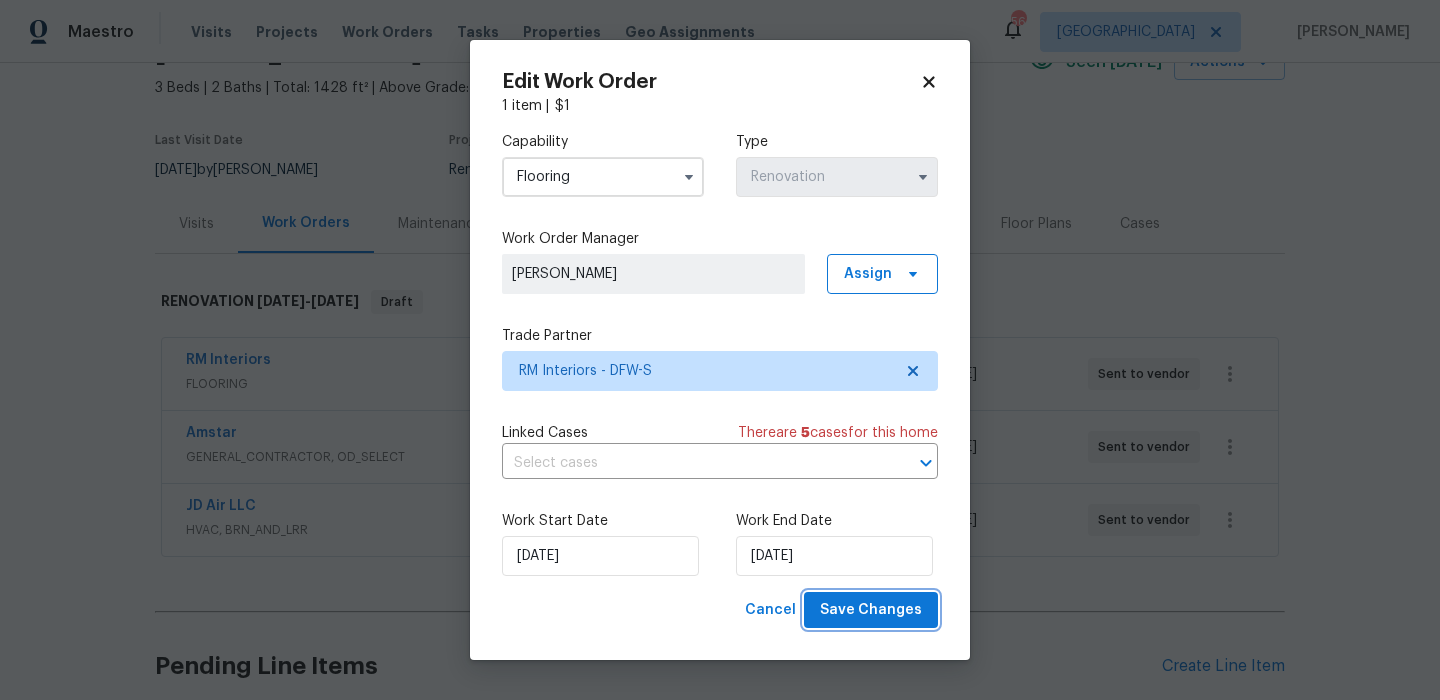 click on "Save Changes" at bounding box center (871, 610) 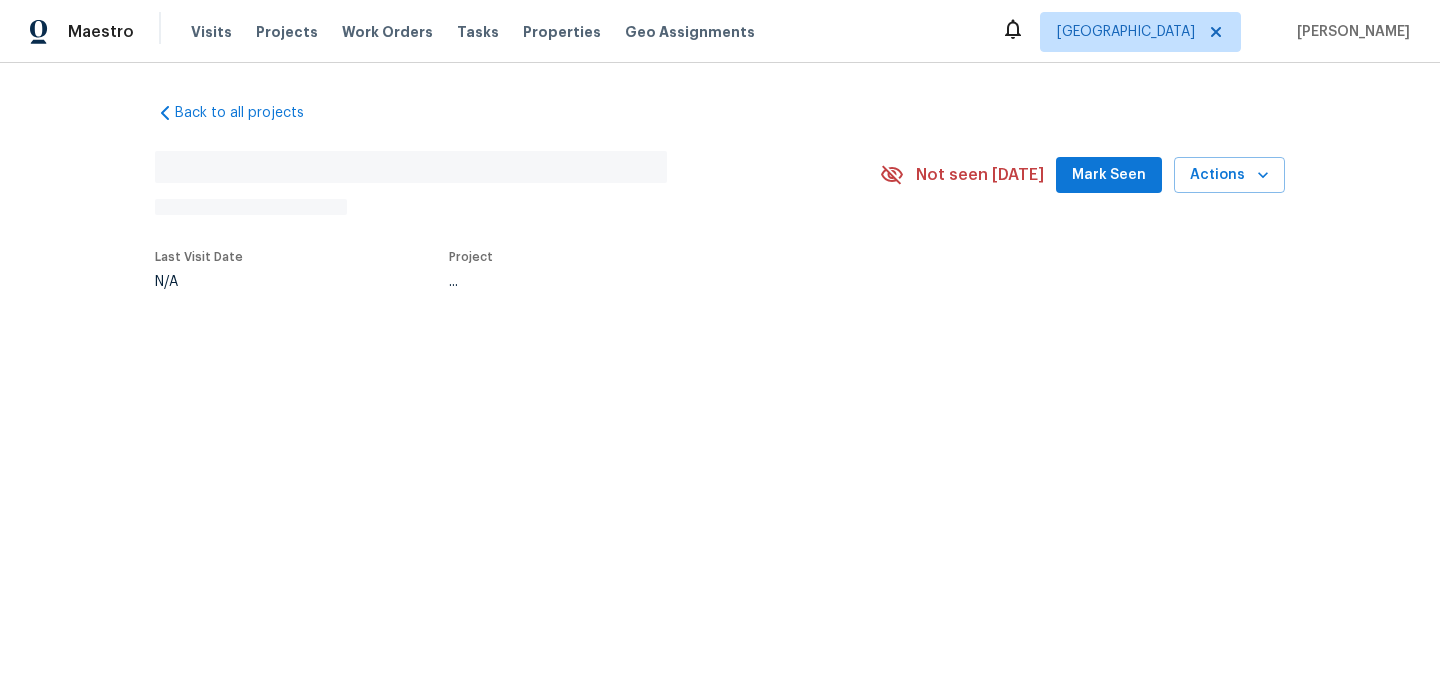 scroll, scrollTop: 0, scrollLeft: 0, axis: both 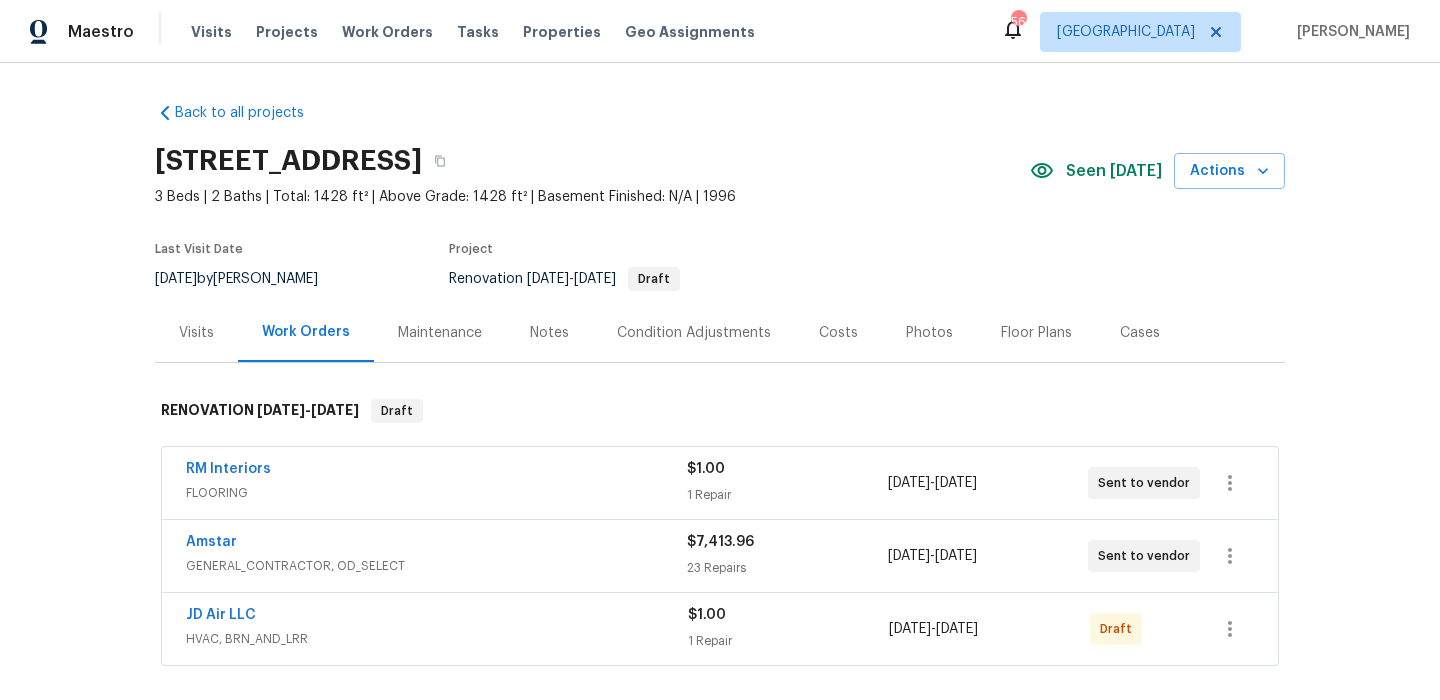 click on "JD Air LLC HVAC, BRN_AND_LRR $1.00 1 Repair [DATE]  -  [DATE] Draft" at bounding box center (696, 629) 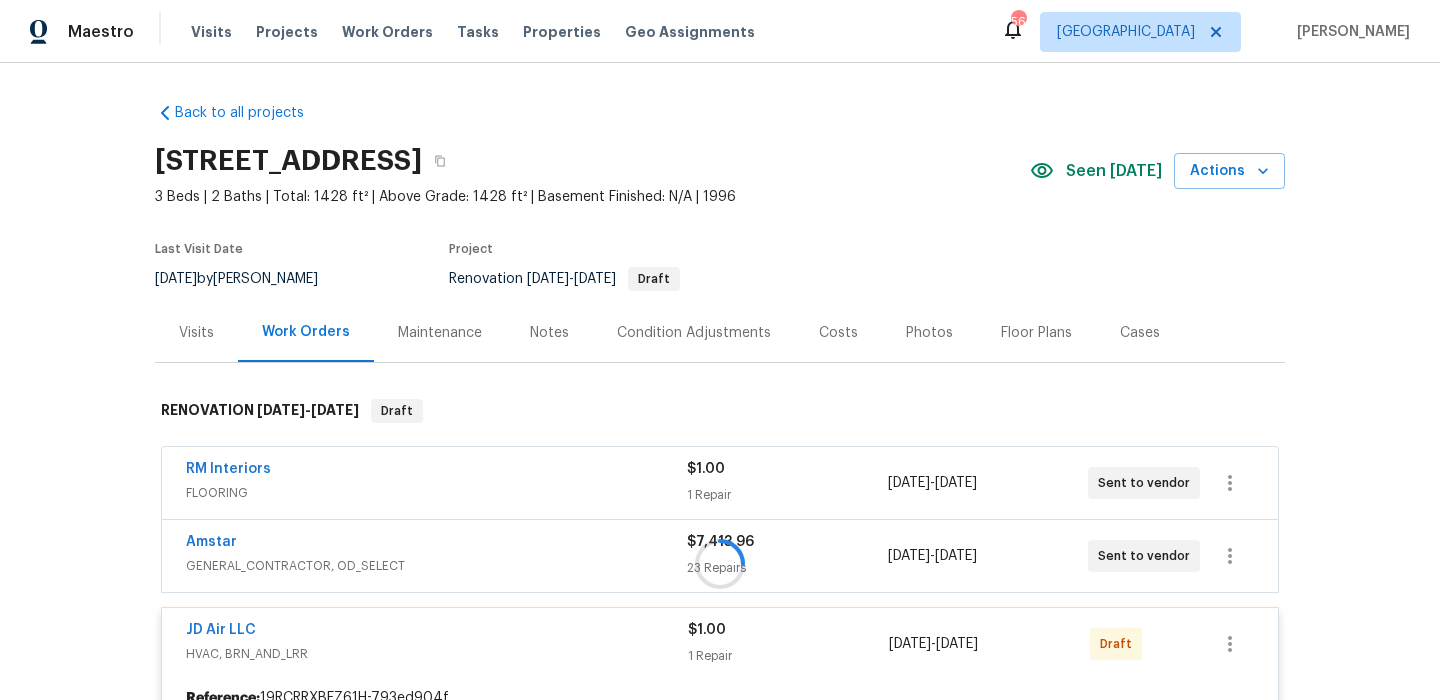 click at bounding box center (720, 564) 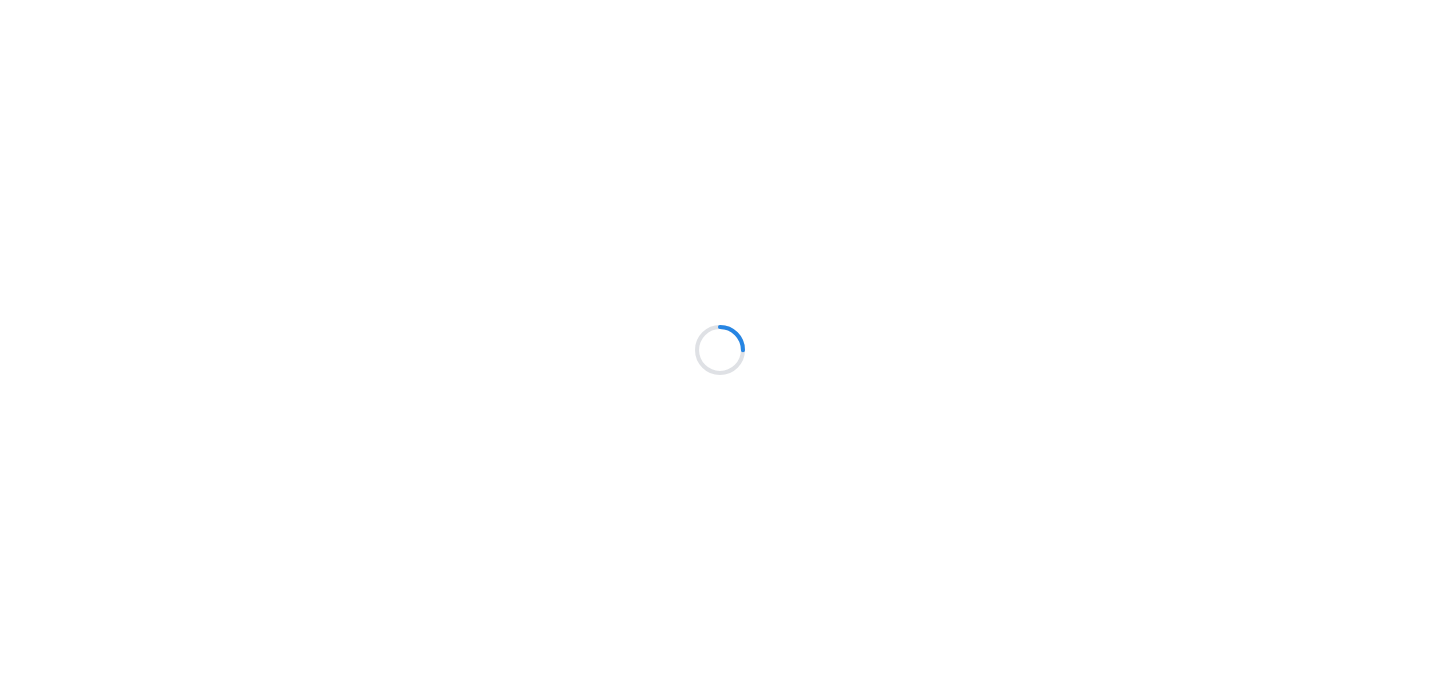 scroll, scrollTop: 0, scrollLeft: 0, axis: both 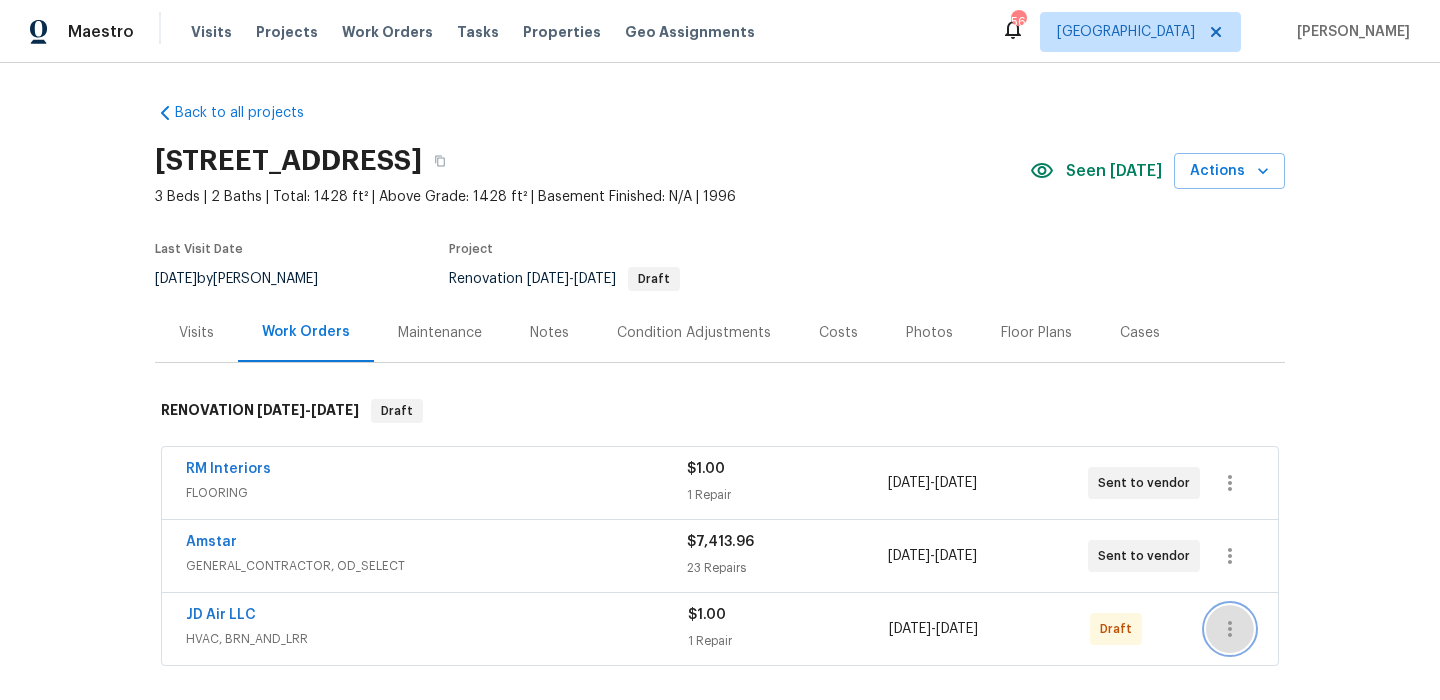 click 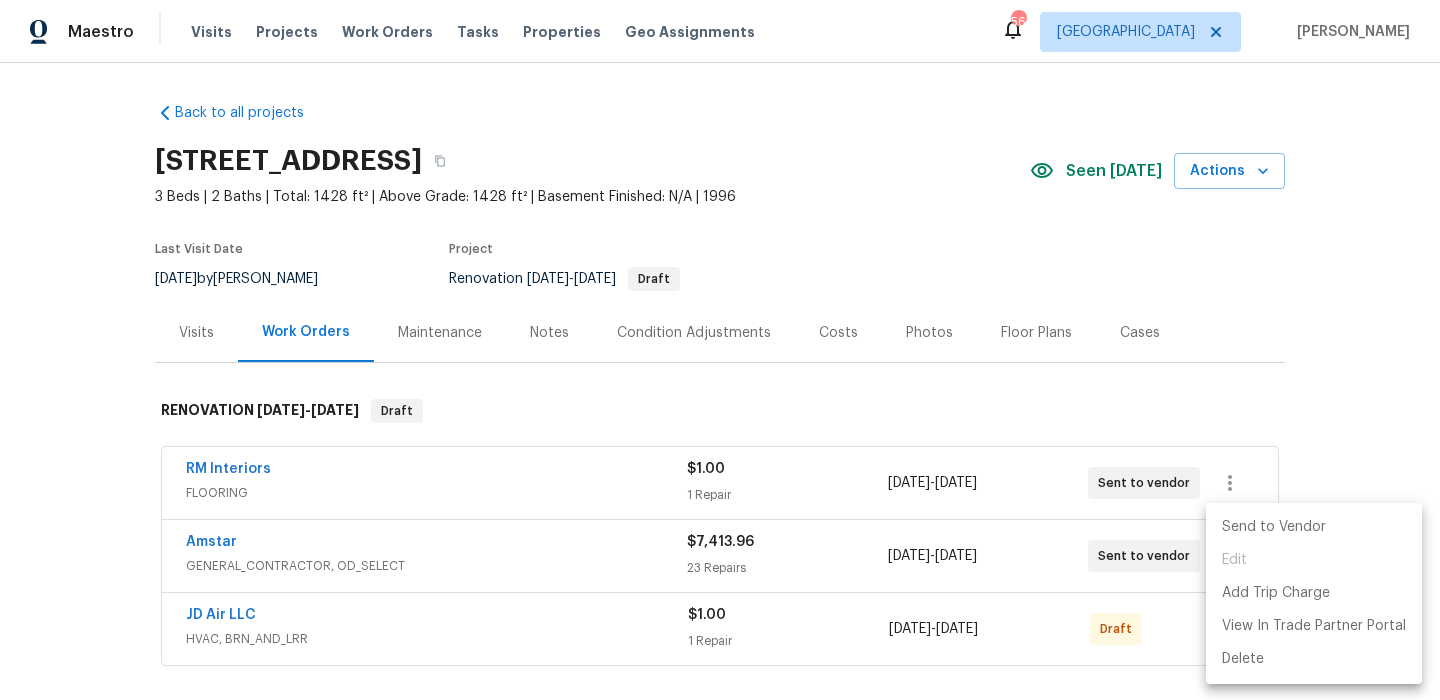 click on "Send to Vendor" at bounding box center [1314, 527] 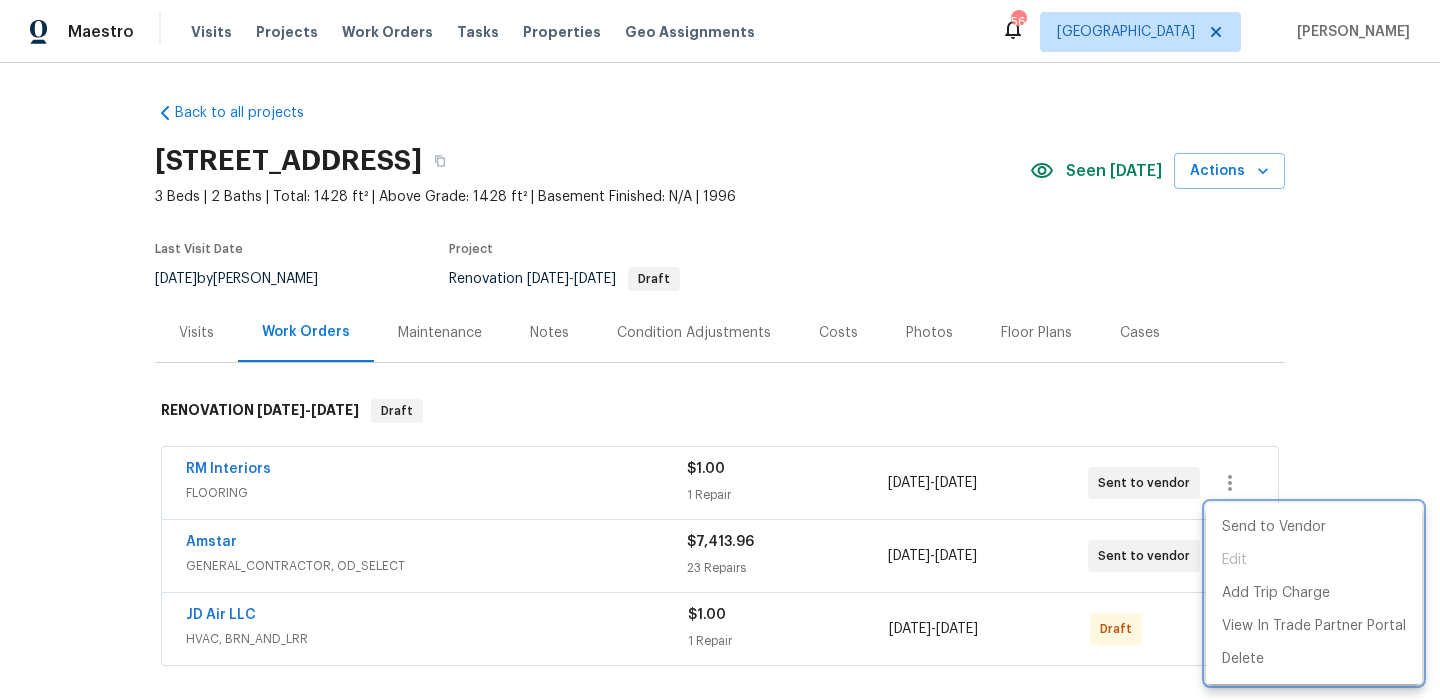 click at bounding box center (720, 350) 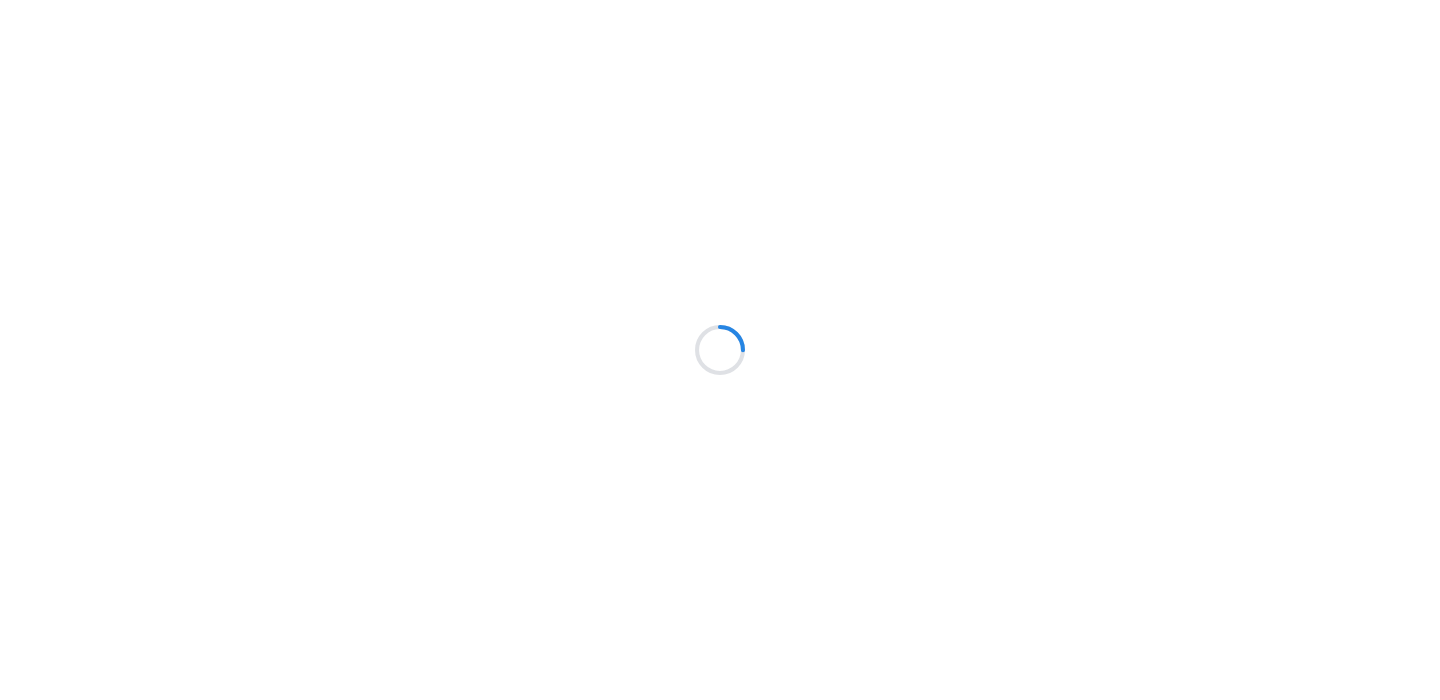 scroll, scrollTop: 0, scrollLeft: 0, axis: both 